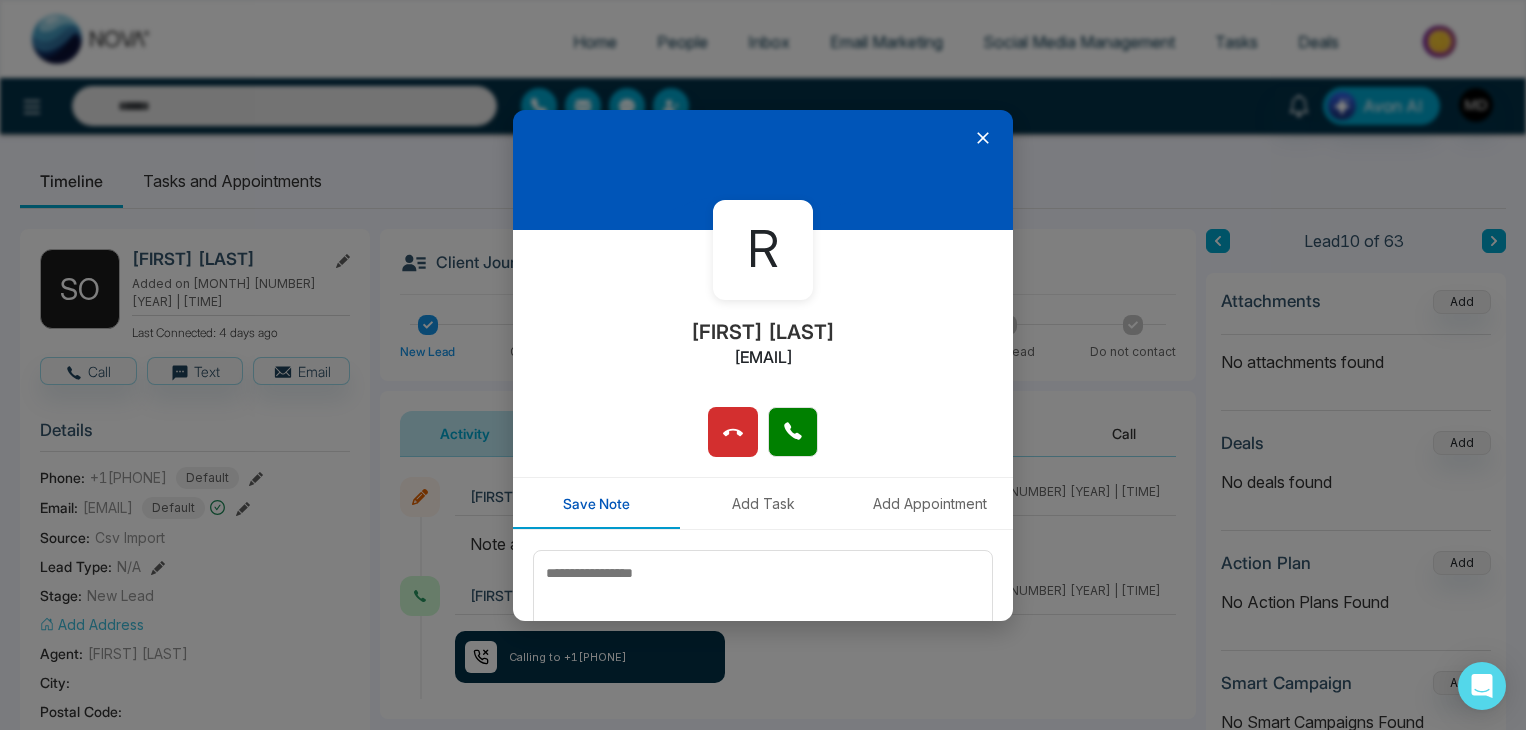 scroll, scrollTop: 0, scrollLeft: 0, axis: both 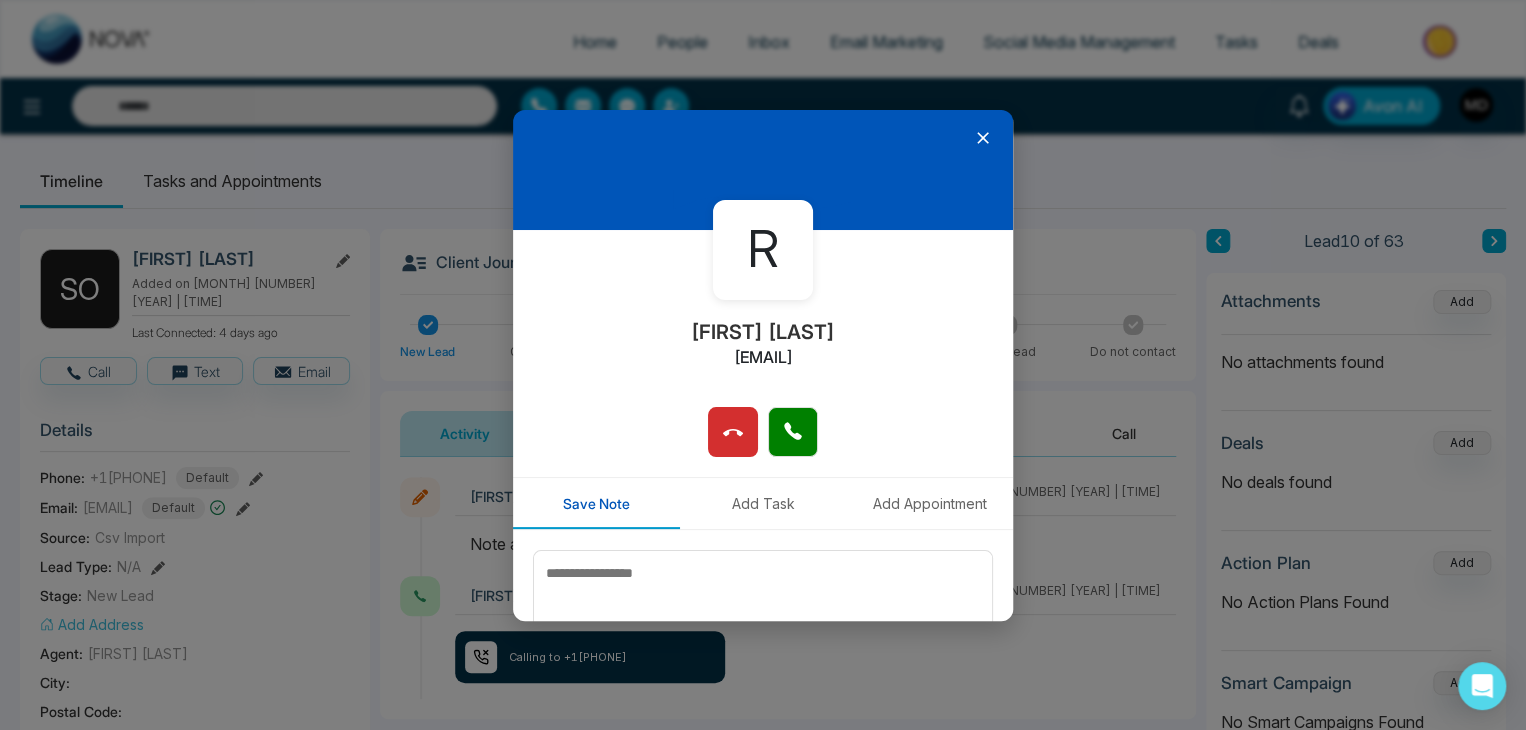 click on "R Richard Markowitz richard.markowitz@outlook.com Save Note Add Task Add Appointment Save Note" at bounding box center (763, 365) 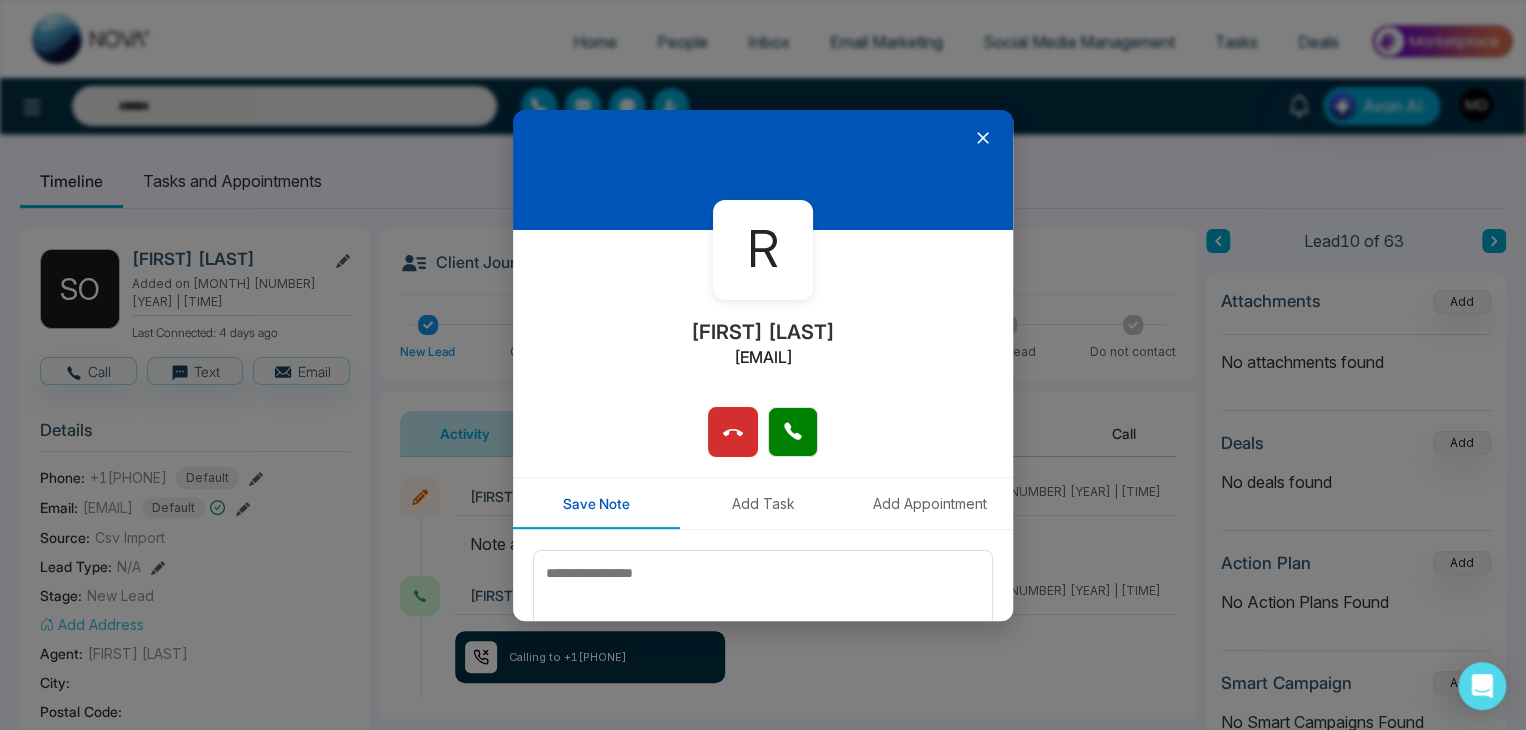 click 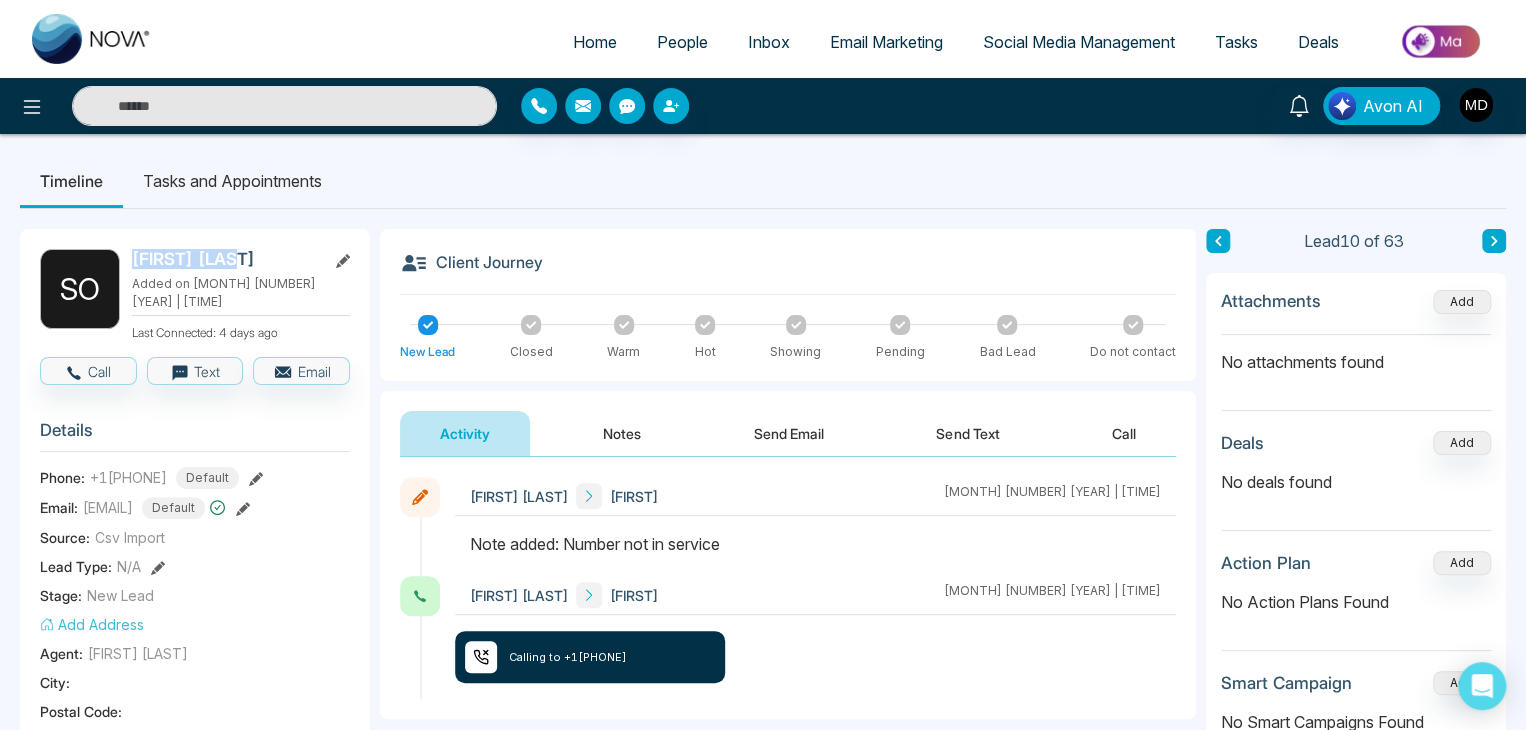 drag, startPoint x: 230, startPoint y: 265, endPoint x: 136, endPoint y: 269, distance: 94.08507 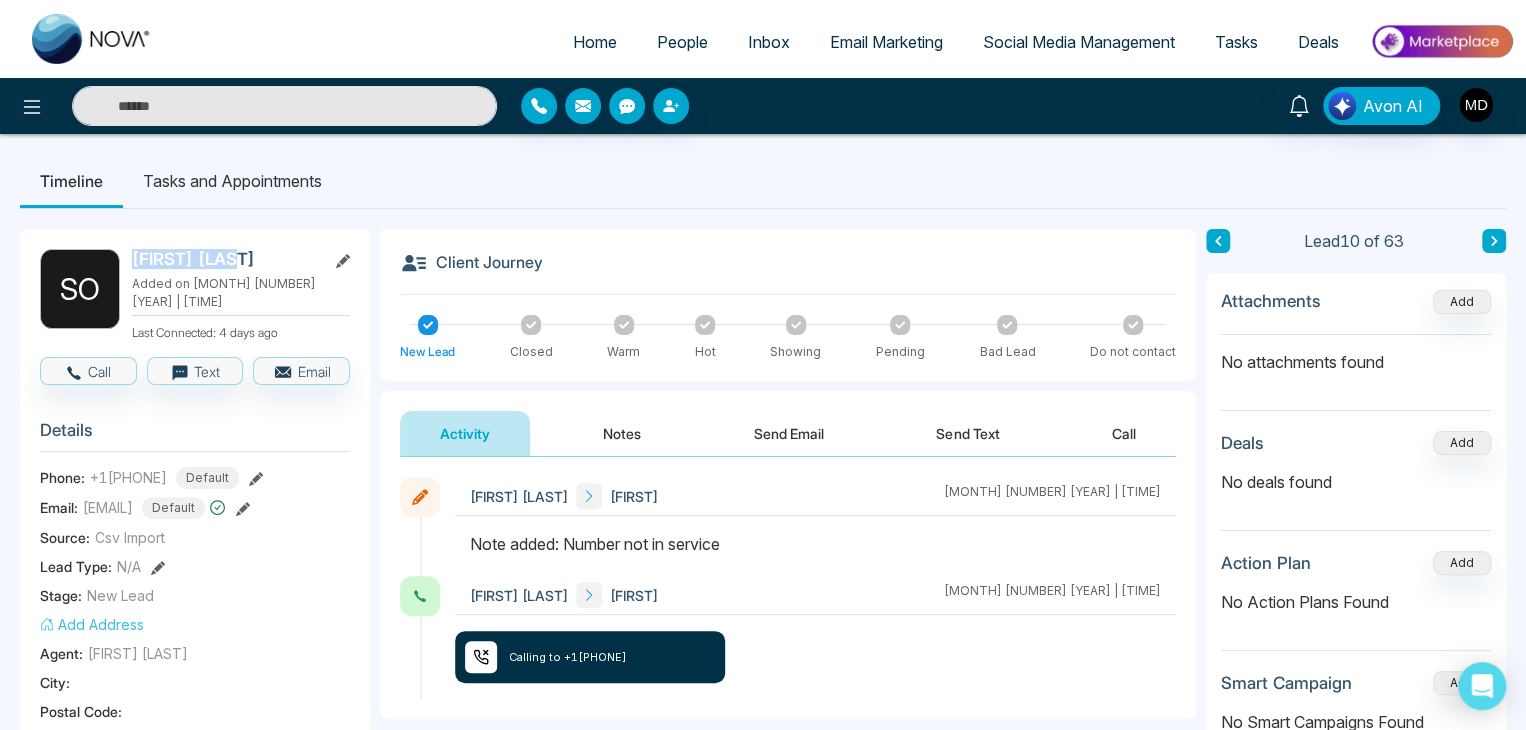 click on "Sally O'Shea Added on   August 1 2025 | 8:41 PM Last Connected:   4 days ago" at bounding box center (241, 295) 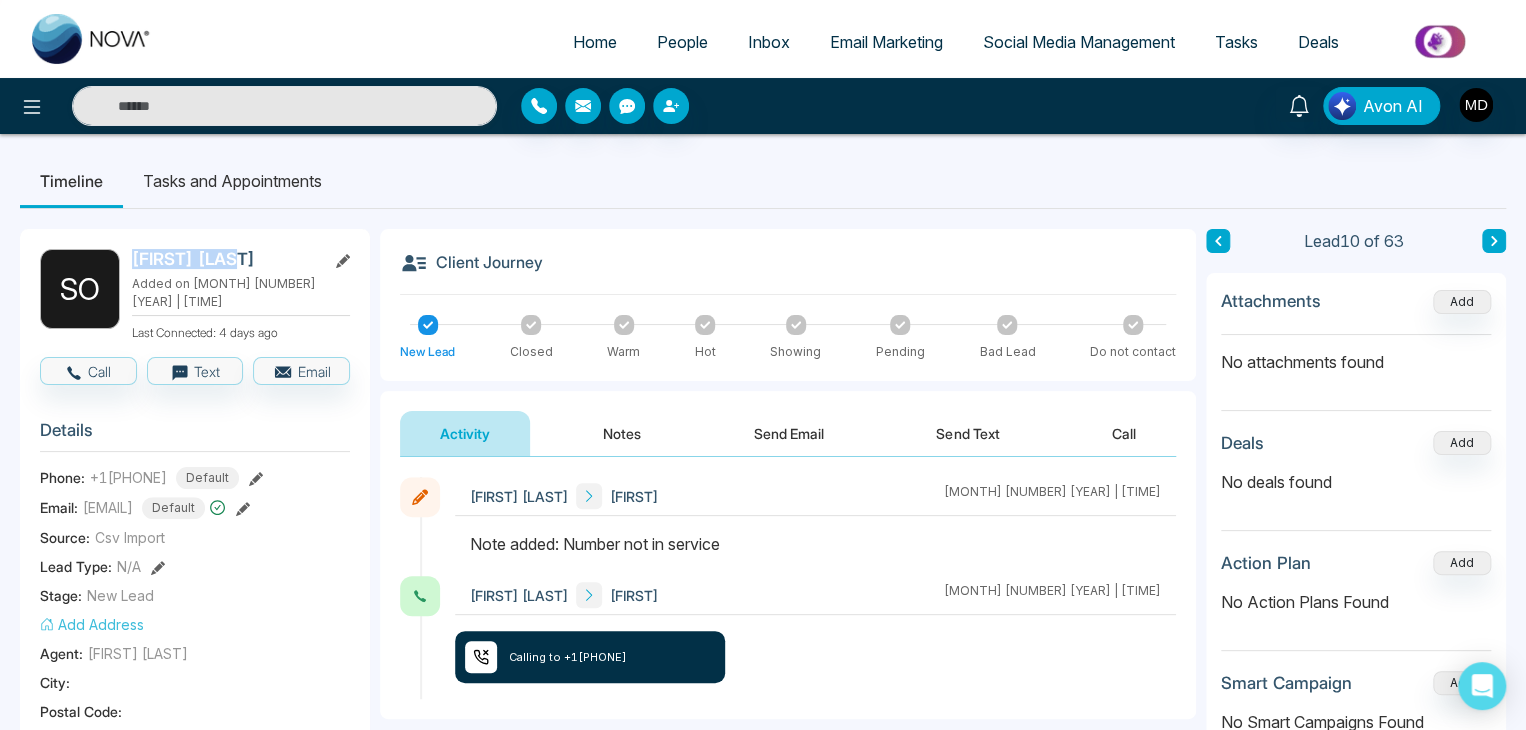 copy on "Sally O'Shea" 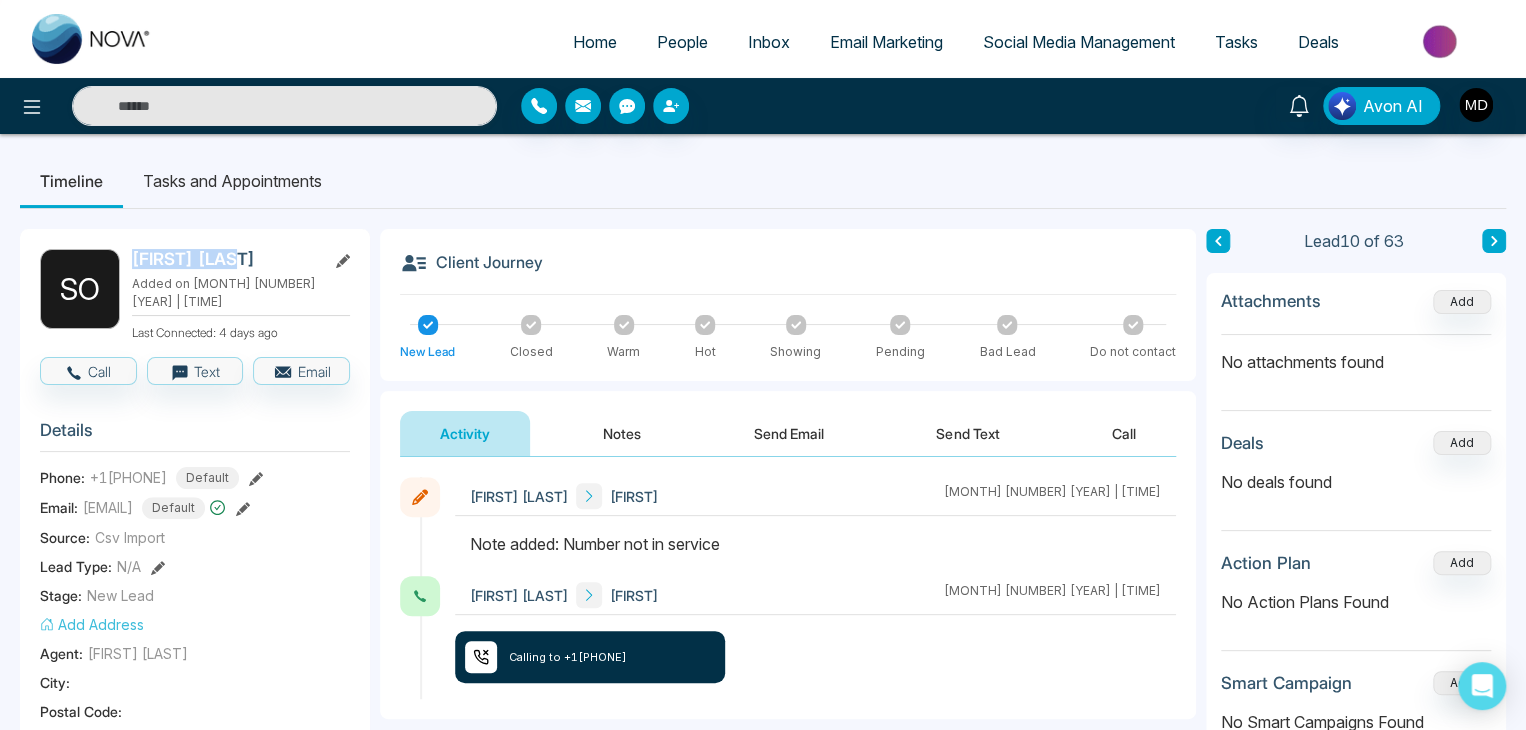 click 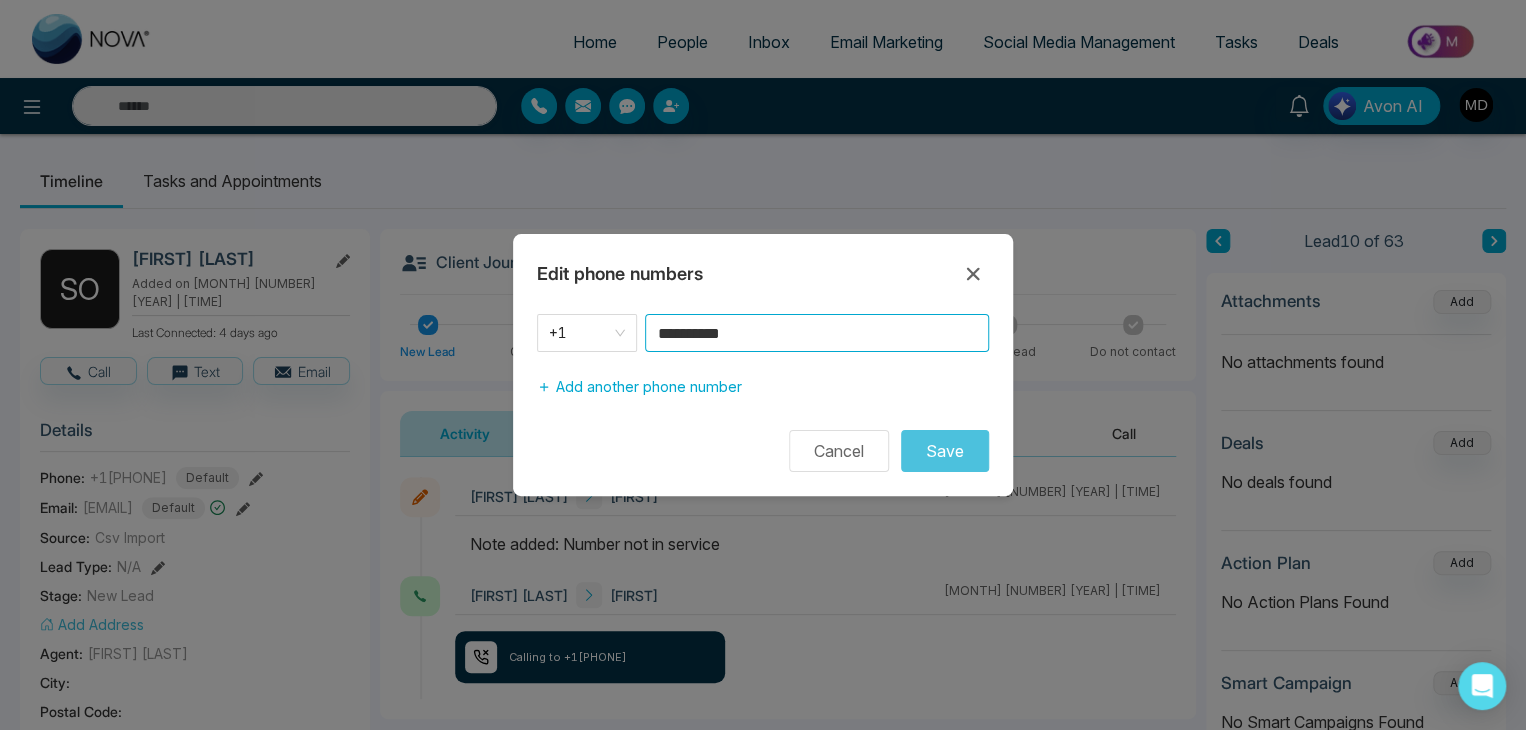 click on "**********" at bounding box center [817, 333] 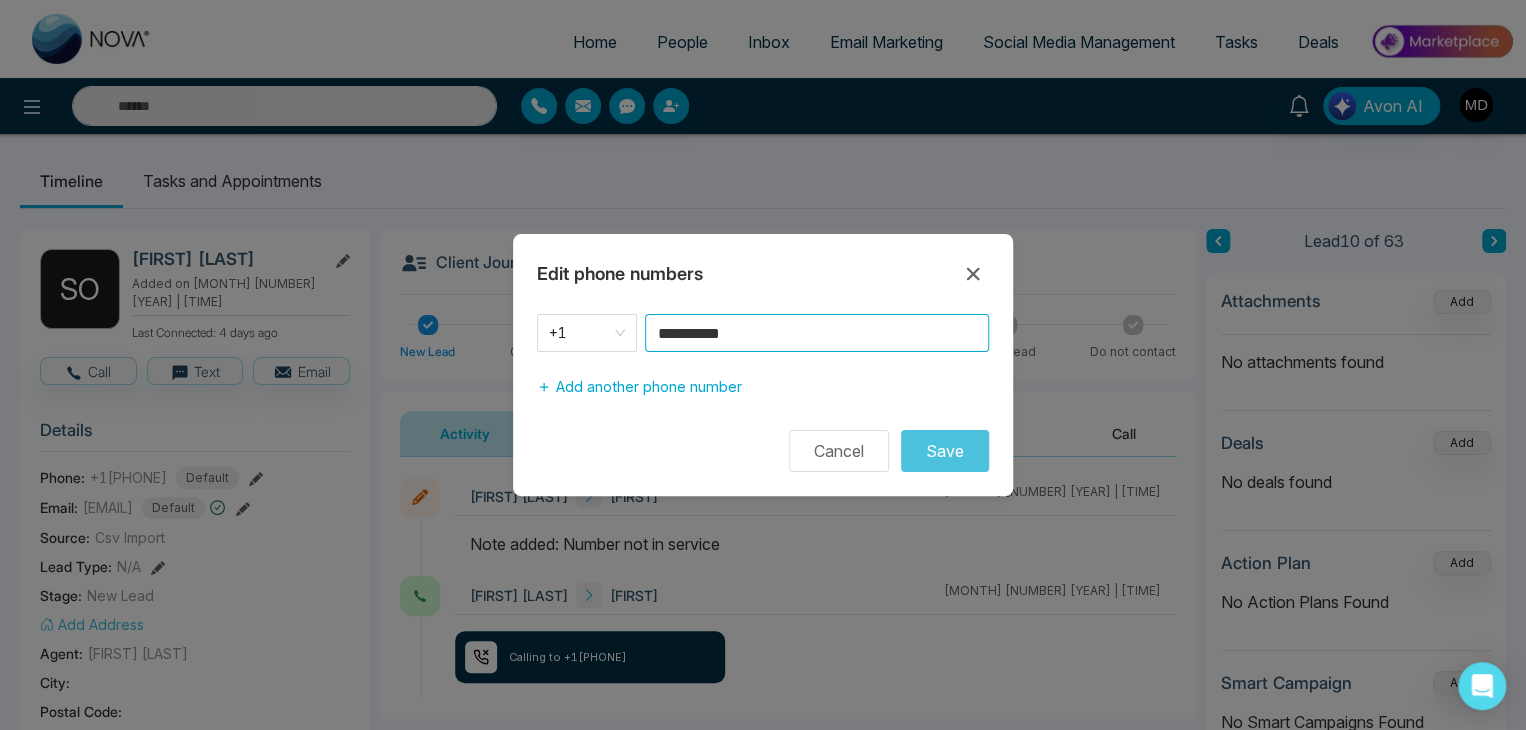 paste 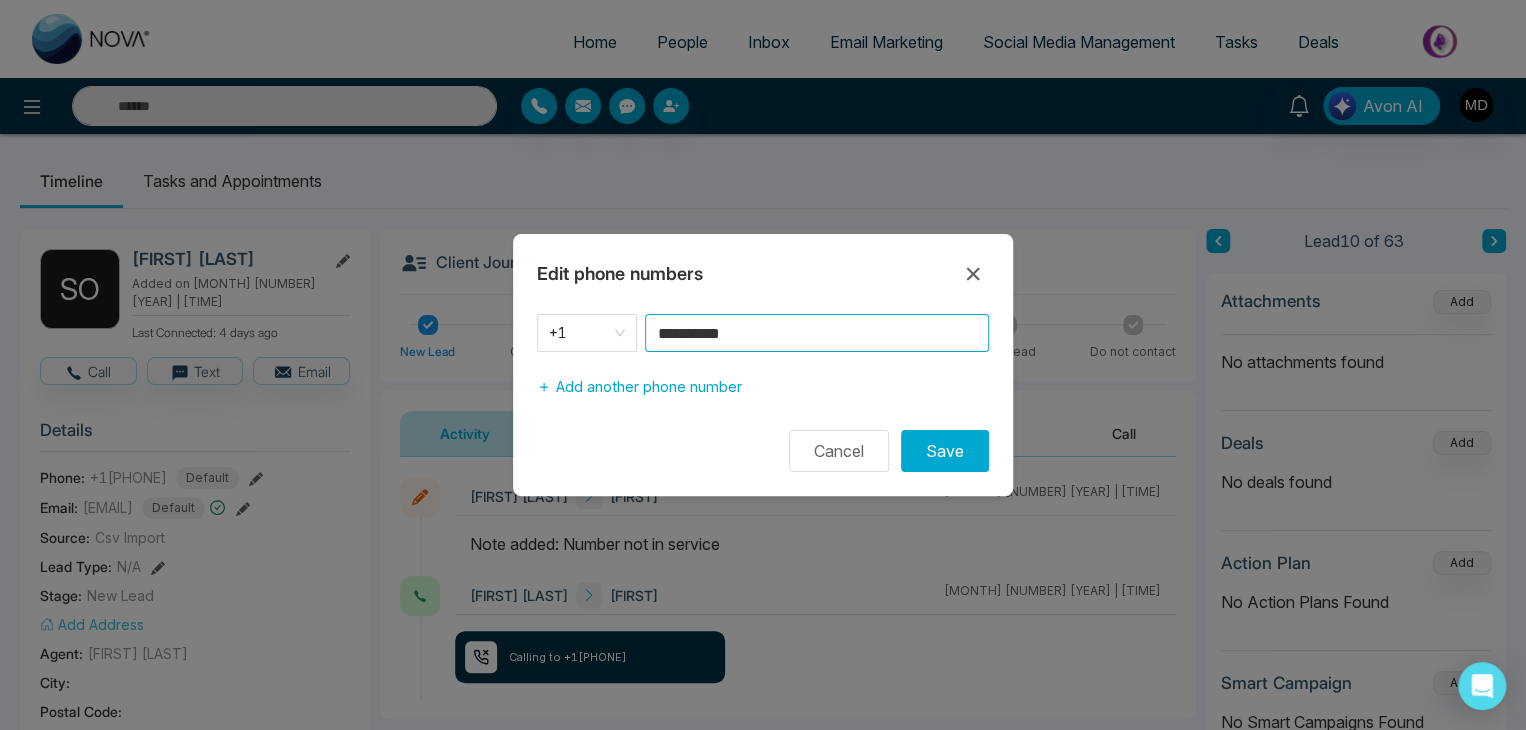 type on "**********" 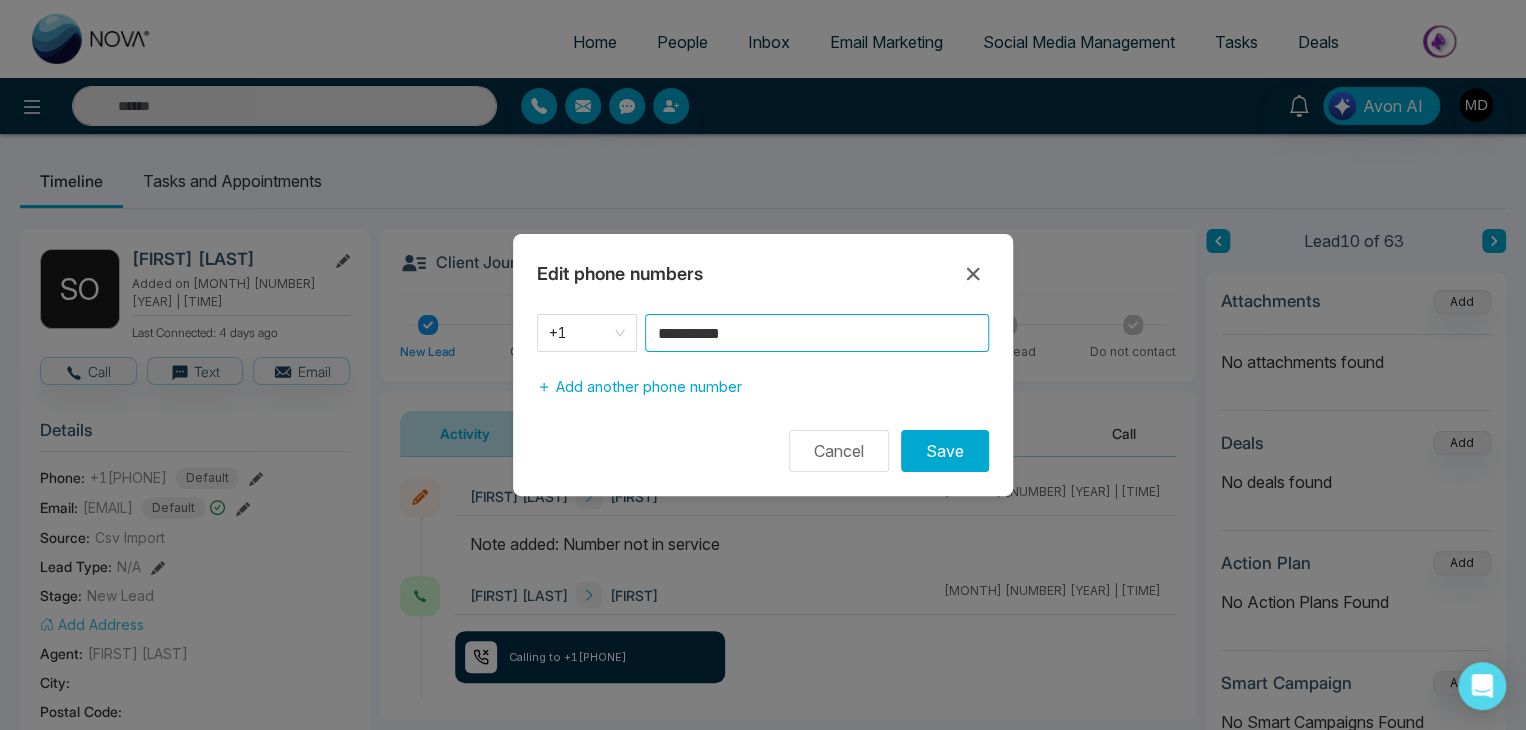 click on "Save" at bounding box center [945, 451] 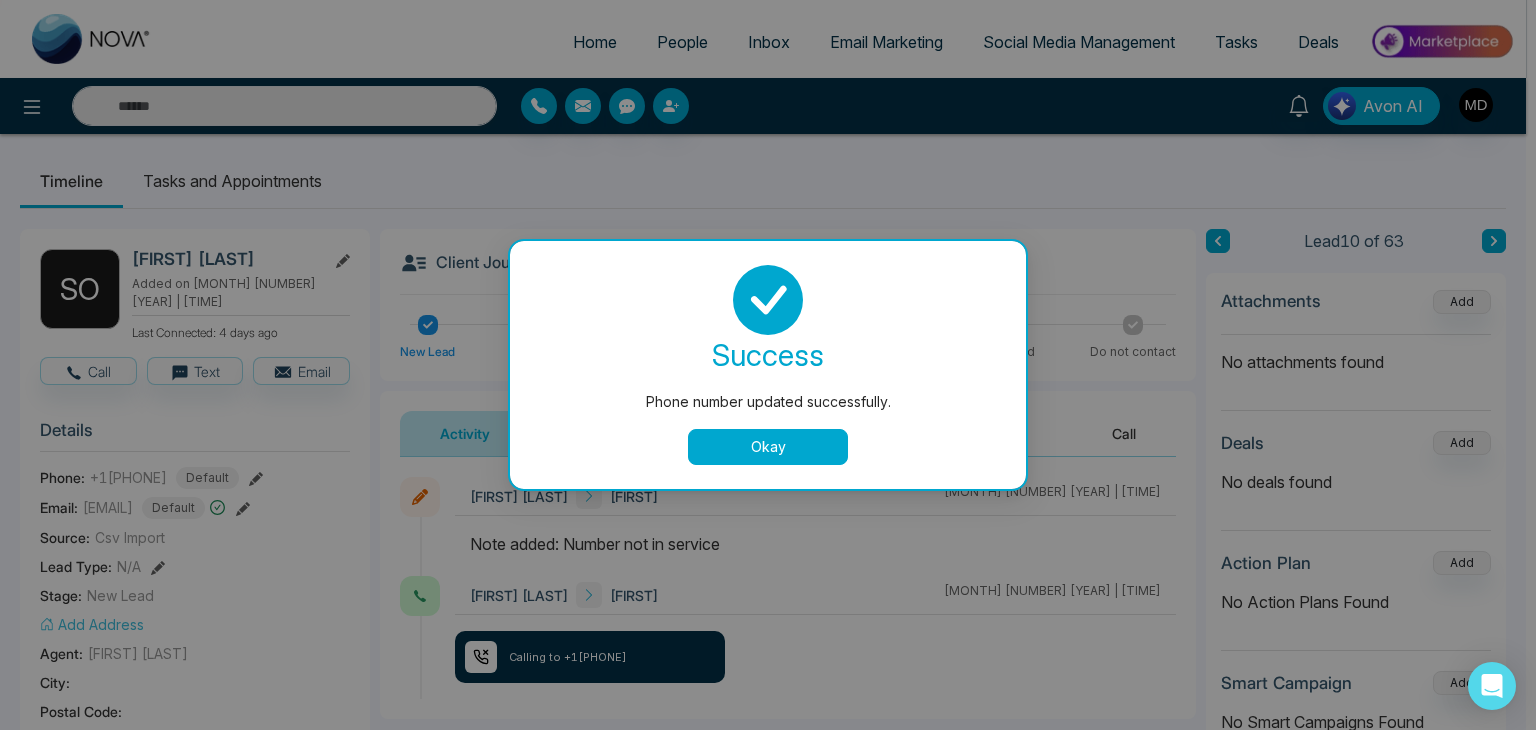 click on "Okay" at bounding box center (768, 447) 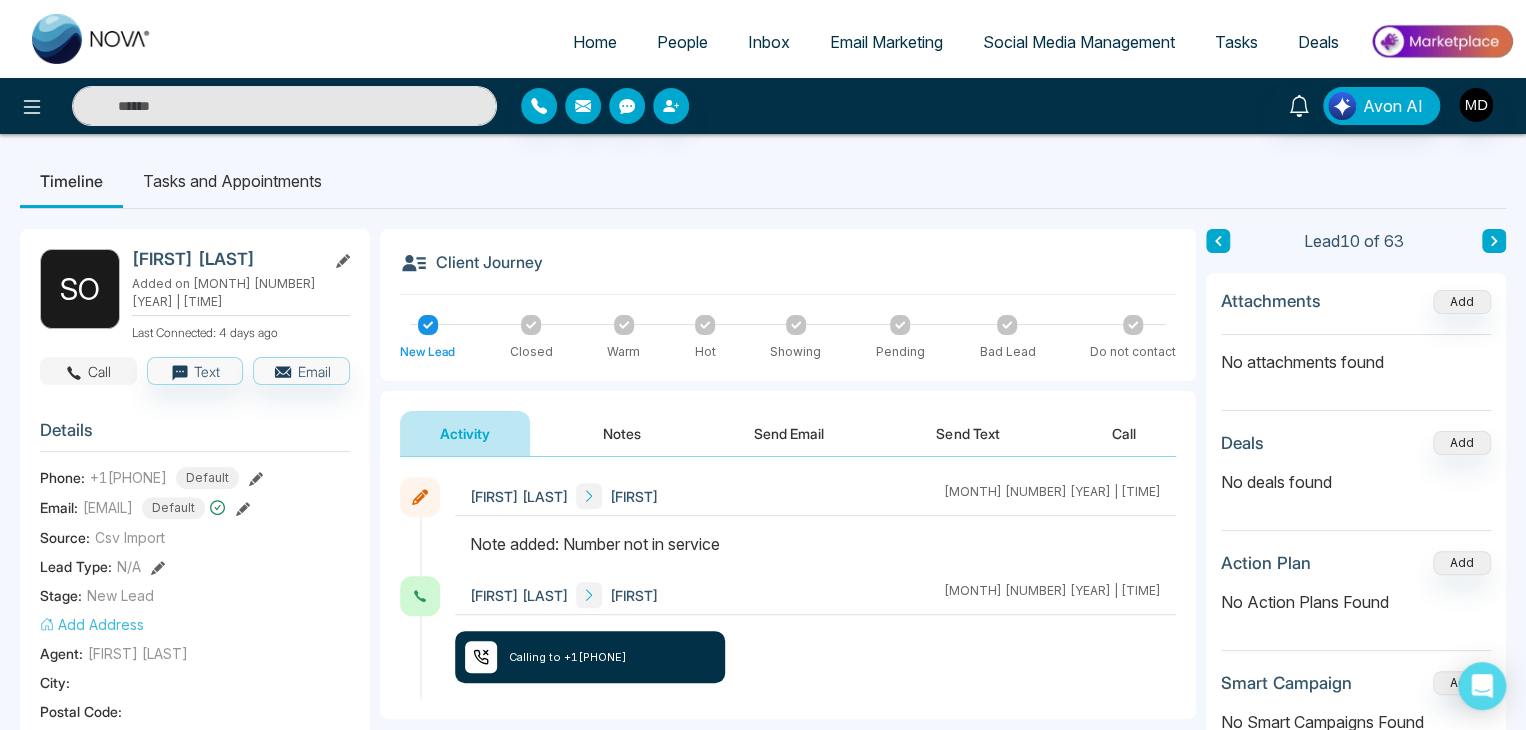 click on "Call" at bounding box center (88, 371) 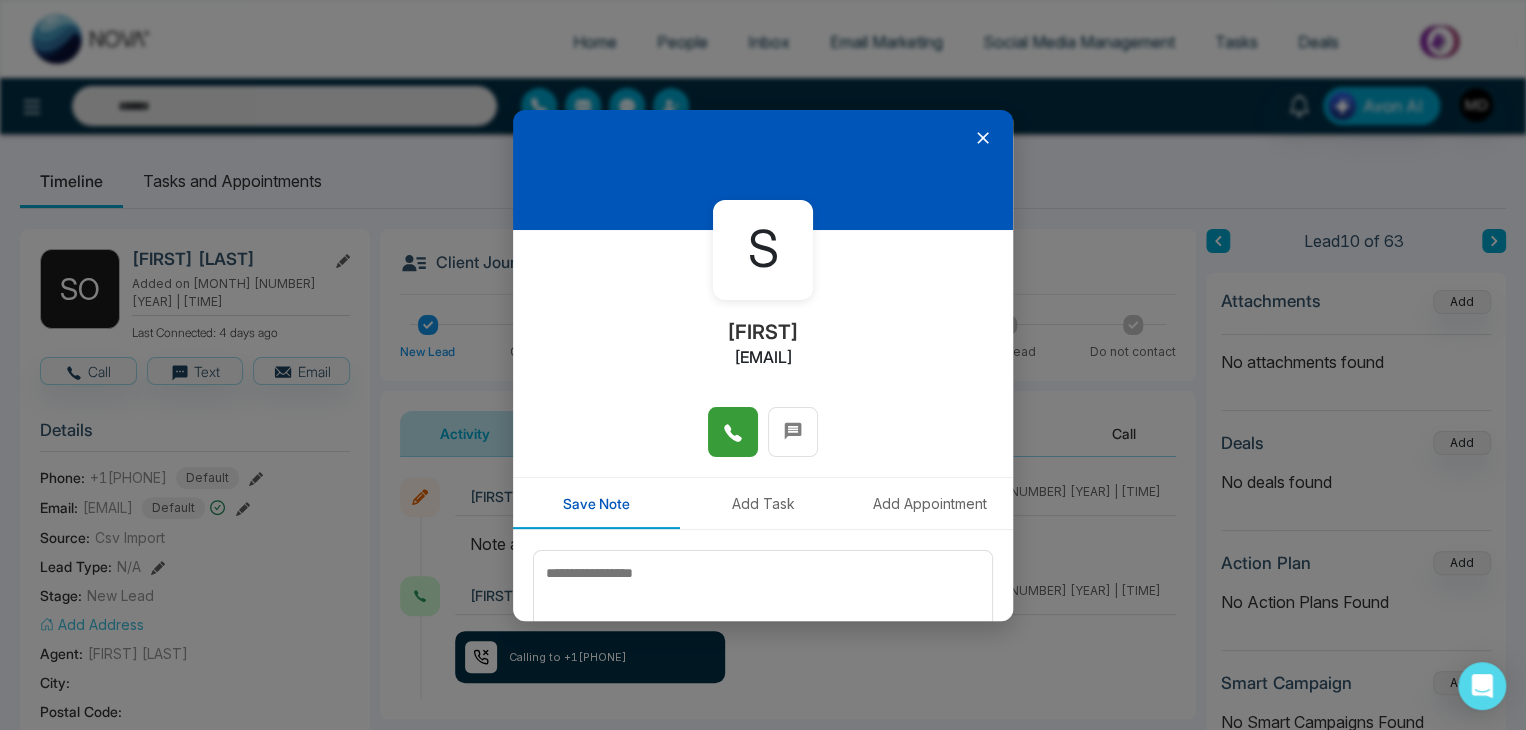 click at bounding box center [733, 432] 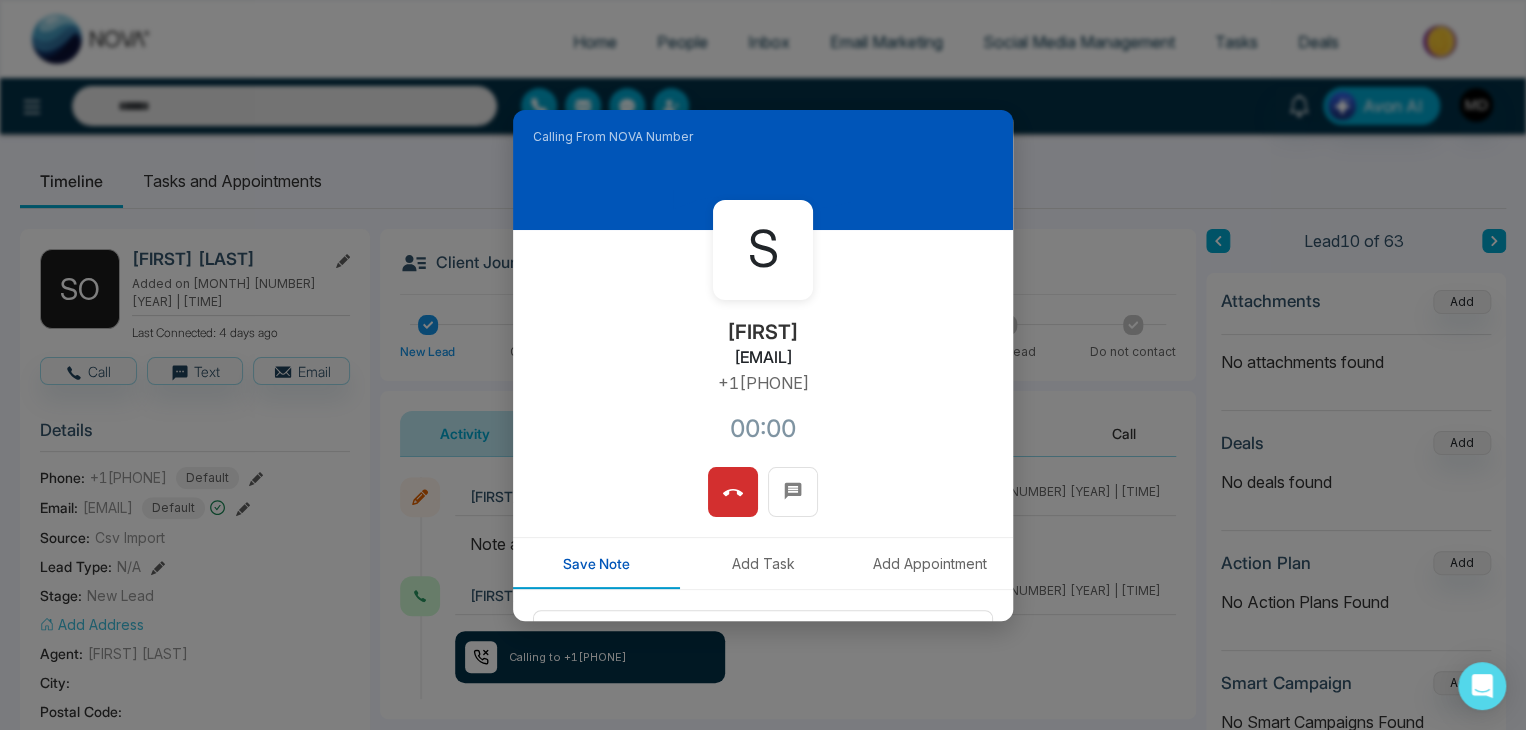 drag, startPoint x: 819, startPoint y: 387, endPoint x: 697, endPoint y: 397, distance: 122.40915 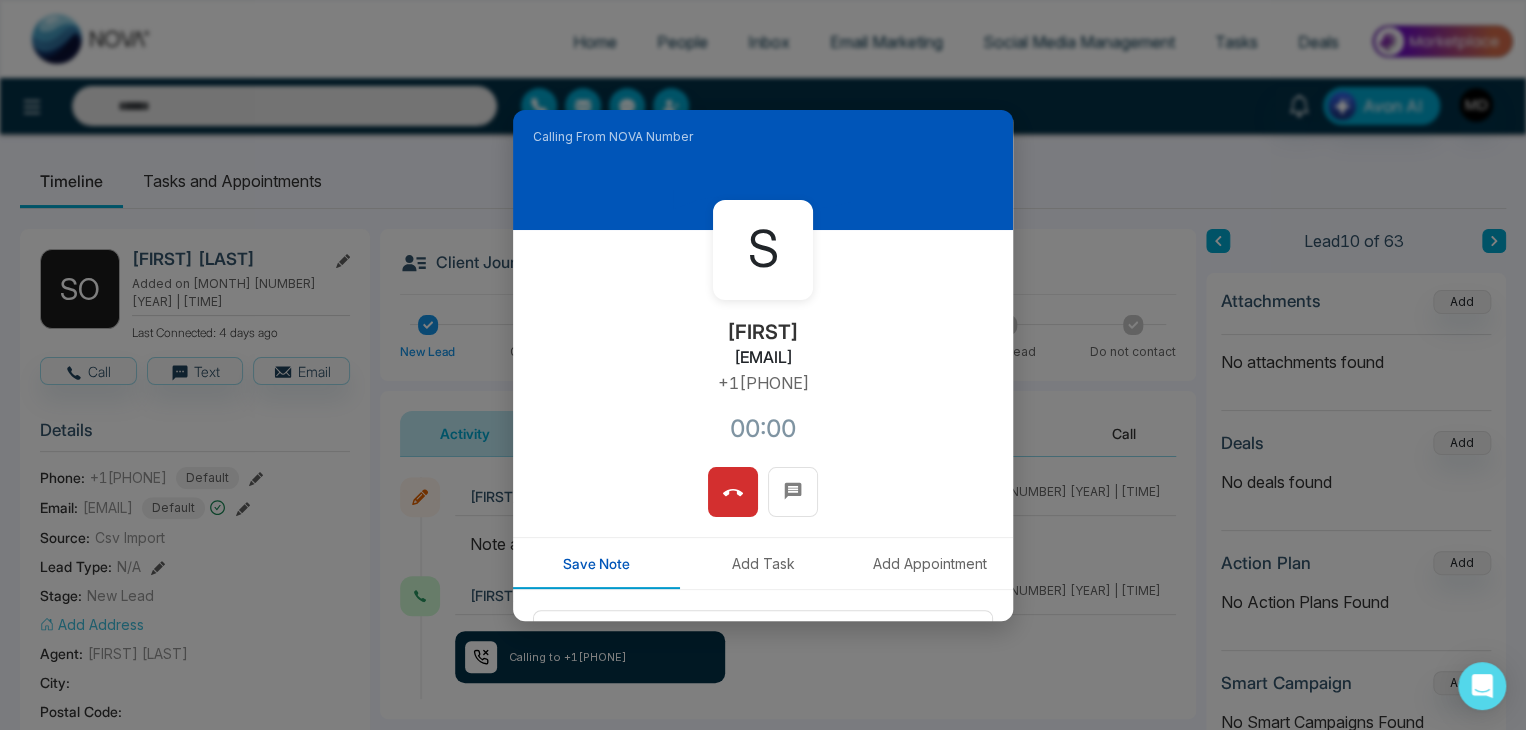 click on "S Sally sallyoshea@sympatico.ca +19058450024 00:00" at bounding box center (763, 348) 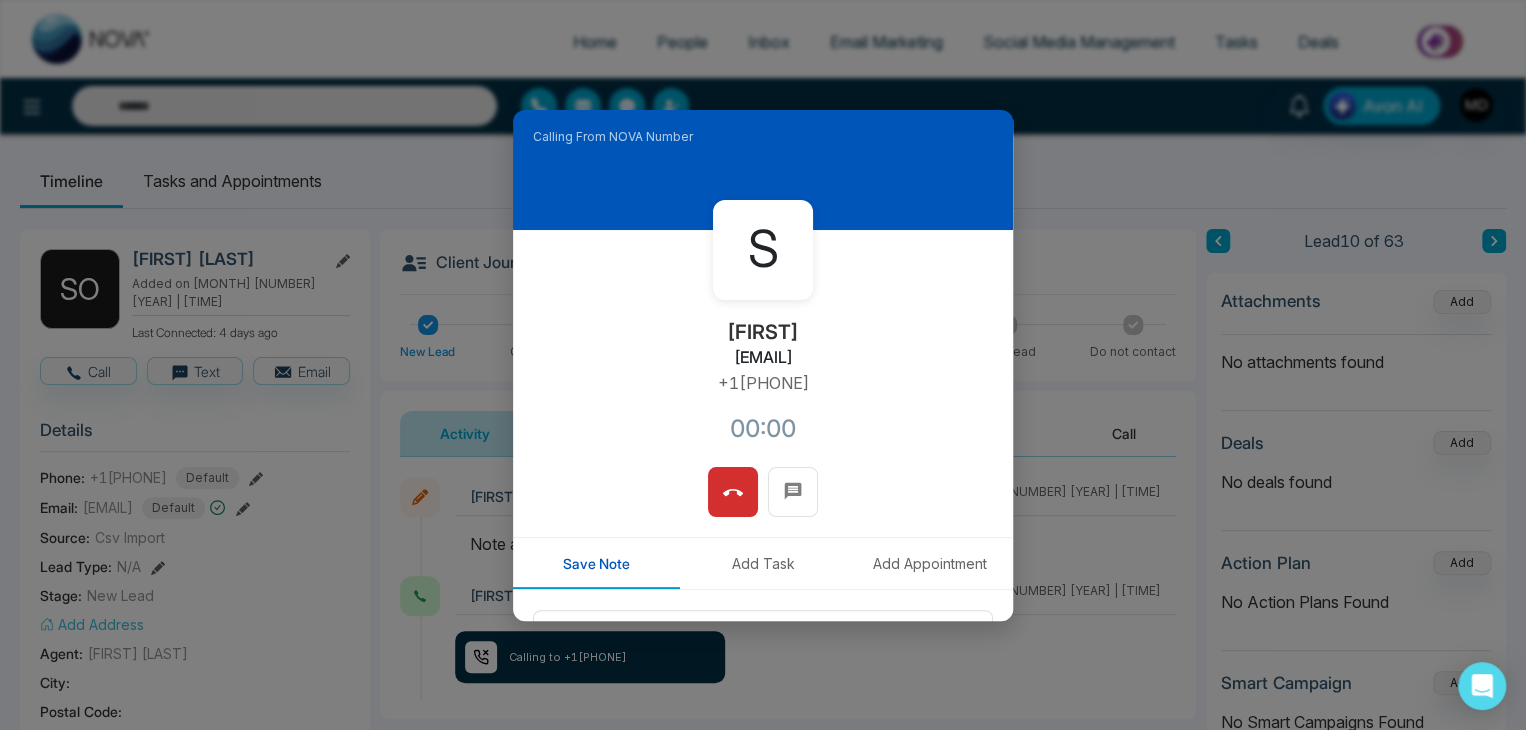 copy on "+19058450024" 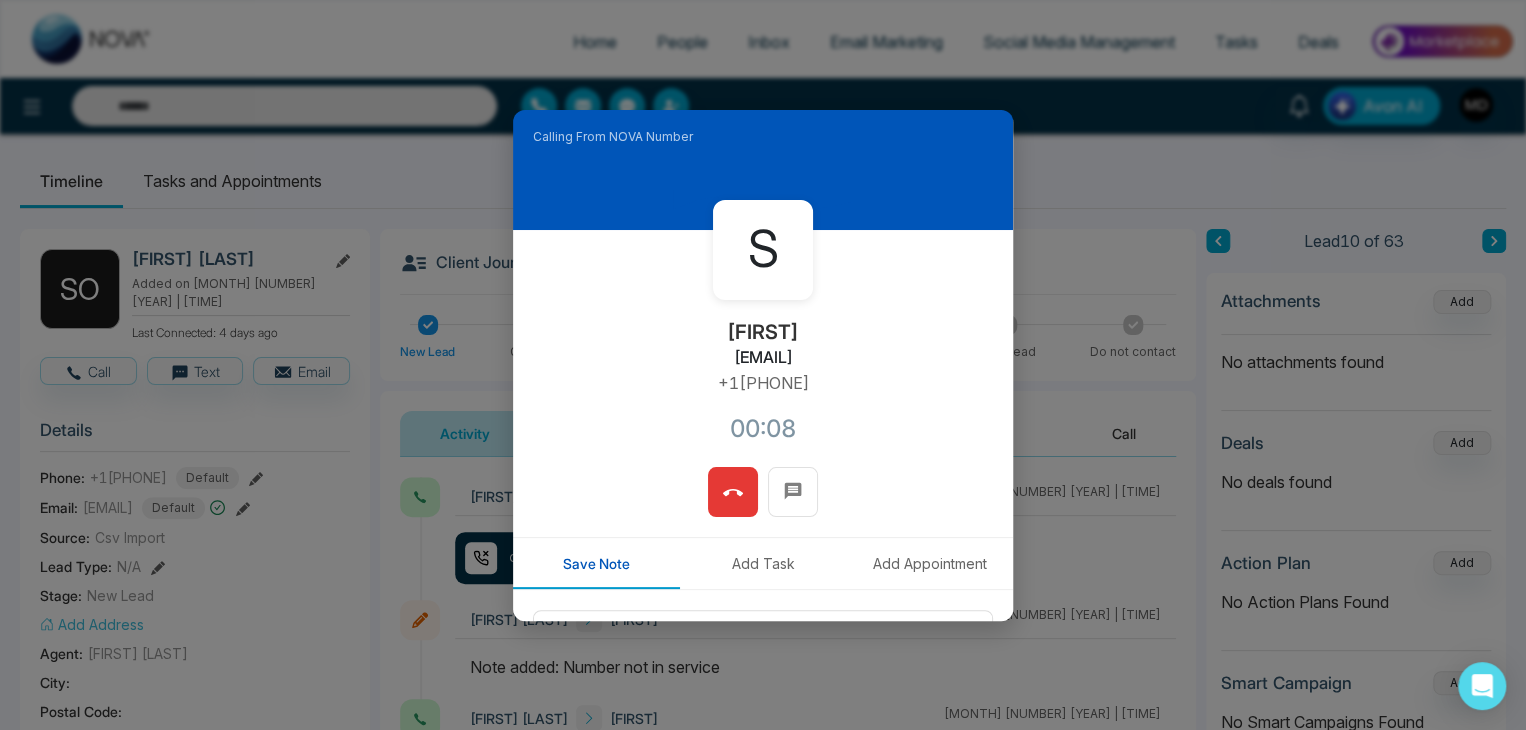 click 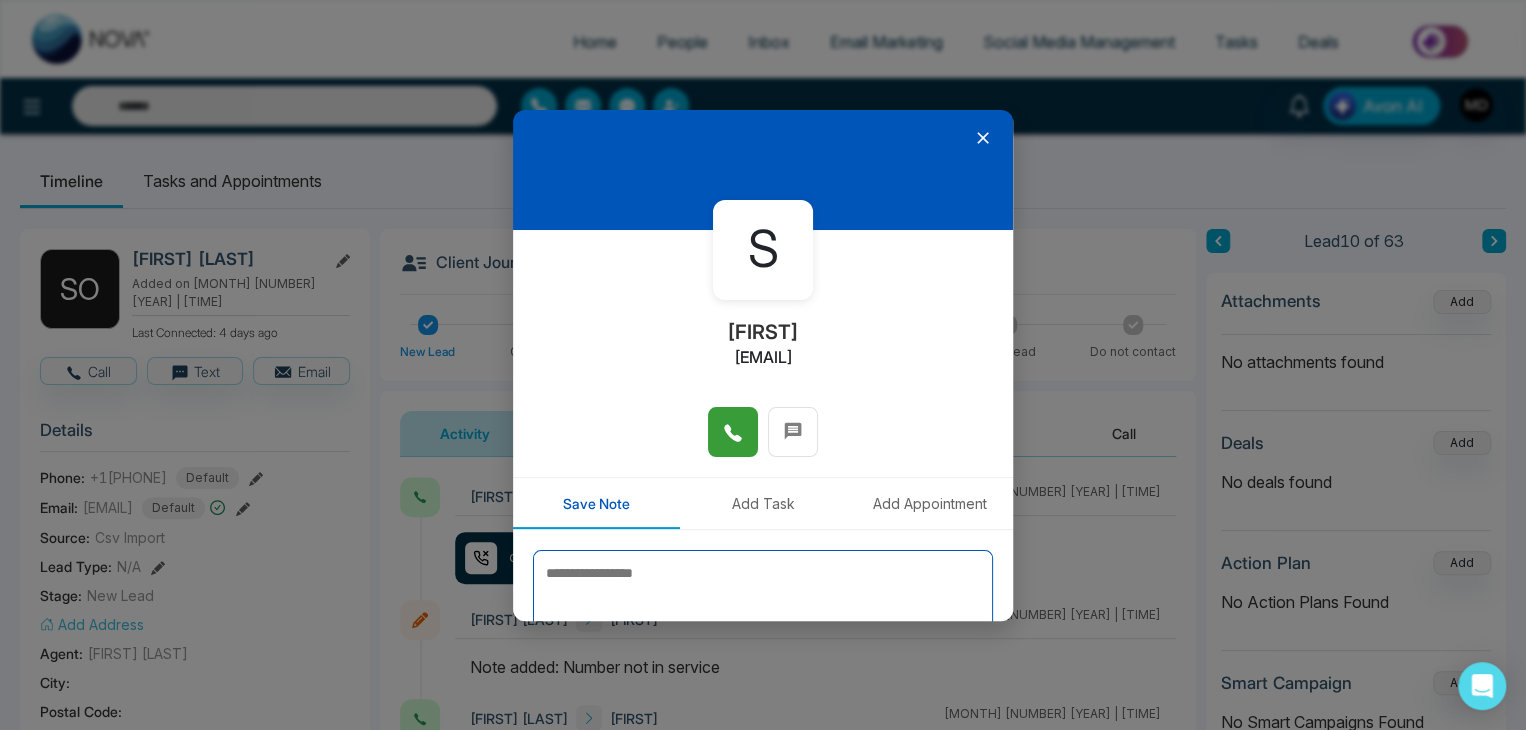 click at bounding box center (763, 600) 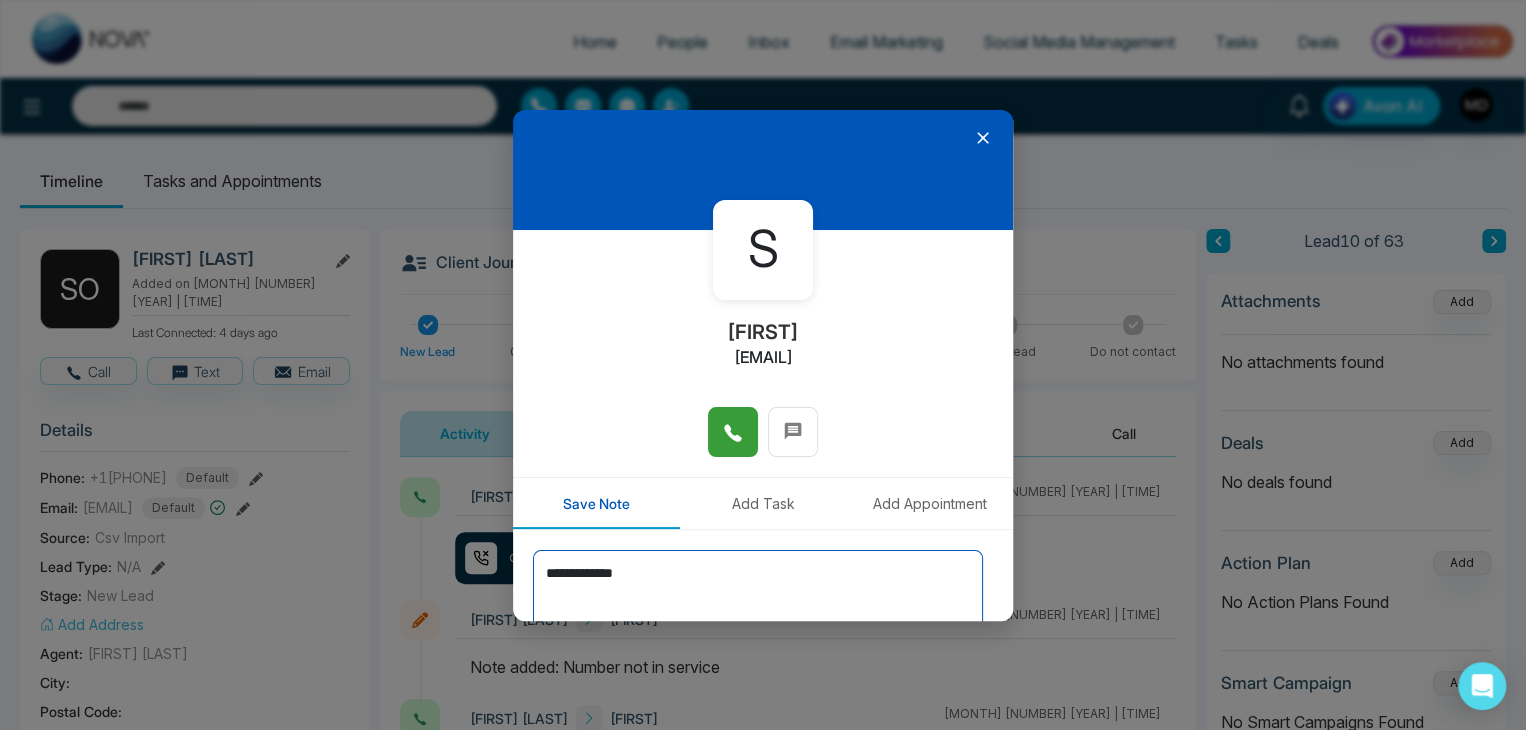 type on "**********" 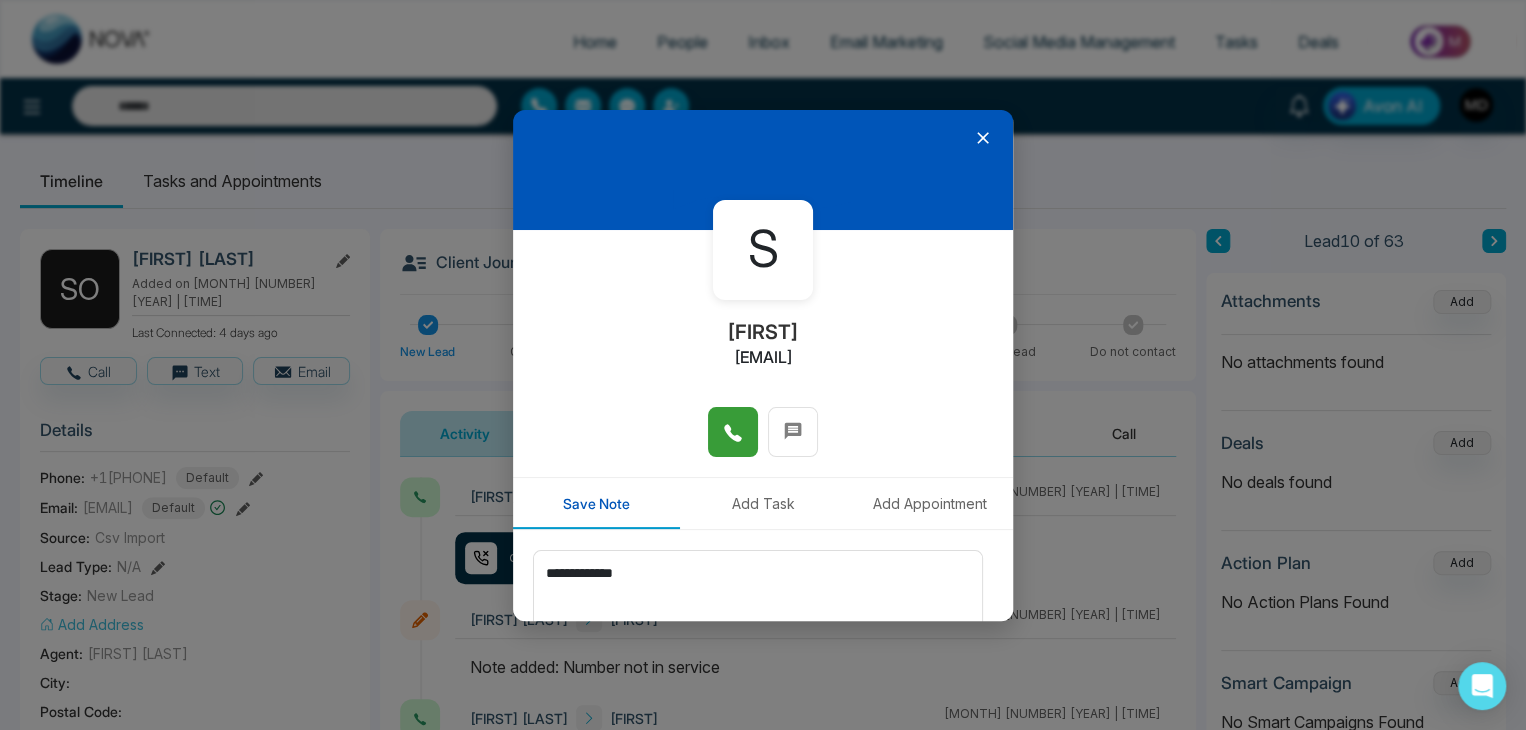 scroll, scrollTop: 110, scrollLeft: 0, axis: vertical 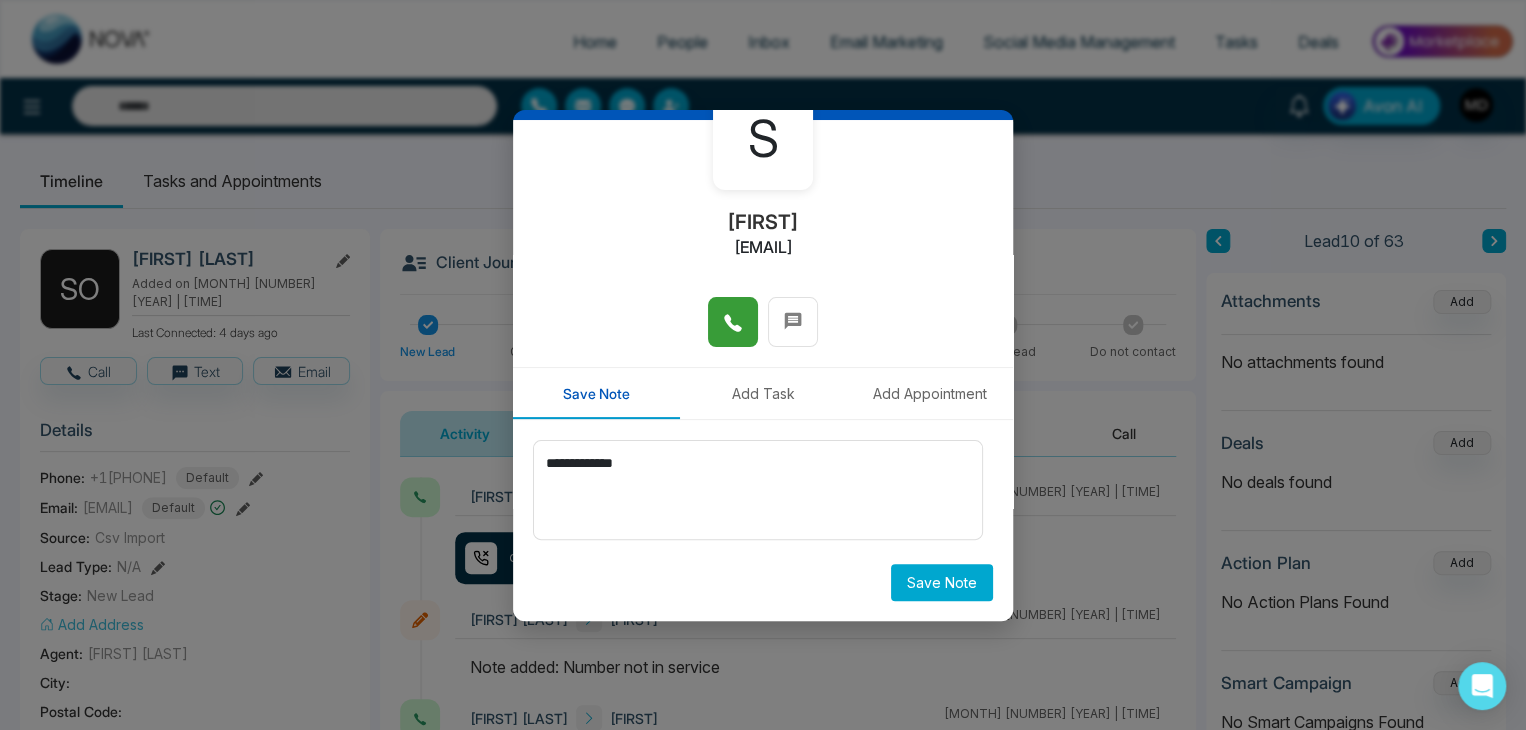 type 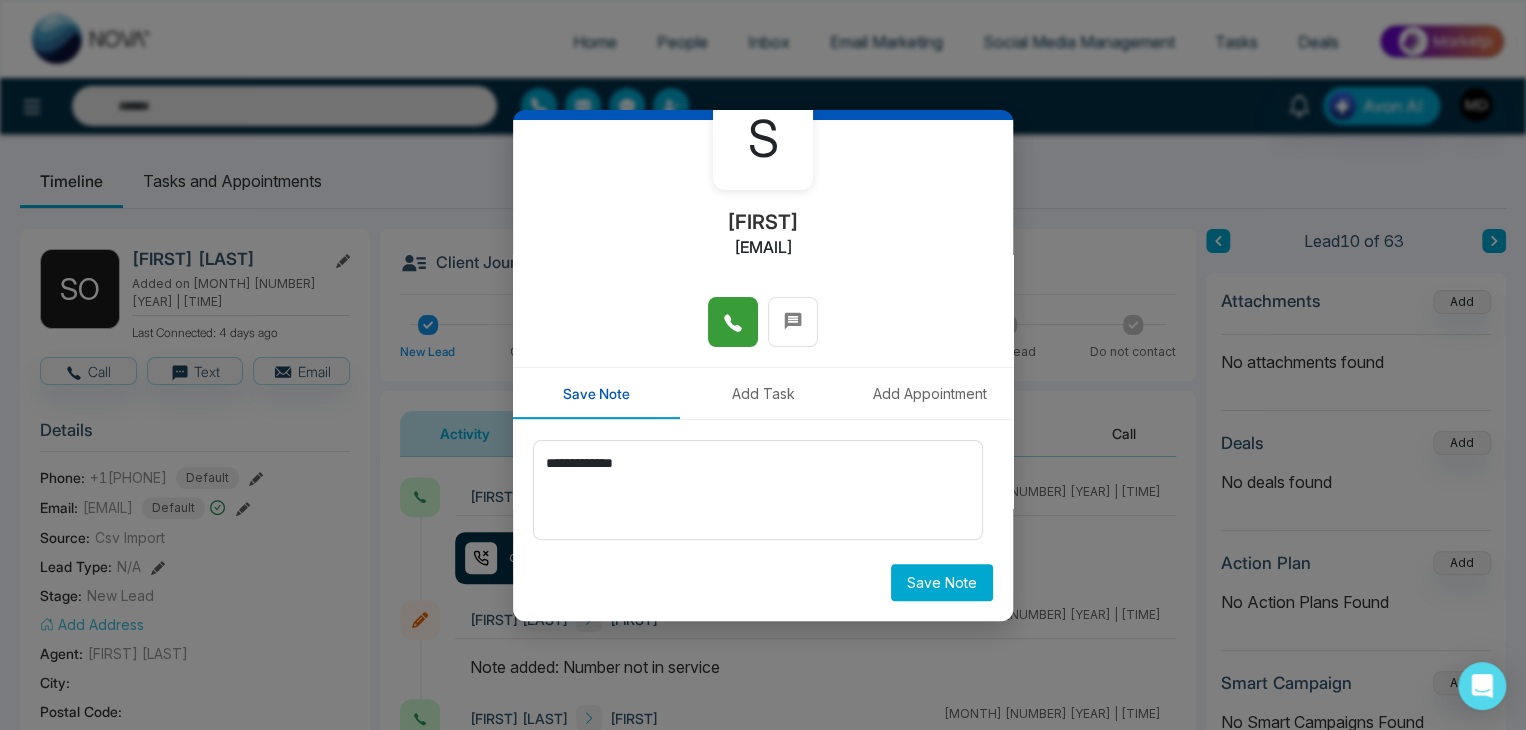 click on "Save Note" at bounding box center [942, 582] 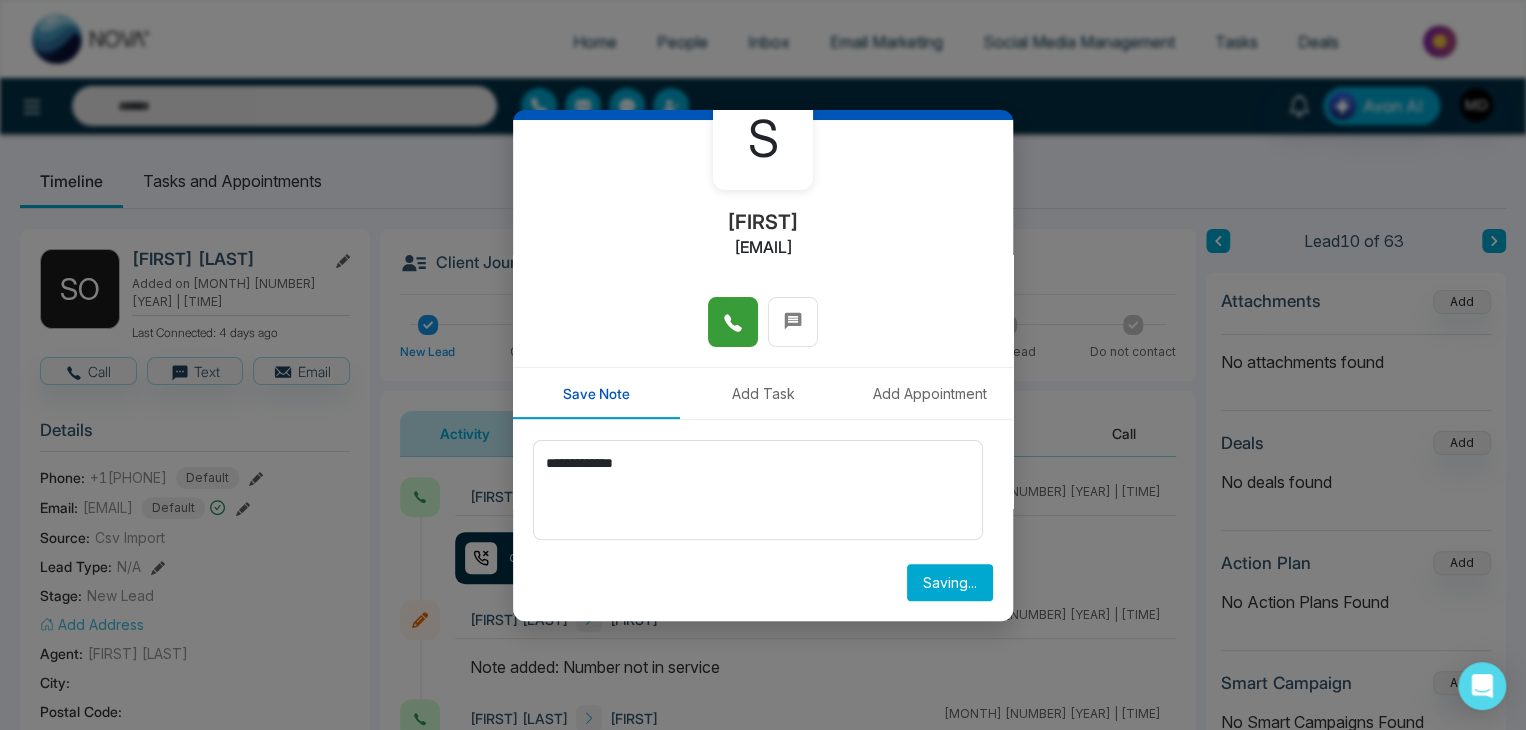 type 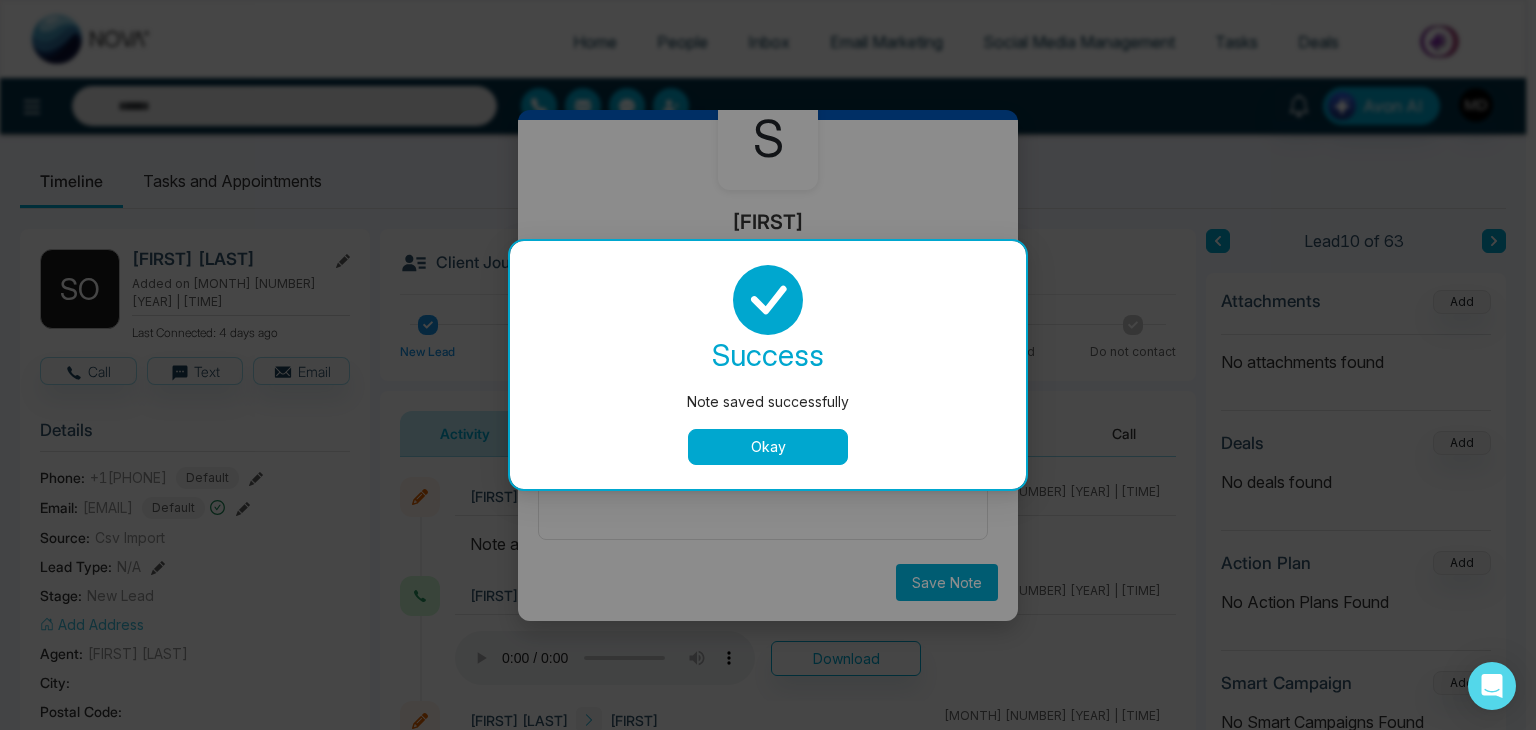 click on "Okay" at bounding box center (768, 447) 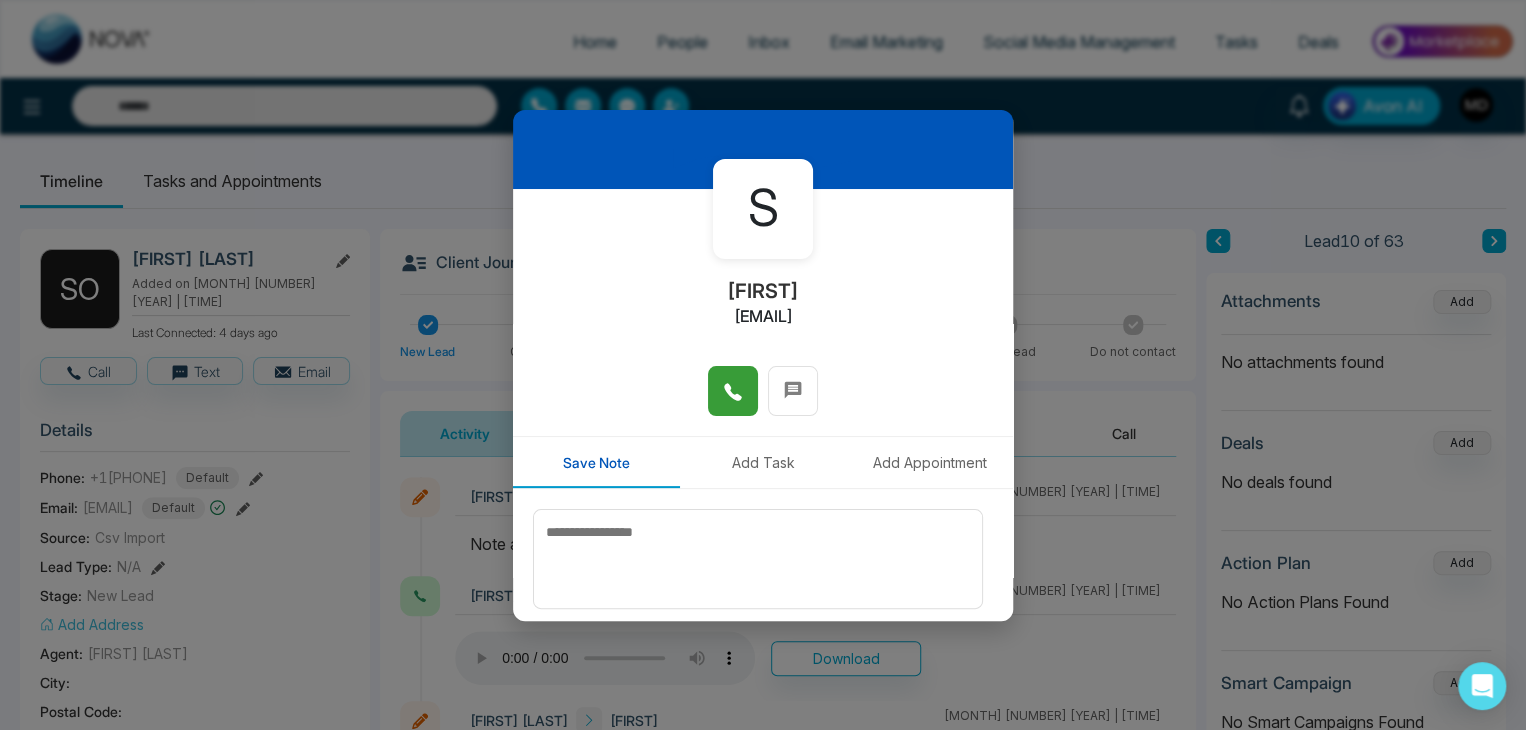 scroll, scrollTop: 0, scrollLeft: 0, axis: both 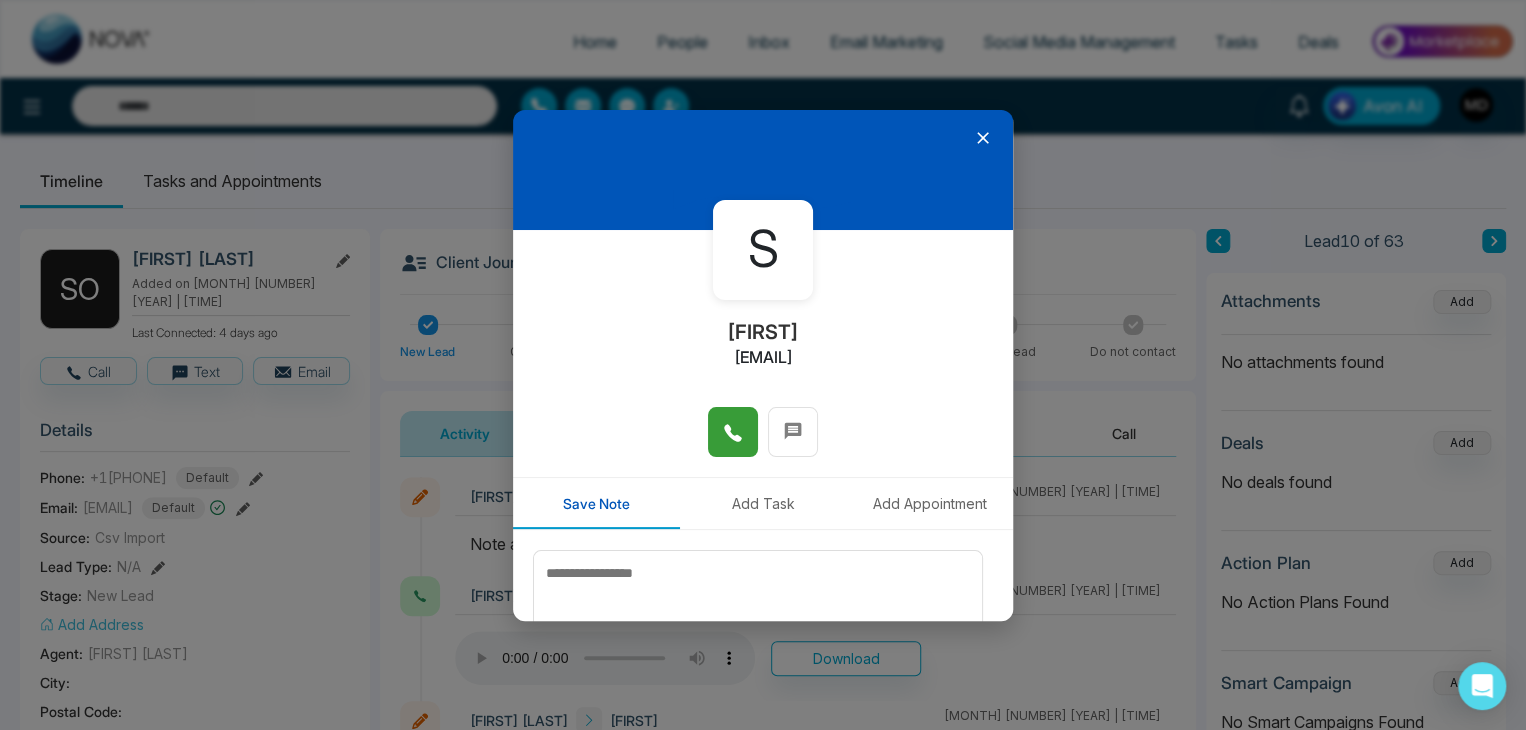click 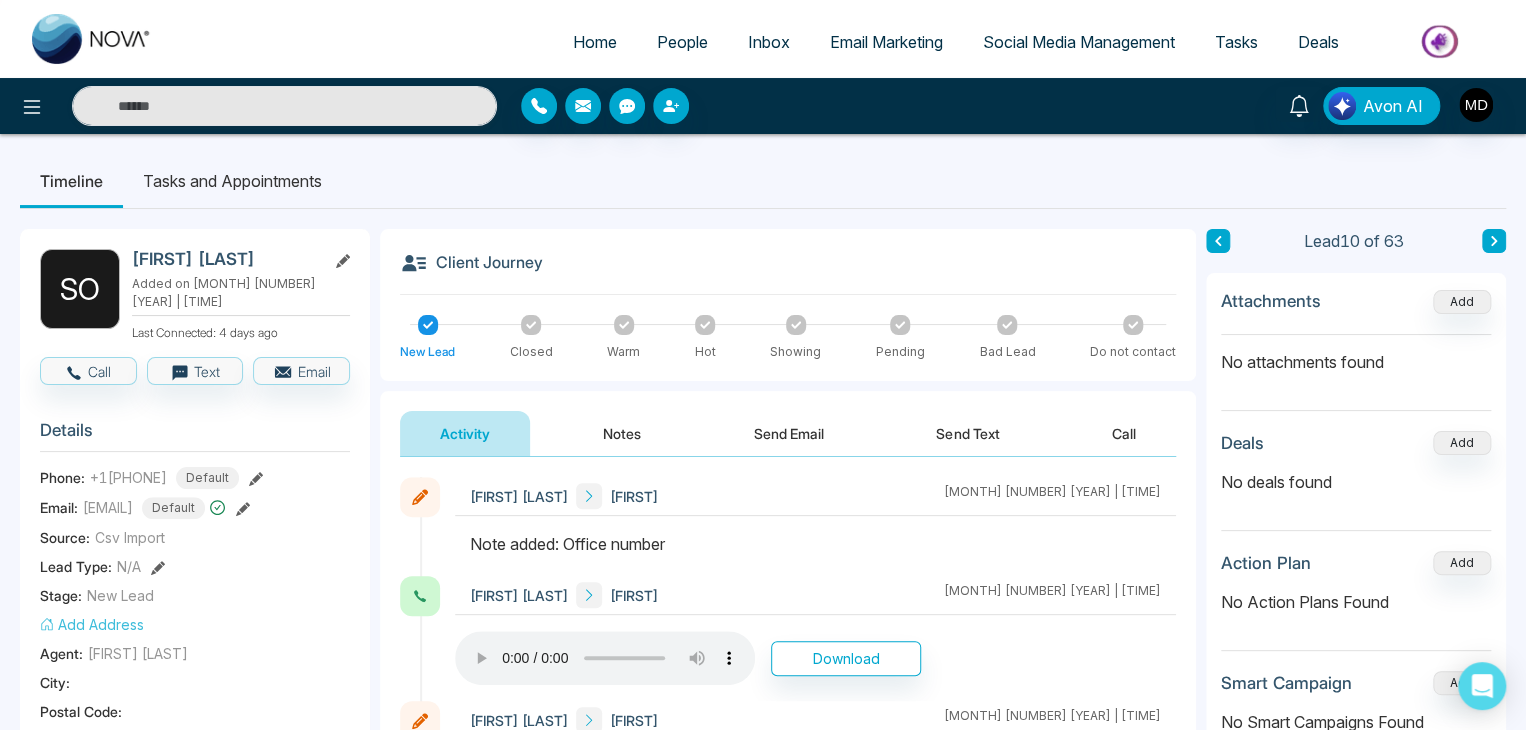 click at bounding box center (1494, 241) 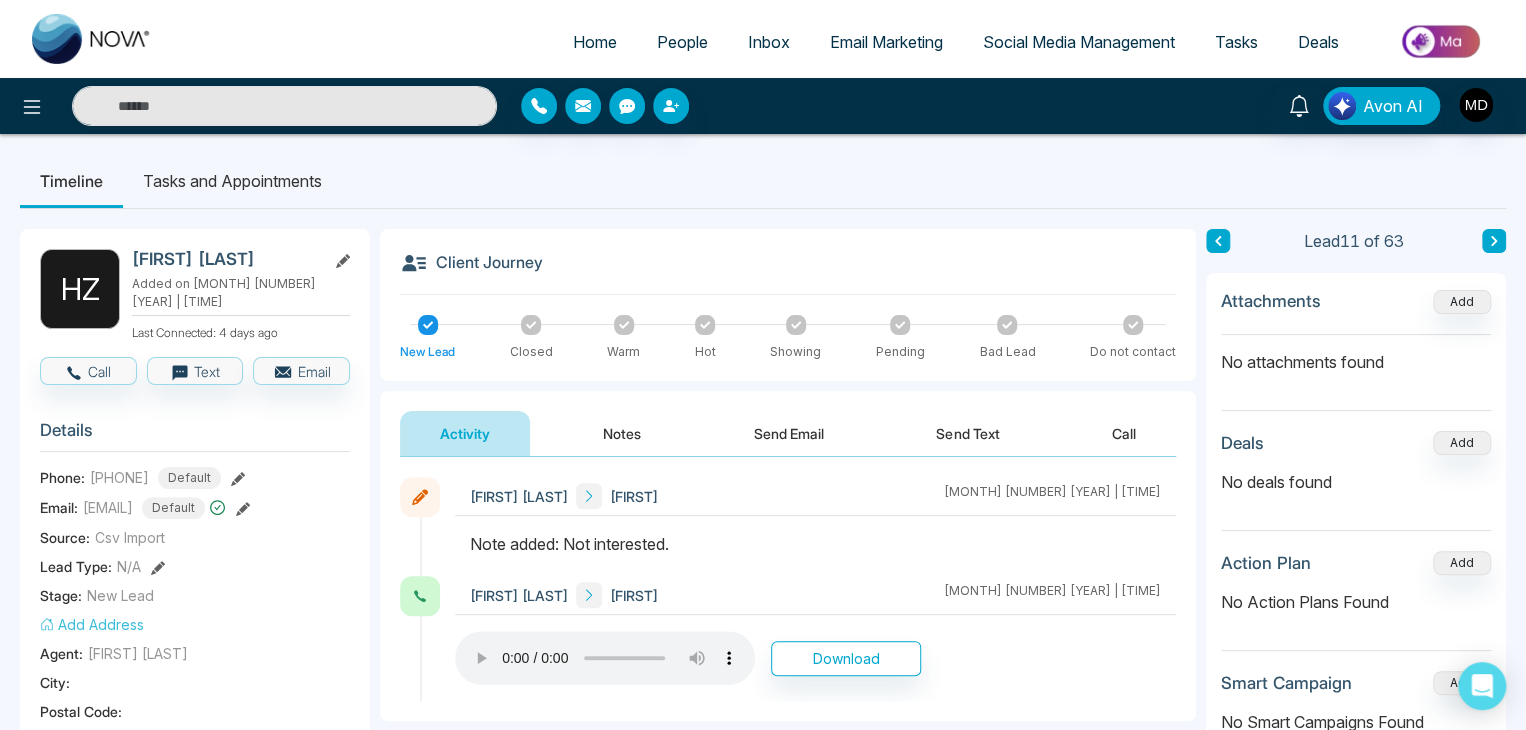 click 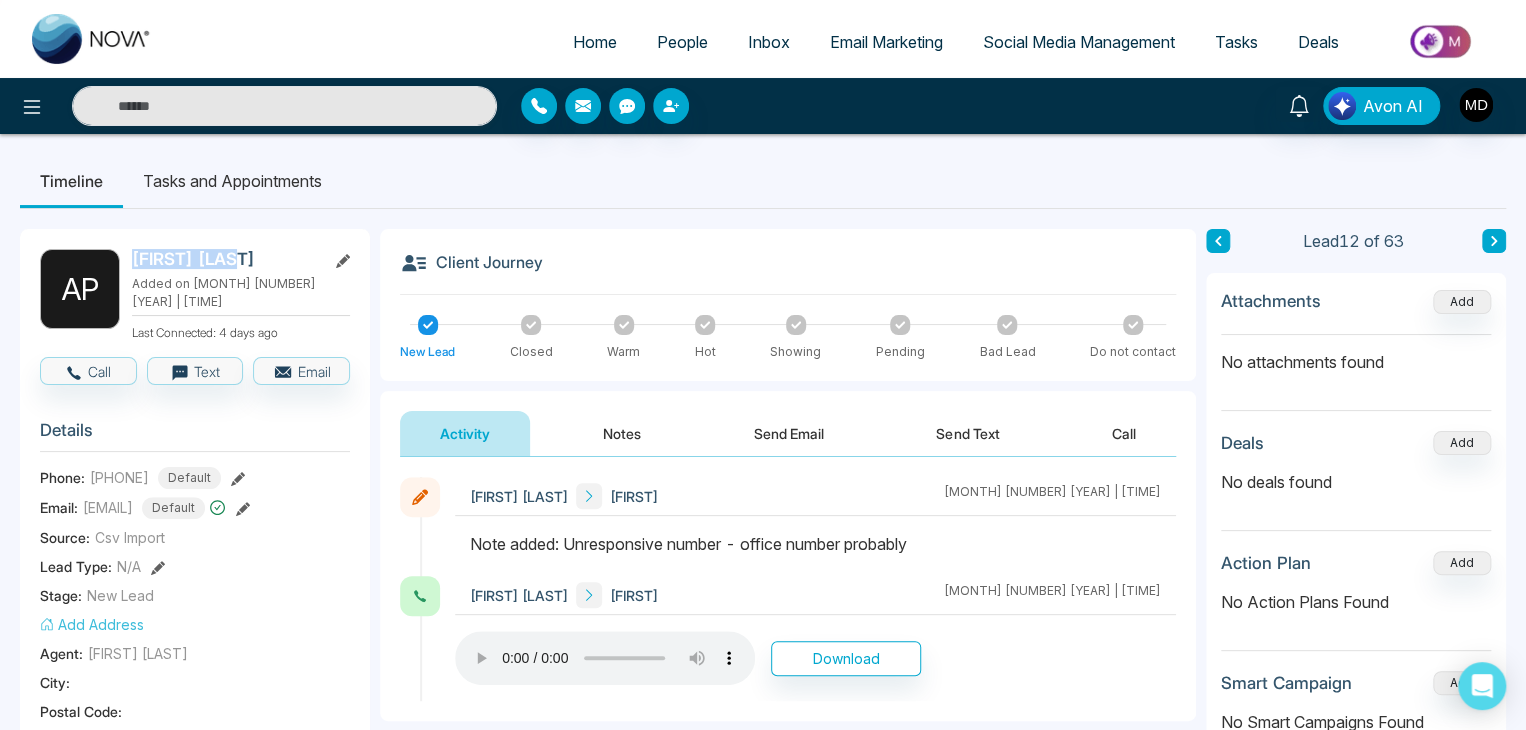 drag, startPoint x: 240, startPoint y: 258, endPoint x: 119, endPoint y: 267, distance: 121.33425 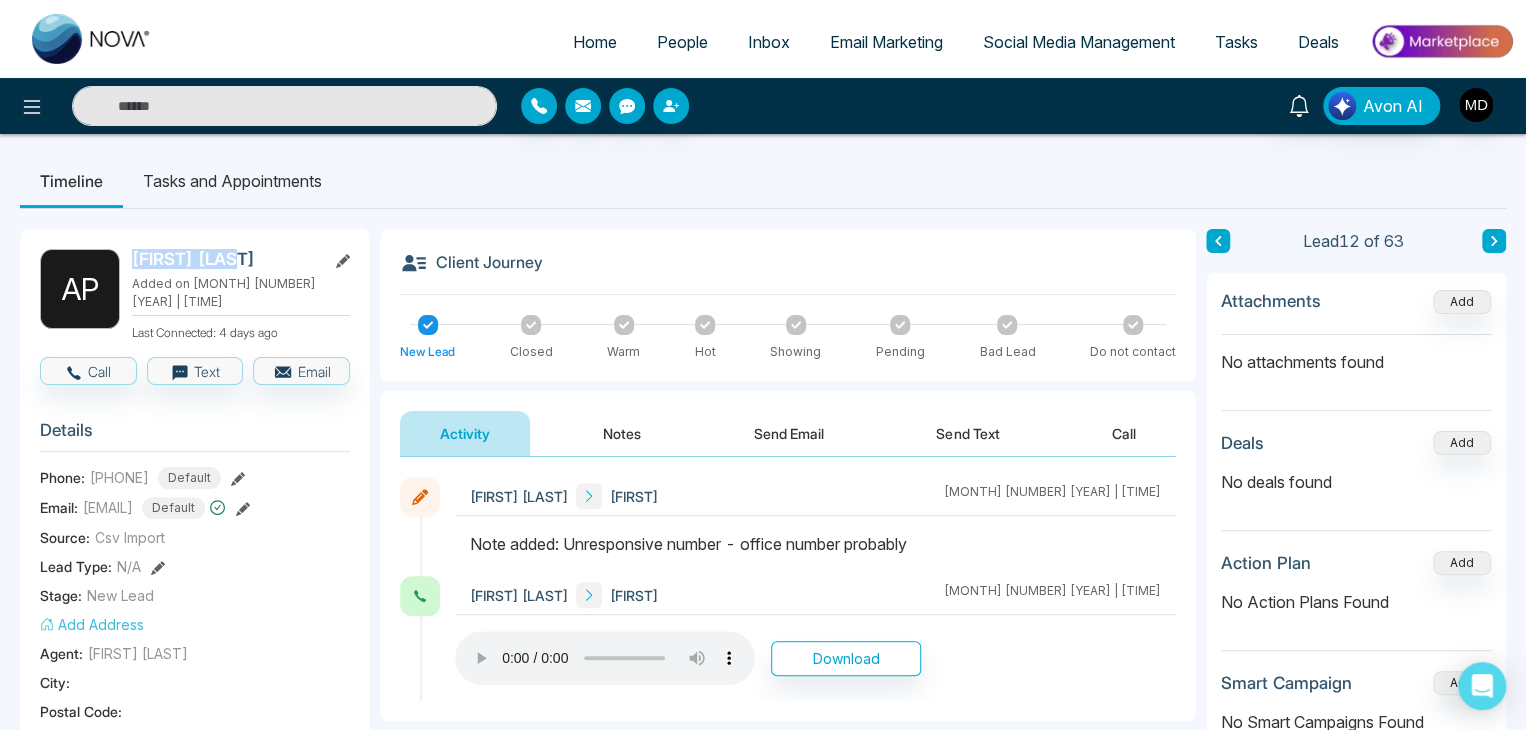 click on "A P Adam Parsons Added on   August 1 2025 | 8:41 PM Last Connected:   4 days ago" at bounding box center (195, 295) 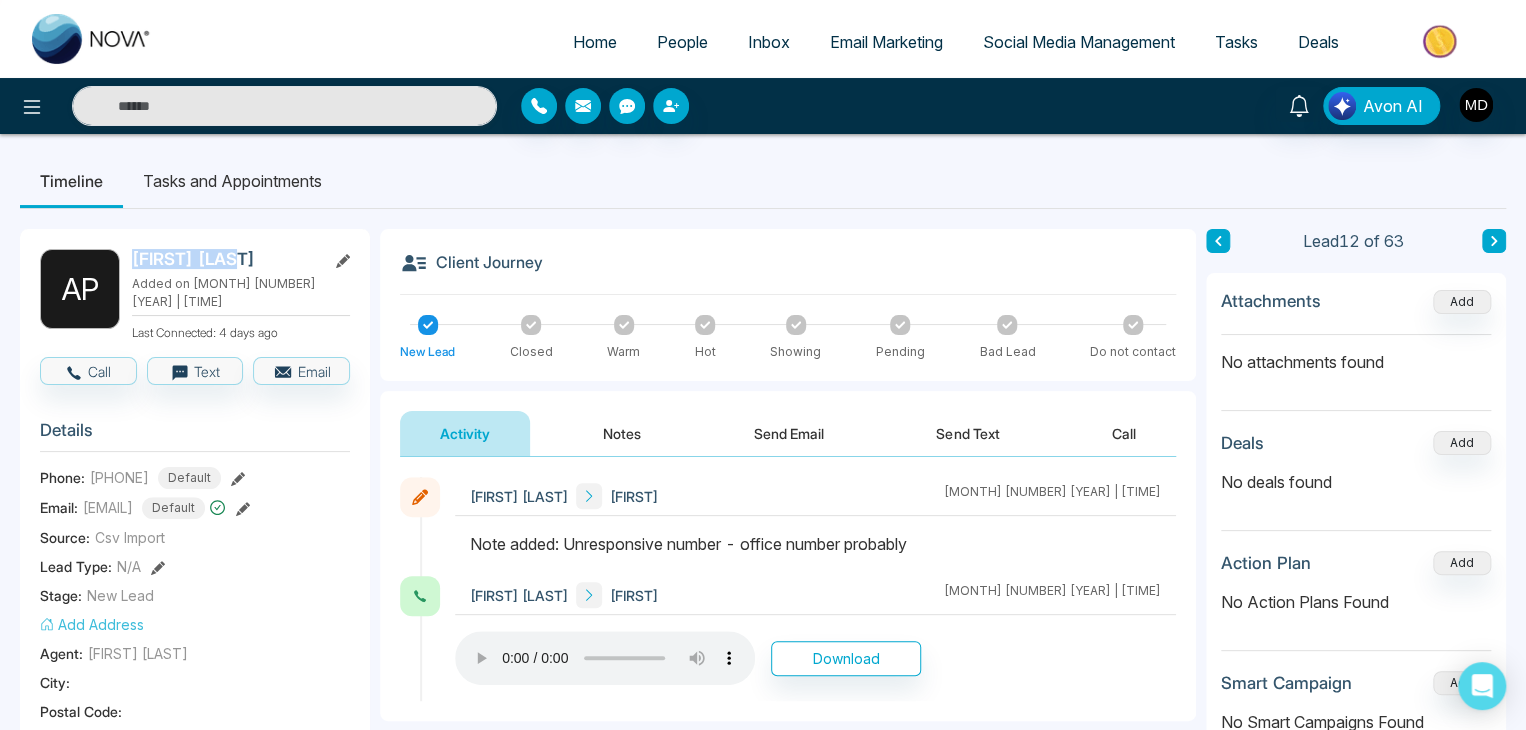 click 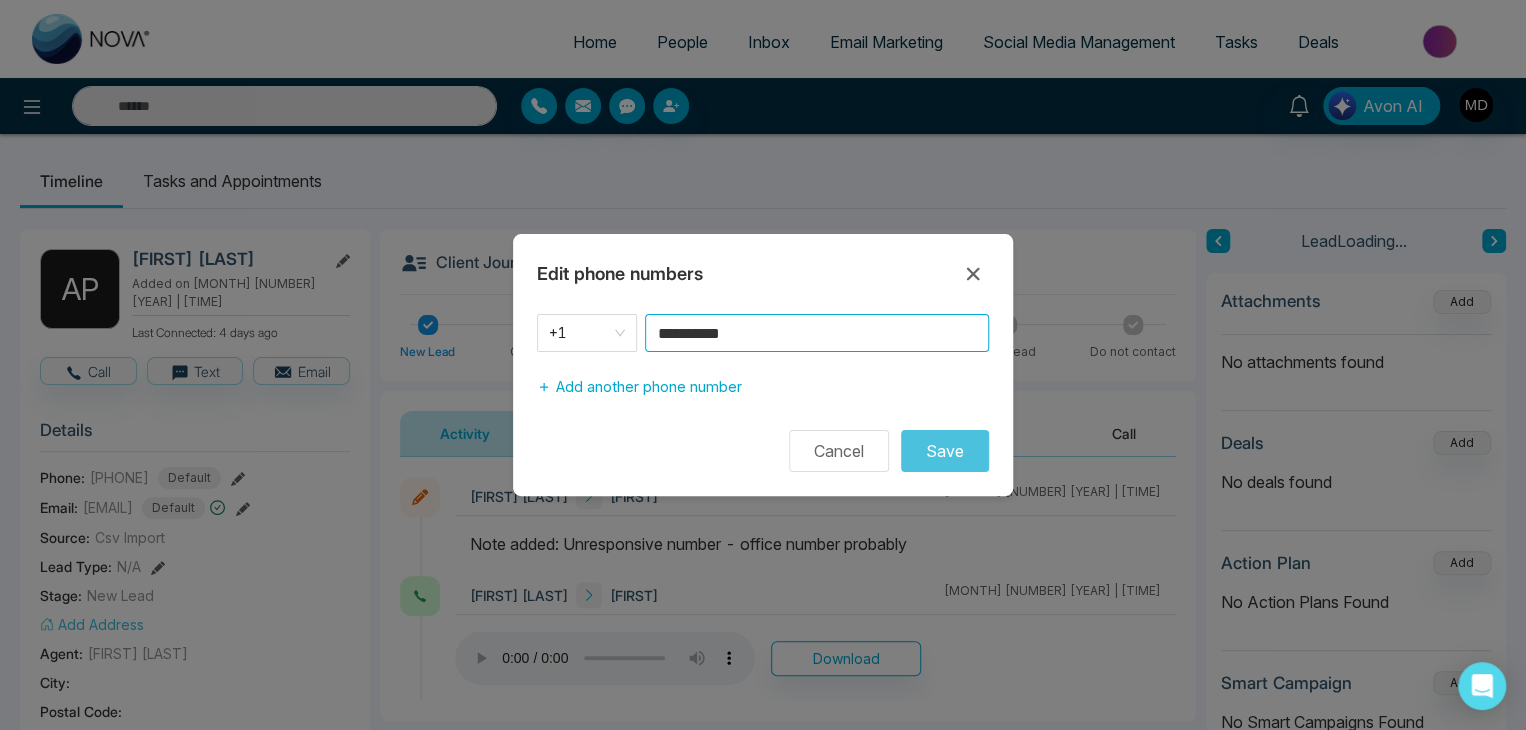drag, startPoint x: 842, startPoint y: 326, endPoint x: 430, endPoint y: 384, distance: 416.0625 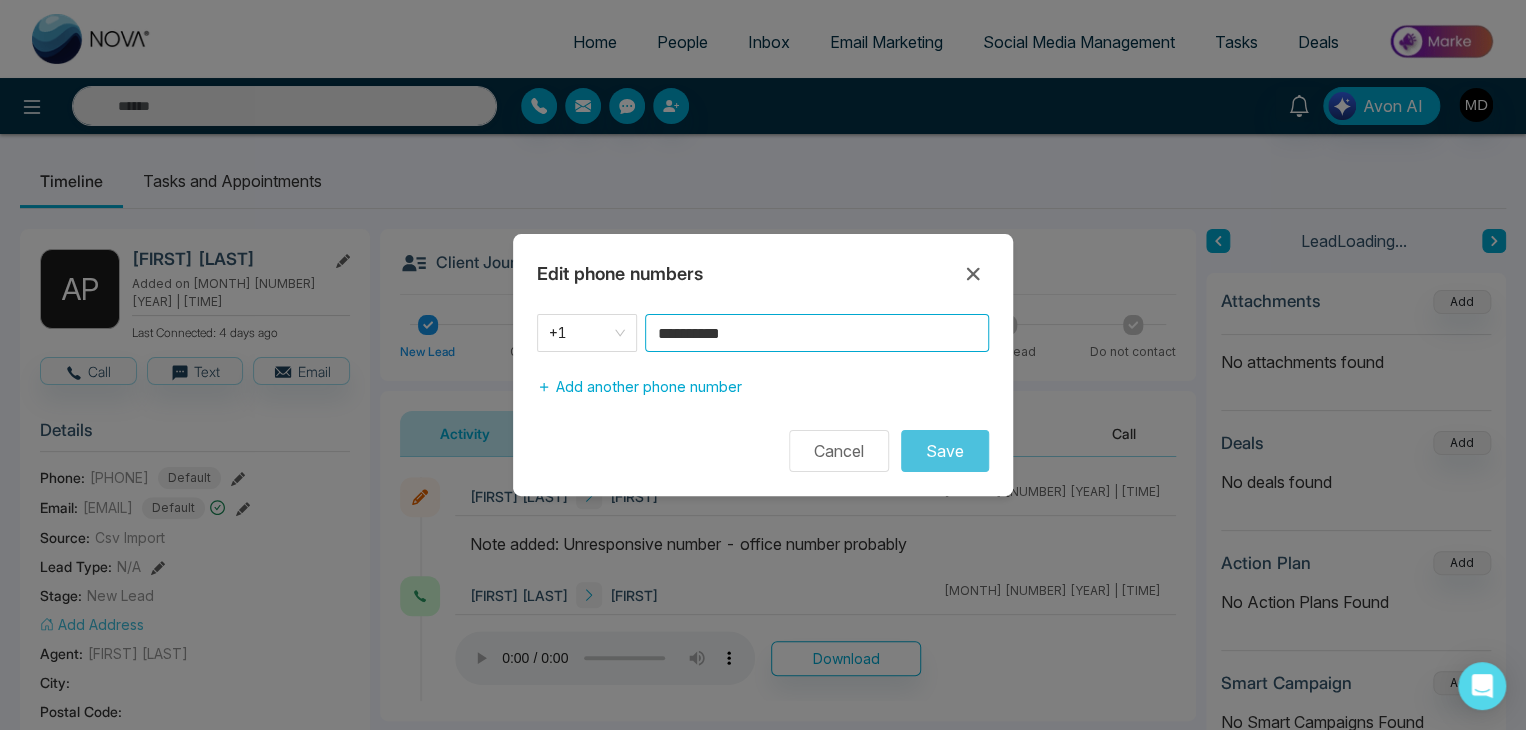 click on "**********" at bounding box center [763, 365] 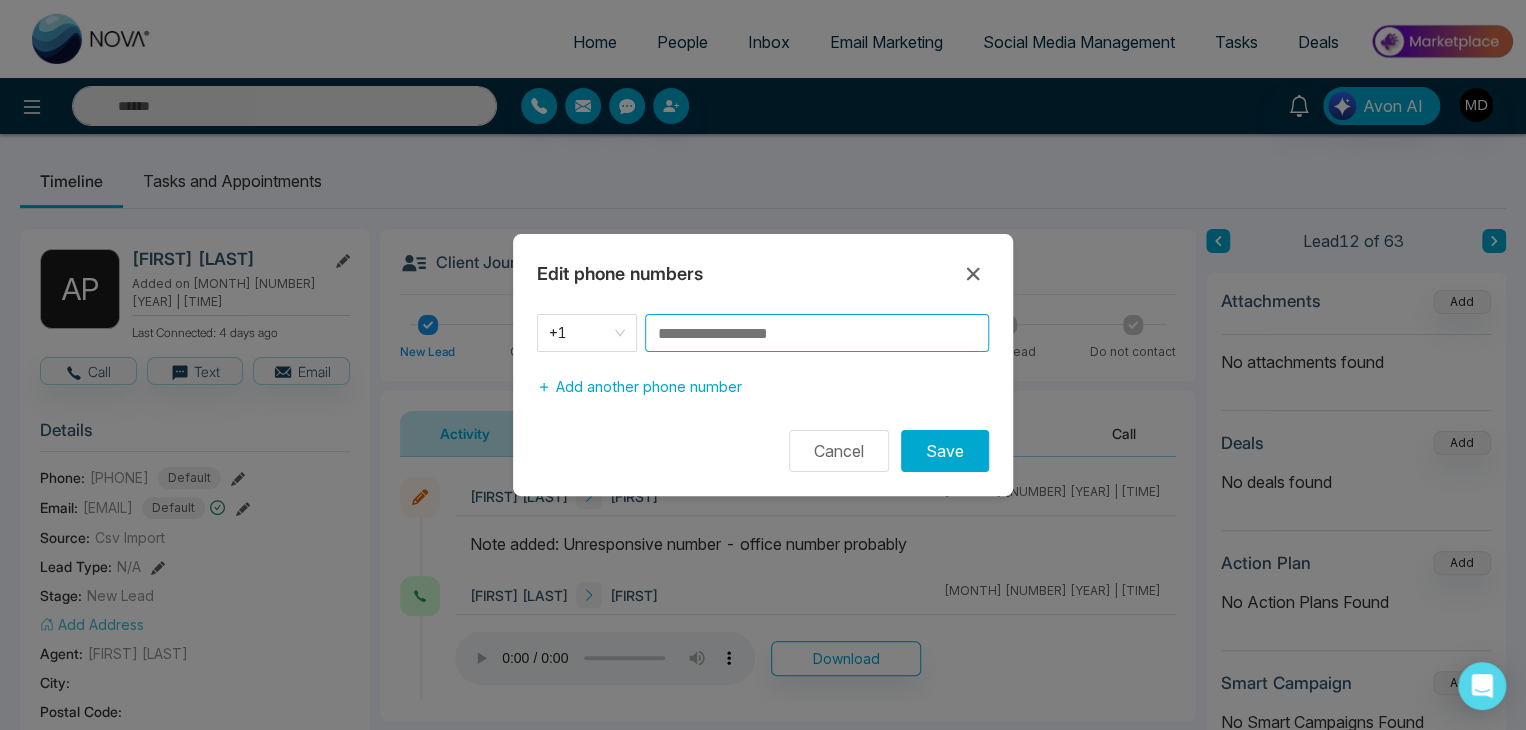 paste on "**********" 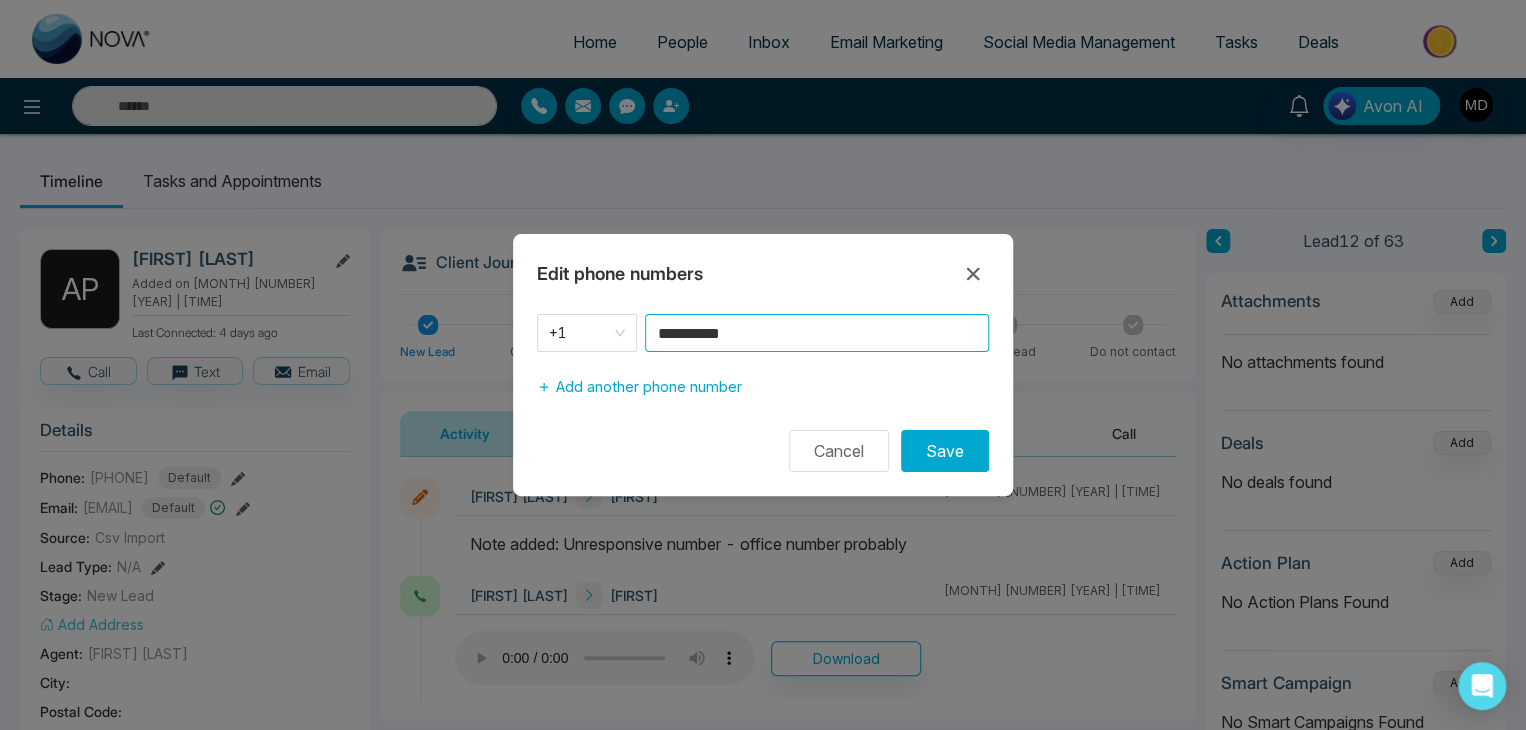 type on "**********" 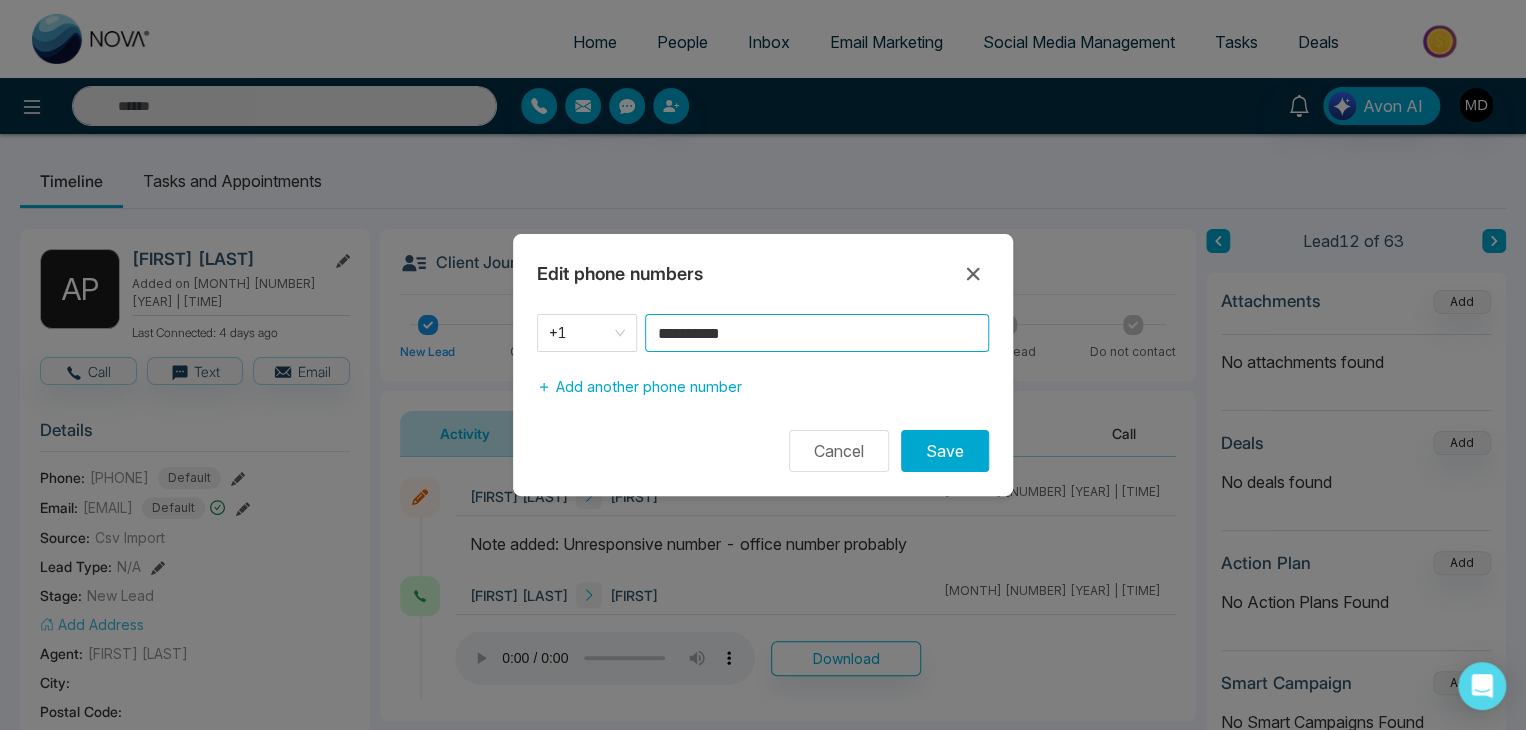 click on "Save" at bounding box center [945, 451] 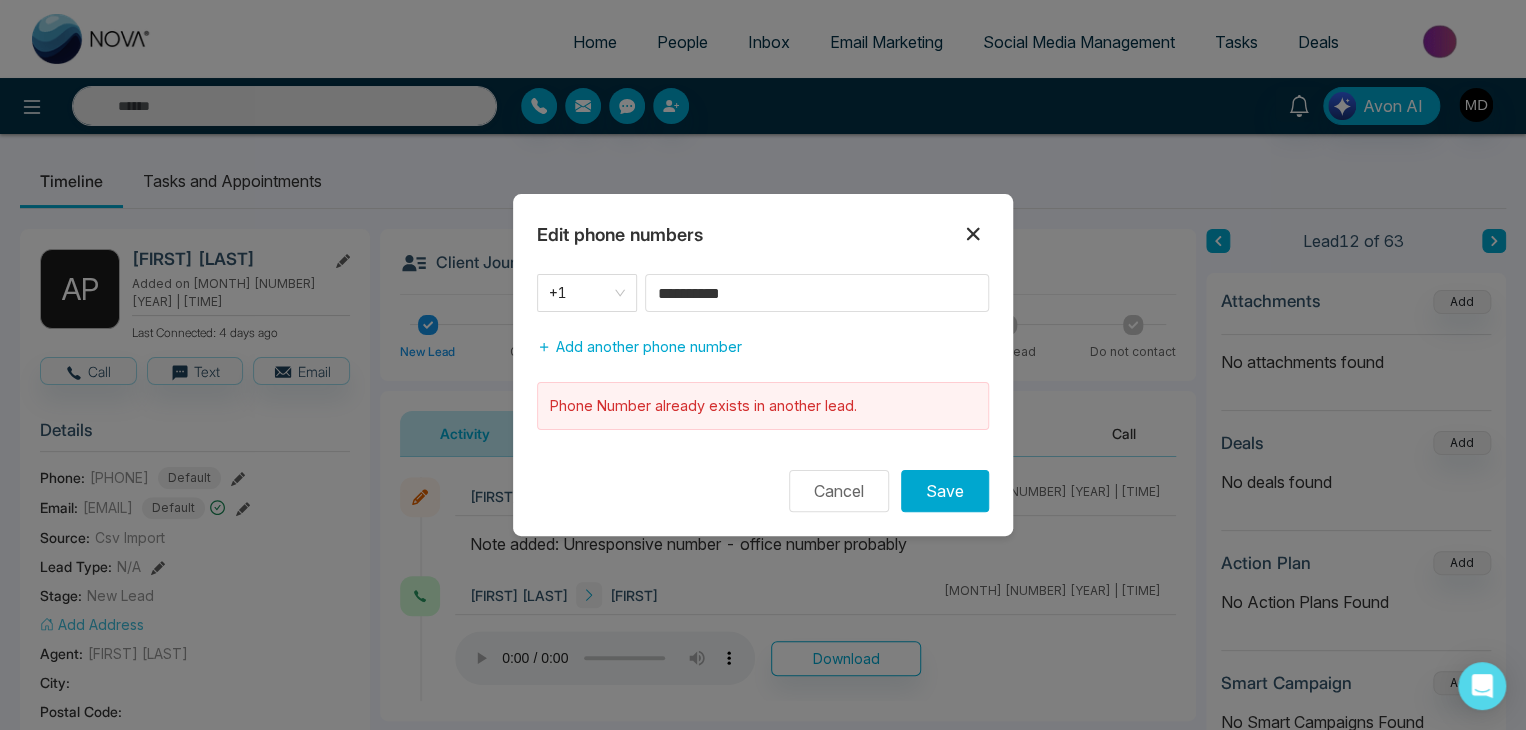 click 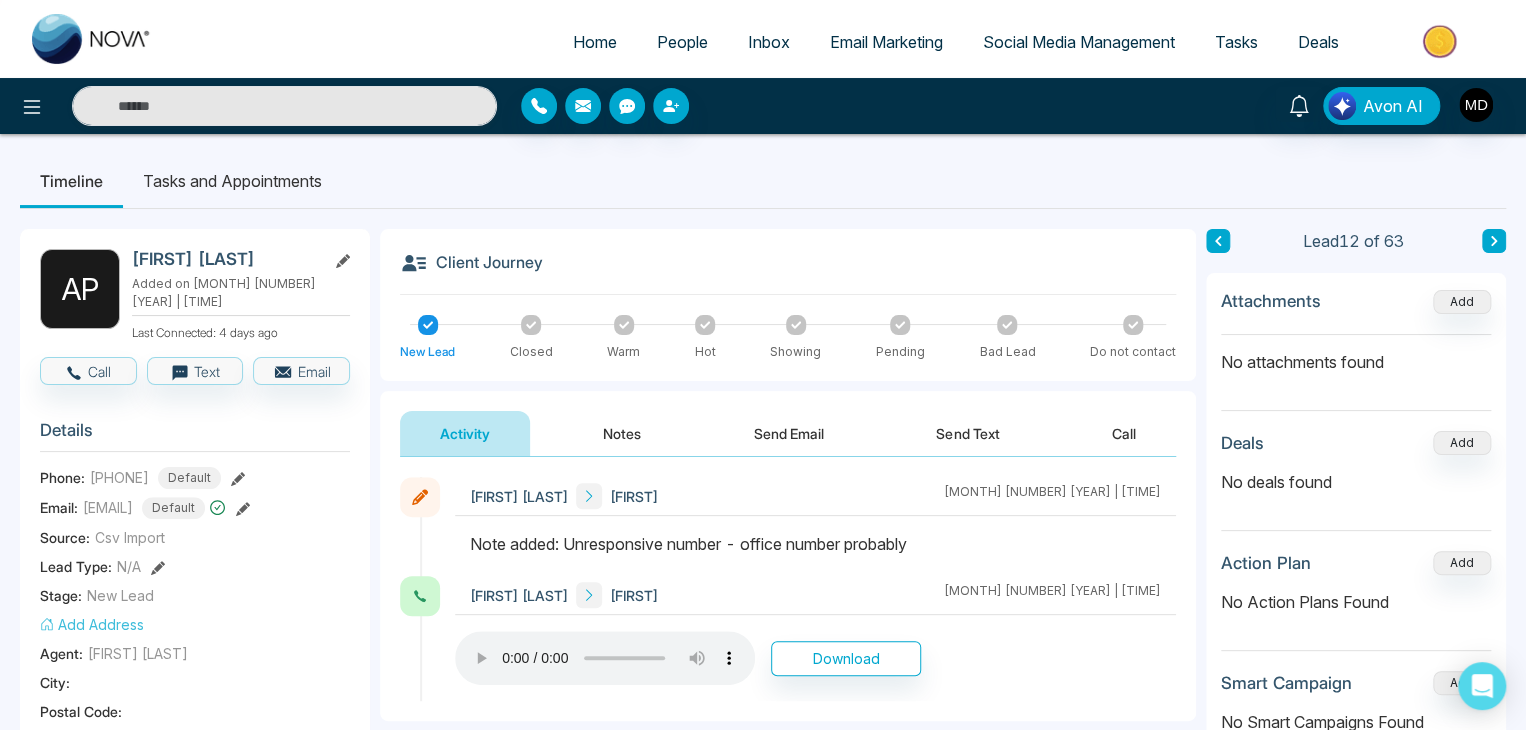 click 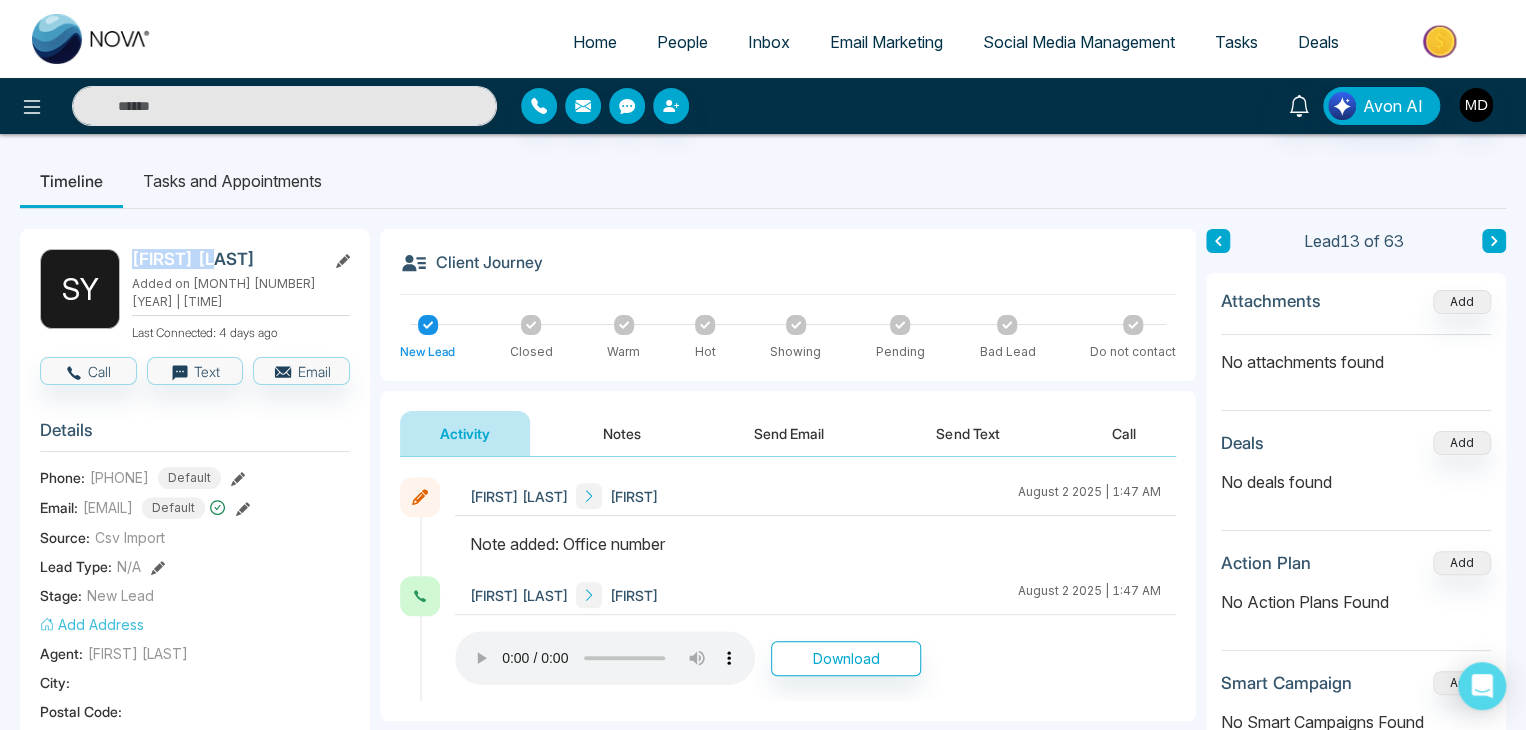 drag, startPoint x: 220, startPoint y: 263, endPoint x: 136, endPoint y: 269, distance: 84.21401 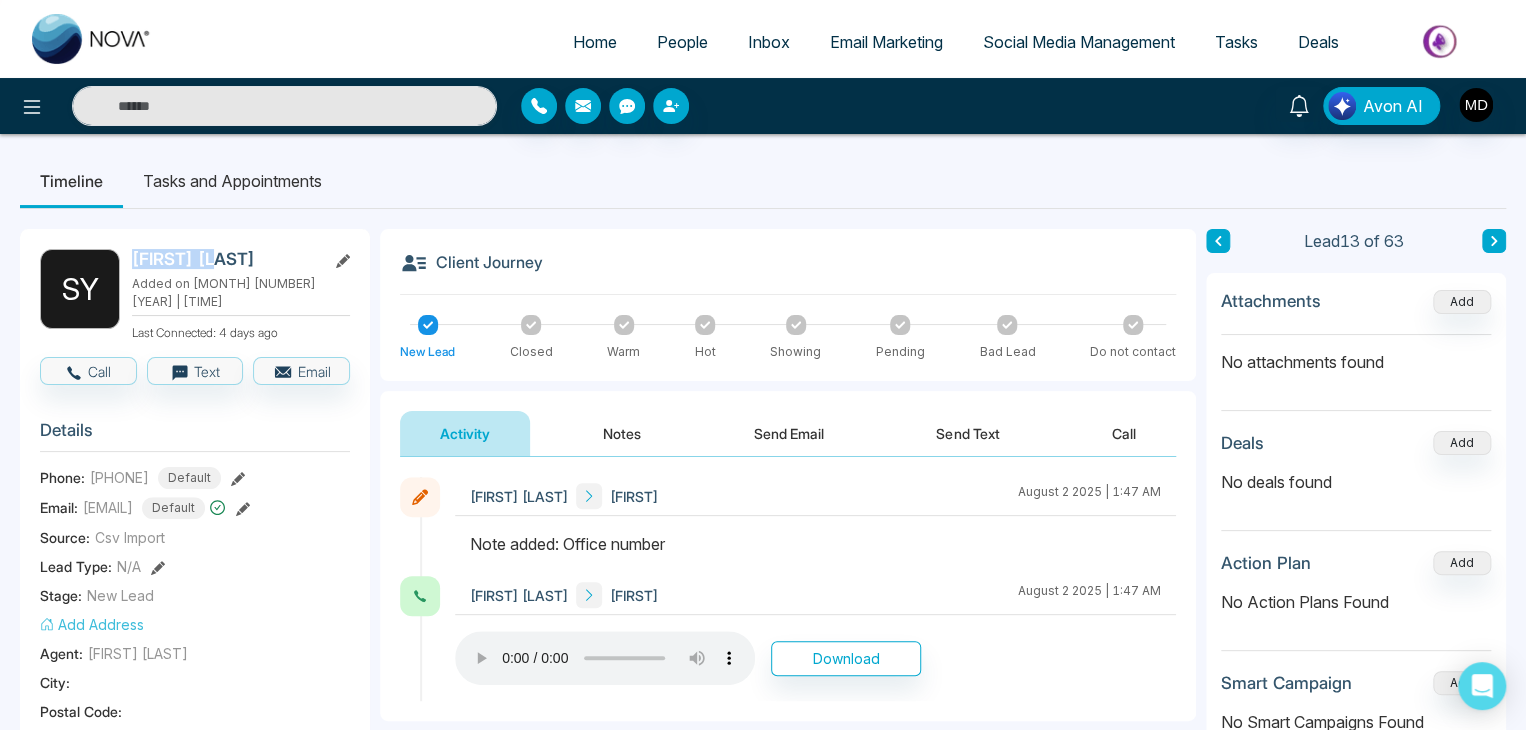 click on "Shirley Ye" at bounding box center [225, 259] 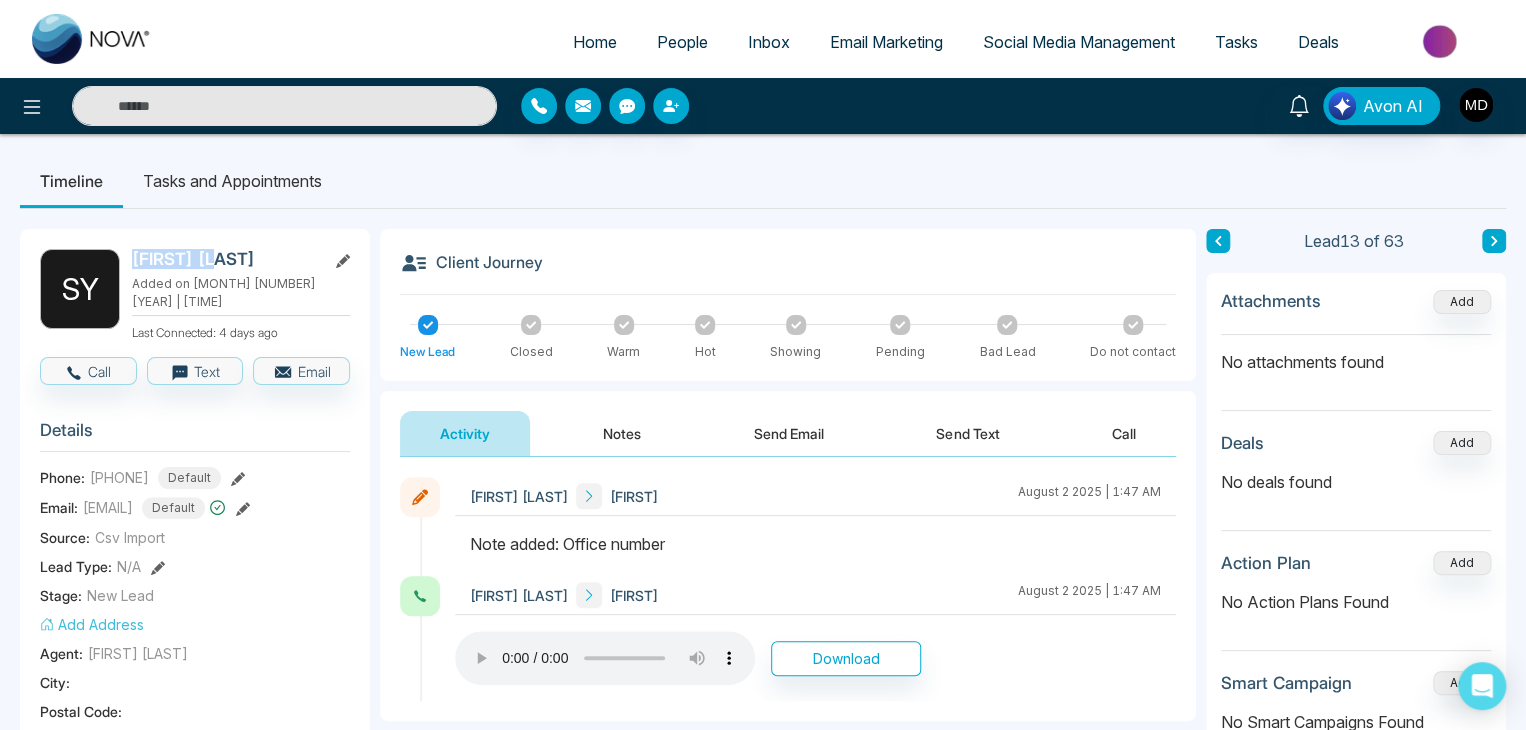copy on "Shirley Ye" 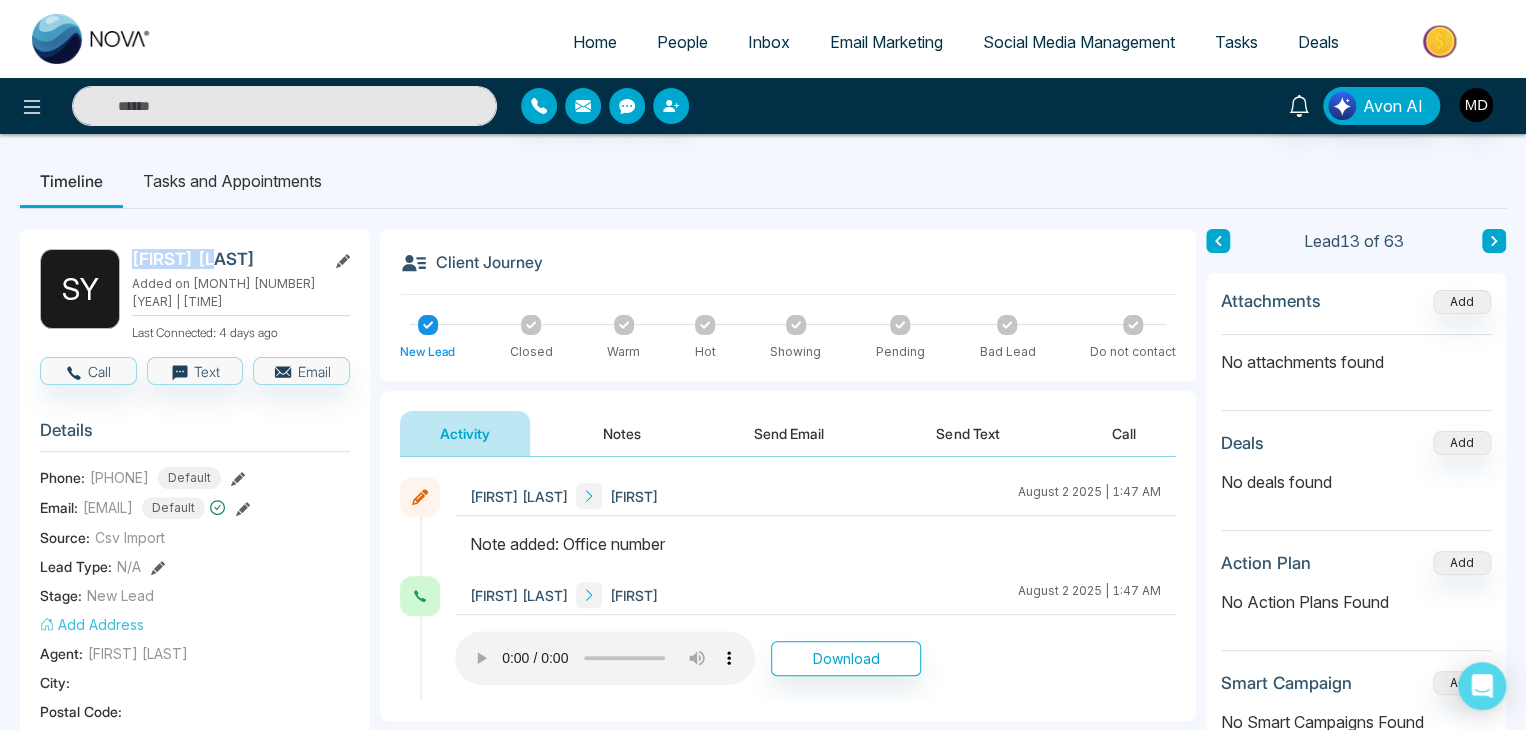 click 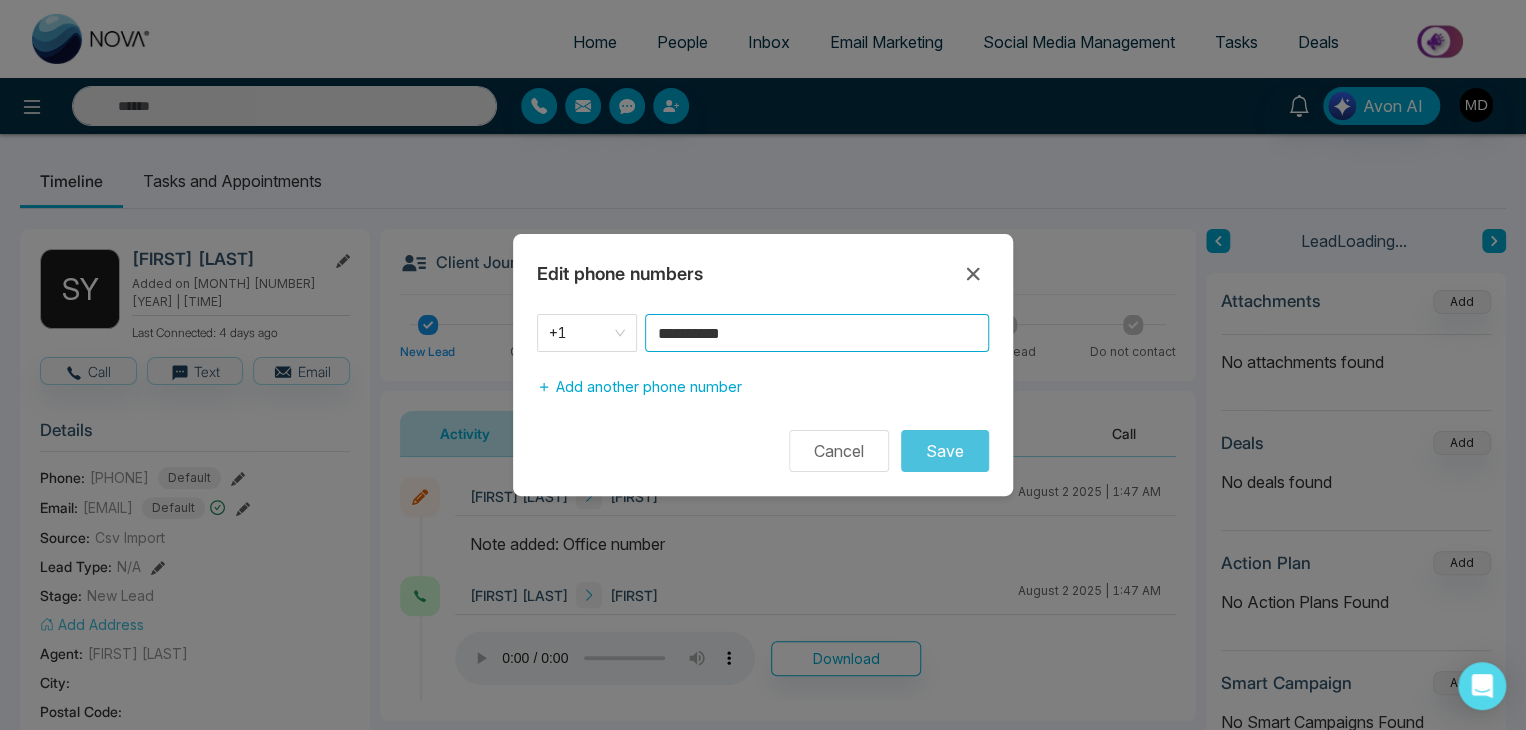 drag, startPoint x: 785, startPoint y: 342, endPoint x: 563, endPoint y: 429, distance: 238.43867 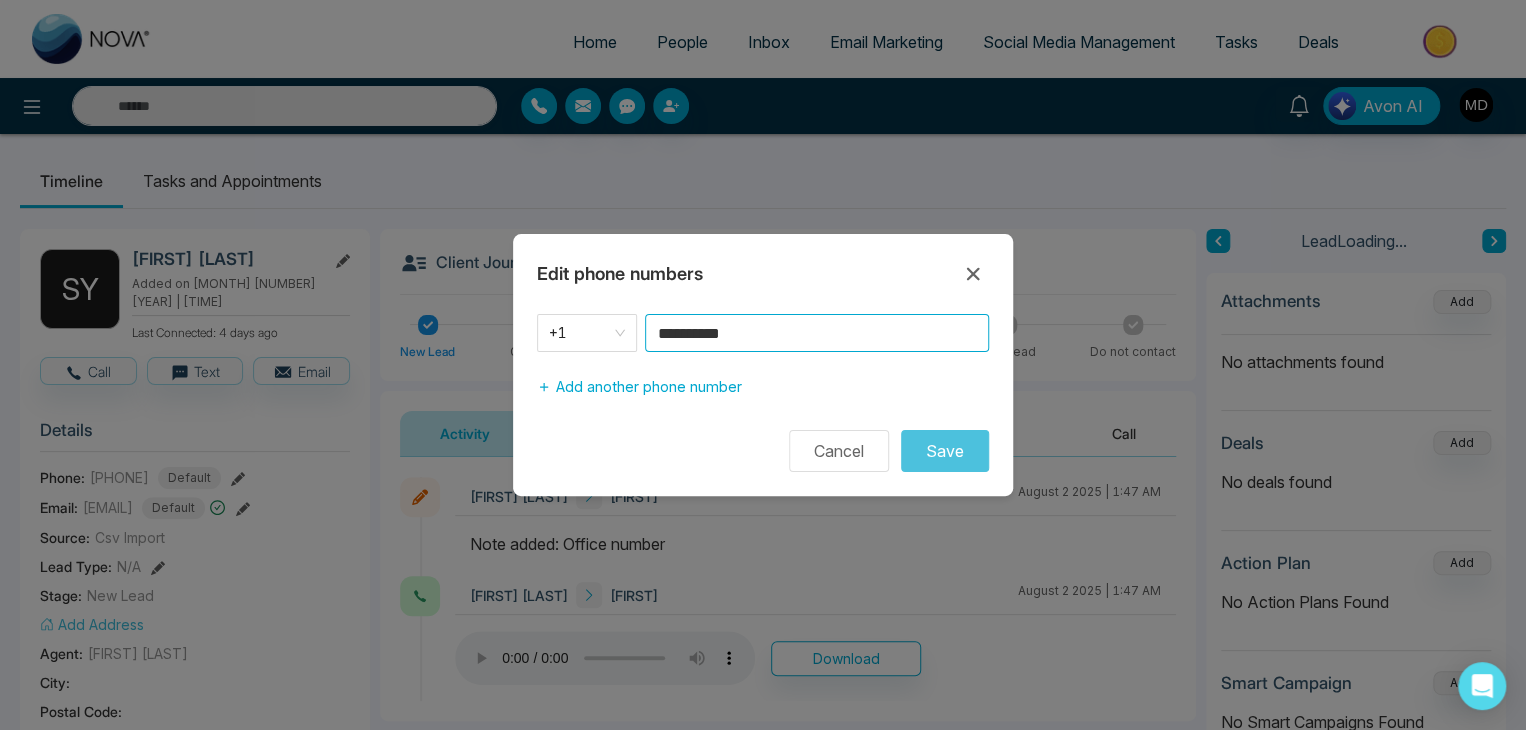 click on "**********" at bounding box center [763, 393] 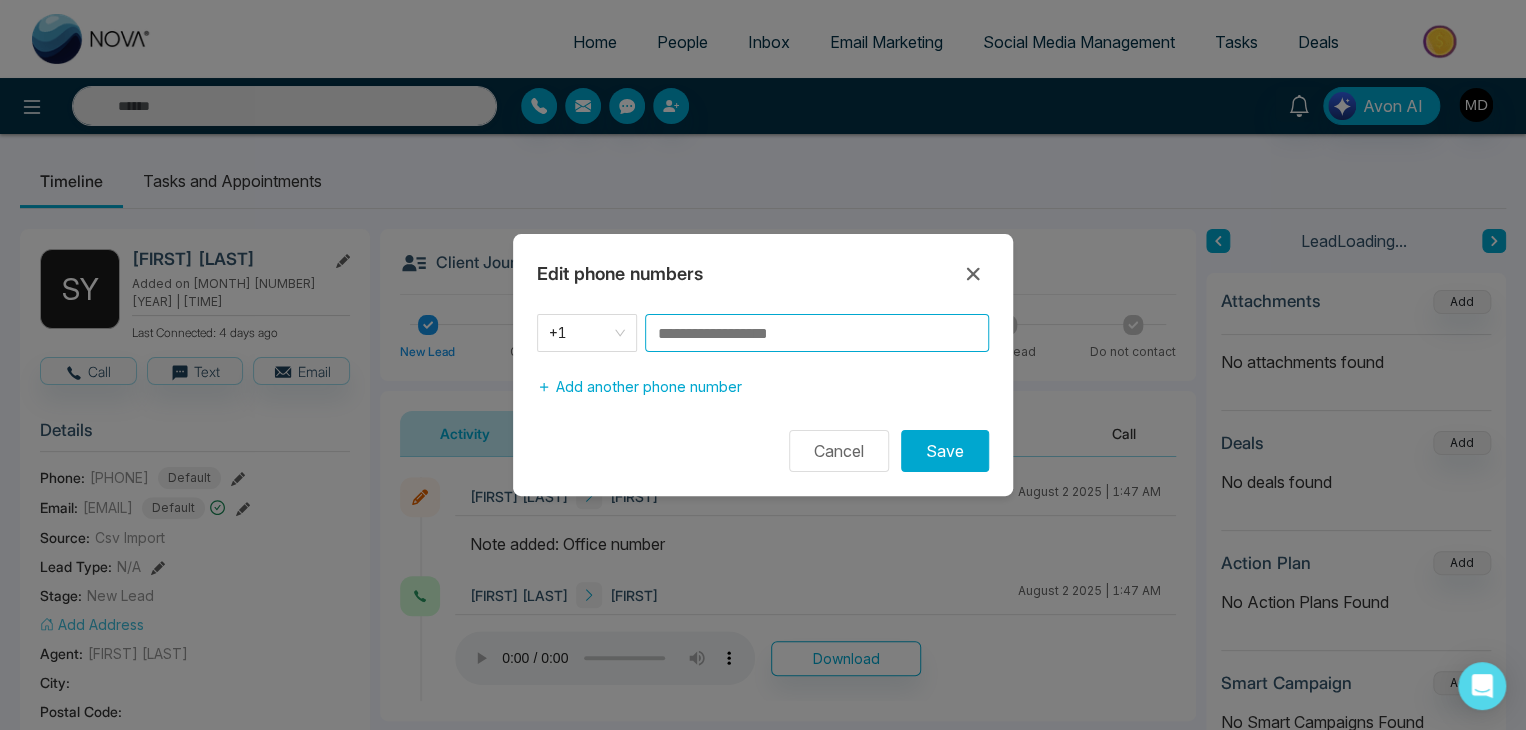 paste on "**********" 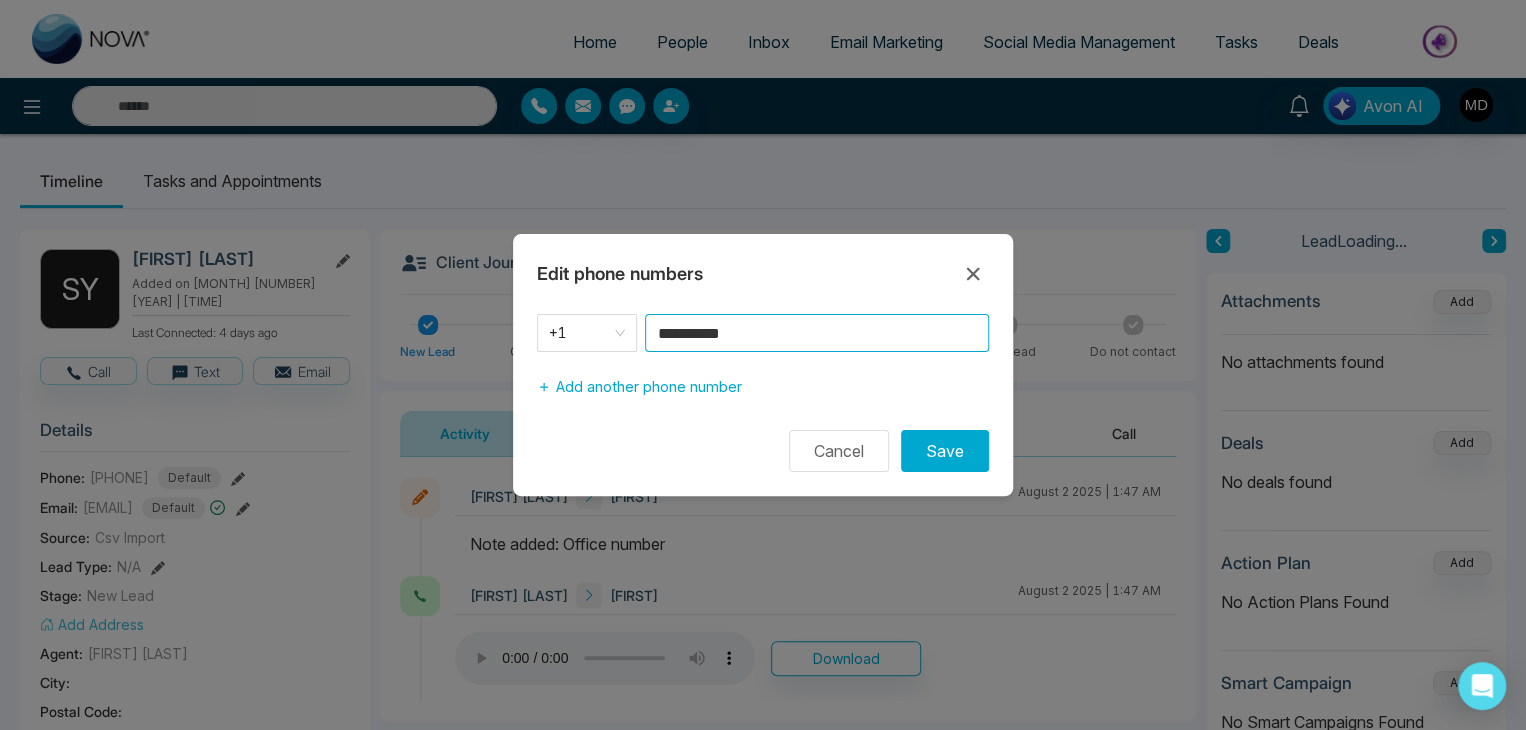type on "**********" 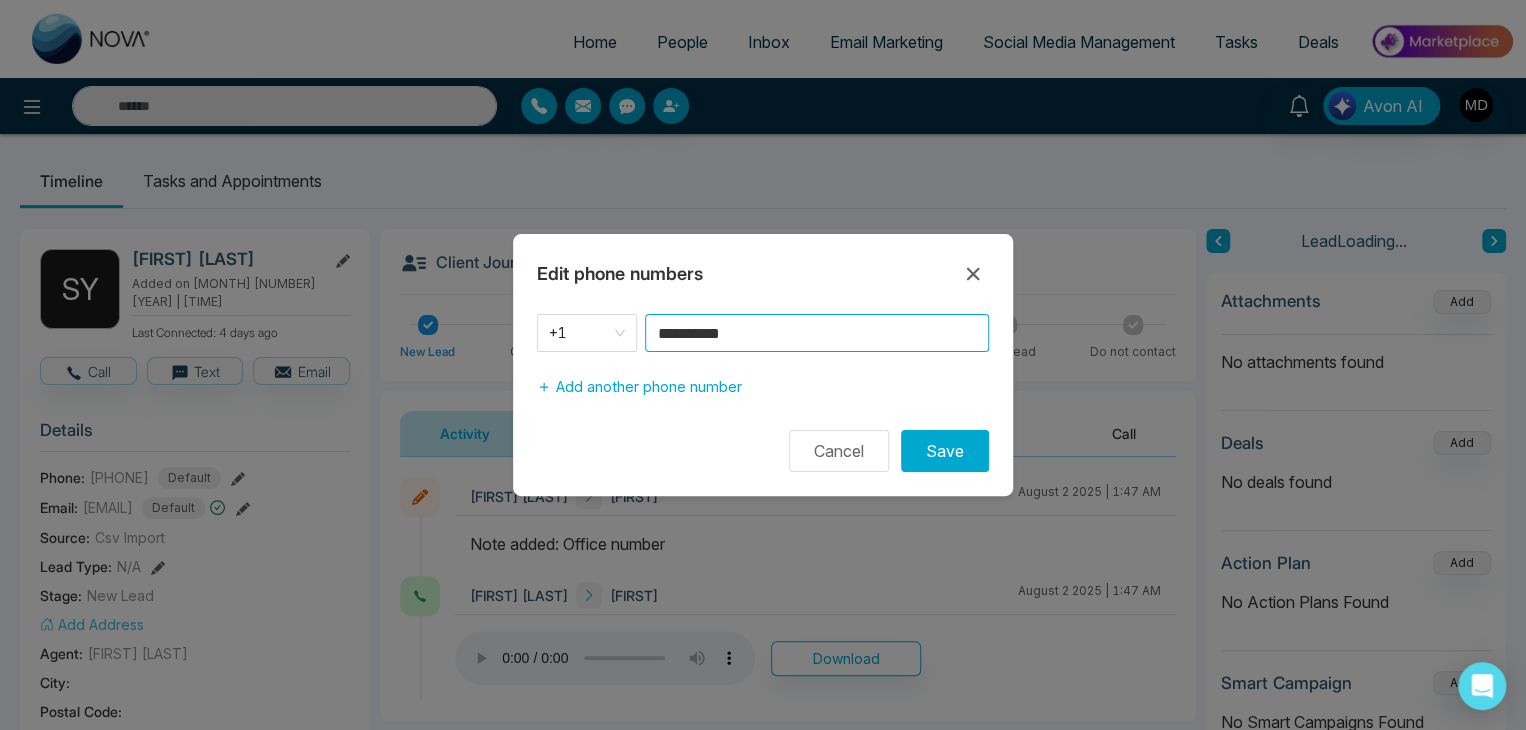 click on "Save" at bounding box center (945, 451) 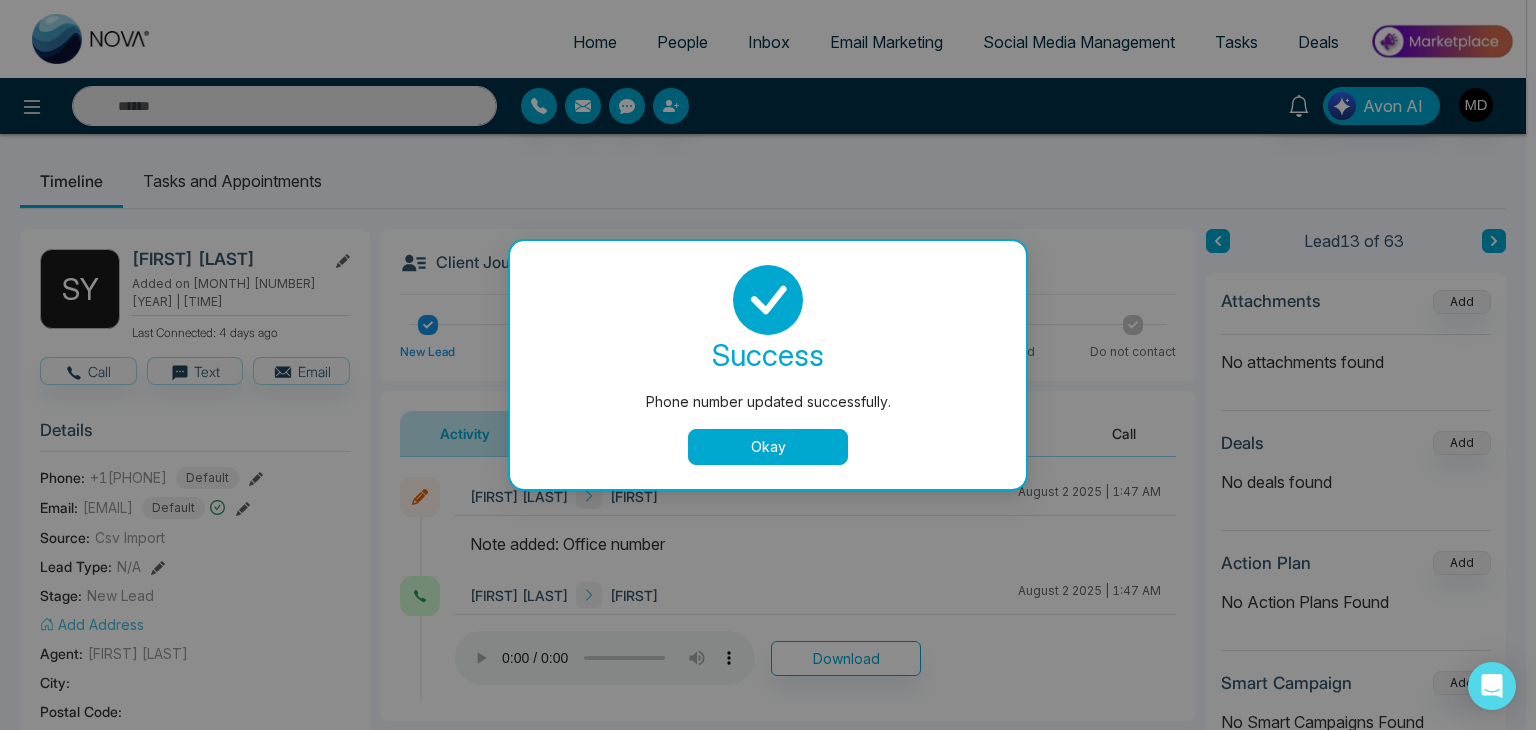 click on "Okay" at bounding box center (768, 447) 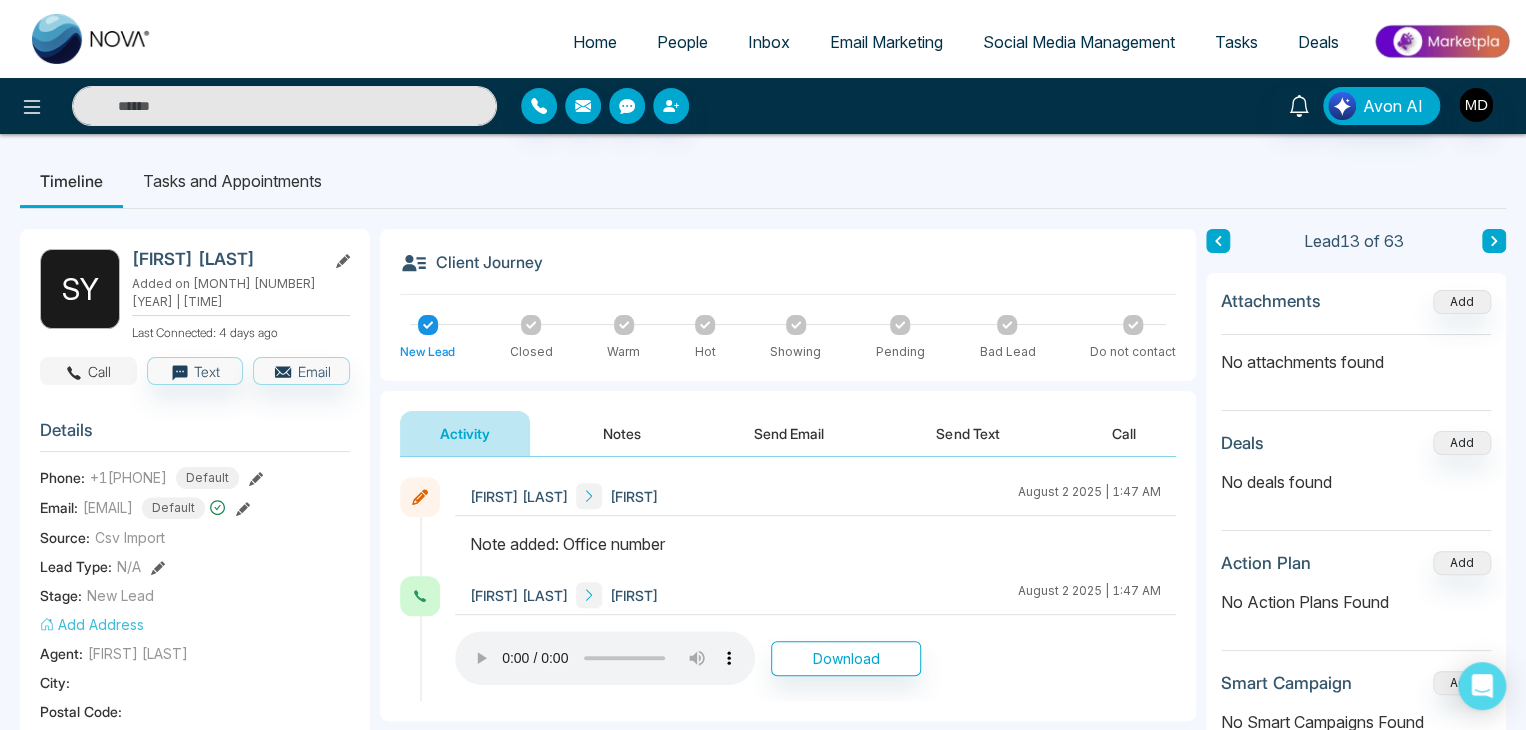 click on "Call" at bounding box center [88, 371] 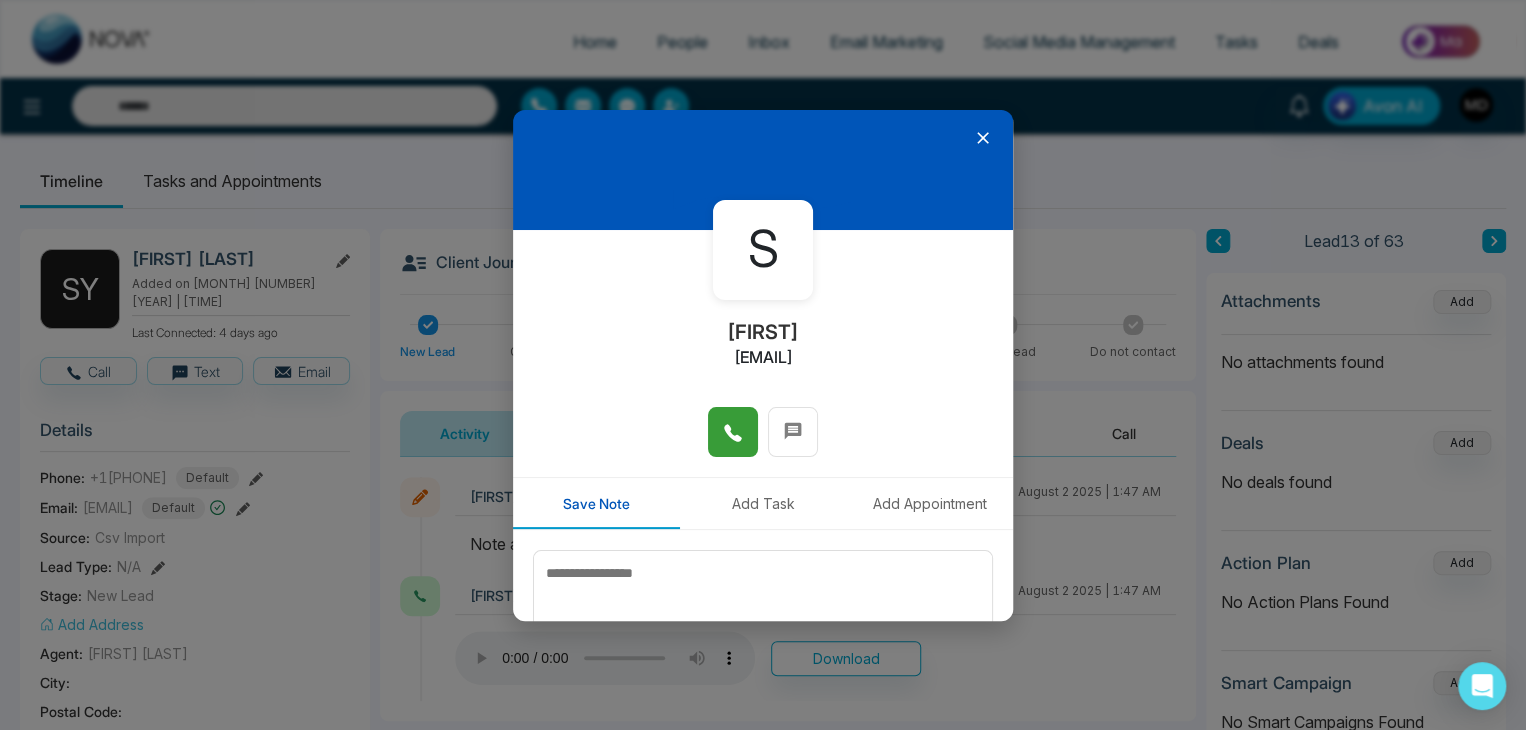 click at bounding box center [733, 432] 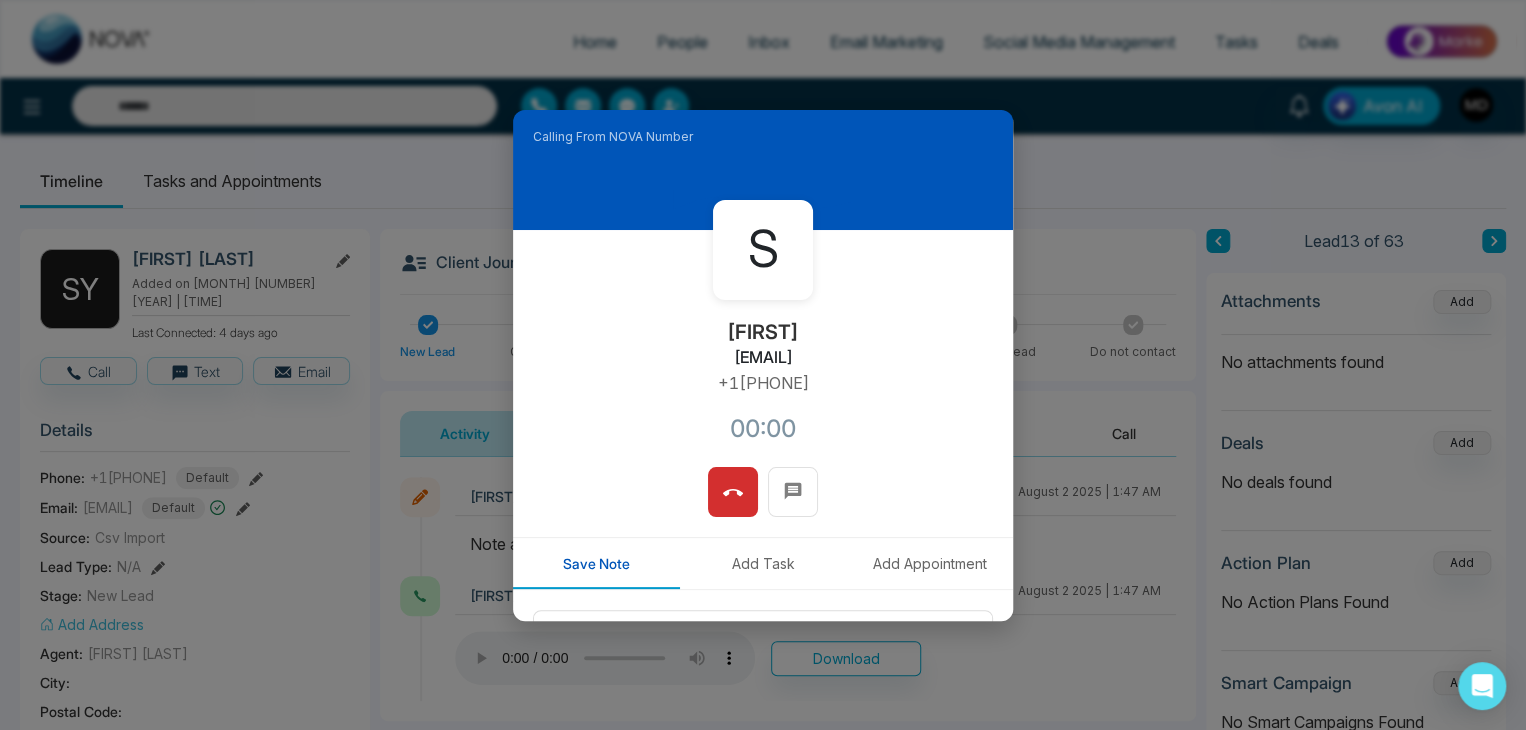 drag, startPoint x: 799, startPoint y: 374, endPoint x: 693, endPoint y: 384, distance: 106.47065 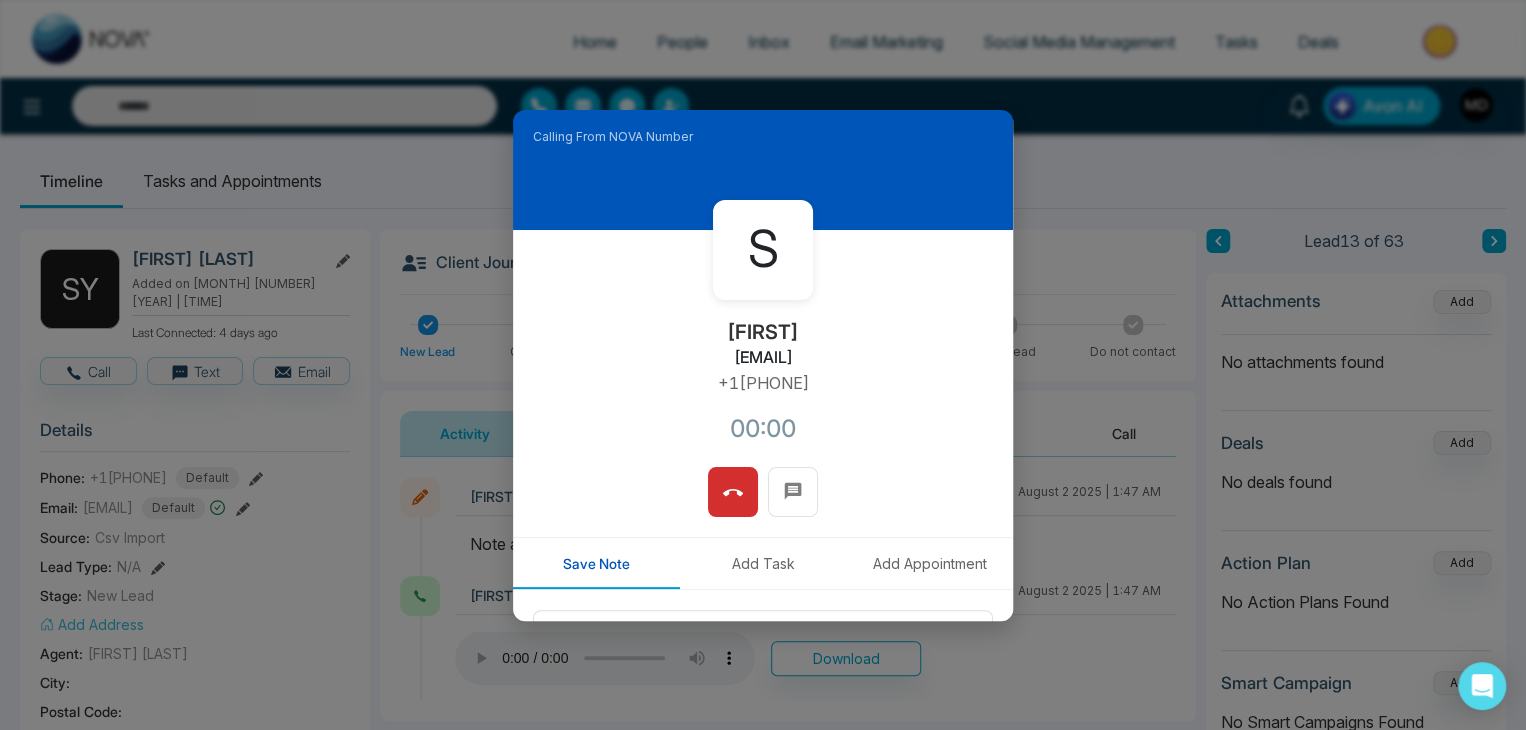 click on "S Shirley shirleyrealty@gmail.com +19059408996 00:00" at bounding box center [763, 348] 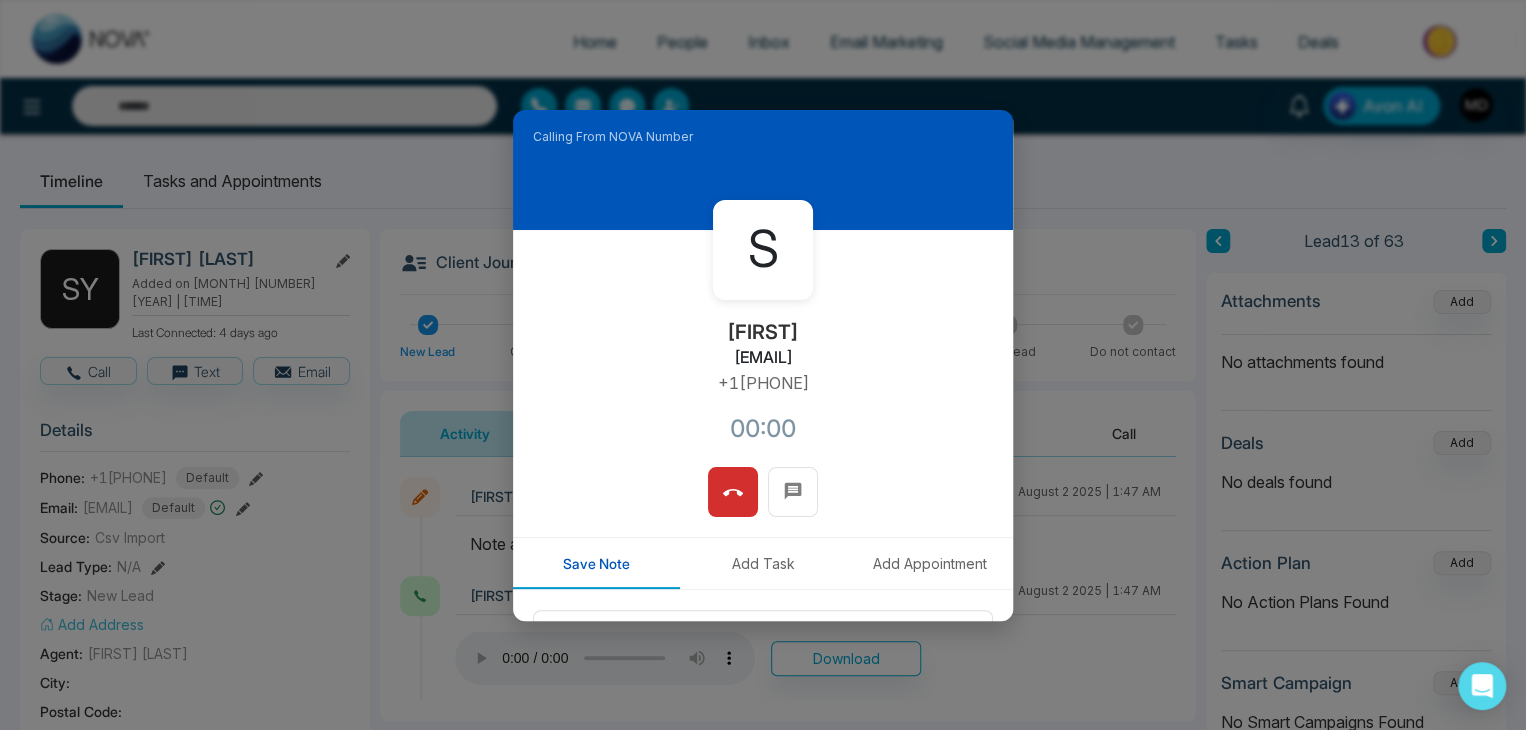 copy on "+19059408996" 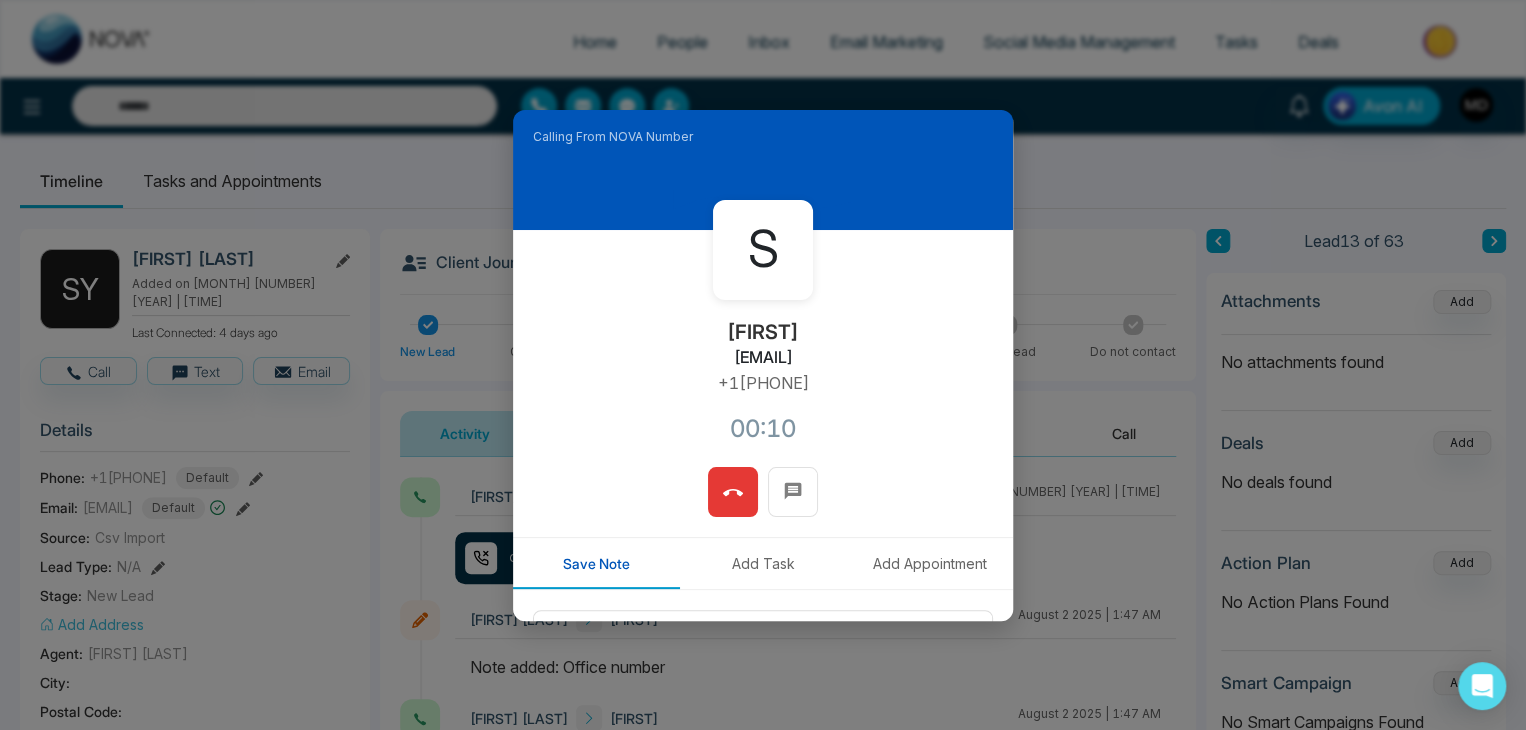 click 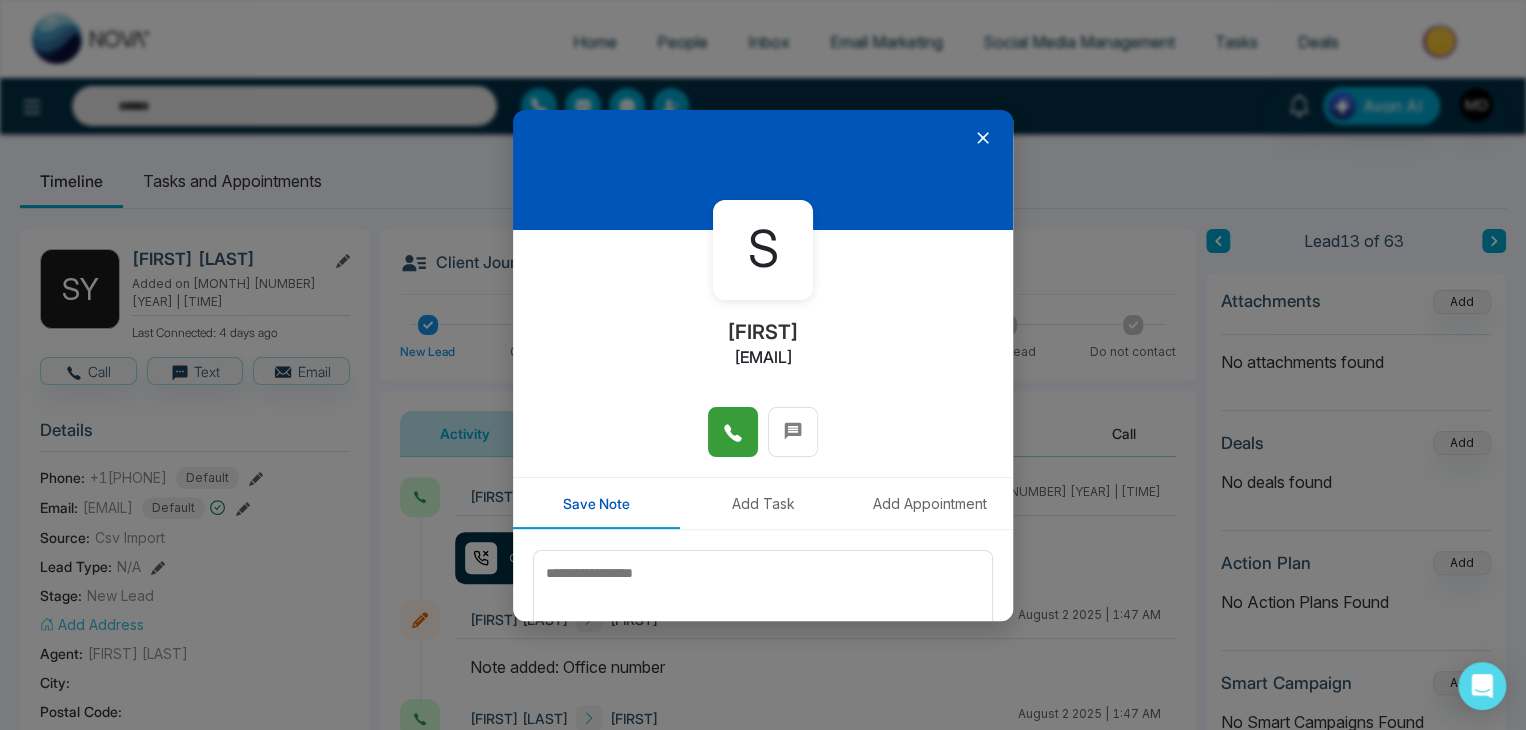 click 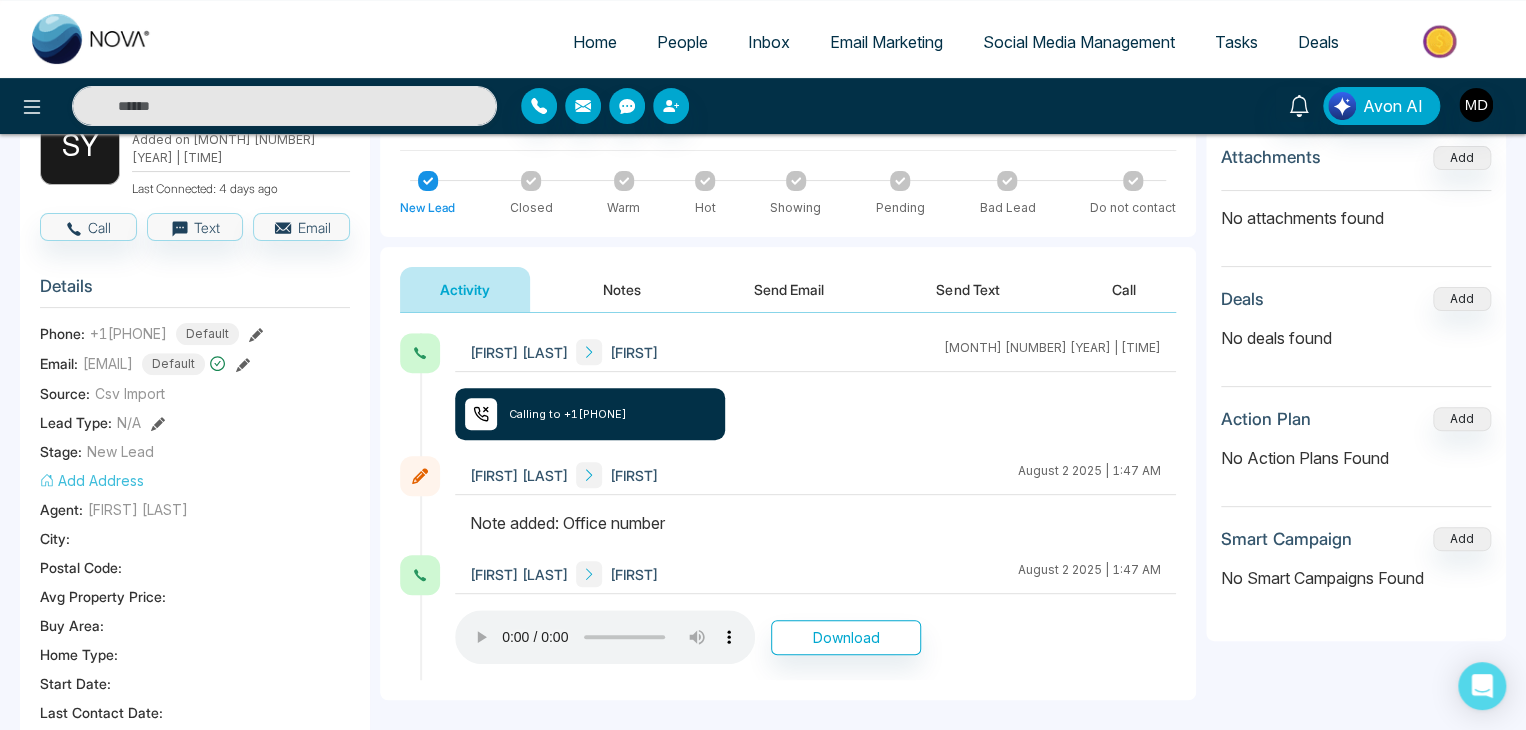 scroll, scrollTop: 100, scrollLeft: 0, axis: vertical 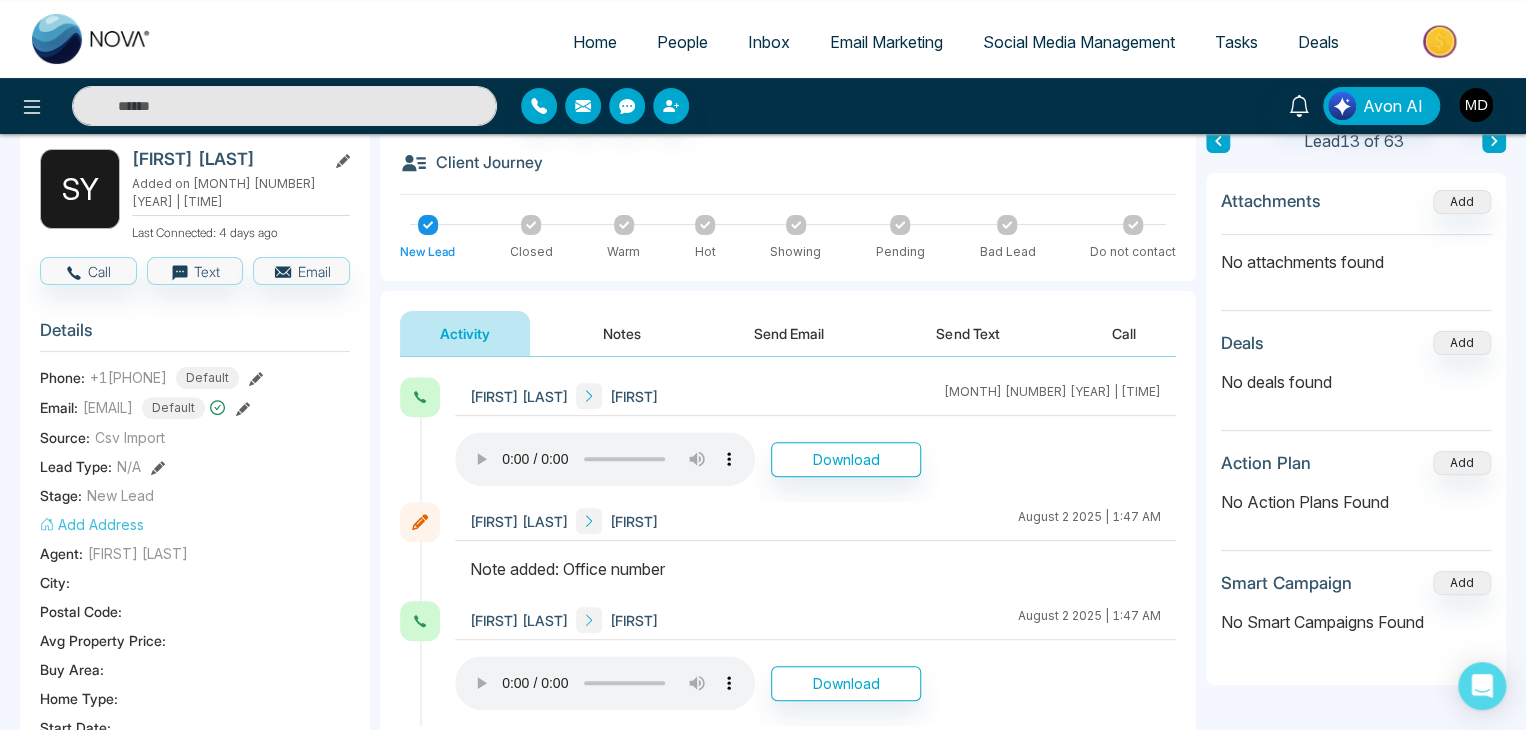 type 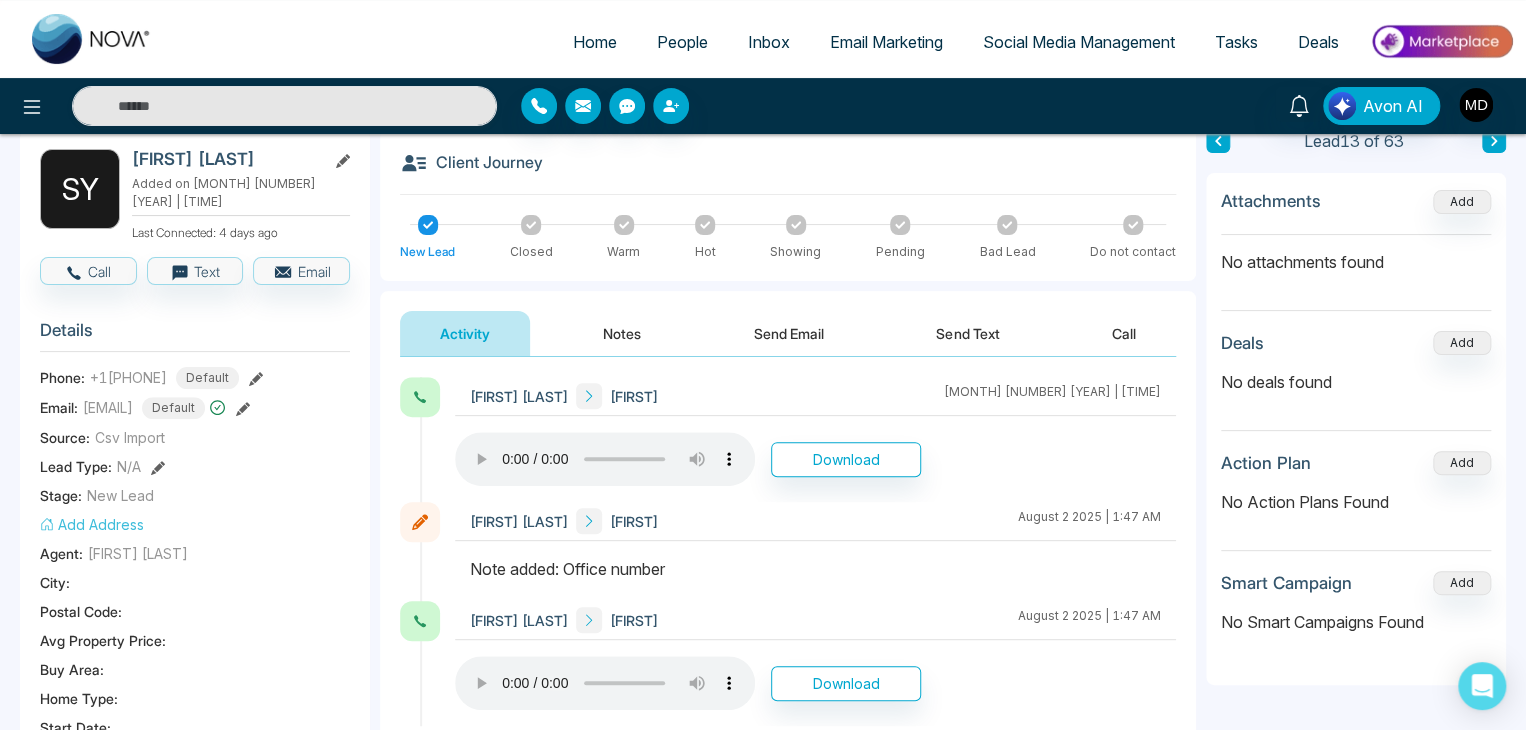 click on "Notes" at bounding box center (622, 333) 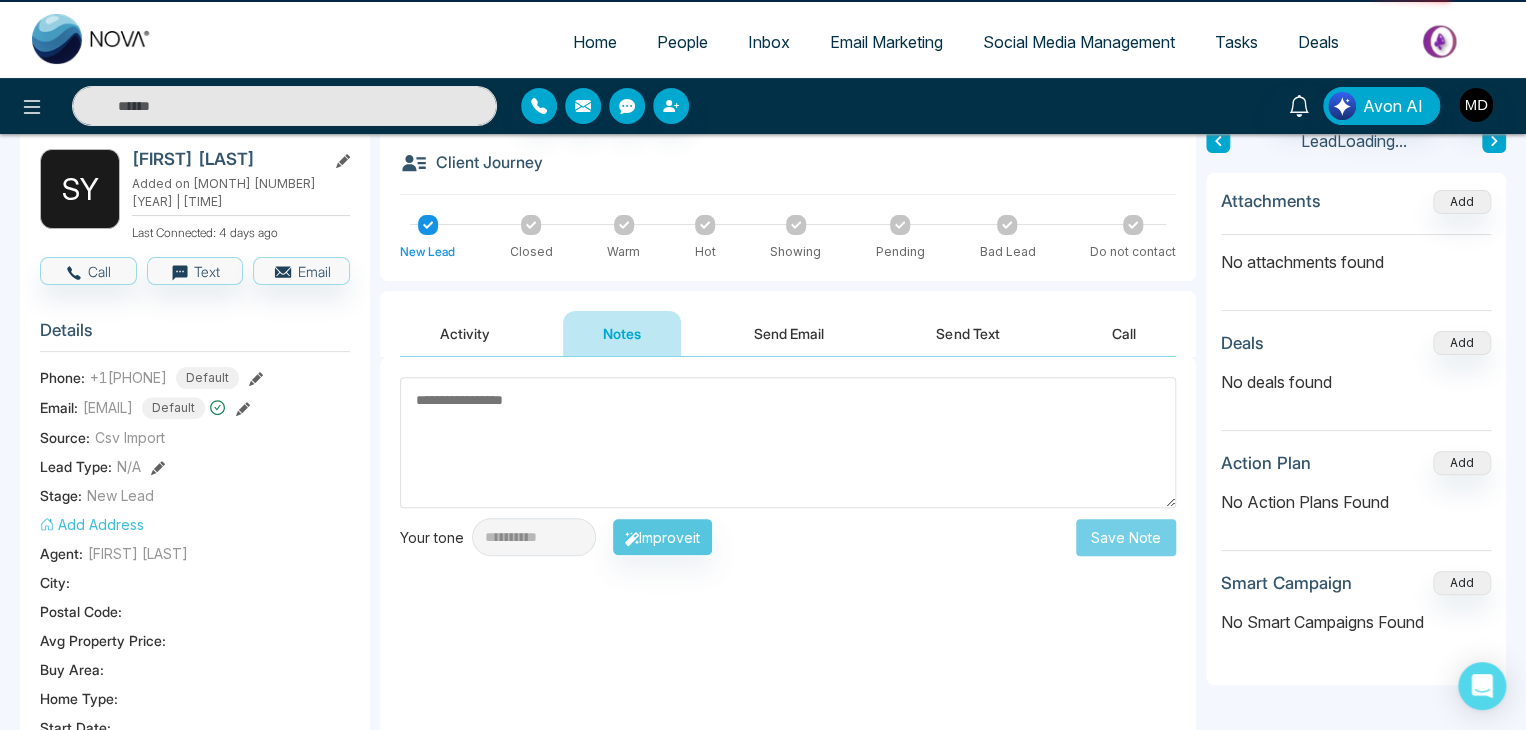 click at bounding box center [788, 442] 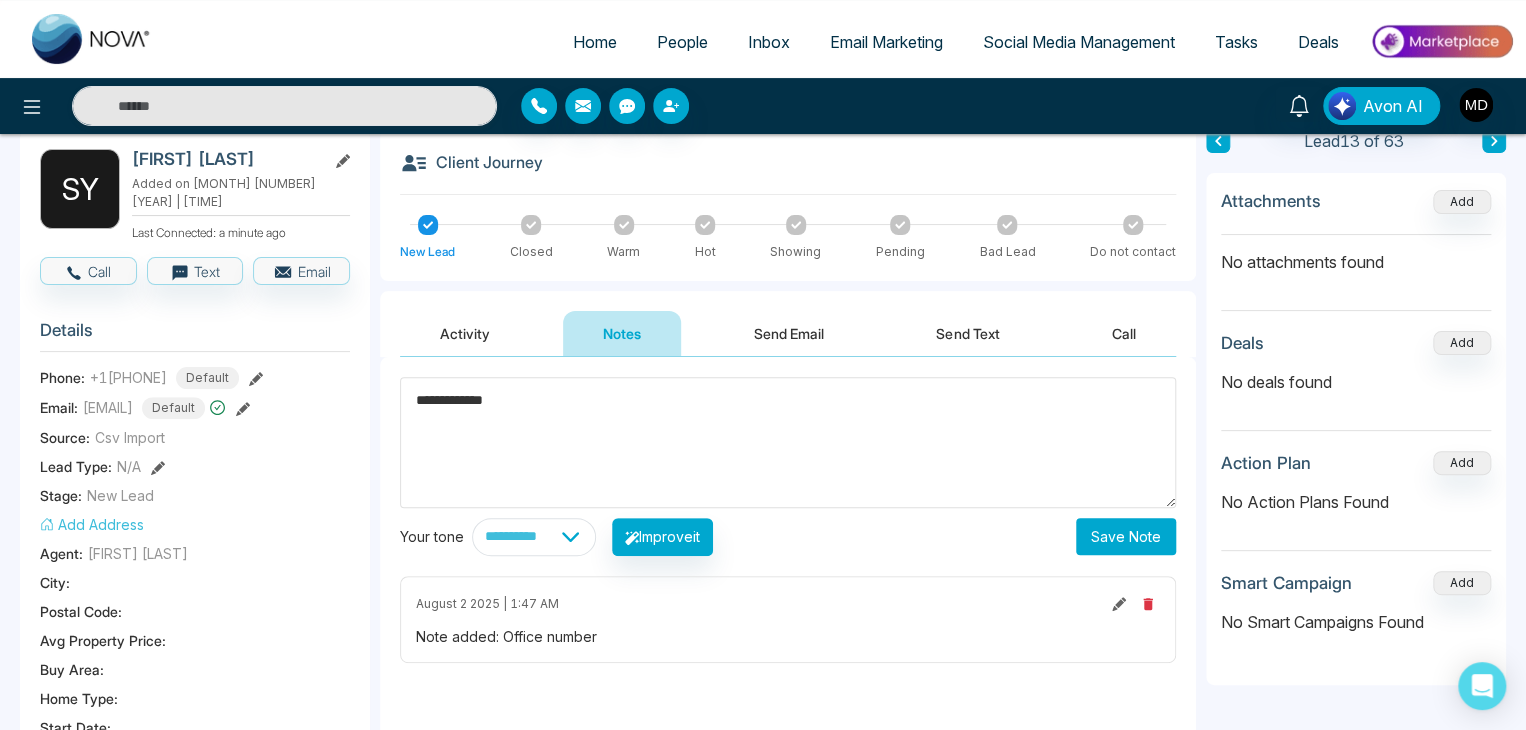 type on "**********" 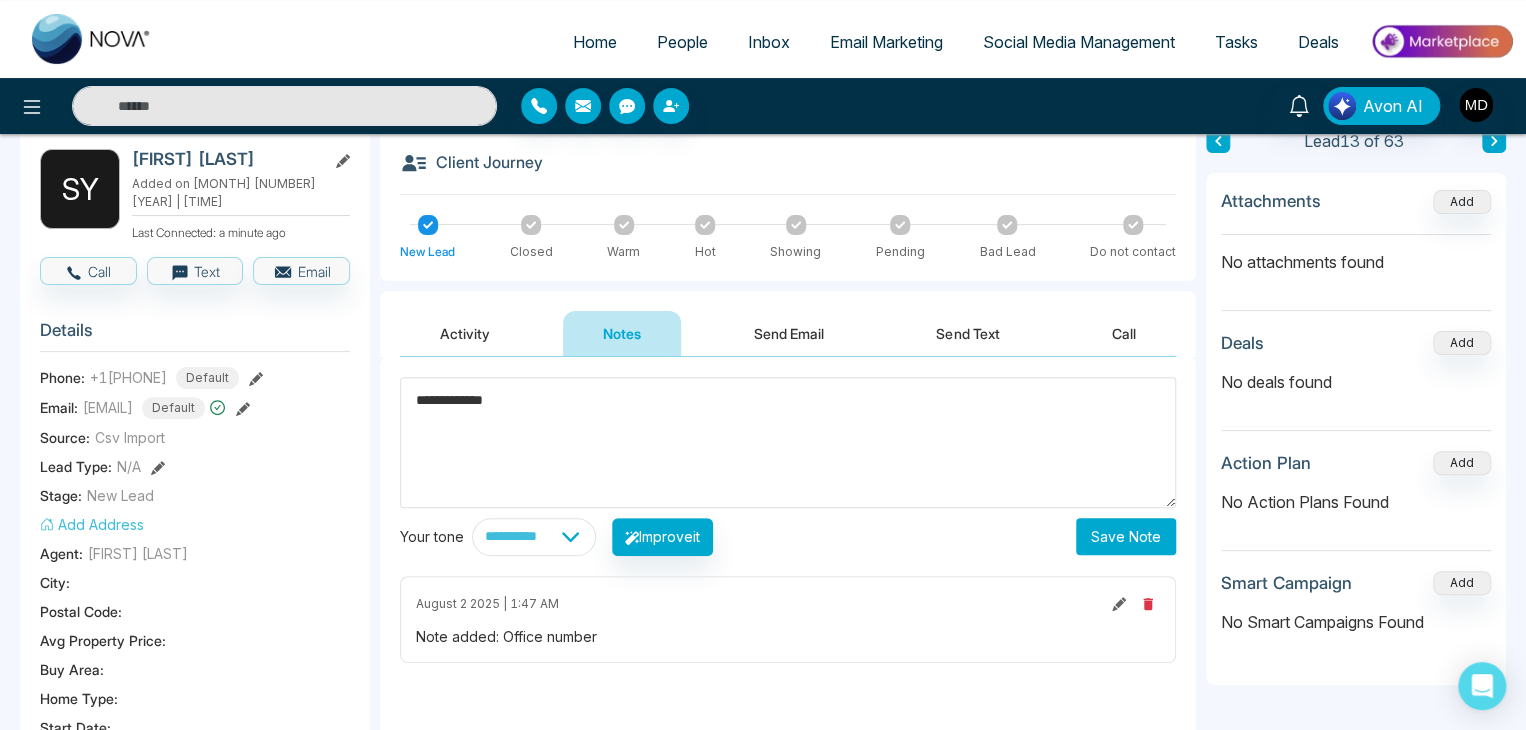 click on "**********" at bounding box center (788, 442) 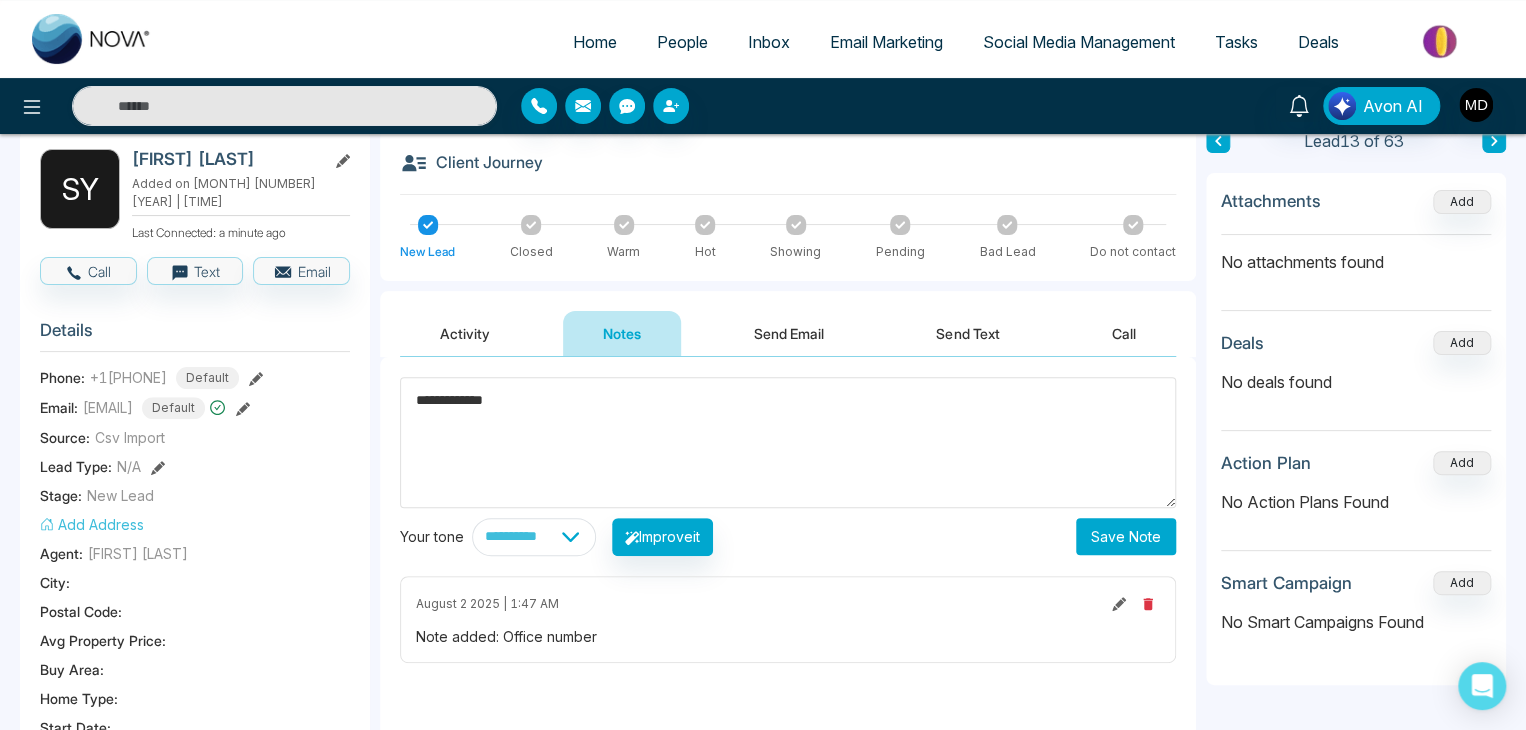 click on "Save Note" at bounding box center (1126, 536) 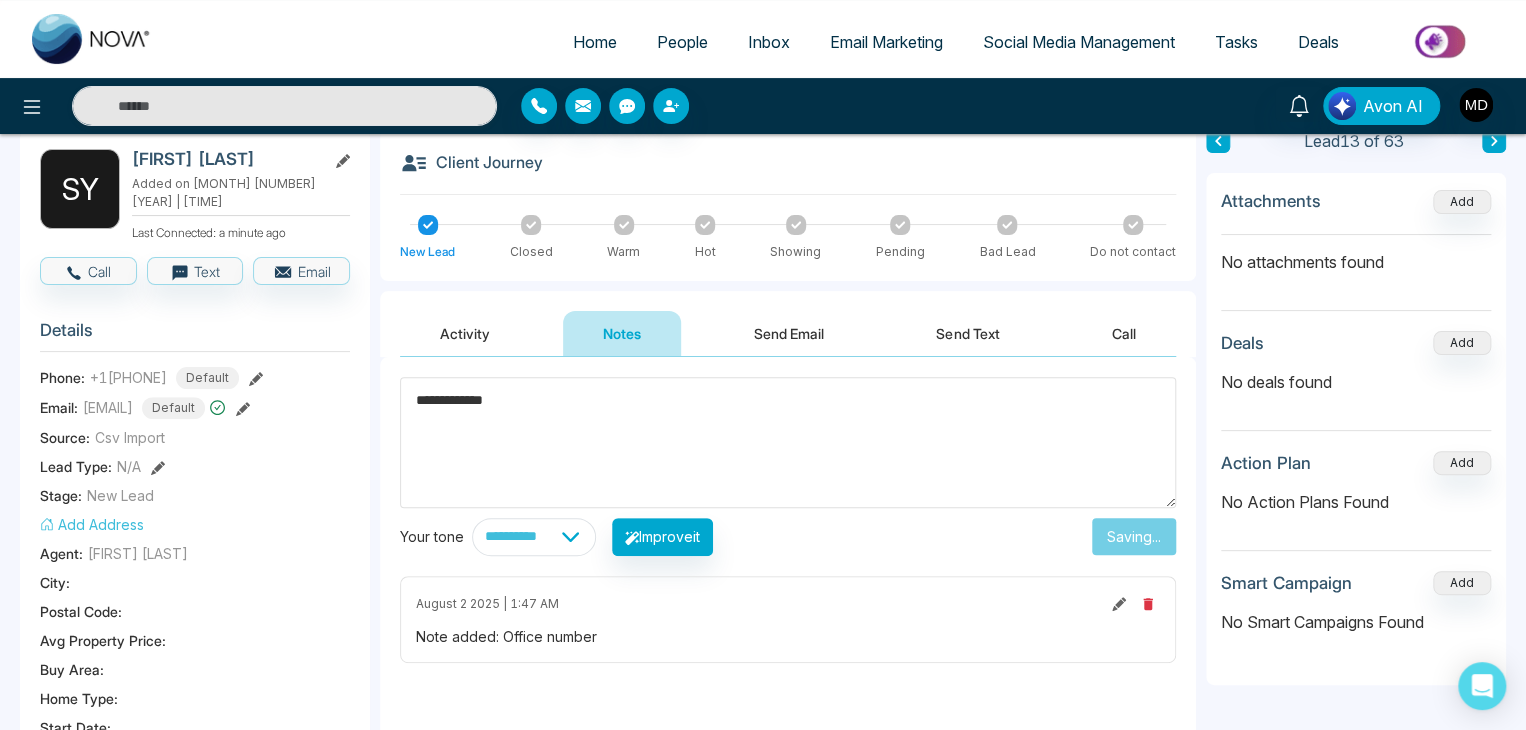 type 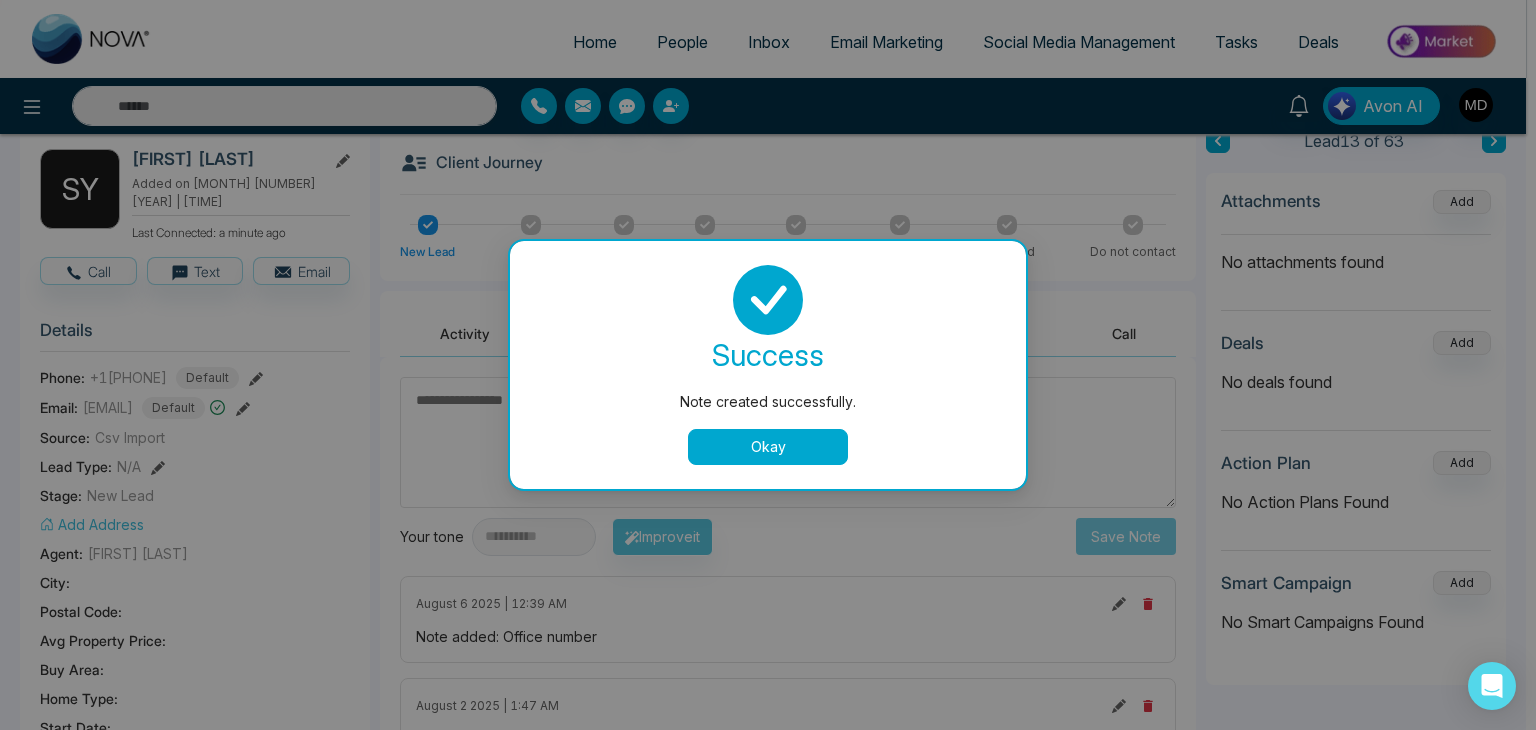 click on "Okay" at bounding box center [768, 447] 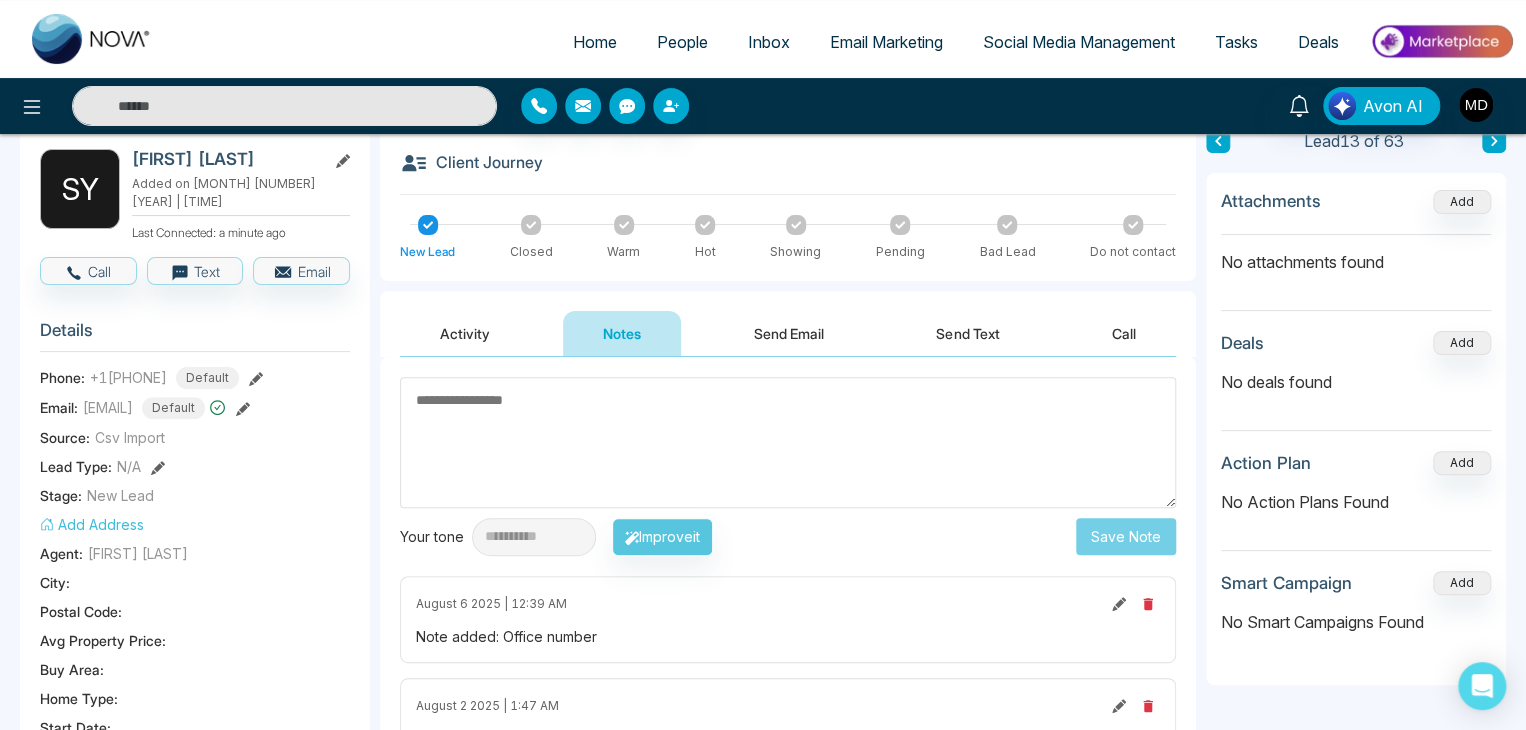 scroll, scrollTop: 0, scrollLeft: 0, axis: both 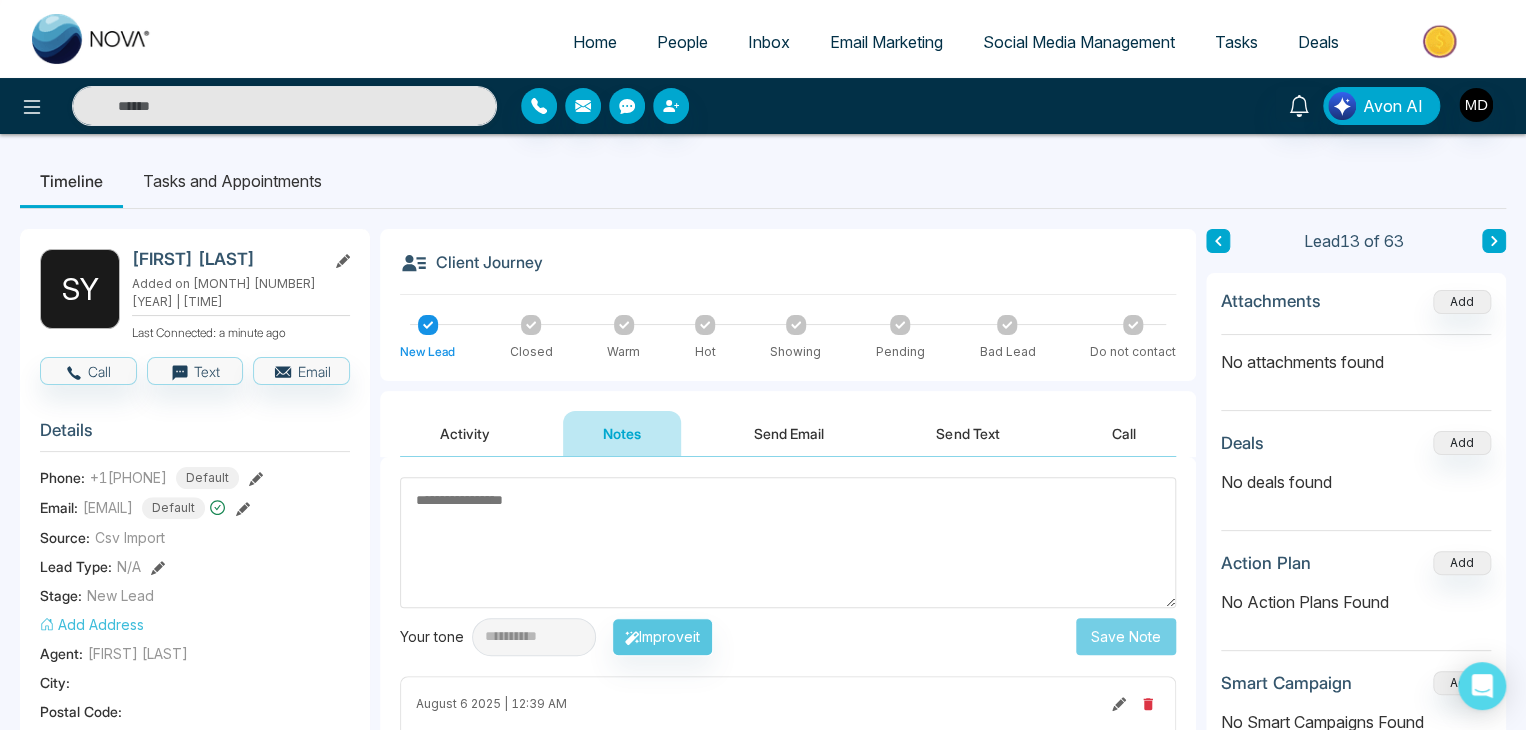 click 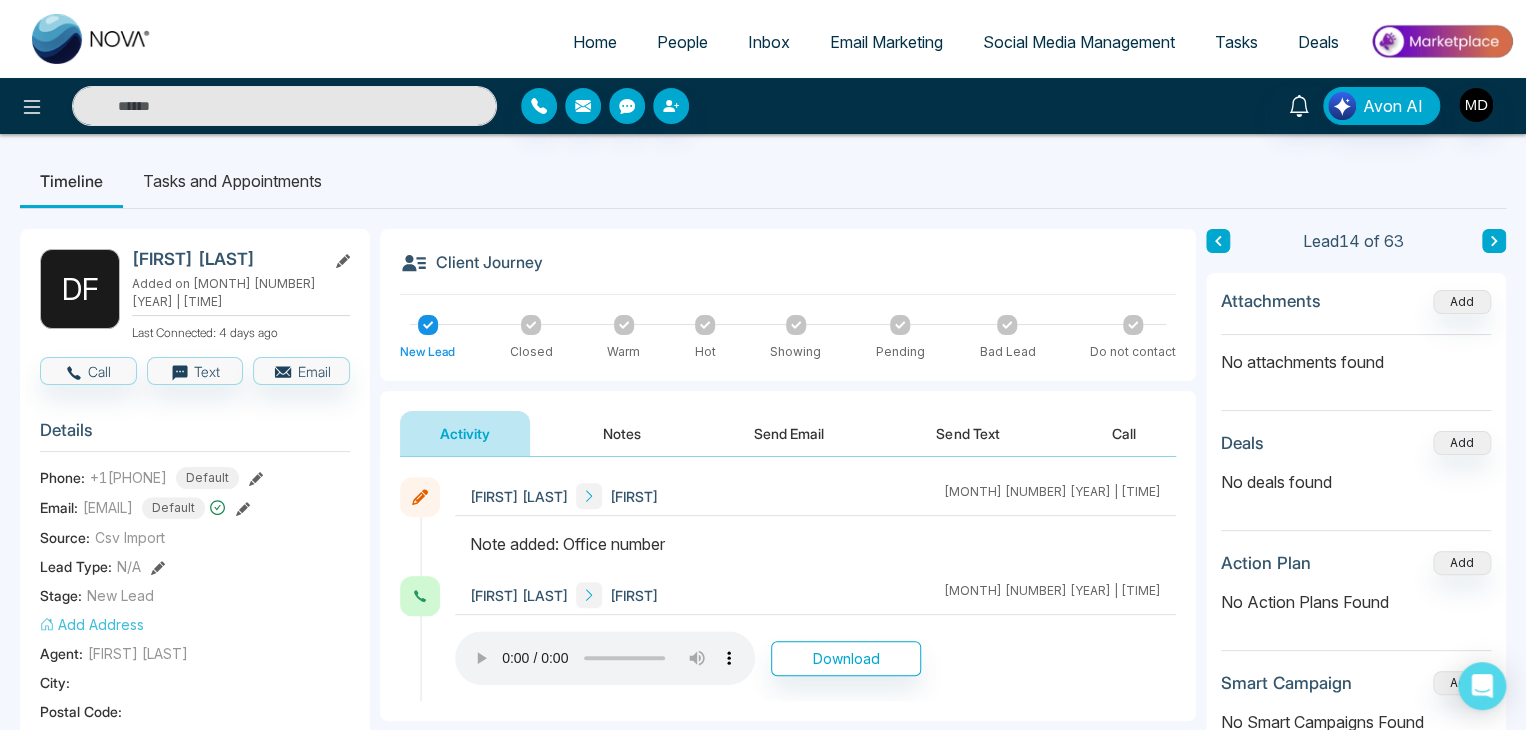 drag, startPoint x: 256, startPoint y: 259, endPoint x: 133, endPoint y: 263, distance: 123.065025 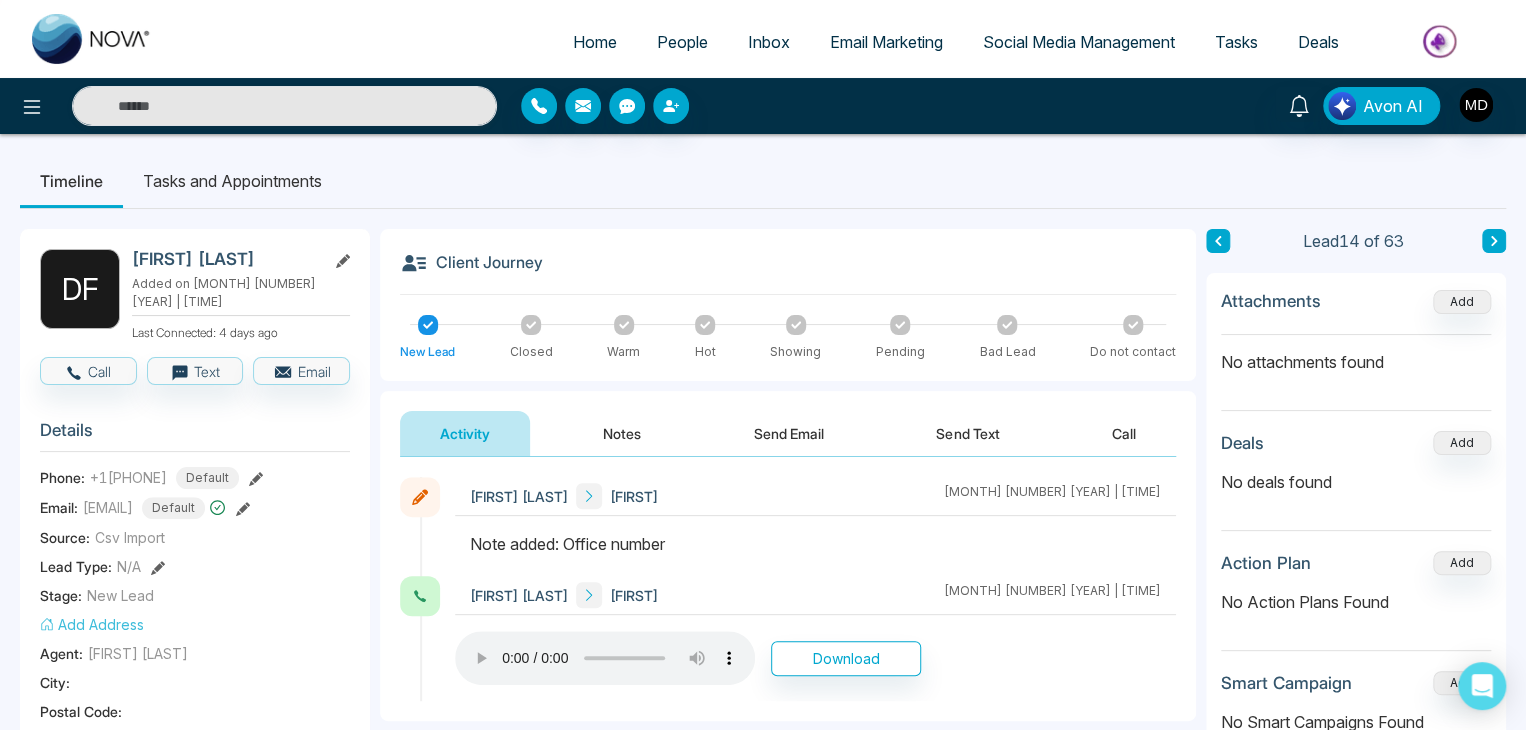 click on "Daniel Federico" at bounding box center [225, 259] 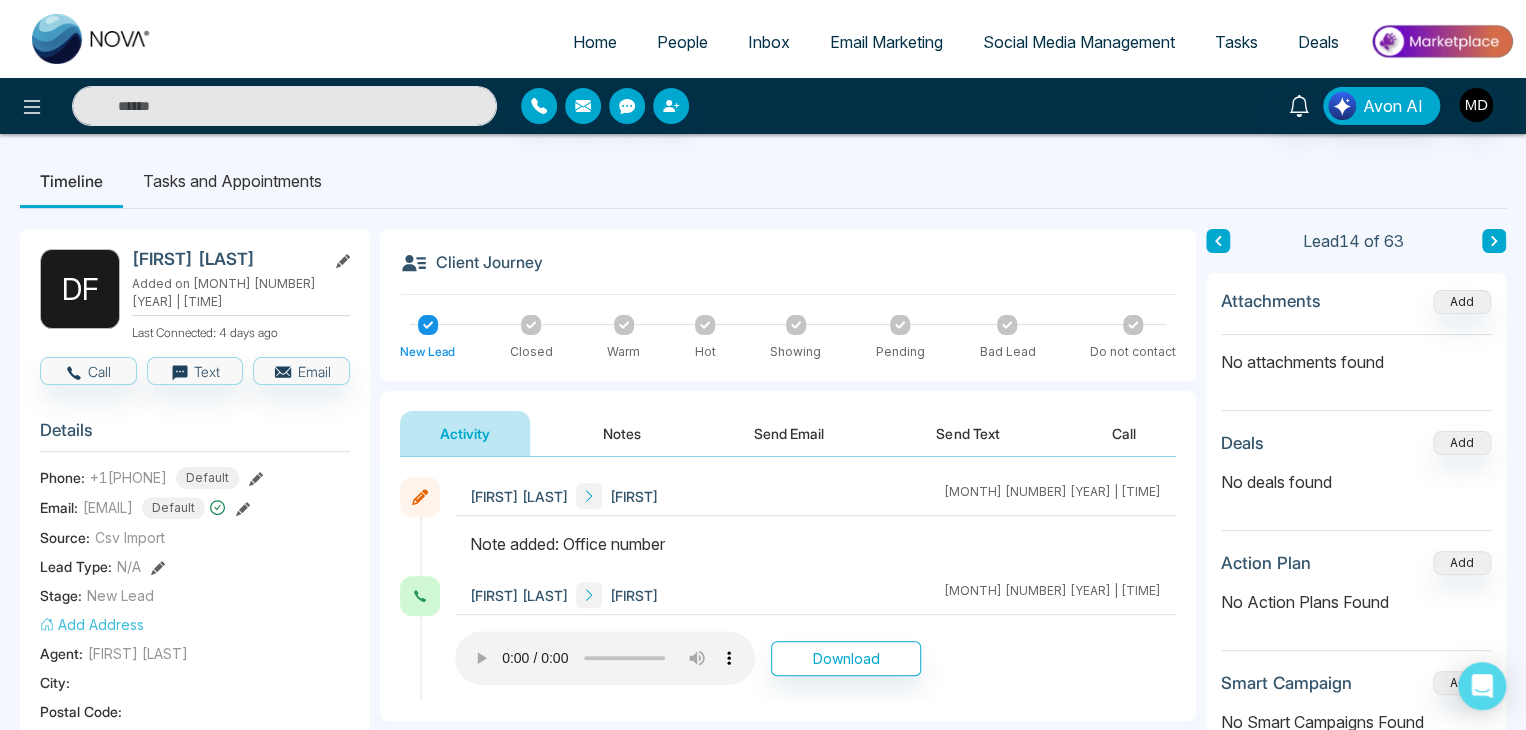copy on "Daniel Federico" 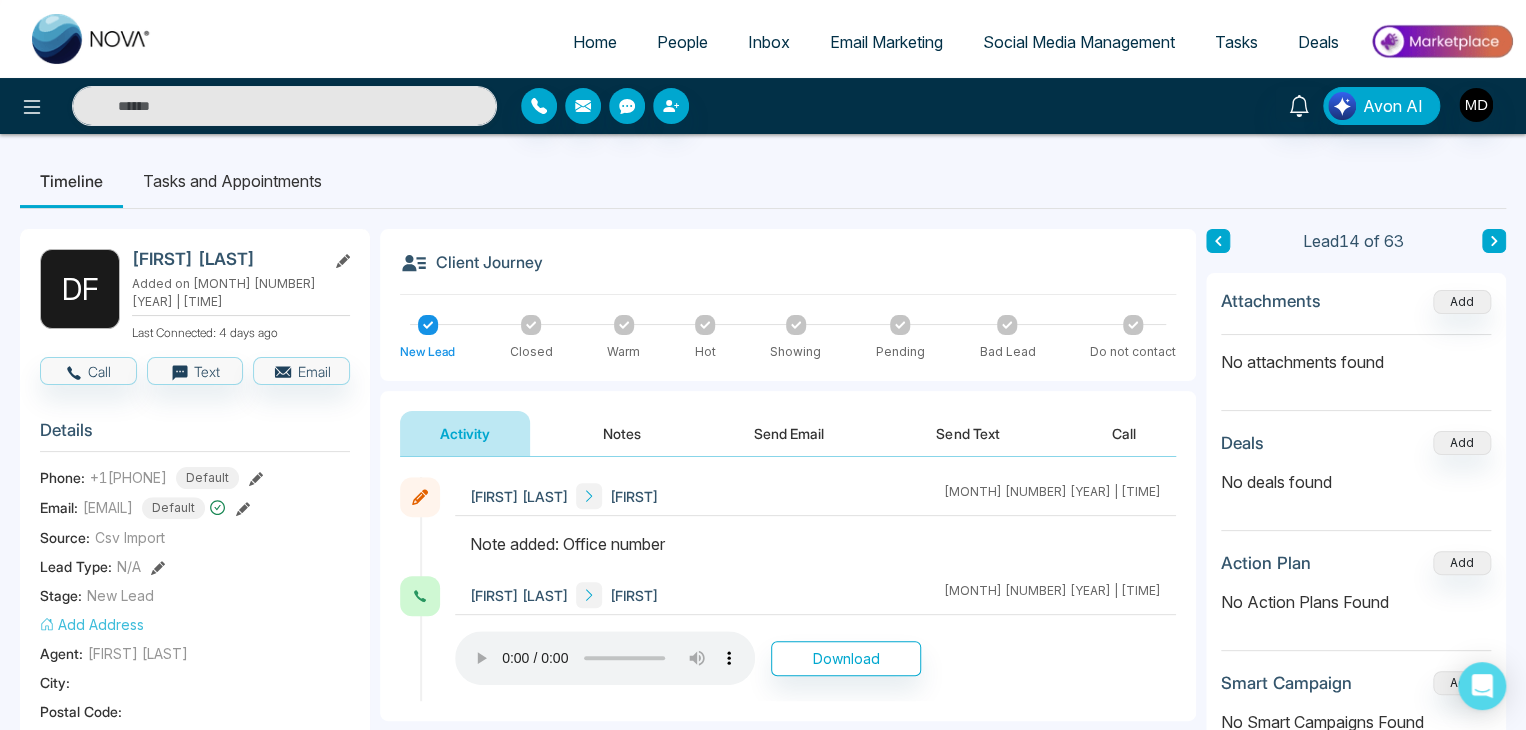 click at bounding box center [1494, 241] 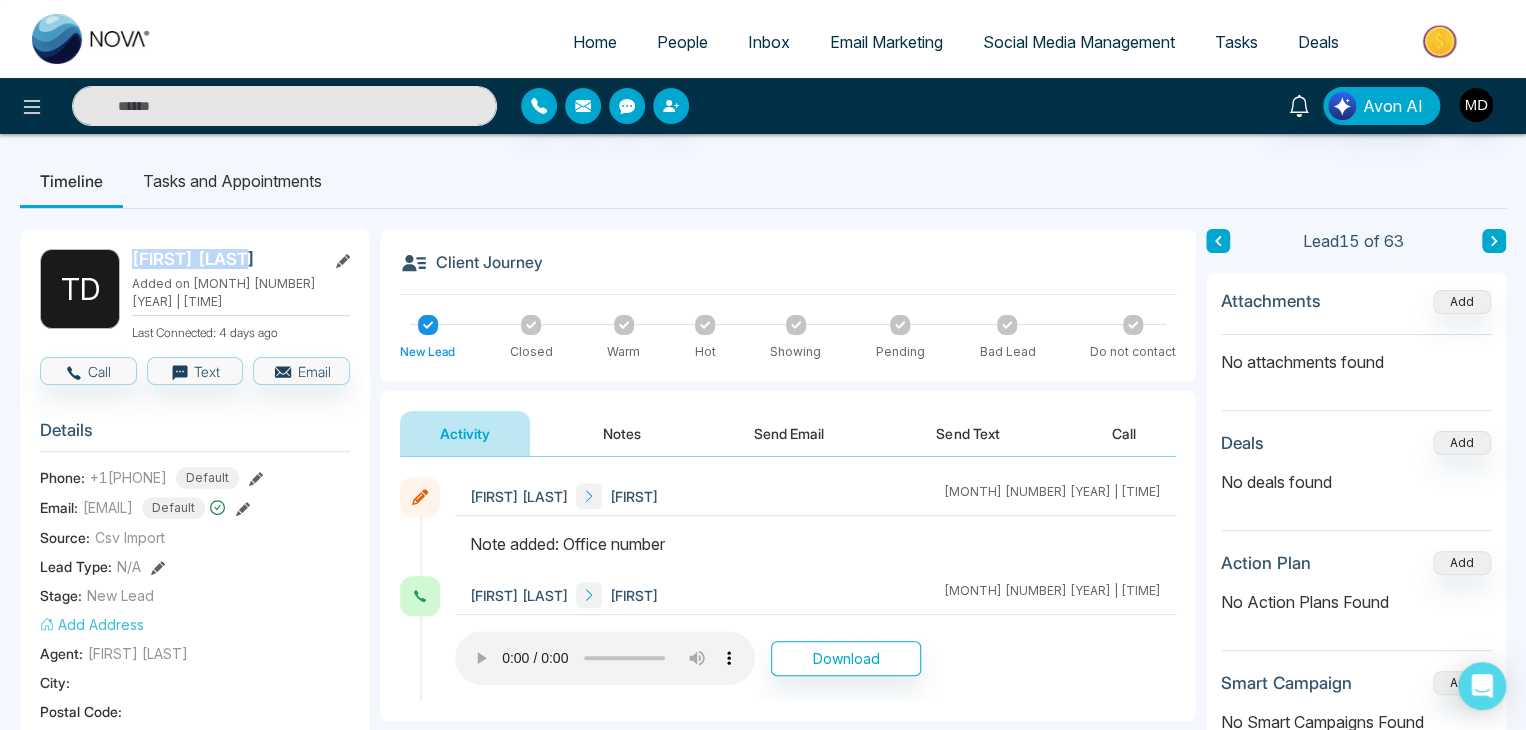 drag, startPoint x: 243, startPoint y: 258, endPoint x: 131, endPoint y: 256, distance: 112.01785 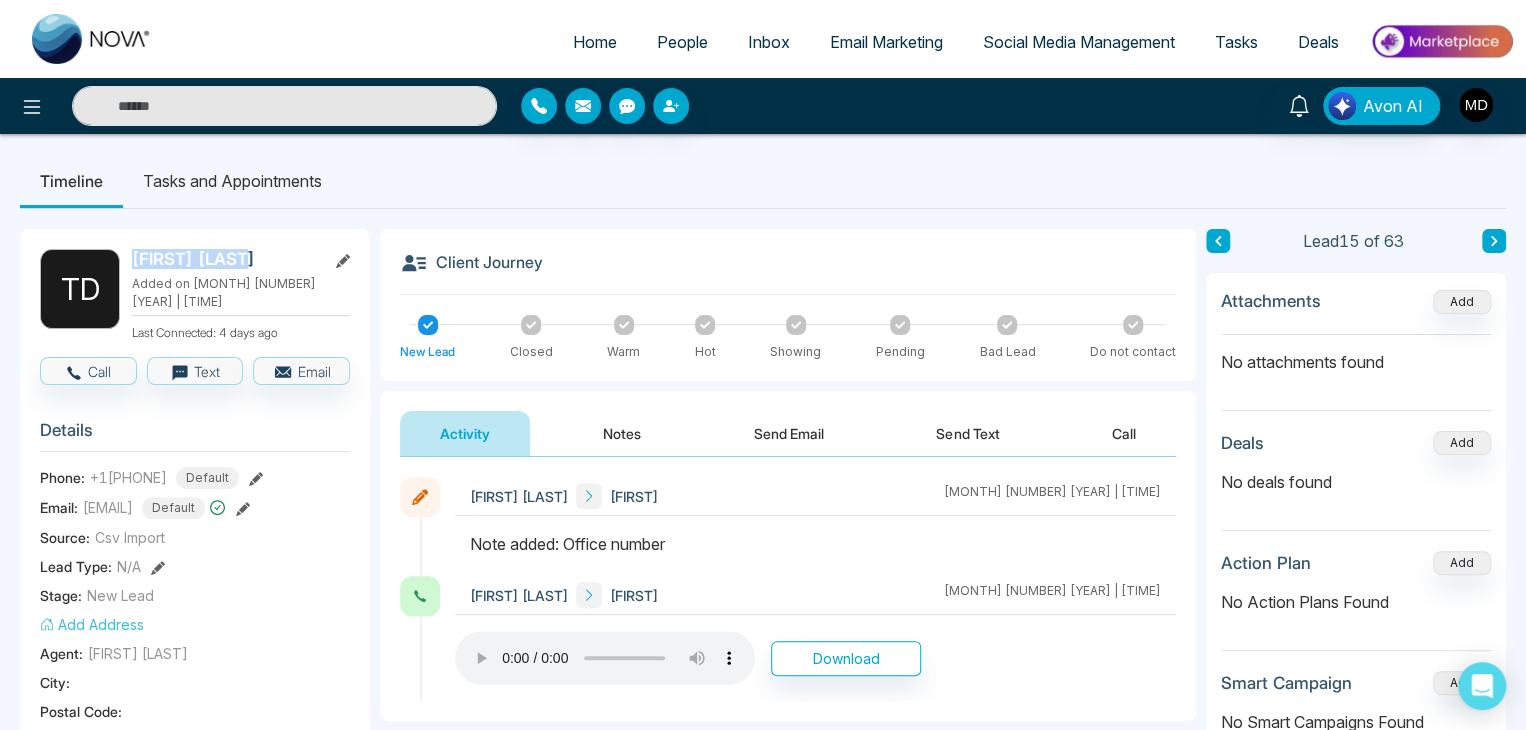 click on "T D Tracey Davies Added on   August 1 2025 | 8:41 PM Last Connected:   4 days ago" at bounding box center (195, 295) 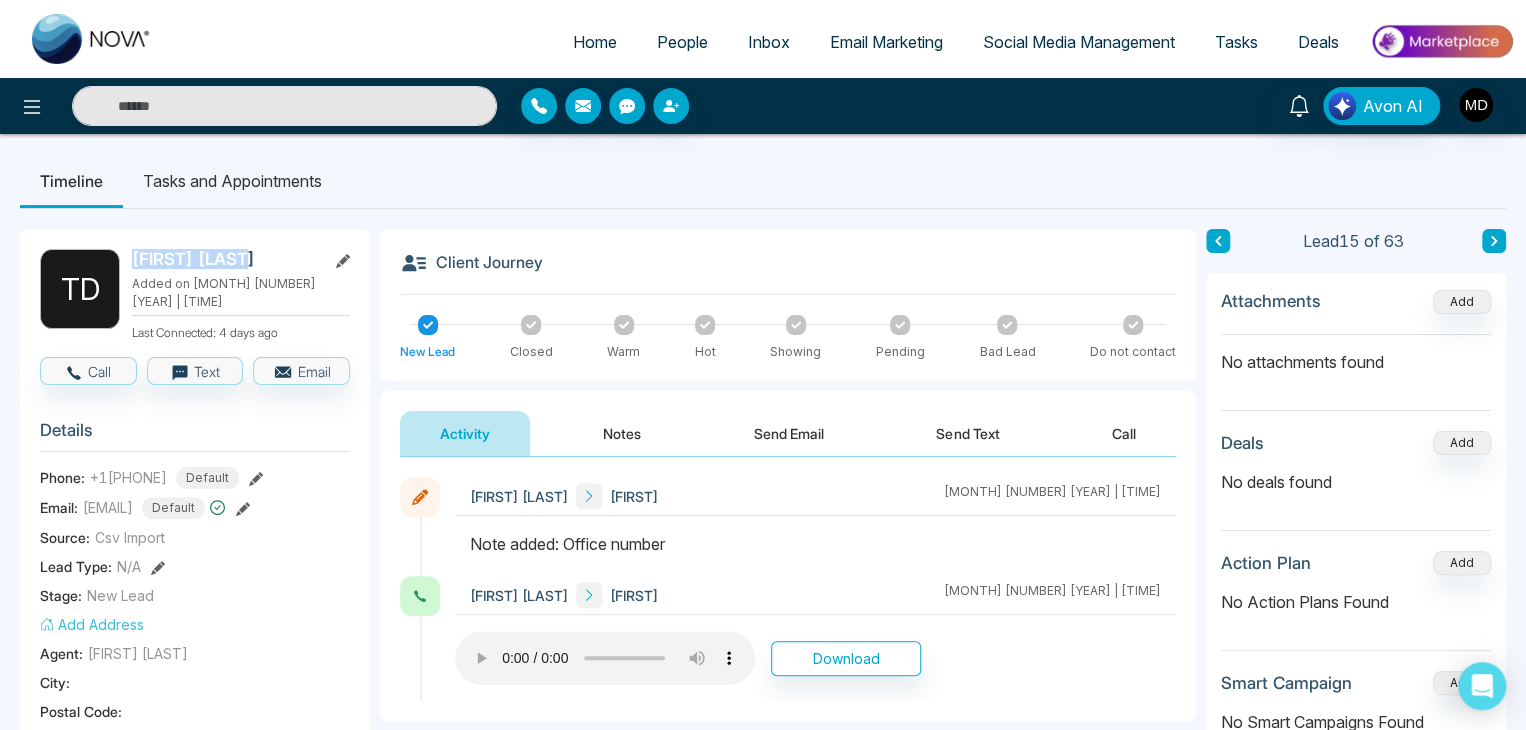 copy on "Tracey Davies" 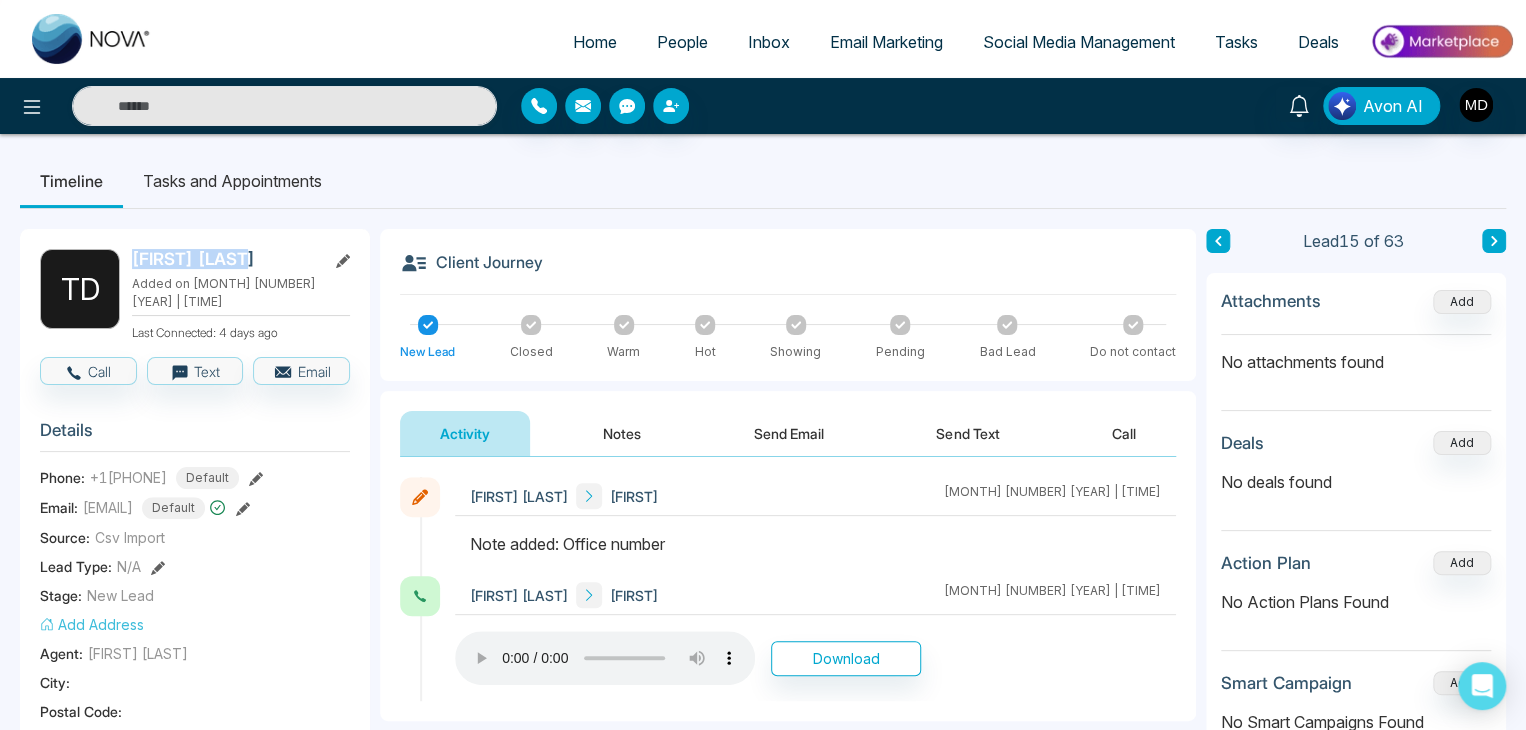 click at bounding box center [256, 477] 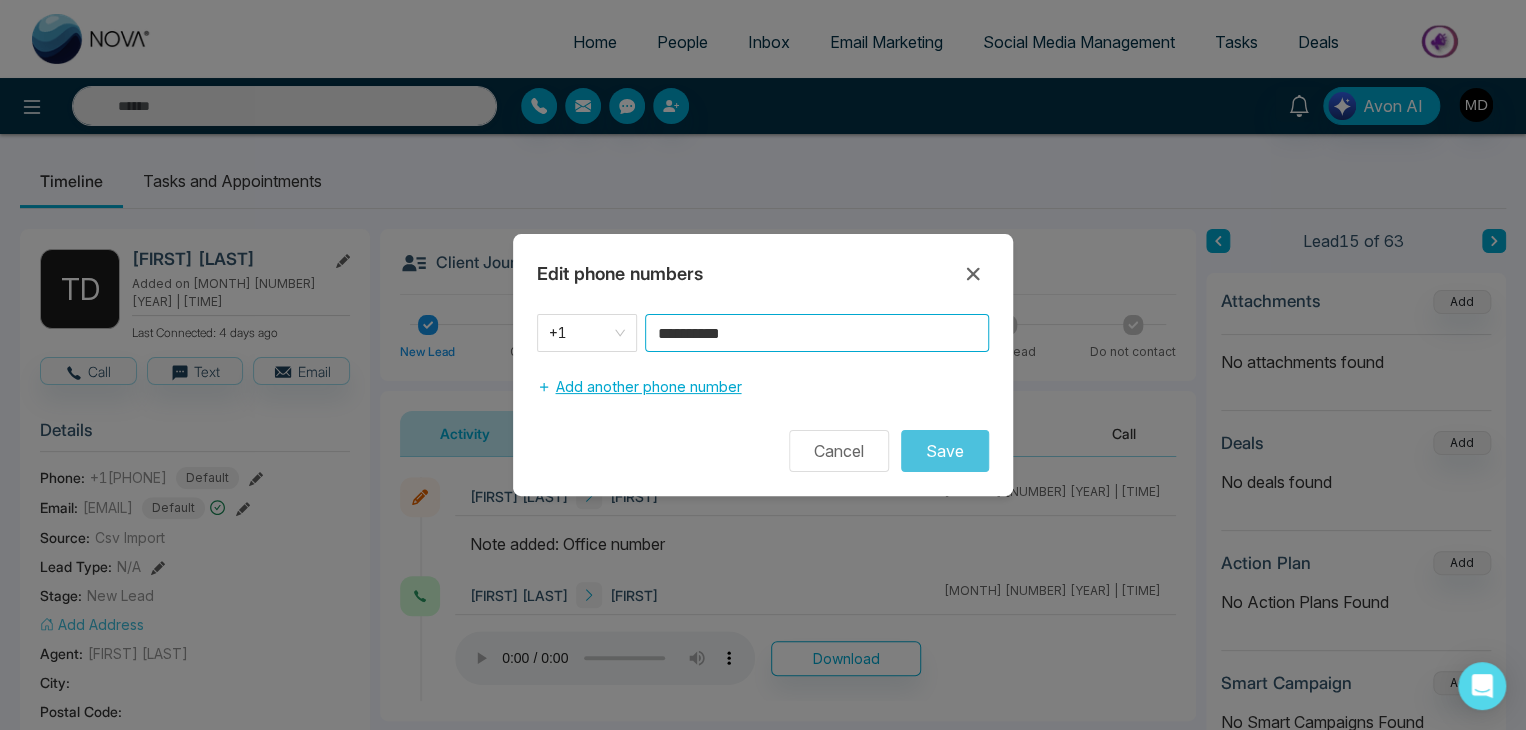 drag, startPoint x: 796, startPoint y: 338, endPoint x: 585, endPoint y: 395, distance: 218.56349 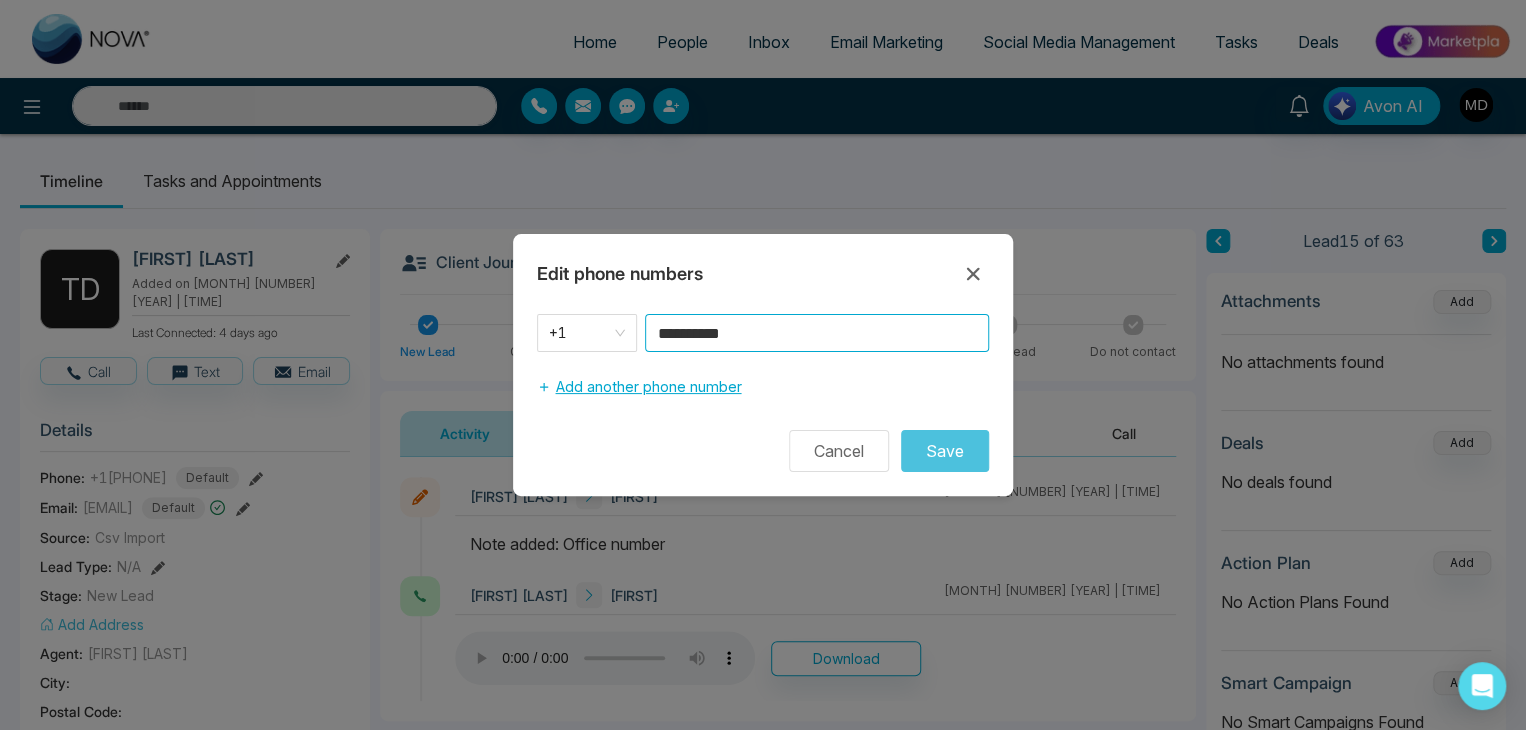 click on "**********" at bounding box center (763, 360) 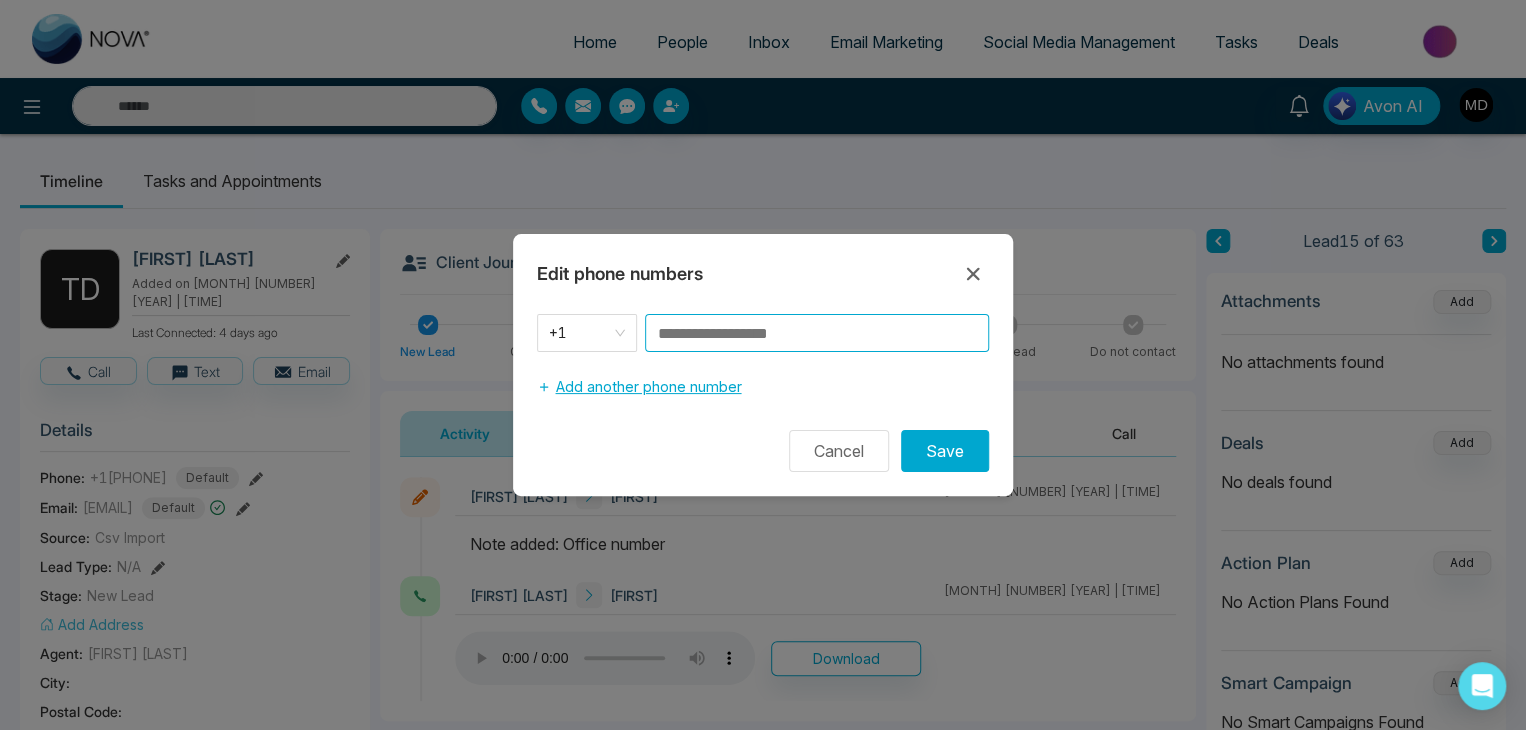 paste on "**********" 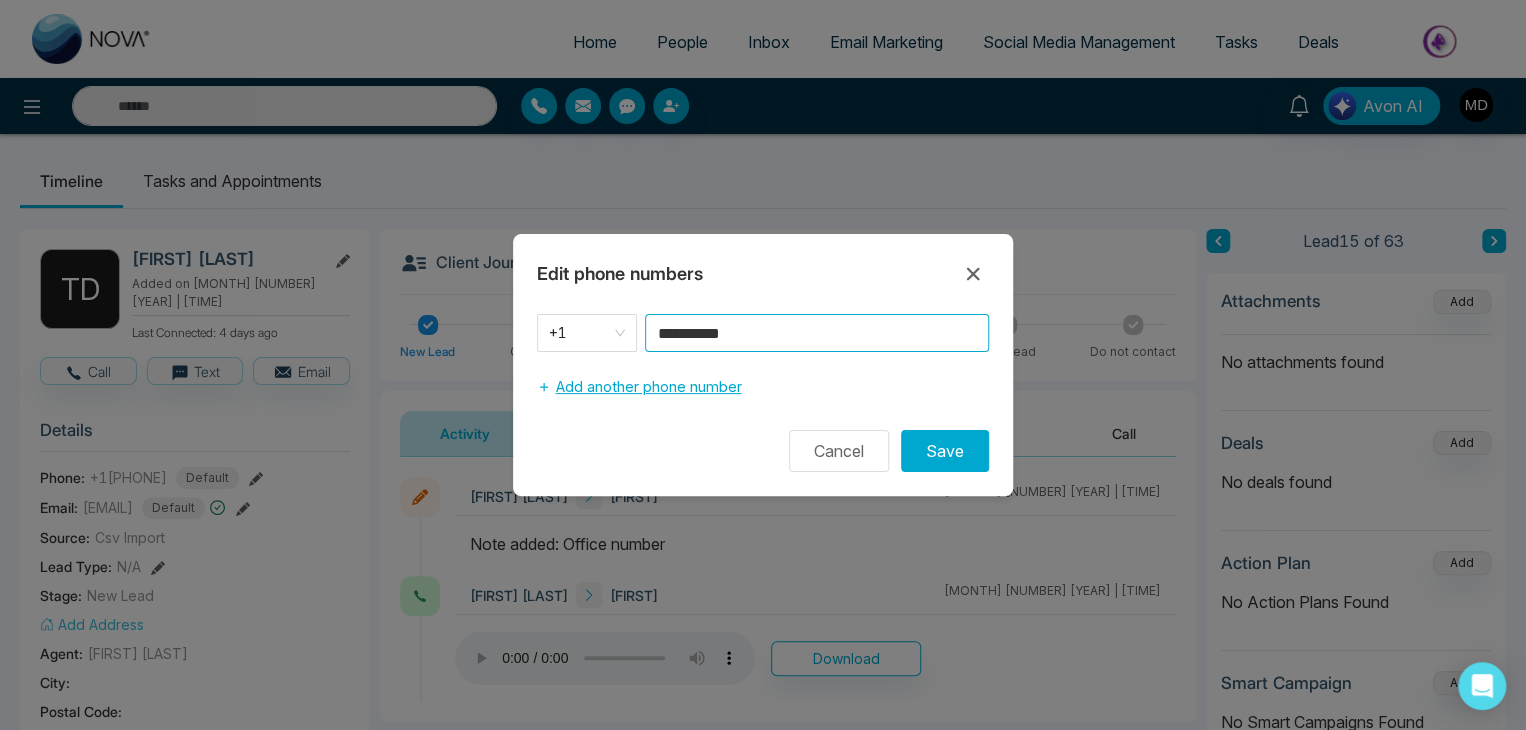 type on "**********" 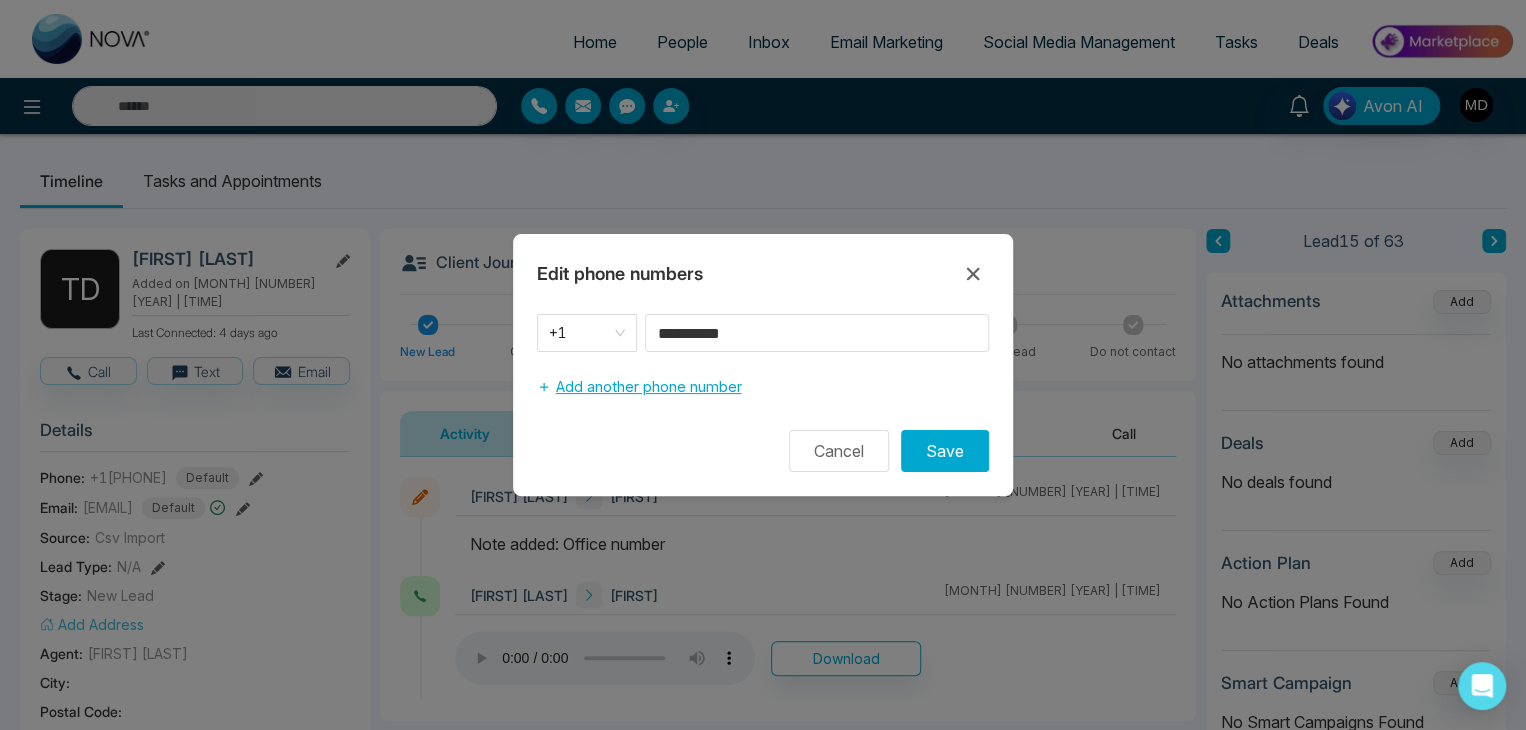 type 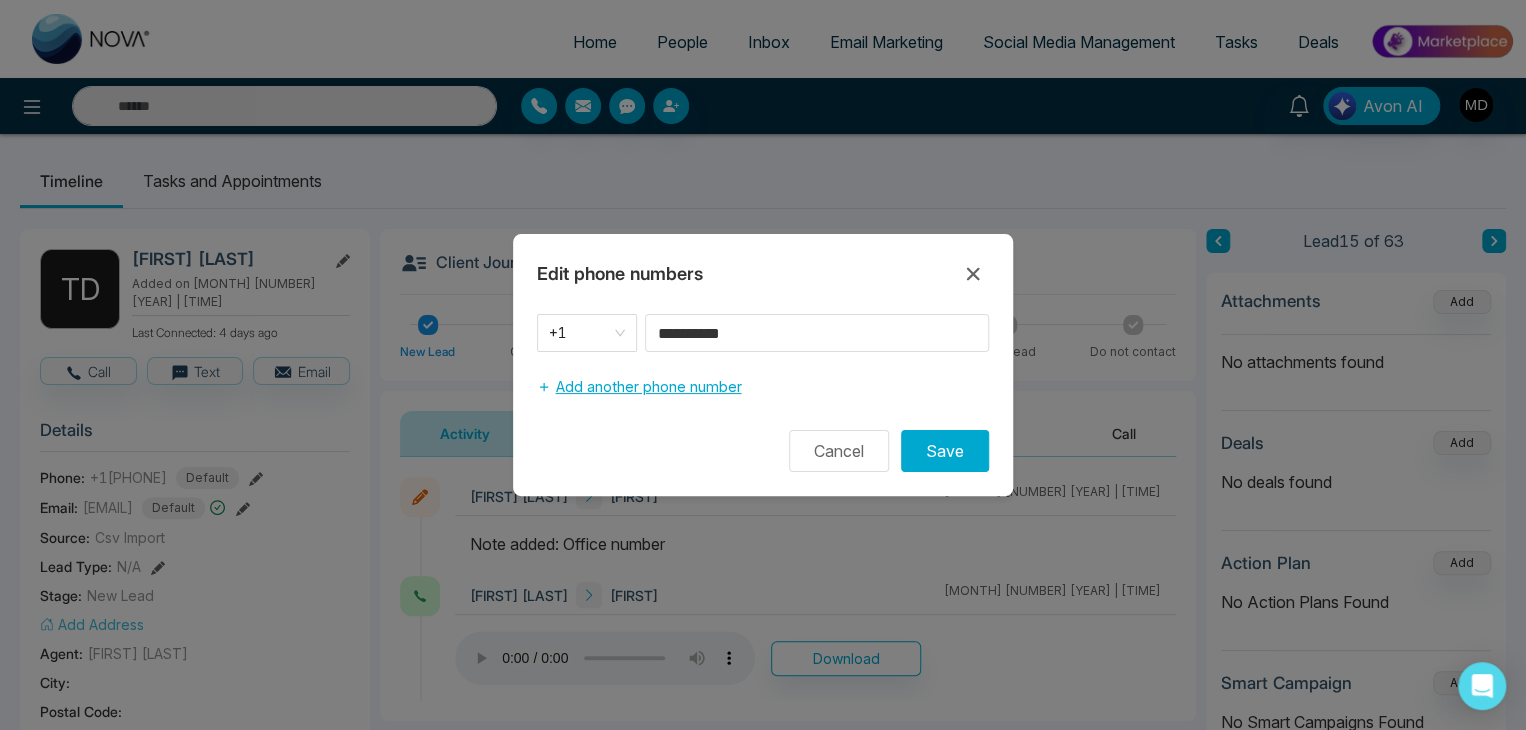 click on "Add another phone number" at bounding box center (639, 387) 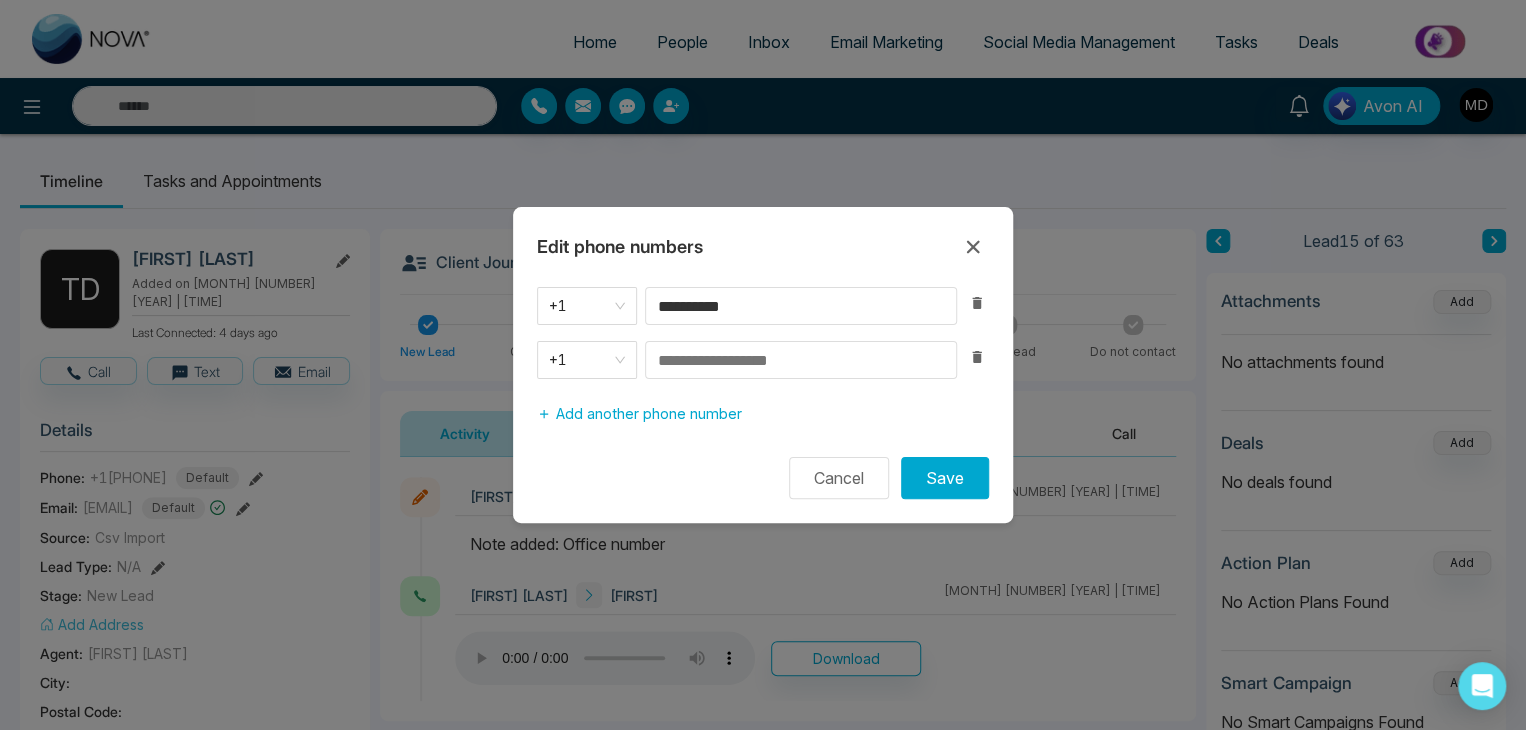 click 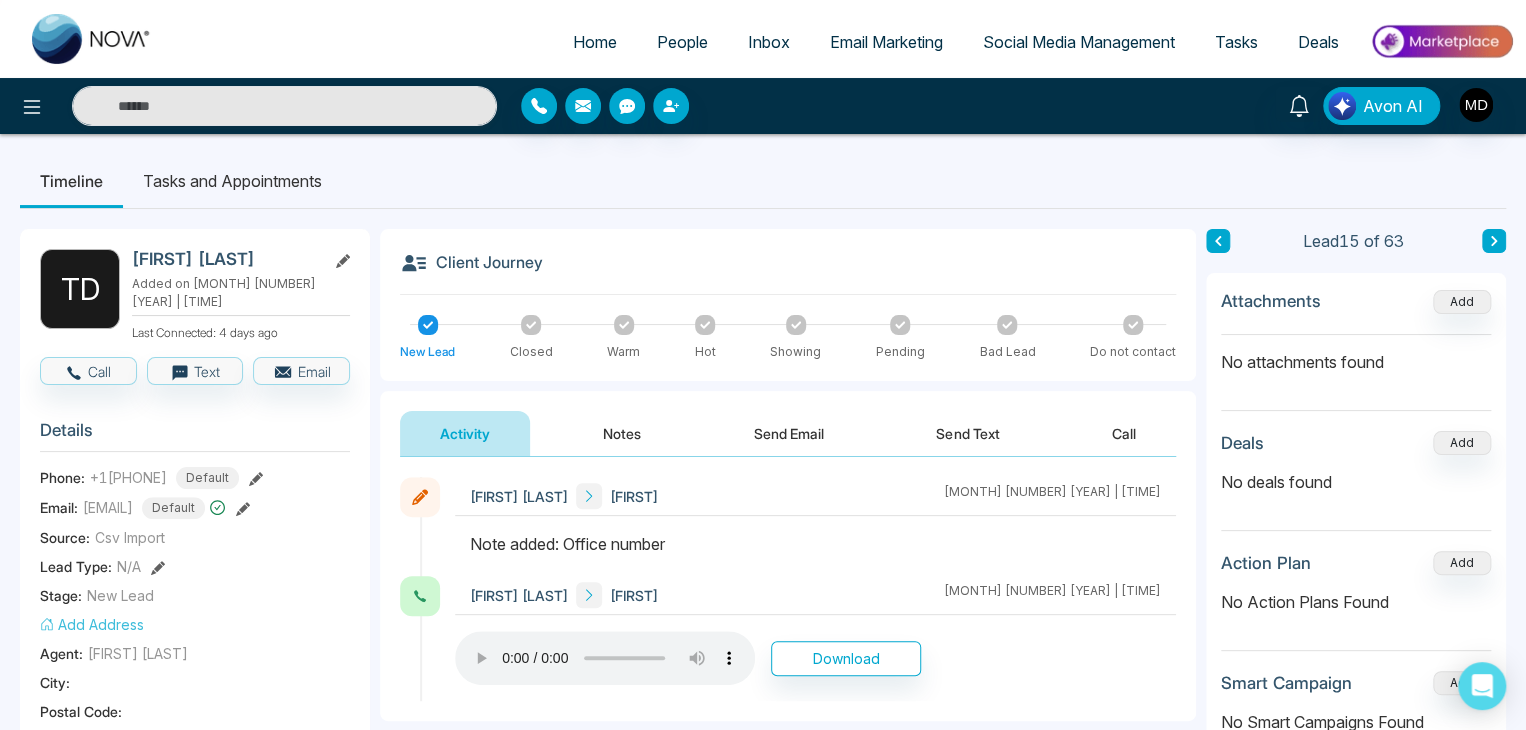 click 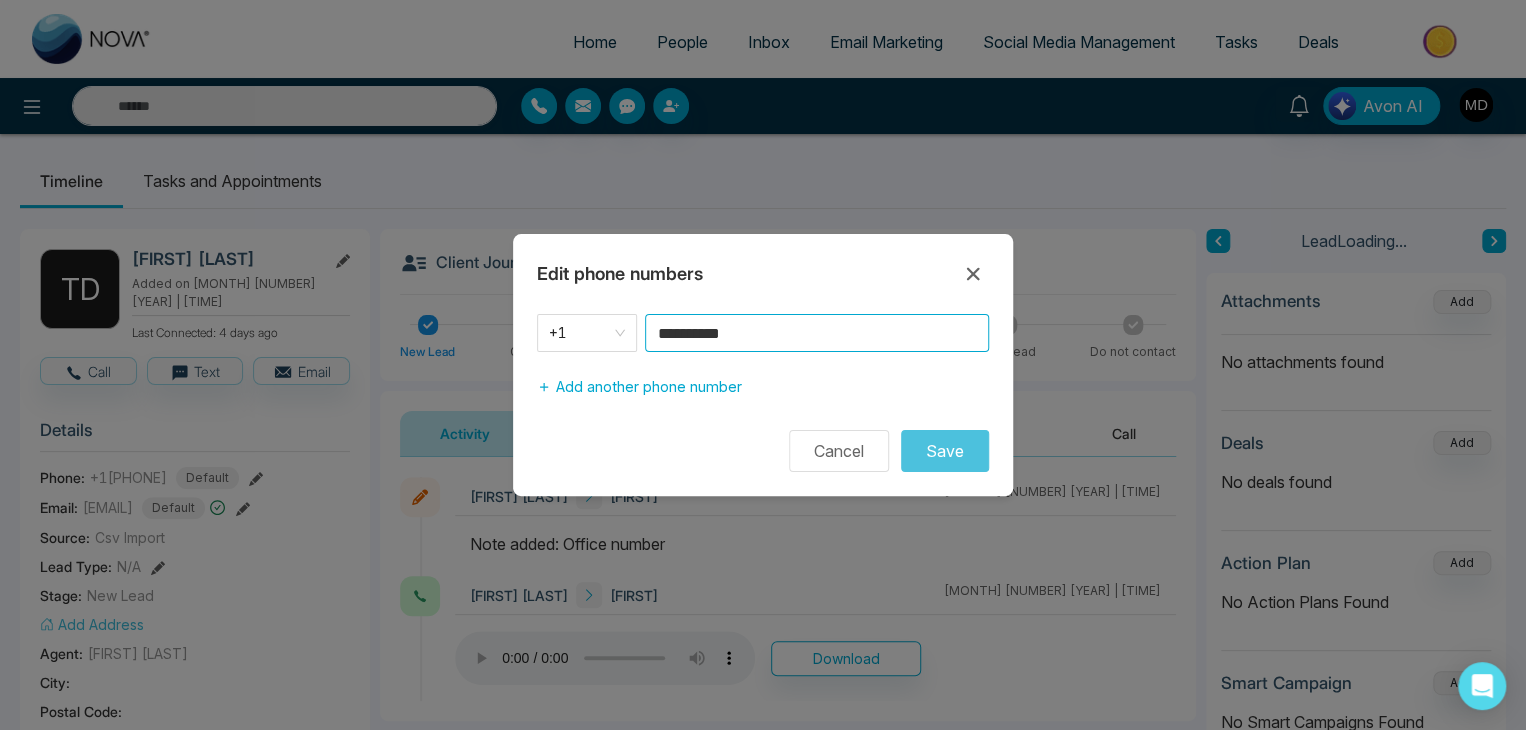 drag, startPoint x: 764, startPoint y: 334, endPoint x: 593, endPoint y: 366, distance: 173.96838 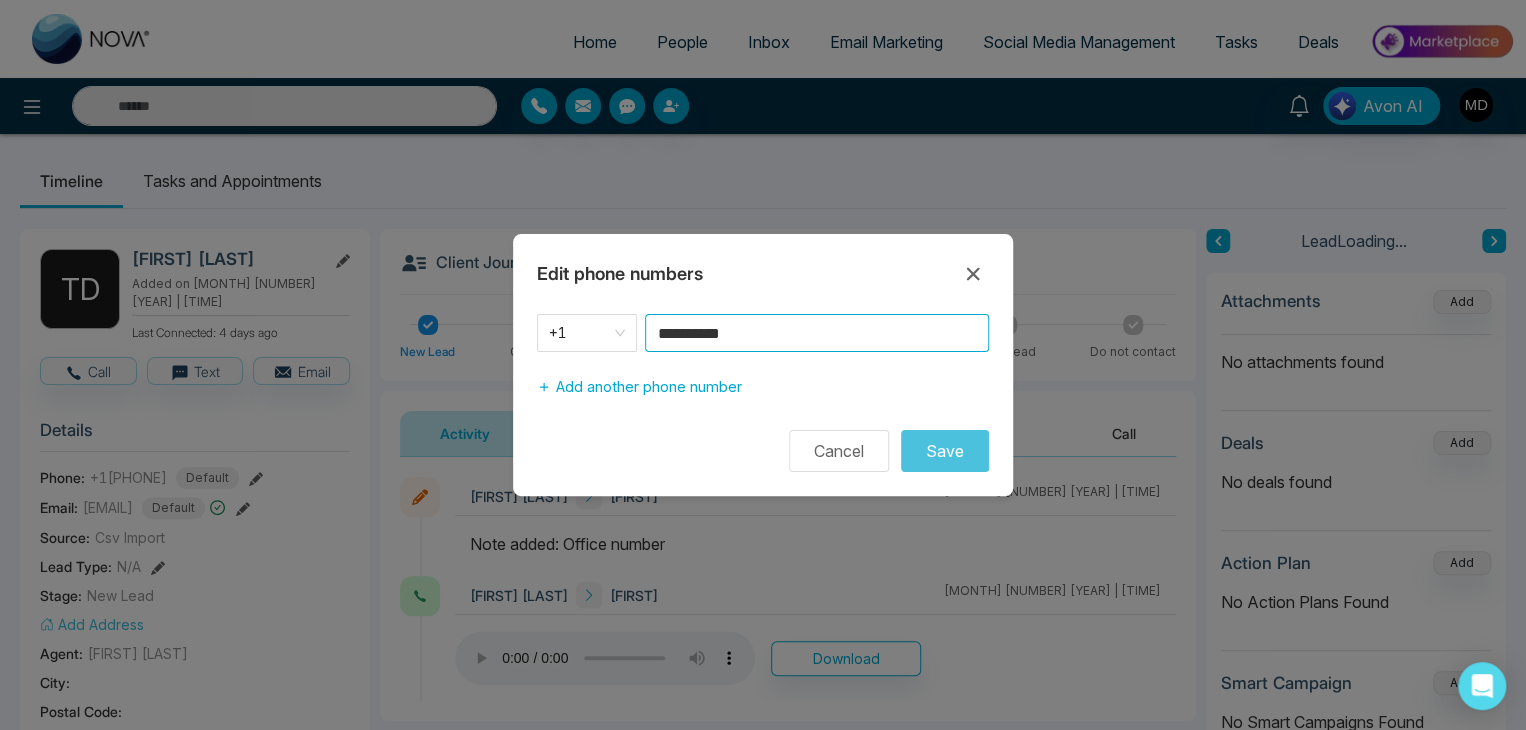 click on "**********" at bounding box center (763, 360) 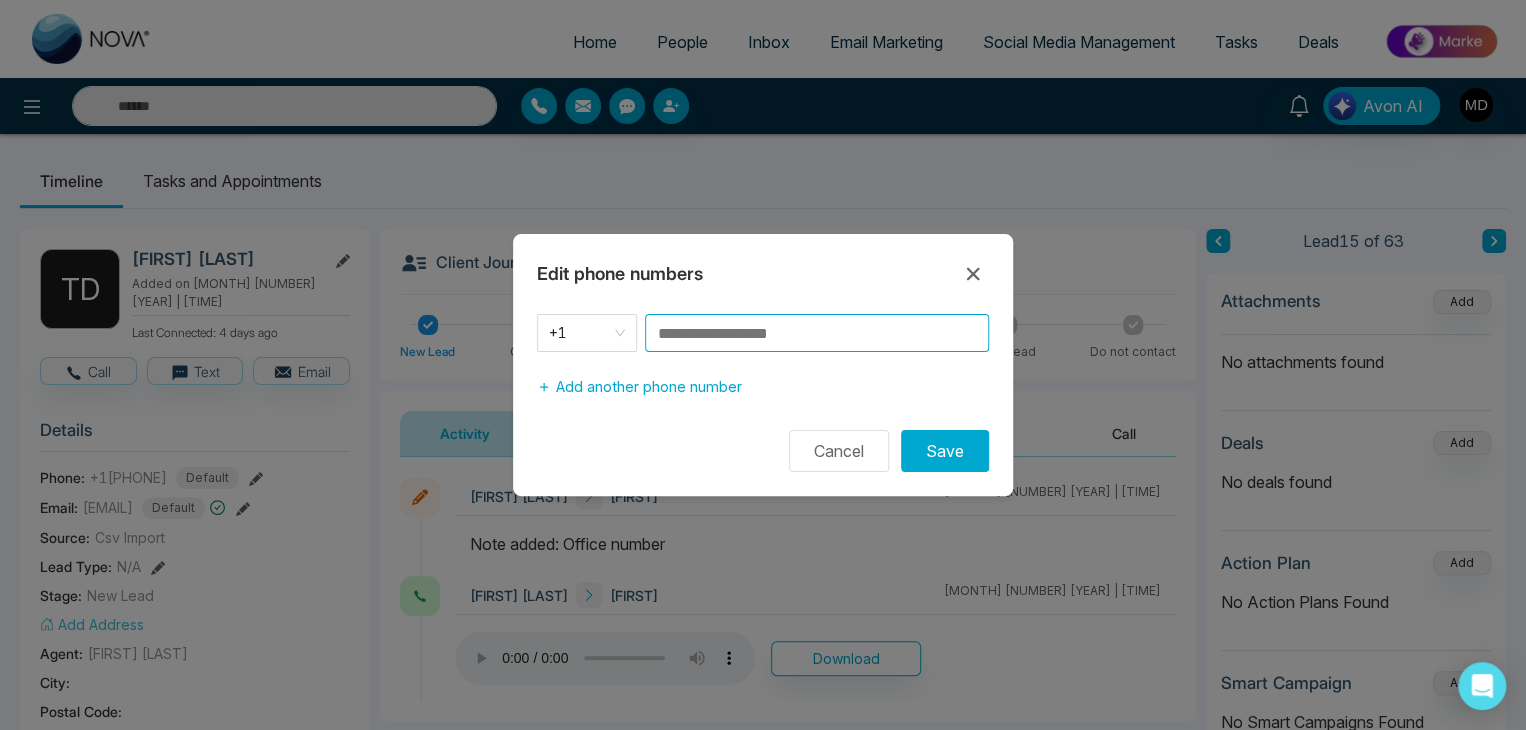 paste on "**********" 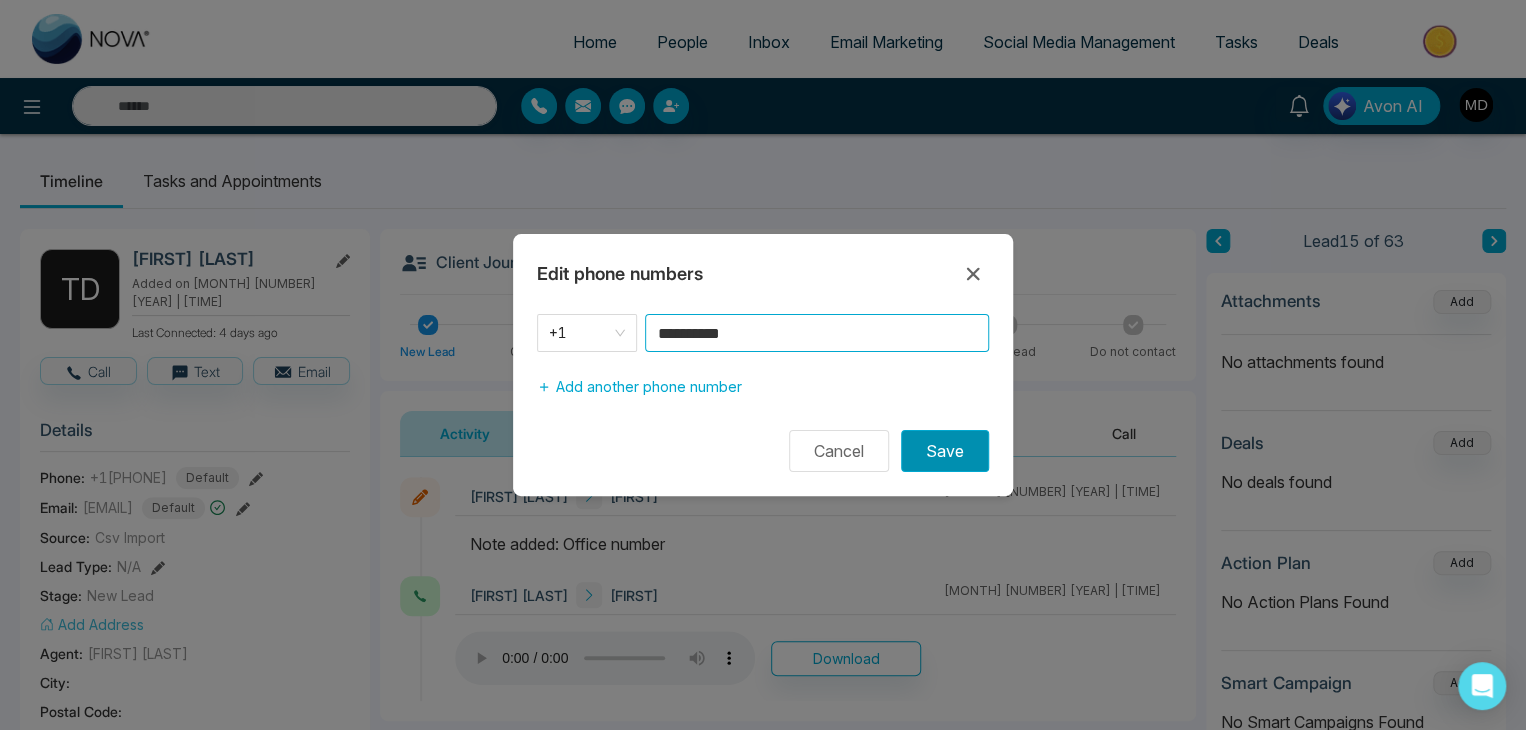 type on "**********" 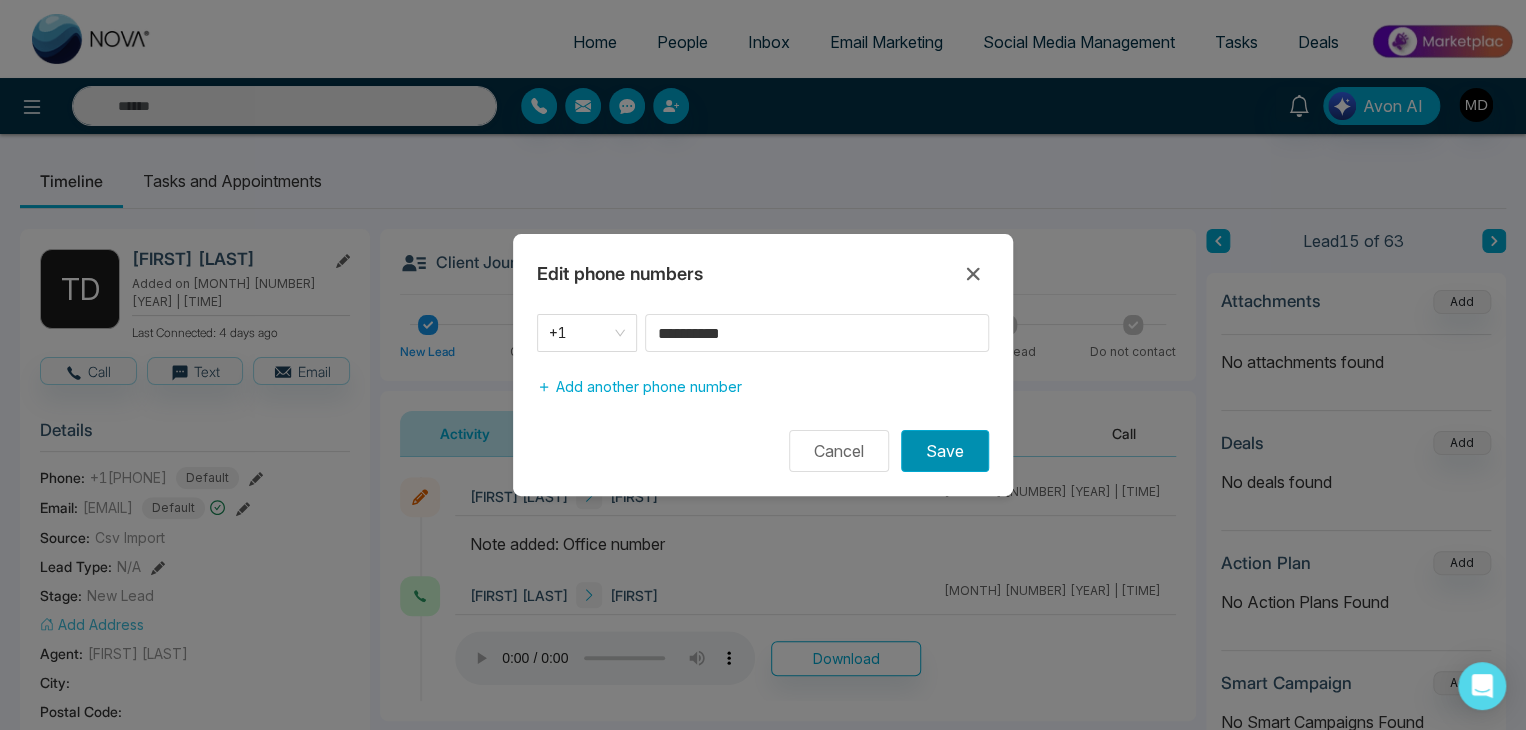 click on "Save" at bounding box center (945, 451) 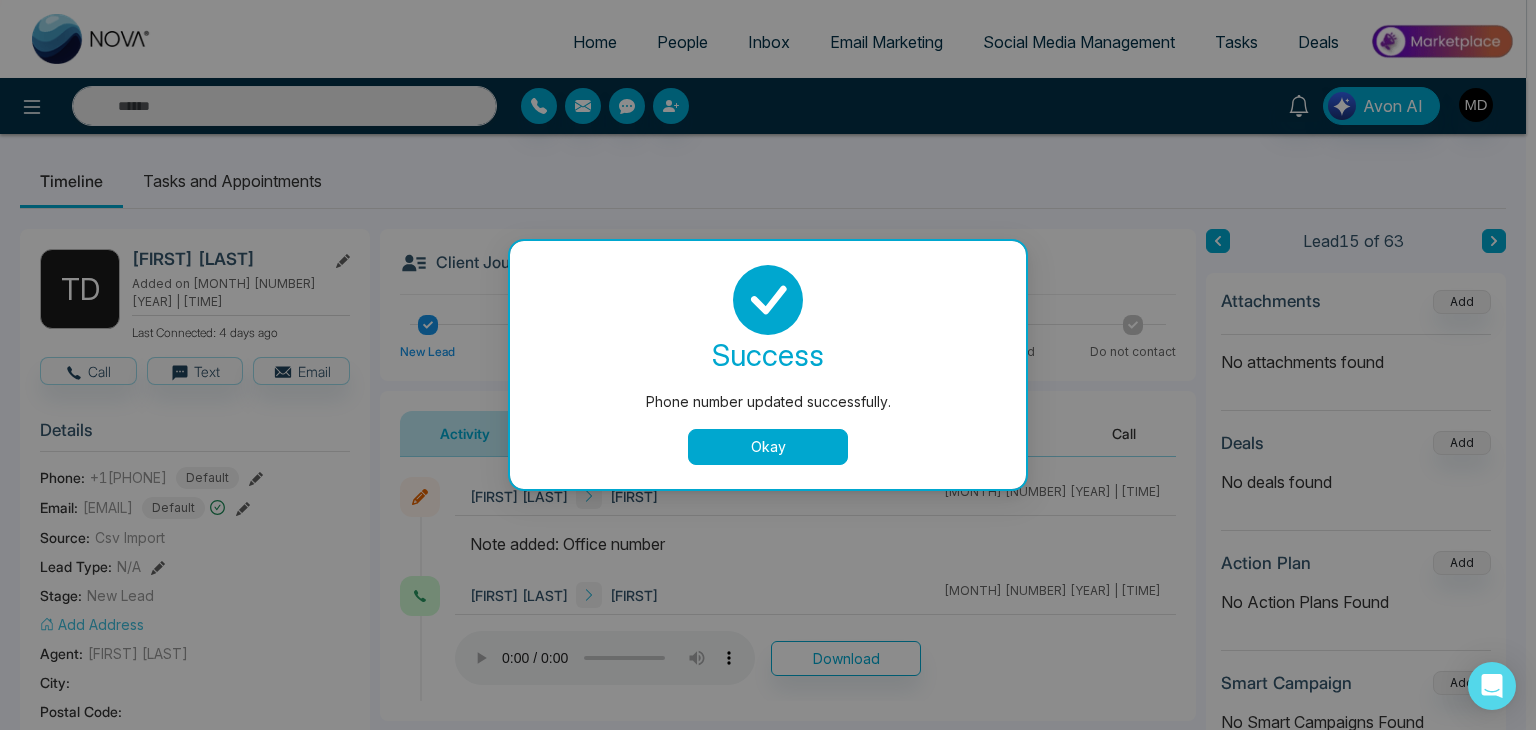 click on "Okay" at bounding box center [768, 447] 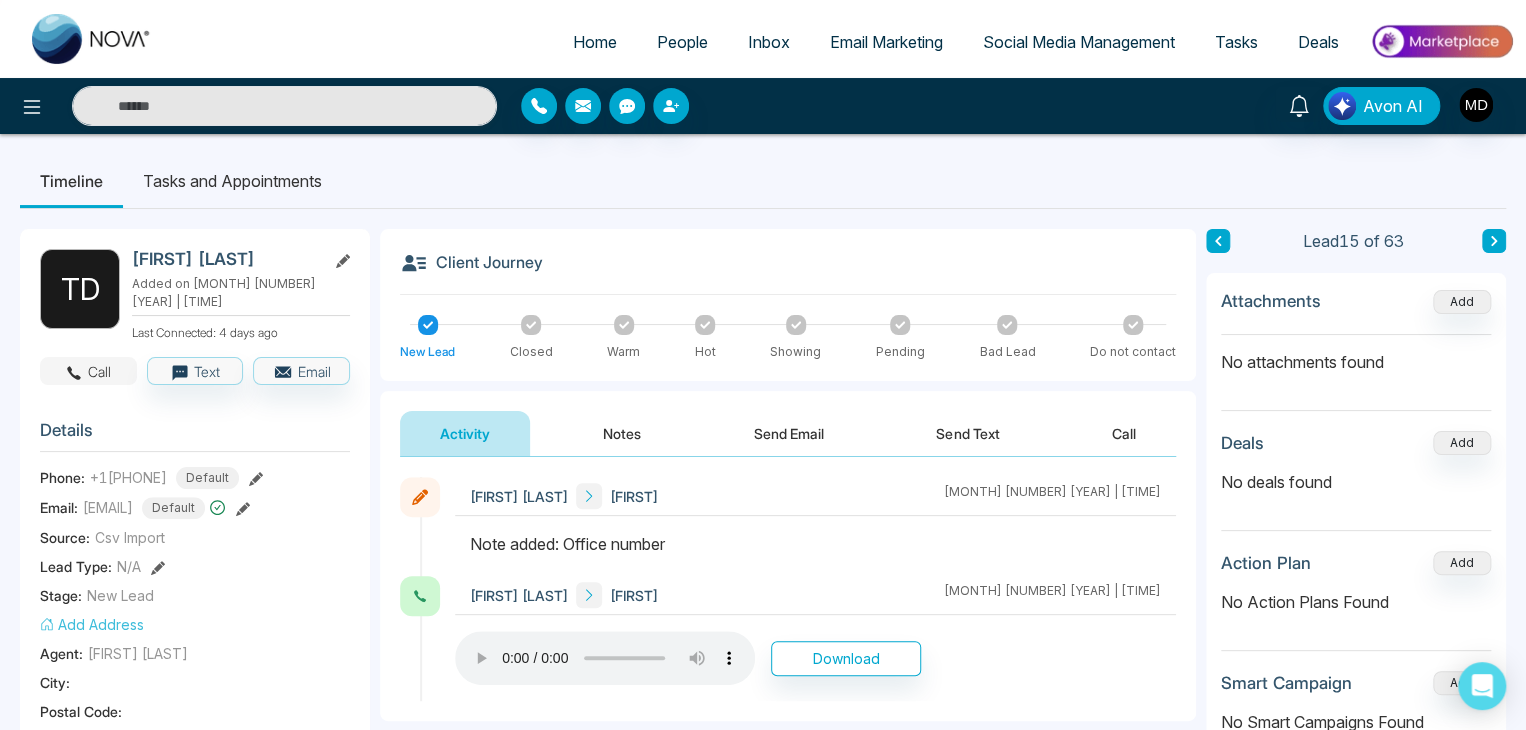 click on "Call" at bounding box center [88, 371] 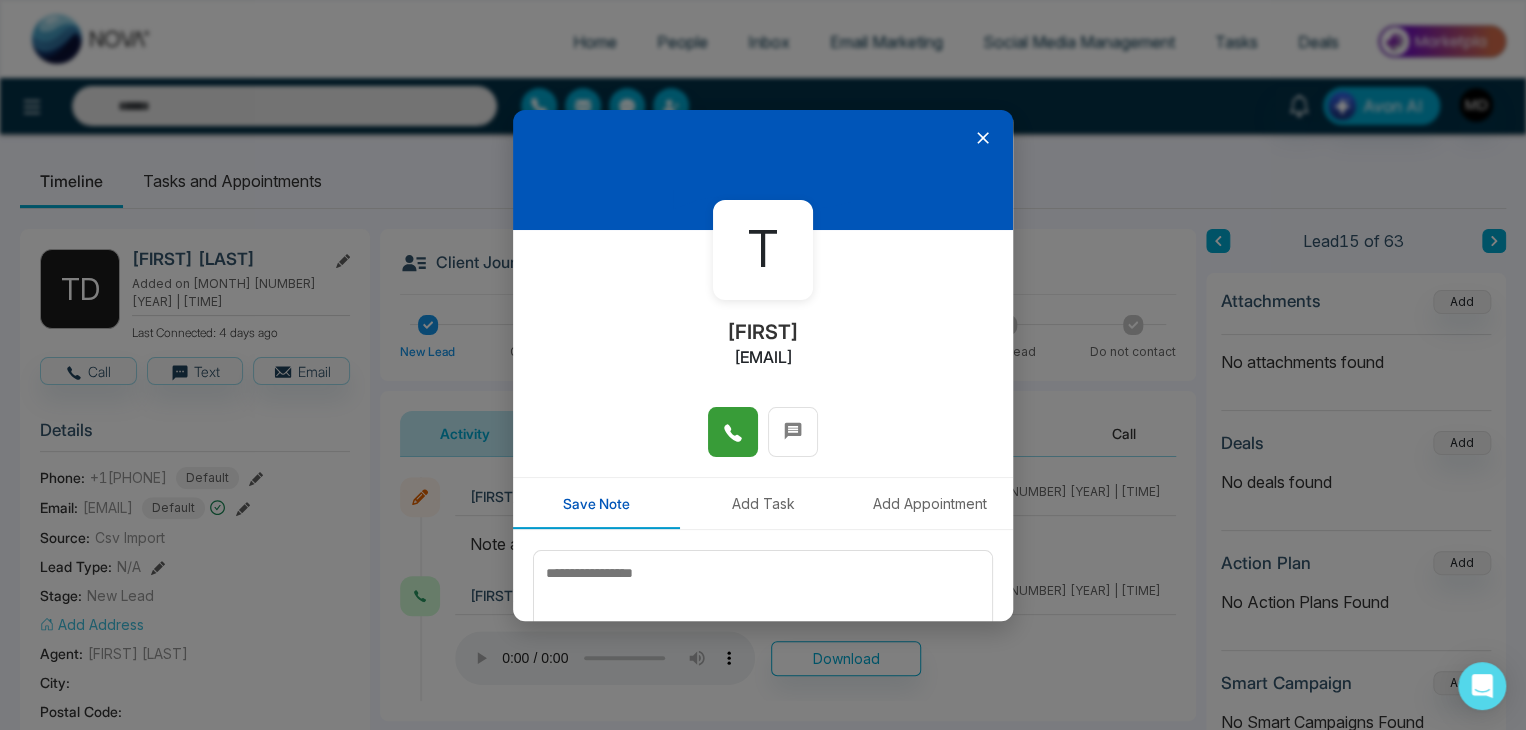click at bounding box center (733, 432) 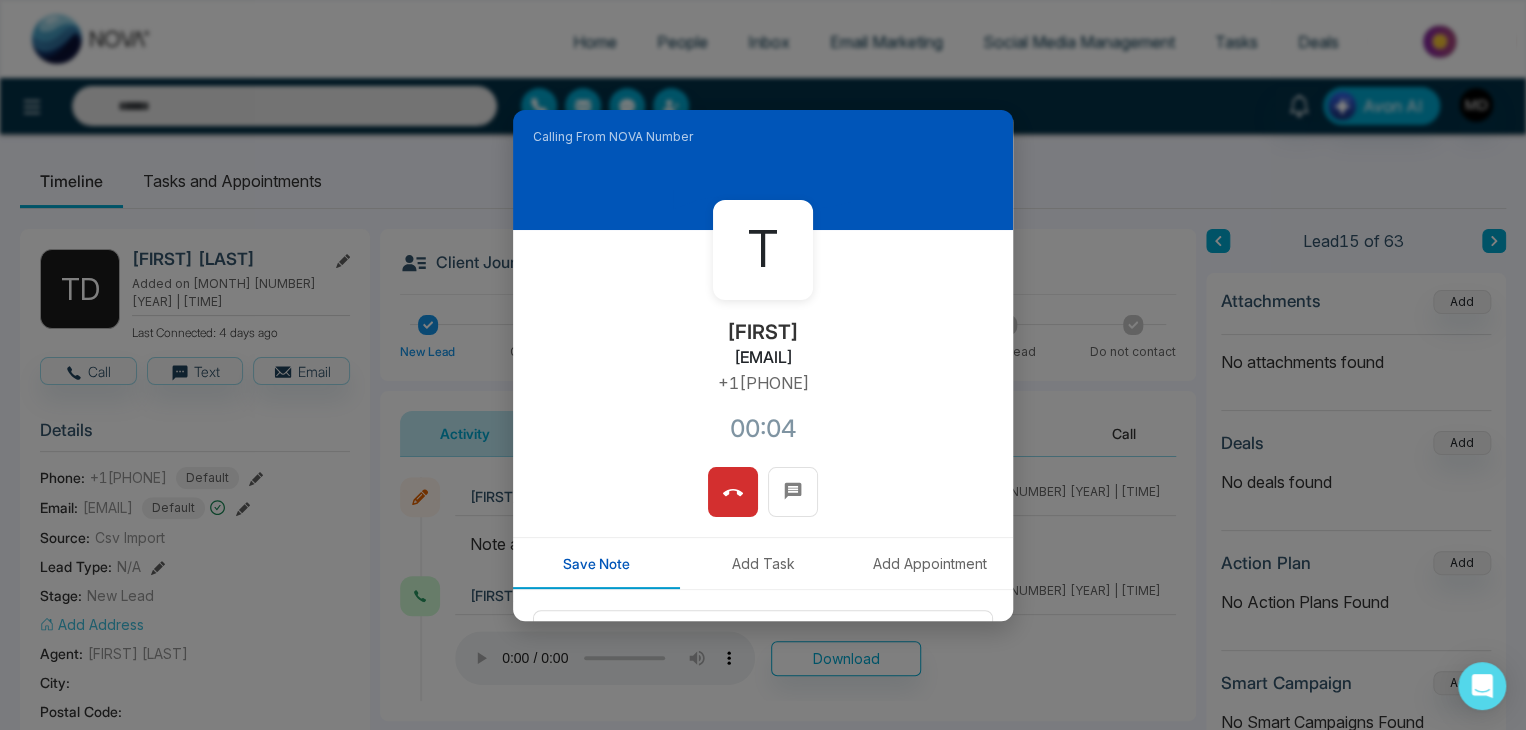 drag, startPoint x: 821, startPoint y: 381, endPoint x: 697, endPoint y: 388, distance: 124.197426 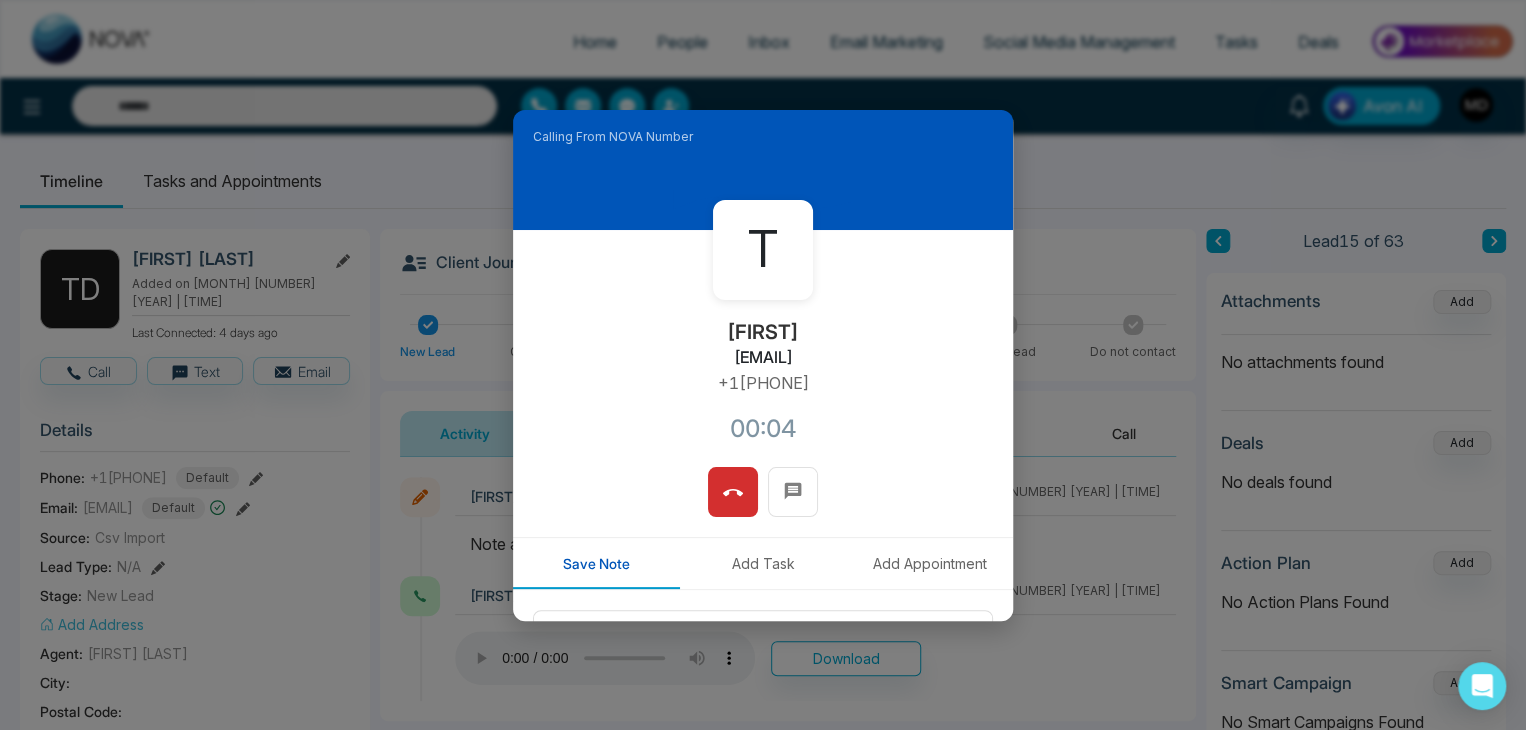 click on "T Tracey tracey@traceydavies.ca +15196716918 00:04" at bounding box center [763, 348] 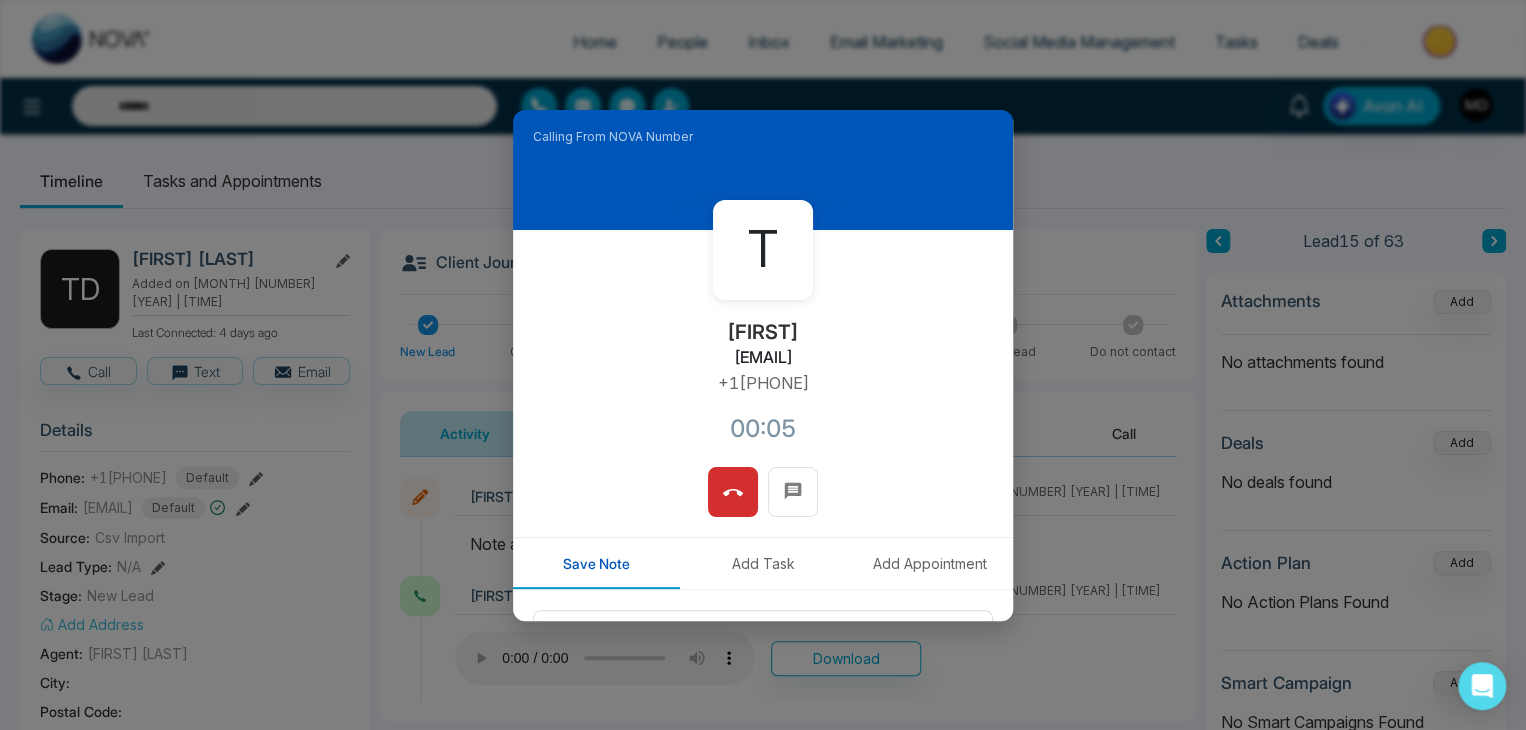 copy on "+15196716918" 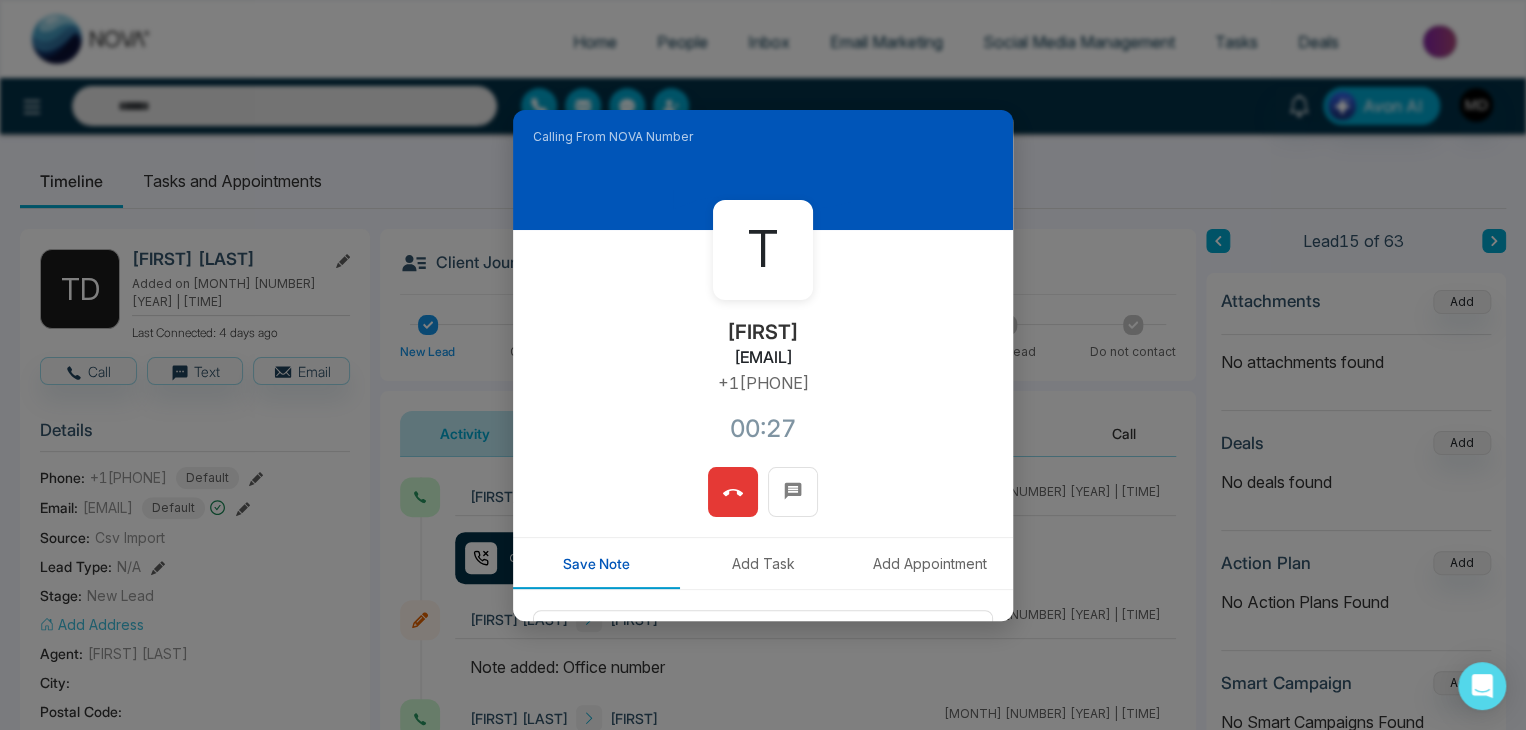 click 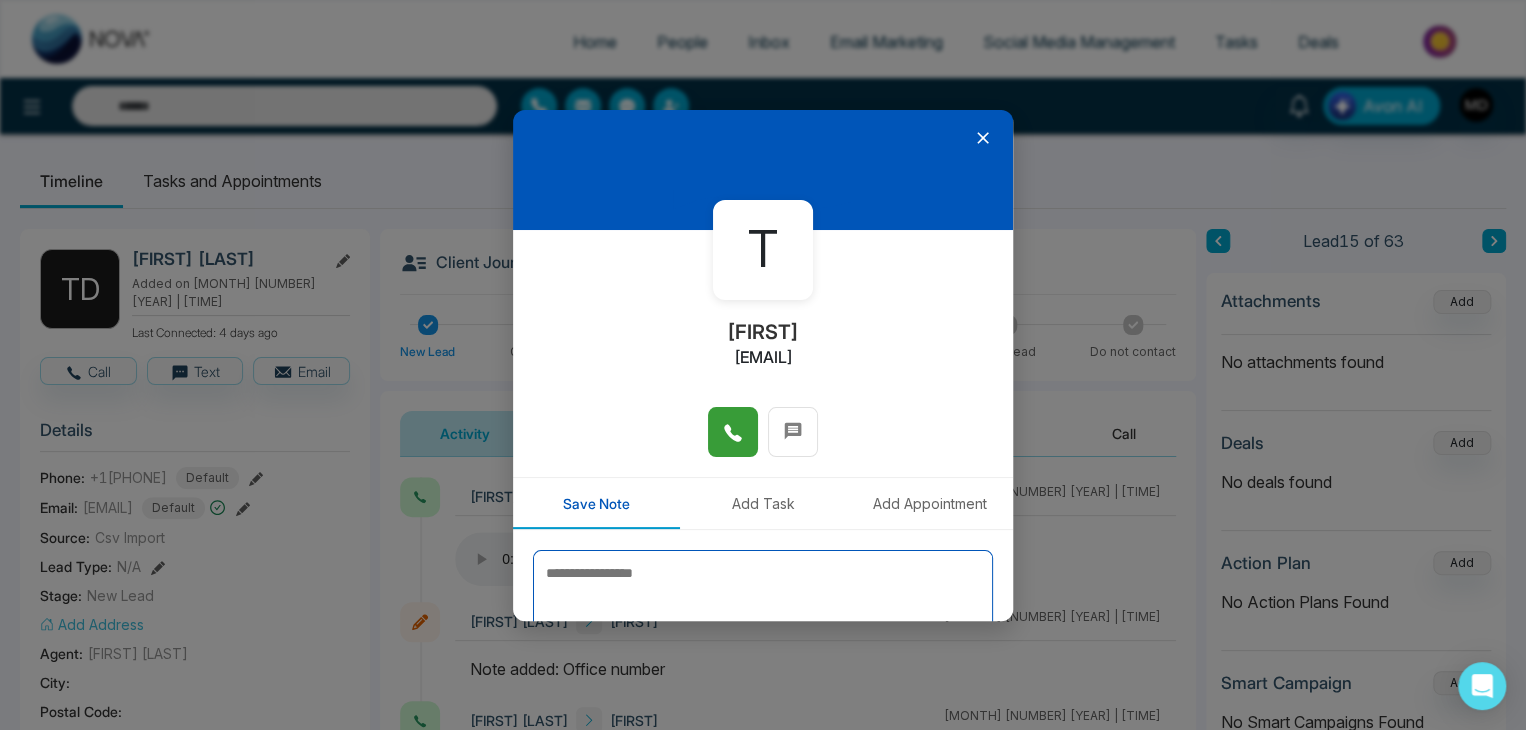click at bounding box center (763, 600) 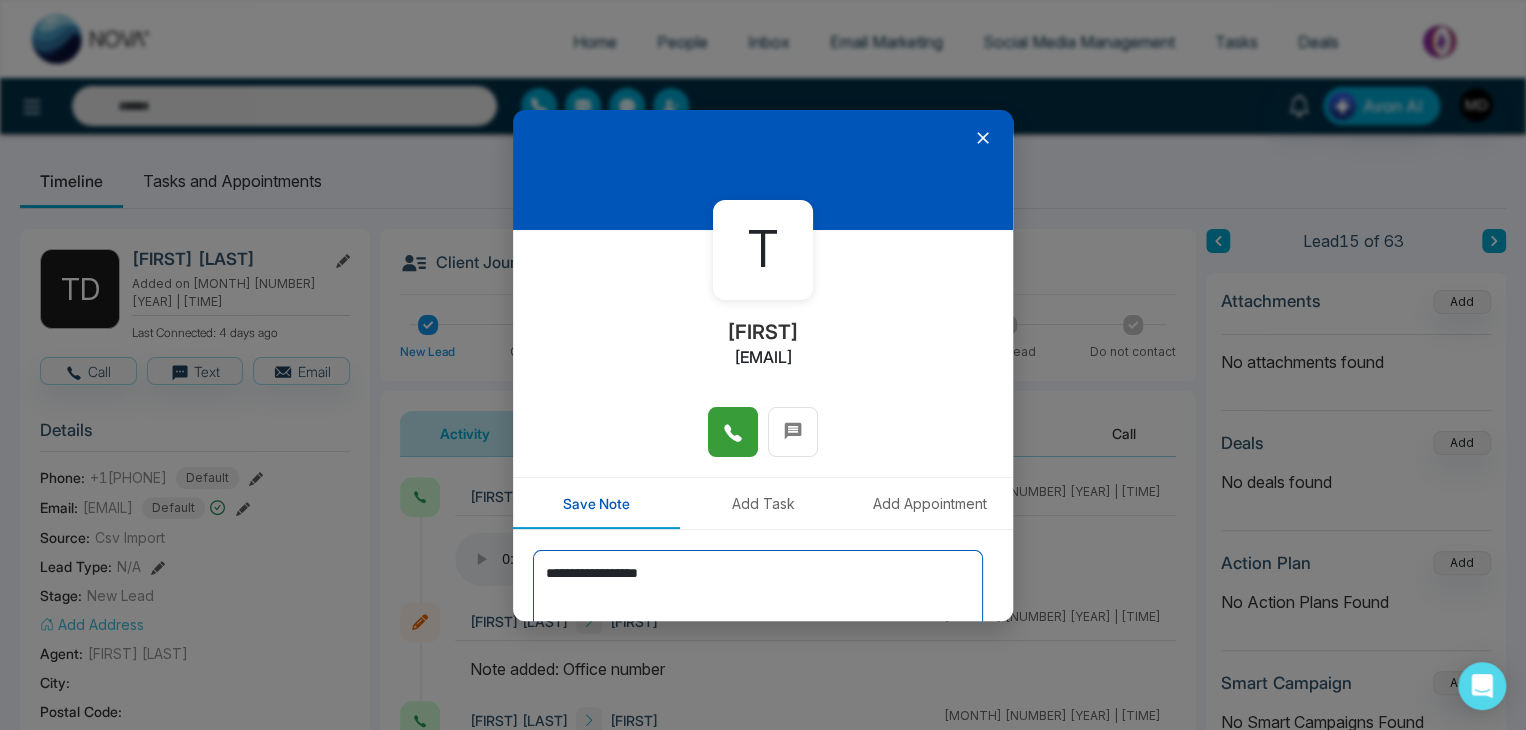 scroll, scrollTop: 110, scrollLeft: 0, axis: vertical 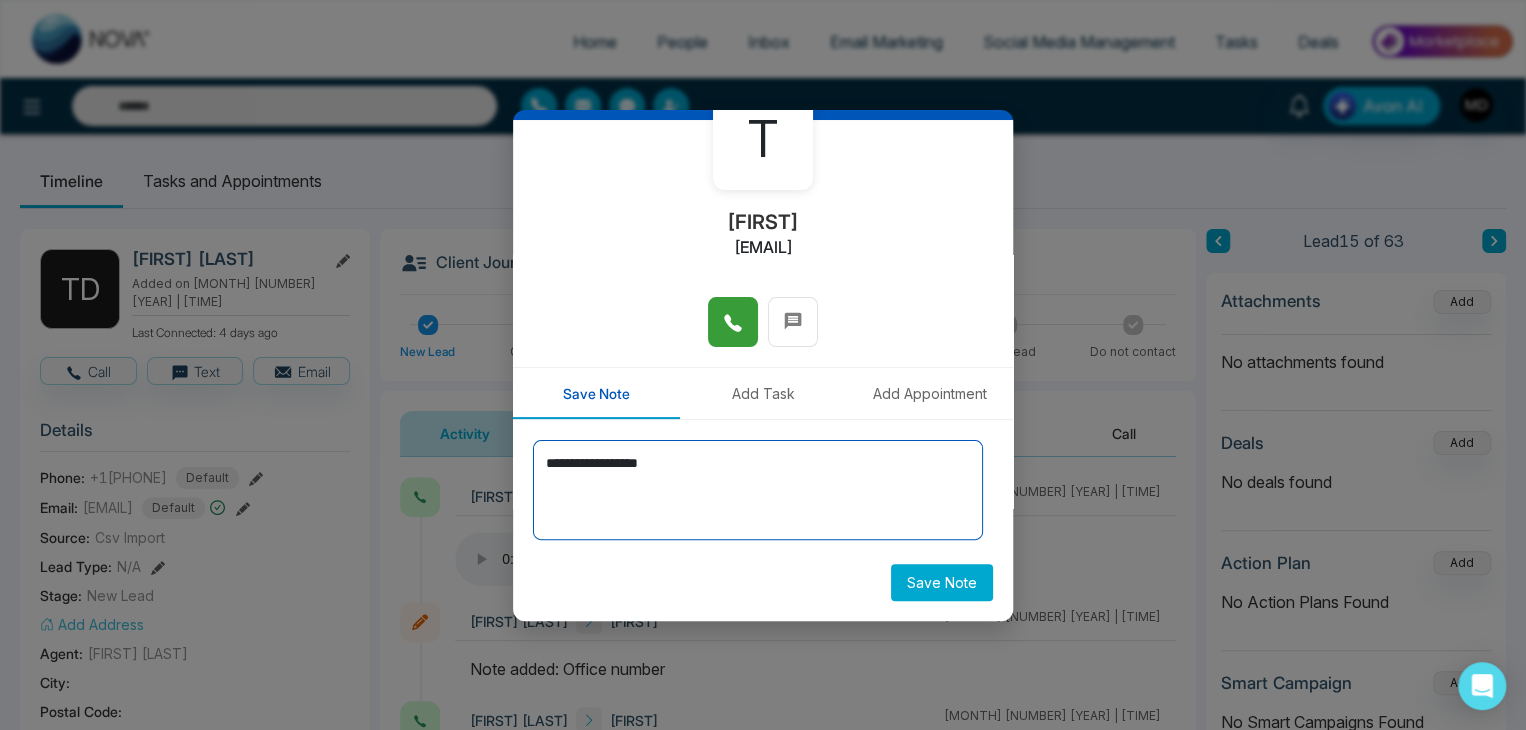 type on "**********" 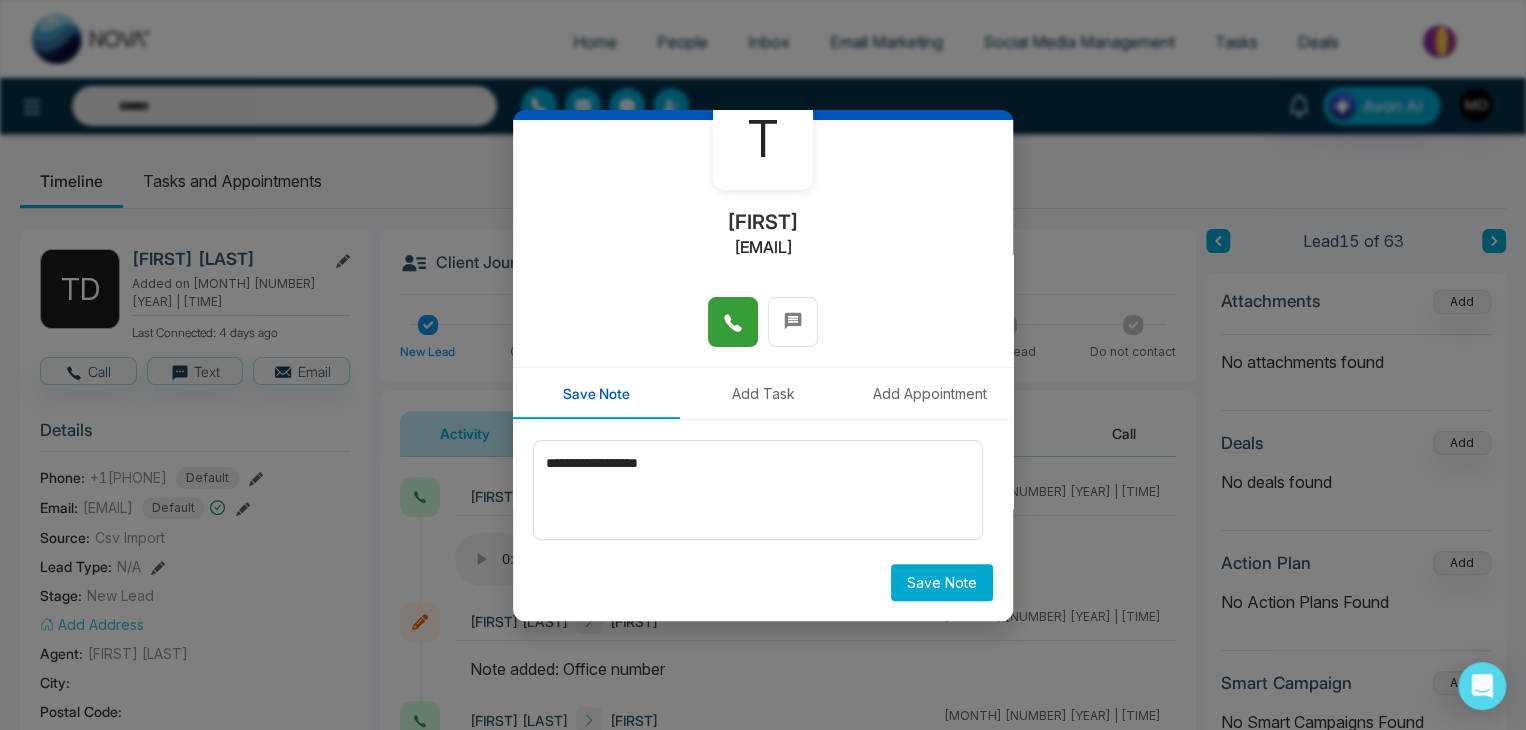 click on "Save Note" at bounding box center [942, 582] 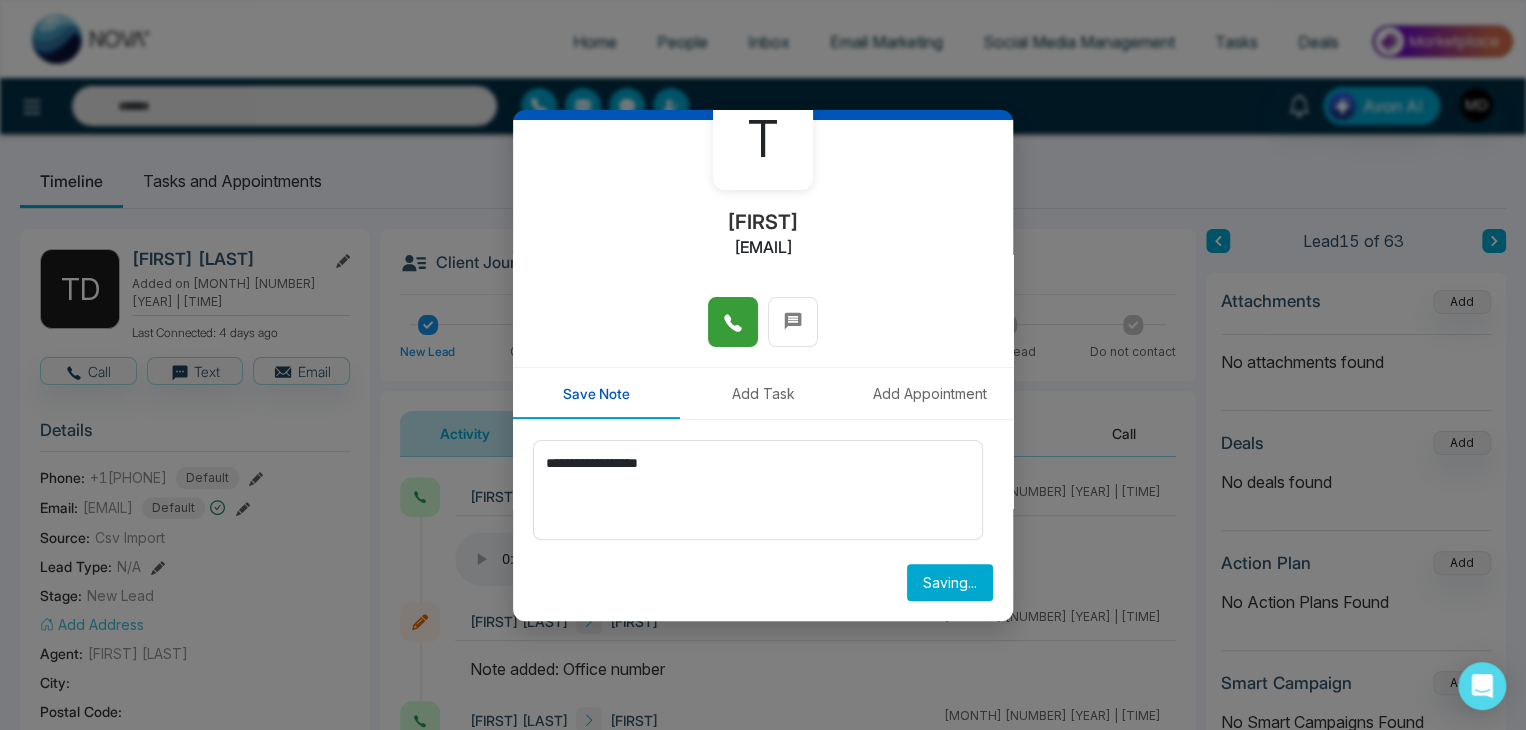 type 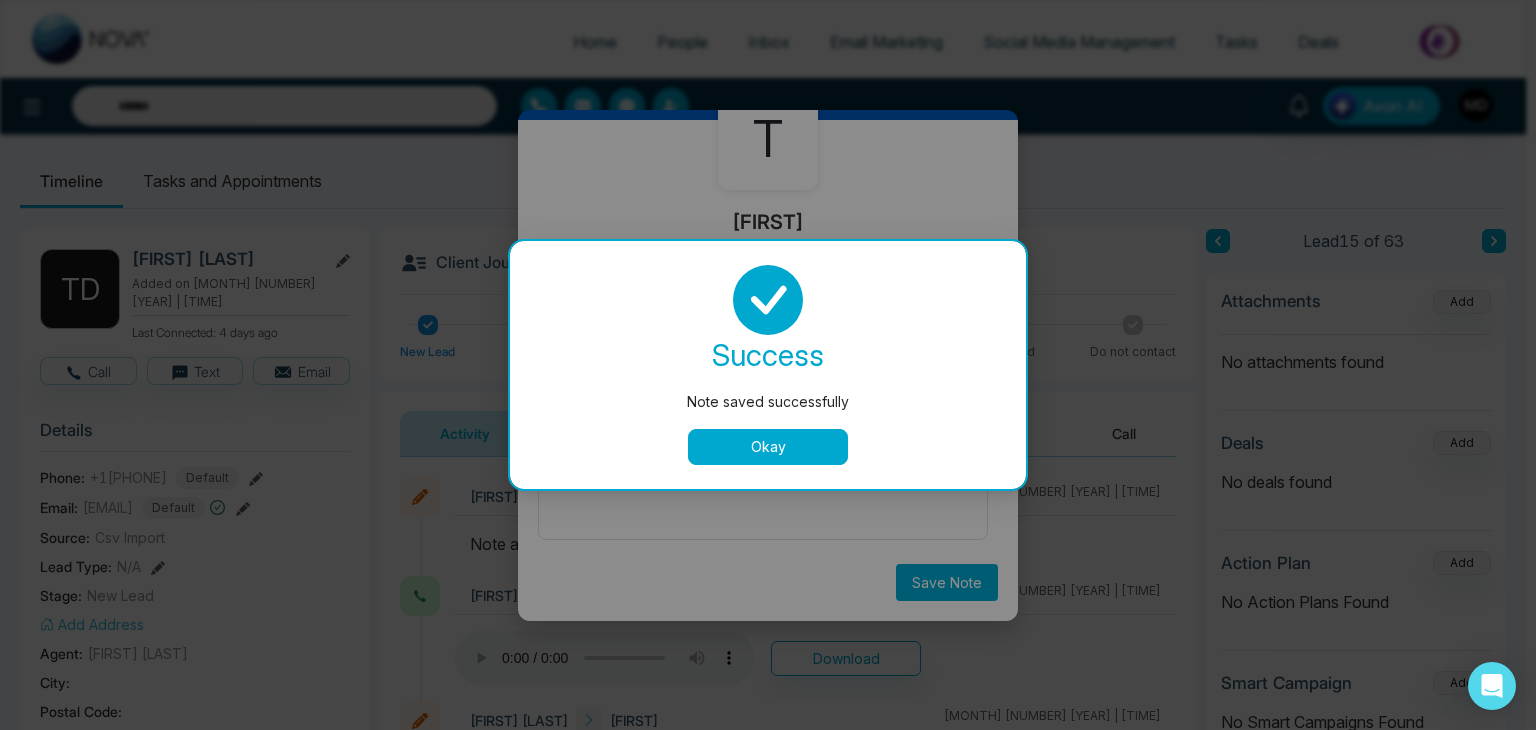 click on "Okay" at bounding box center (768, 447) 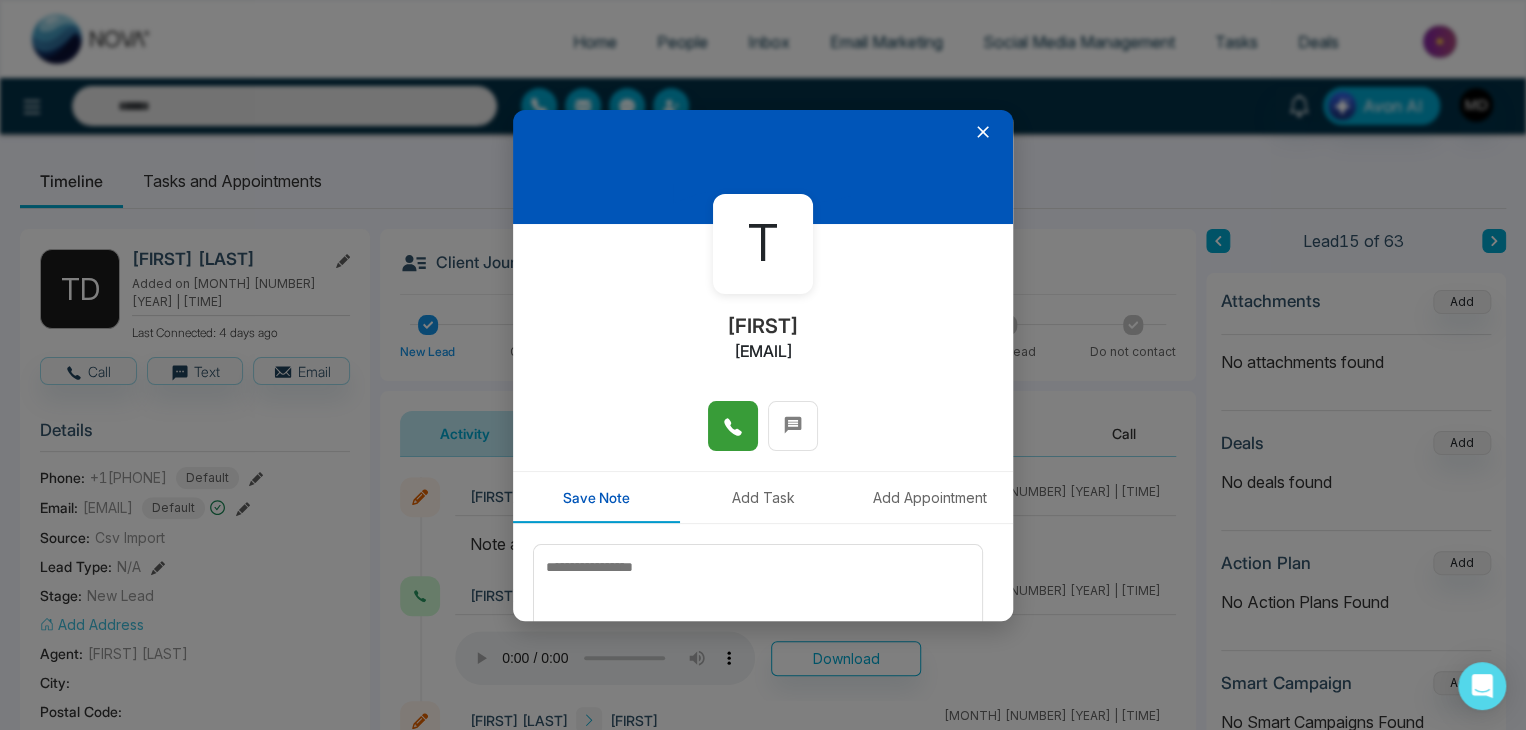 scroll, scrollTop: 0, scrollLeft: 0, axis: both 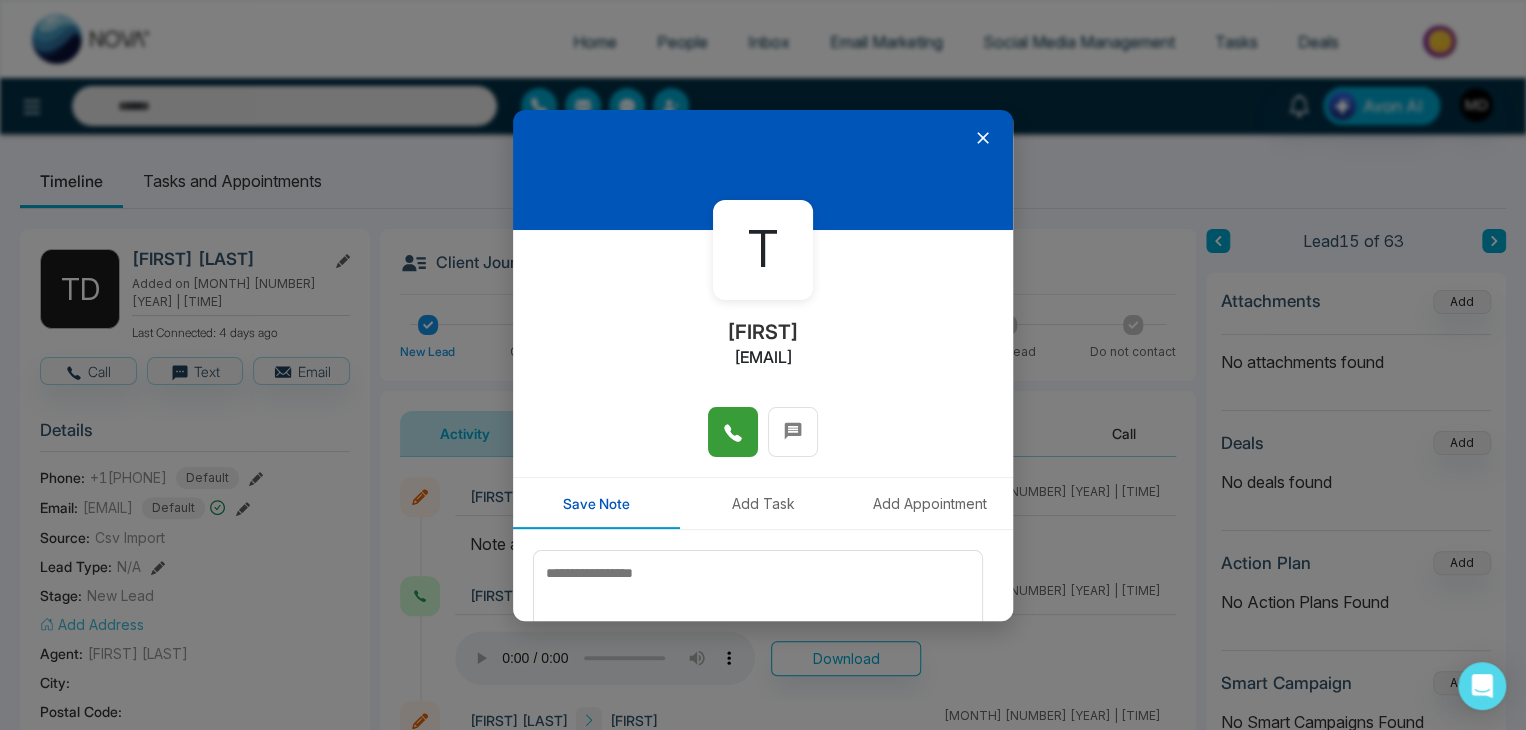 click 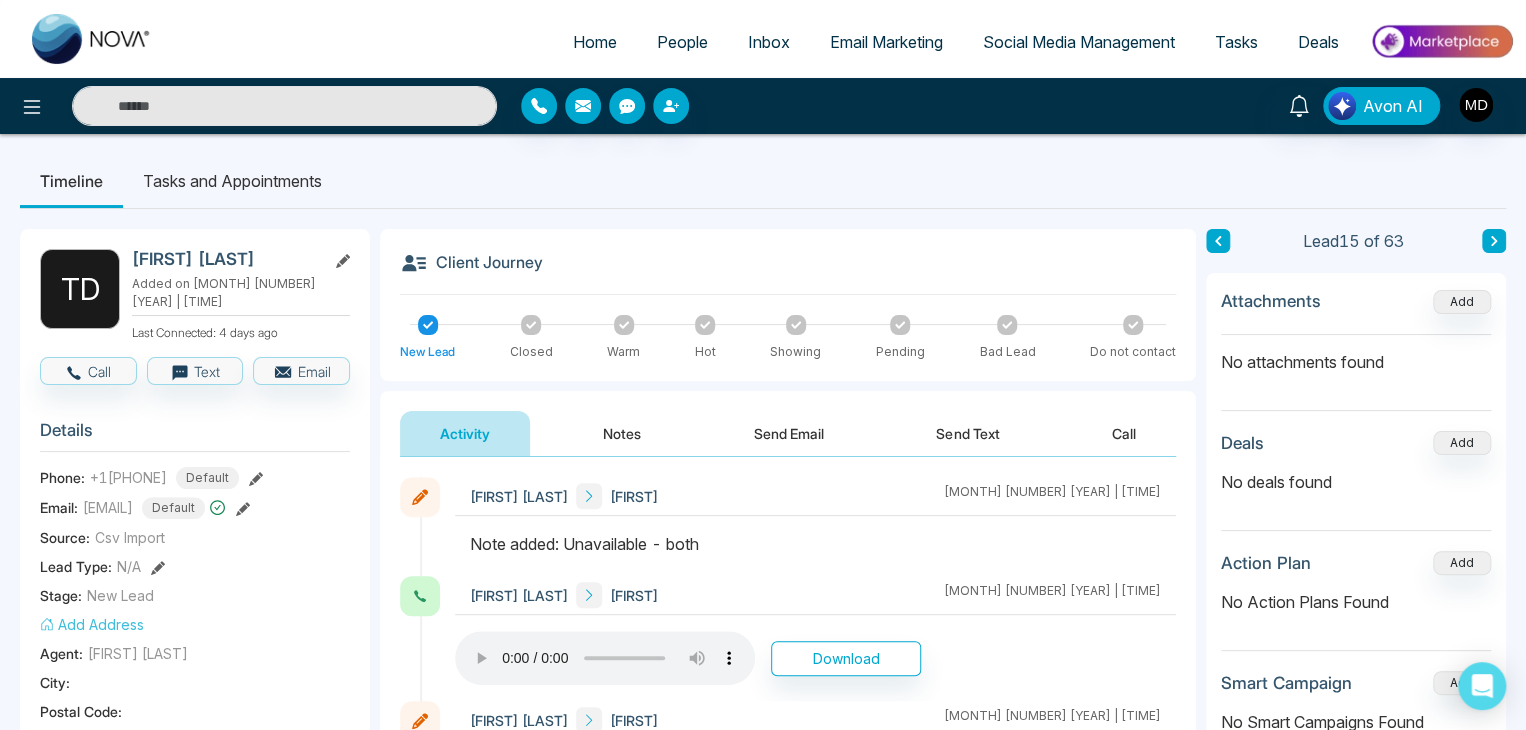 click 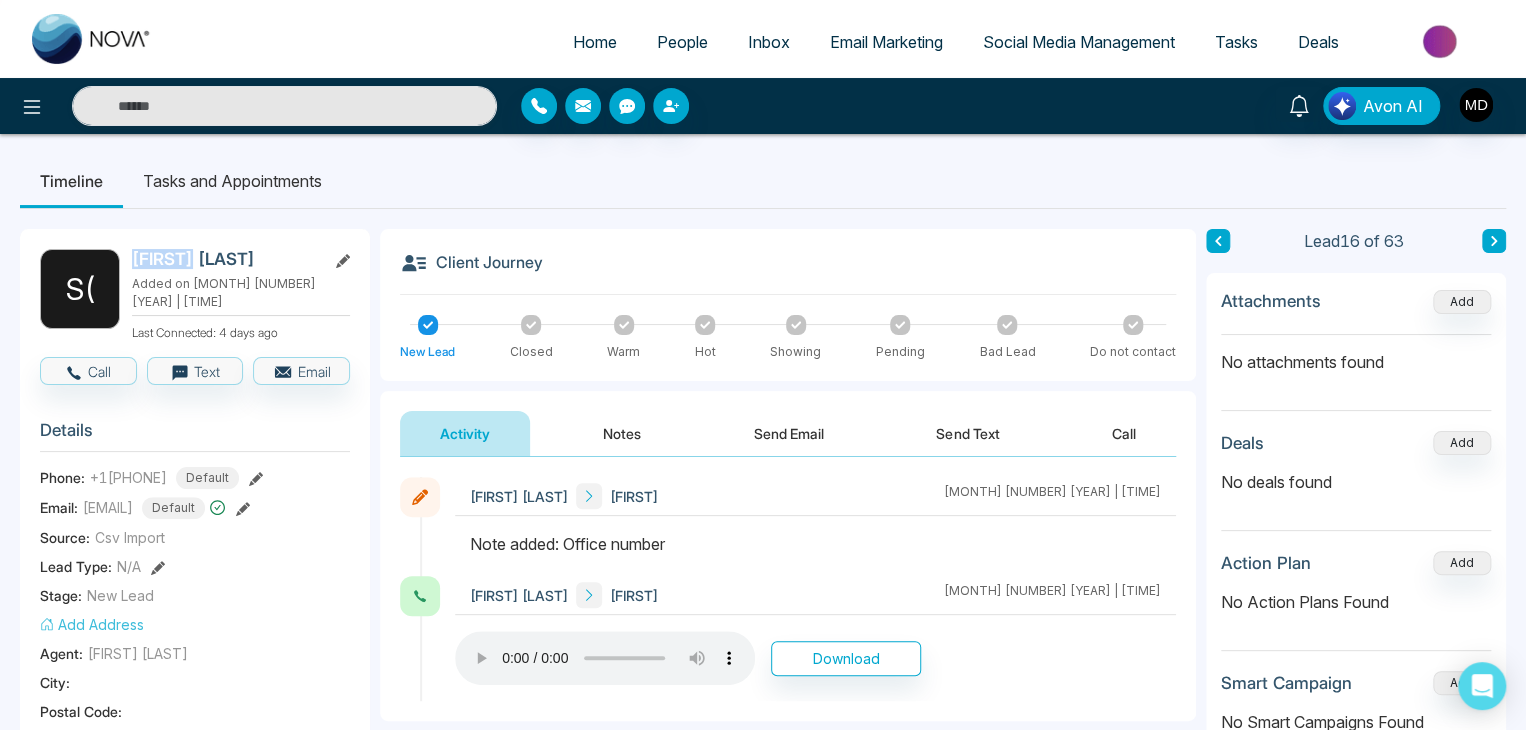 drag, startPoint x: 131, startPoint y: 258, endPoint x: 188, endPoint y: 263, distance: 57.21888 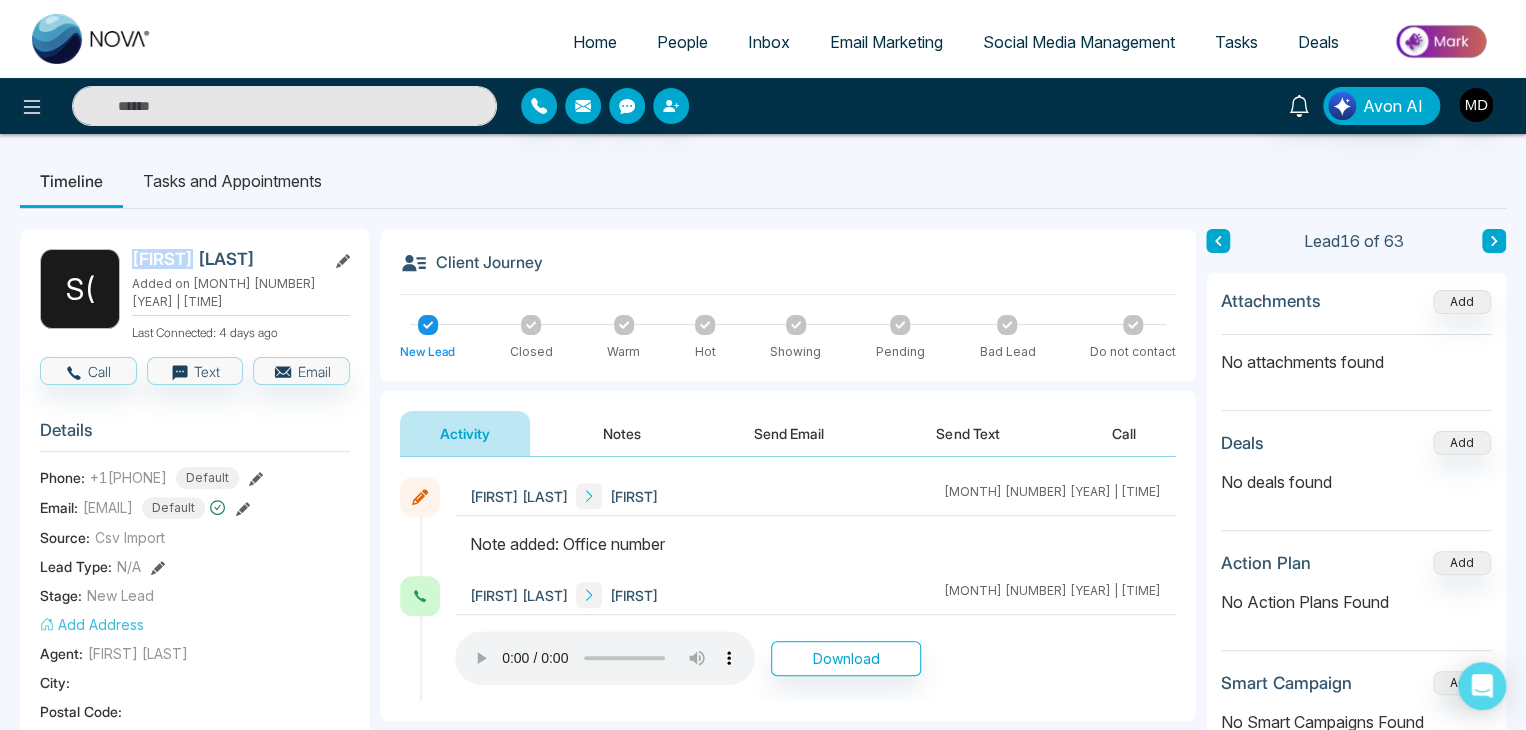 click on "S ( Saoirse (seer-Graham Added on   August 1 2025 | 8:41 PM Last Connected:   4 days ago" at bounding box center [195, 295] 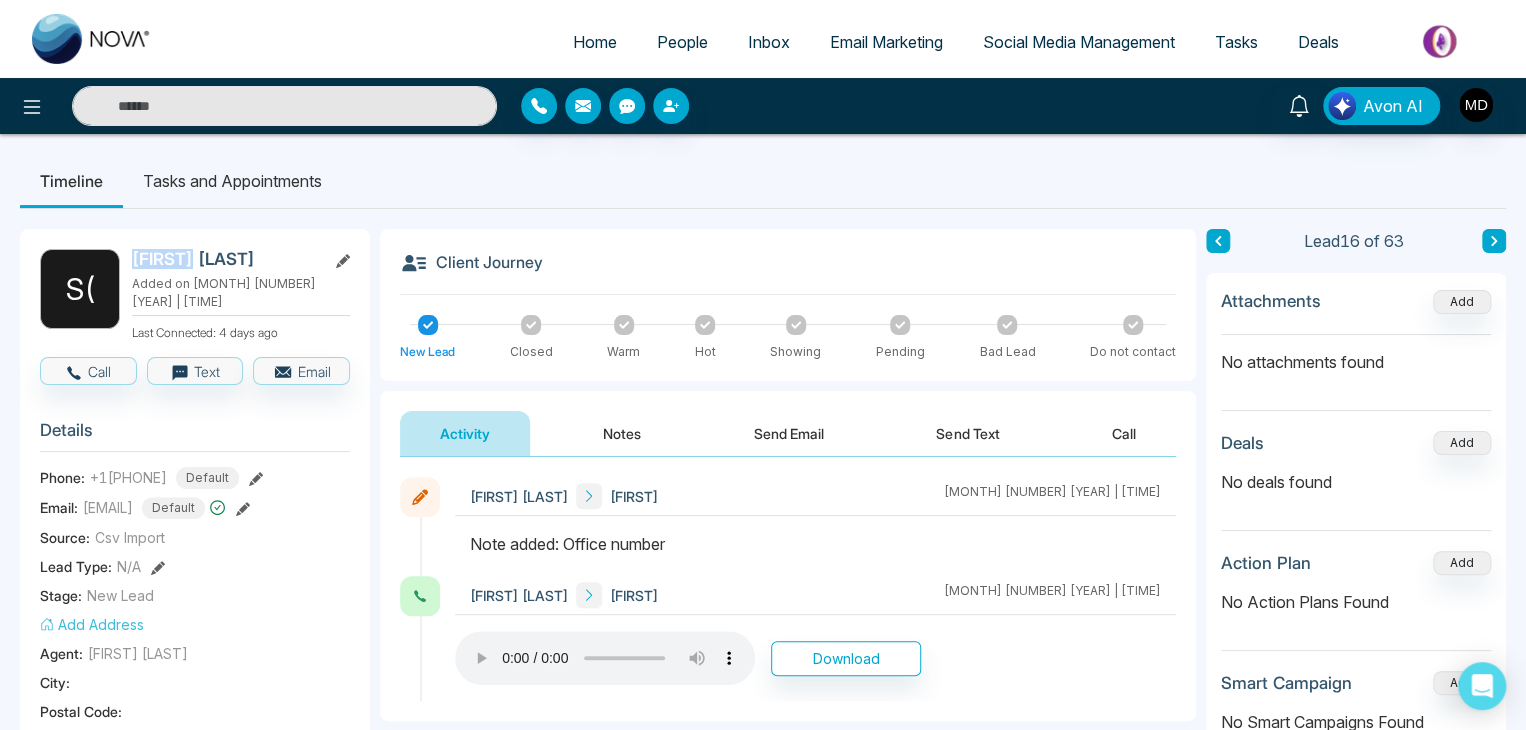 copy on "Saoirse" 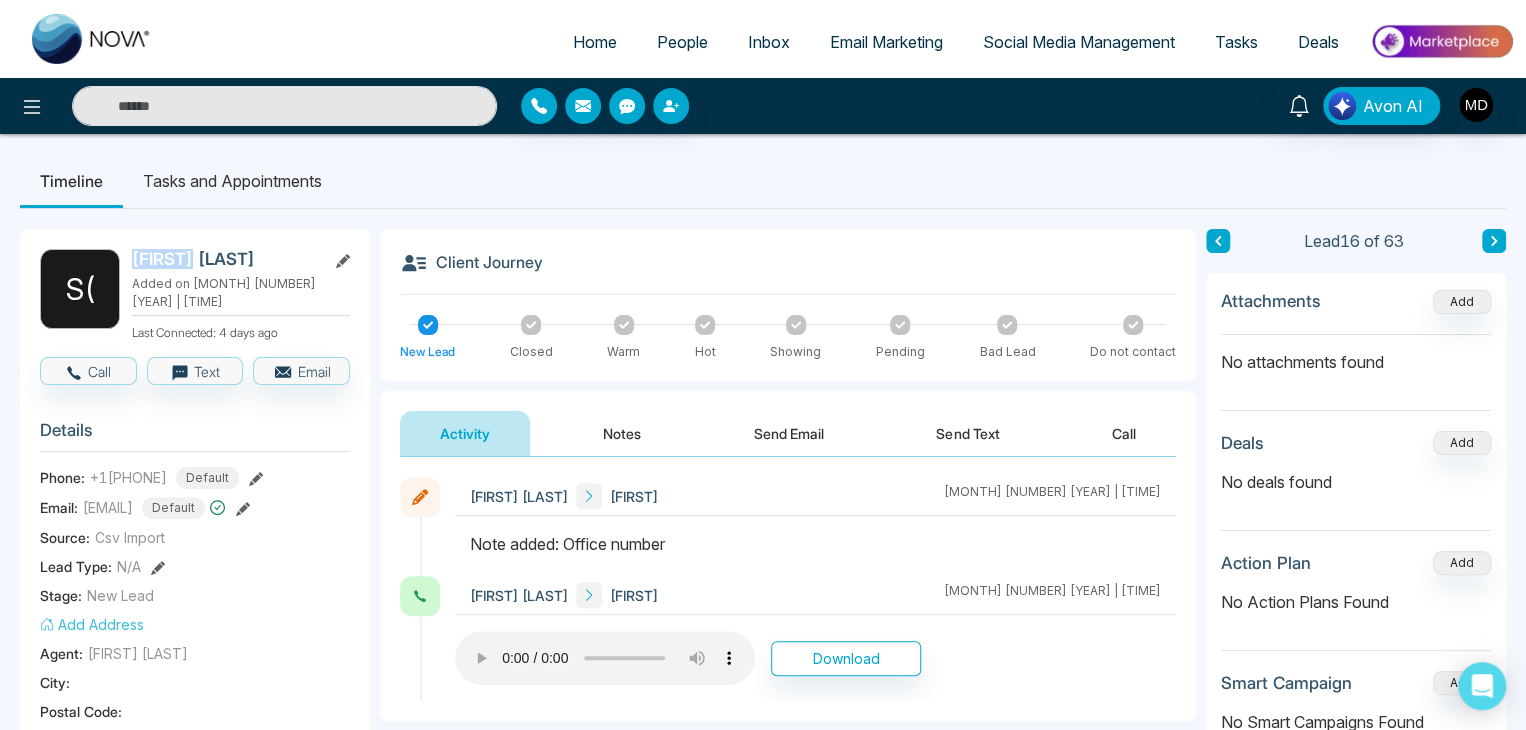 click at bounding box center [1494, 241] 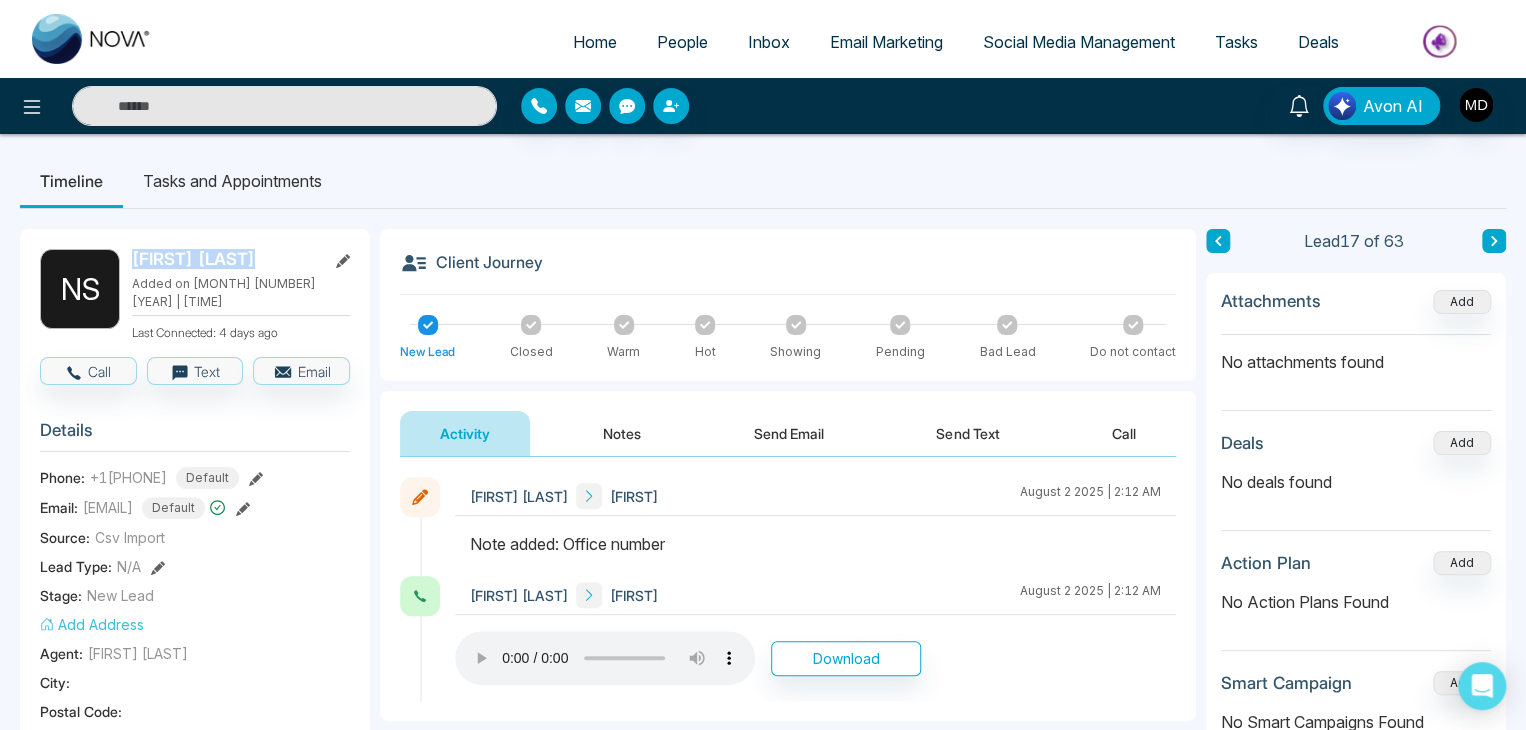 drag, startPoint x: 254, startPoint y: 254, endPoint x: 131, endPoint y: 264, distance: 123.40584 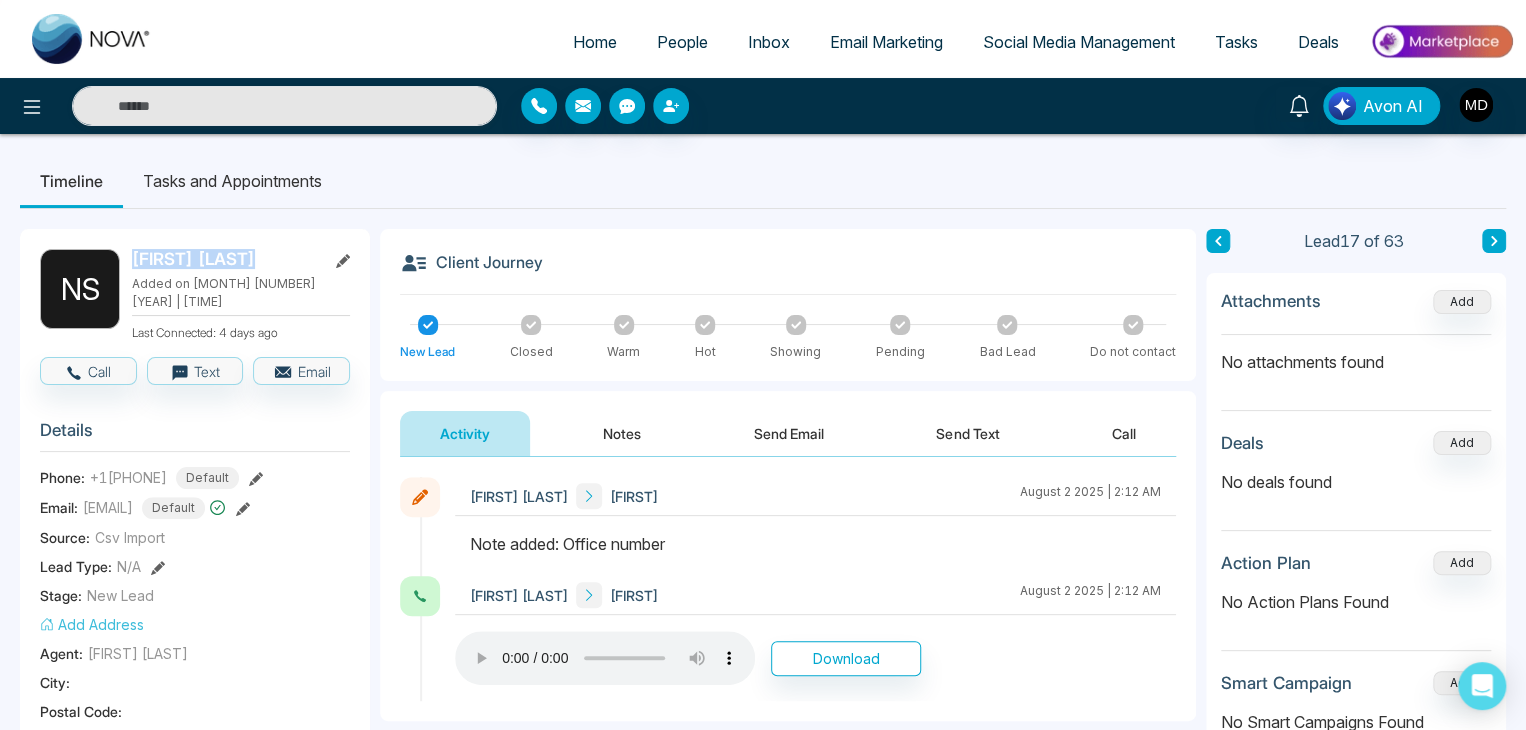 click on "N S Natalie Sobhie Added on   August 1 2025 | 8:41 PM Last Connected:   4 days ago" at bounding box center [195, 295] 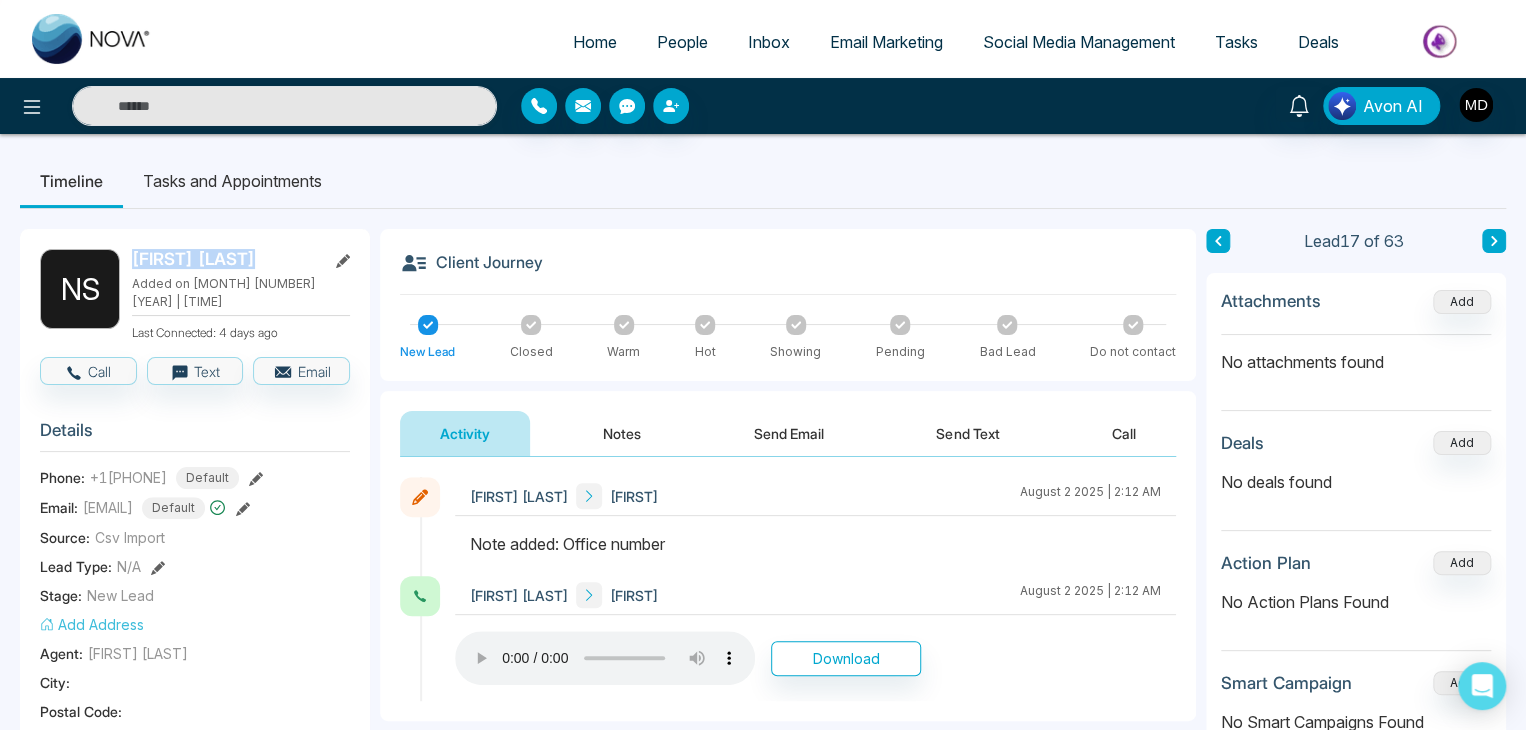 copy on "Natalie Sobhie" 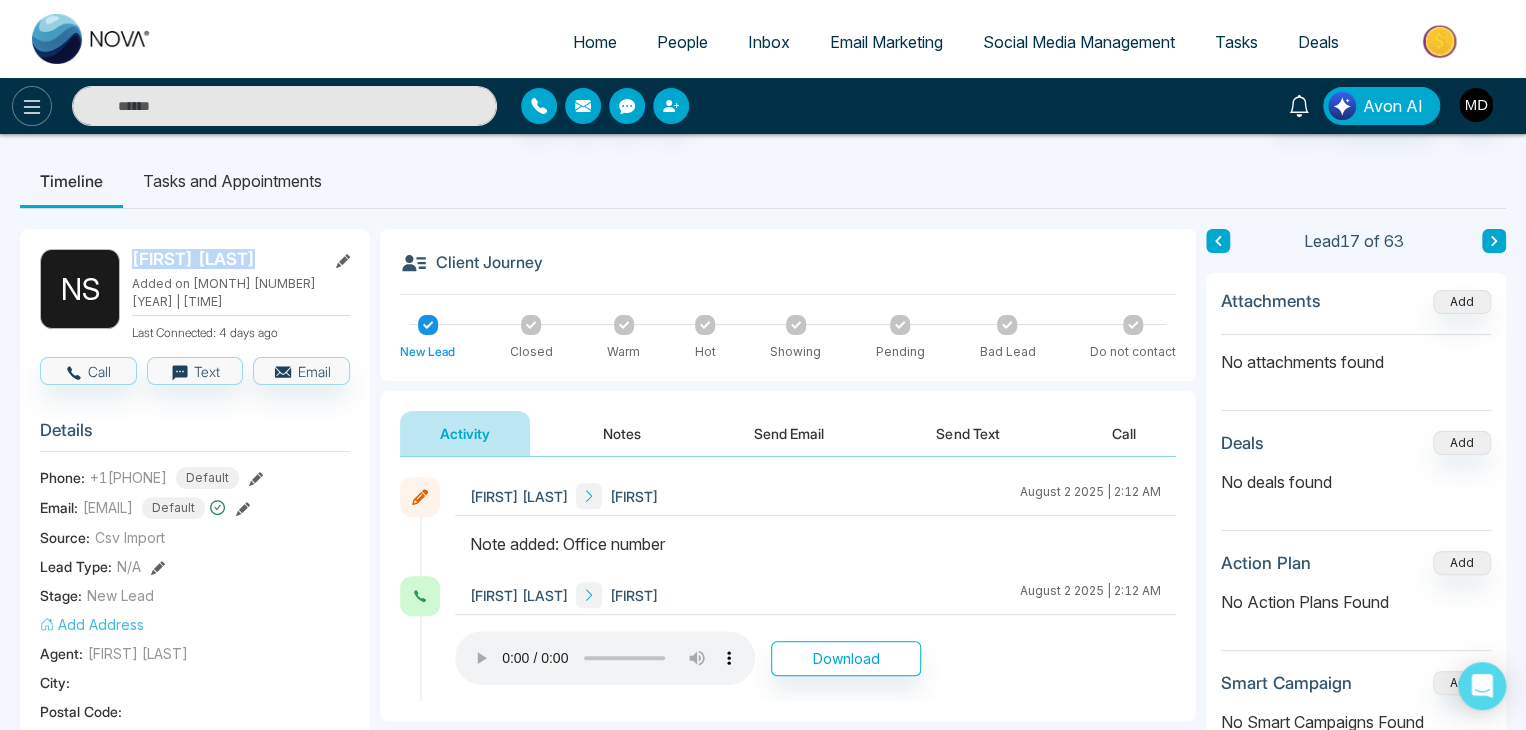 click 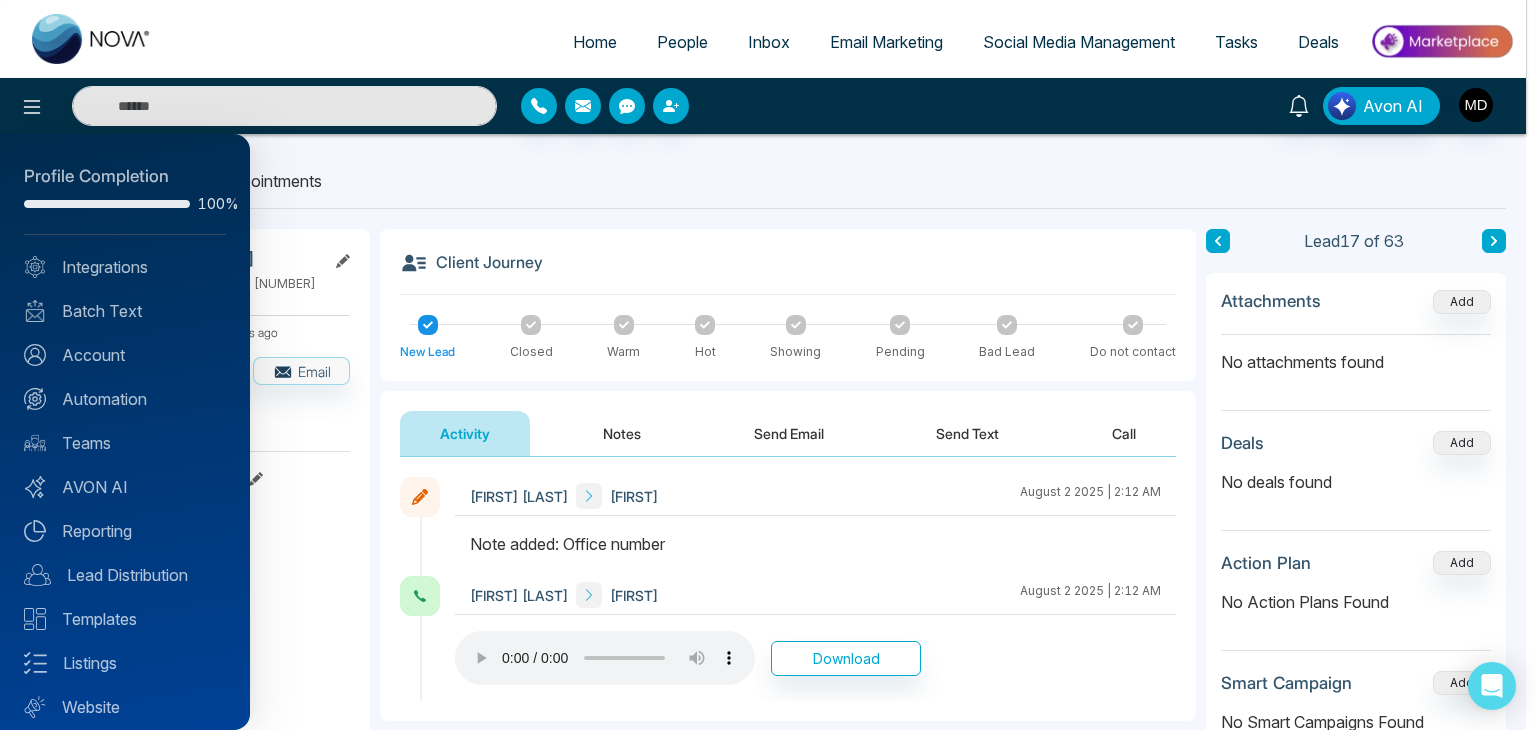 click at bounding box center [768, 365] 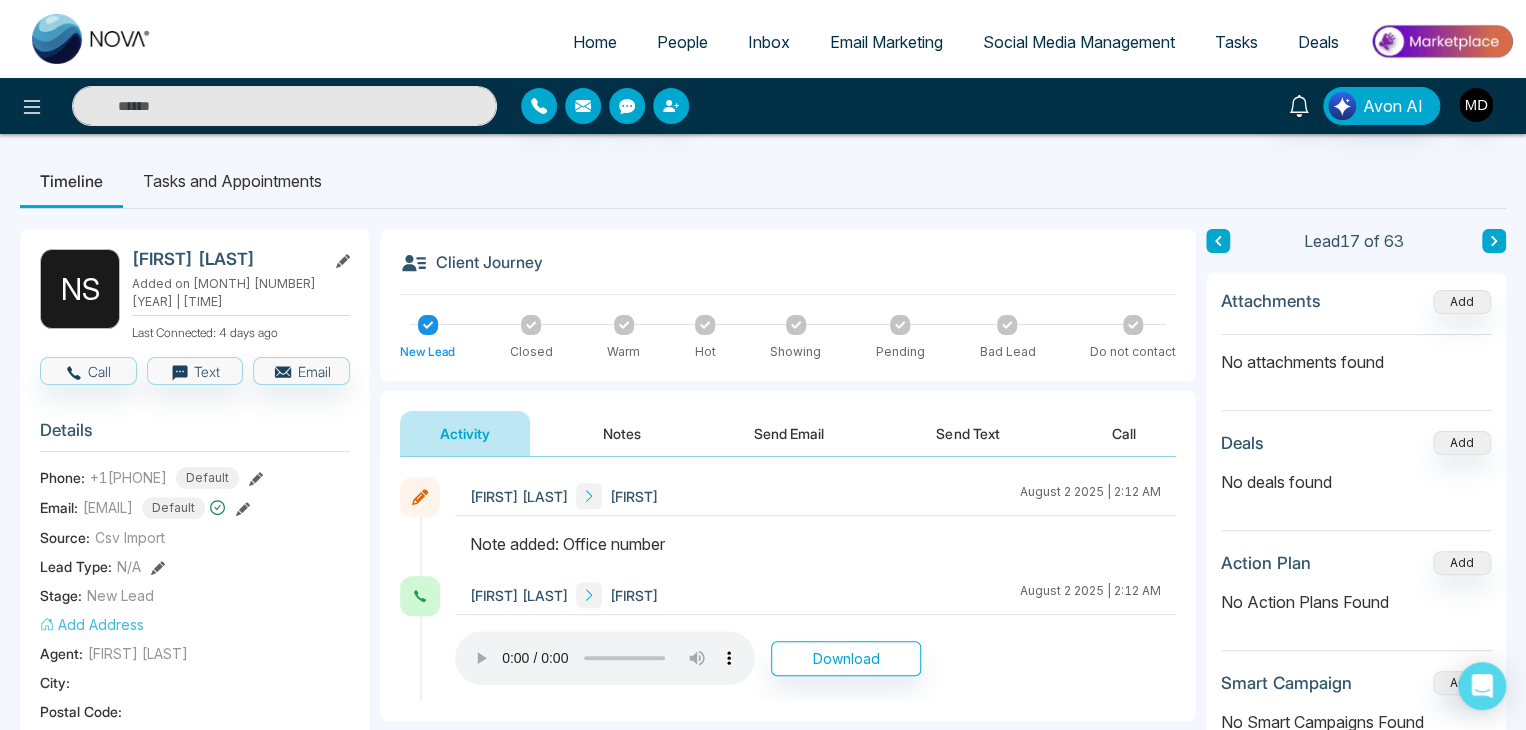 click 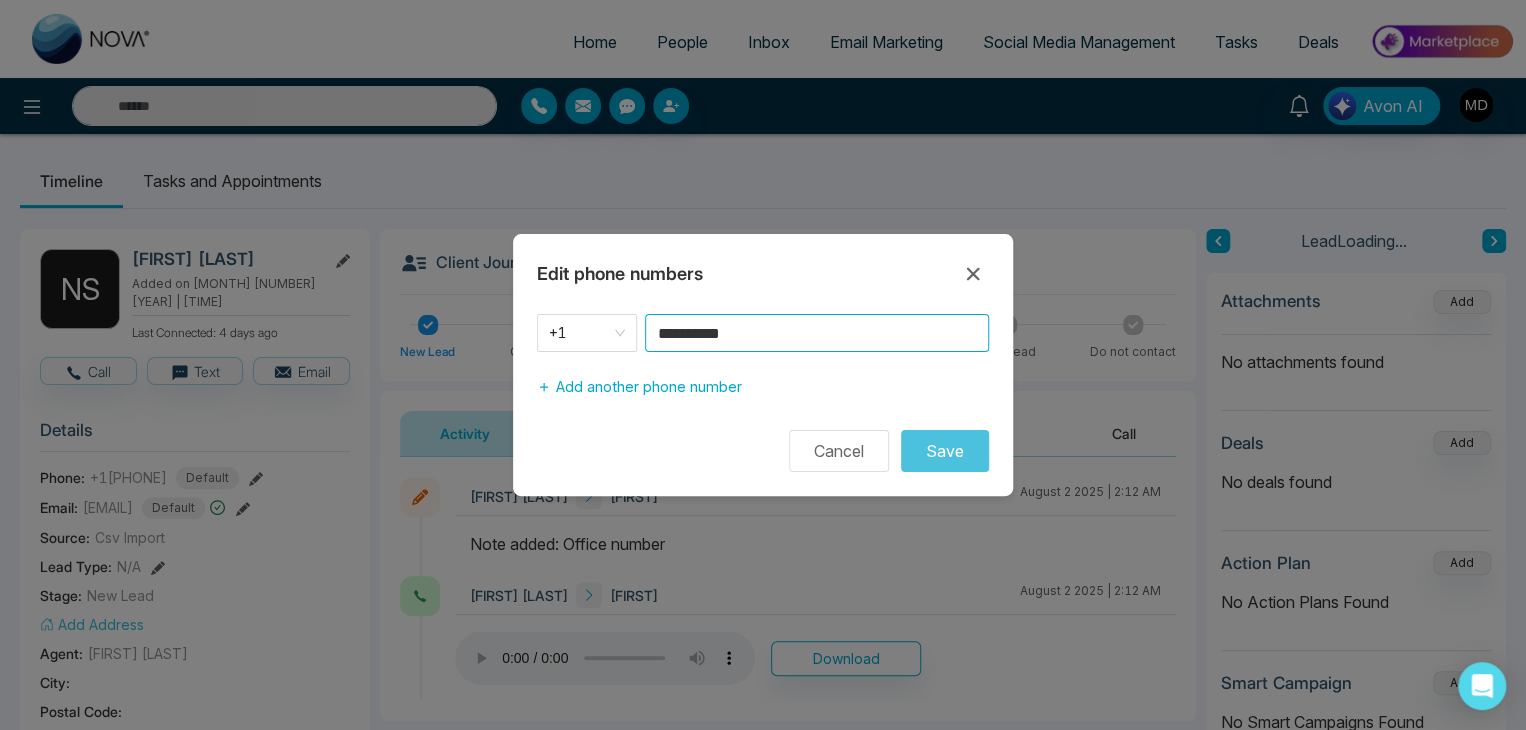 drag, startPoint x: 764, startPoint y: 328, endPoint x: 644, endPoint y: 366, distance: 125.872955 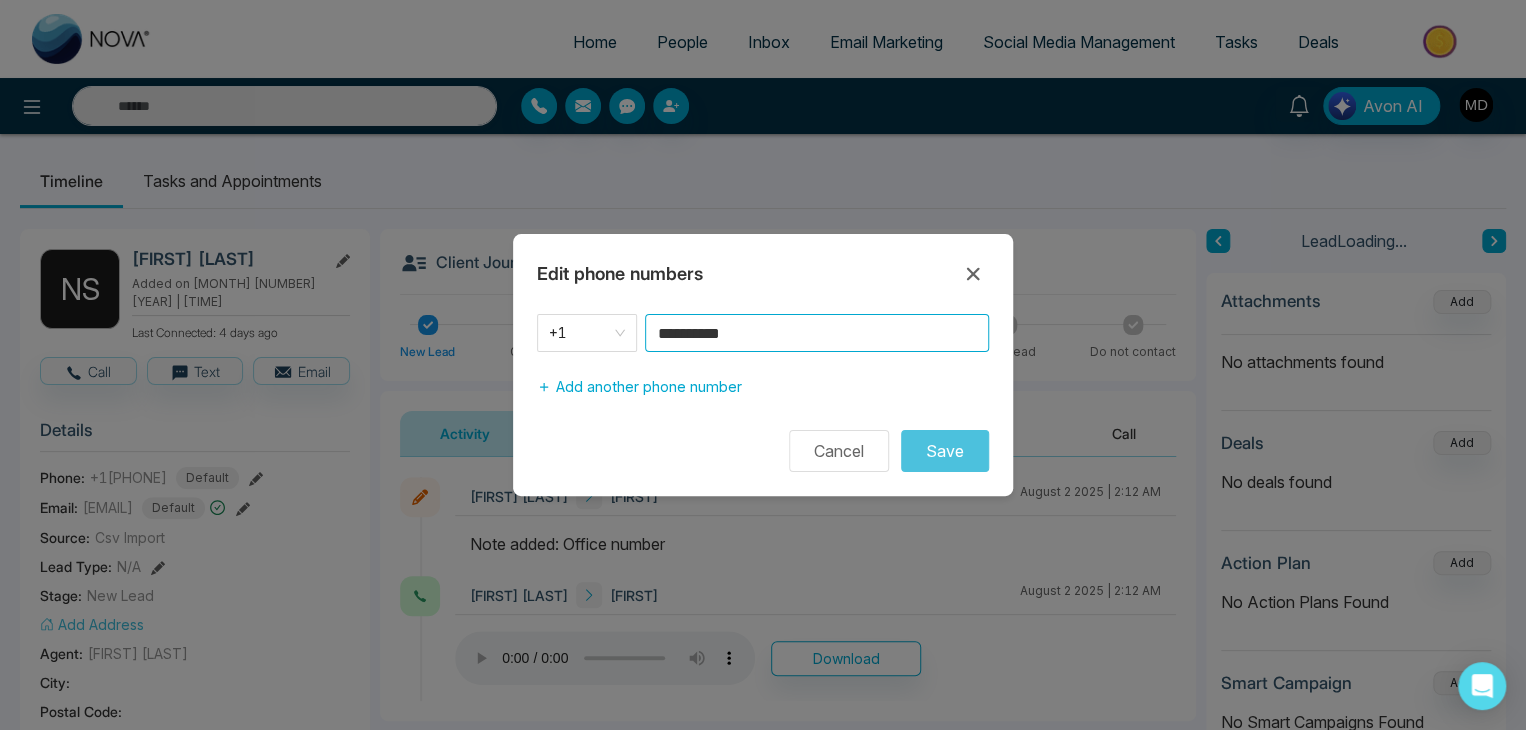 click on "**********" at bounding box center [763, 360] 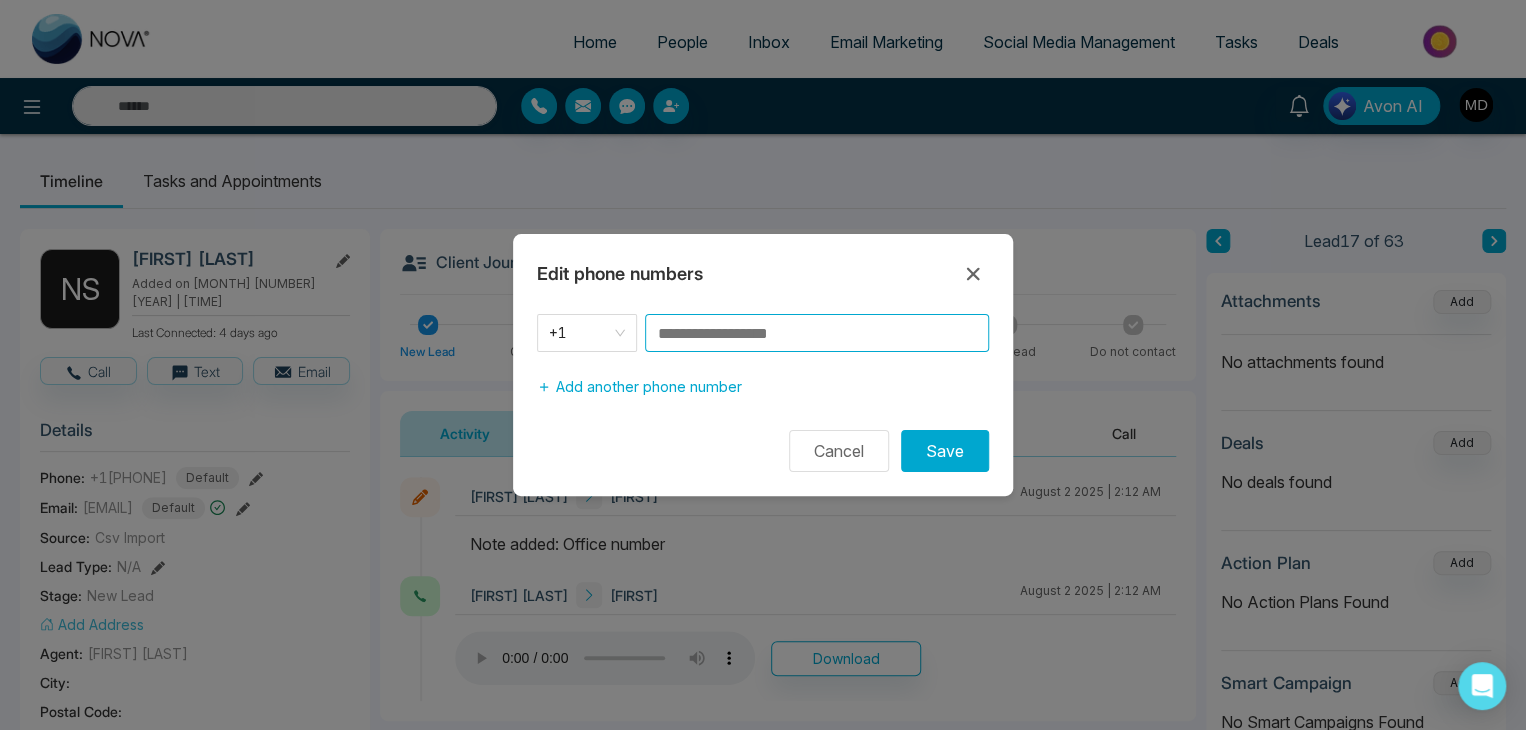 click at bounding box center (817, 333) 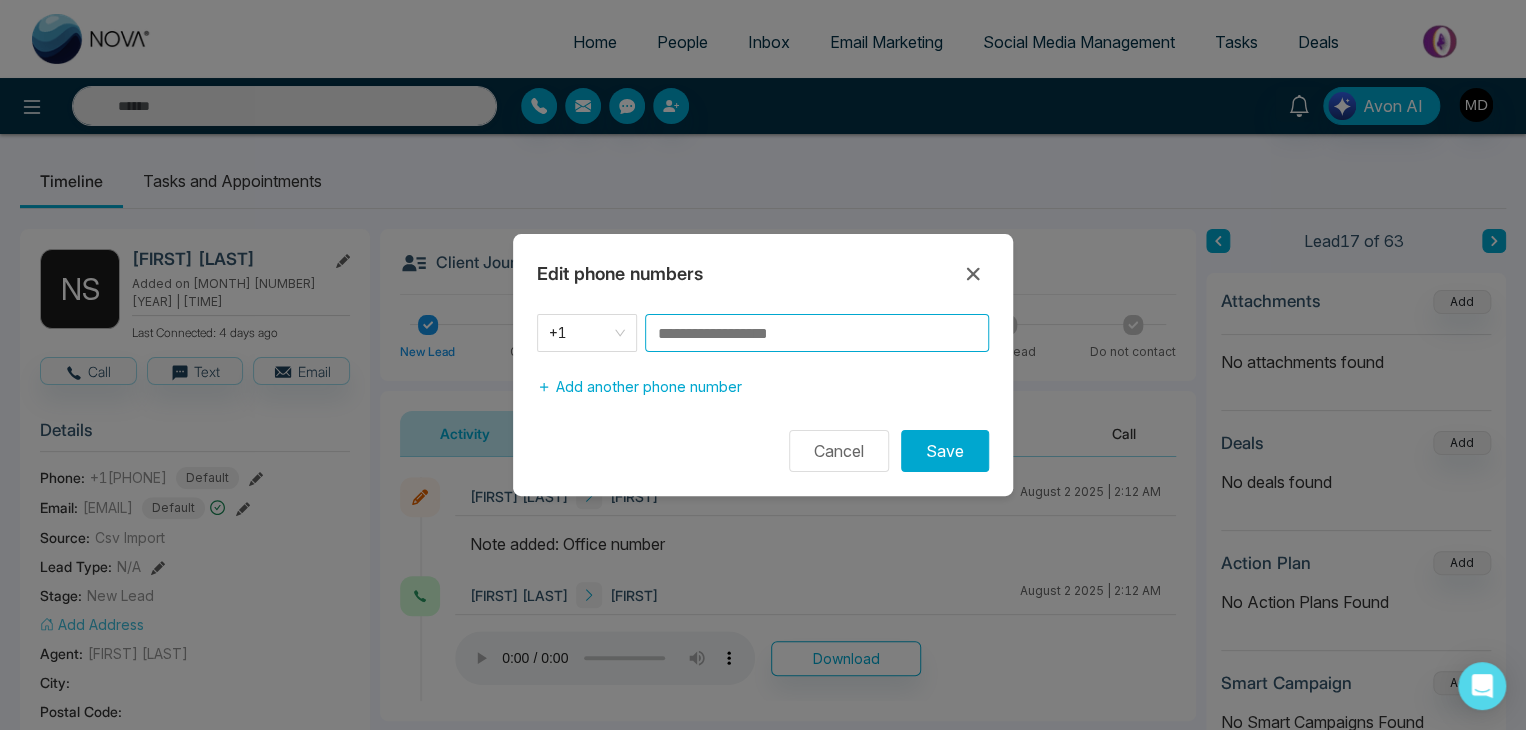 paste on "**********" 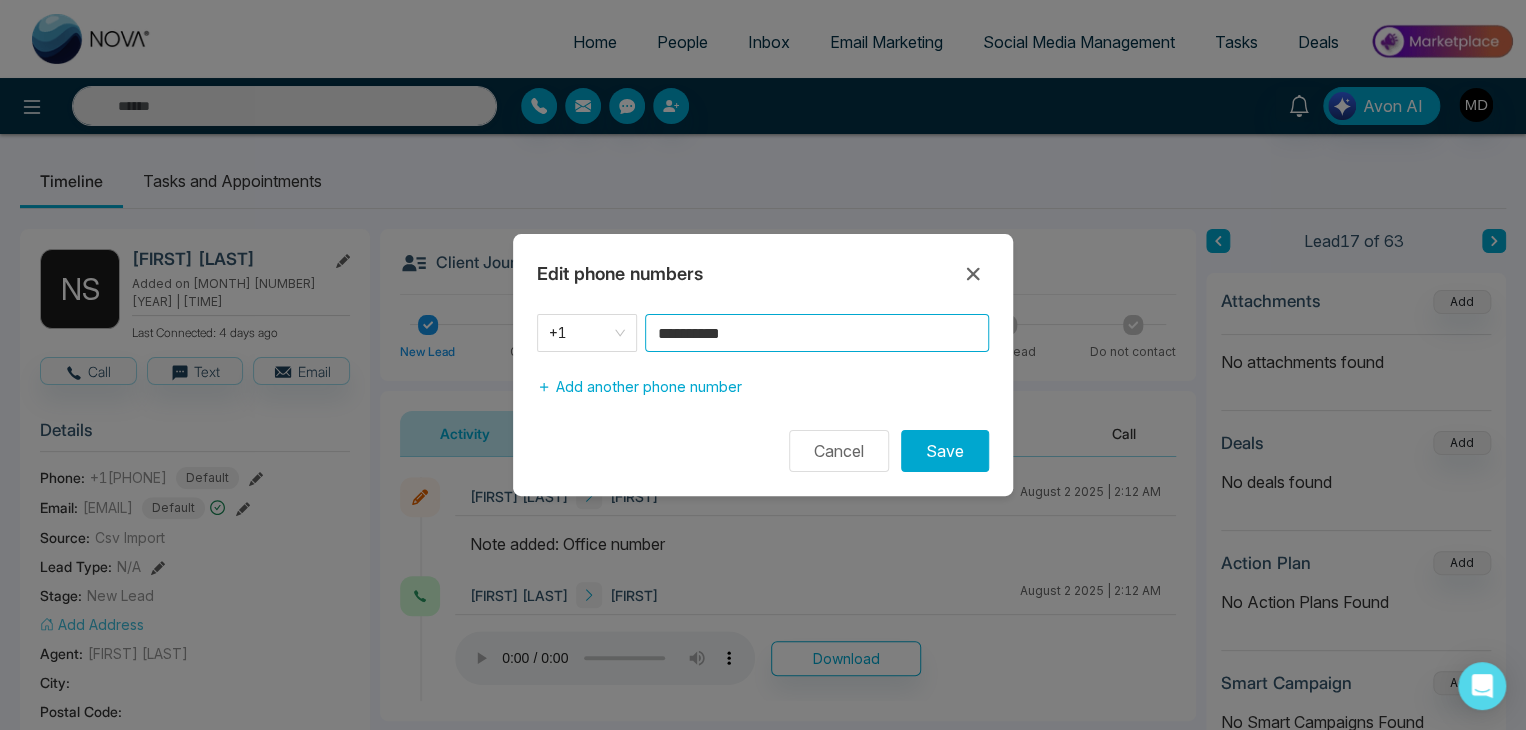 type on "**********" 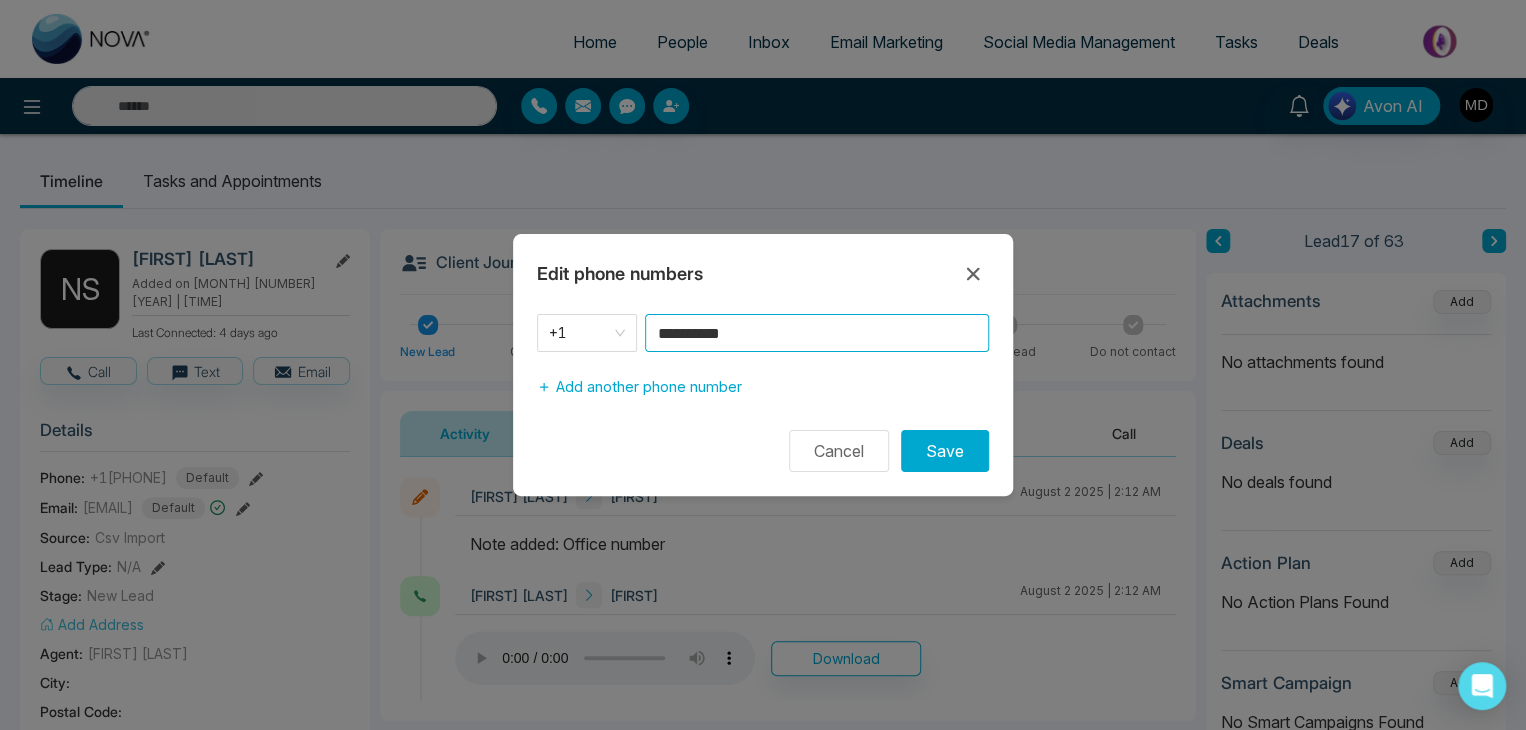 click on "Save" at bounding box center (945, 451) 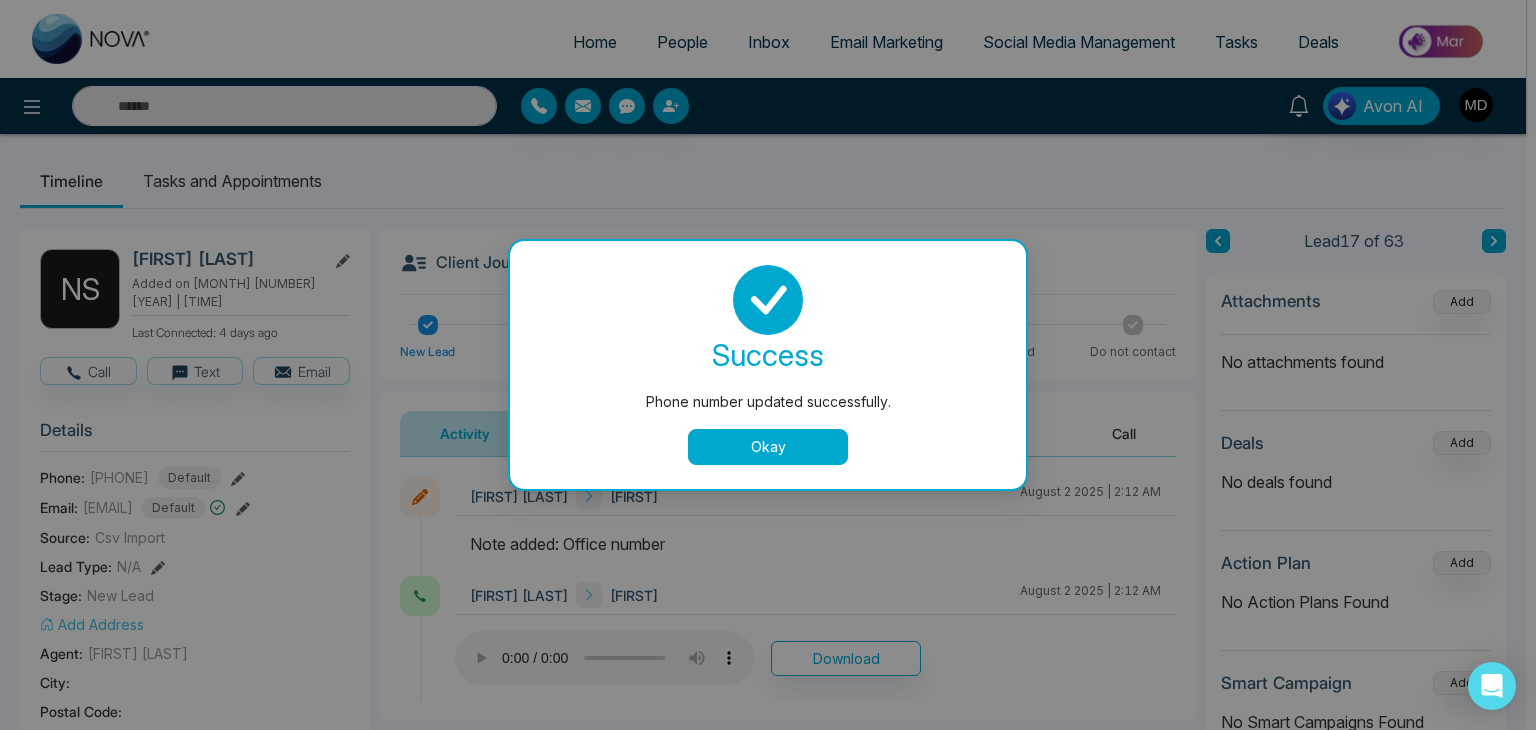 click on "Okay" at bounding box center [768, 447] 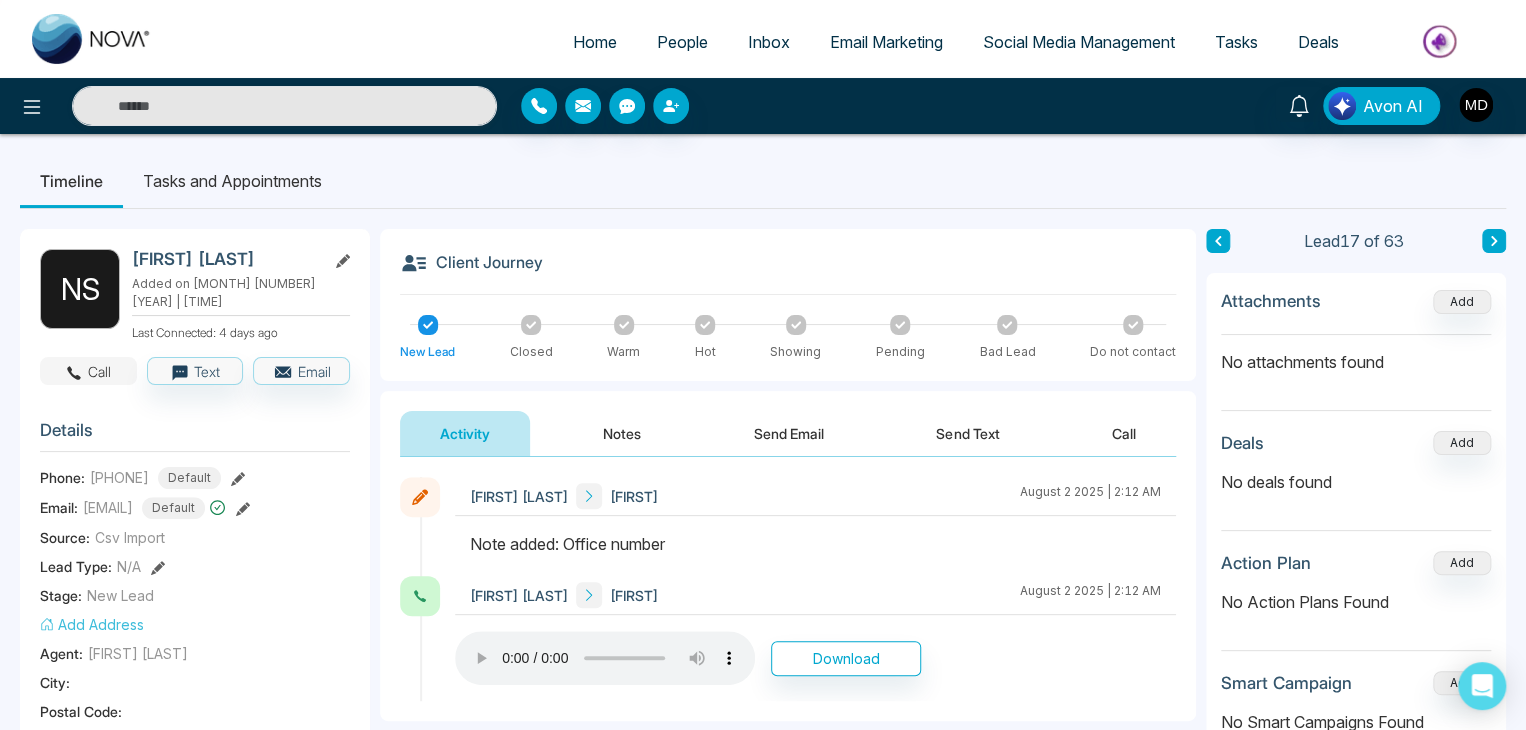 click on "Call" at bounding box center (88, 371) 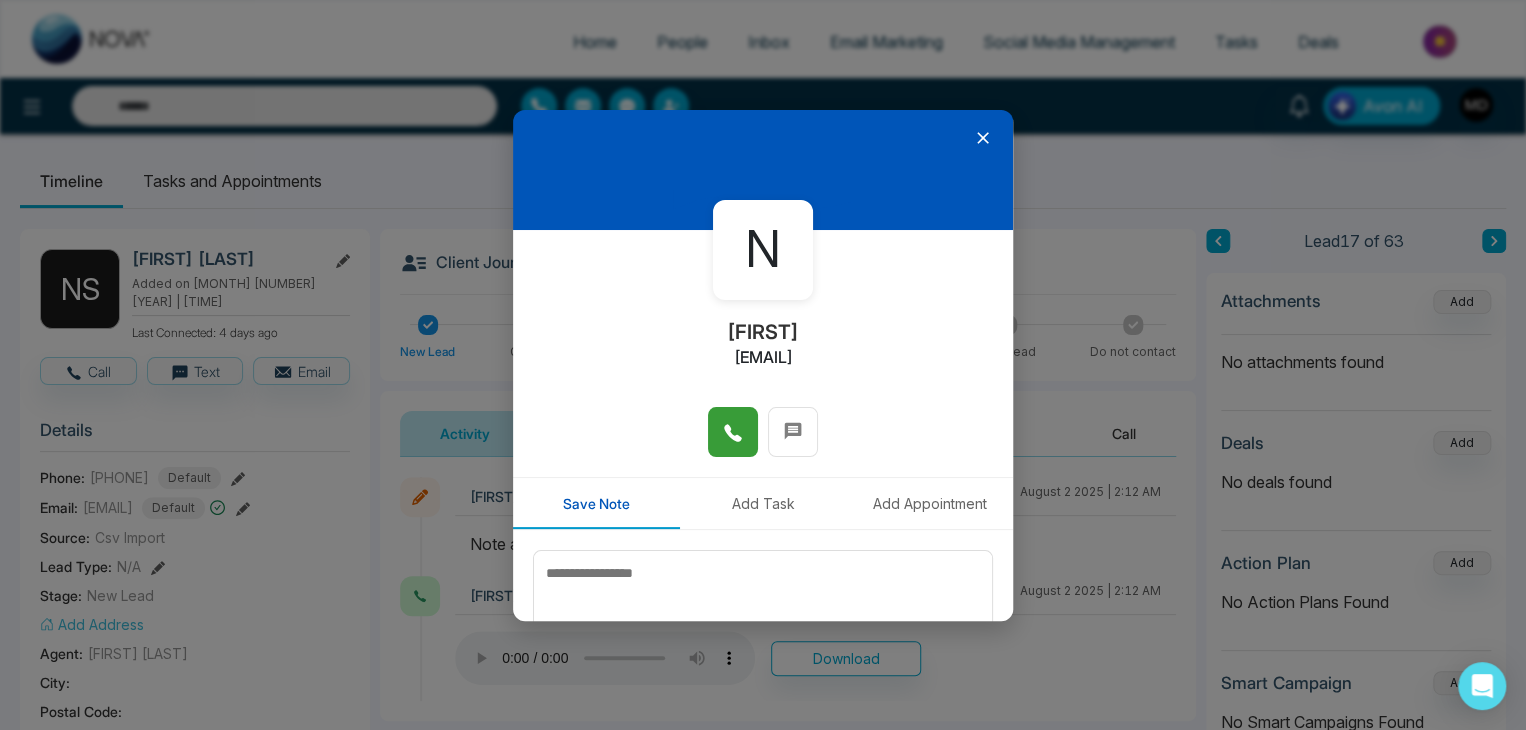 click at bounding box center [733, 432] 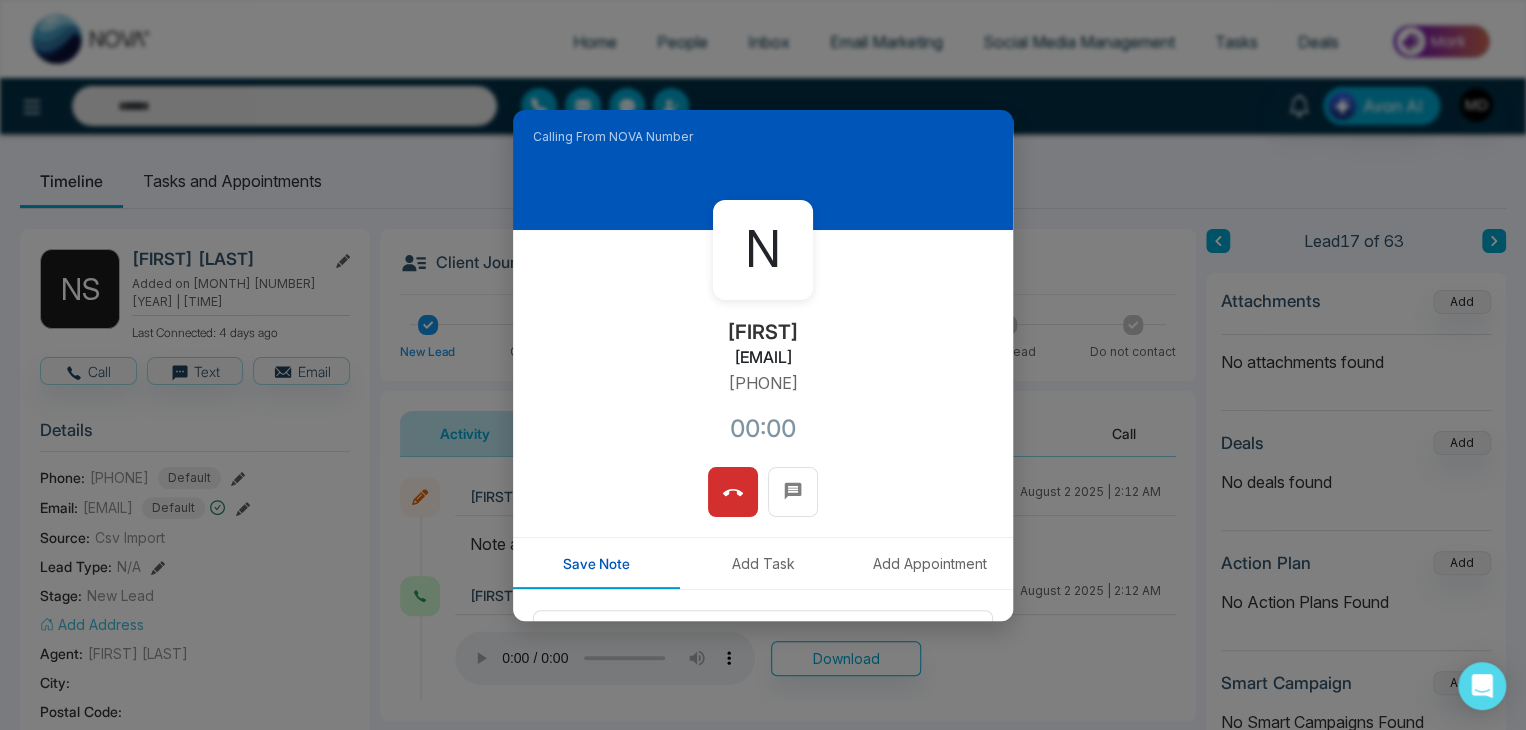 drag, startPoint x: 831, startPoint y: 382, endPoint x: 697, endPoint y: 391, distance: 134.3019 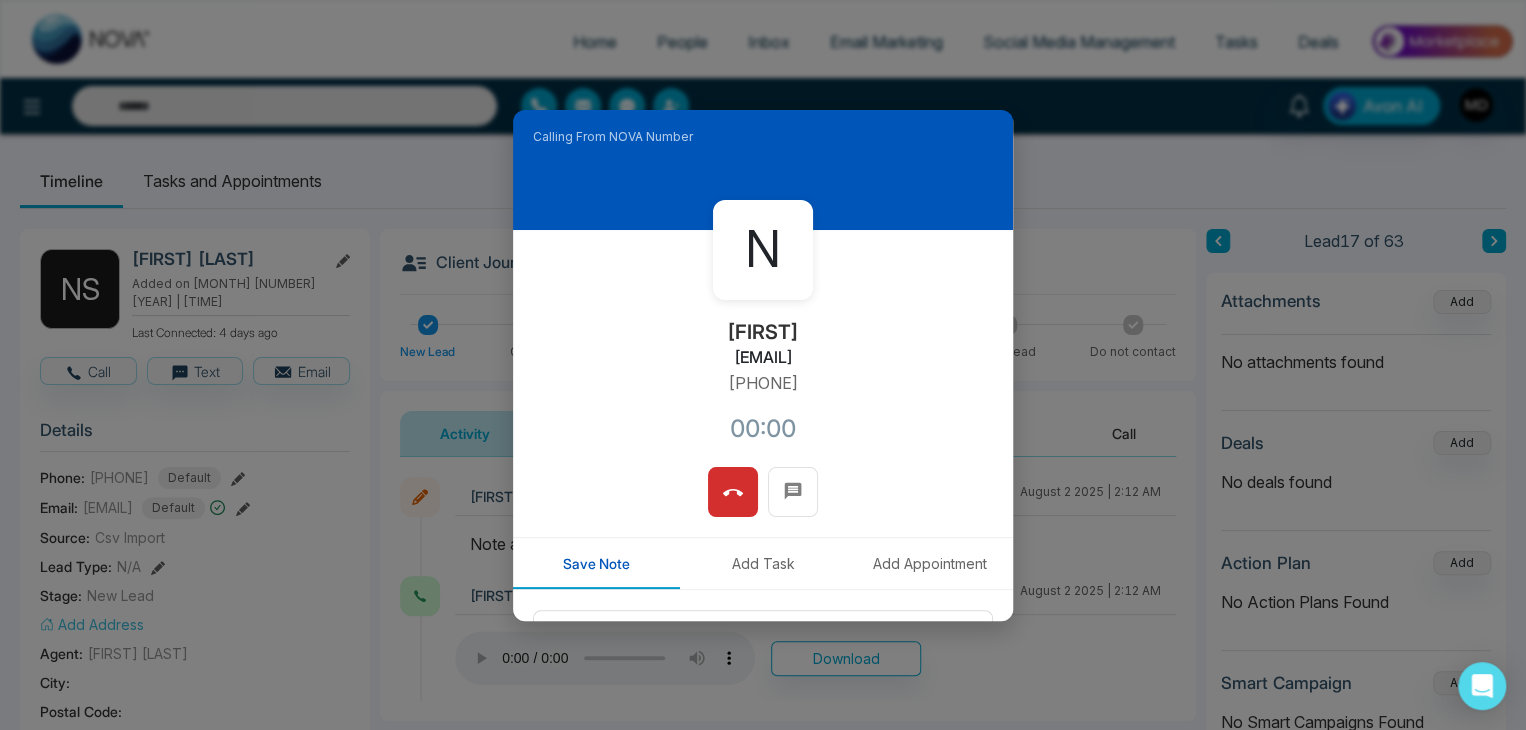 click on "N Natalie sellitlikesobhie@gmail.com +16139137653 00:00" at bounding box center [763, 348] 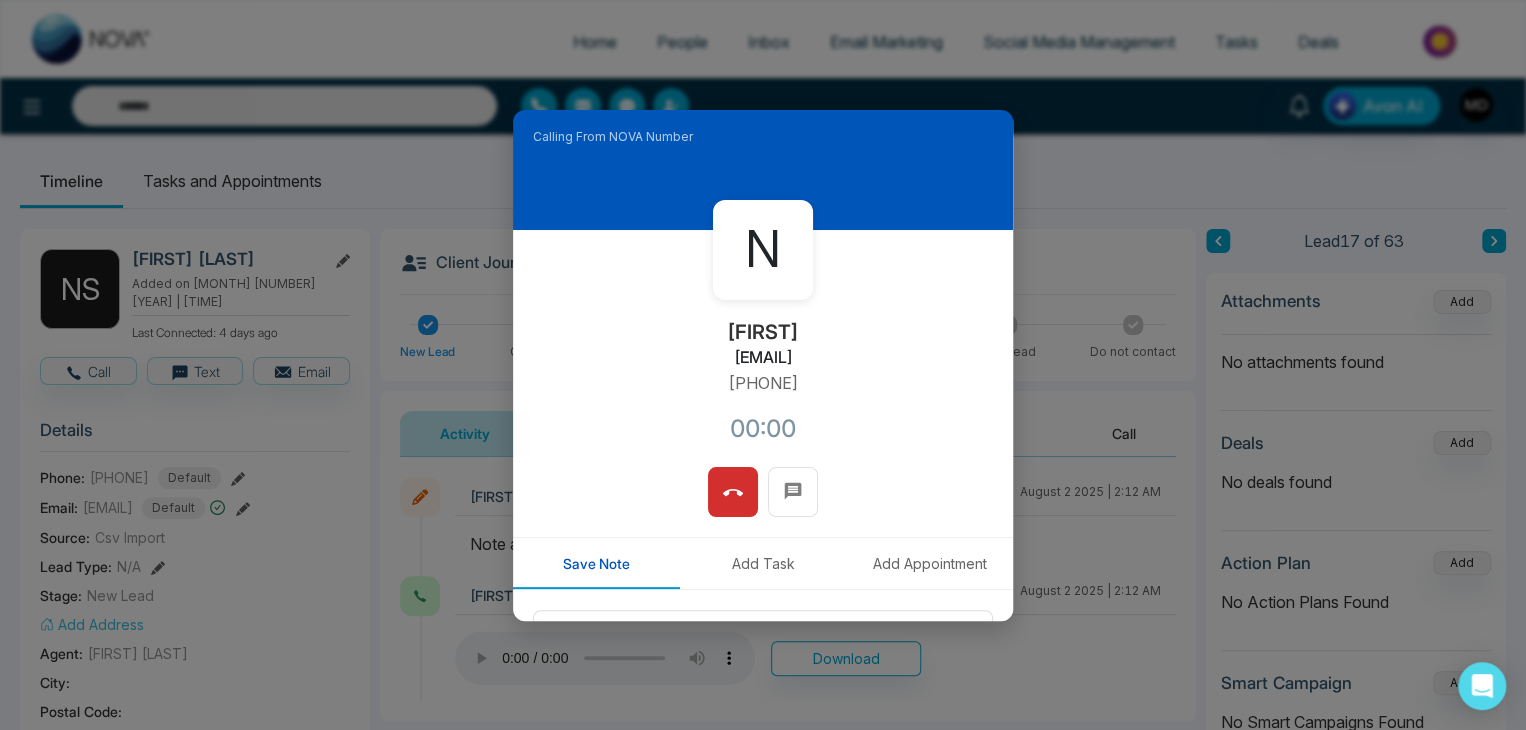 copy on "+16139137653" 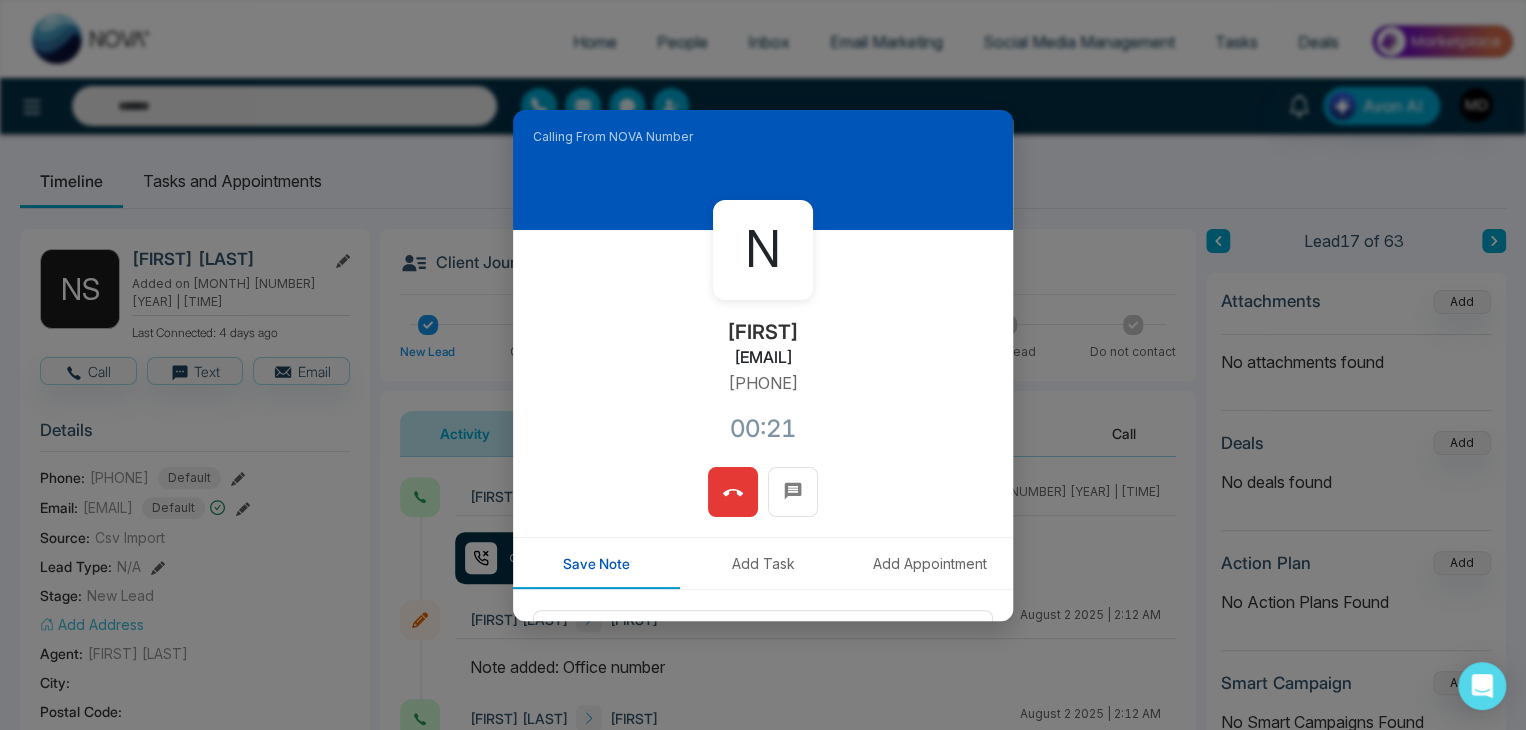 click 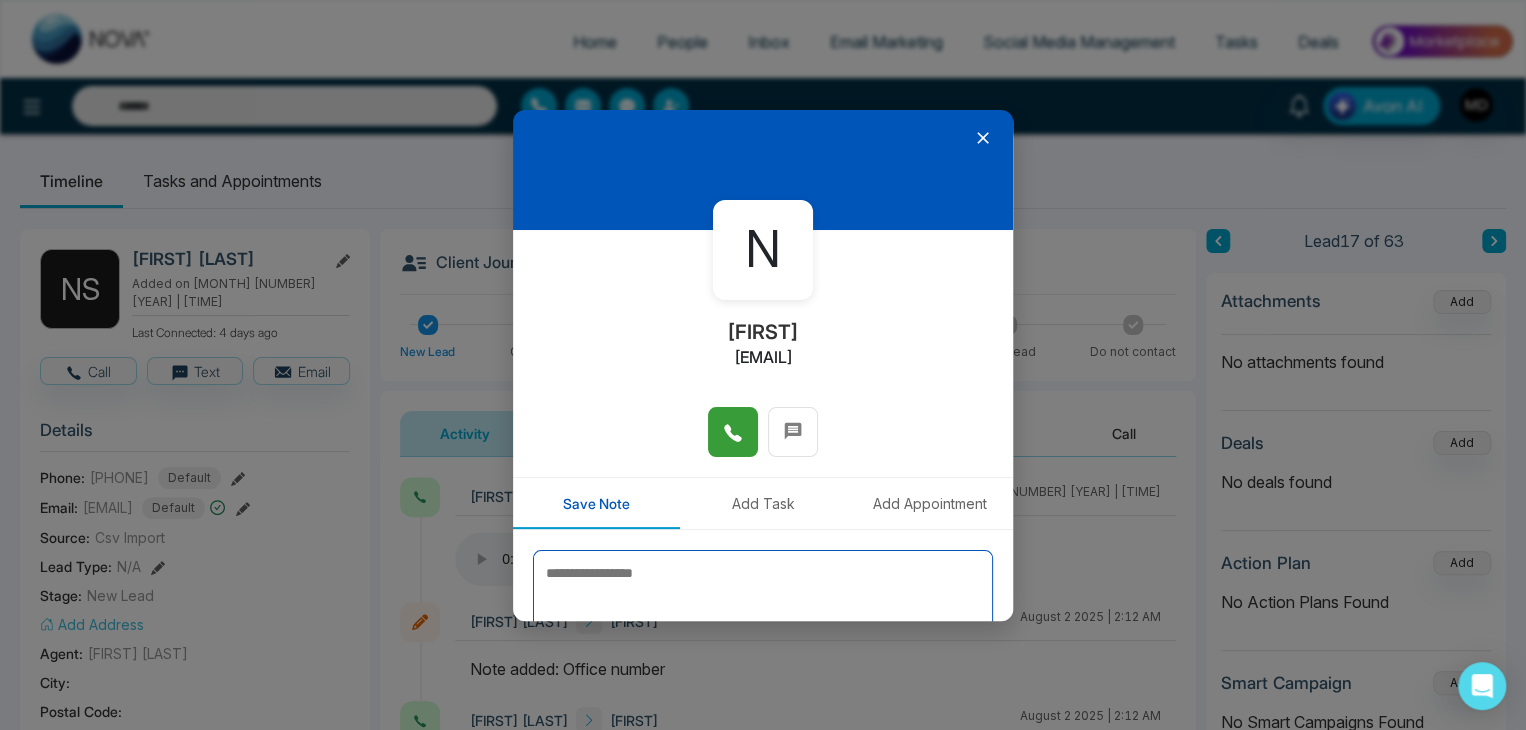 click at bounding box center [763, 600] 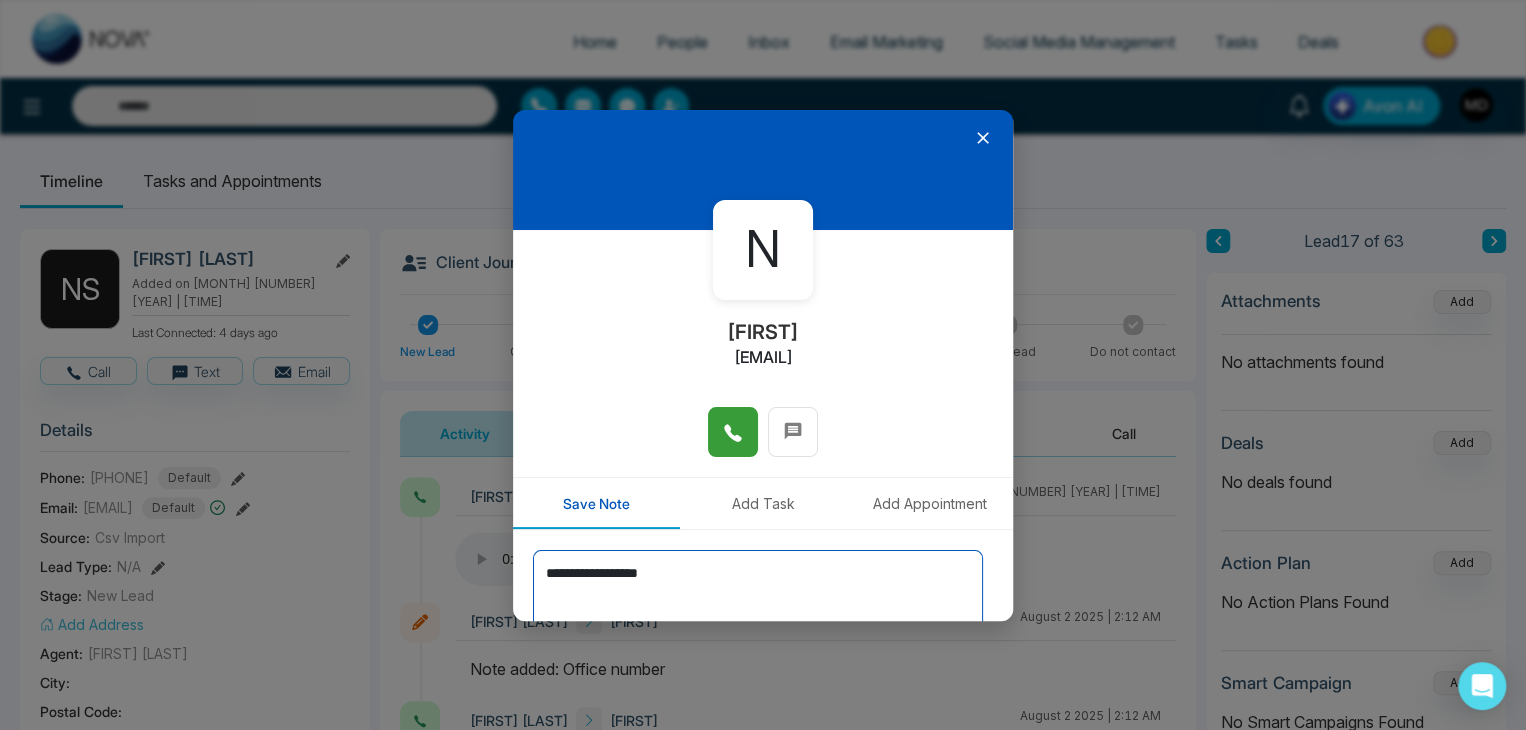 type on "**********" 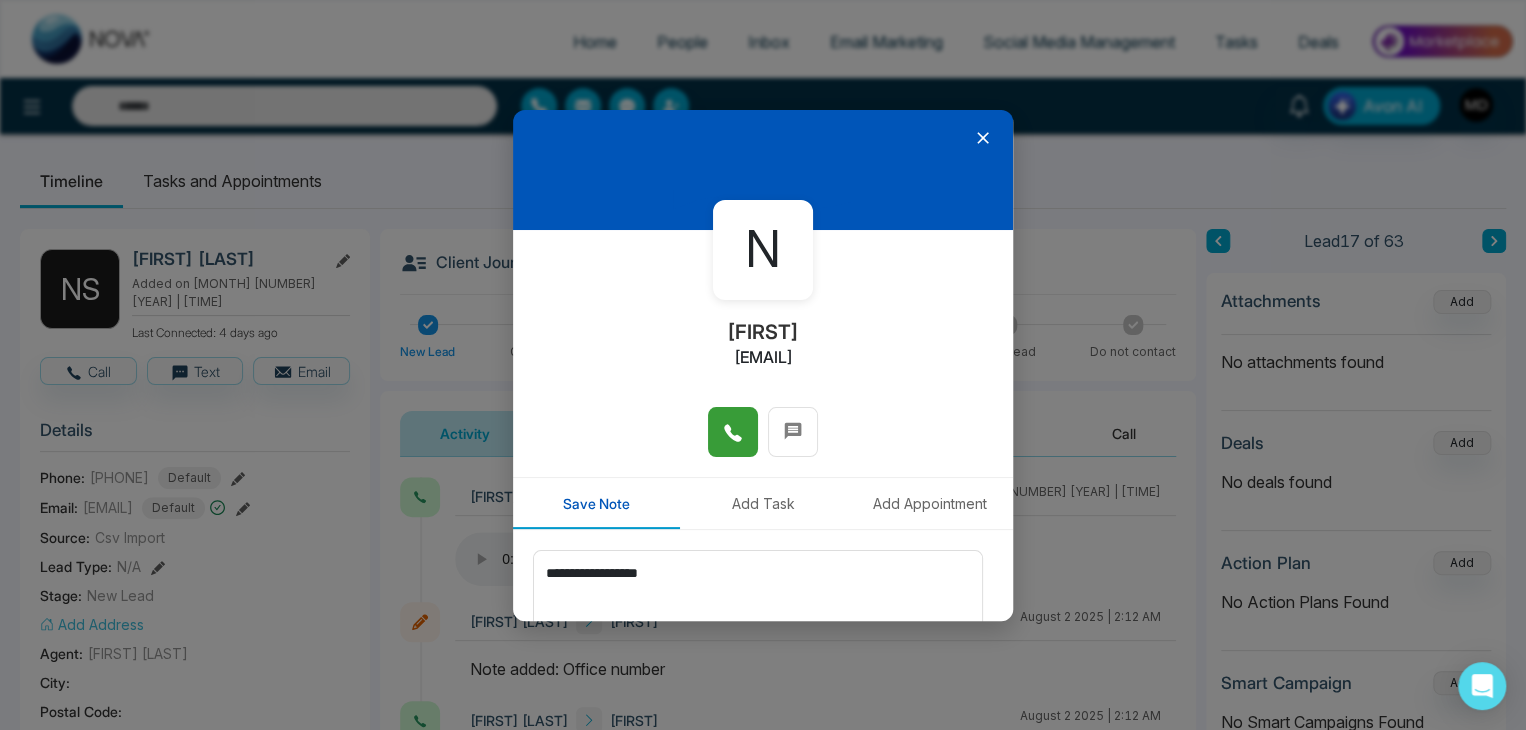 scroll, scrollTop: 110, scrollLeft: 0, axis: vertical 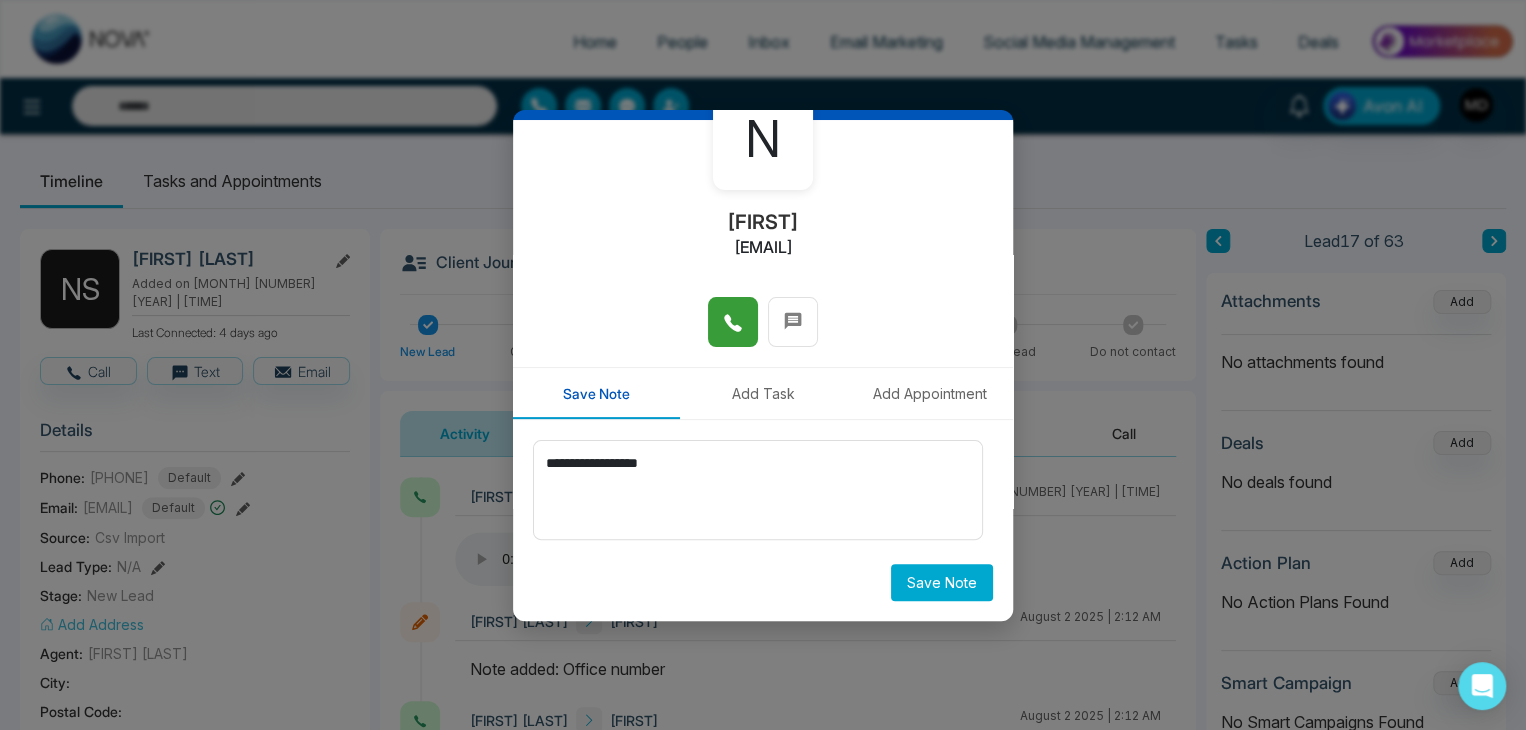 type 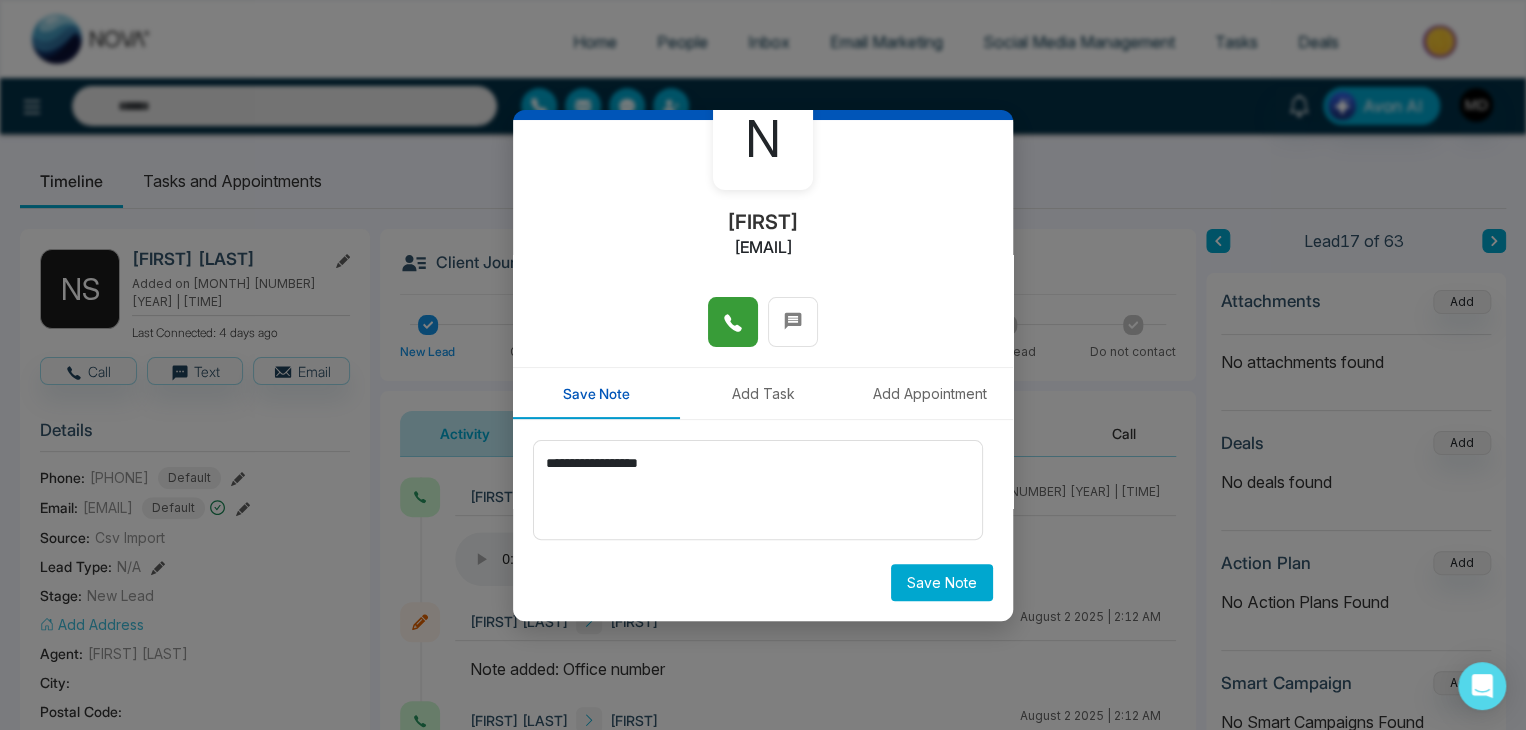 click on "Save Note" at bounding box center (942, 582) 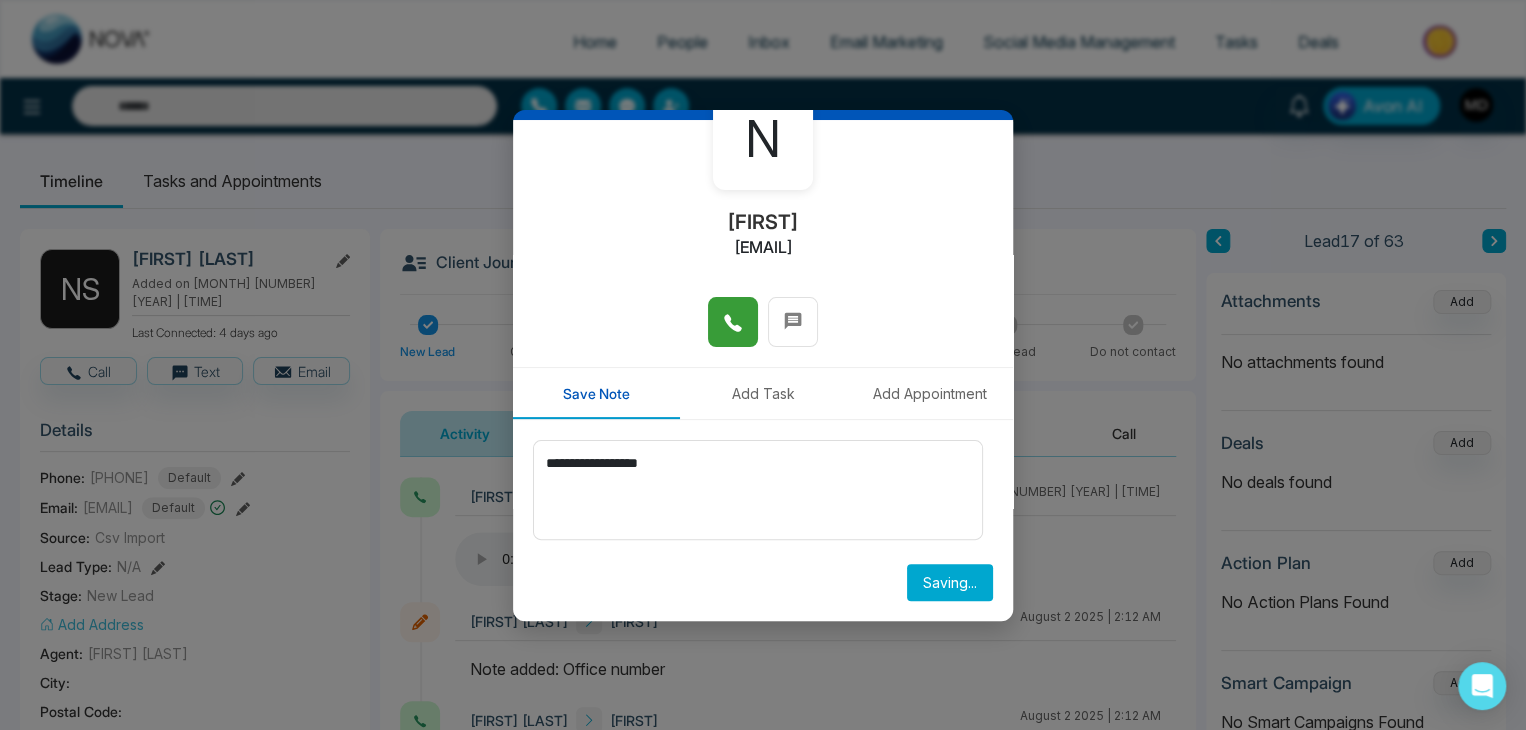 type 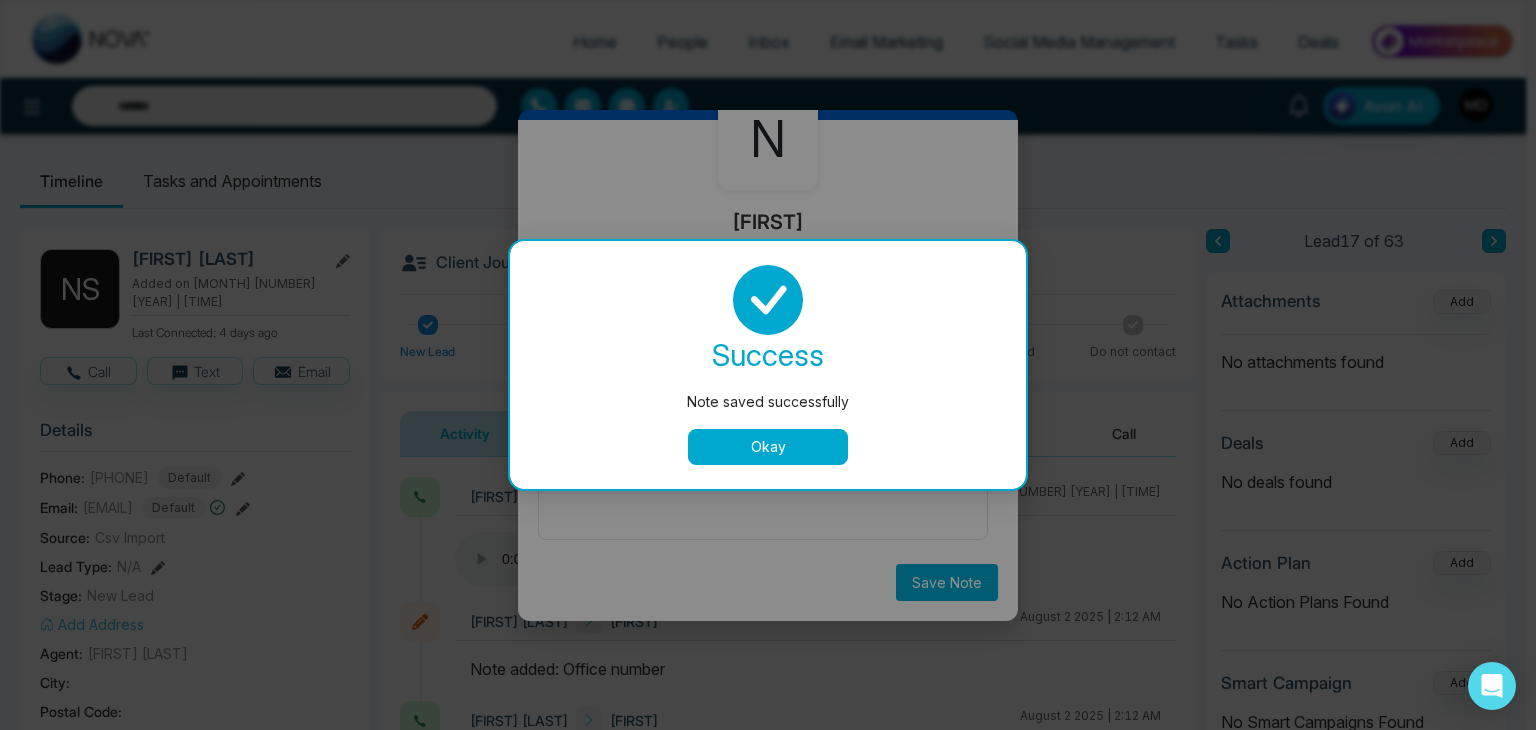 click on "Okay" at bounding box center (768, 447) 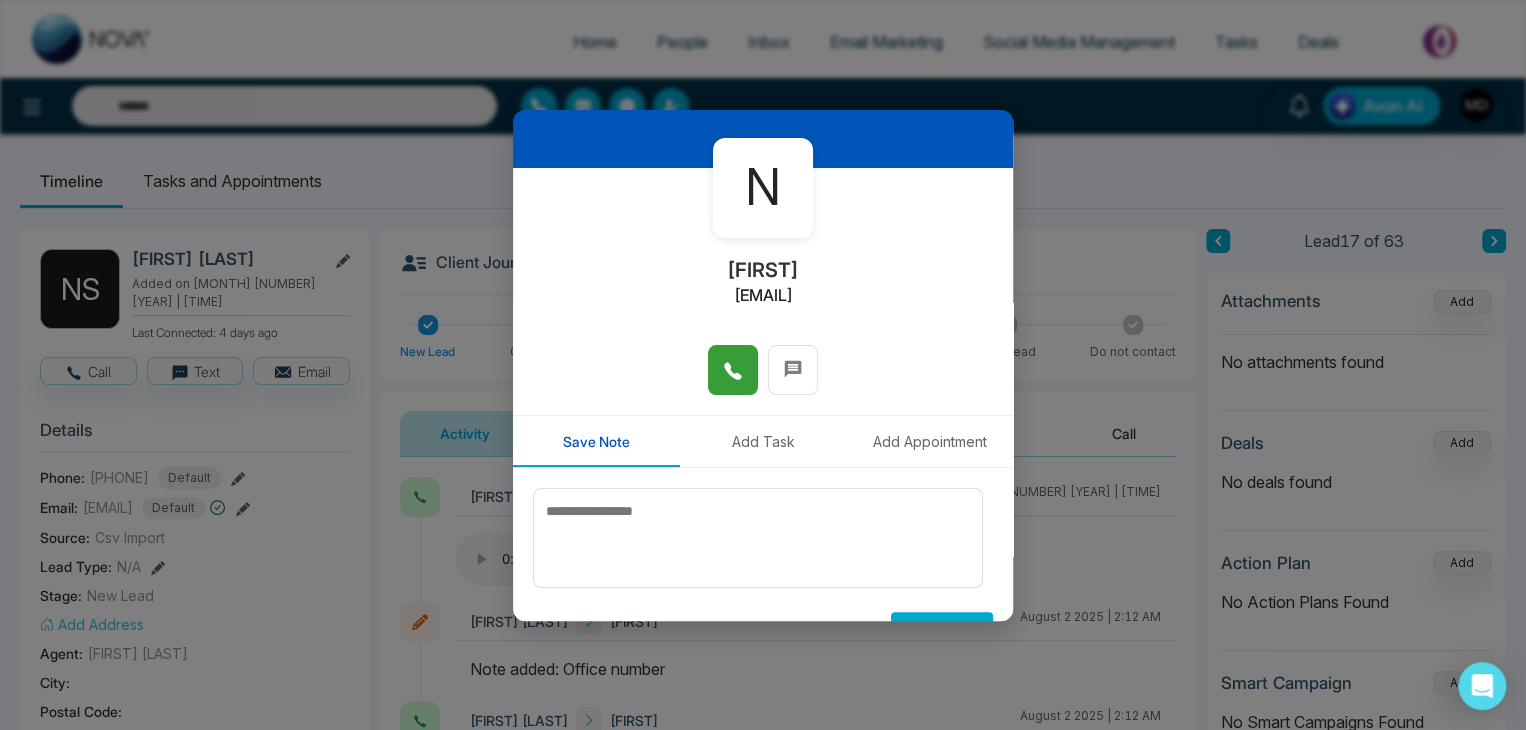 scroll, scrollTop: 0, scrollLeft: 0, axis: both 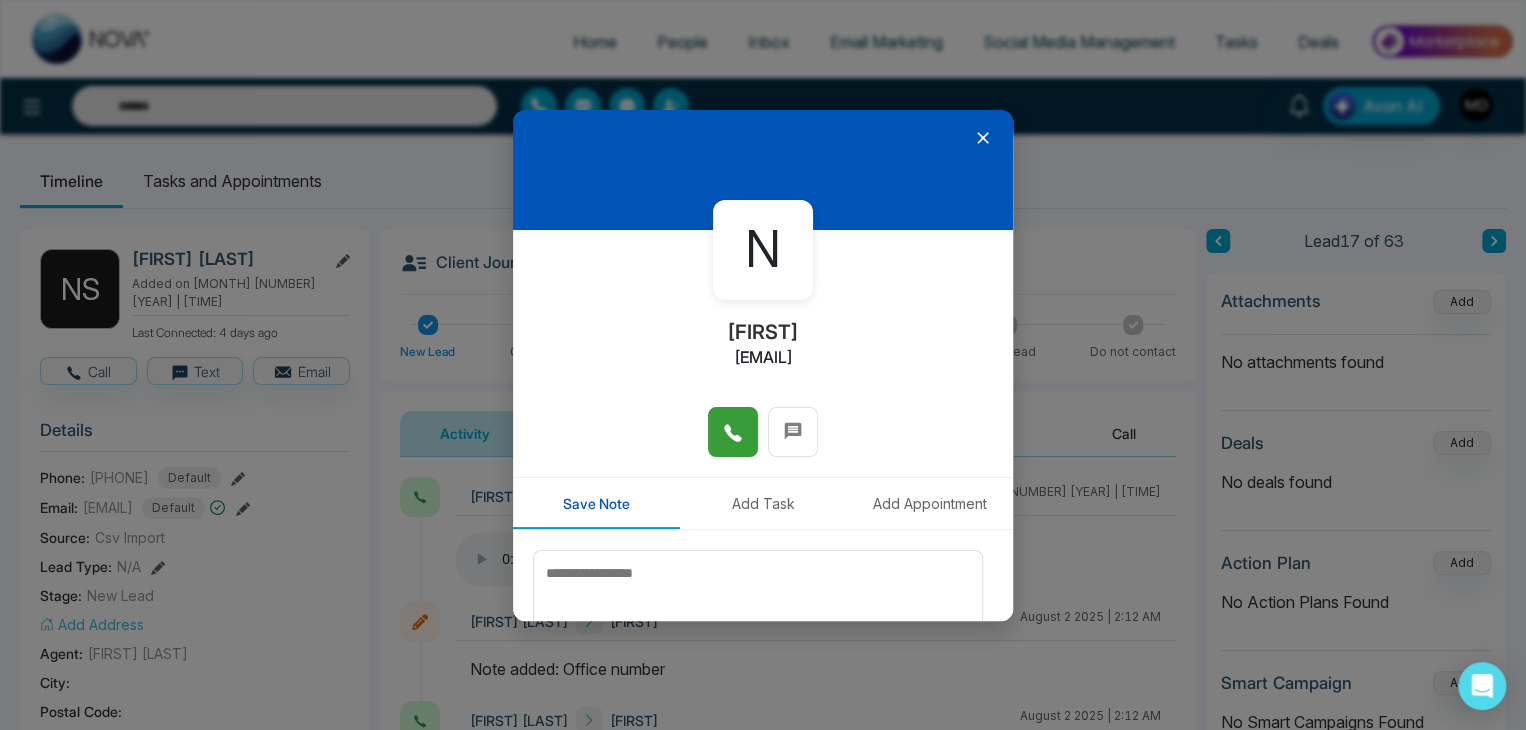 click 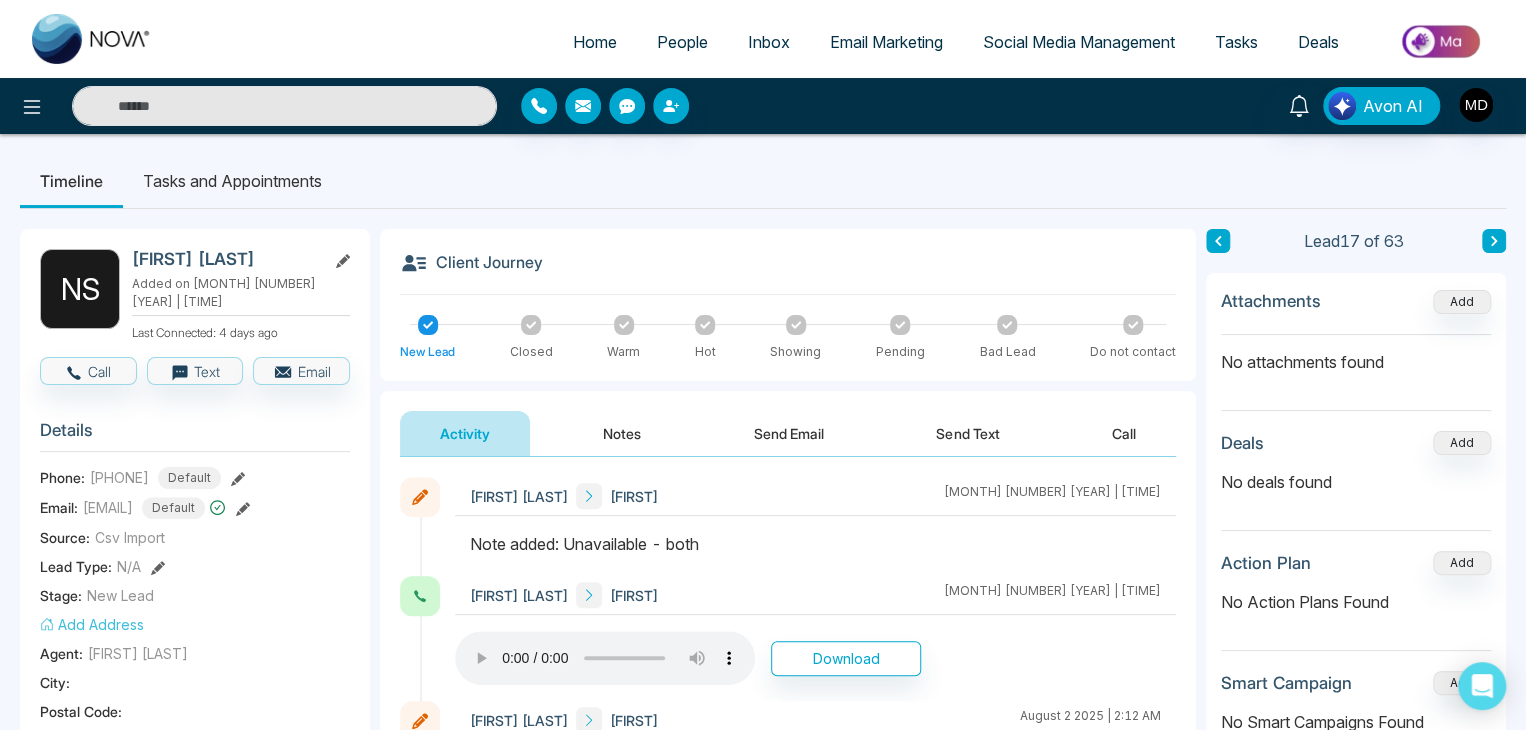 click 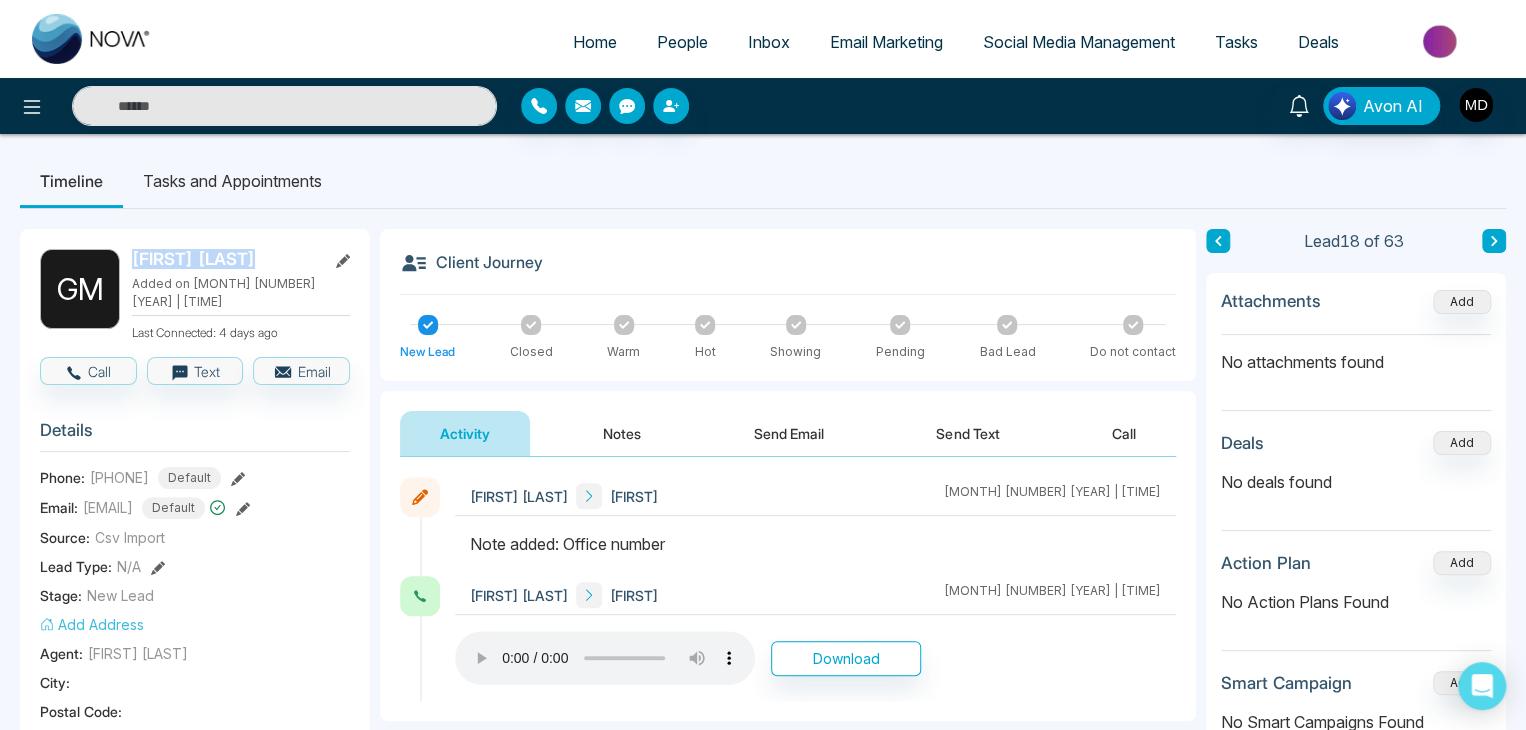 drag, startPoint x: 242, startPoint y: 261, endPoint x: 135, endPoint y: 258, distance: 107.042046 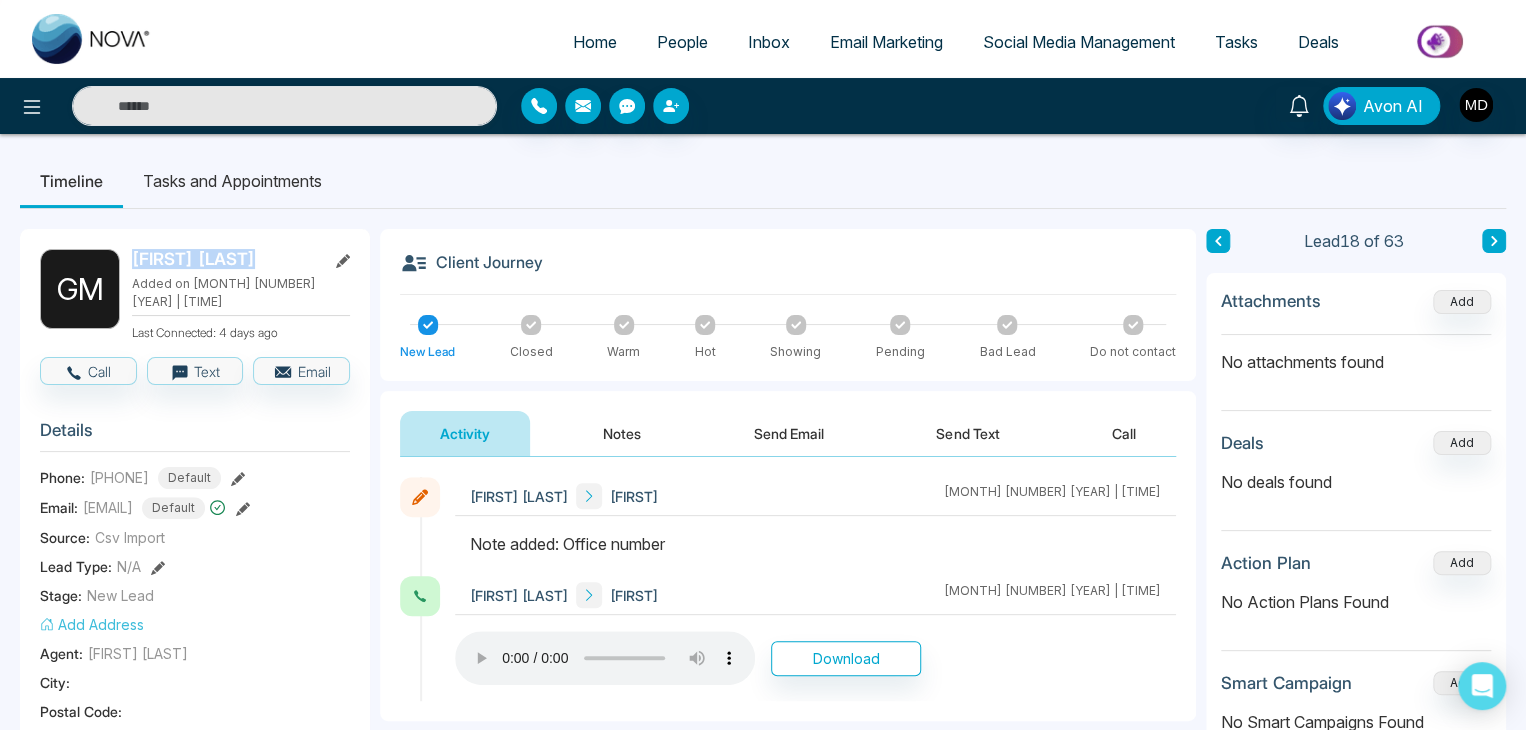 click on "Geoff Mitchell" at bounding box center (225, 259) 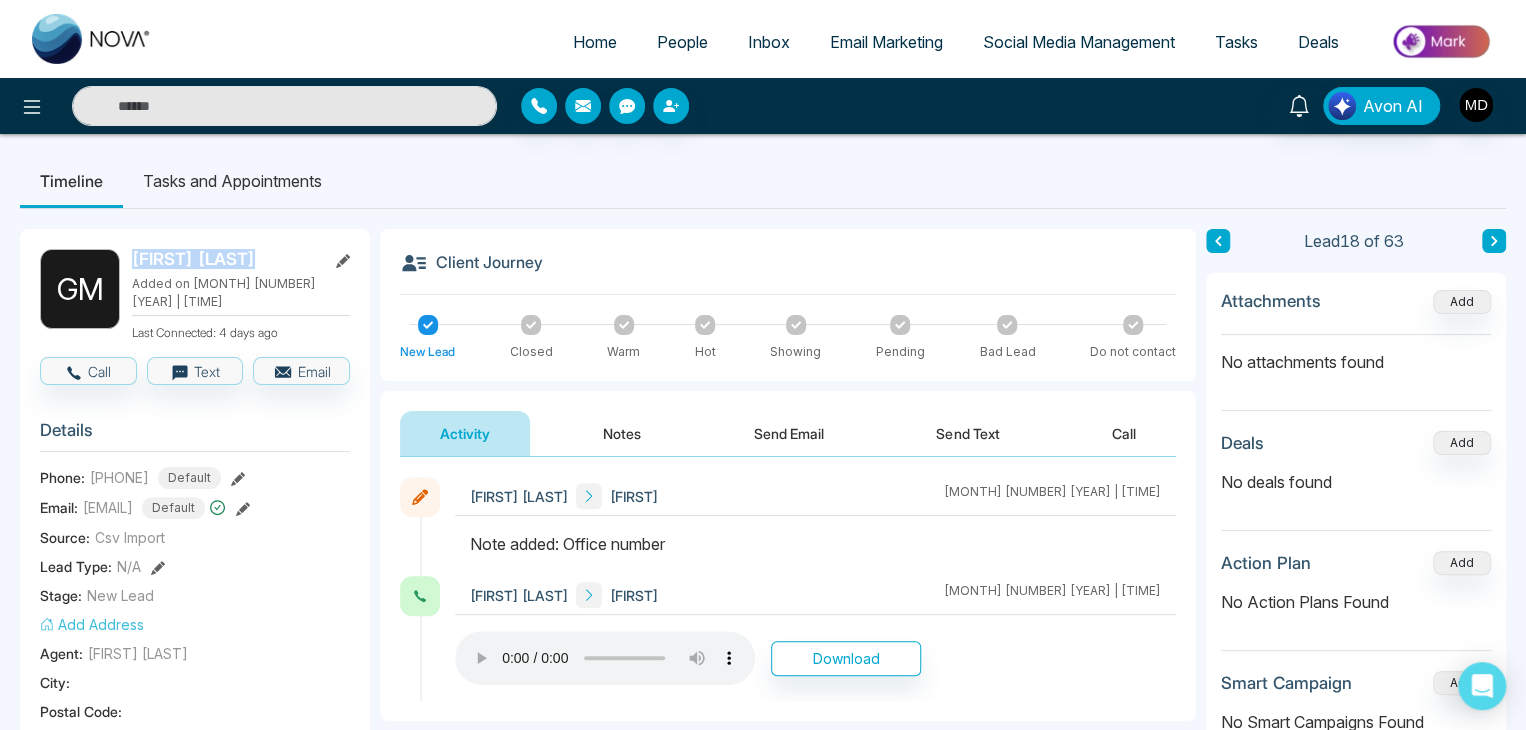click 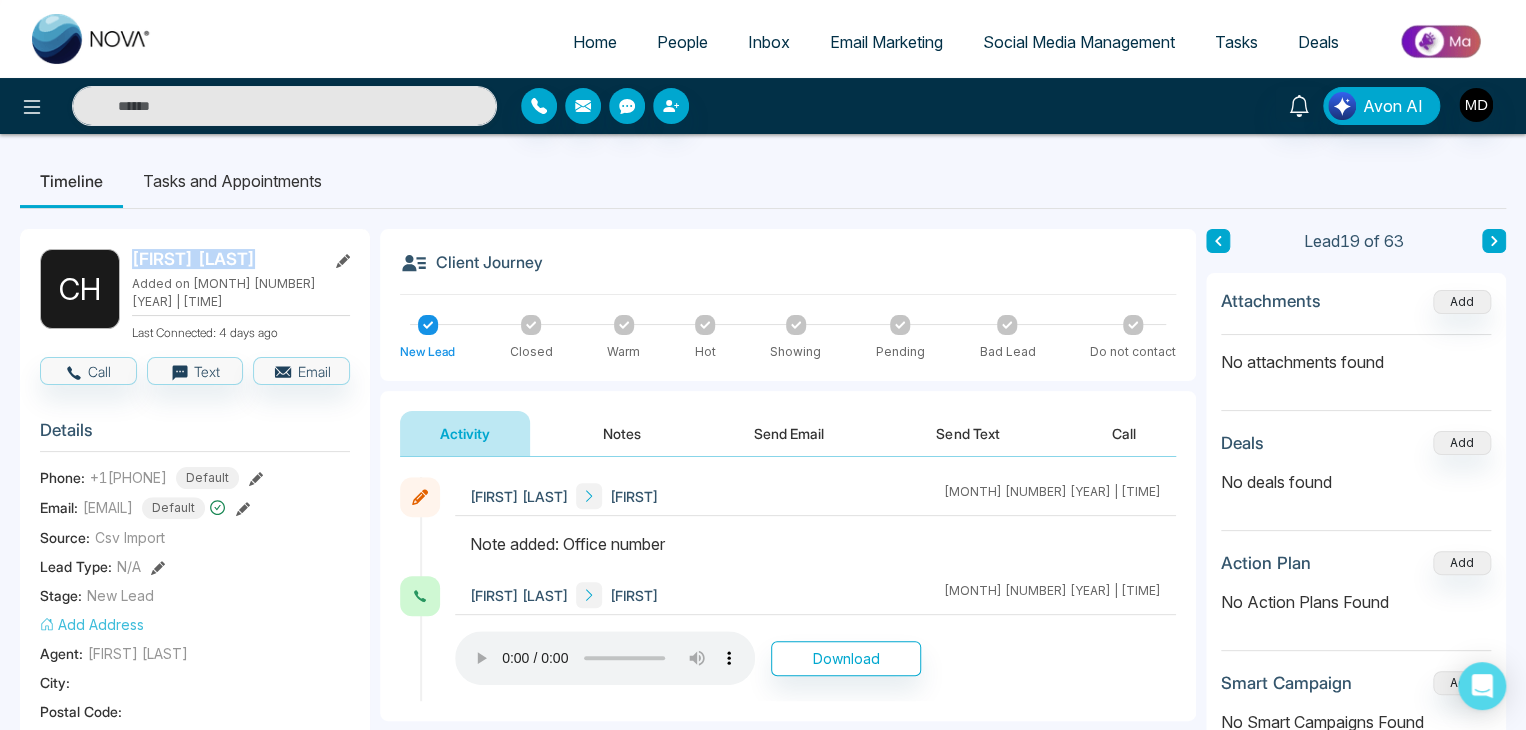 drag, startPoint x: 260, startPoint y: 252, endPoint x: 108, endPoint y: 259, distance: 152.1611 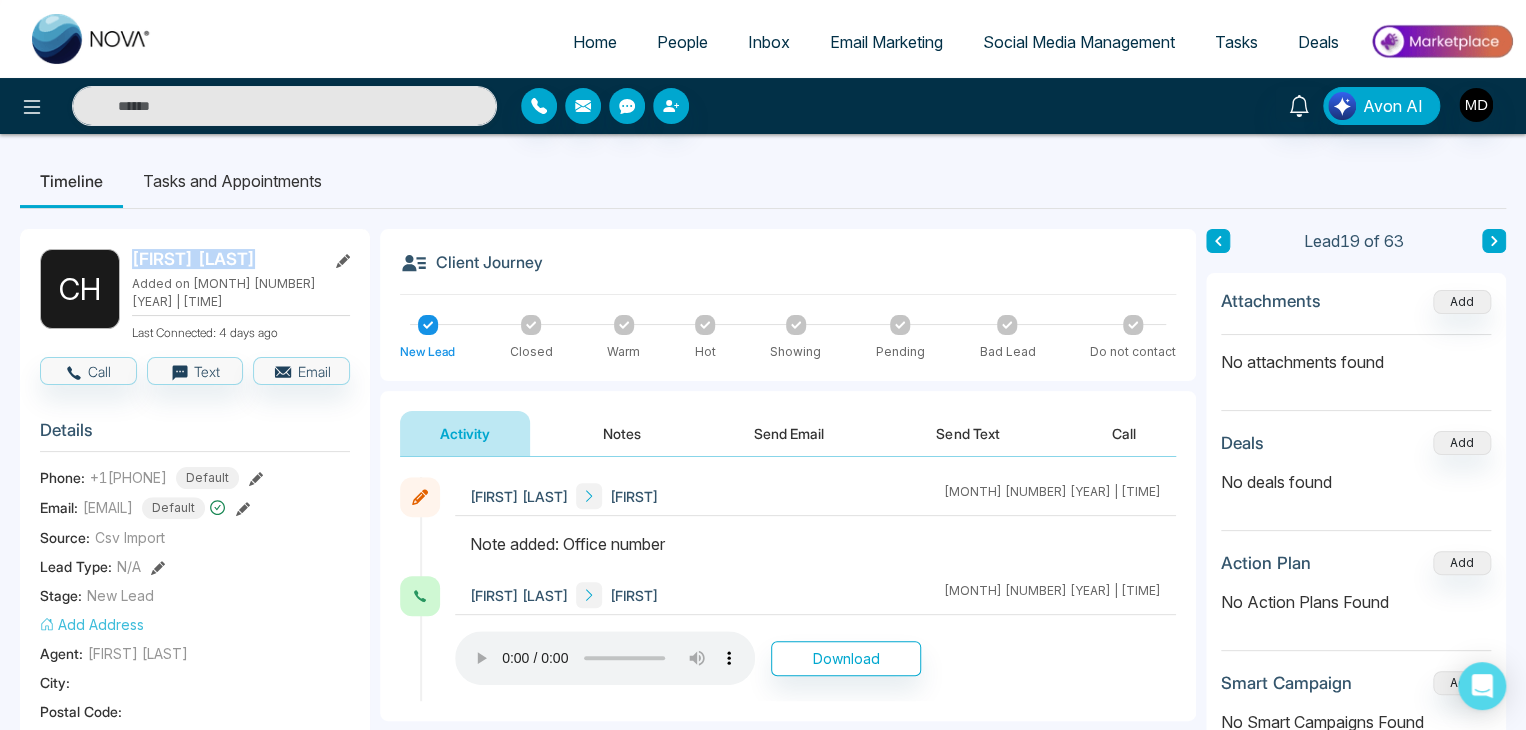 click on "C H Clinton Hadwyn Added on   August 1 2025 | 8:41 PM Last Connected:   4 days ago" at bounding box center [195, 295] 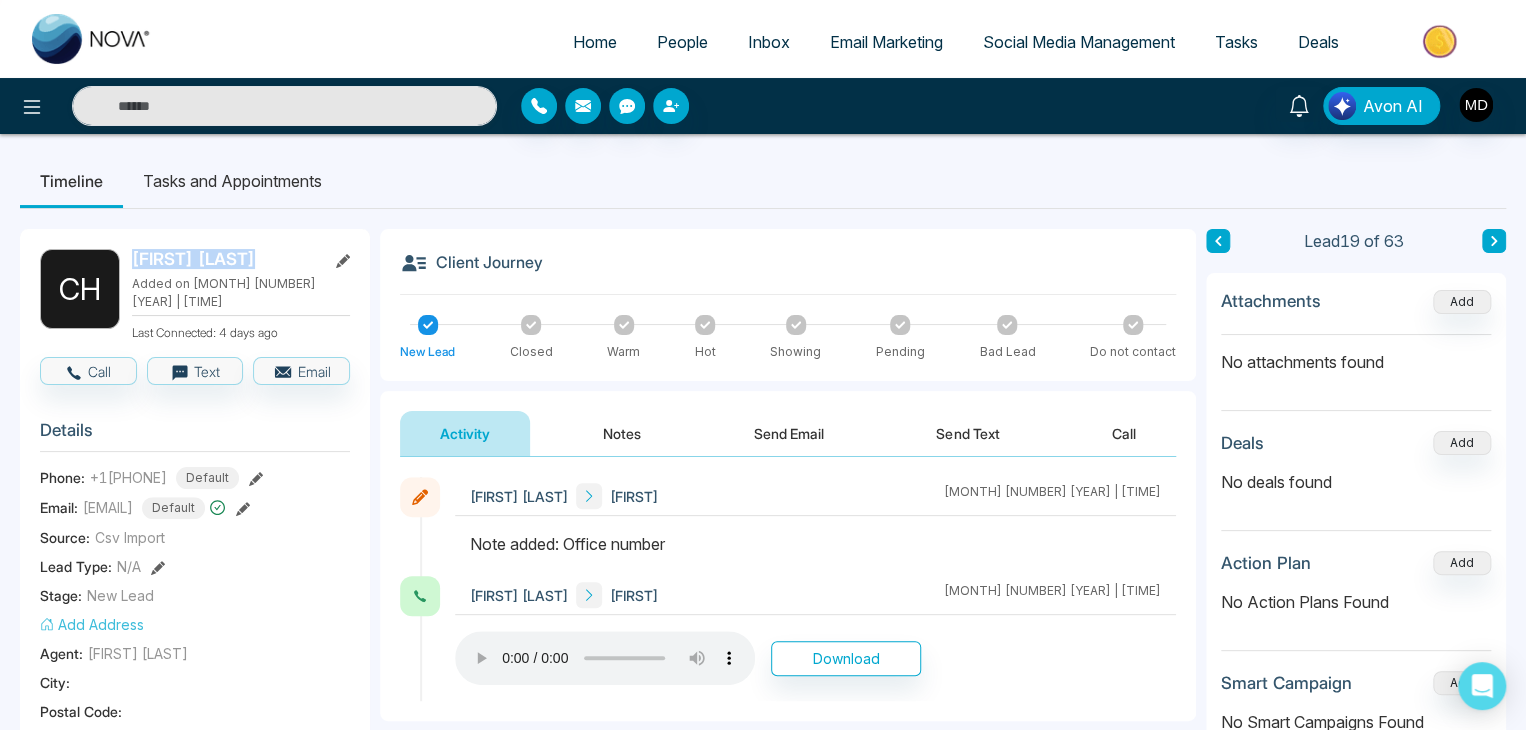 click 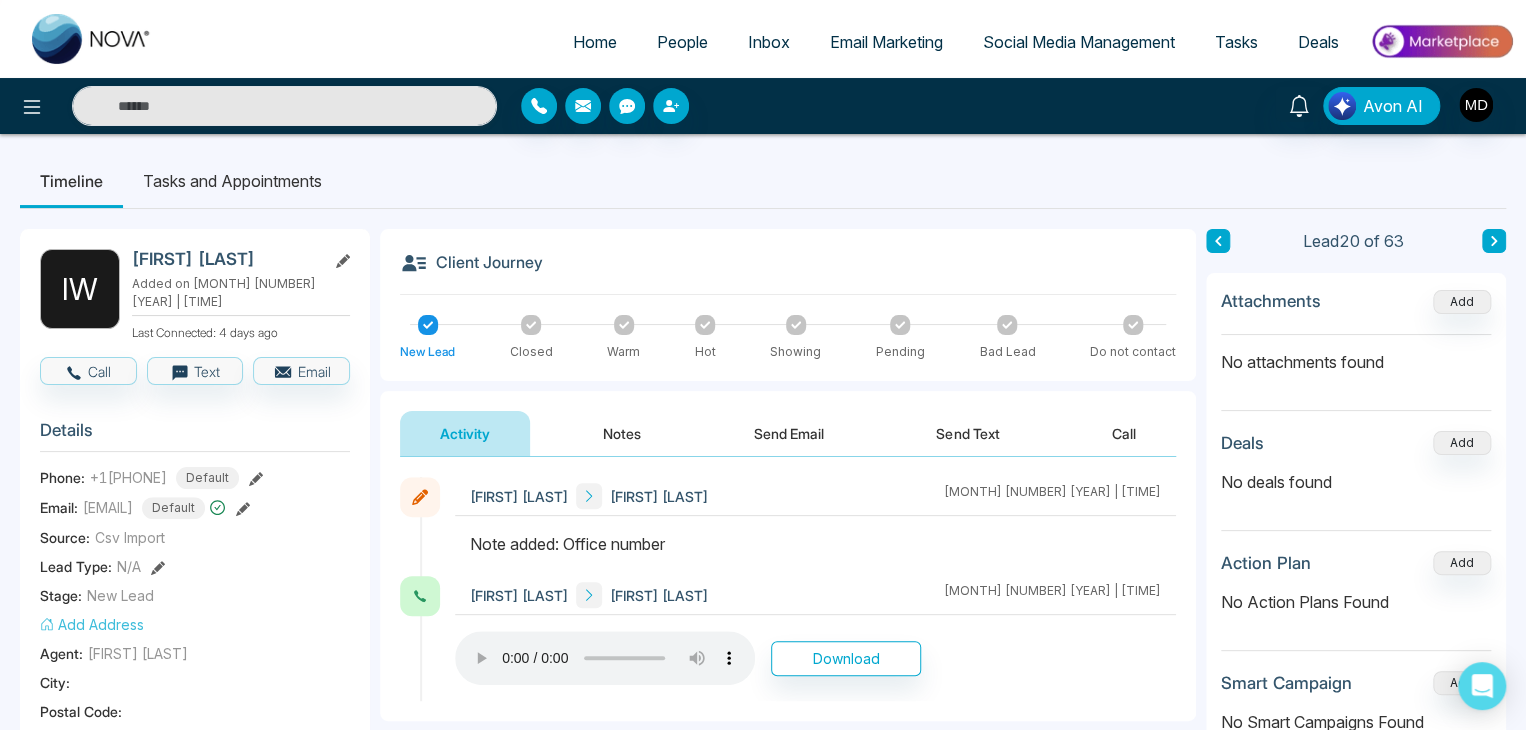 drag, startPoint x: 304, startPoint y: 257, endPoint x: 128, endPoint y: 260, distance: 176.02557 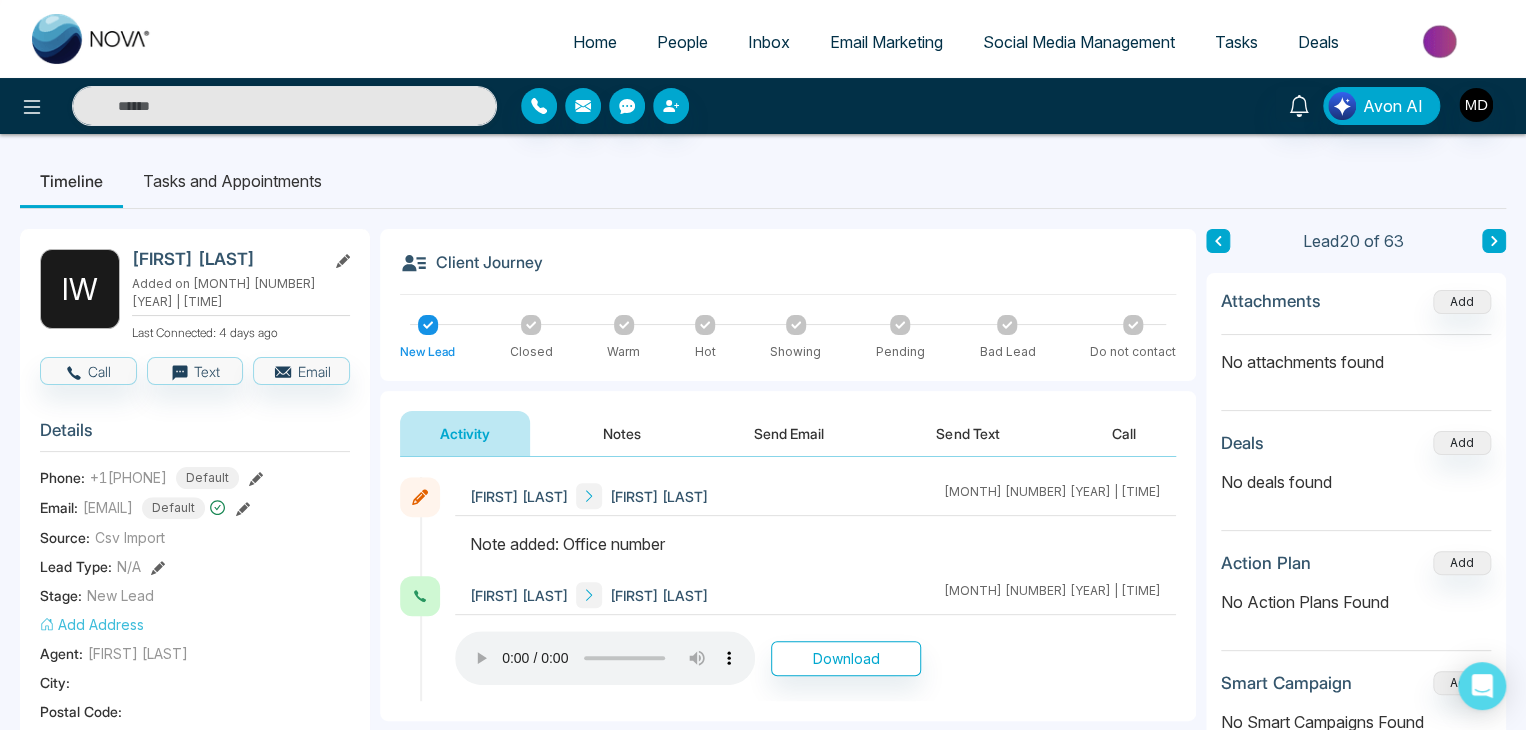 click on "I W Isabel Brisson Wathier Added on   August 1 2025 | 8:41 PM Last Connected:   4 days ago" at bounding box center (195, 295) 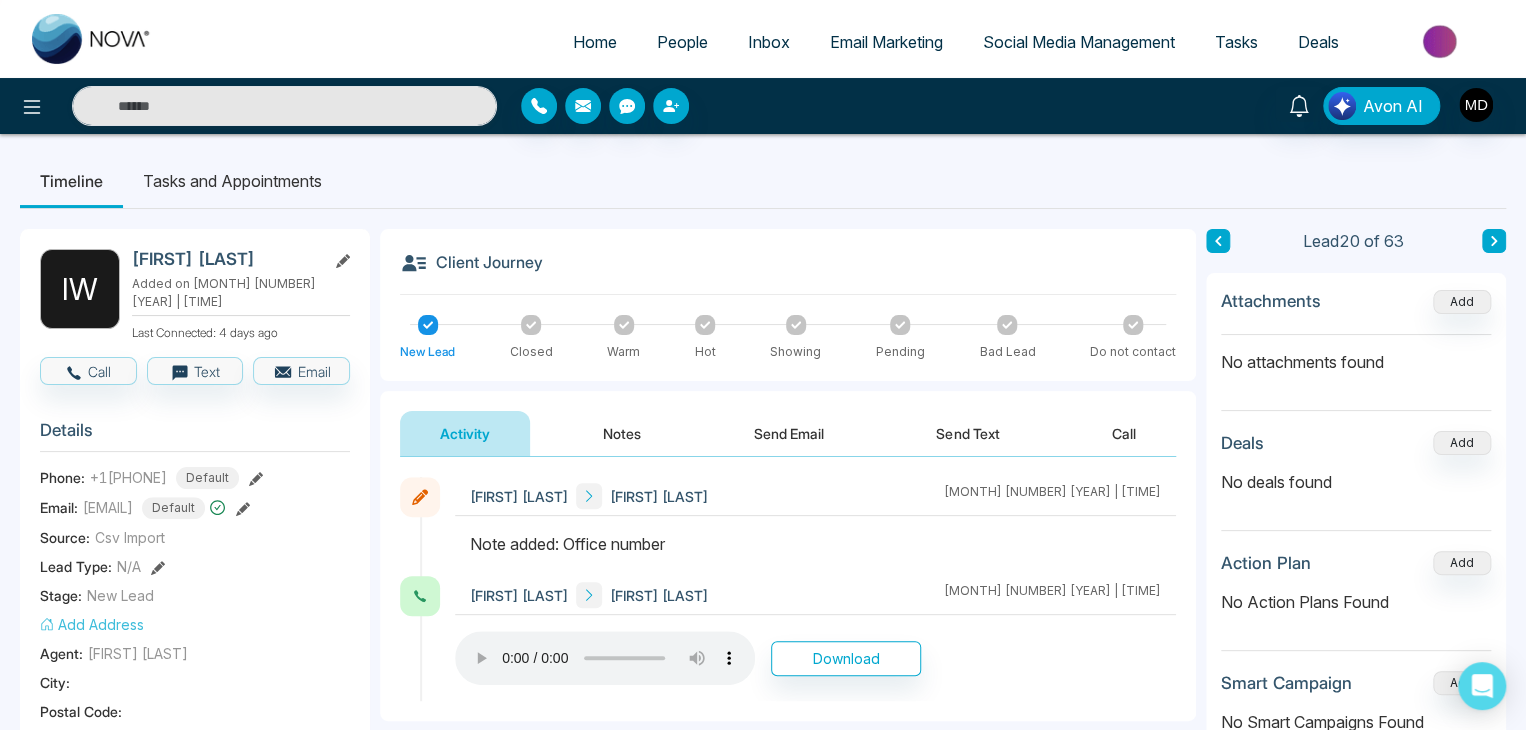 click 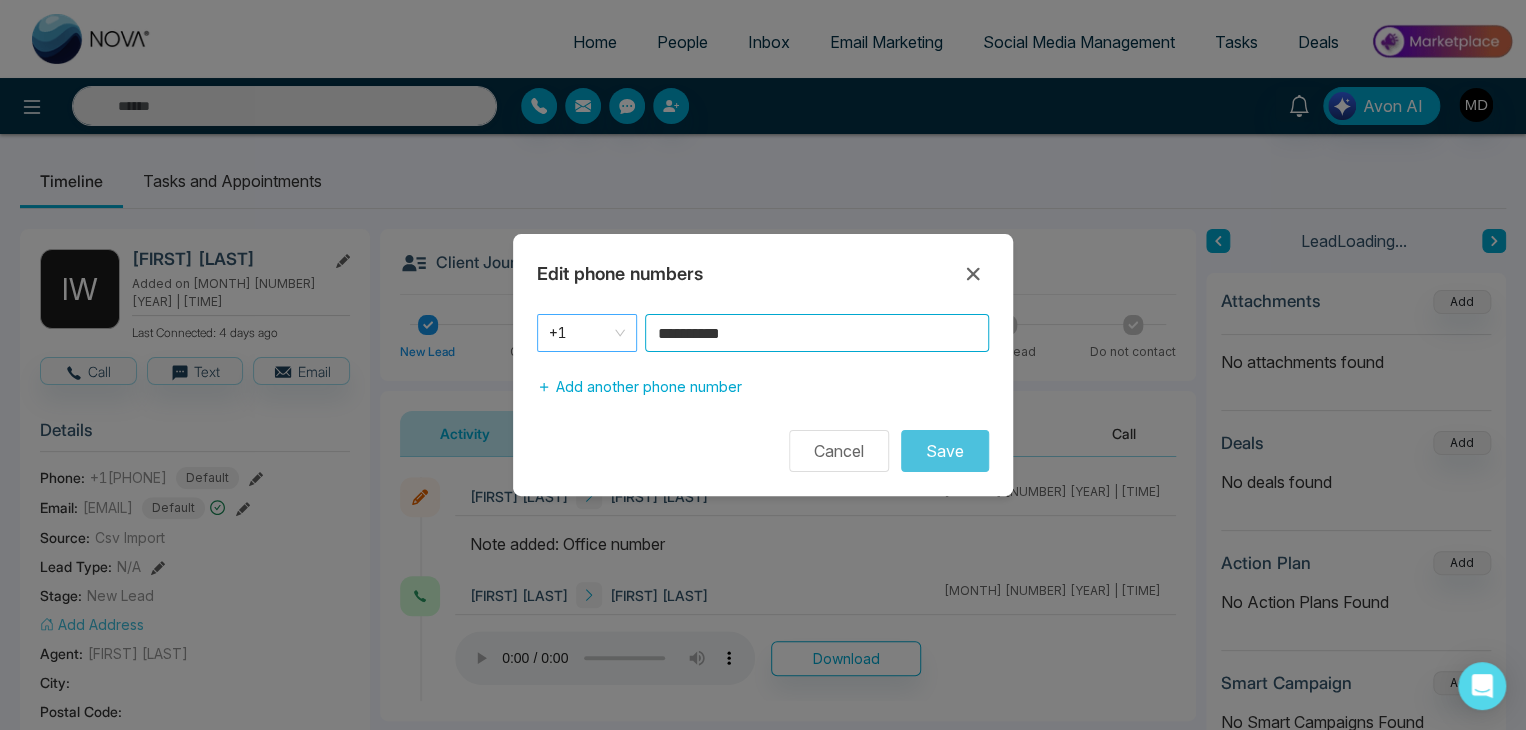 drag, startPoint x: 689, startPoint y: 335, endPoint x: 582, endPoint y: 350, distance: 108.04629 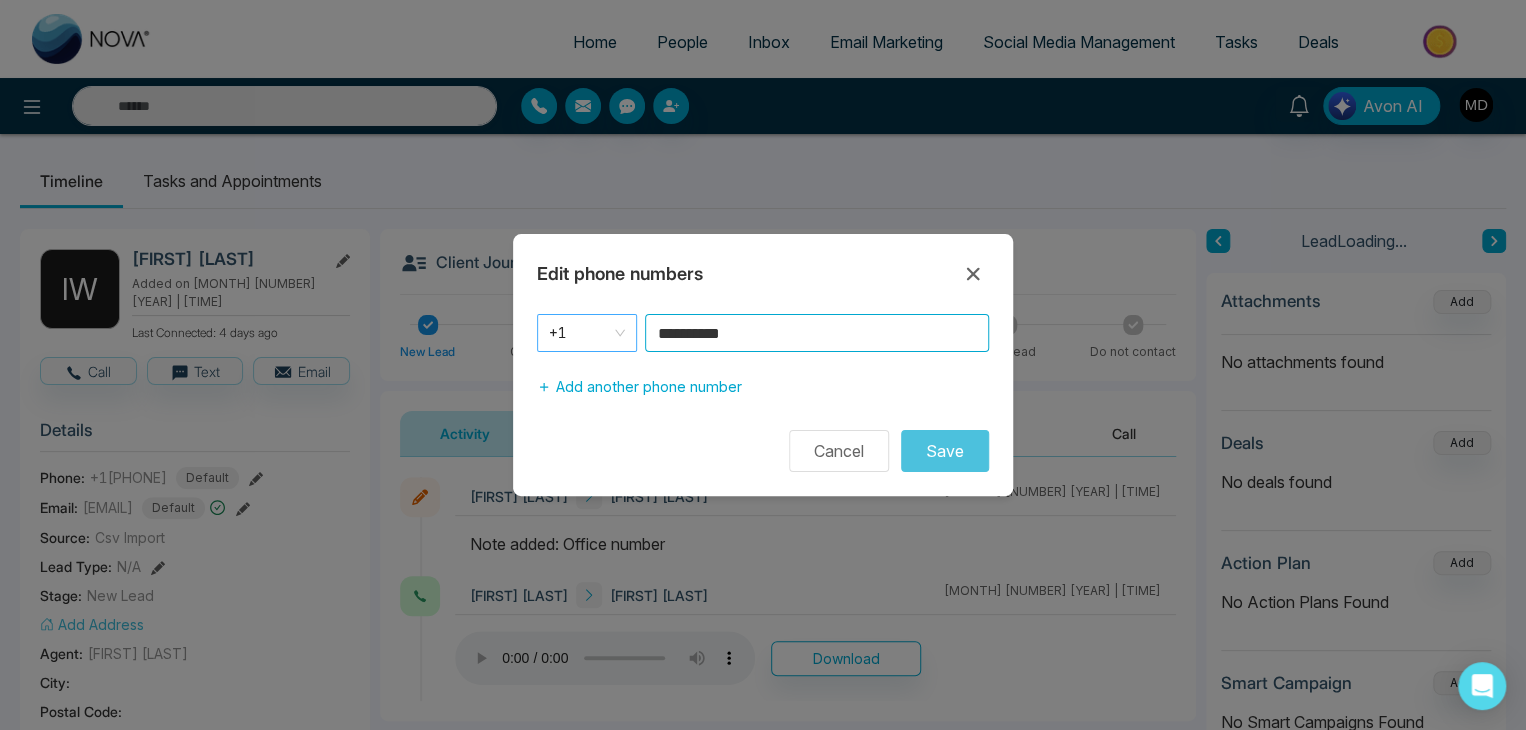 click on "**********" at bounding box center [763, 333] 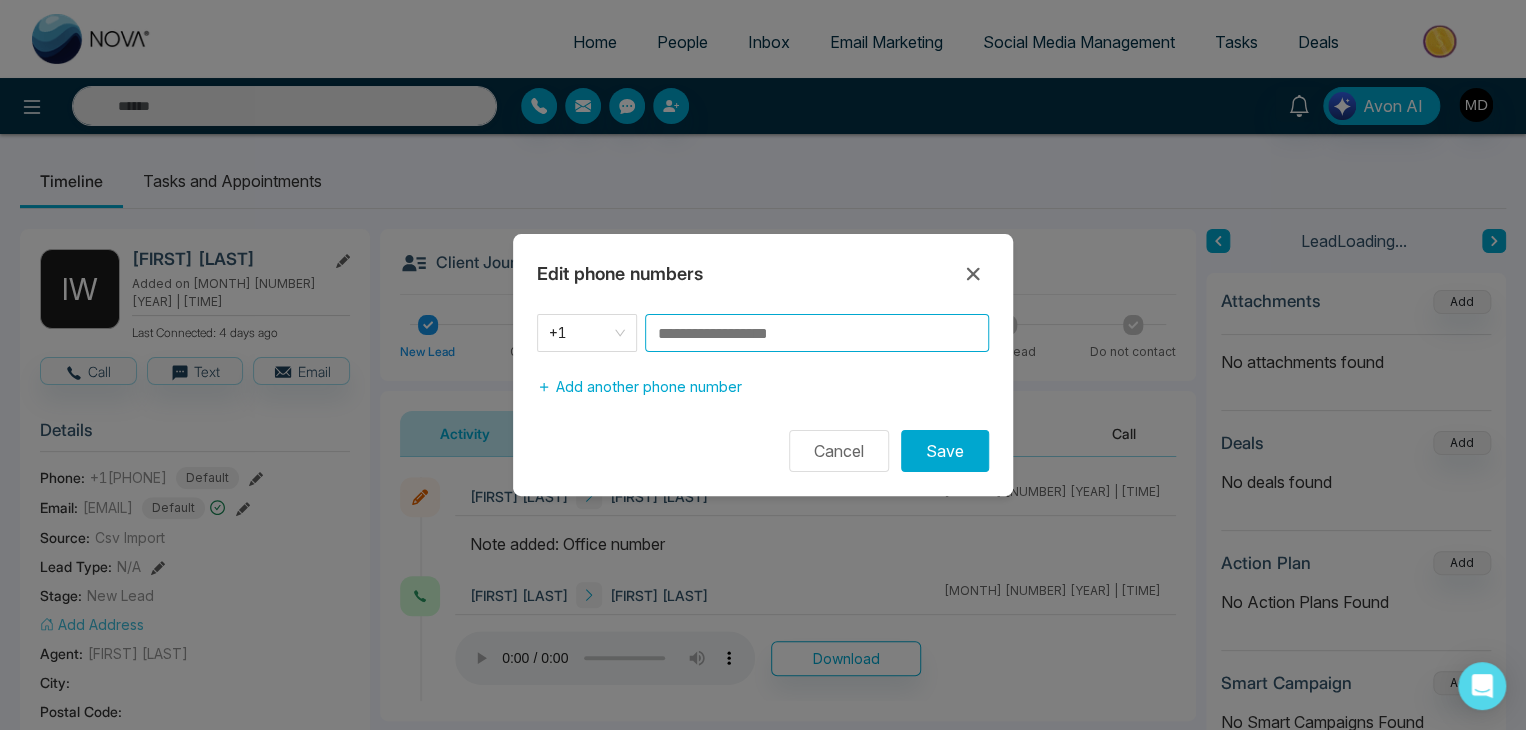 paste on "**********" 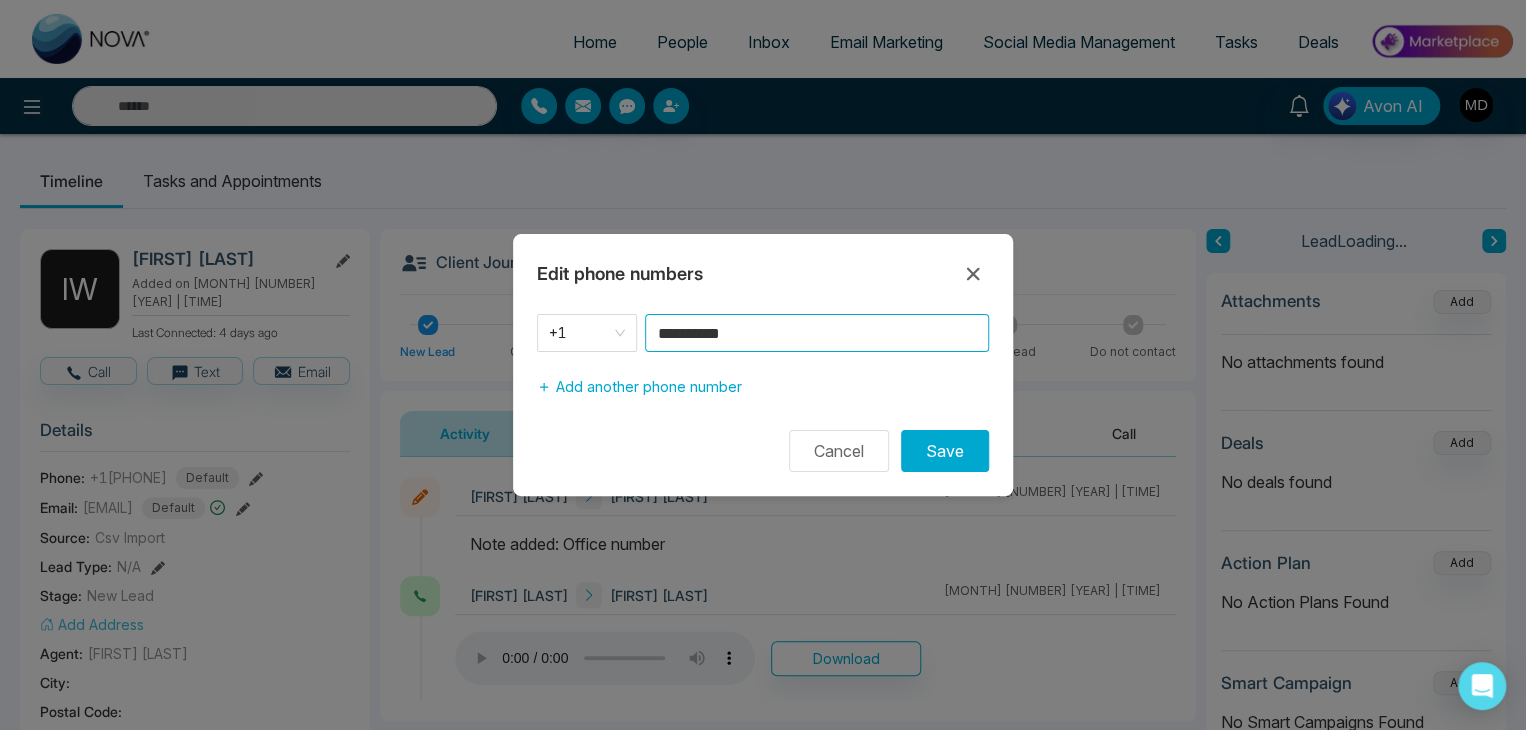 type on "**********" 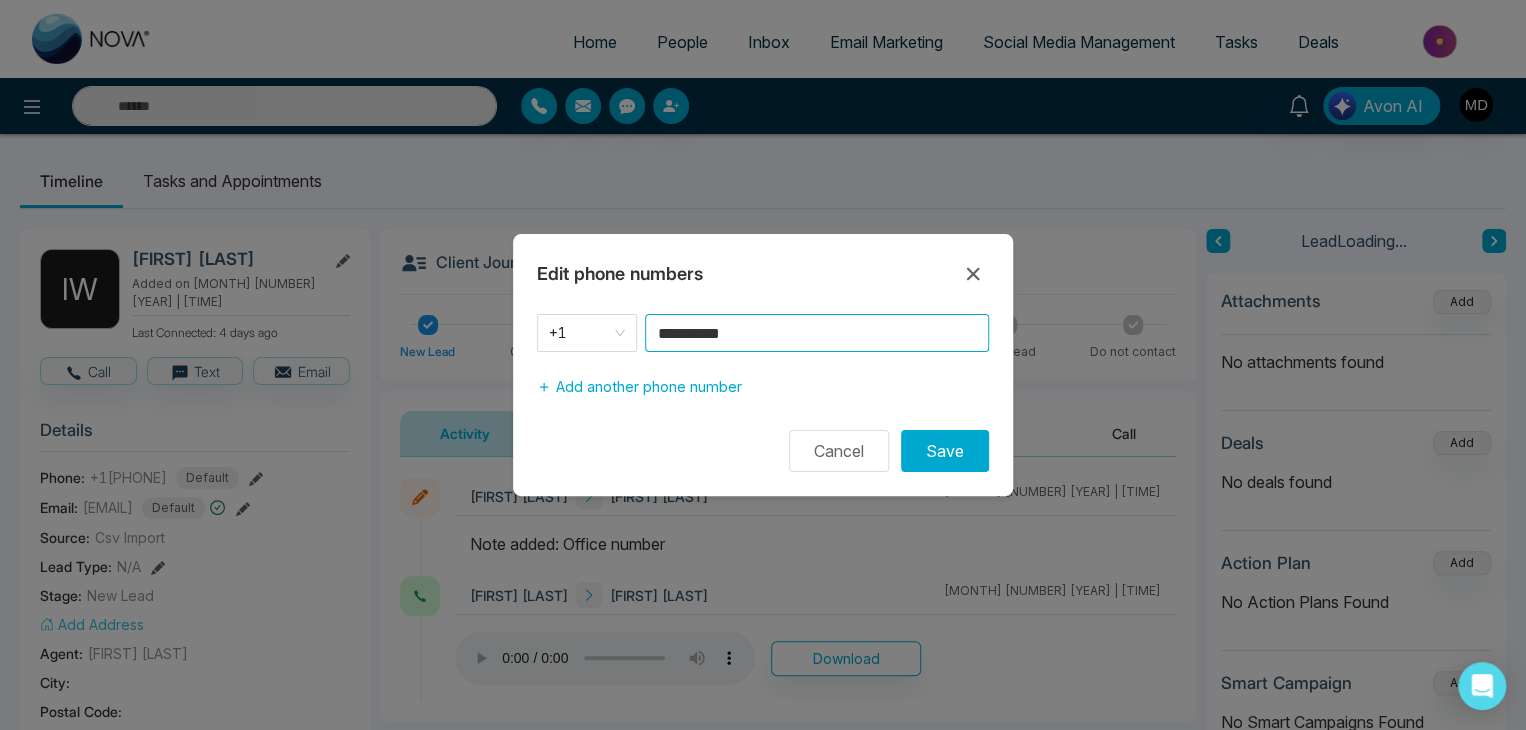 click on "Save" at bounding box center (945, 451) 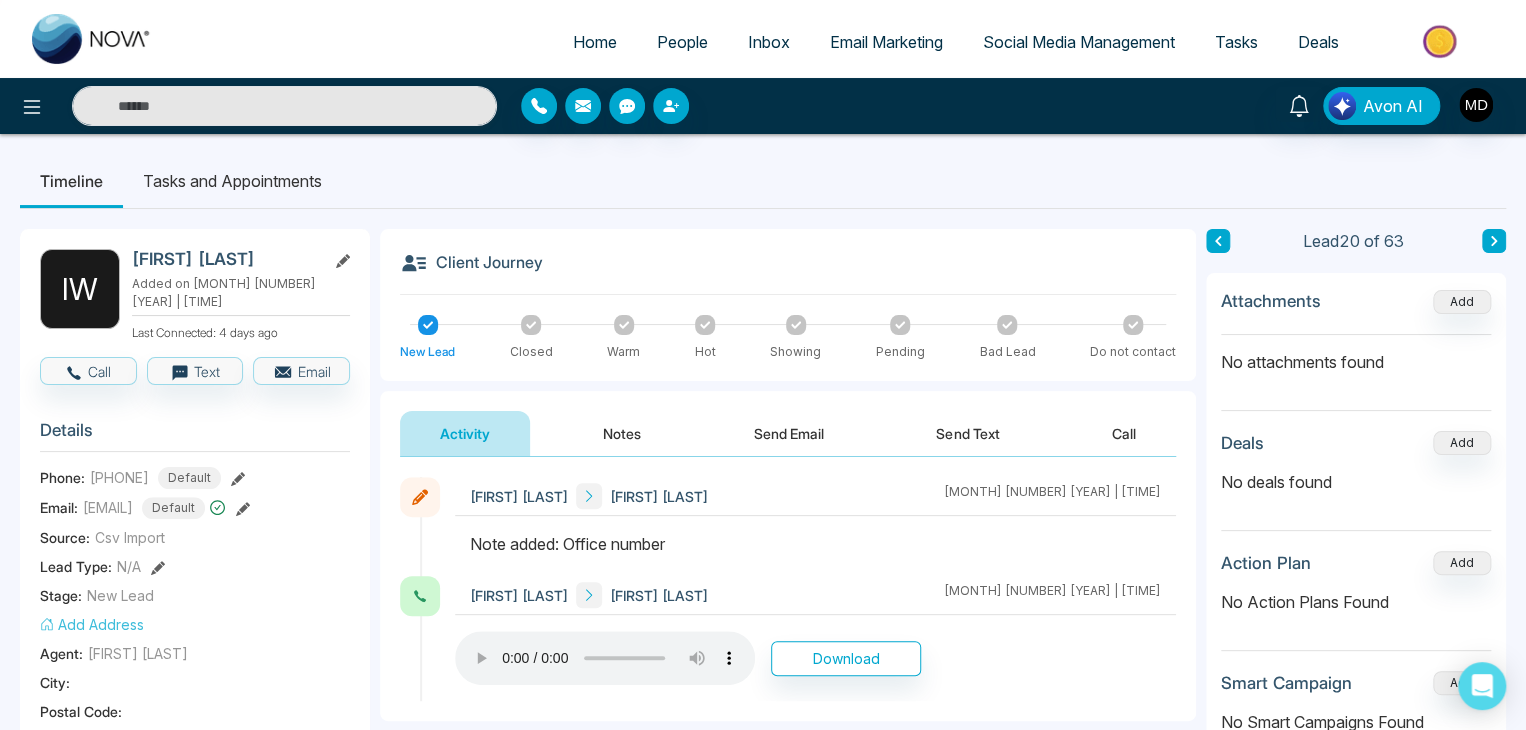 click on "**********" at bounding box center [763, 902] 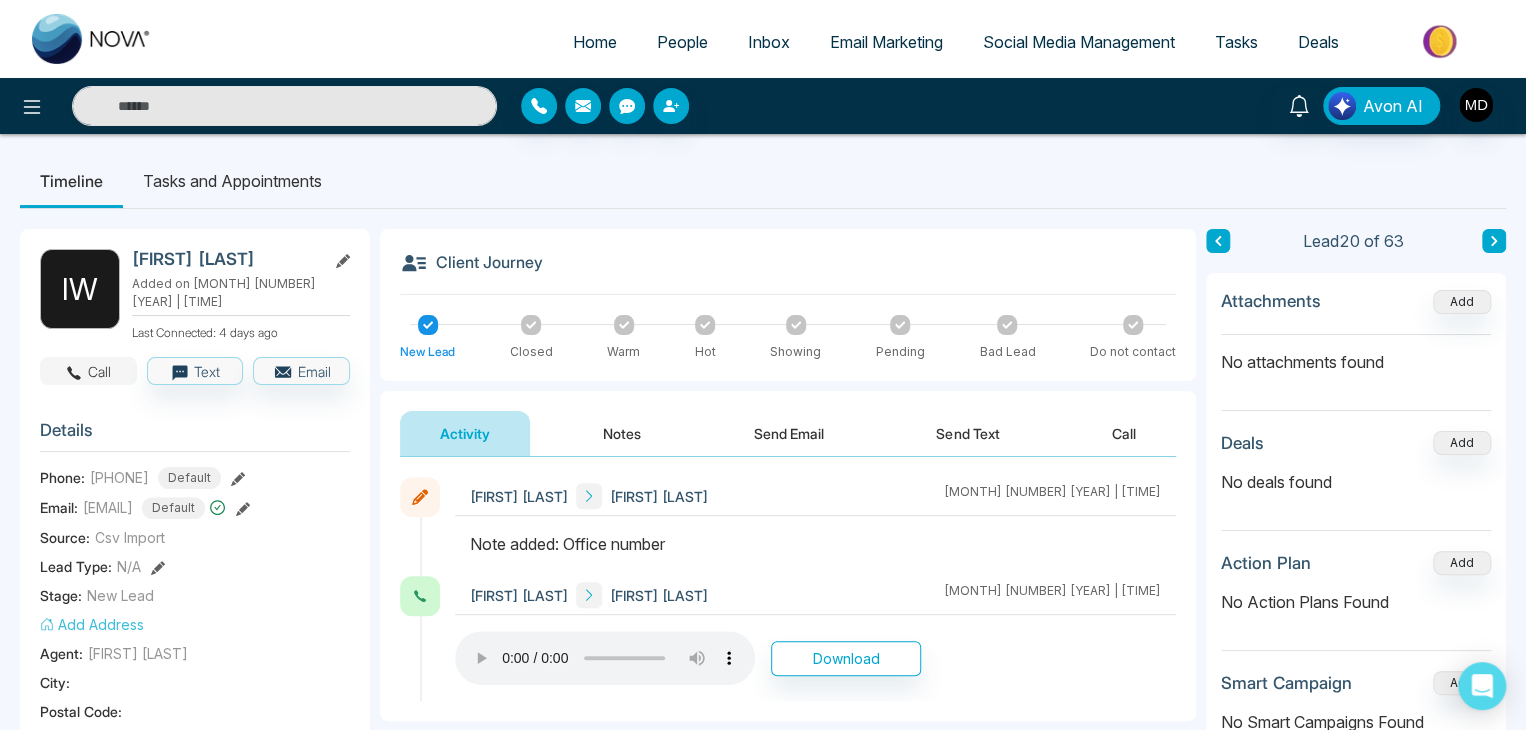 click on "Call" at bounding box center [88, 371] 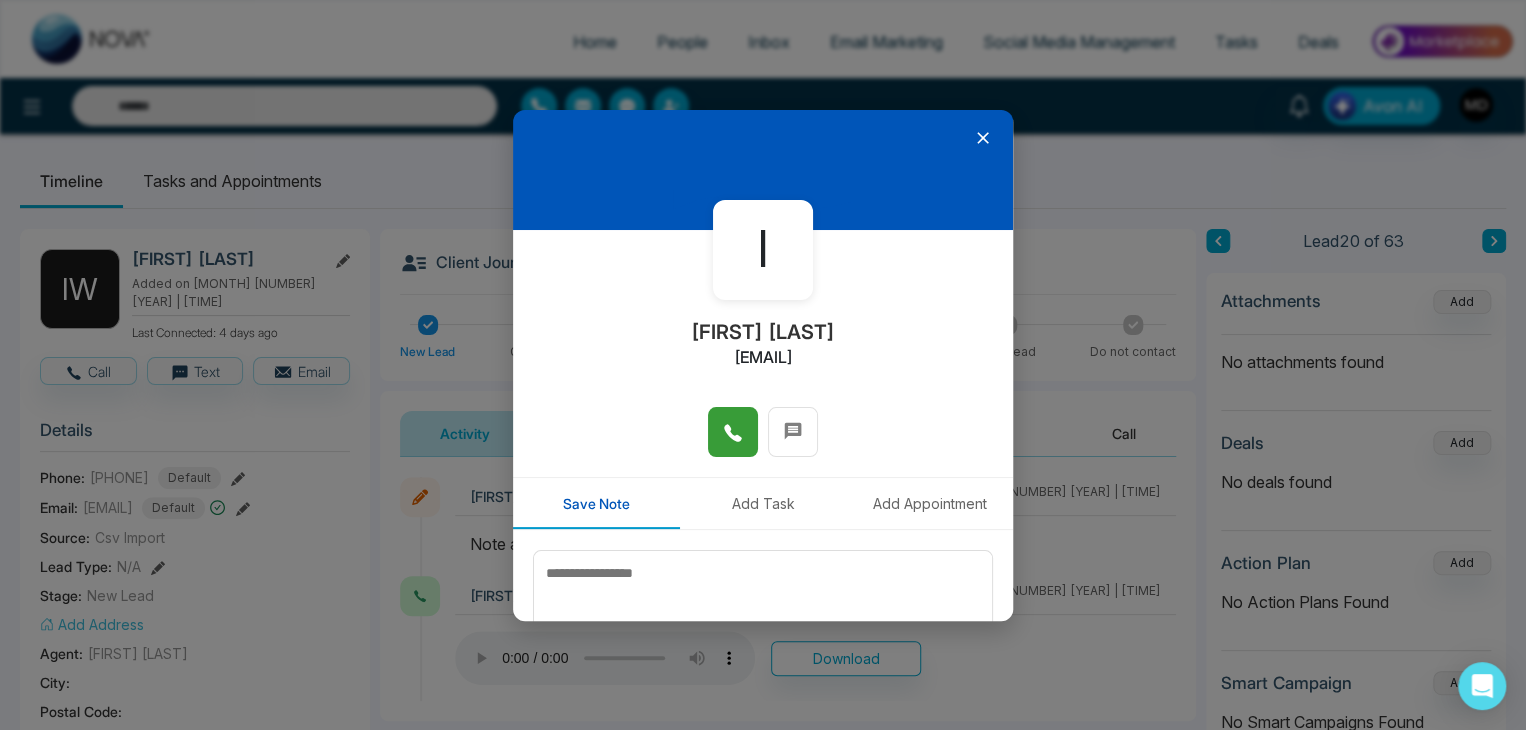 click at bounding box center (733, 432) 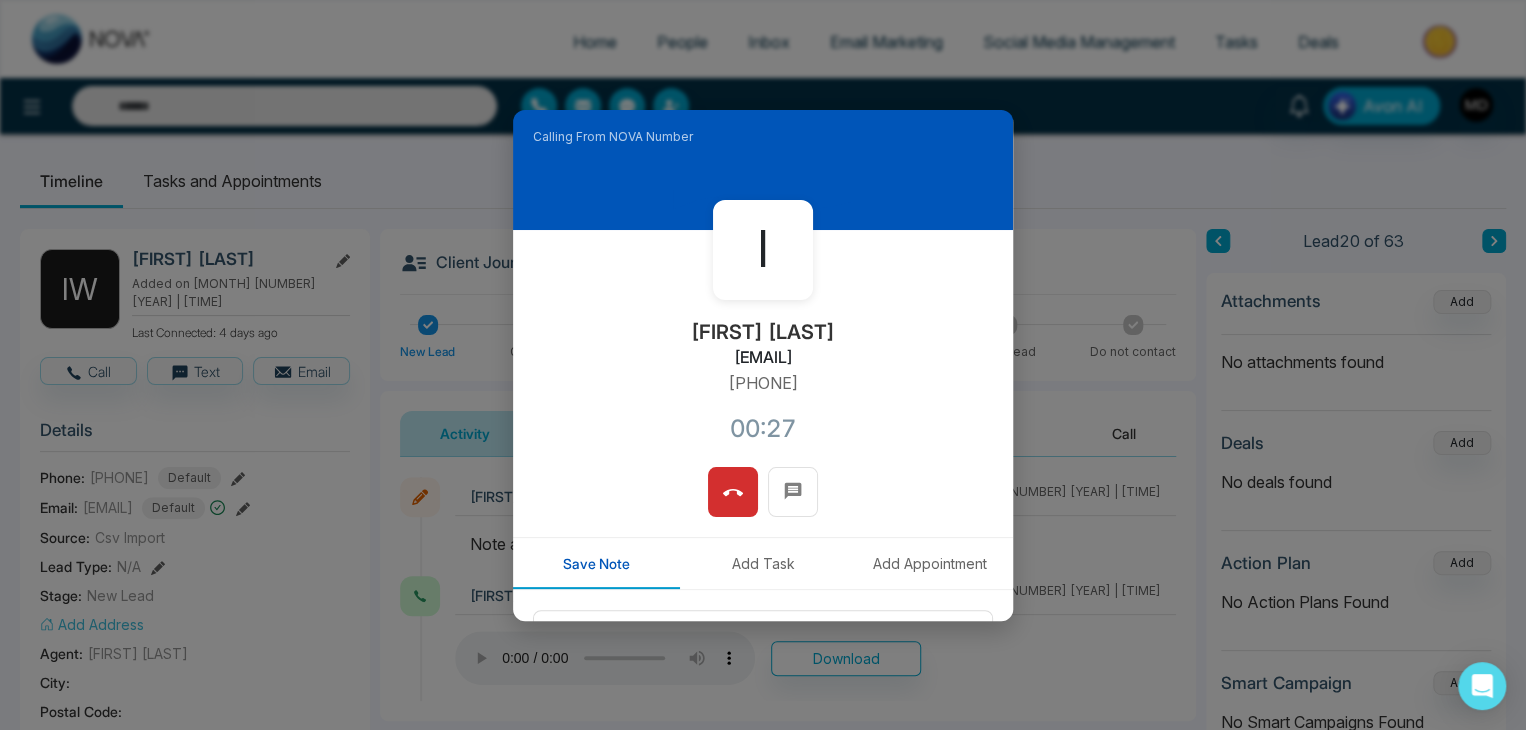 drag, startPoint x: 748, startPoint y: 377, endPoint x: 675, endPoint y: 384, distance: 73.33485 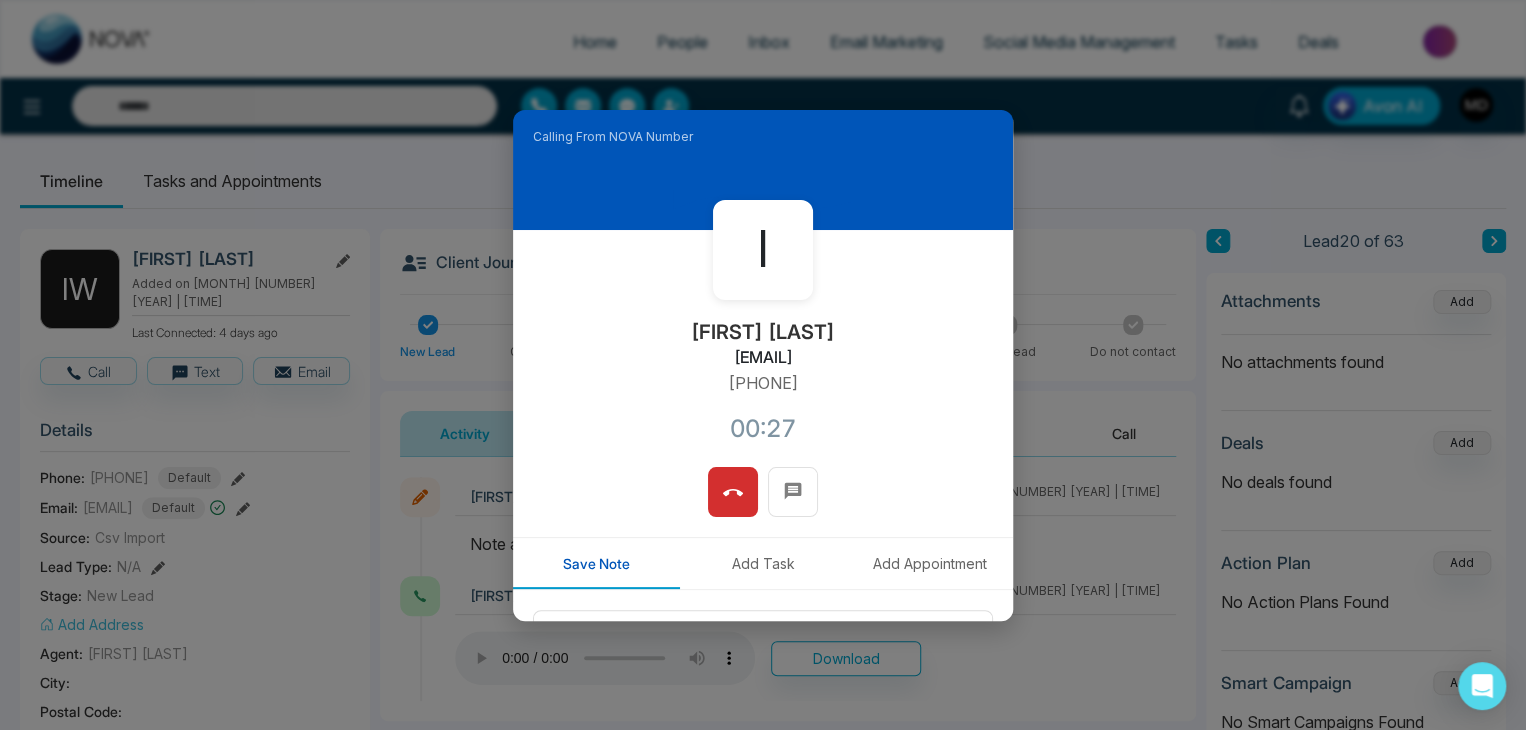 click on "I Isabel Brisson isabel@teamIsabel.com +16132033838 00:27" at bounding box center (763, 348) 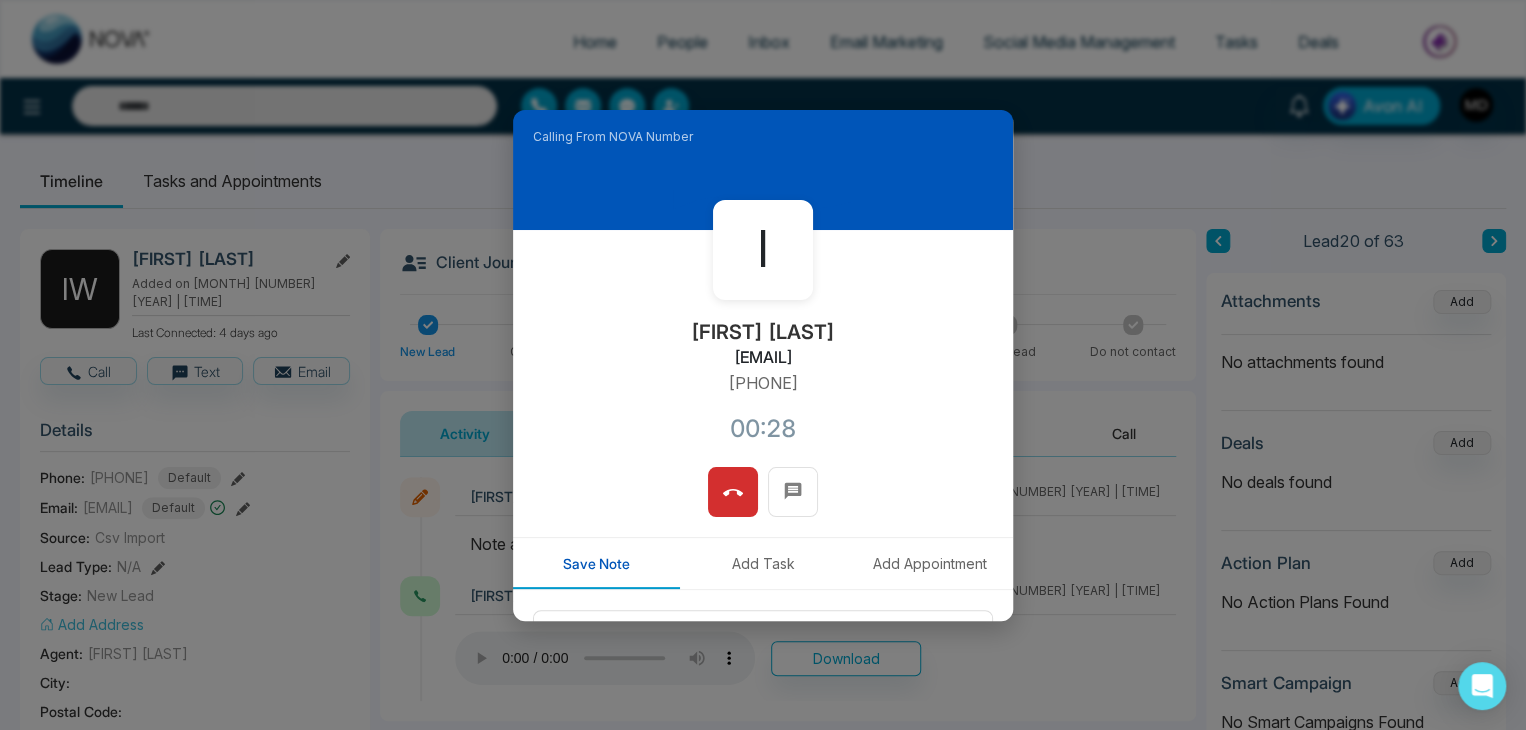 click on "I Isabel Brisson isabel@teamIsabel.com +16132033838 00:28" at bounding box center [763, 348] 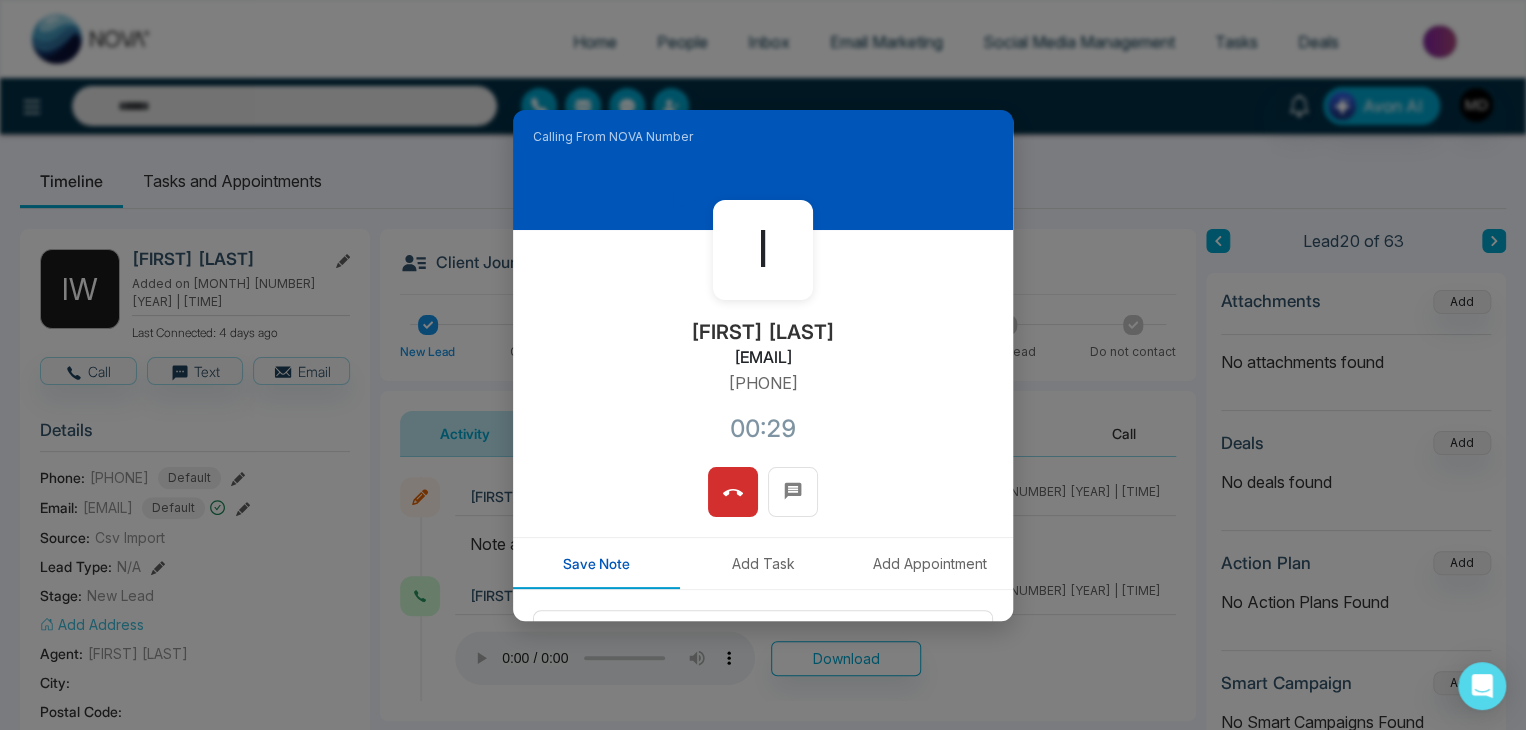 drag, startPoint x: 820, startPoint y: 383, endPoint x: 661, endPoint y: 390, distance: 159.154 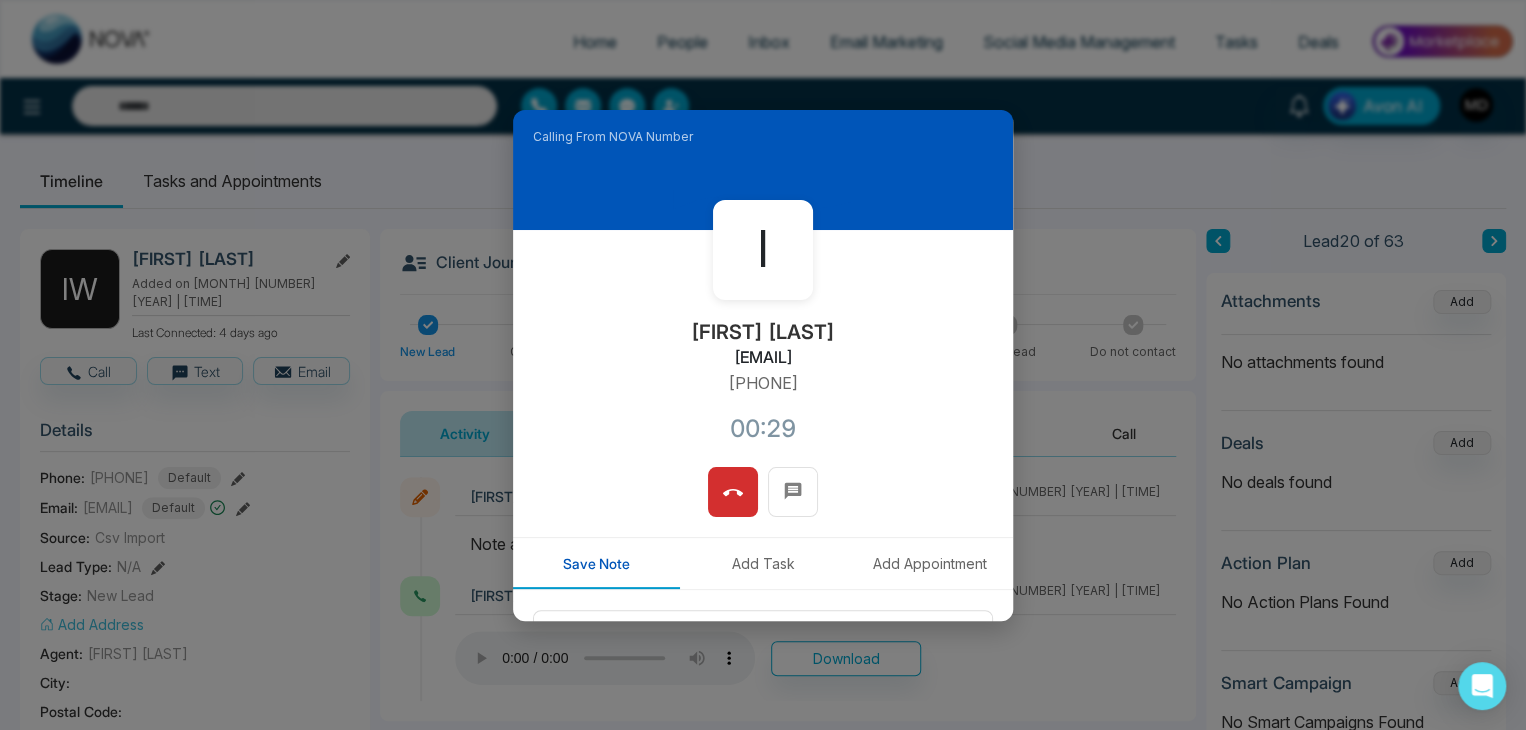 click on "I Isabel Brisson isabel@teamIsabel.com +16132033838 00:29" at bounding box center (763, 348) 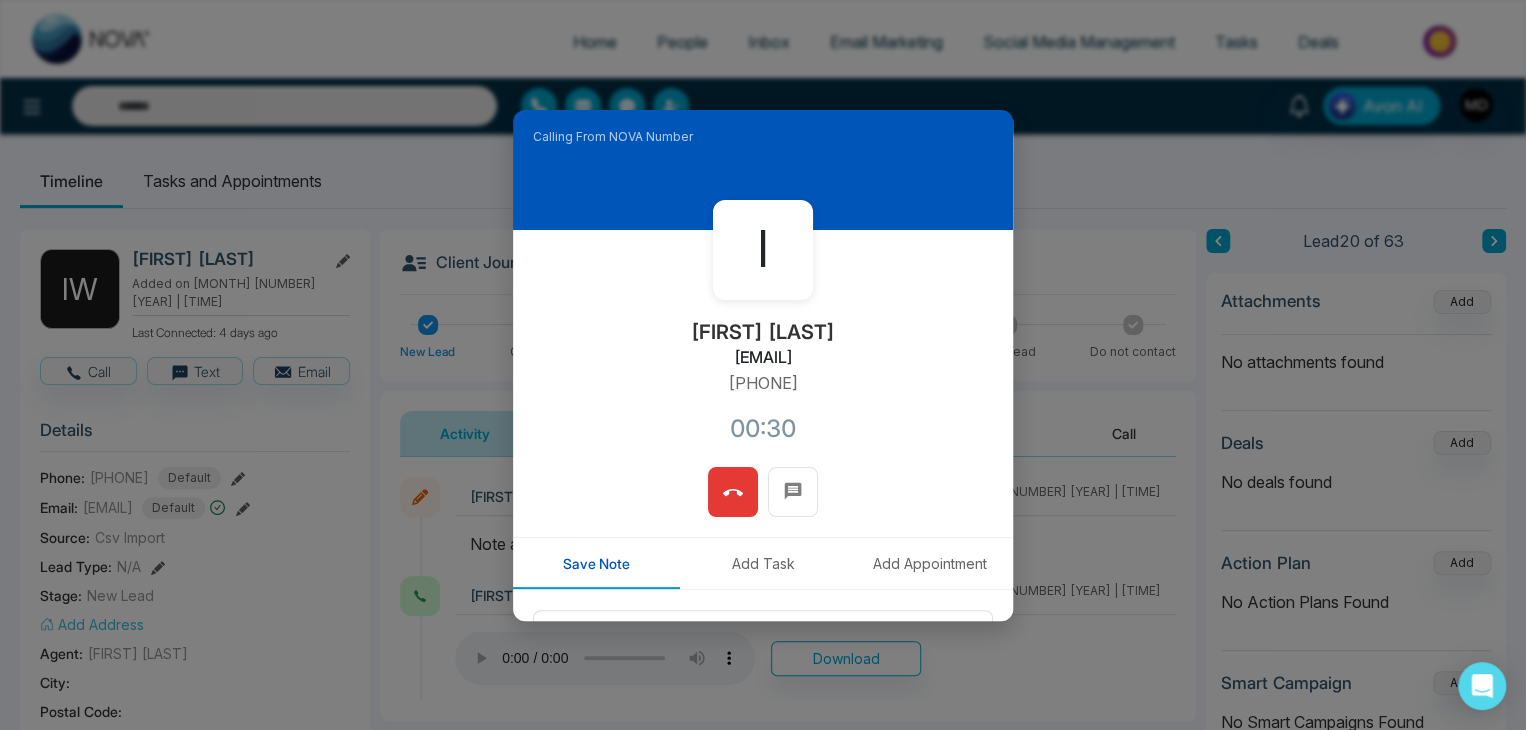 click 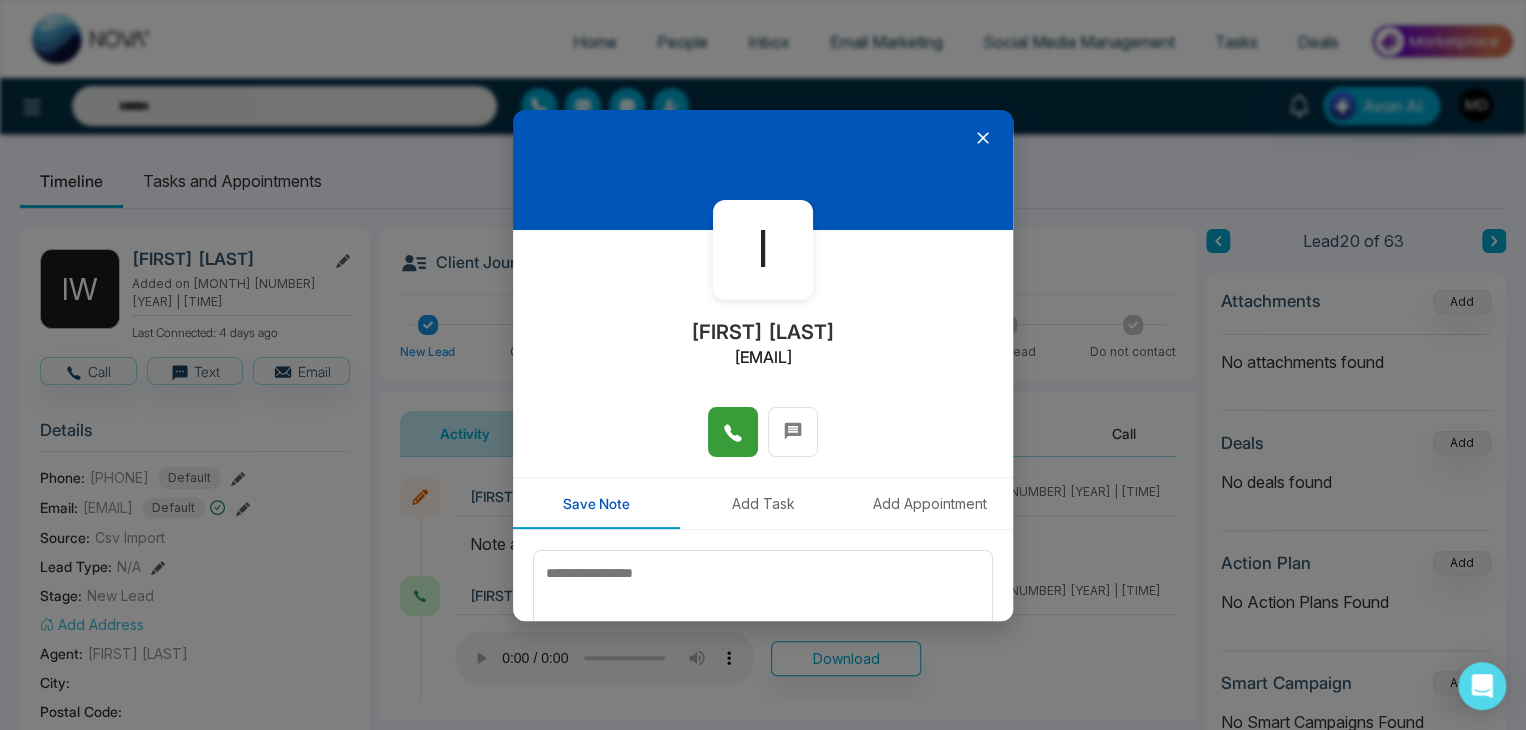 click at bounding box center [763, 442] 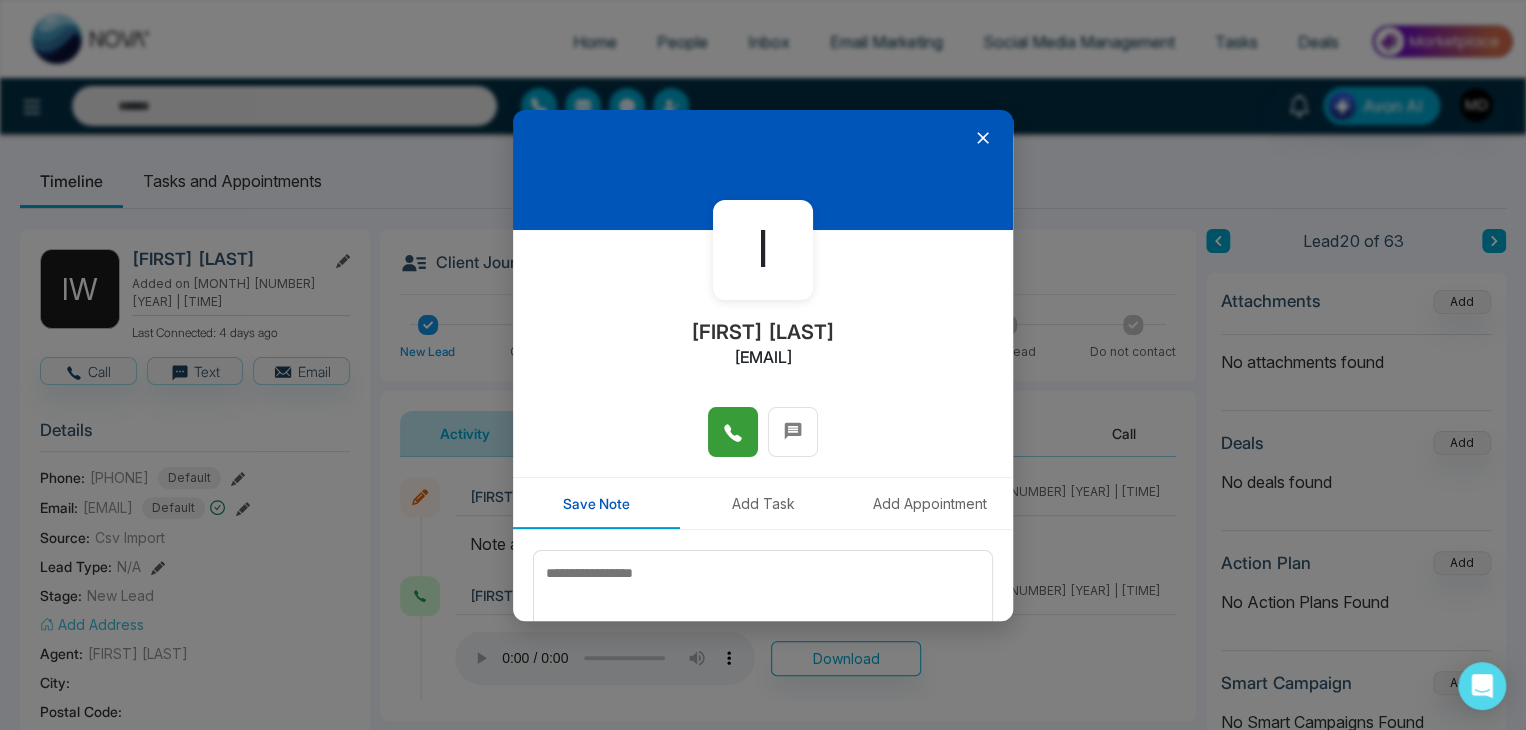 click 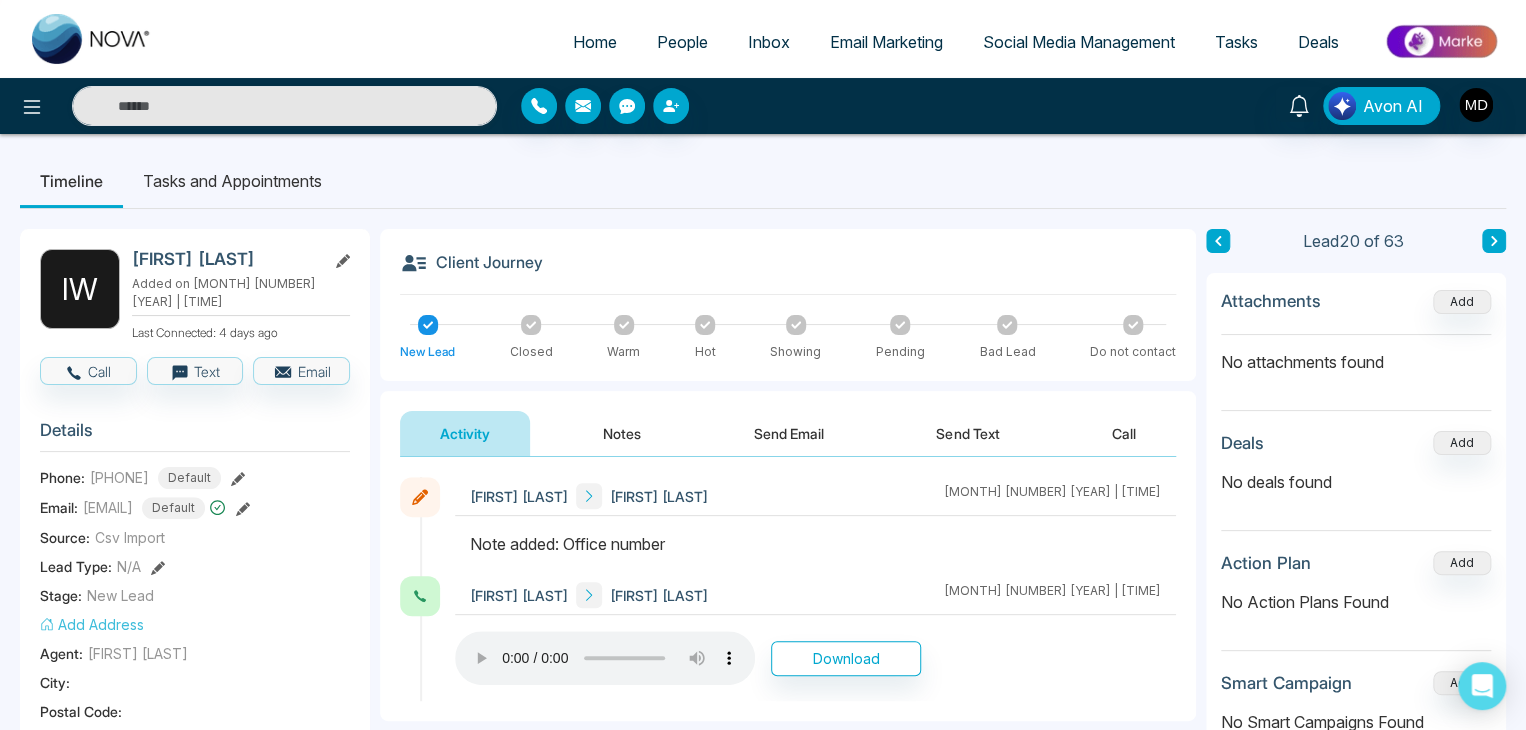click 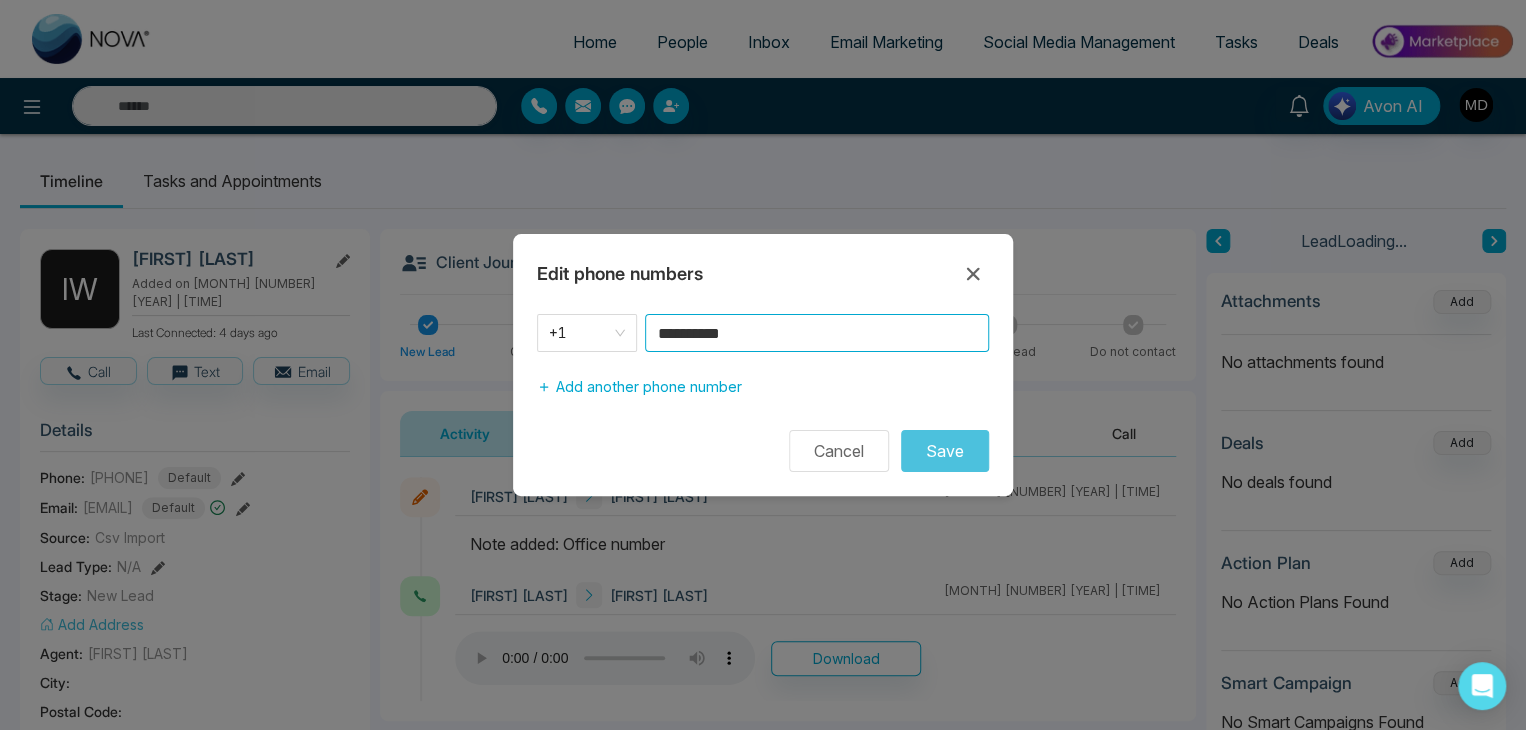 drag, startPoint x: 771, startPoint y: 337, endPoint x: 658, endPoint y: 349, distance: 113.63538 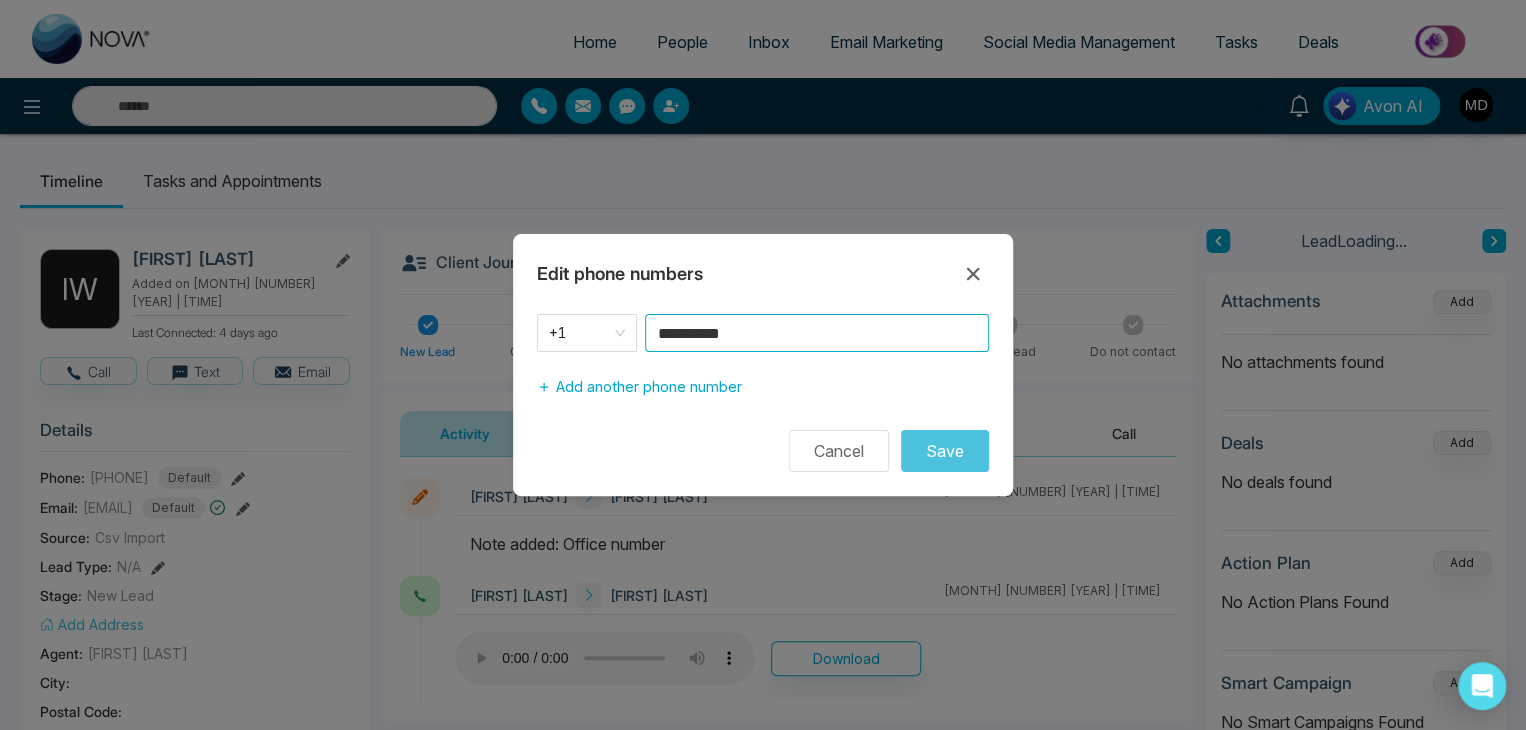 click on "**********" at bounding box center (817, 333) 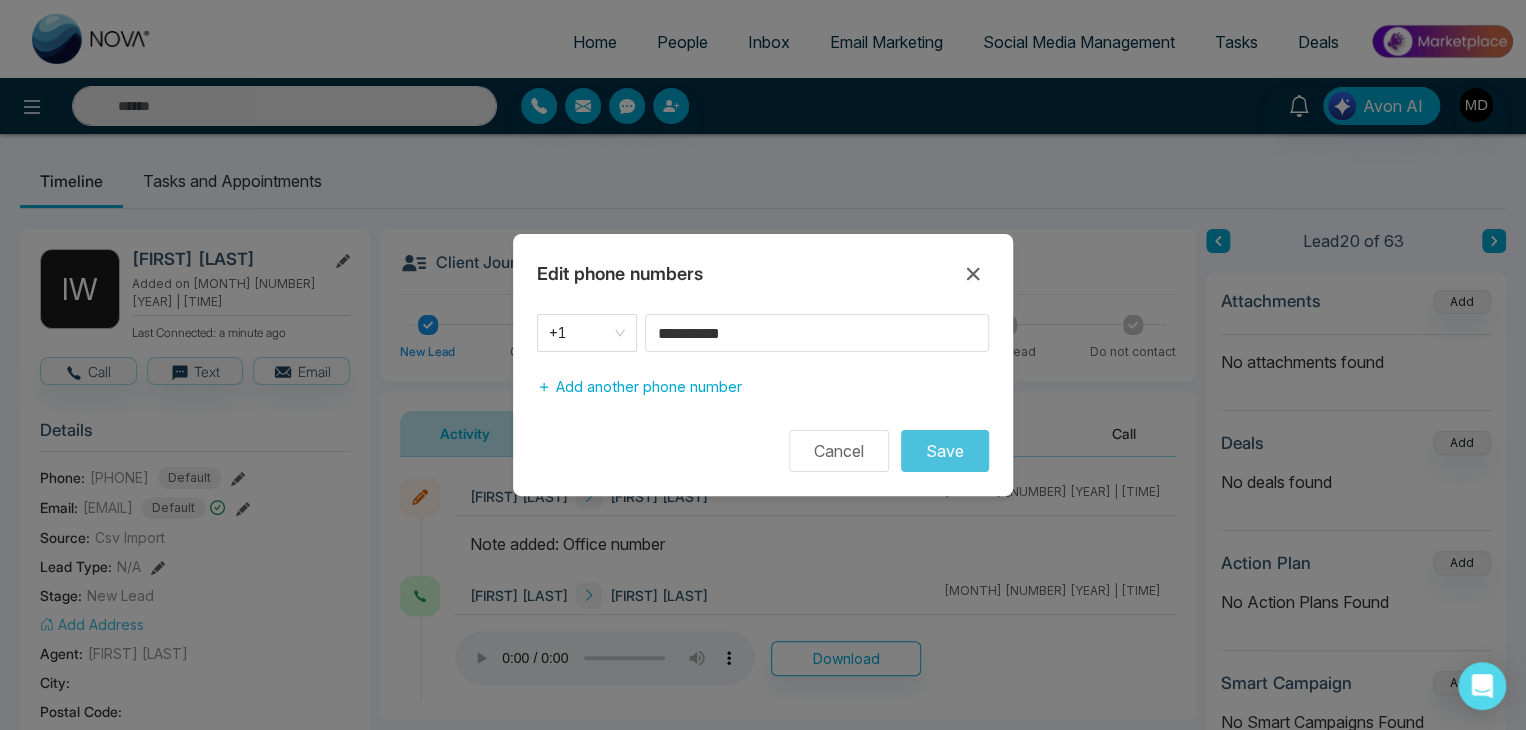 click on "**********" at bounding box center (763, 365) 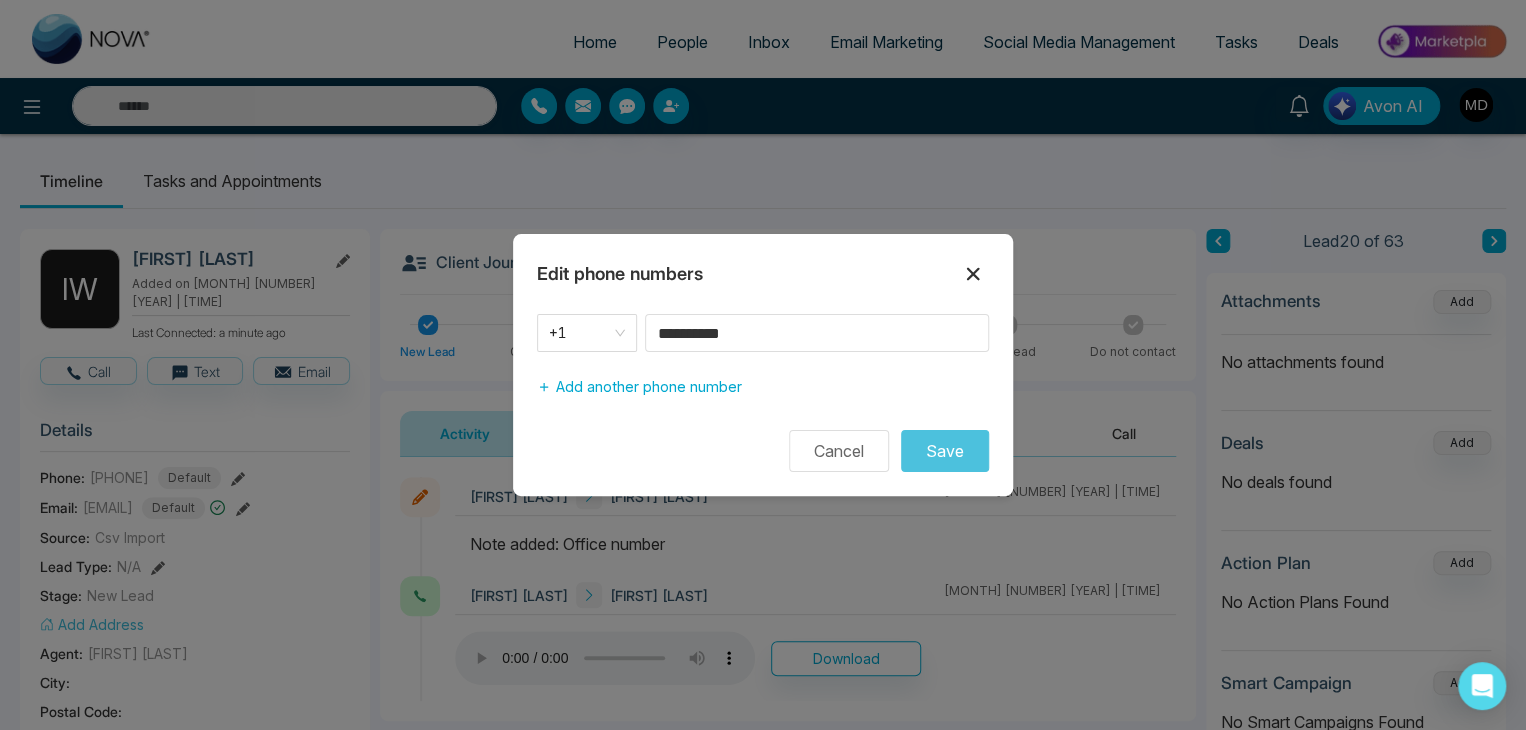 click 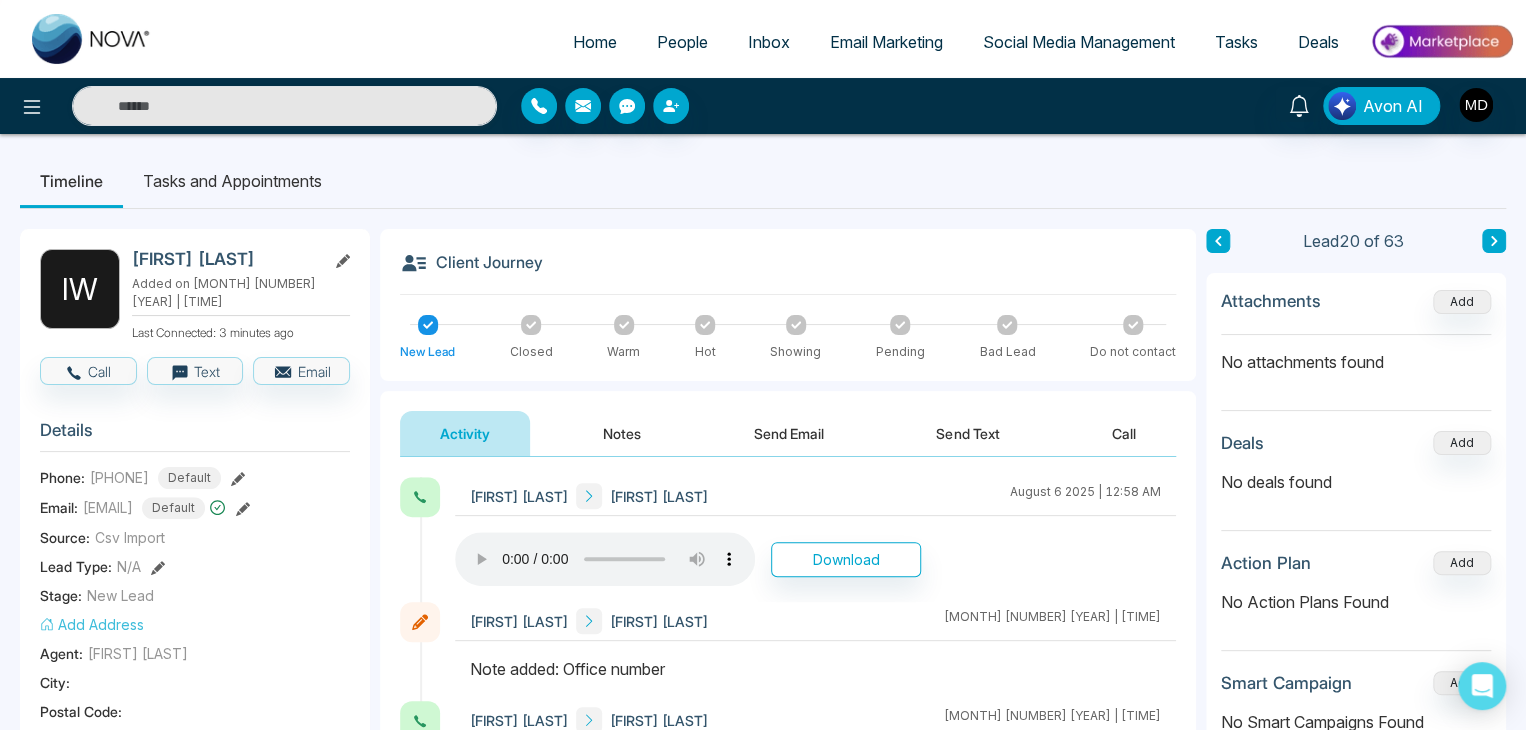 click on "Notes" at bounding box center [622, 433] 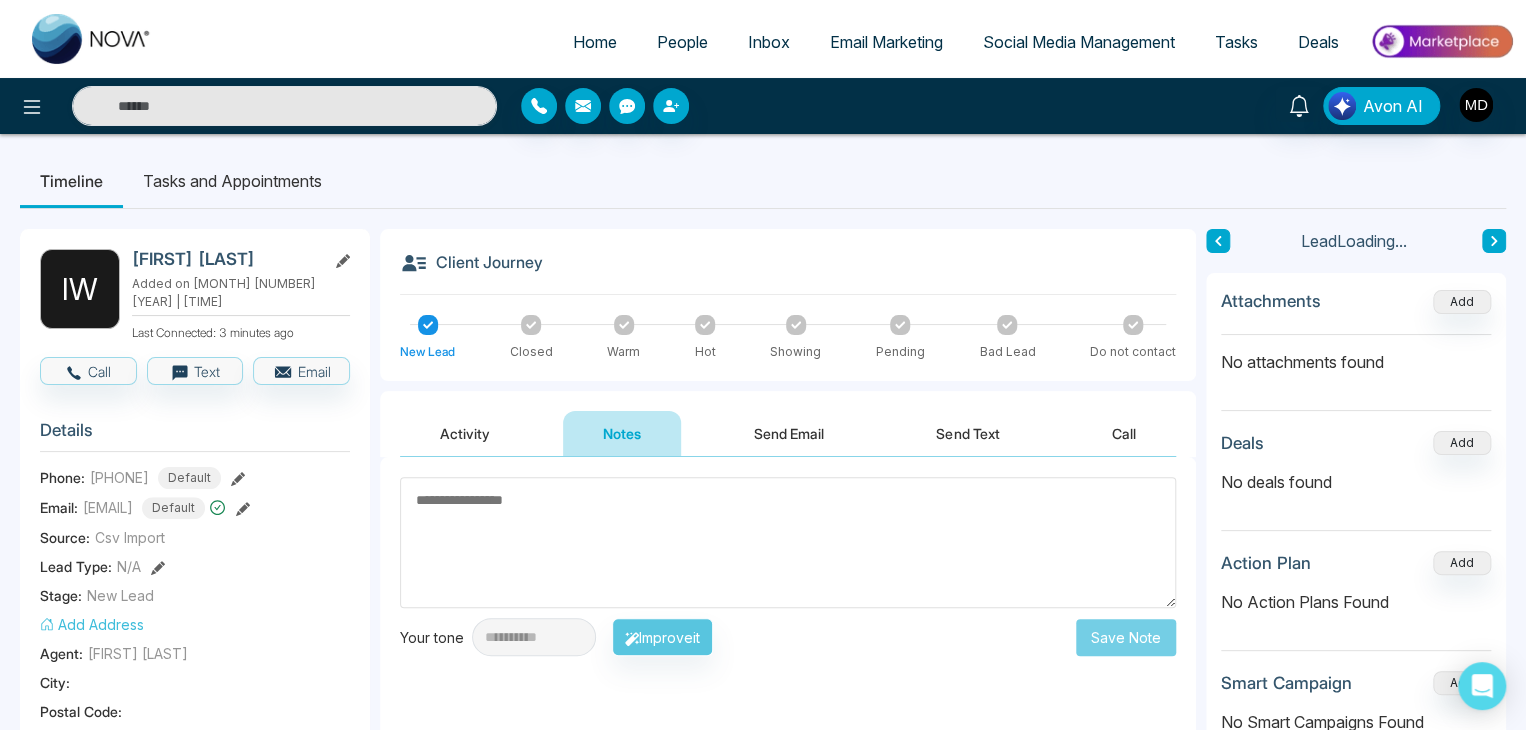 click at bounding box center (788, 542) 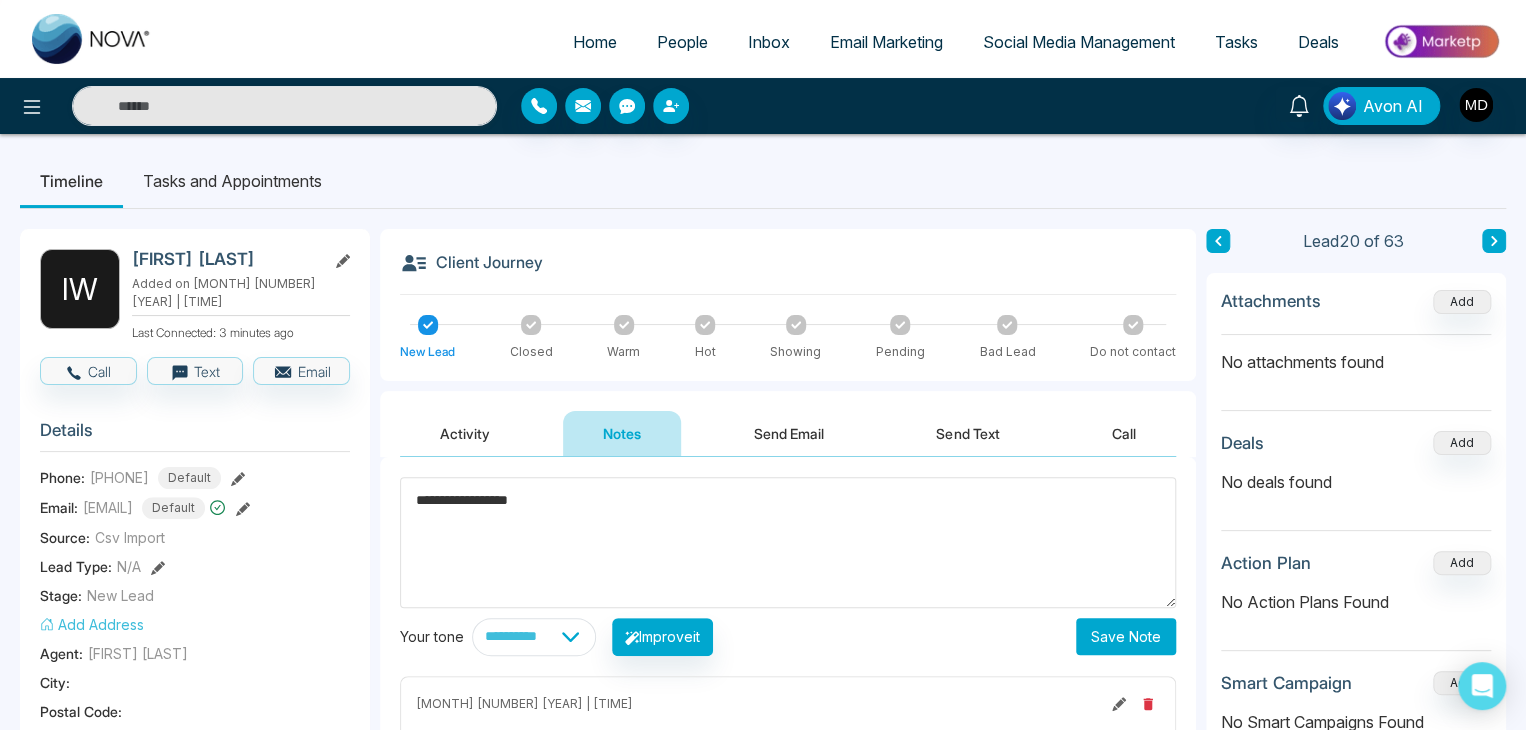 type on "**********" 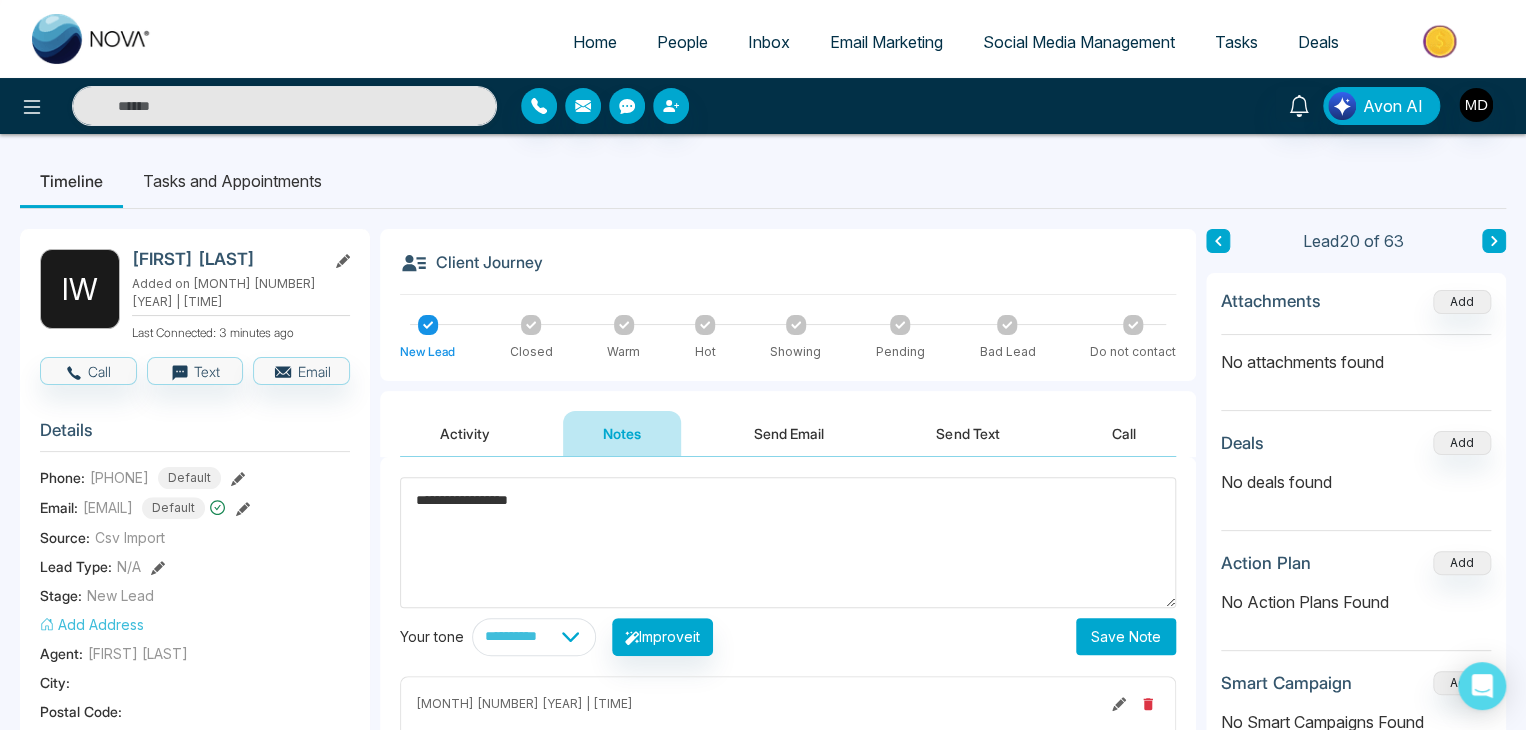 click on "Save Note" at bounding box center [1126, 636] 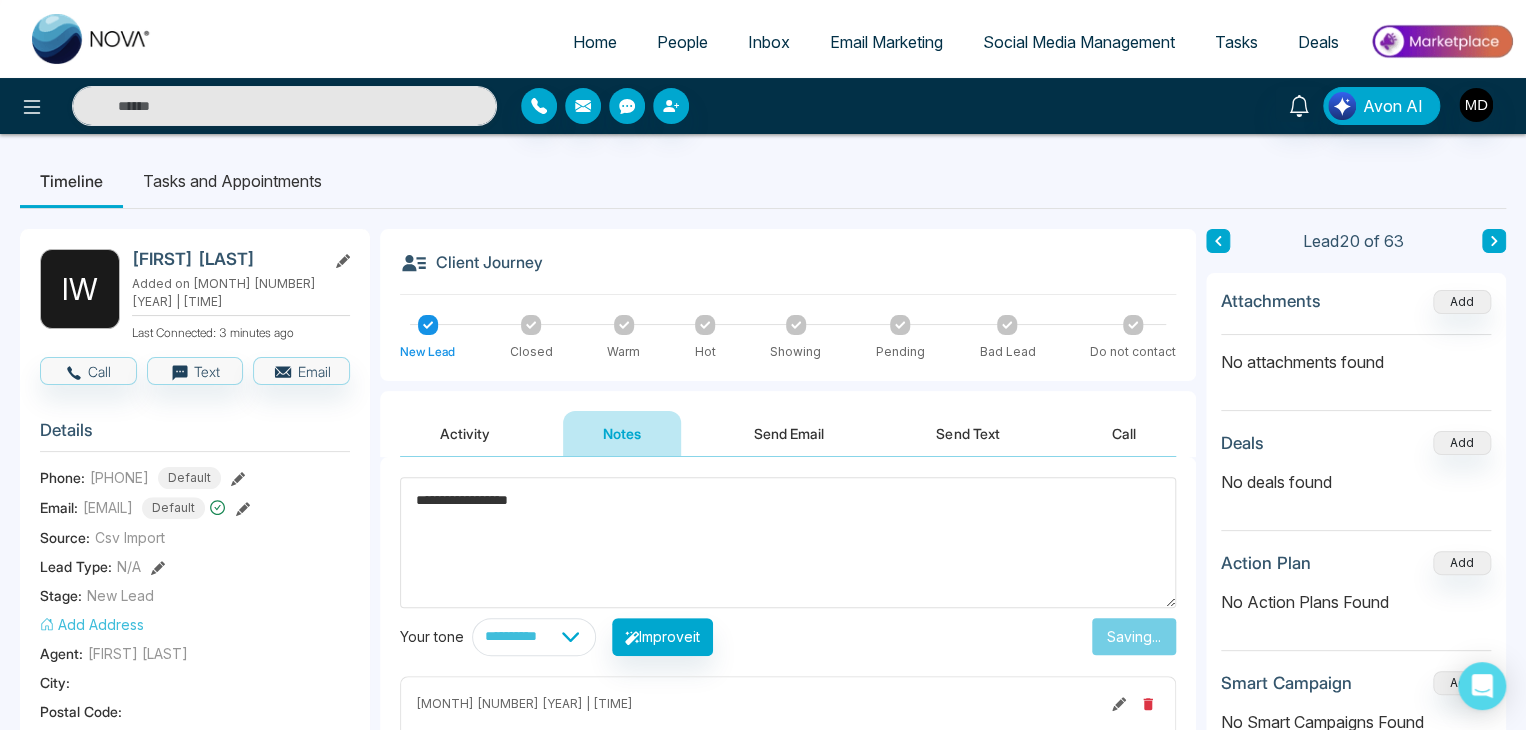 type 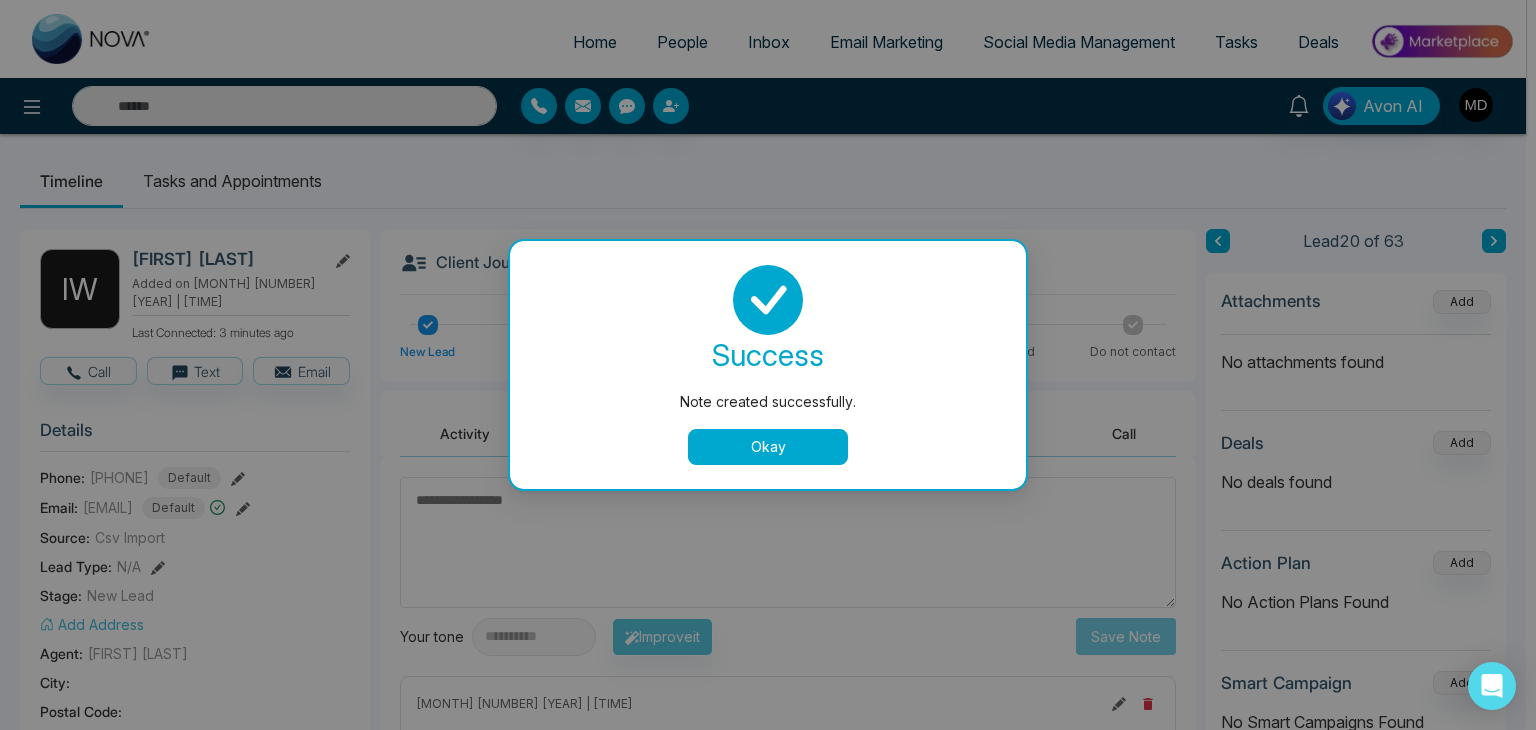 click on "Okay" at bounding box center (768, 447) 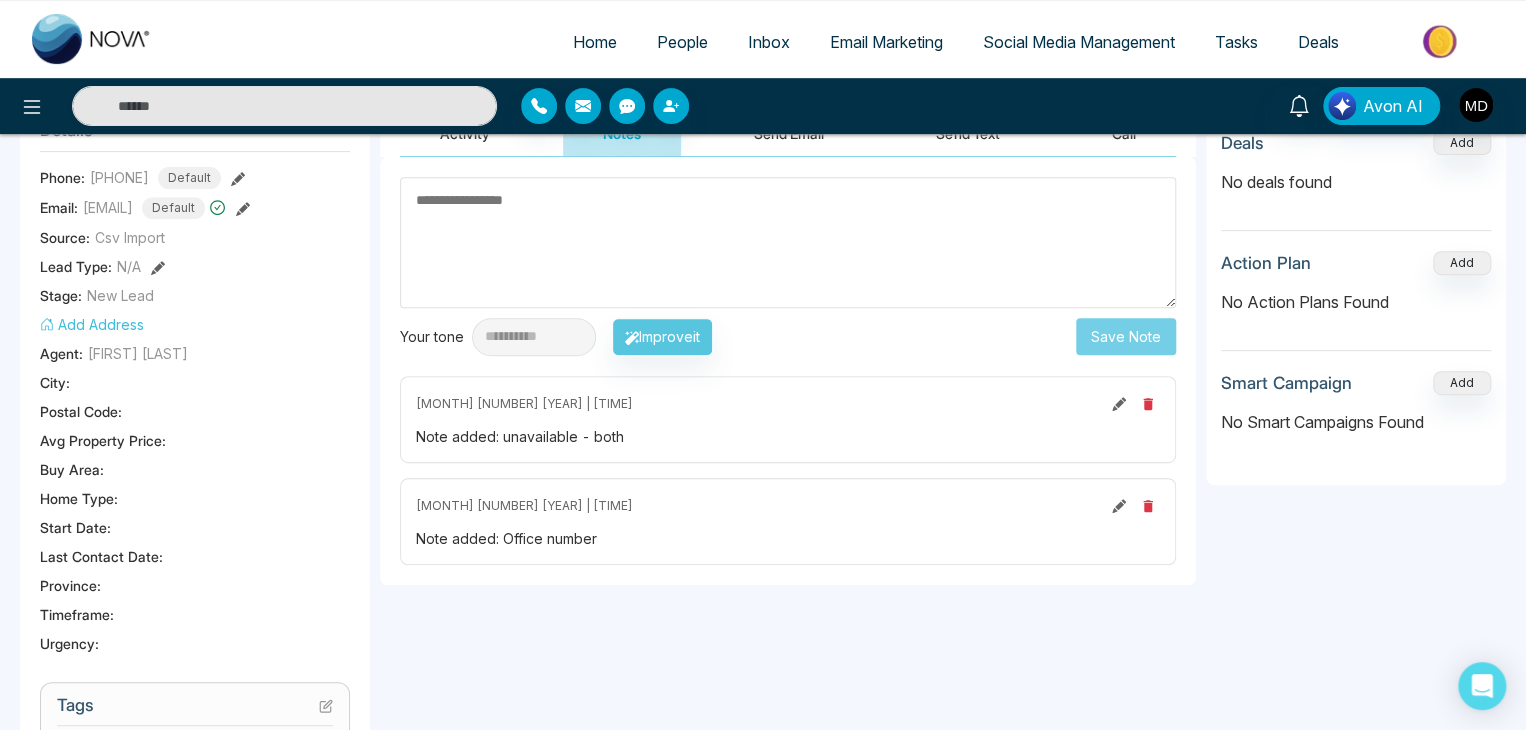 scroll, scrollTop: 0, scrollLeft: 0, axis: both 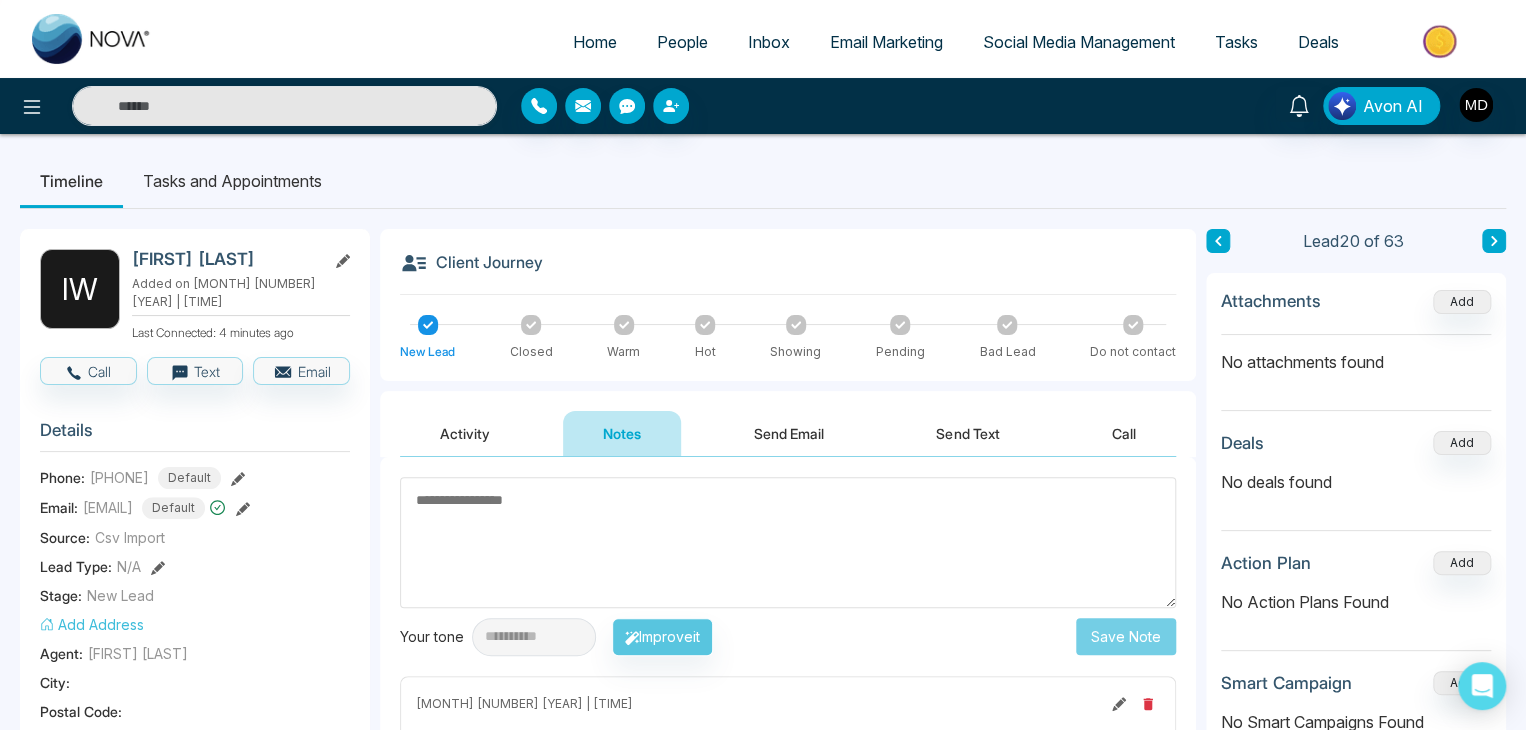 click at bounding box center [1494, 241] 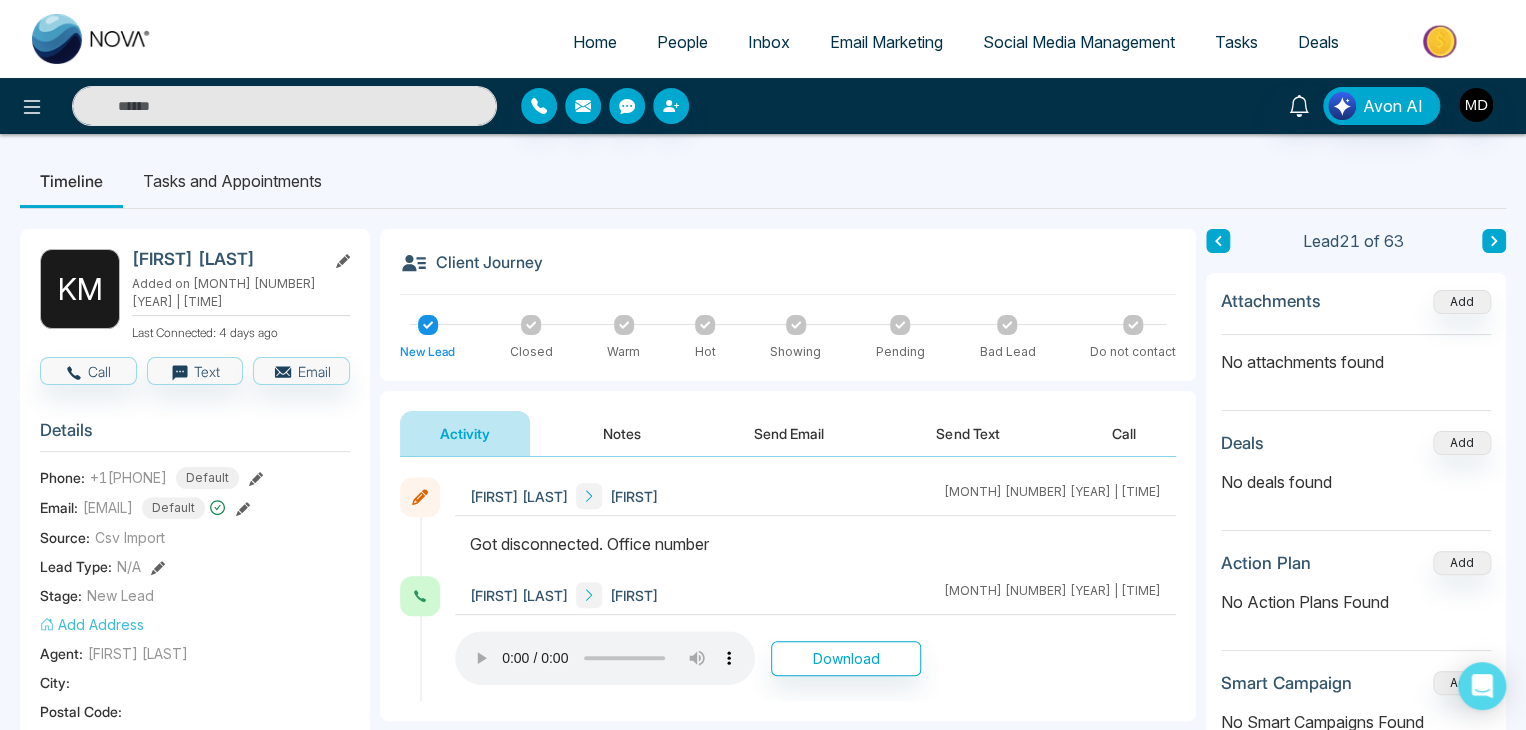 drag, startPoint x: 270, startPoint y: 255, endPoint x: 126, endPoint y: 264, distance: 144.28098 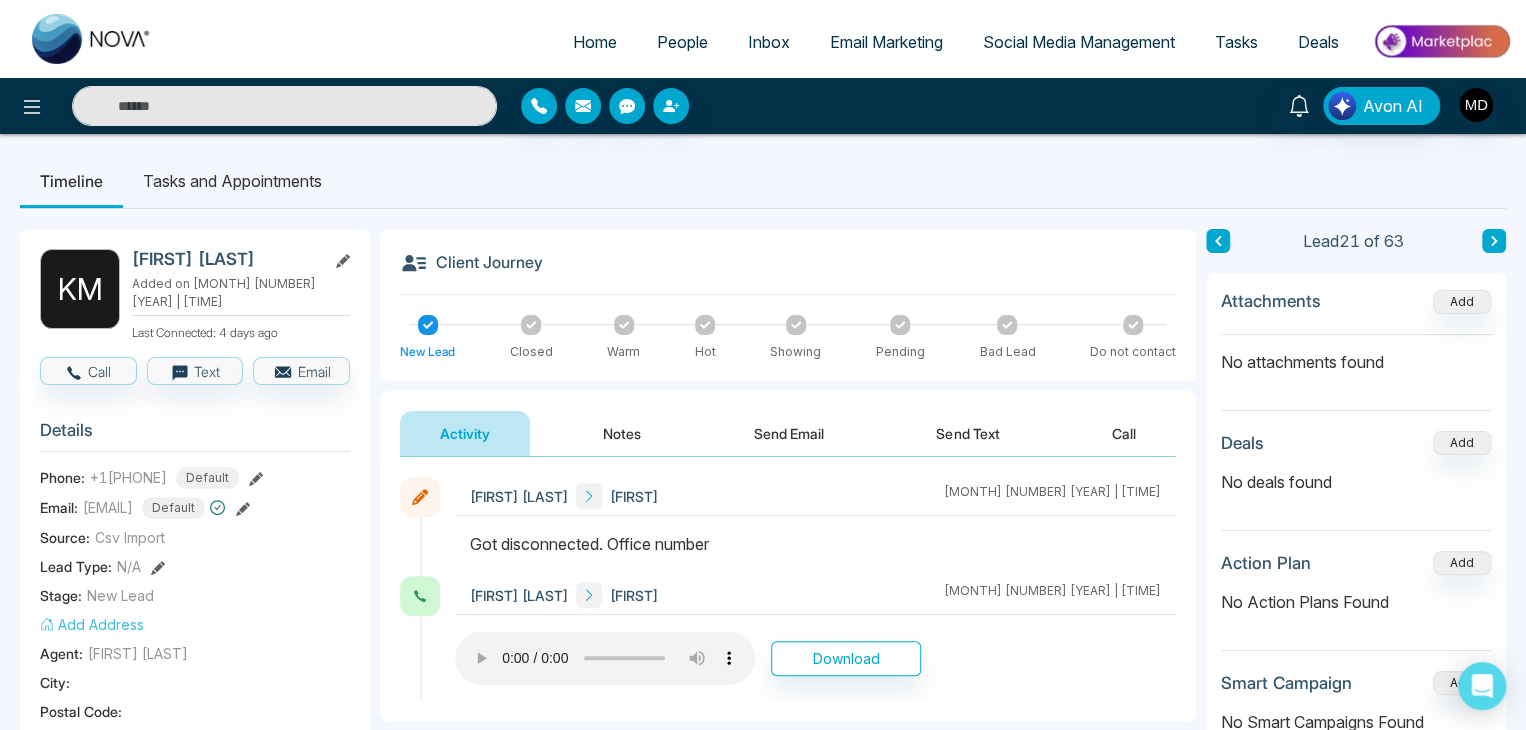 click on "K M Kathy MacDonald Added on   August 1 2025 | 8:41 PM Last Connected:   4 days ago" at bounding box center (195, 295) 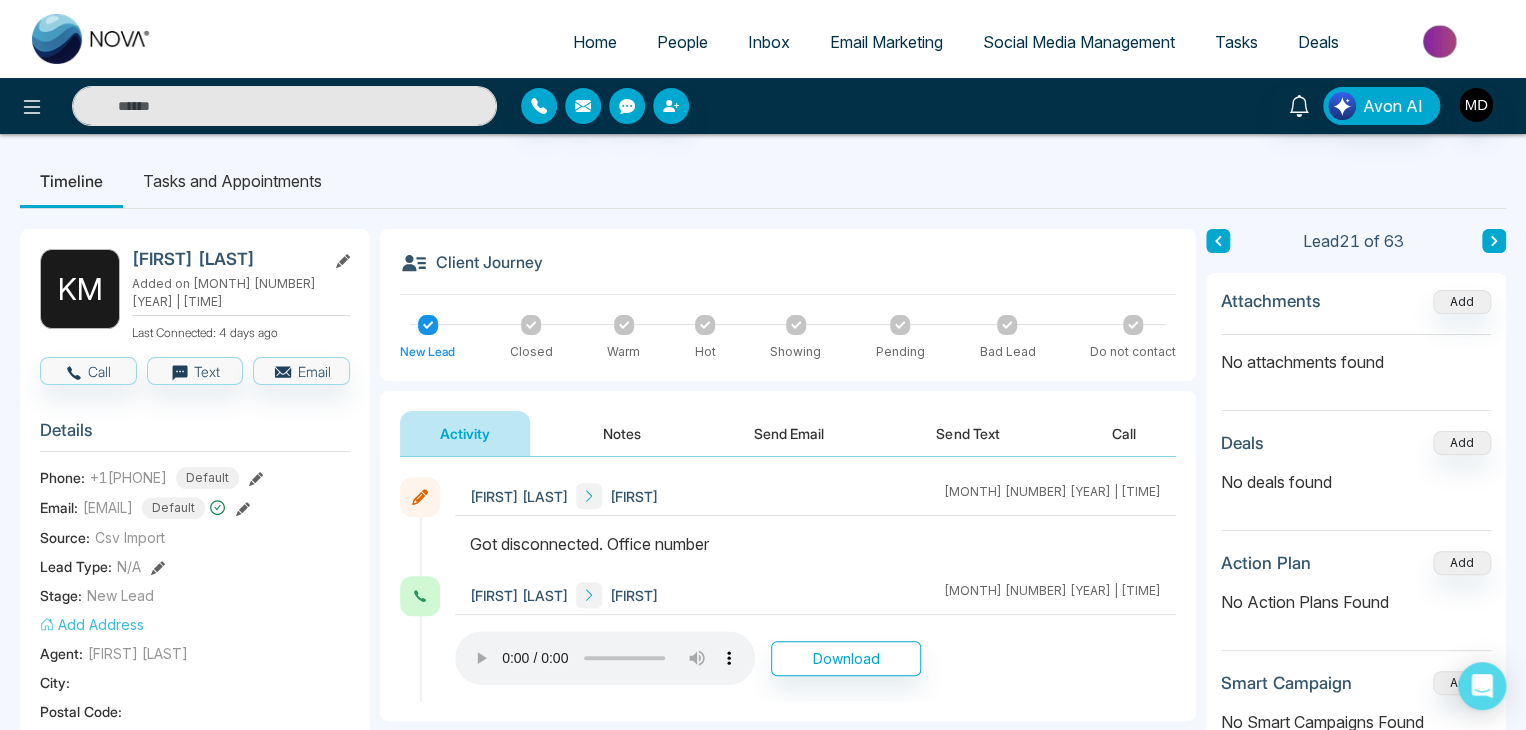 click on "Phone: +16133428855 Default" at bounding box center (195, 478) 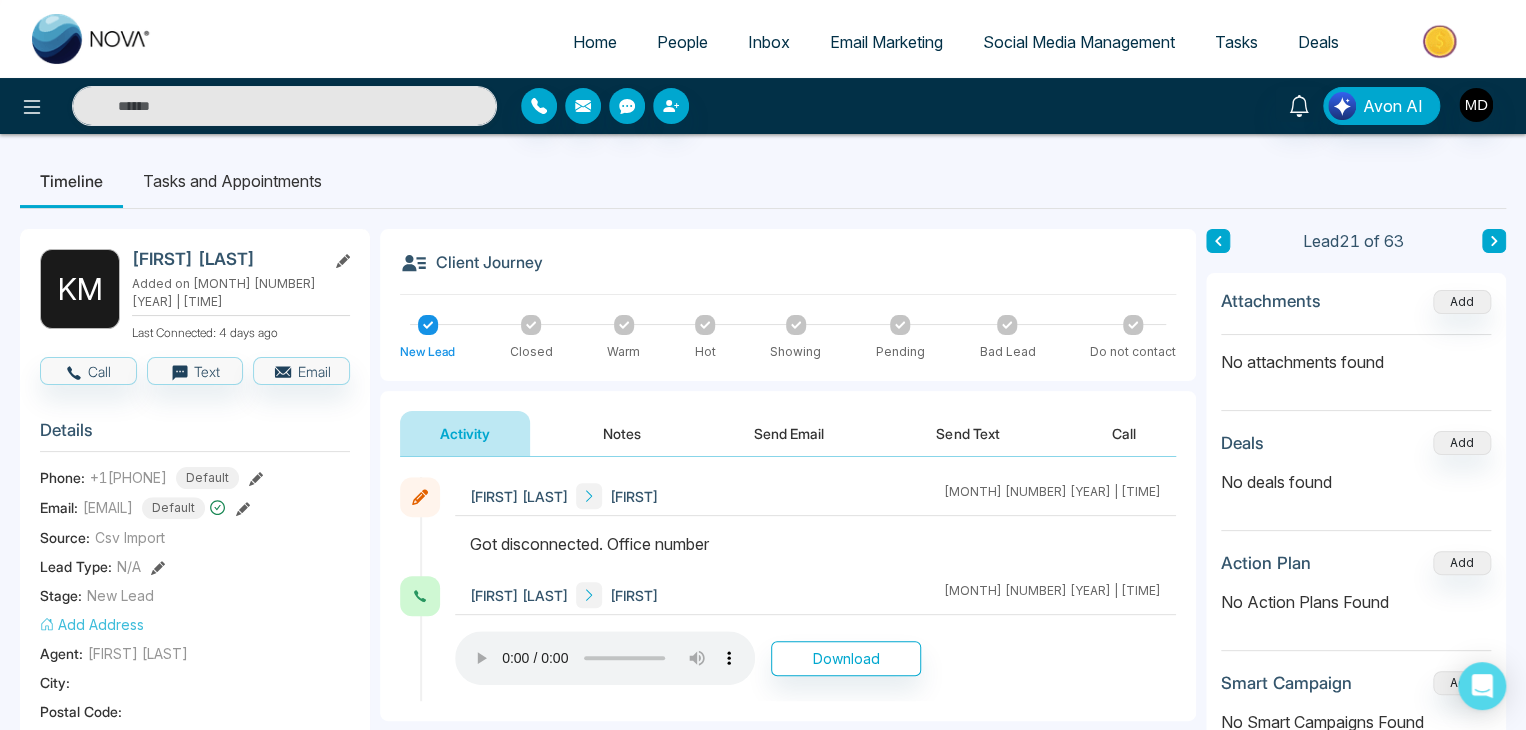click 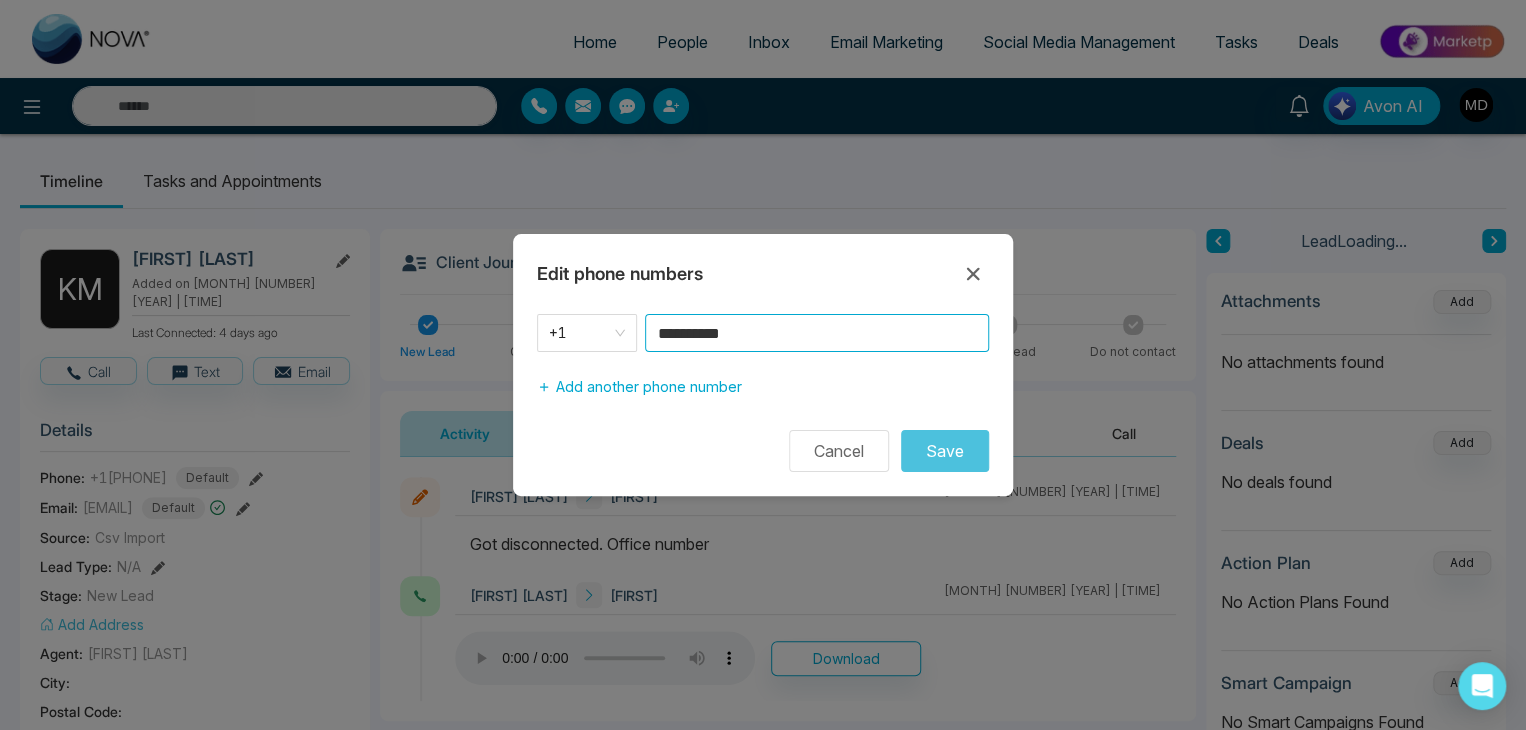 drag, startPoint x: 788, startPoint y: 335, endPoint x: 646, endPoint y: 364, distance: 144.93102 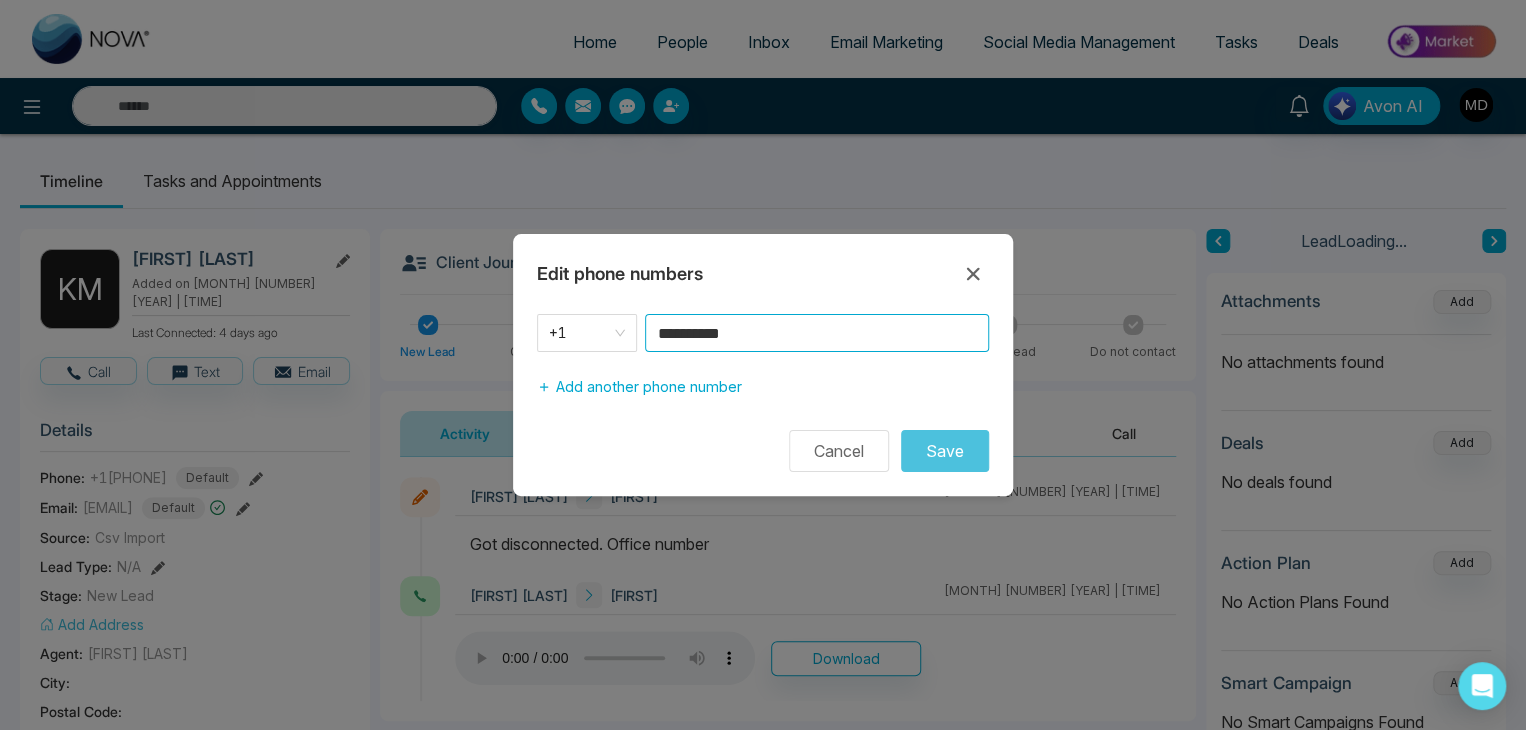 click on "**********" at bounding box center (763, 360) 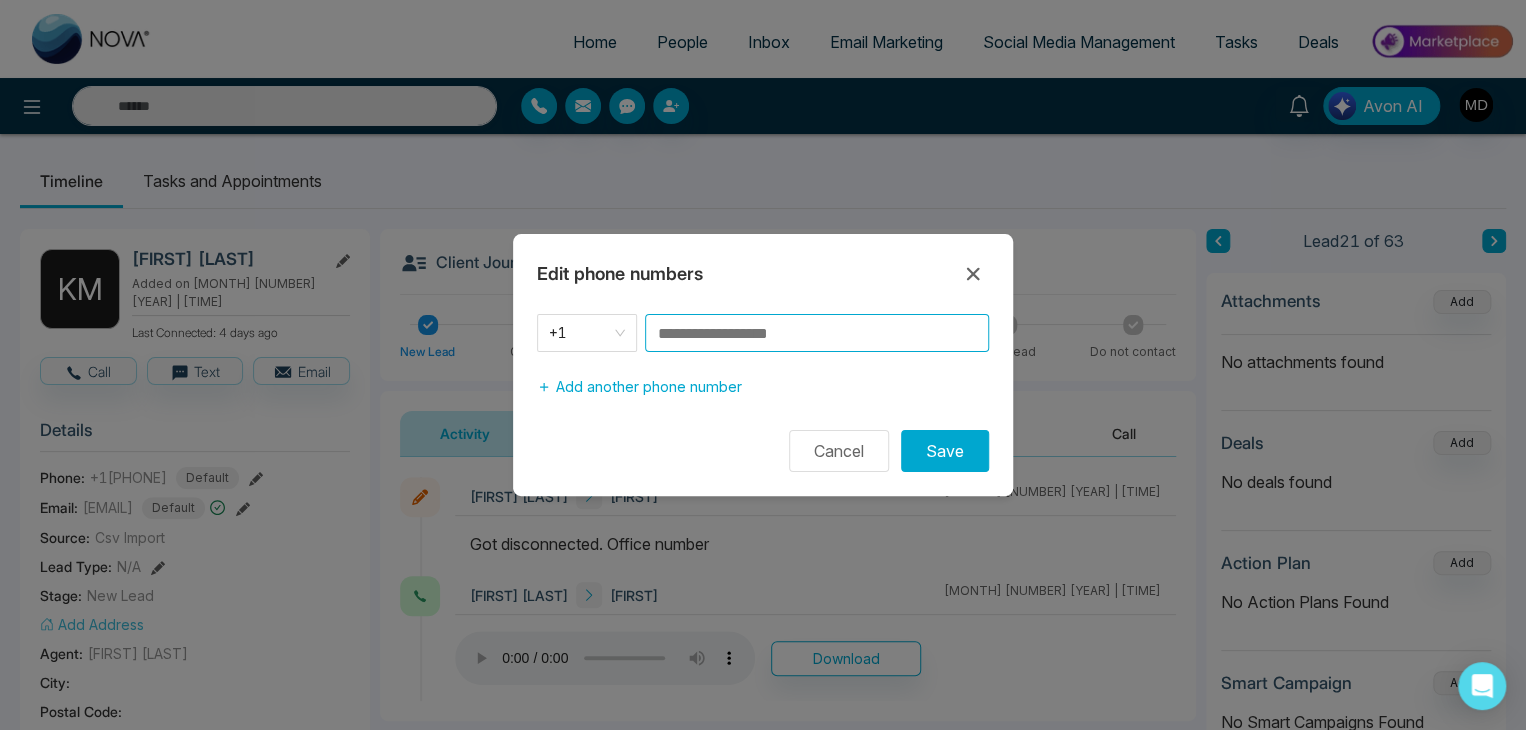 paste on "**********" 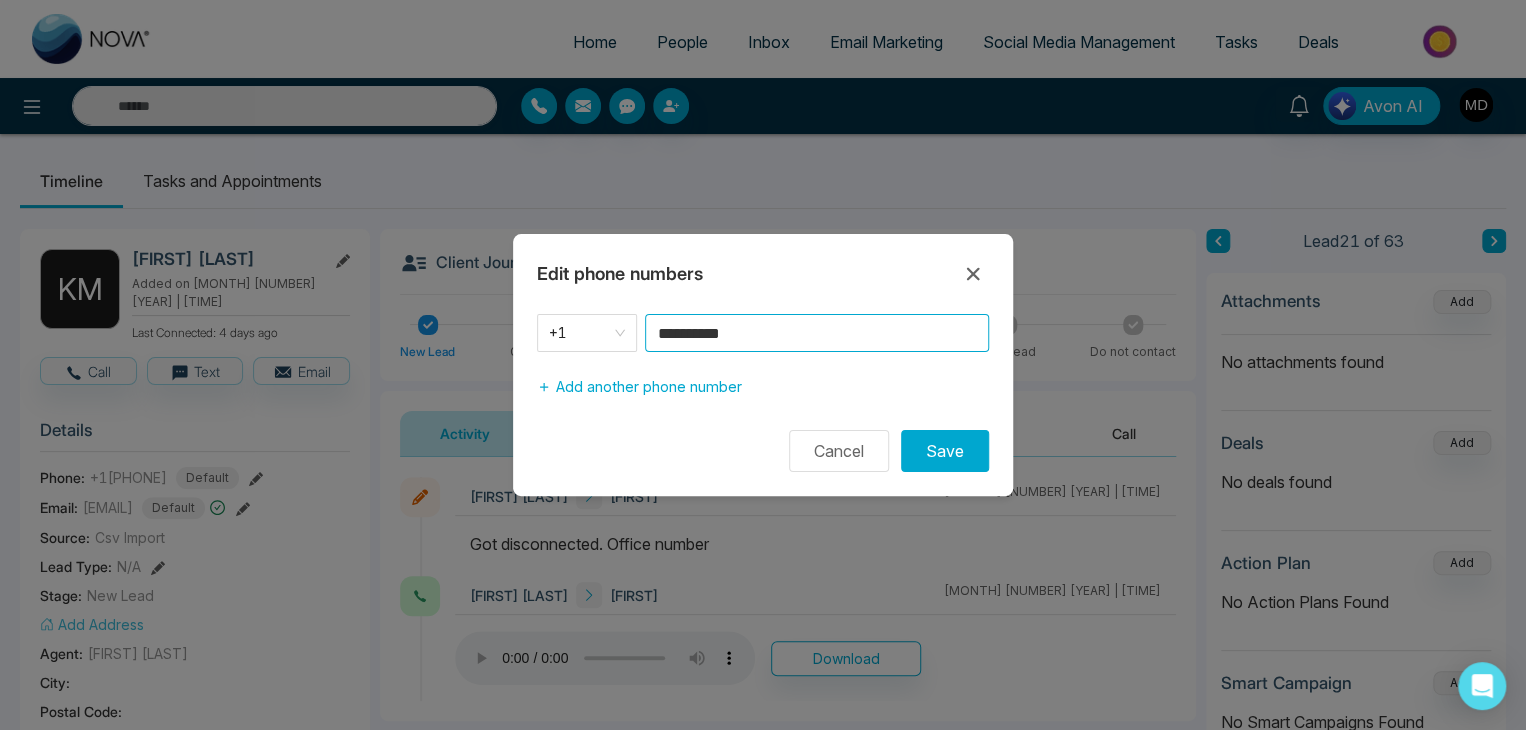 type on "**********" 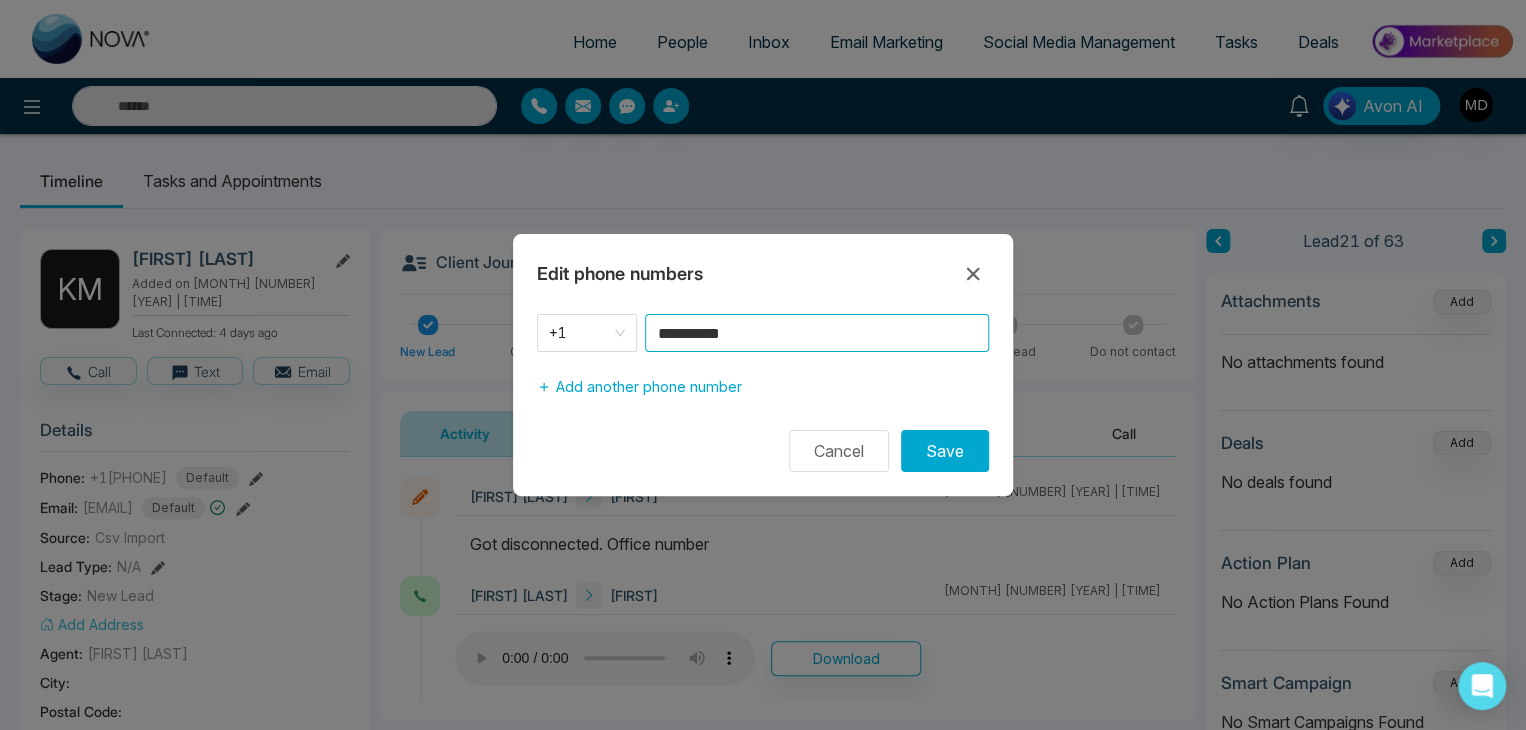 click on "Save" at bounding box center (945, 451) 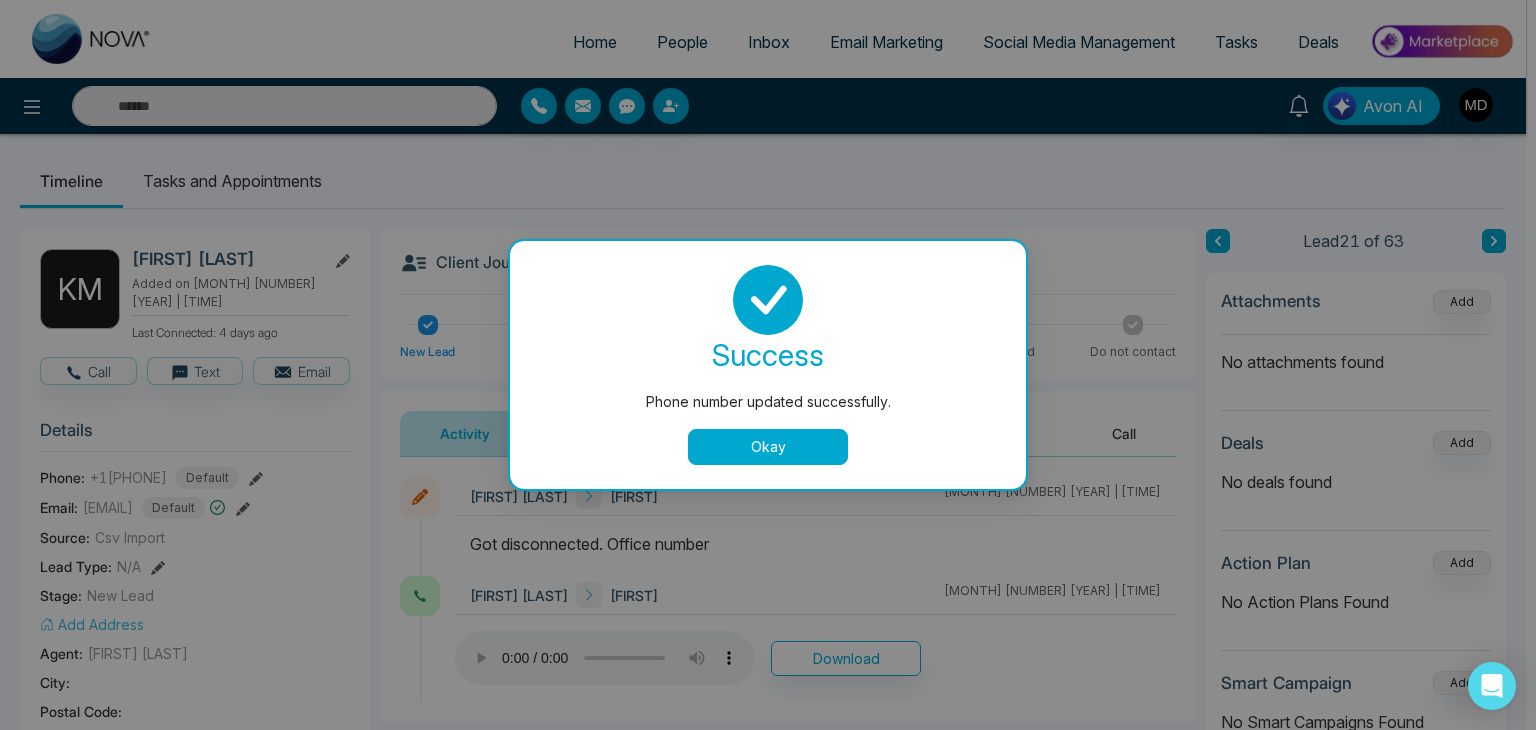 click on "Okay" at bounding box center (768, 447) 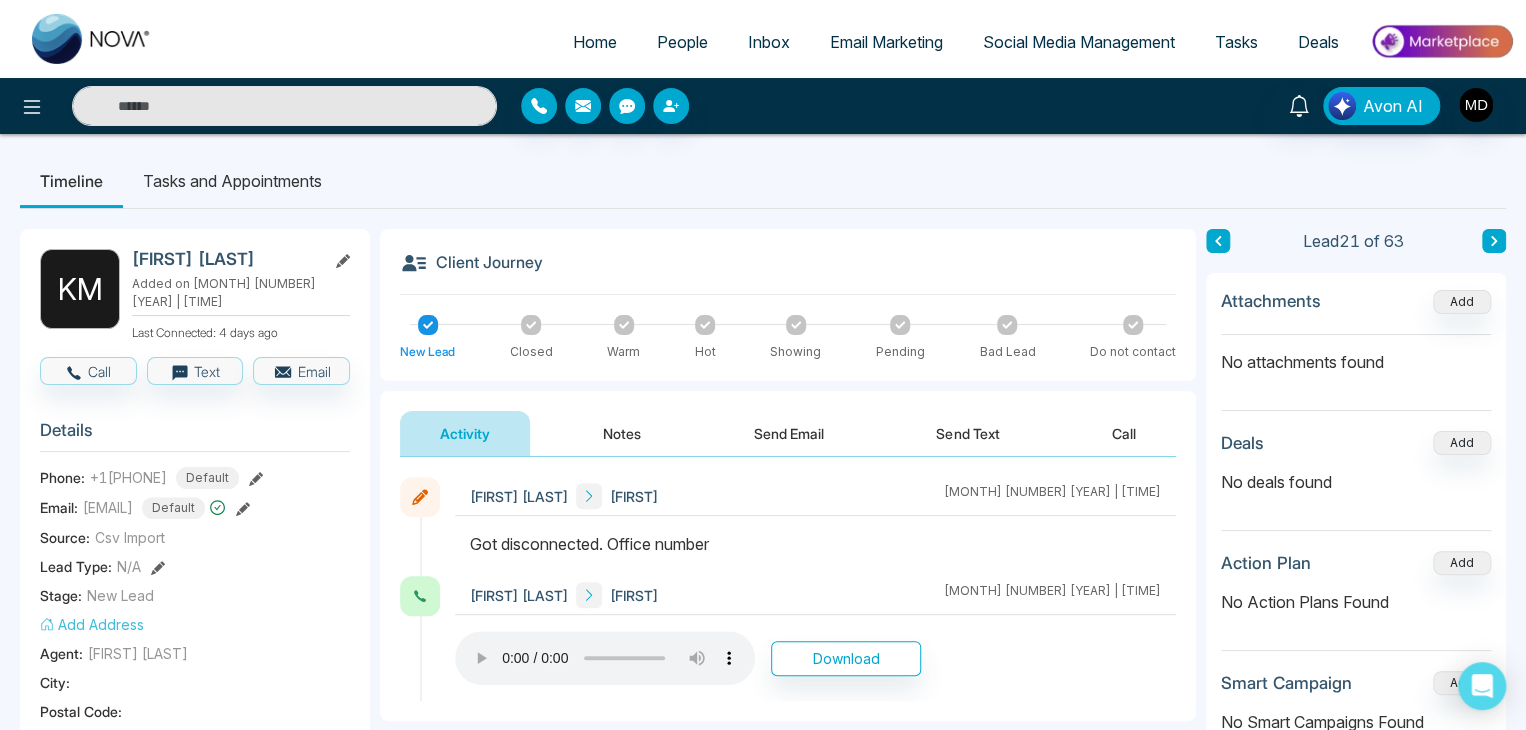 click on "Timeline Tasks and Appointments K M Kathy MacDonald Added on   August 1 2025 | 8:41 PM Last Connected:   4 days ago   Call   Text   Email Details Phone: +16133404345 Default Email: katmacrealestate@gmail.com Default Source: Csv Import Lead Type: N/A Stage: New Lead Add Address Agent: Mriganka Deka City : Postal Code : Avg Property Price : Buy Area : Home Type : Start Date : Last Contact Date : Province : Timeframe : Urgency : Tags New leads August   × Is this lead a Realtor? Lead Summary 1 Calls 0 Texts 0 Emails Social Profile   Not found Not found Not found Custom Lead Data Delete lead   Client Journey New Lead Closed Warm Hot Showing Pending Bad Lead Do not contact Activity Notes Send Email Send Text Call Mriganka Deka Kathy August 2 2025 | 2:44 AM Mriganka Deka Kathy August 2 2025 | 2:43 AM Download Nova AI : Email Generator Create Engaging Emails with Our AI Technology.    Nova AI Email Generator Generate Emails With New Nova AI Technology. Simply add a couple of ideas and we'll help bring it to life. it" at bounding box center (763, 902) 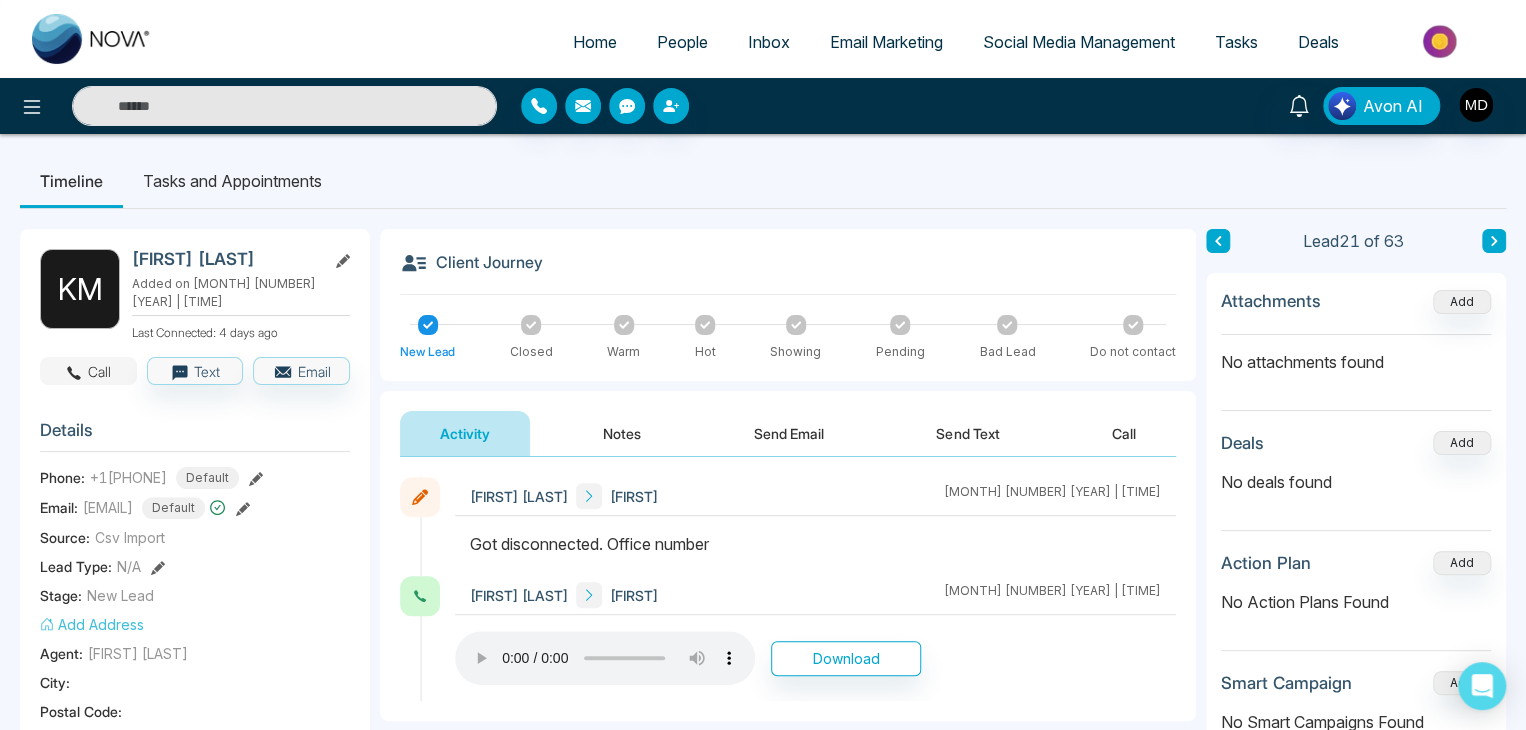 click 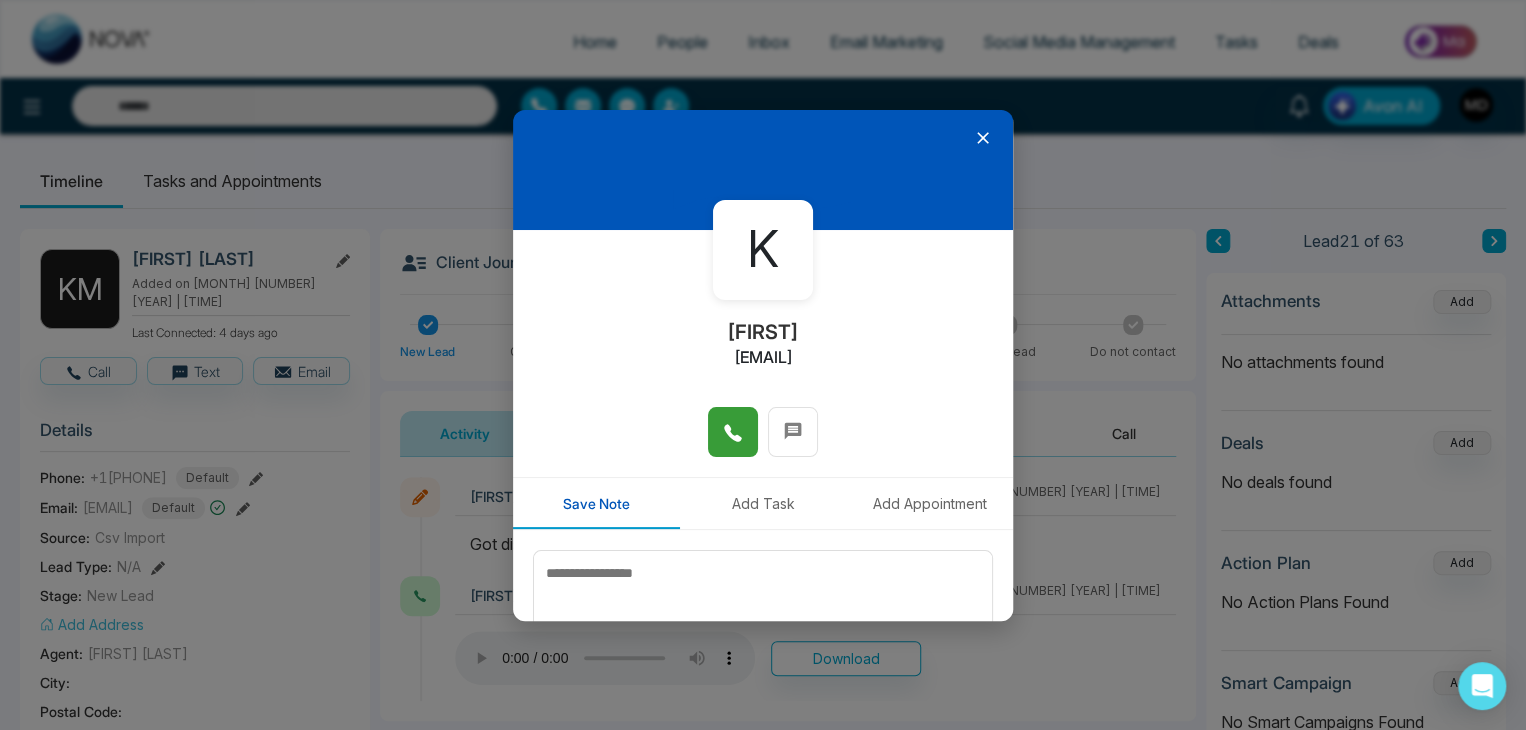 click 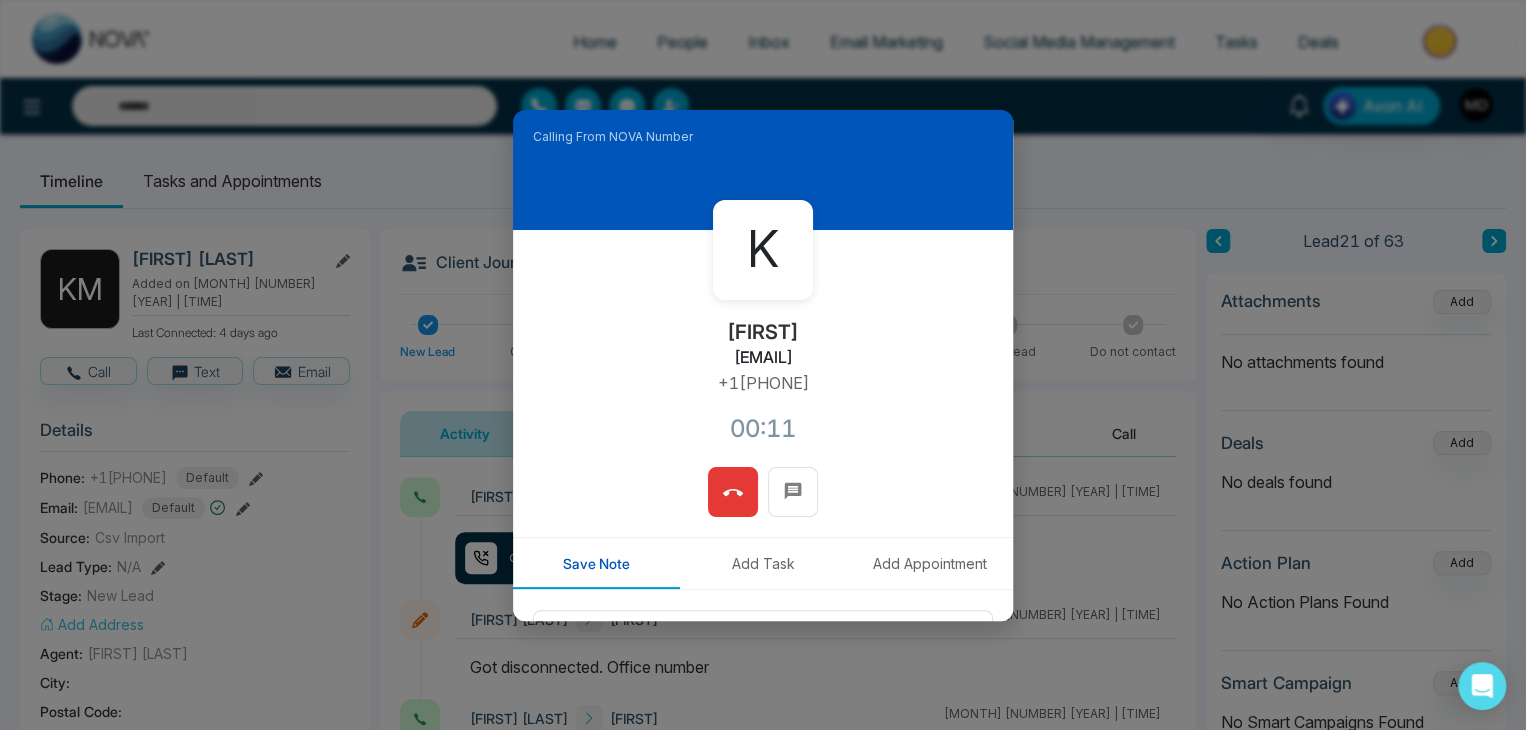 drag, startPoint x: 828, startPoint y: 387, endPoint x: 688, endPoint y: 395, distance: 140.22838 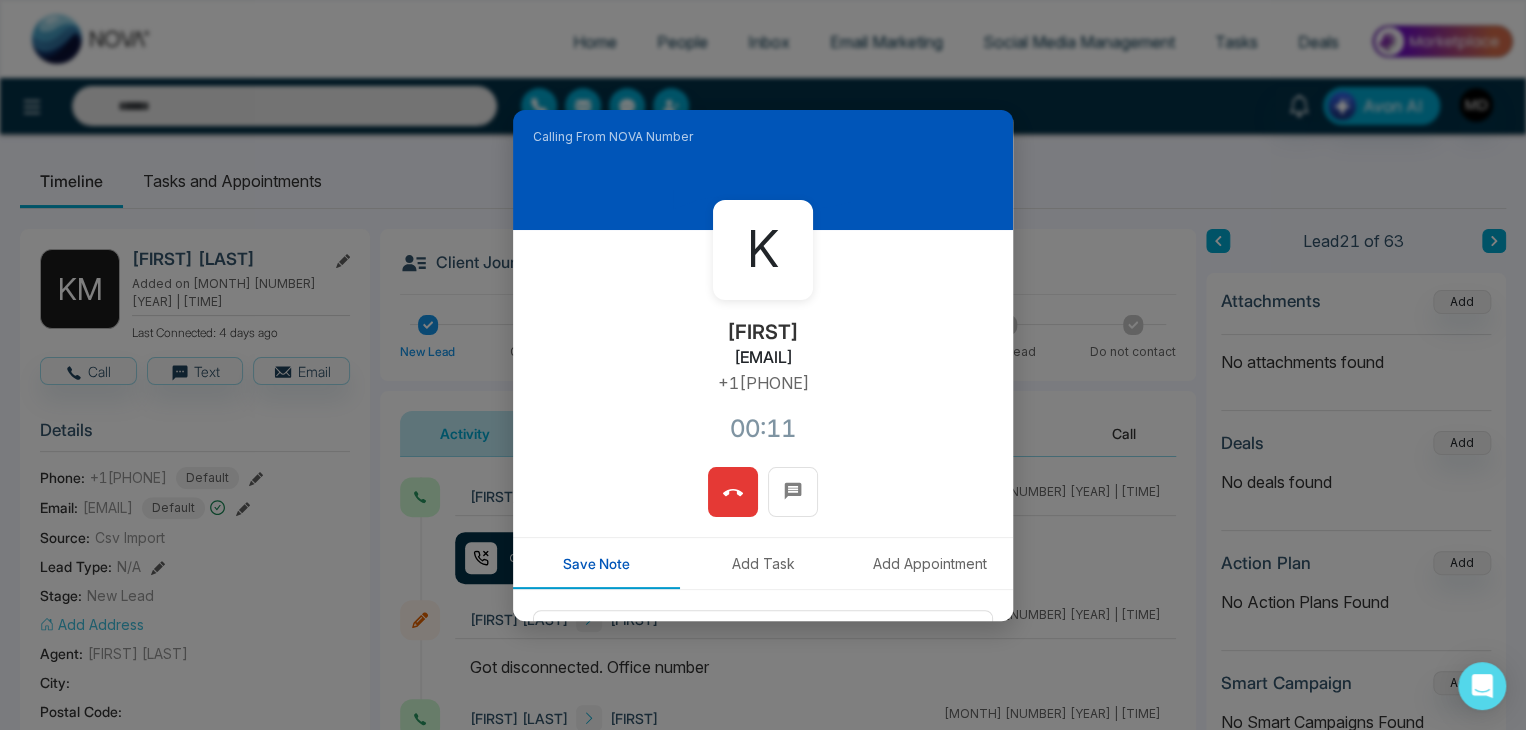 click on "K Kathy katmacrealestate@gmail.com +16133404345 00:11" at bounding box center [763, 348] 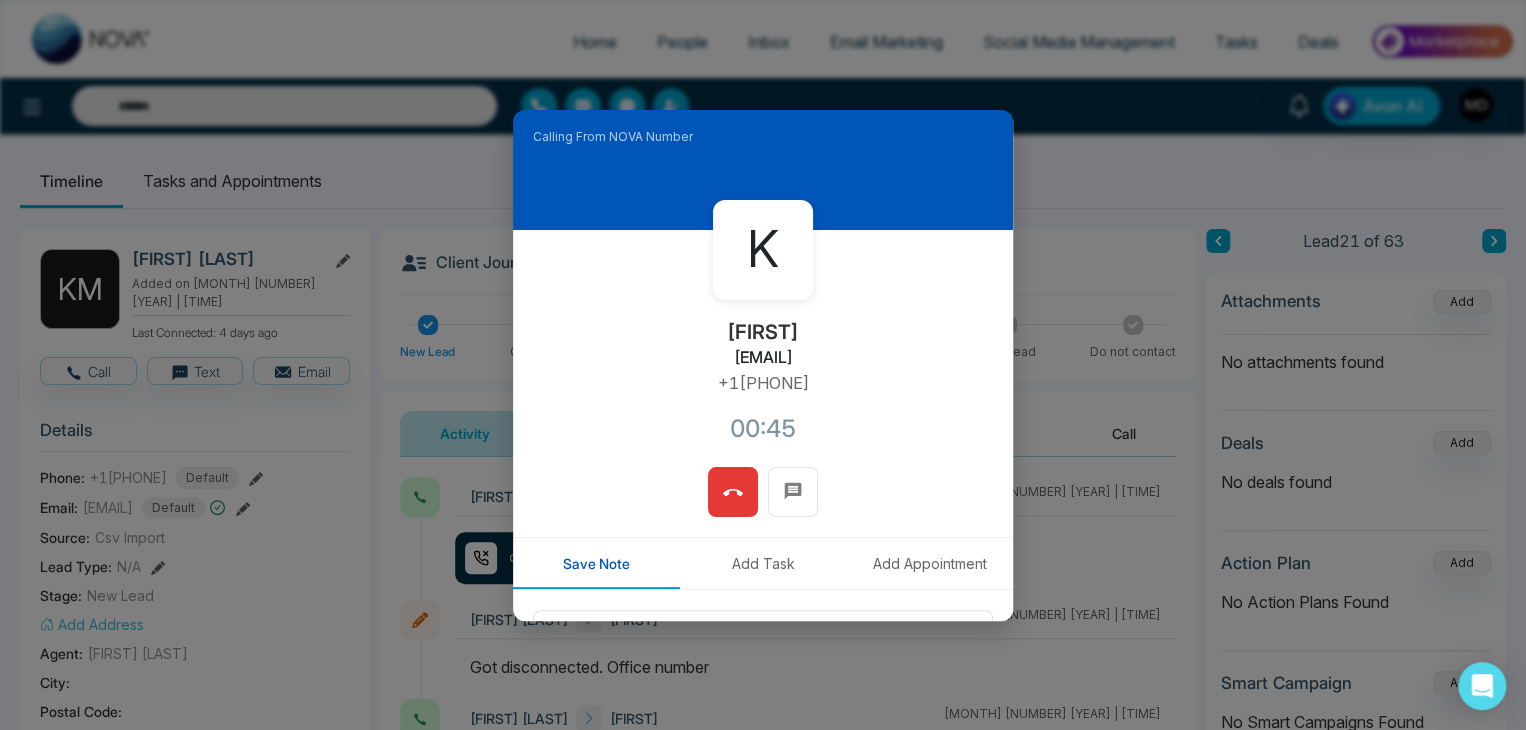 scroll, scrollTop: 100, scrollLeft: 0, axis: vertical 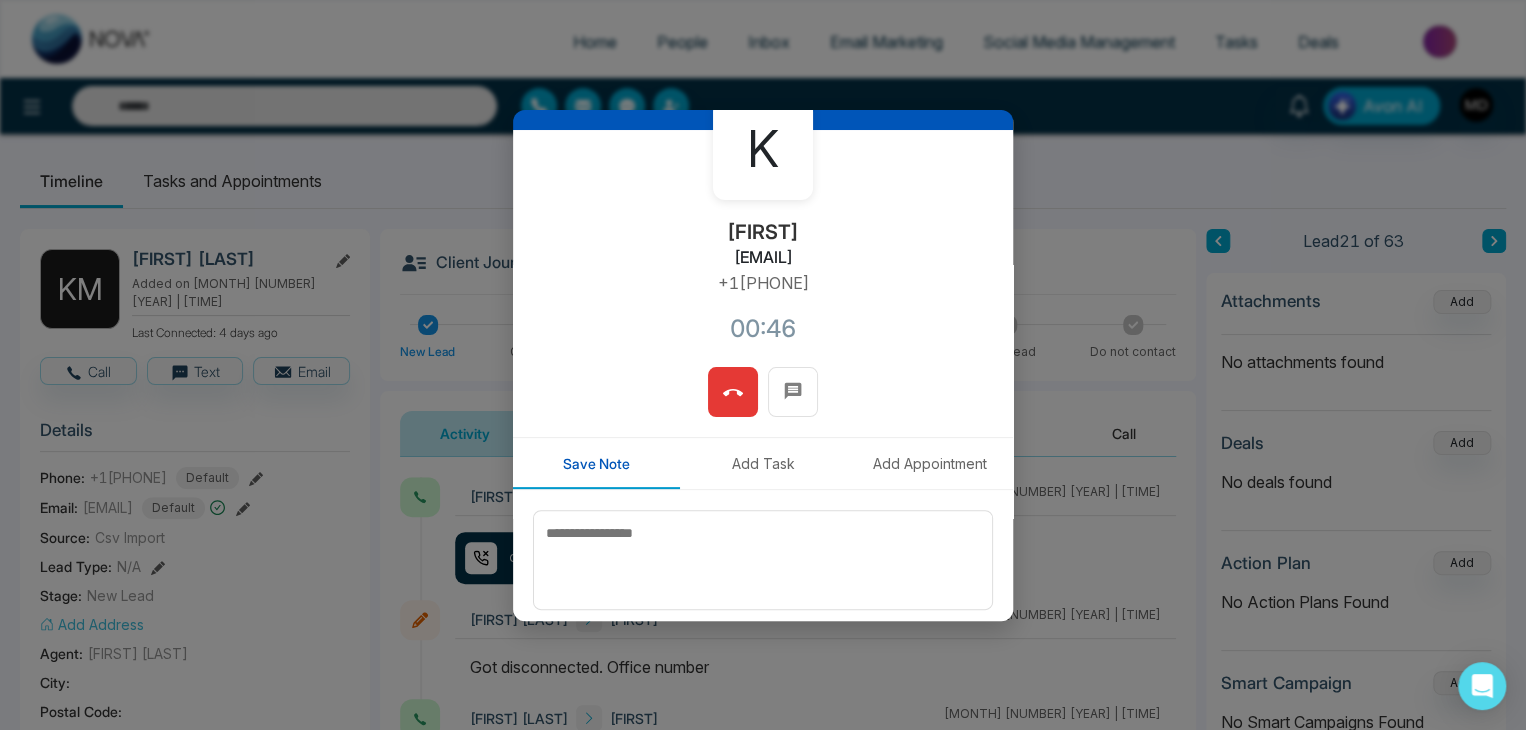 click 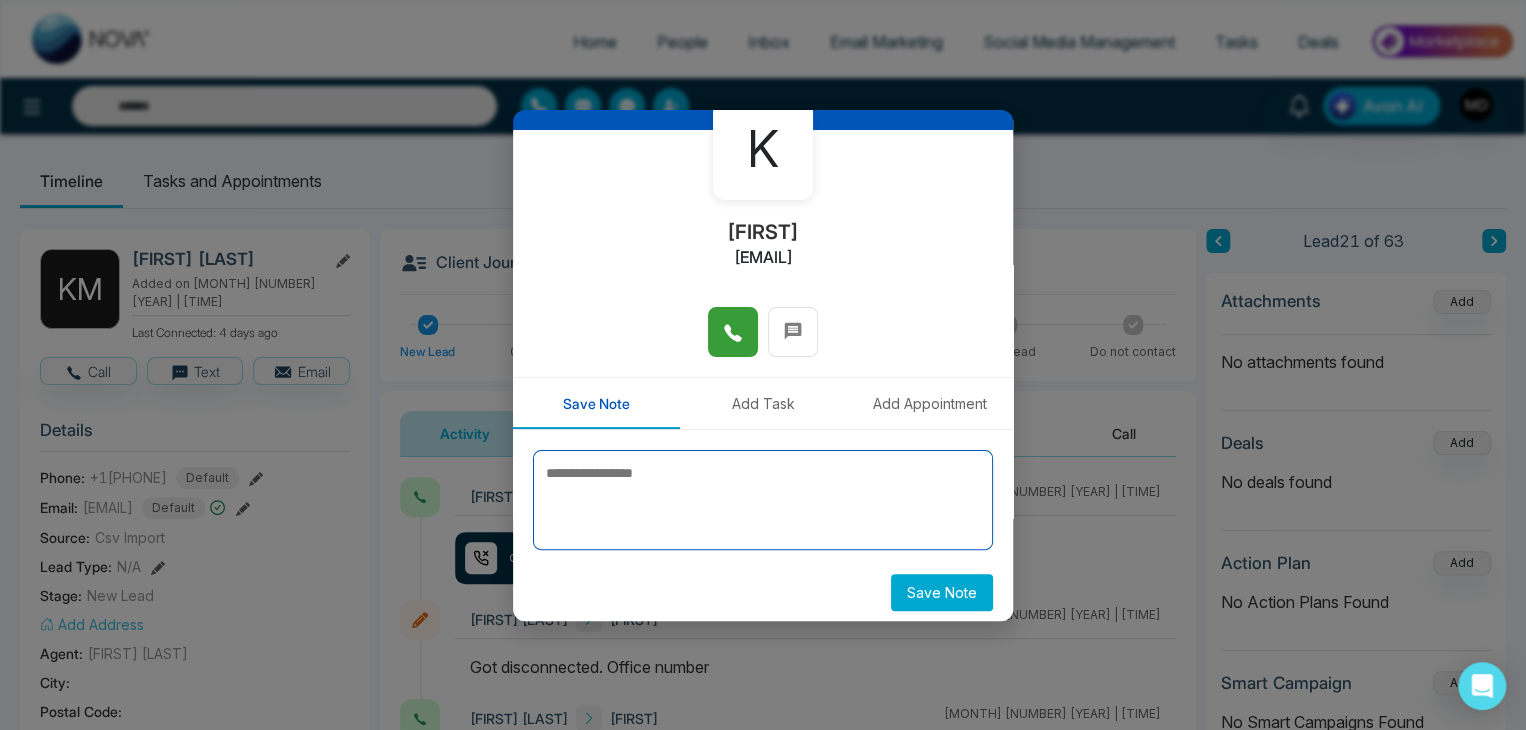 click at bounding box center [763, 500] 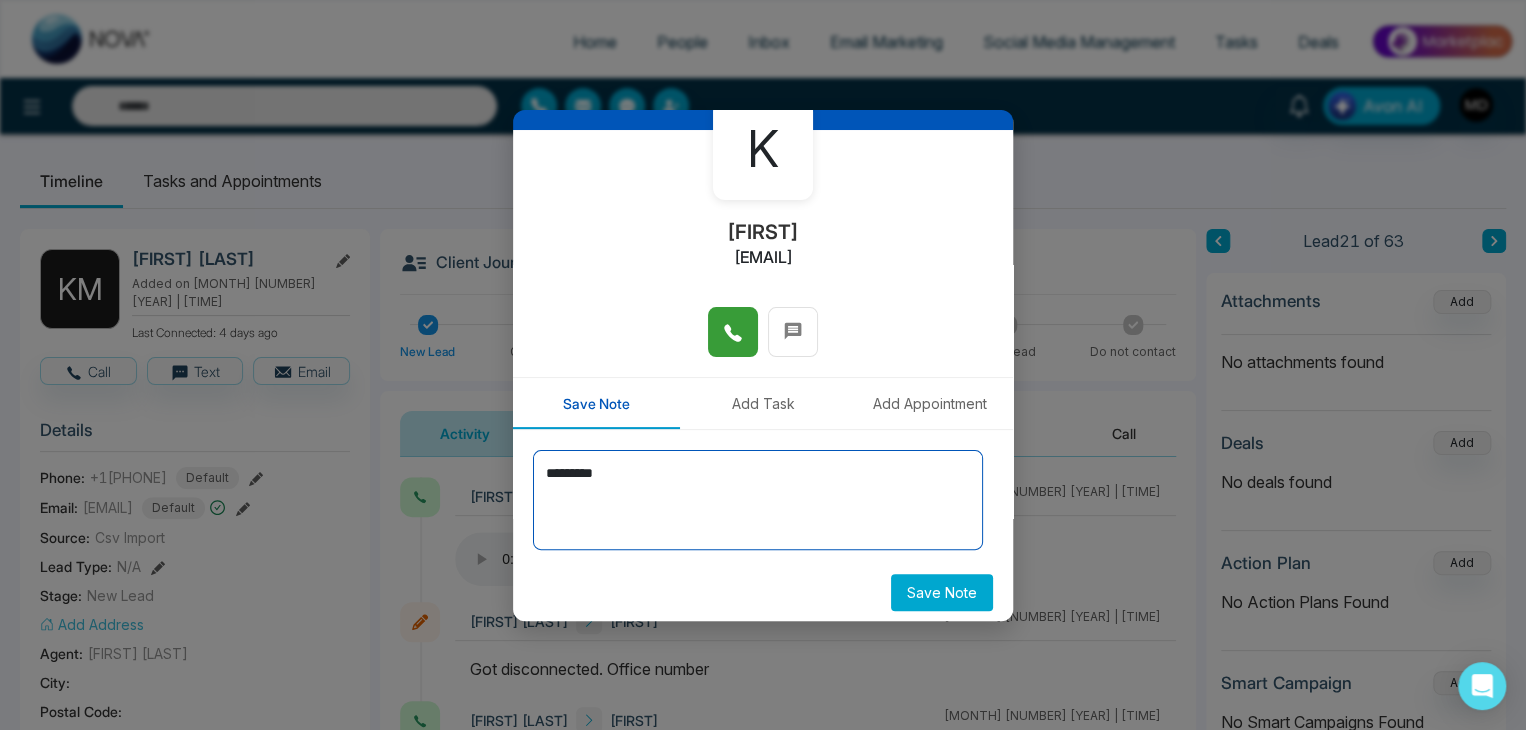 type on "*********" 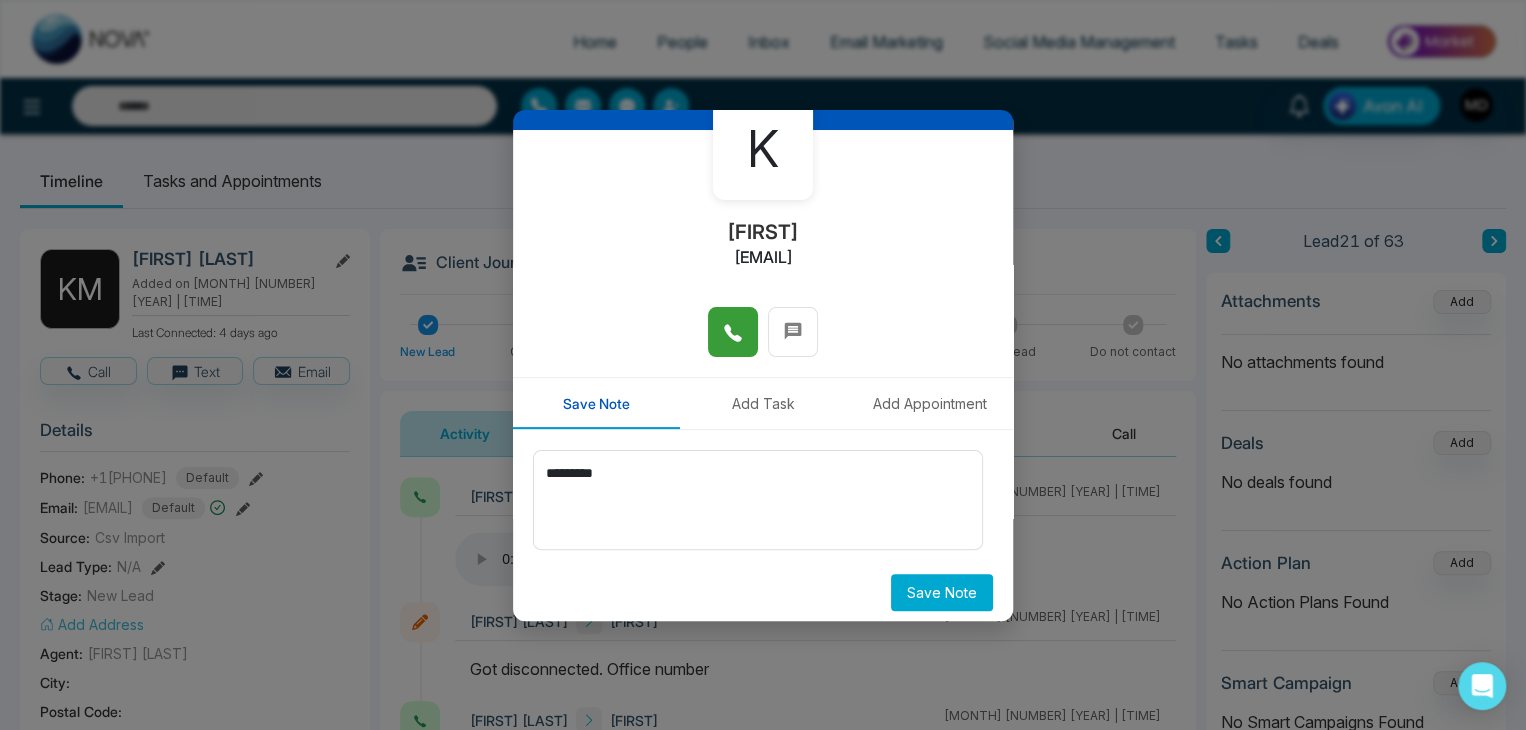 type 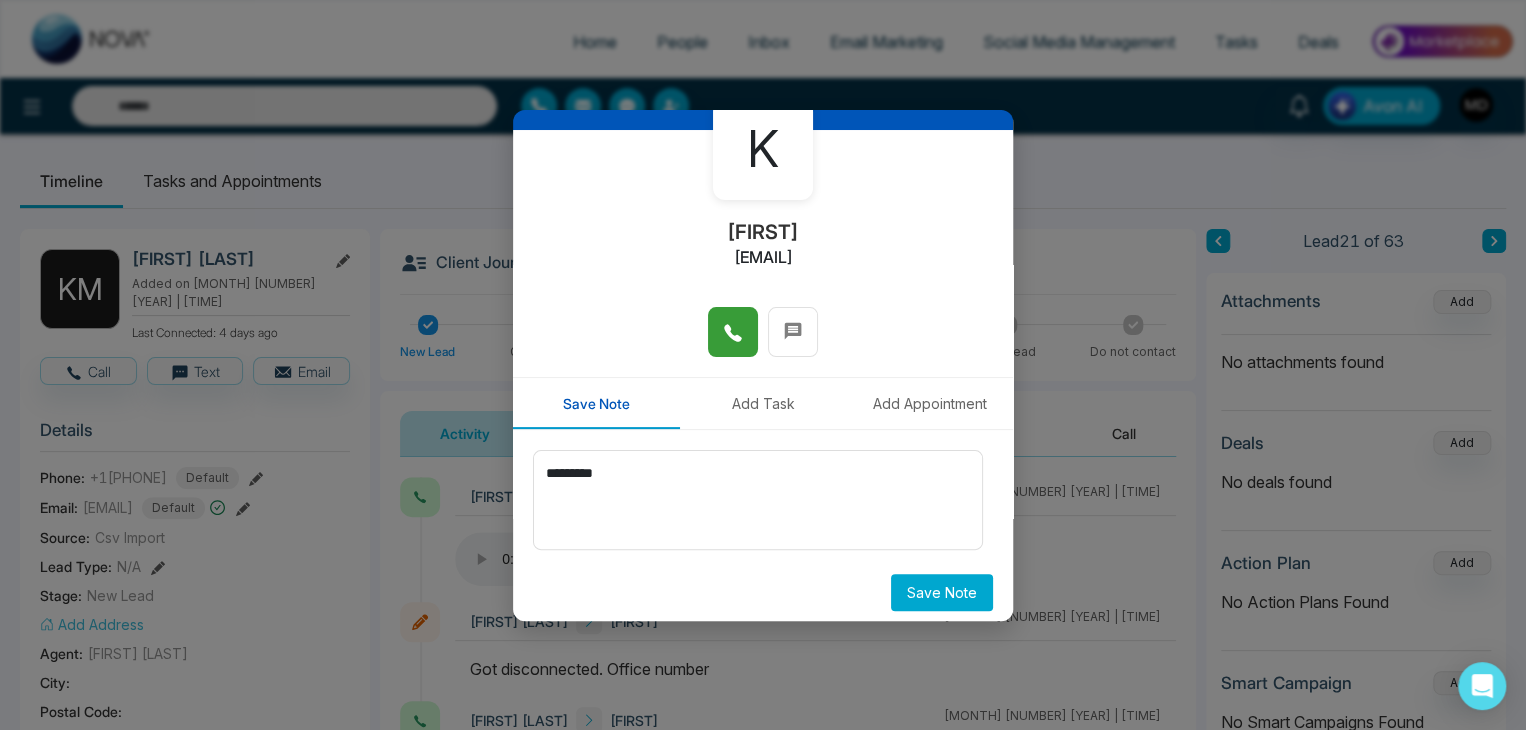 click on "Save Note" at bounding box center [942, 592] 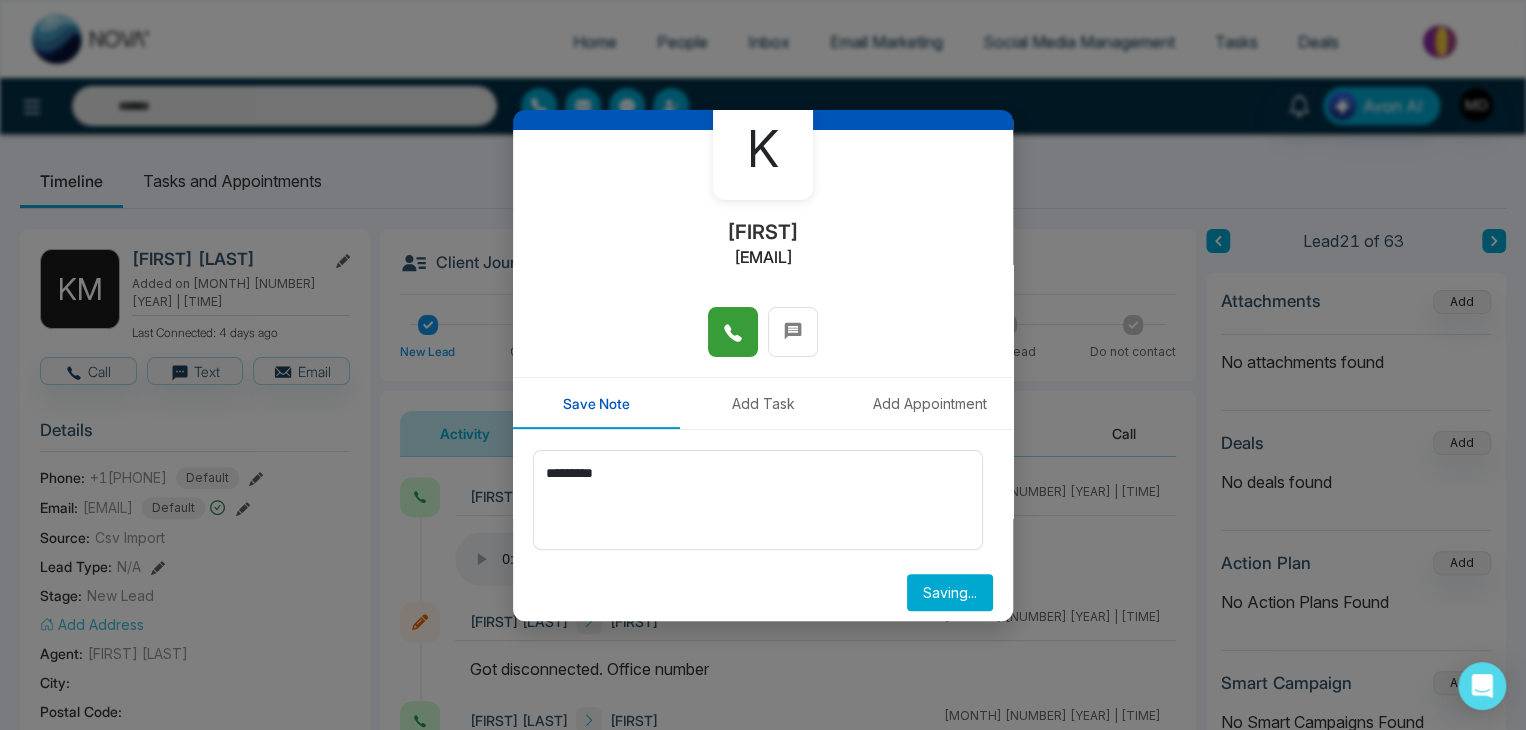 type 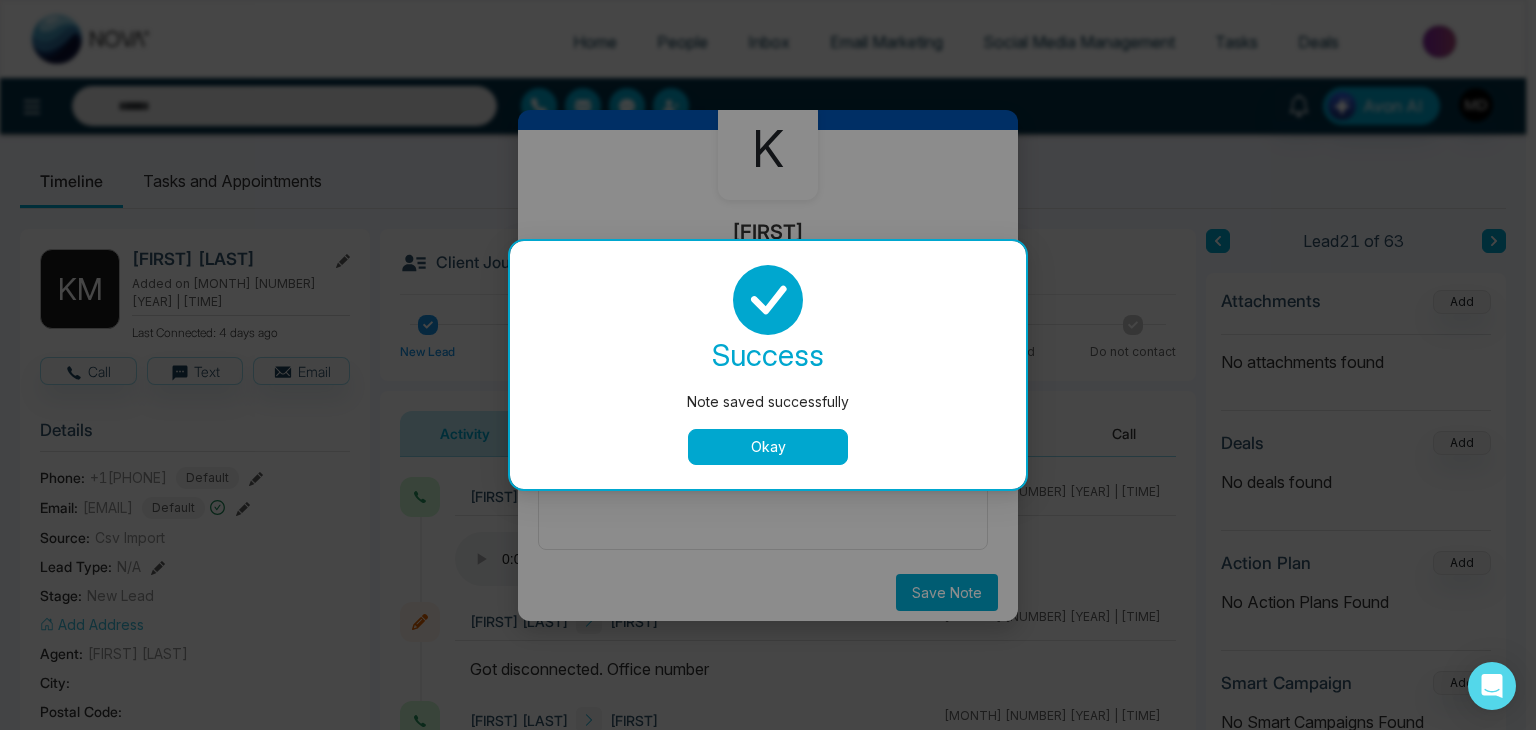 click on "Okay" at bounding box center (768, 447) 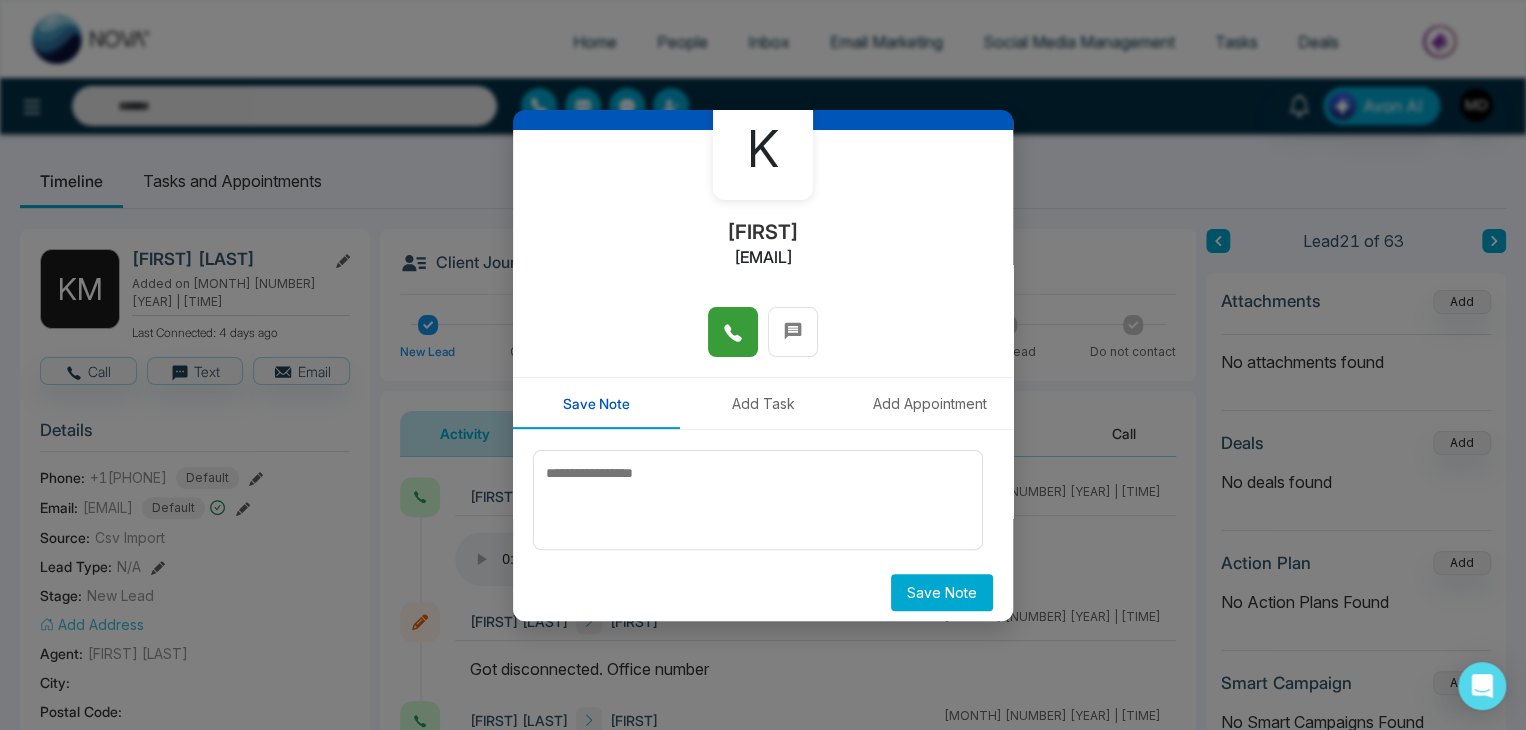 scroll, scrollTop: 0, scrollLeft: 0, axis: both 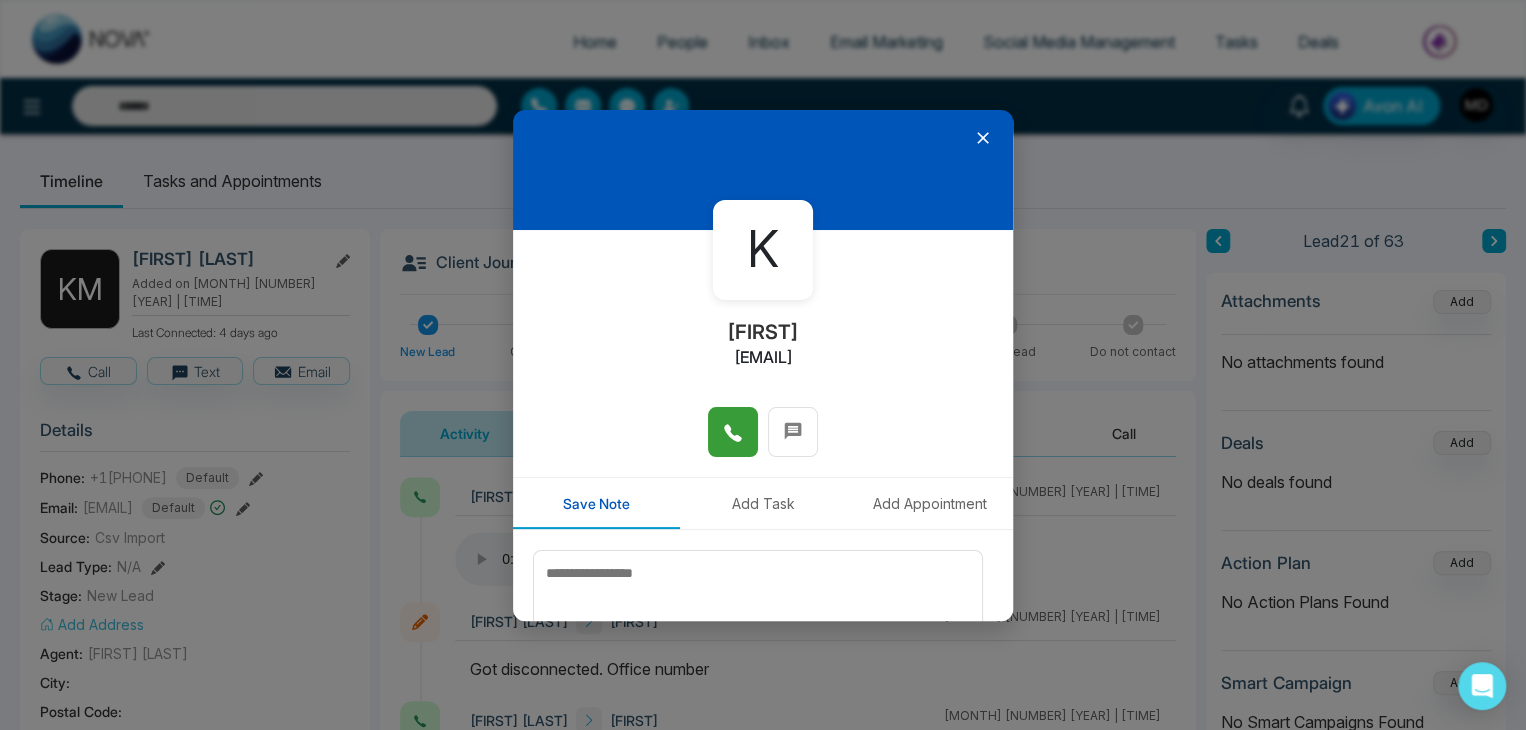 click 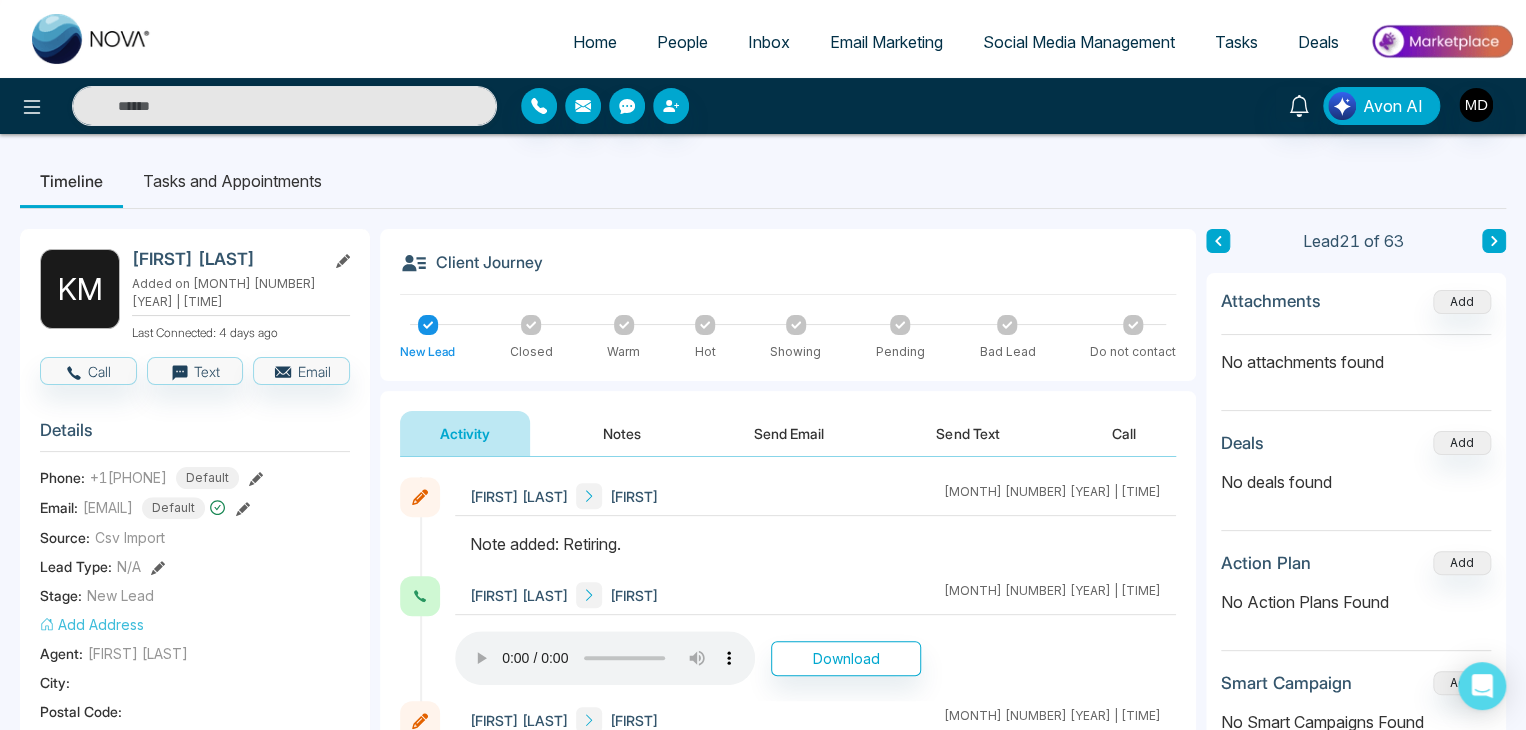 click 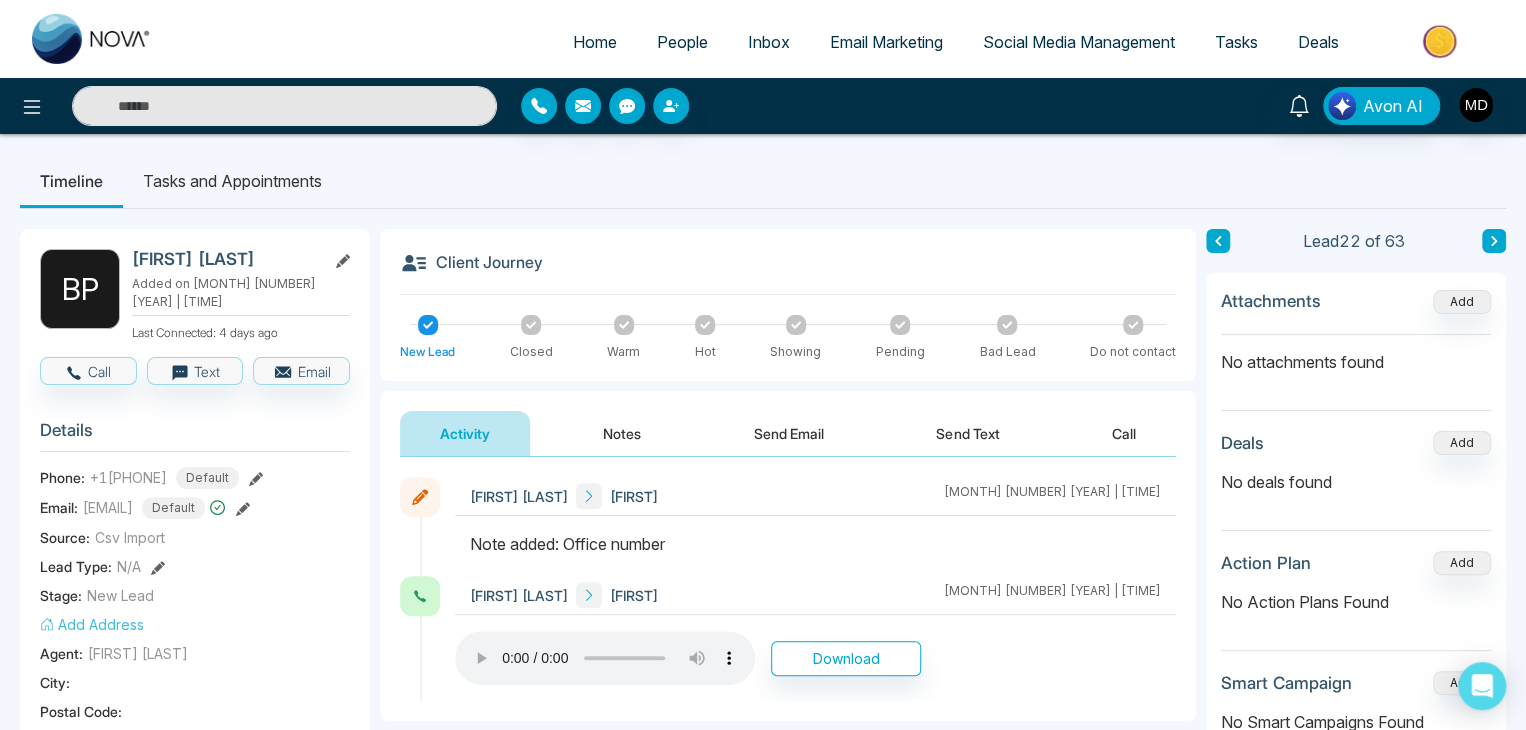 drag, startPoint x: 252, startPoint y: 259, endPoint x: 130, endPoint y: 265, distance: 122.14745 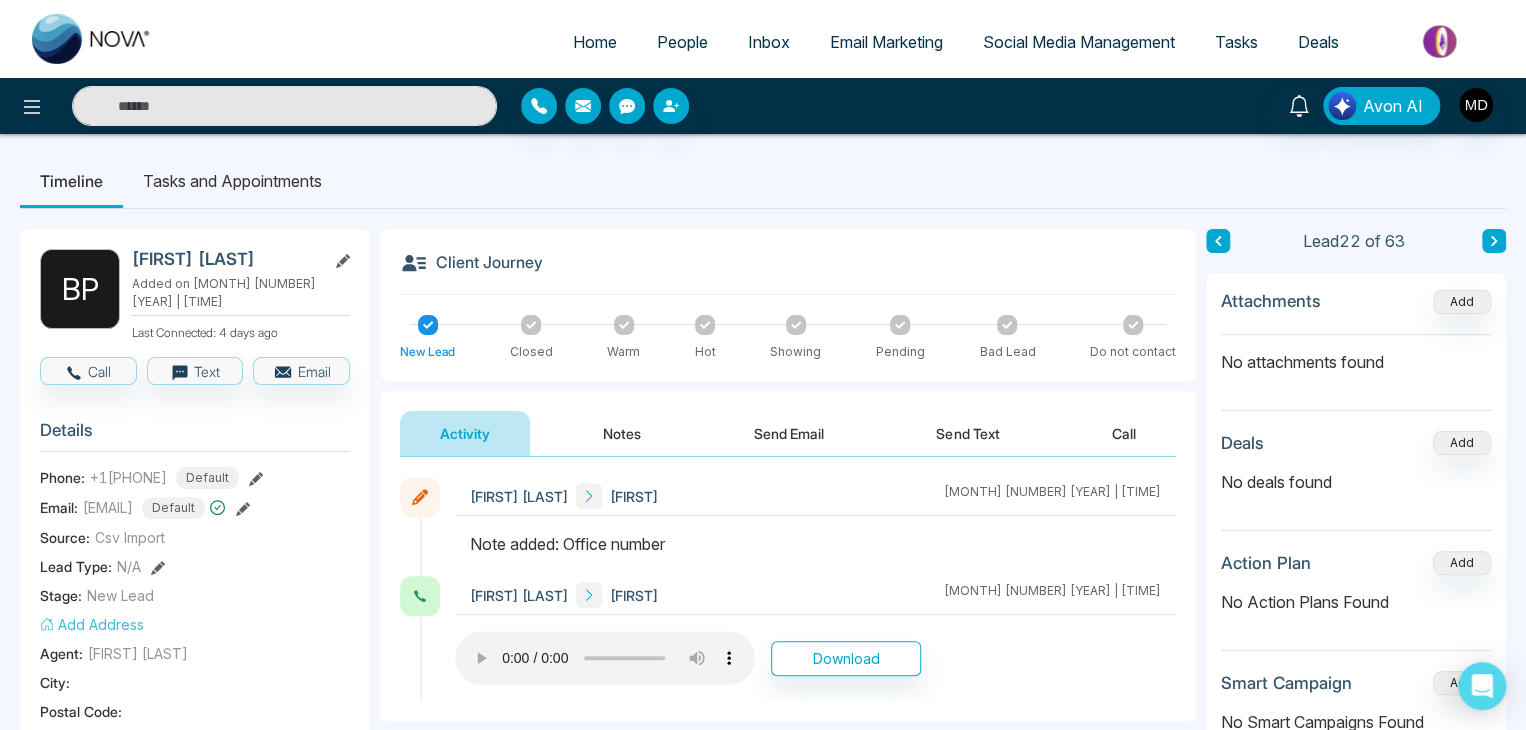 click on "B P Benoit Perrault Added on   August 1 2025 | 8:41 PM Last Connected:   4 days ago" at bounding box center (195, 295) 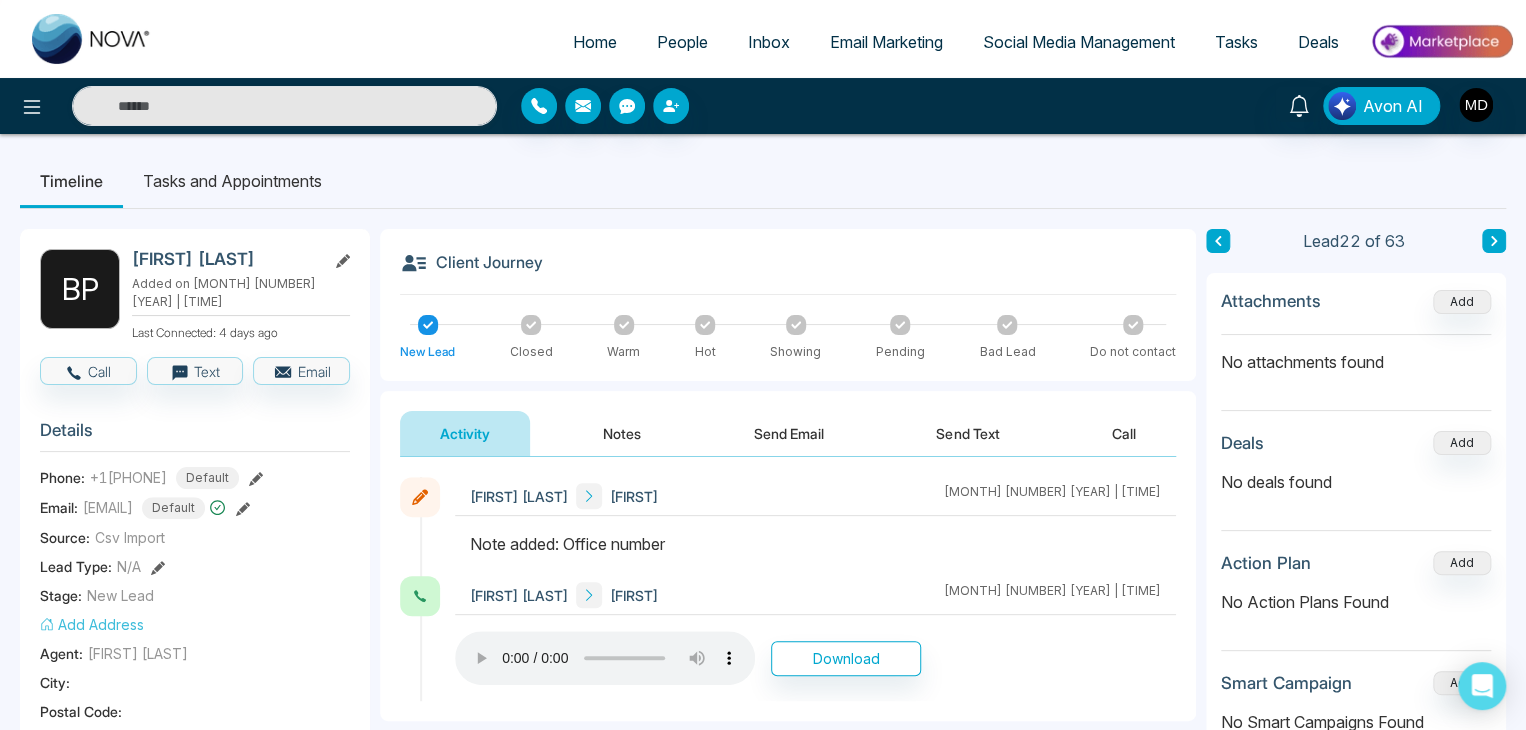click 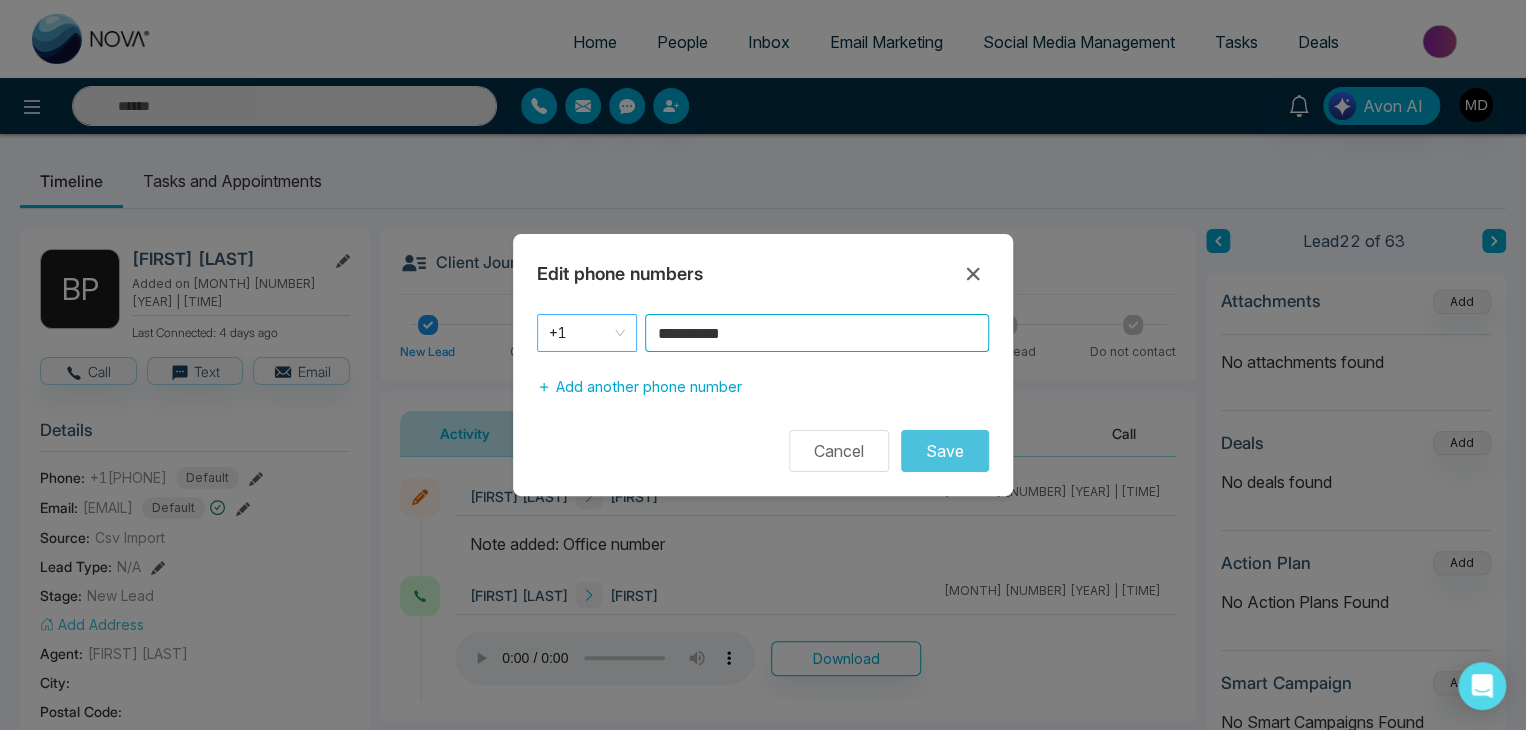 drag, startPoint x: 772, startPoint y: 329, endPoint x: 619, endPoint y: 338, distance: 153.26448 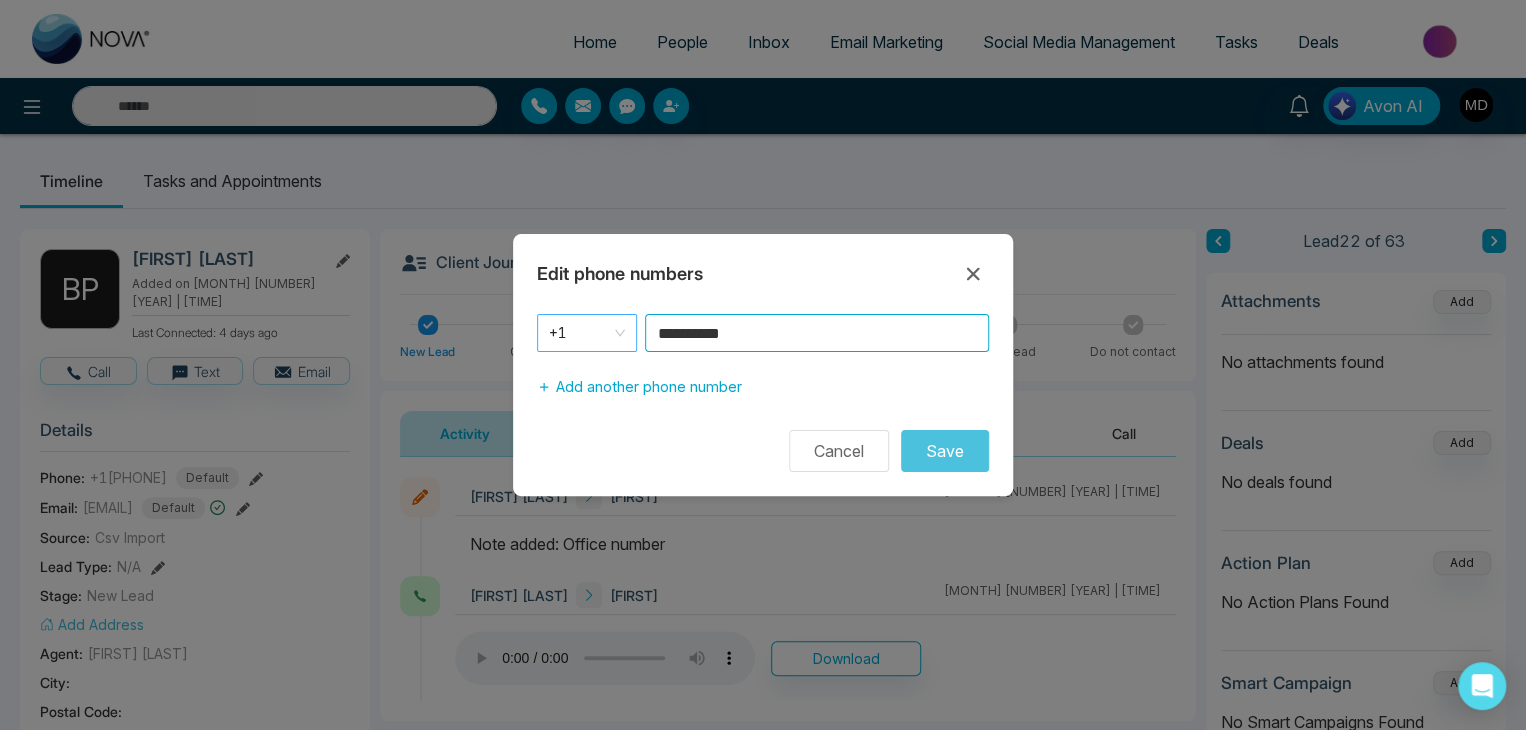 click on "**********" at bounding box center (763, 333) 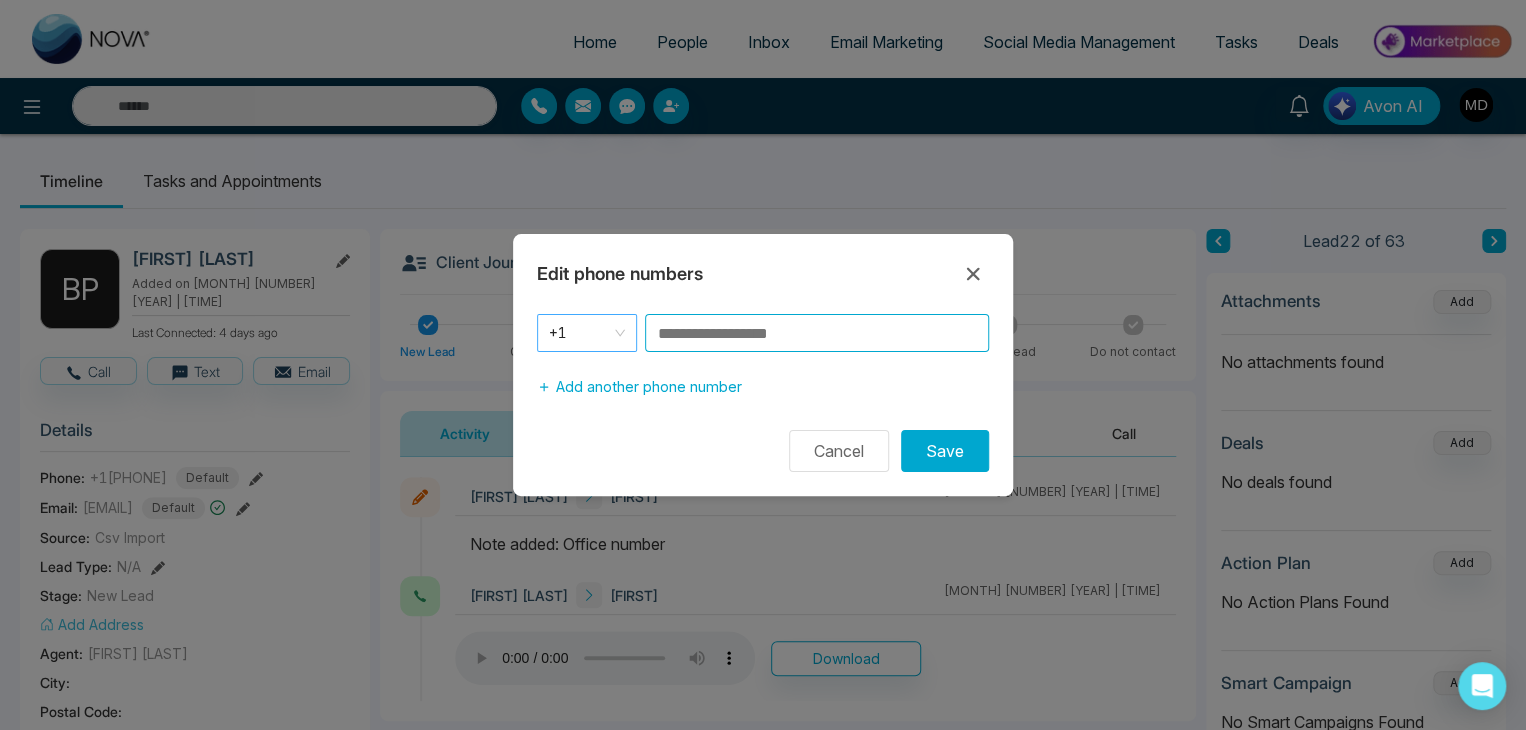 paste on "**********" 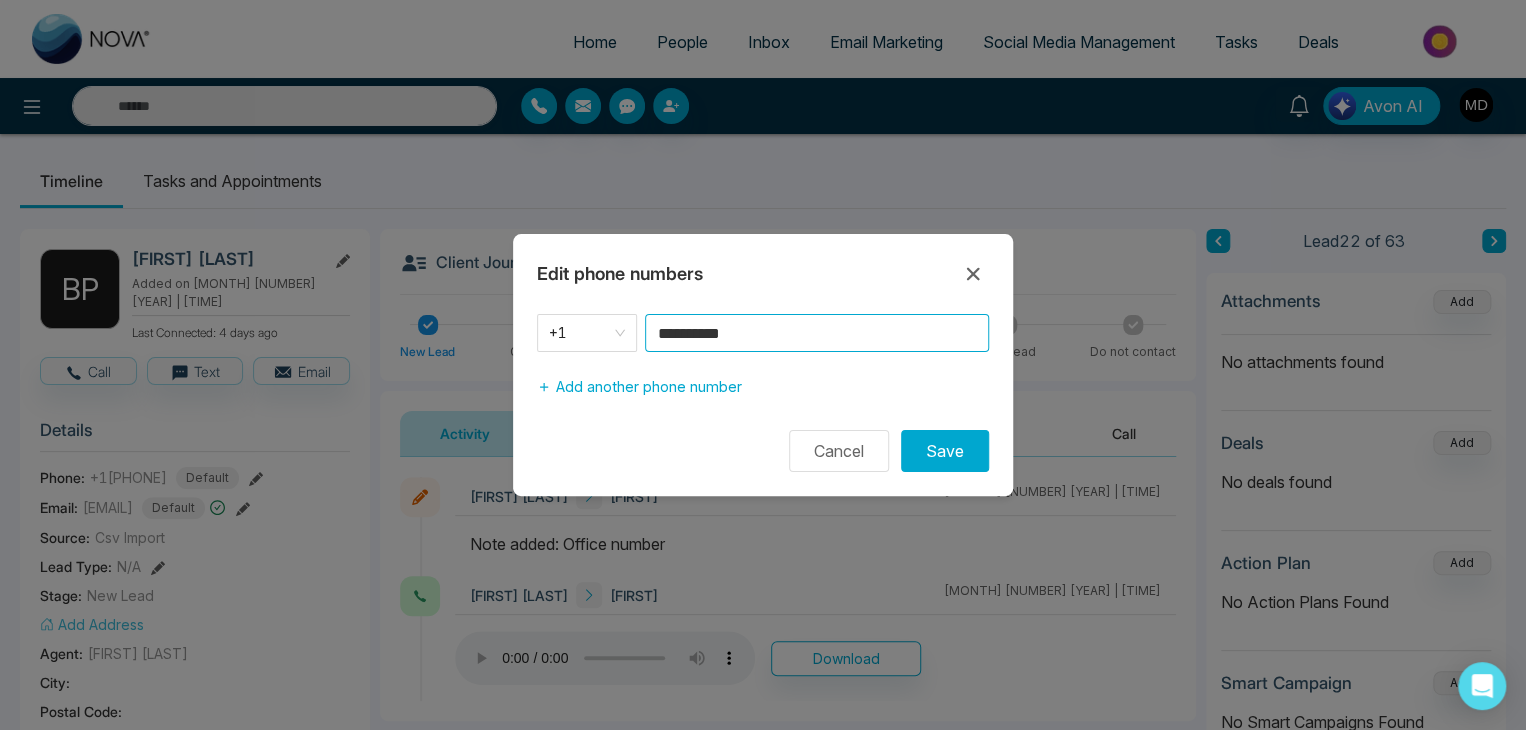 type on "**********" 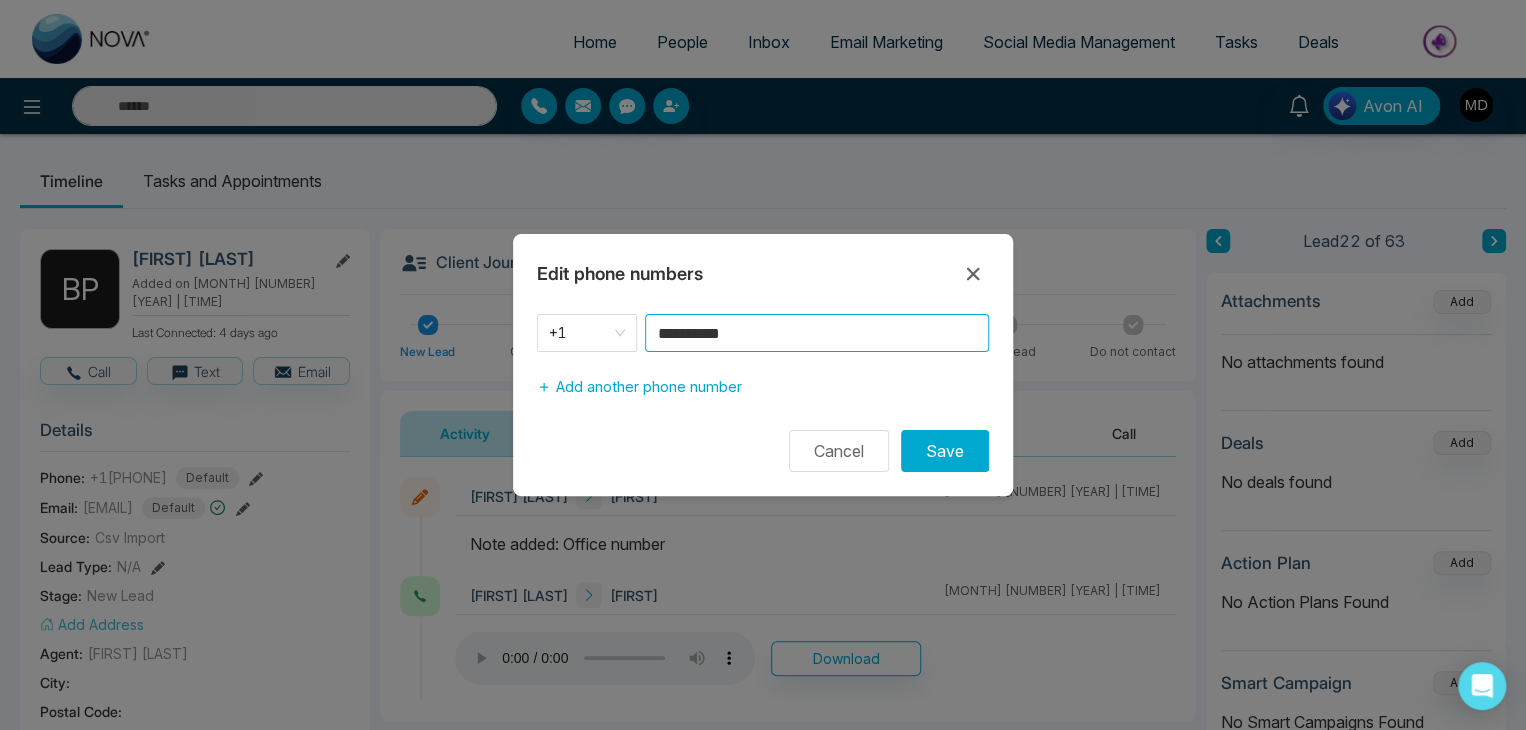 click on "Save" at bounding box center [945, 451] 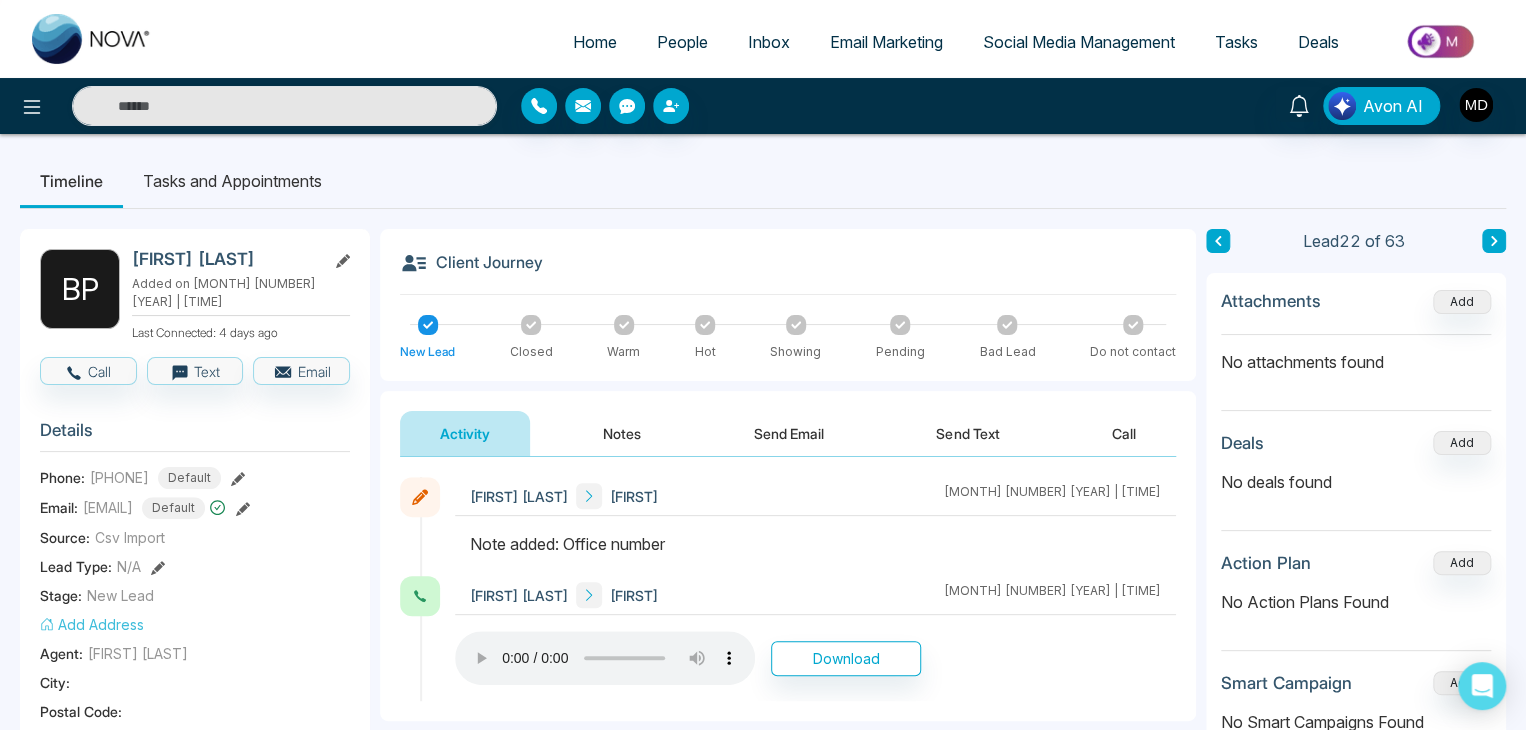 click on "Timeline Tasks and Appointments B P Benoit Perrault Added on   August 1 2025 | 8:41 PM Last Connected:   4 days ago   Call   Text   Email Details Phone: +16133070727 Default Email: benoit@bowtierealtor.ca Default Source: Csv Import Lead Type: N/A Stage: New Lead Add Address Agent: Mriganka Deka City : Postal Code : Avg Property Price : Buy Area : Home Type : Start Date : Last Contact Date : Province : Timeframe : Urgency : Tags New leads August   × Is this lead a Realtor? Lead Summary 1 Calls 0 Texts 0 Emails Social Profile   Not found Not found Not found Custom Lead Data Delete lead   Client Journey New Lead Closed Warm Hot Showing Pending Bad Lead Do not contact Activity Notes Send Email Send Text Call Mriganka Deka Benoit August 2 2025 | 3:02 AM Mriganka Deka Benoit August 2 2025 | 3:02 AM Download Nova AI : Email Generator Create Engaging Emails with Our AI Technology.    Nova AI Email Generator Generate Emails With New Nova AI Technology. Simply add a couple of ideas and we'll help bring it to life. ***" at bounding box center [763, 902] 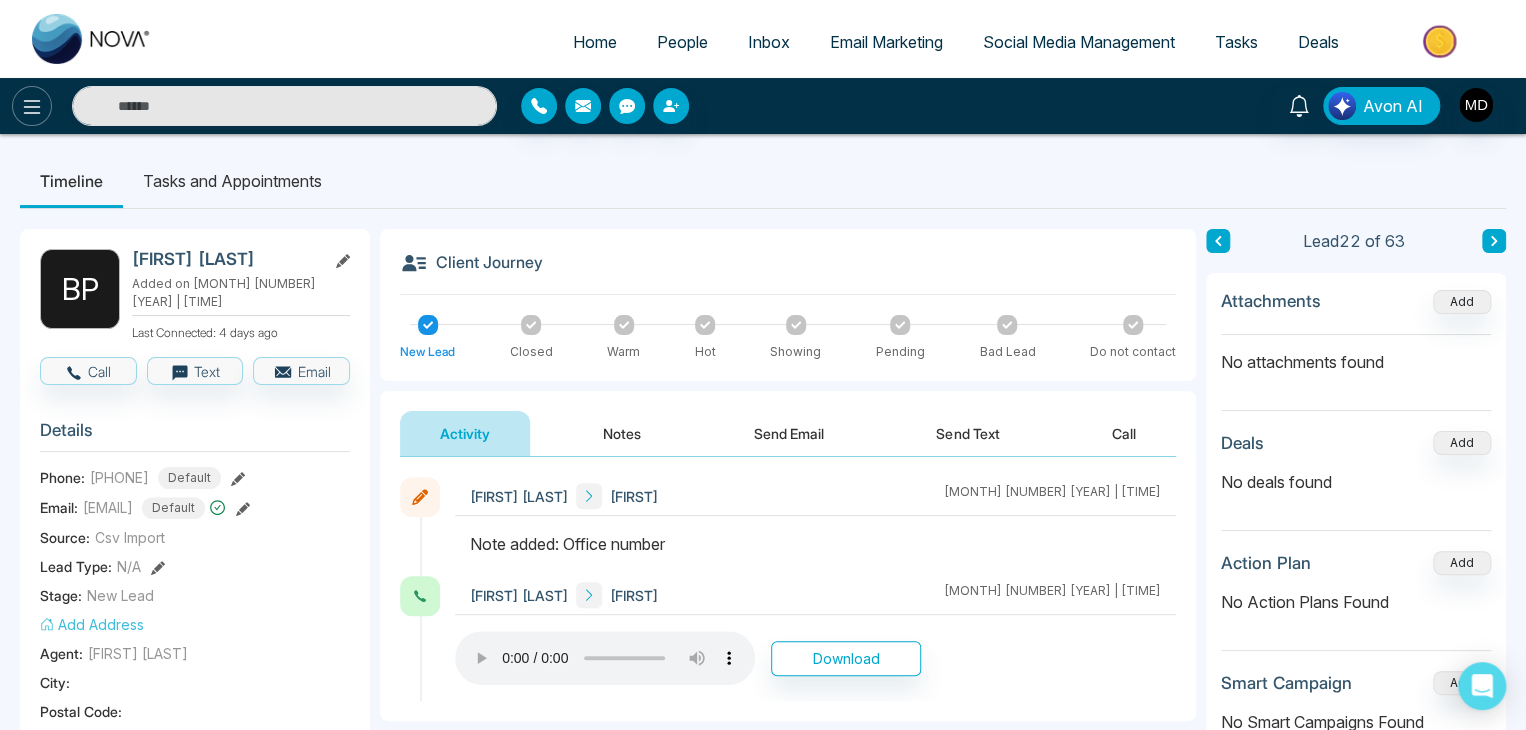 click 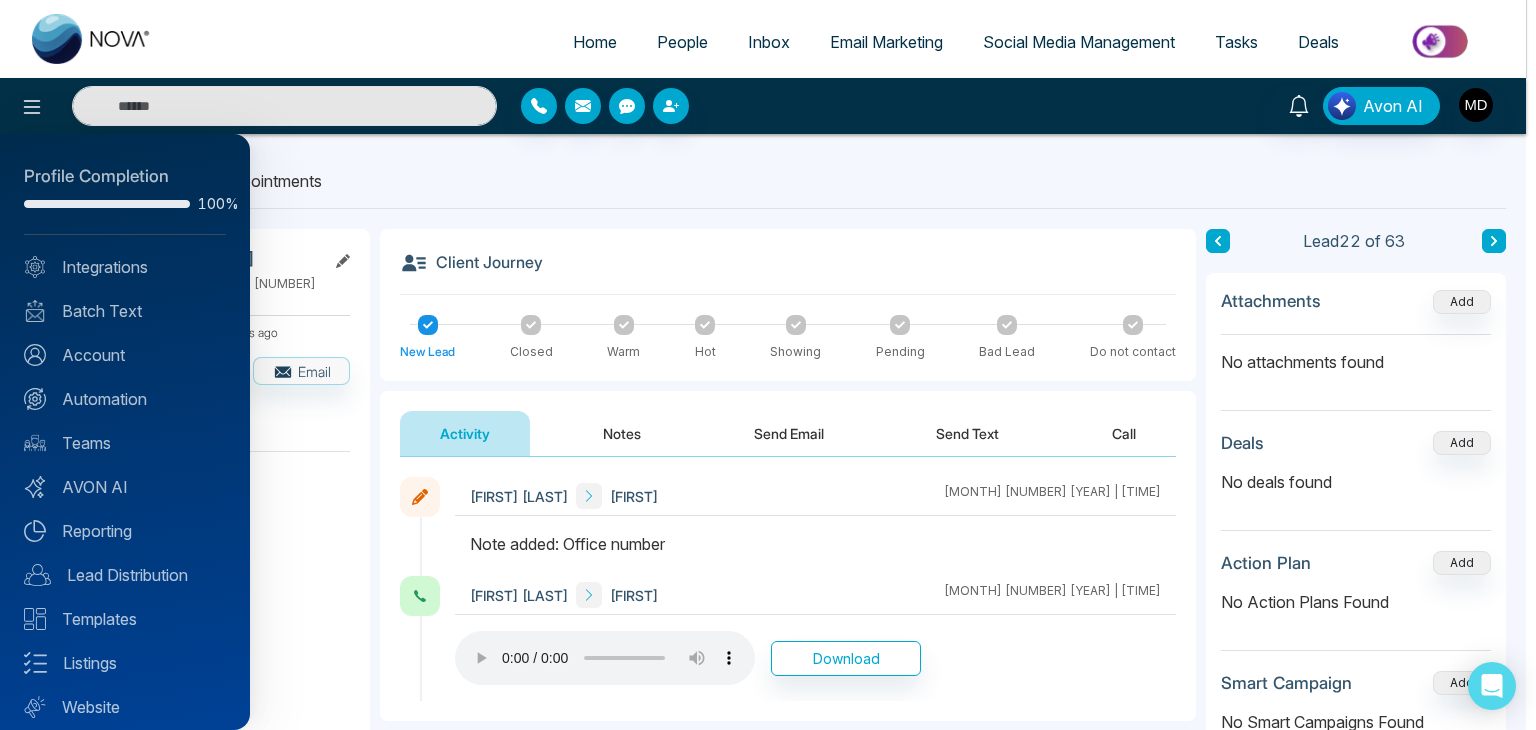 click at bounding box center [768, 365] 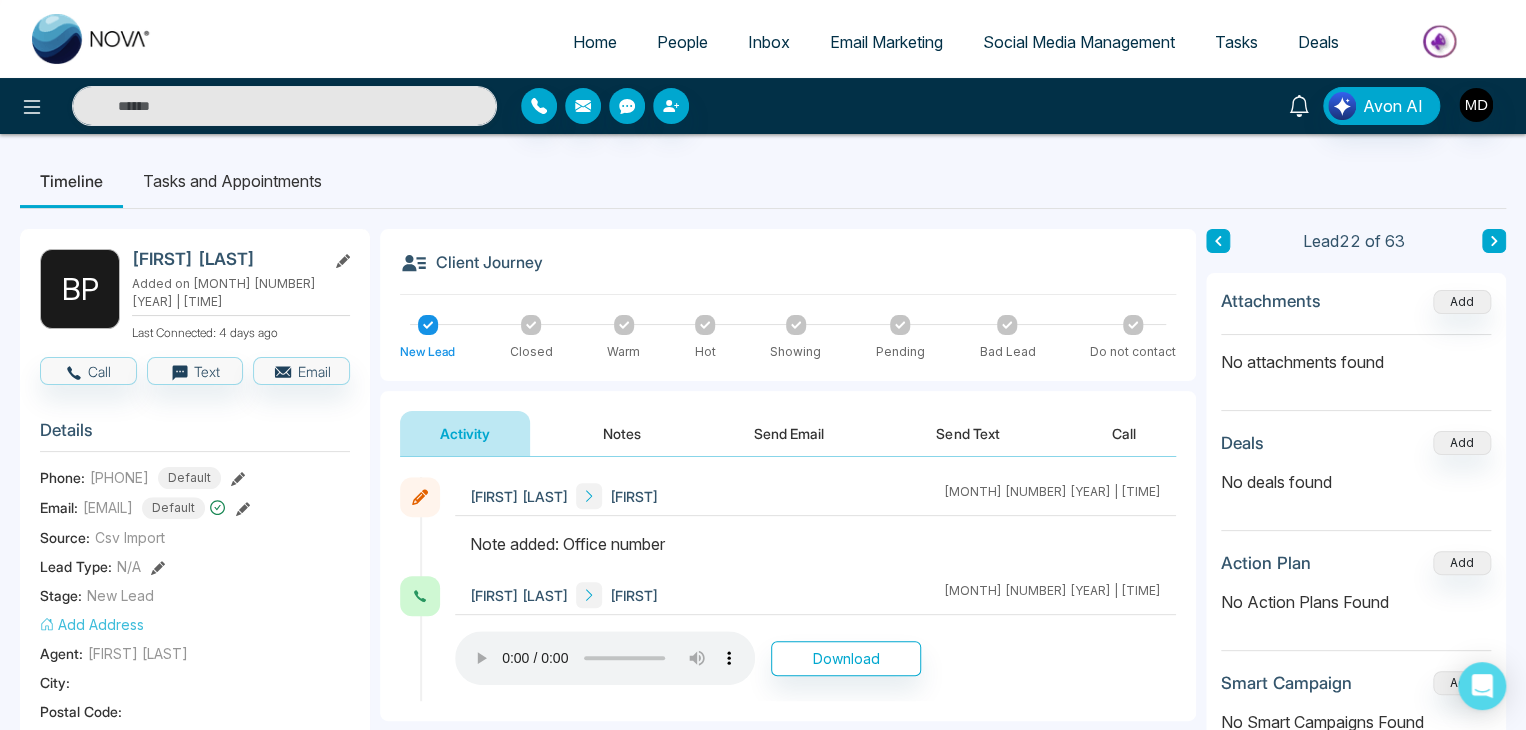 click 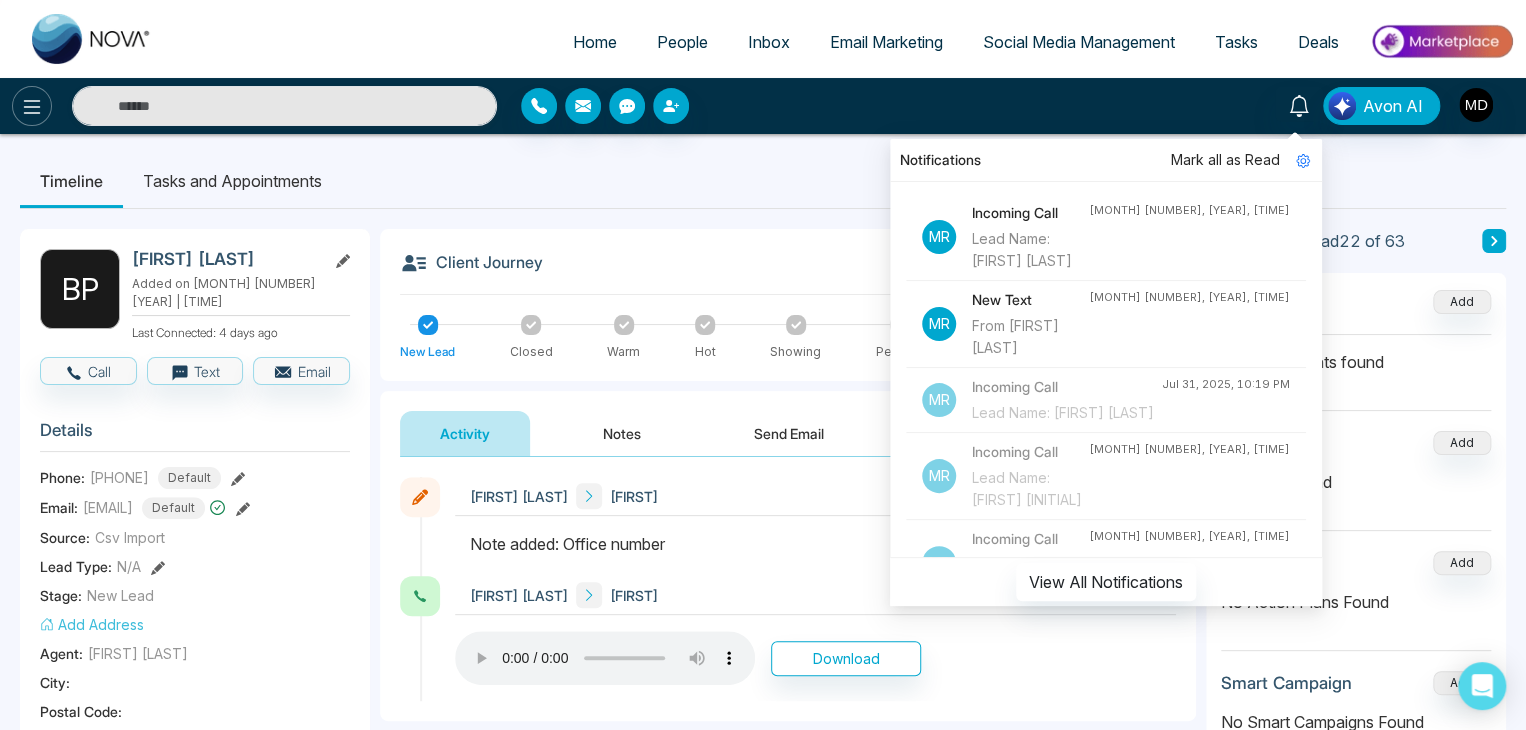 click 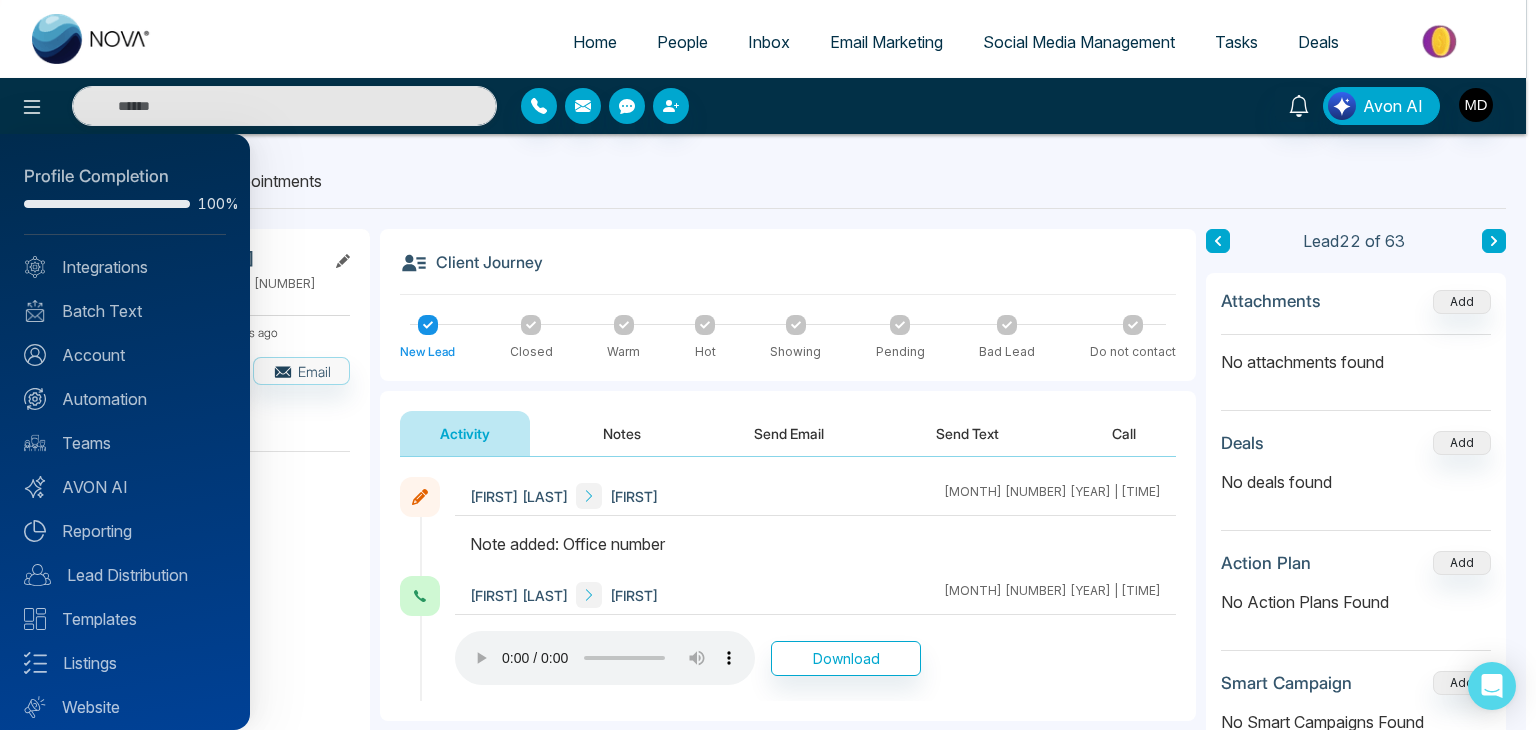 click at bounding box center [768, 365] 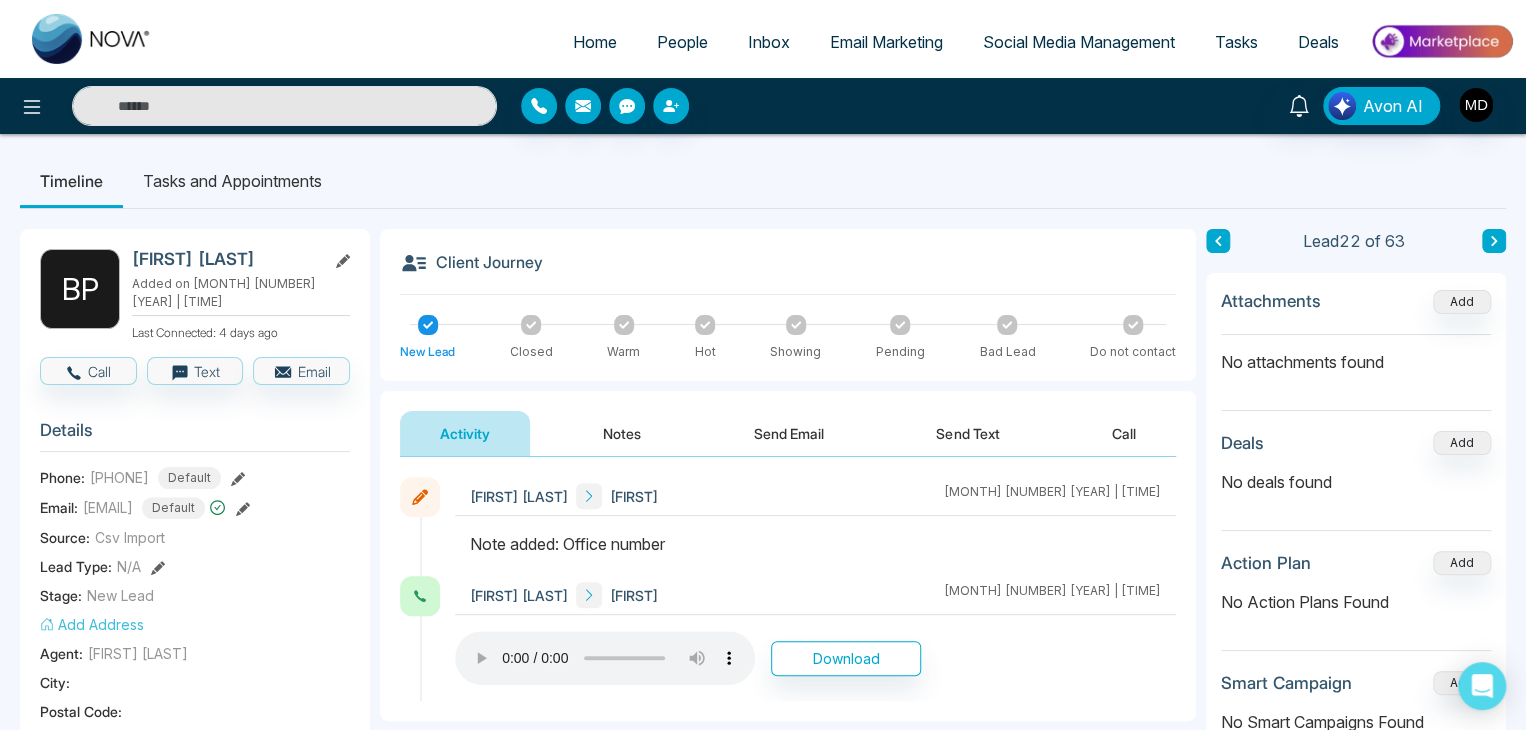 click on "B P Benoit Perrault Added on   August 1 2025 | 8:41 PM Last Connected:   4 days ago   Call   Text   Email Details Phone: +16133070727 Default Email: benoit@bowtierealtor.ca Default Source: Csv Import Lead Type: N/A Stage: New Lead Add Address Agent: Mriganka Deka City : Postal Code : Avg Property Price : Buy Area : Home Type : Start Date : Last Contact Date : Province : Timeframe : Urgency : Tags New leads August   × Is this lead a Realtor? Lead Summary 1 Calls 0 Texts 0 Emails Social Profile   Not found Not found Not found Custom Lead Data Delete lead" at bounding box center (195, 930) 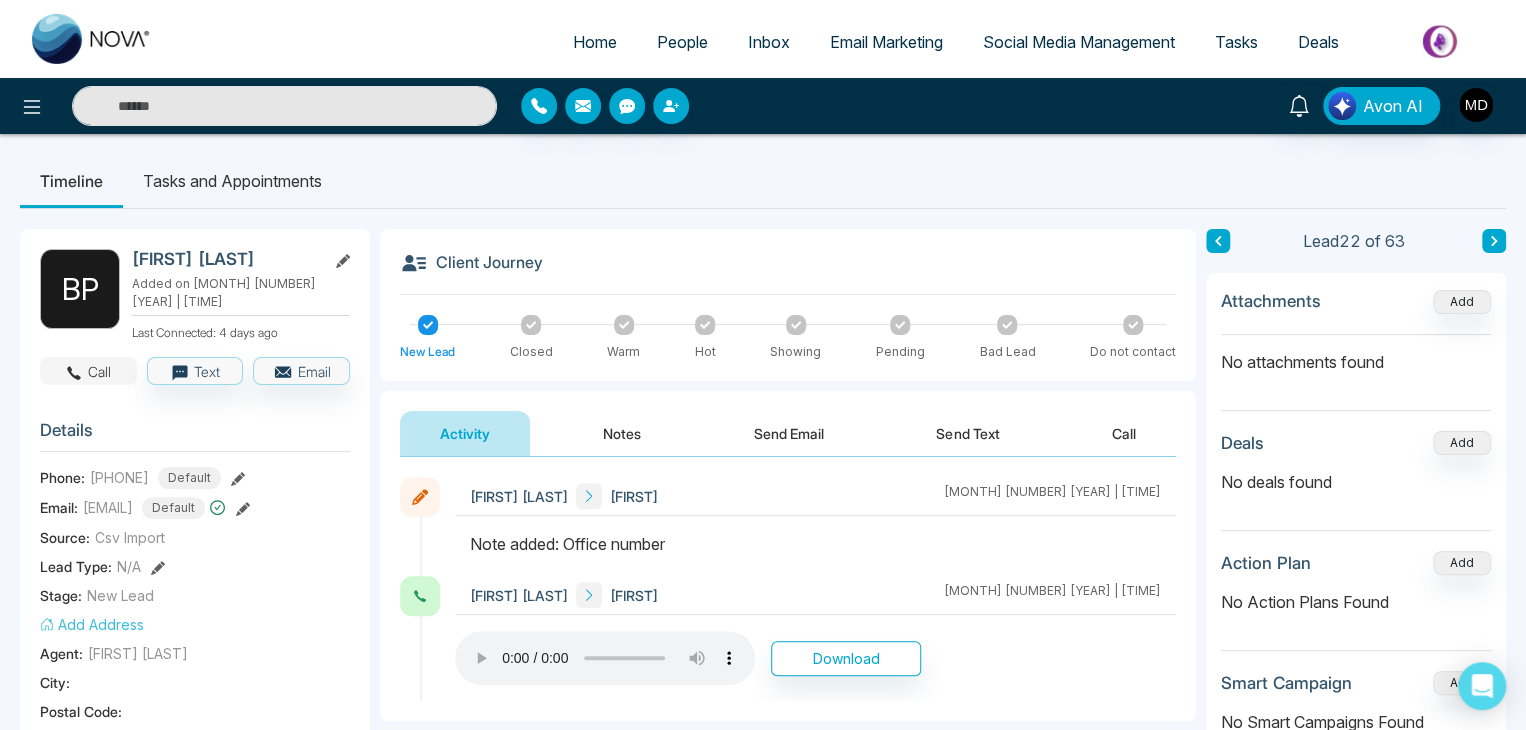 click 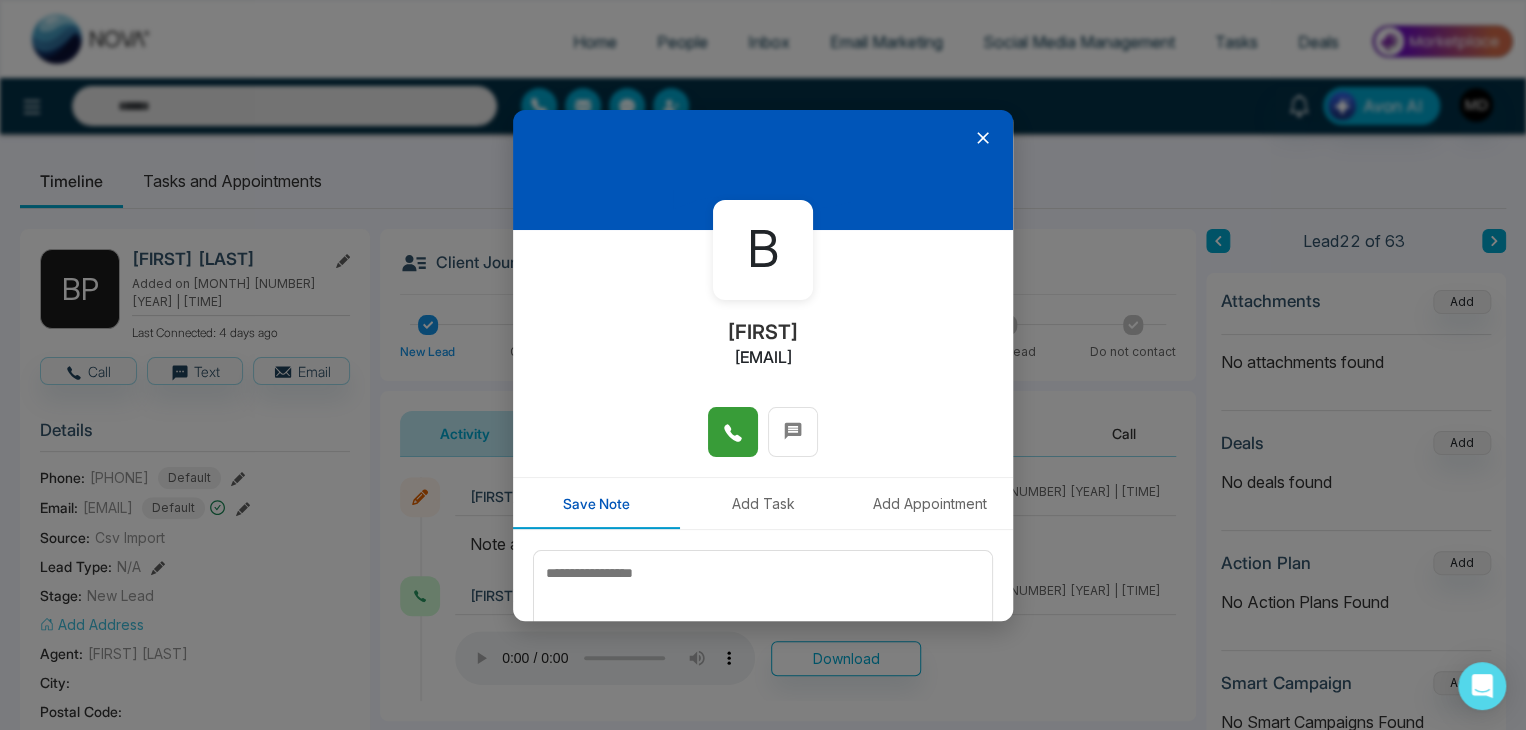 click at bounding box center [733, 432] 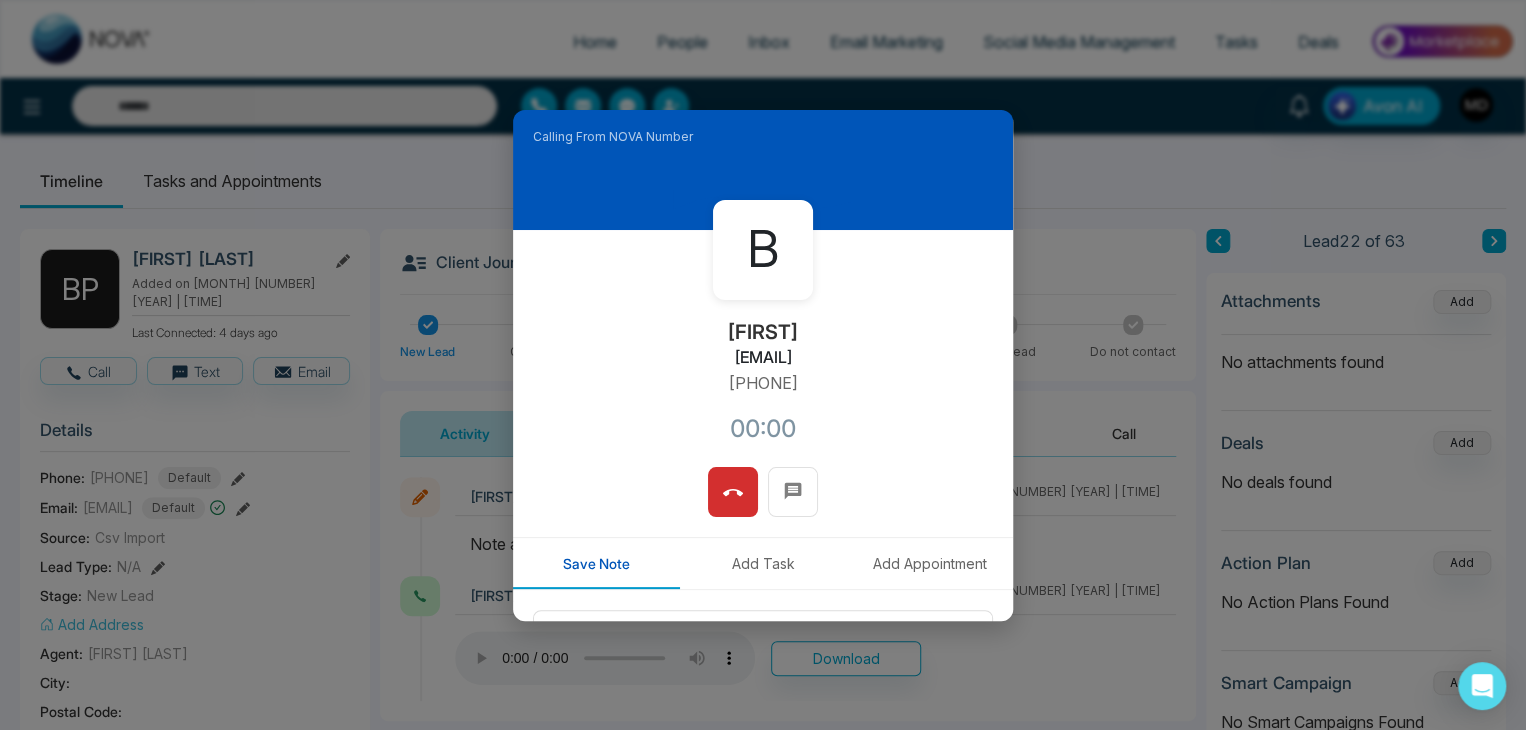 drag, startPoint x: 827, startPoint y: 388, endPoint x: 697, endPoint y: 387, distance: 130.00385 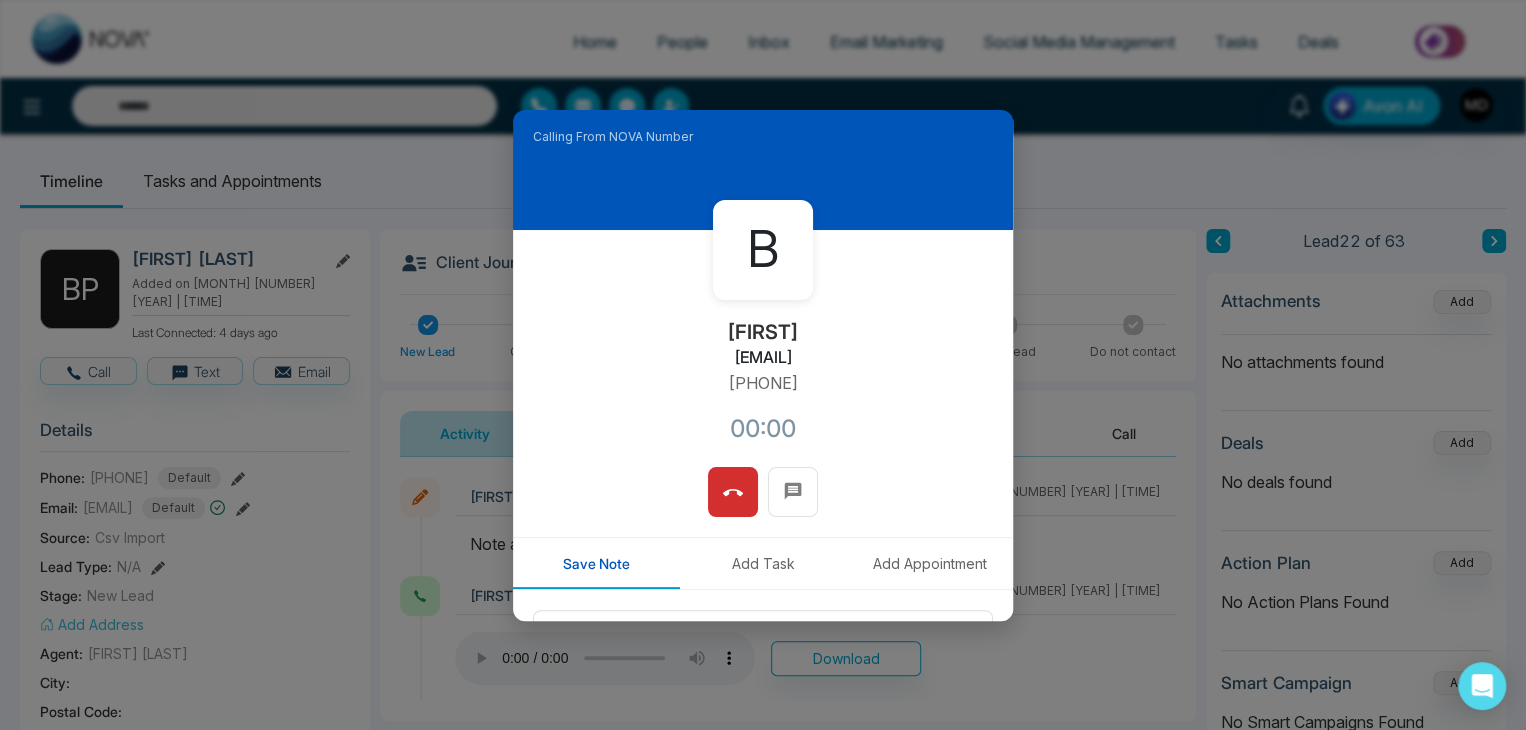 click on "B Benoit benoit@bowtierealtor.ca +16133070727 00:00" at bounding box center (763, 348) 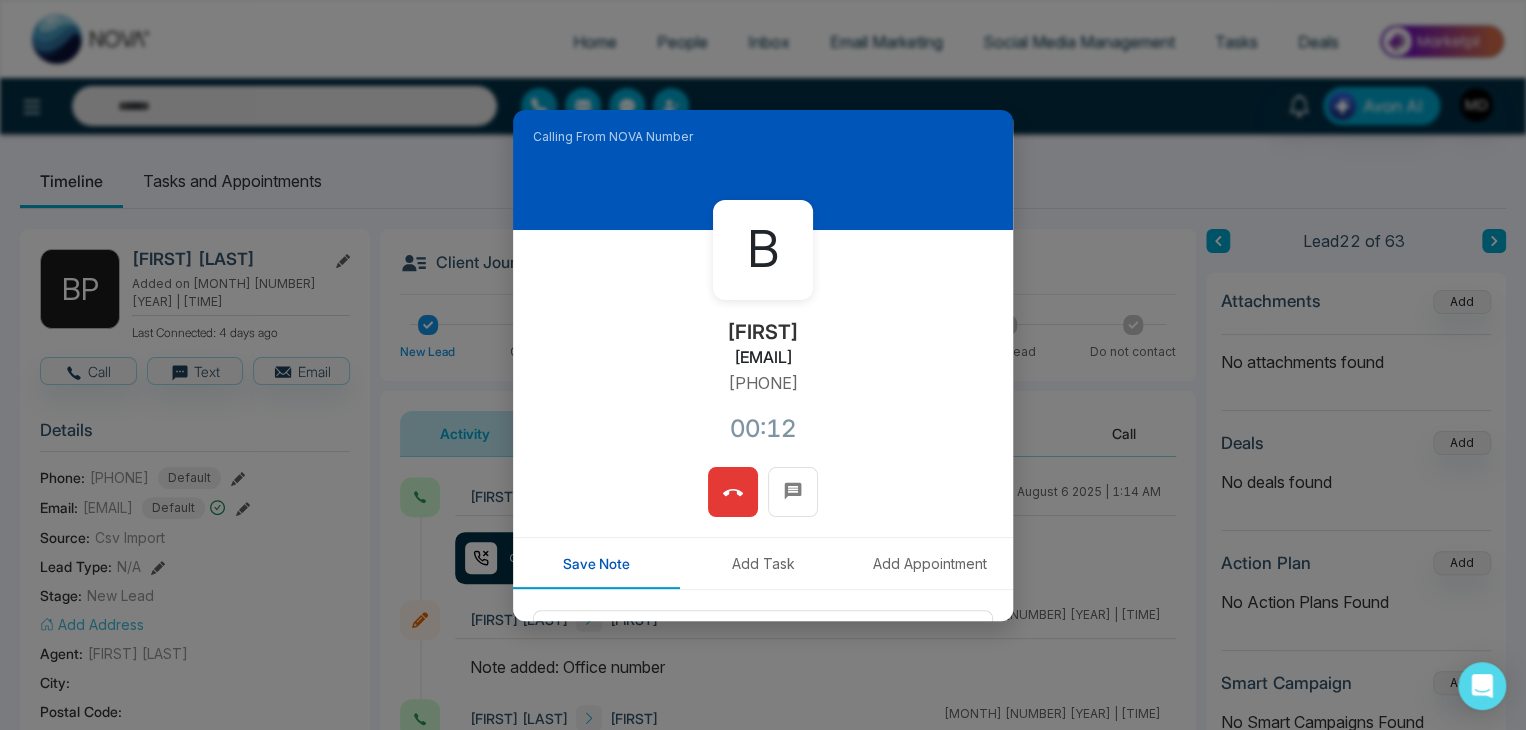 click at bounding box center [733, 492] 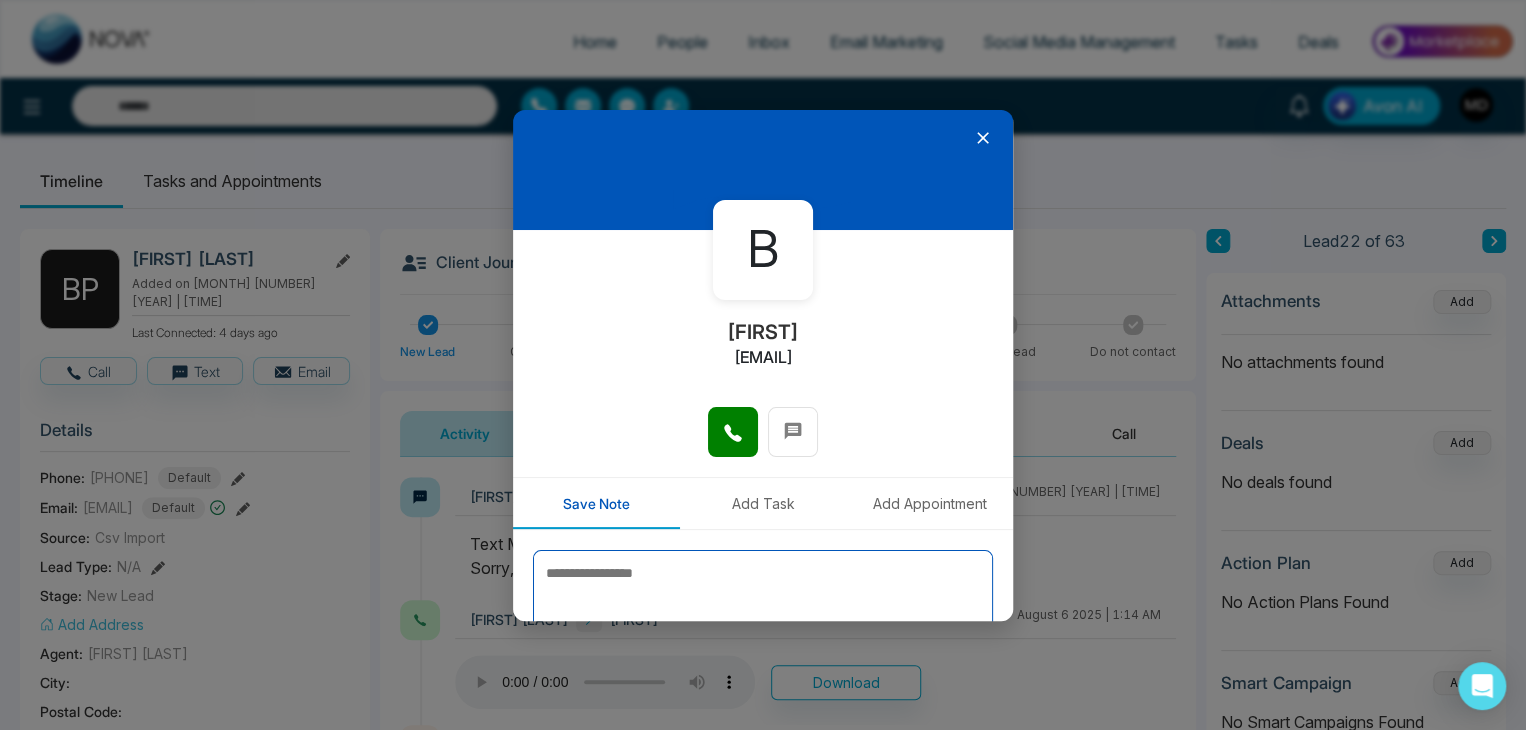 click at bounding box center (763, 600) 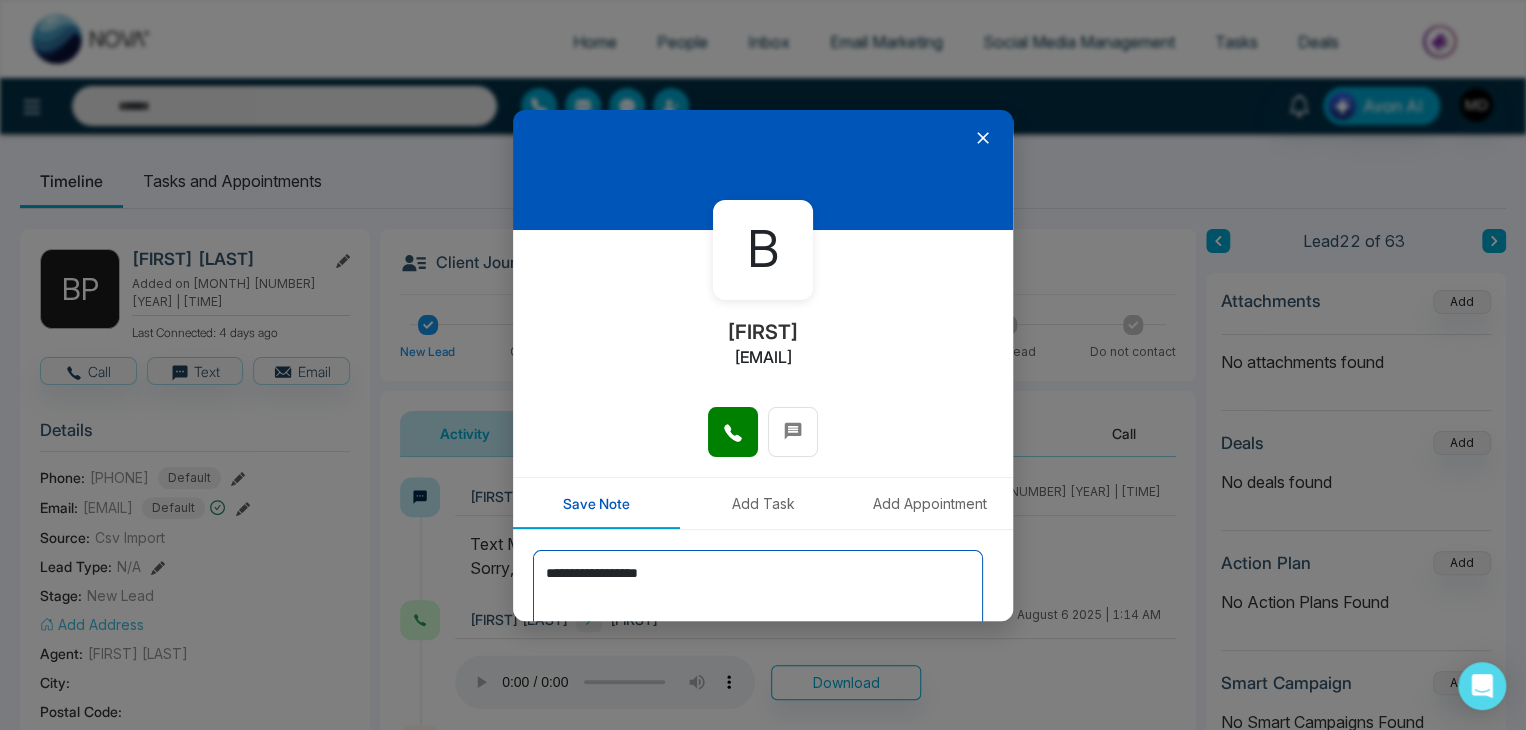scroll, scrollTop: 110, scrollLeft: 0, axis: vertical 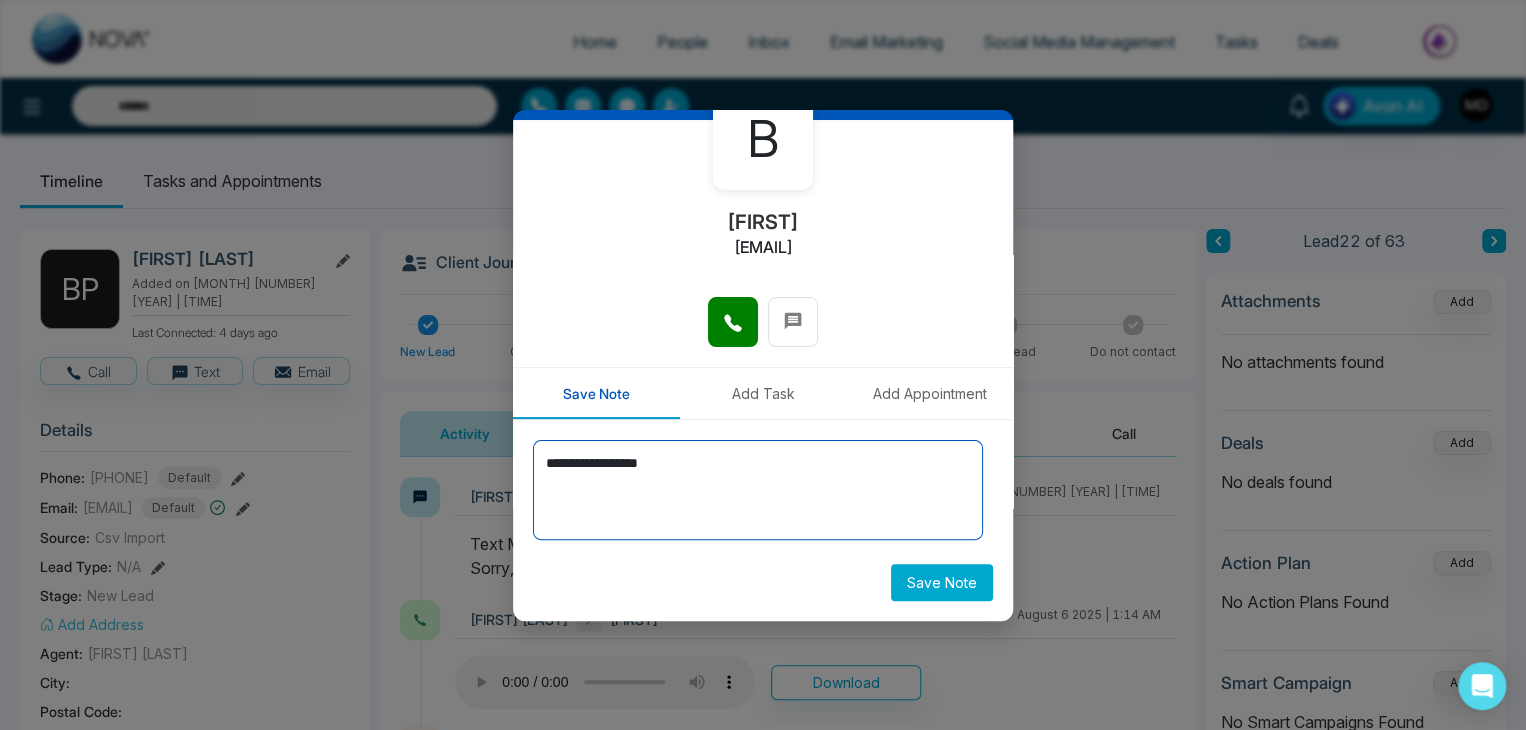 type on "**********" 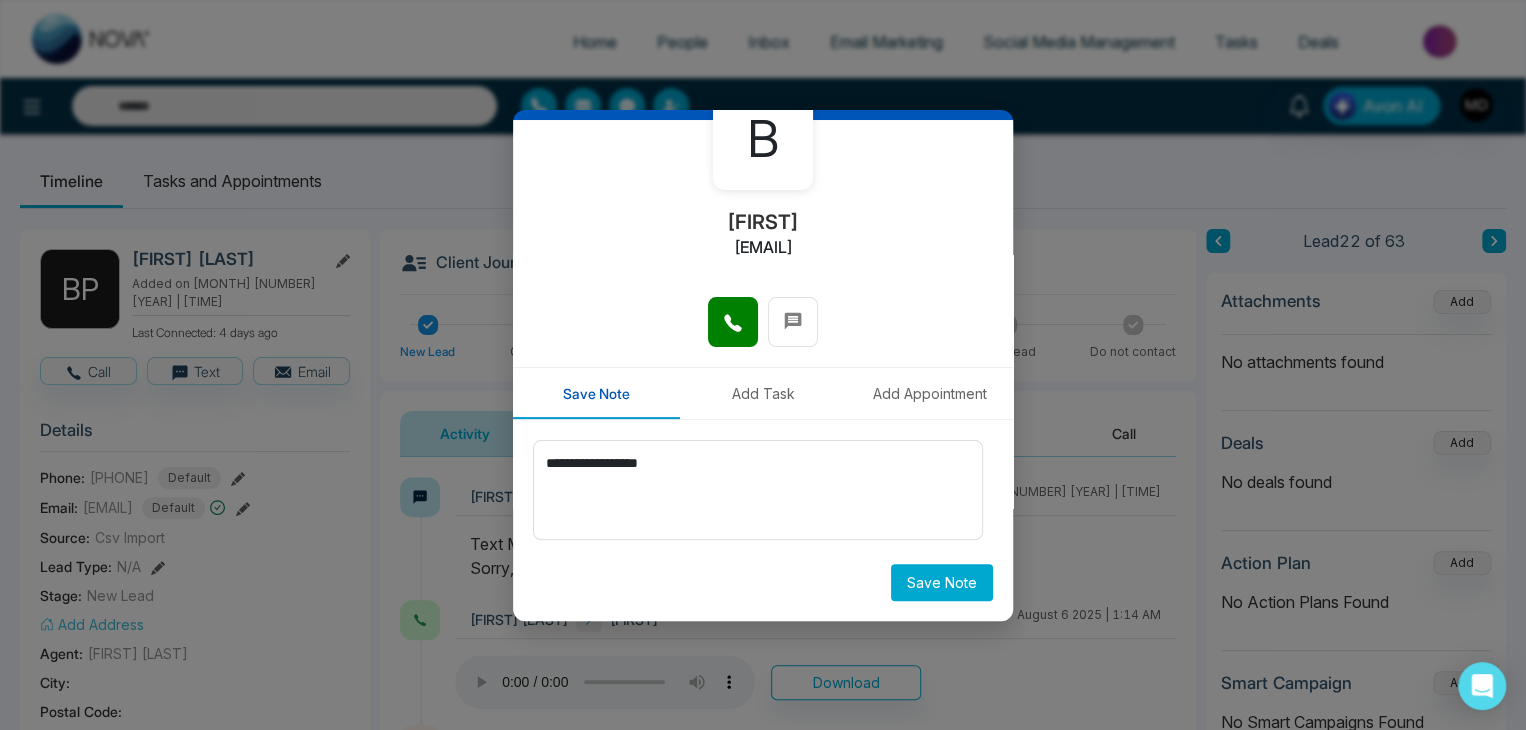 click on "Save Note" at bounding box center (942, 582) 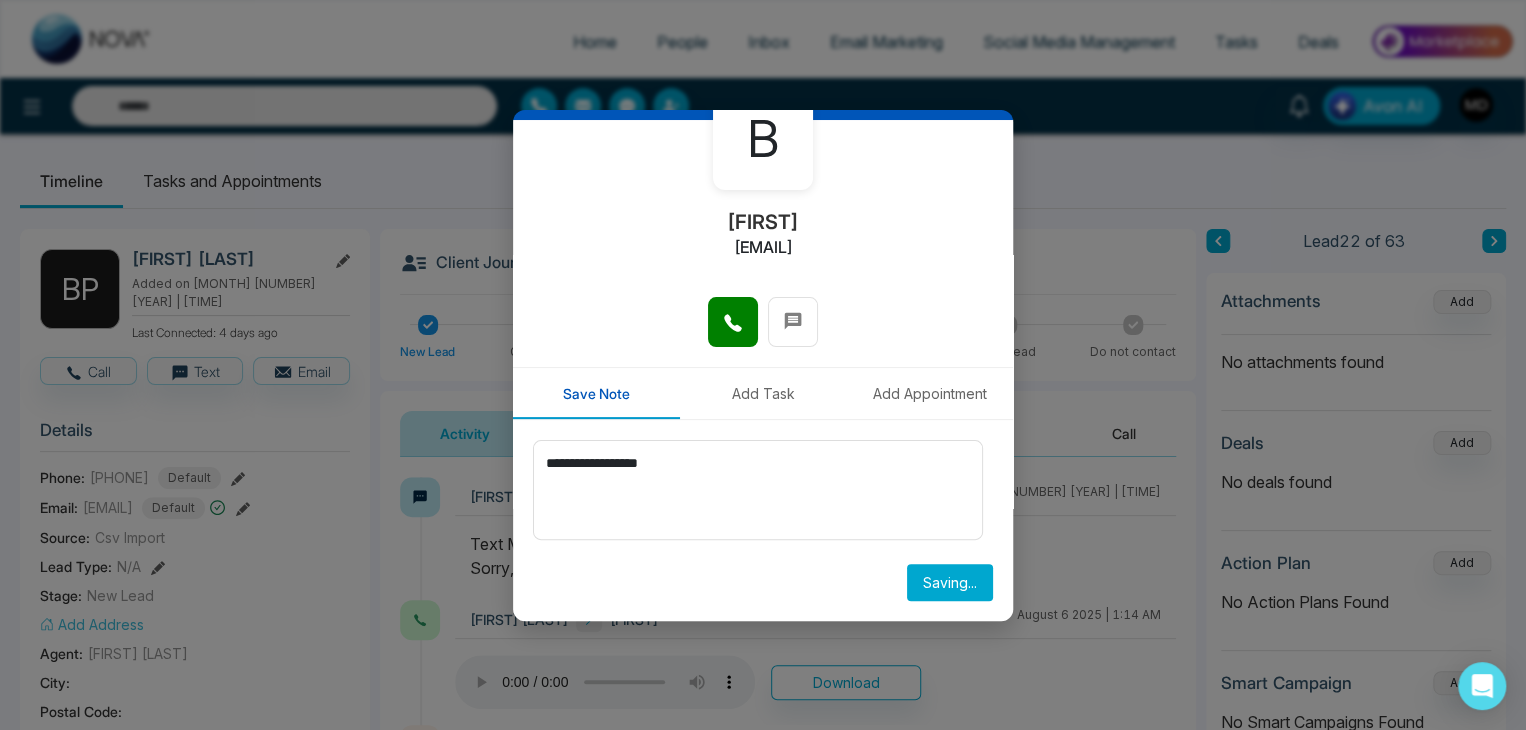 type 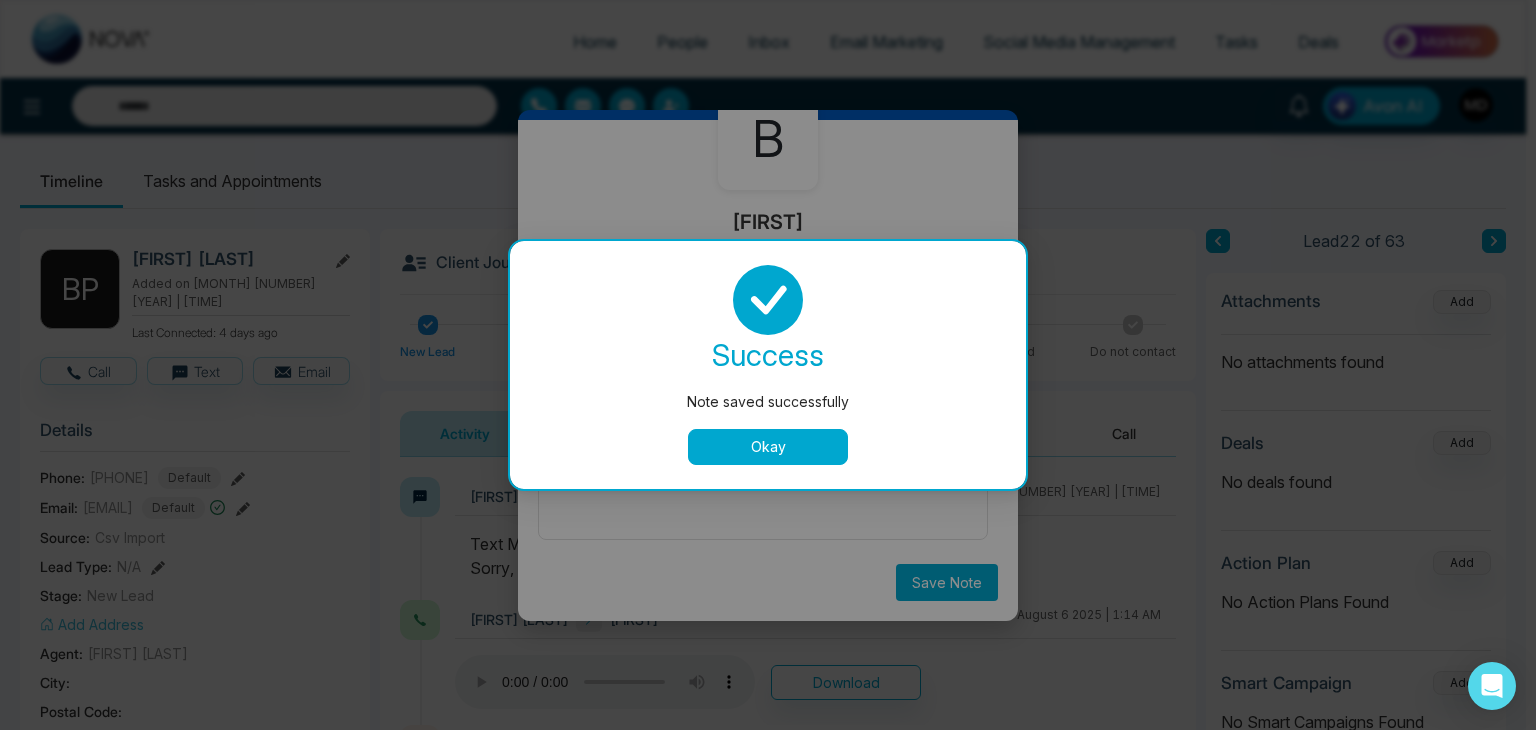 click on "Okay" at bounding box center (768, 447) 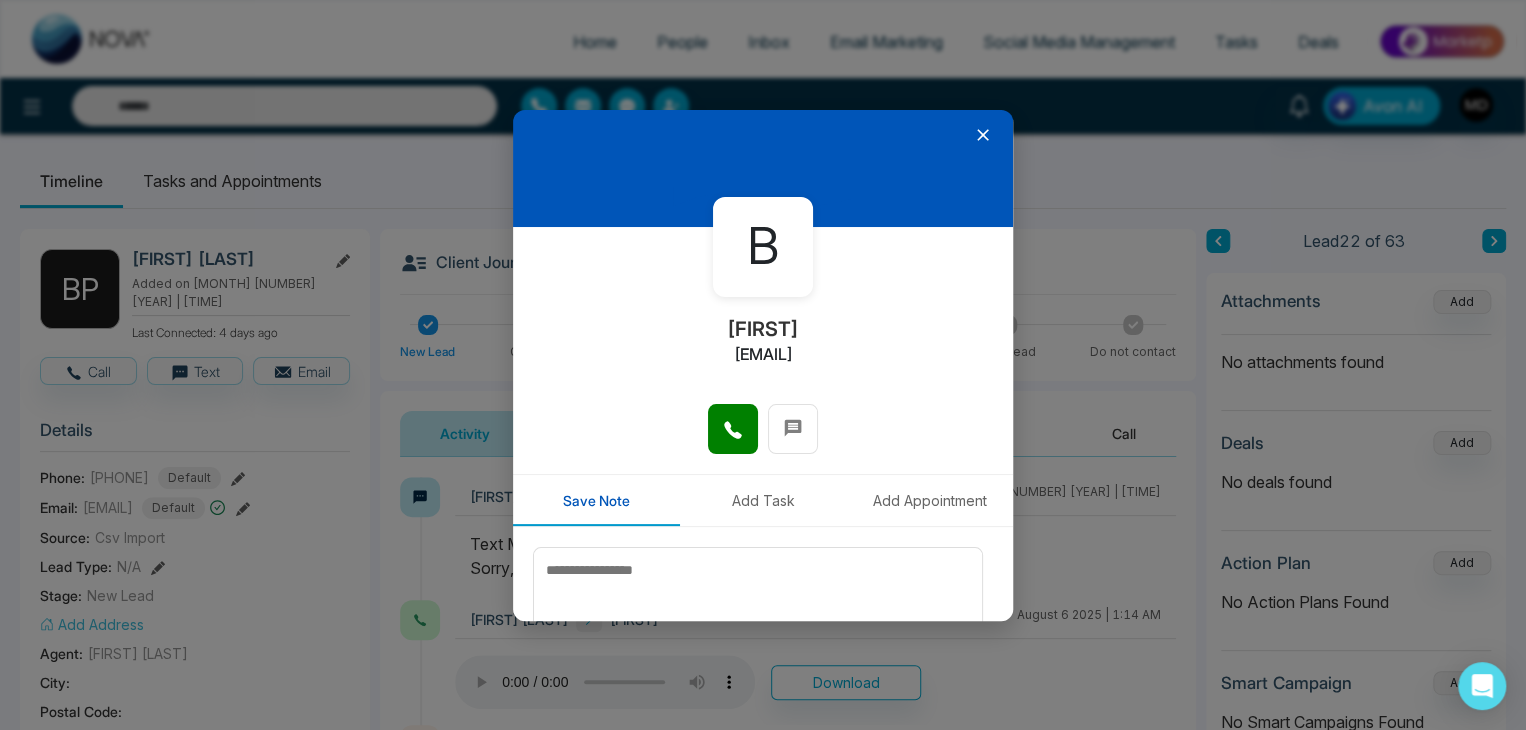 scroll, scrollTop: 0, scrollLeft: 0, axis: both 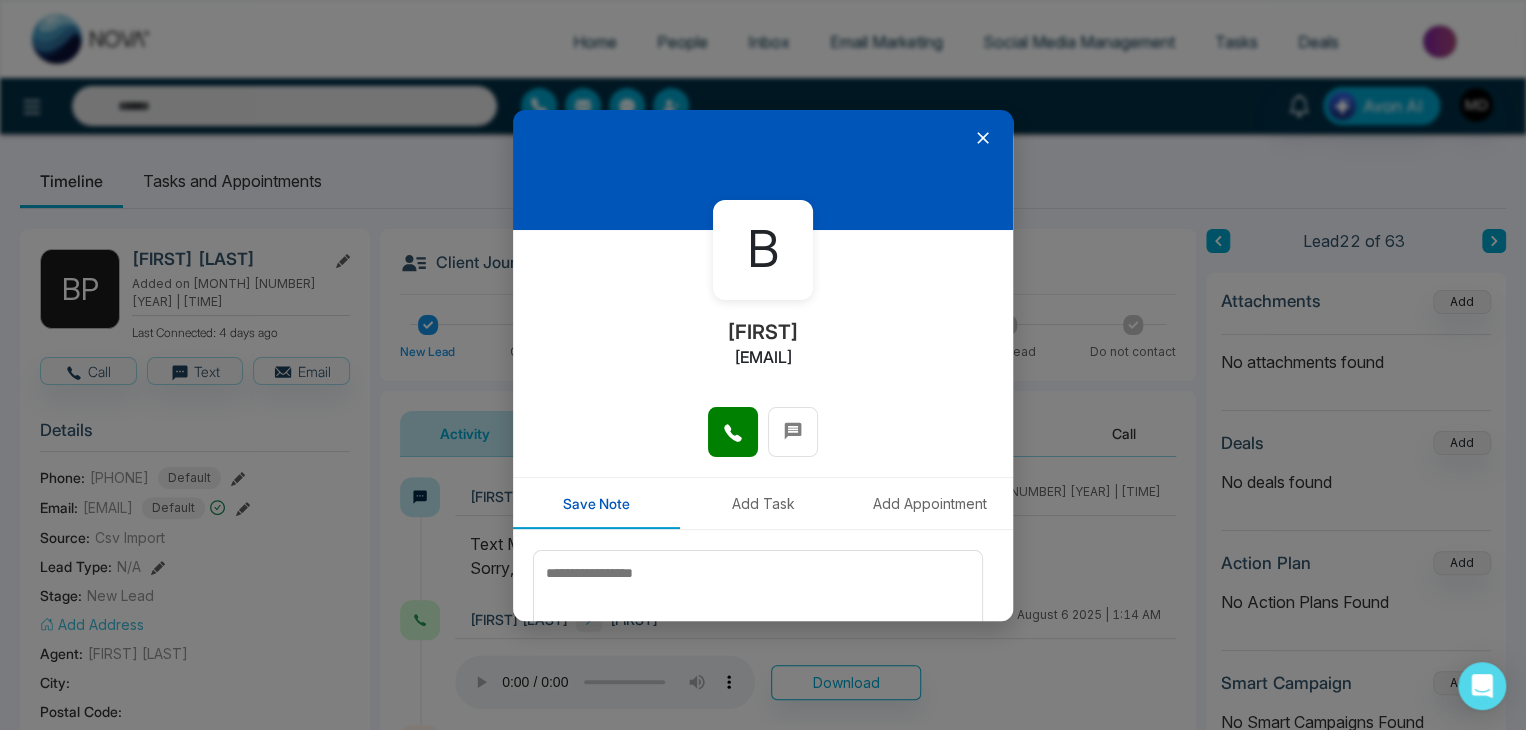 click 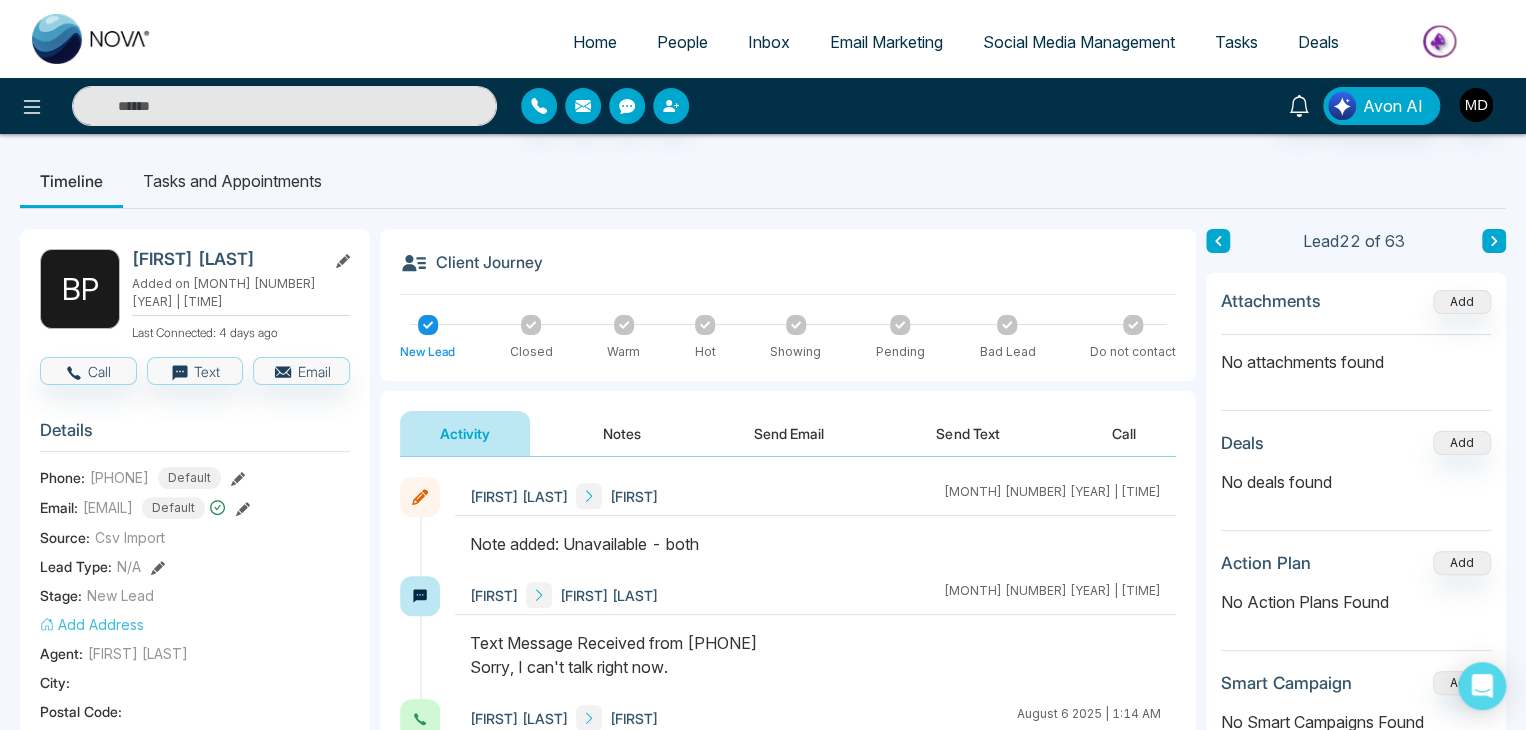 click 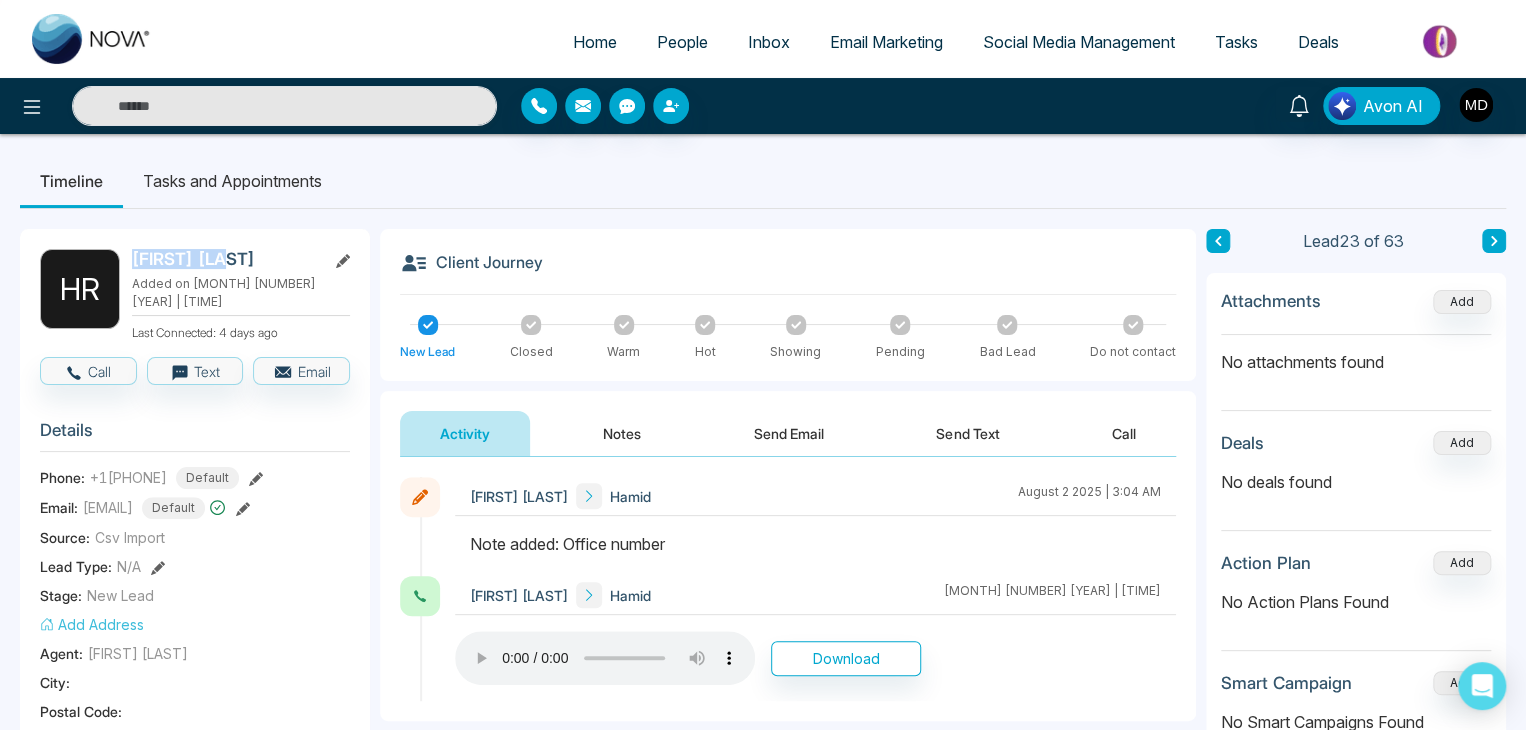 drag, startPoint x: 234, startPoint y: 255, endPoint x: 134, endPoint y: 265, distance: 100.49876 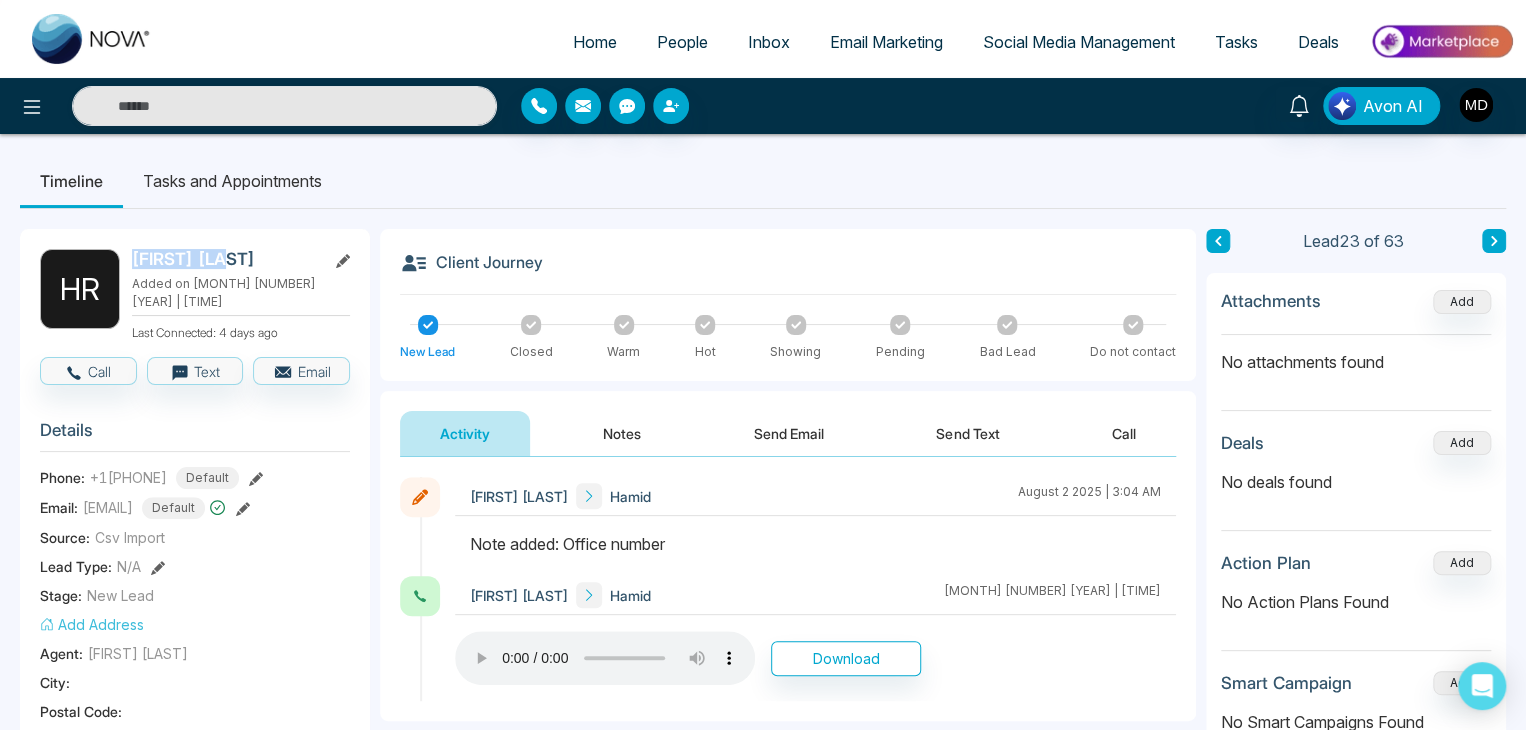 click on "Hamid Riahi" at bounding box center [225, 259] 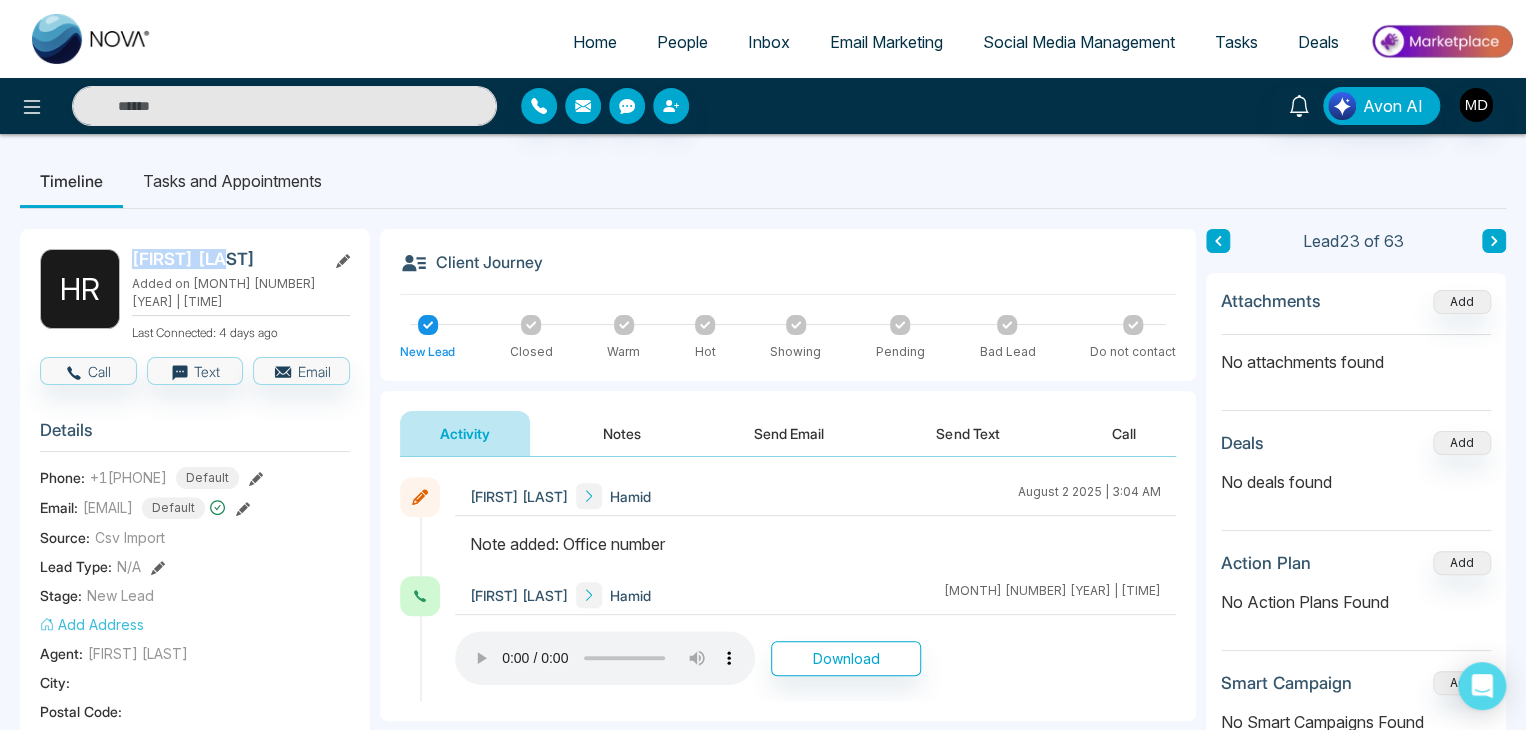 click 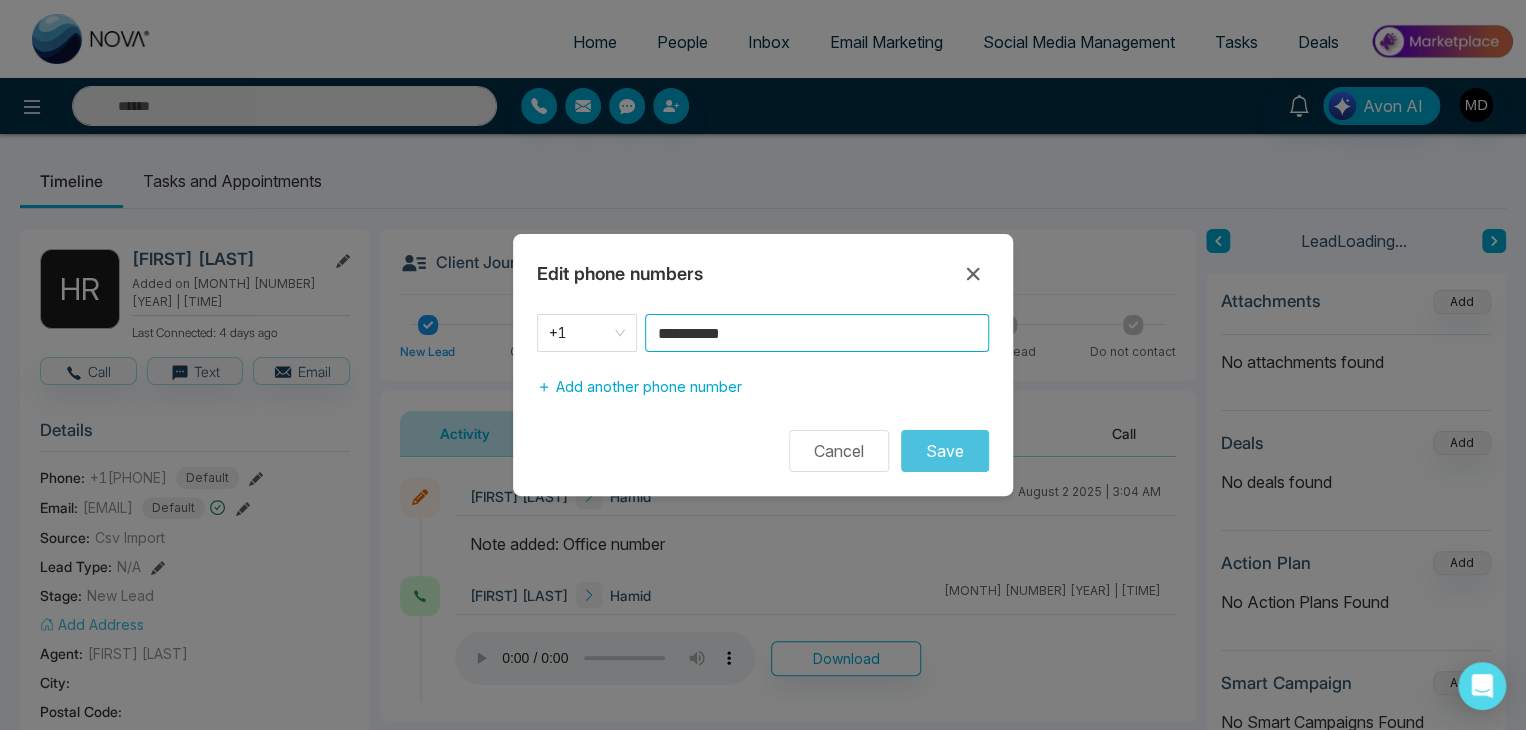 click on "**********" at bounding box center [817, 333] 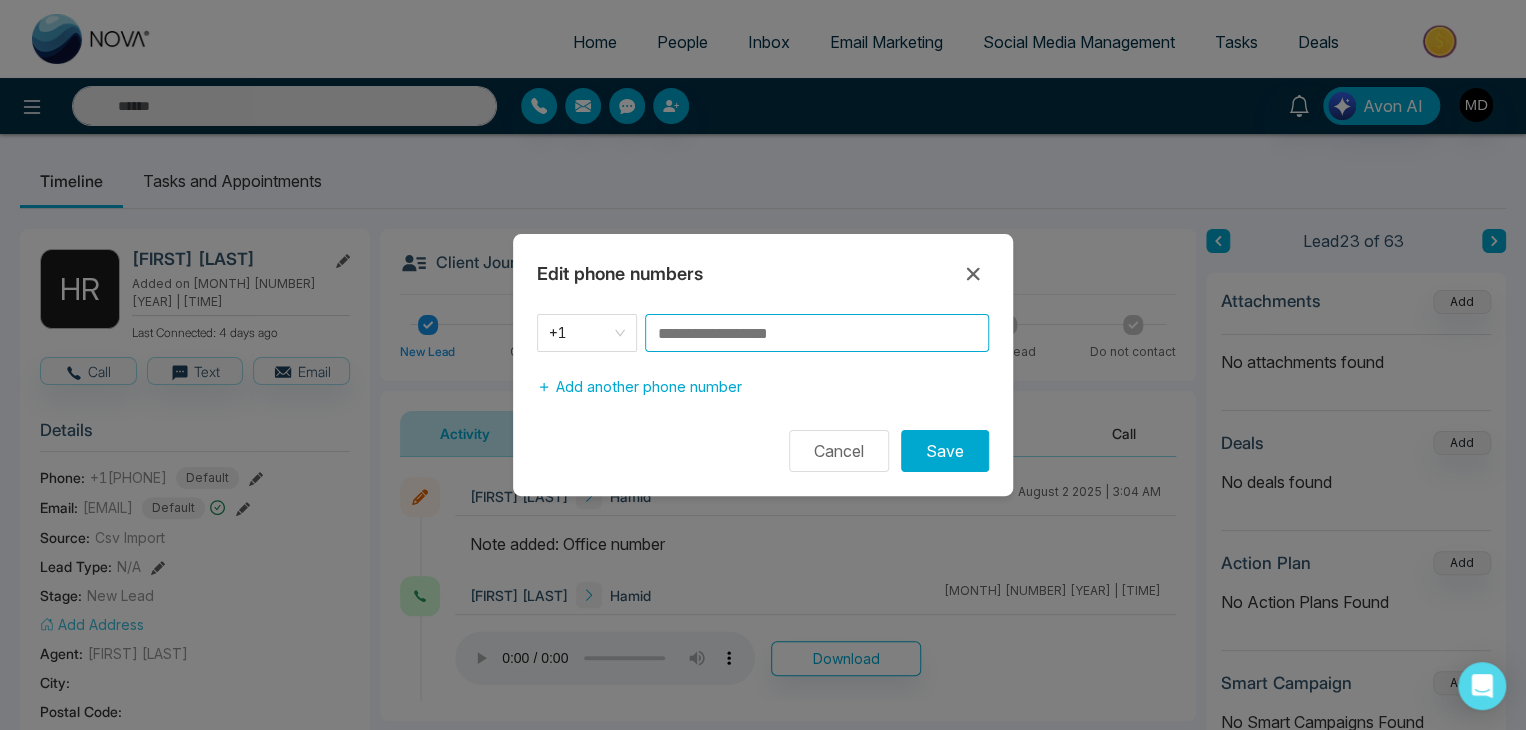 paste on "**********" 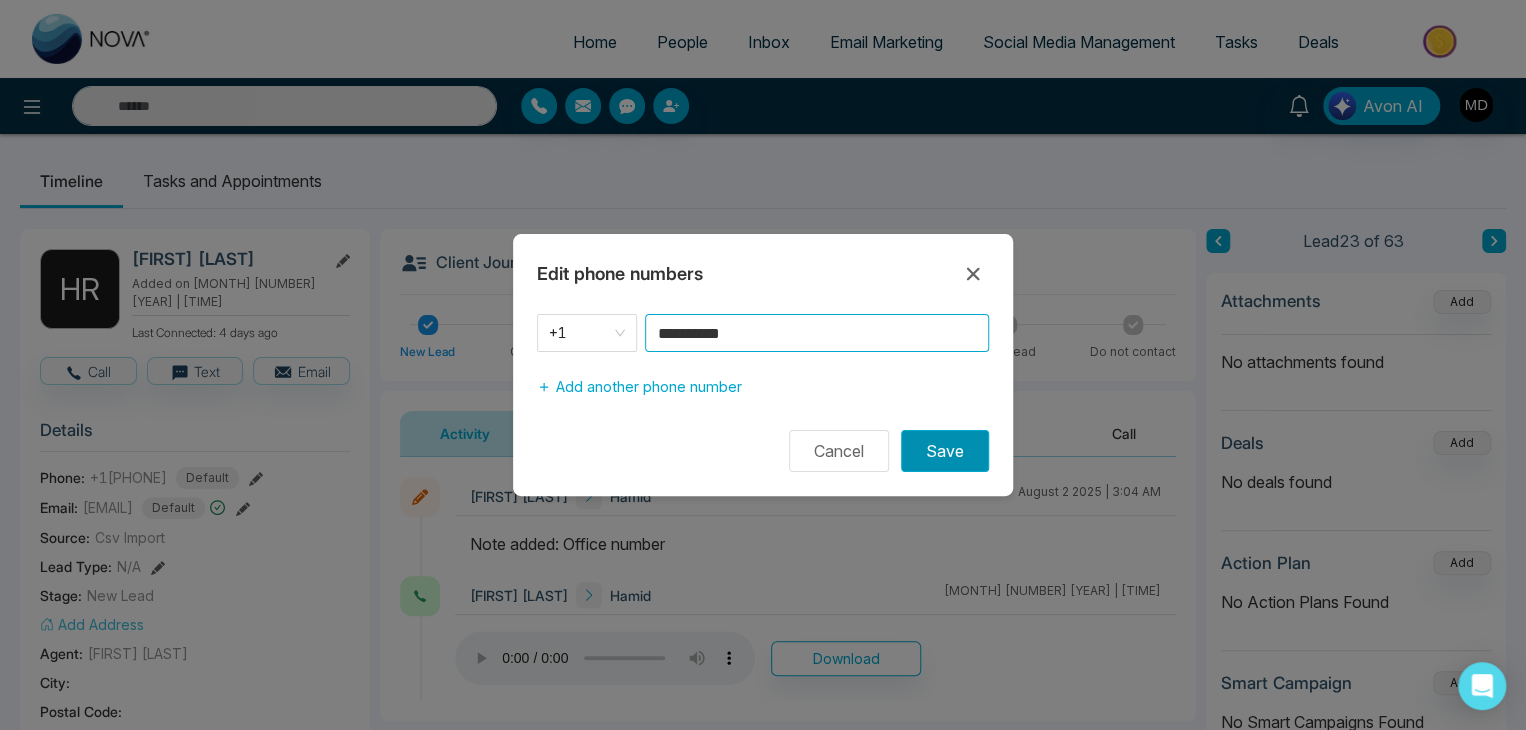 type on "**********" 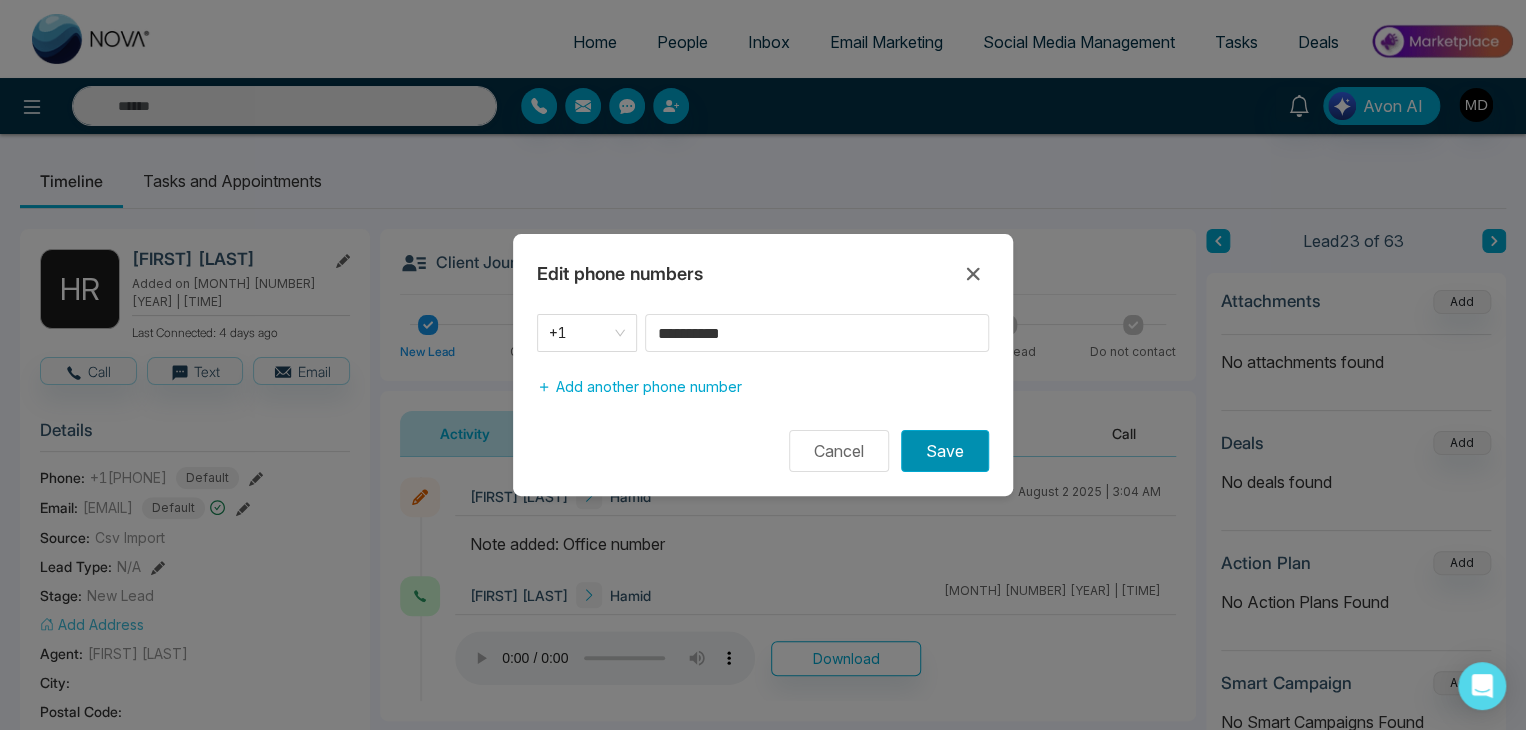click on "Save" at bounding box center (945, 451) 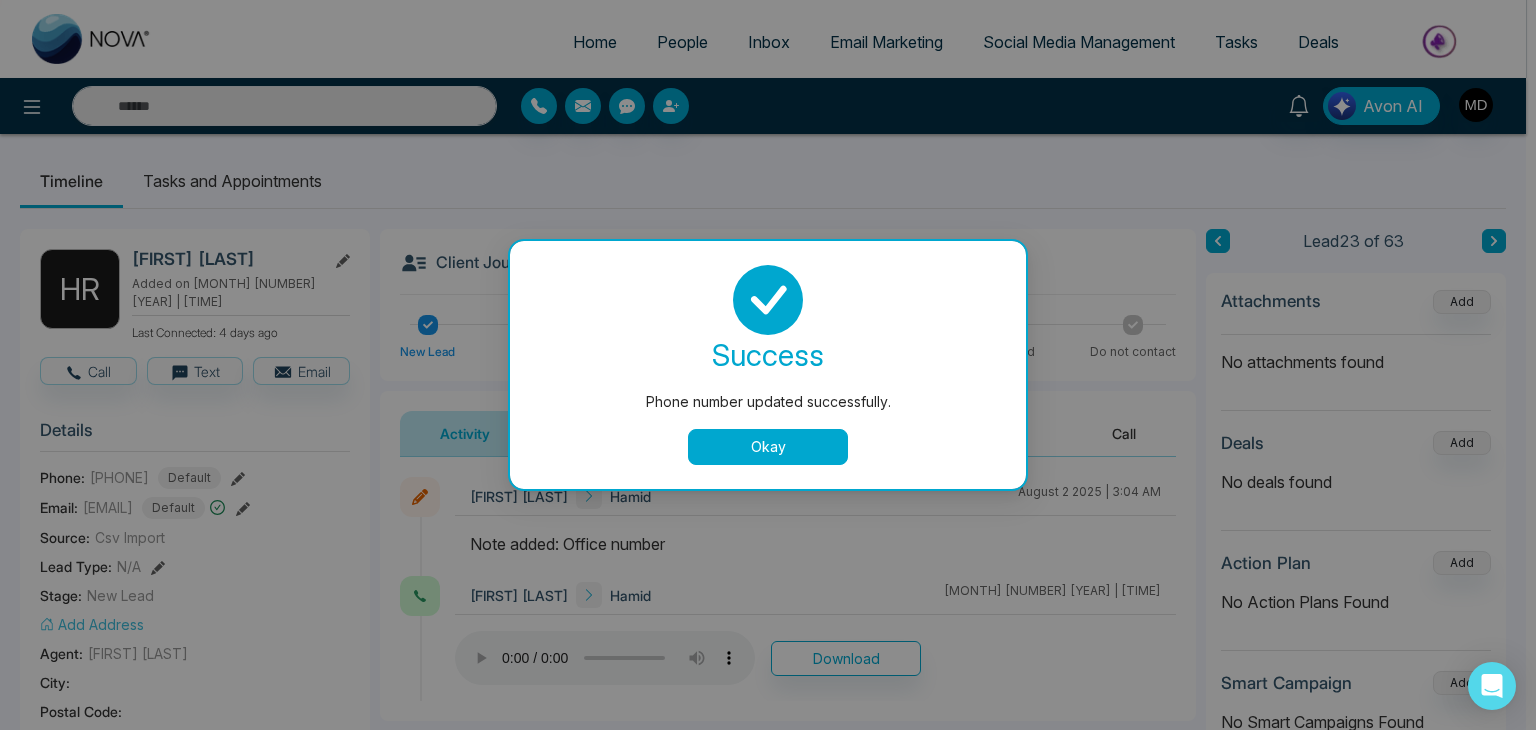 click on "Okay" at bounding box center [768, 447] 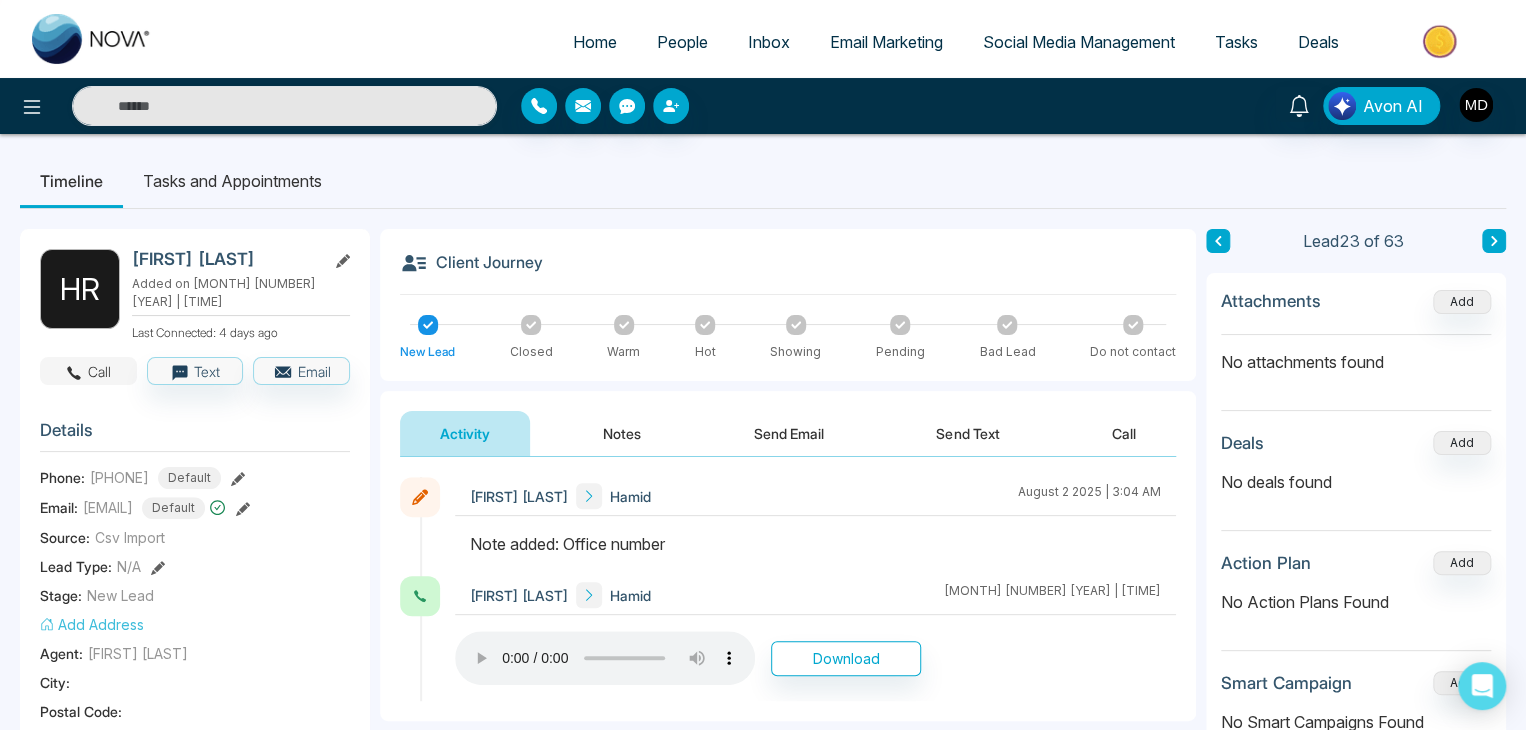 click 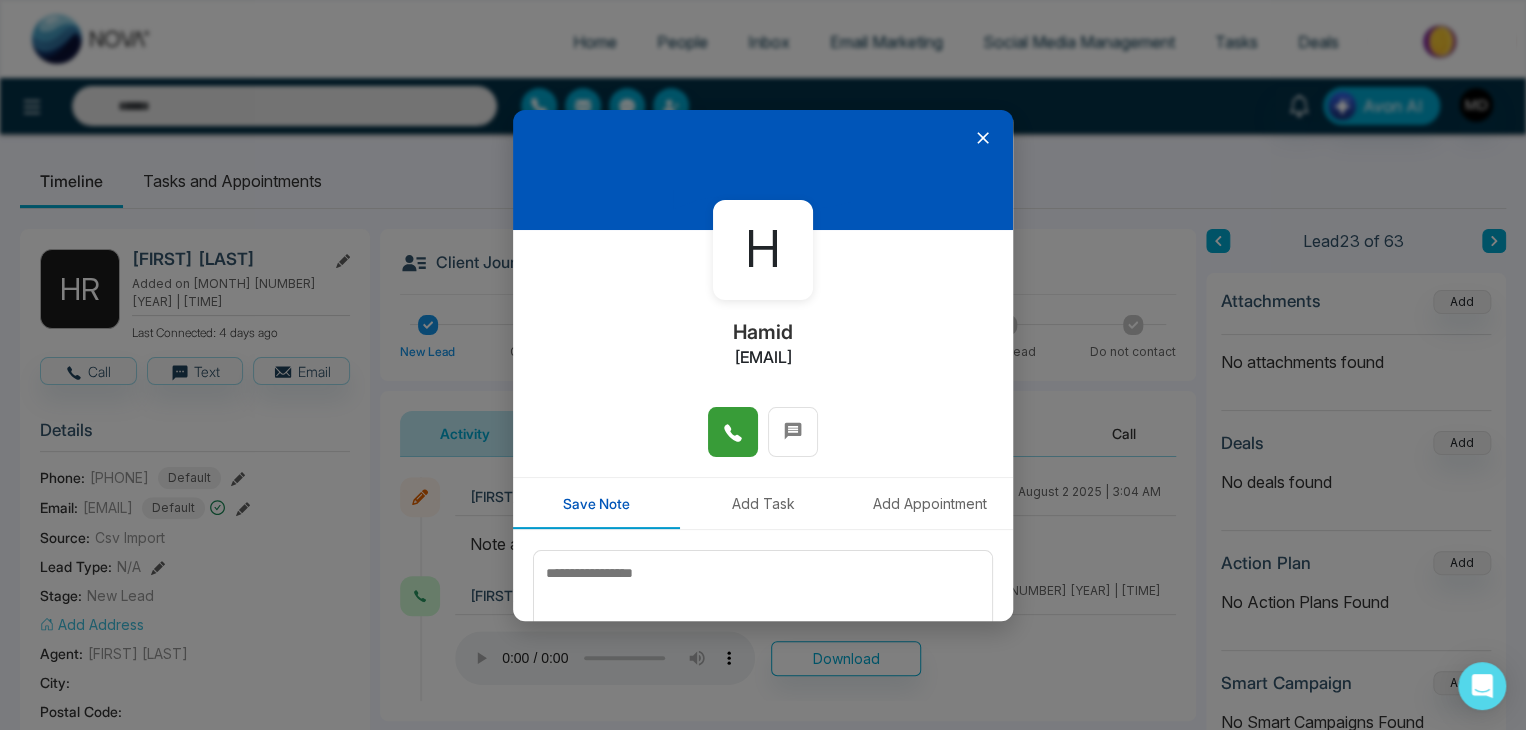 click 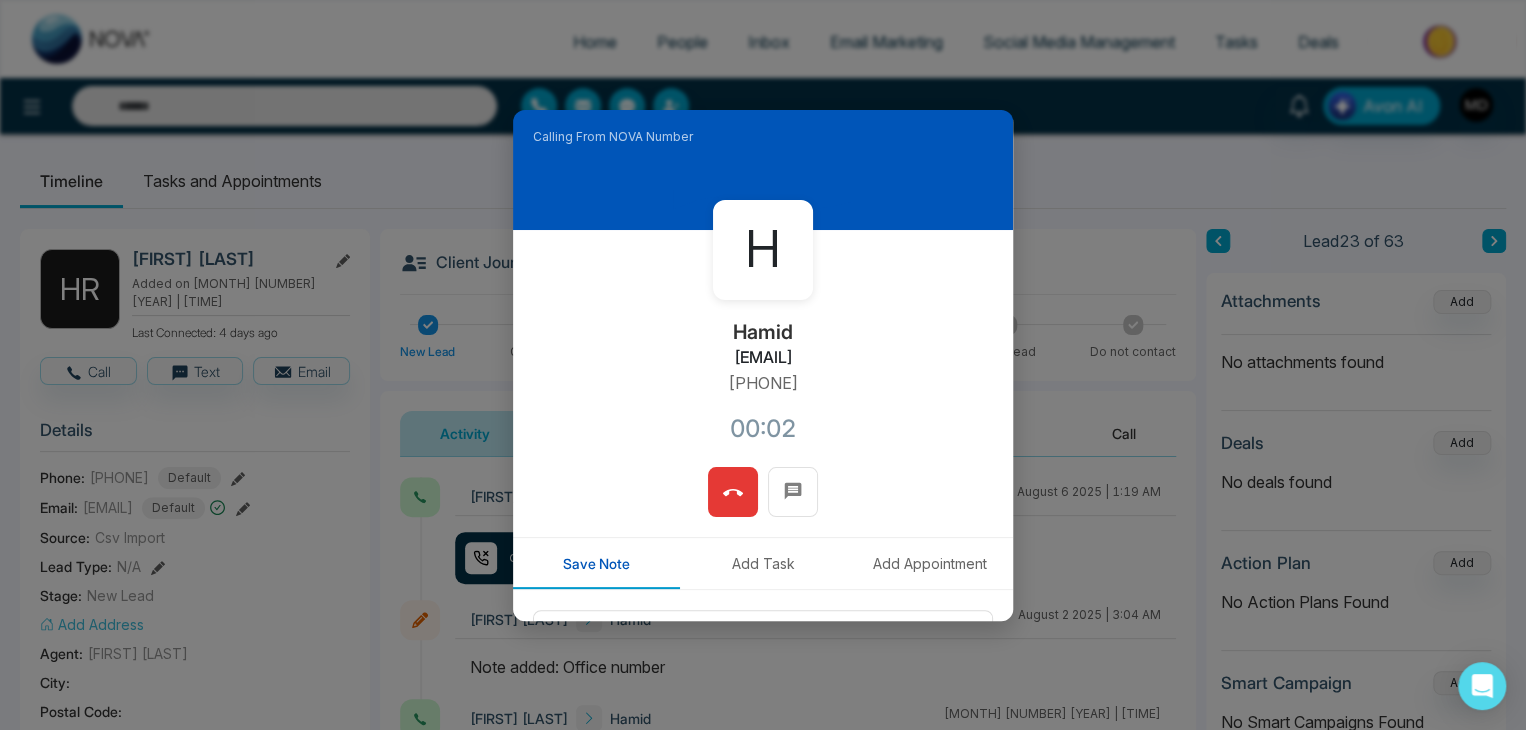 drag, startPoint x: 824, startPoint y: 382, endPoint x: 699, endPoint y: 380, distance: 125.016 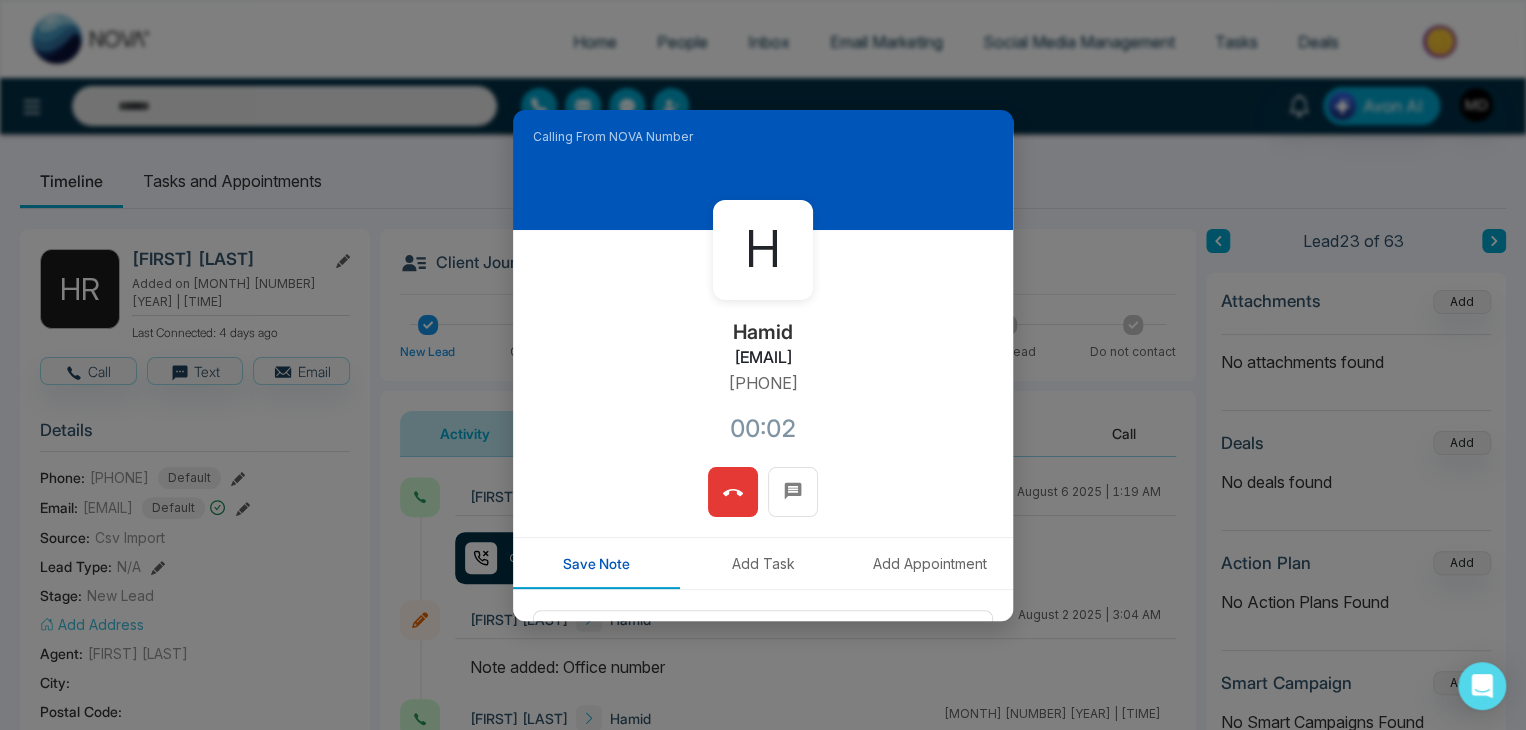 click on "H Hamid hamid@hamidriahi.com +16132524797 00:02" at bounding box center (763, 348) 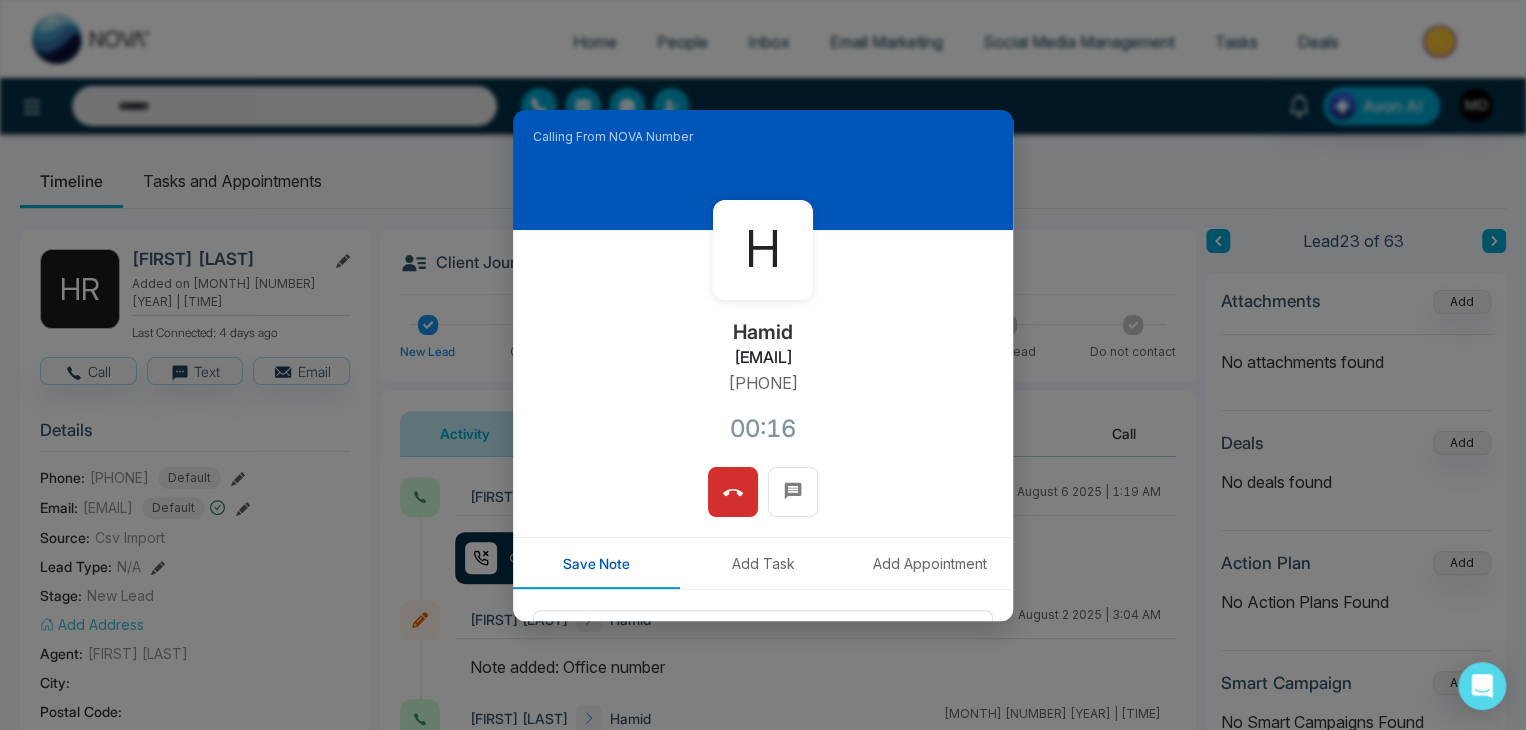 click at bounding box center (733, 492) 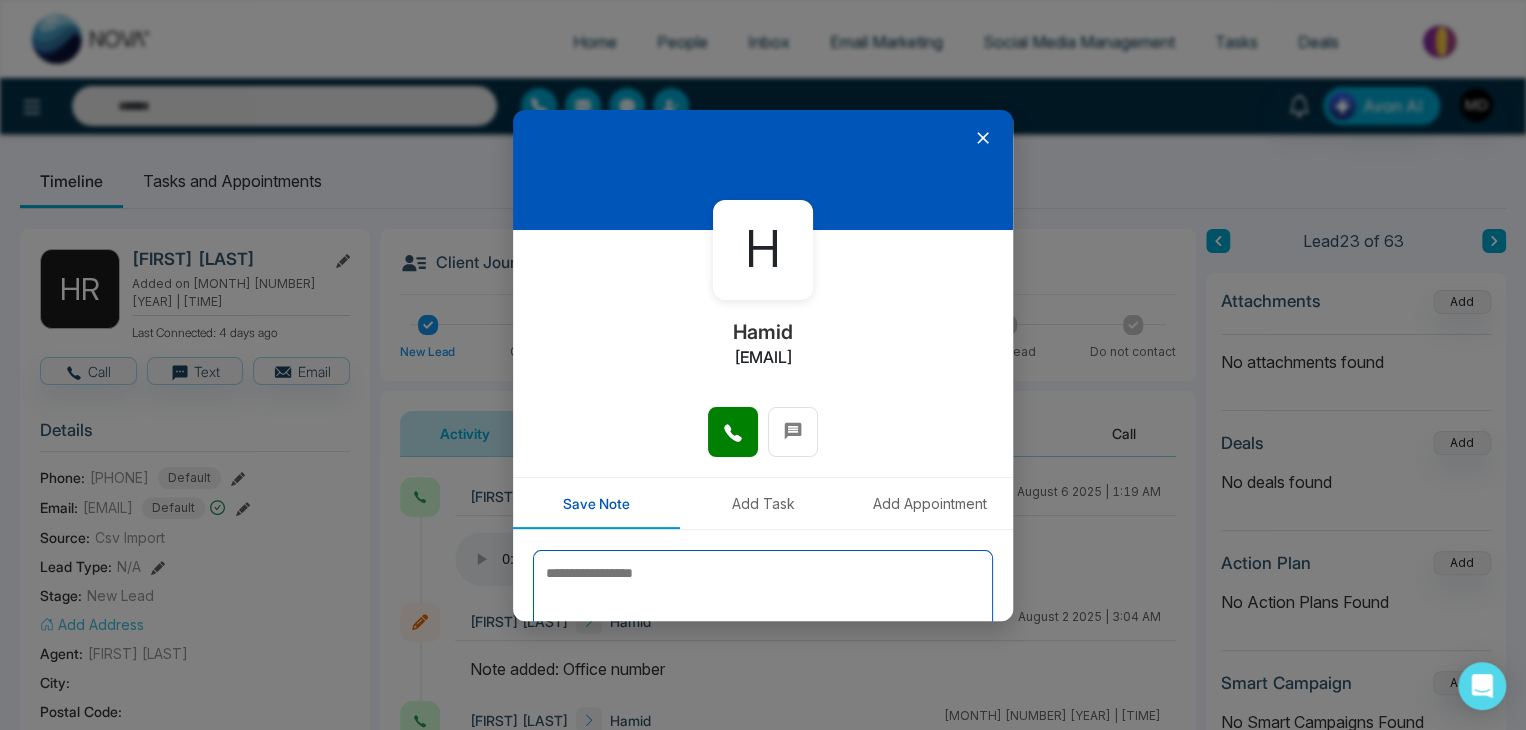 click at bounding box center (763, 600) 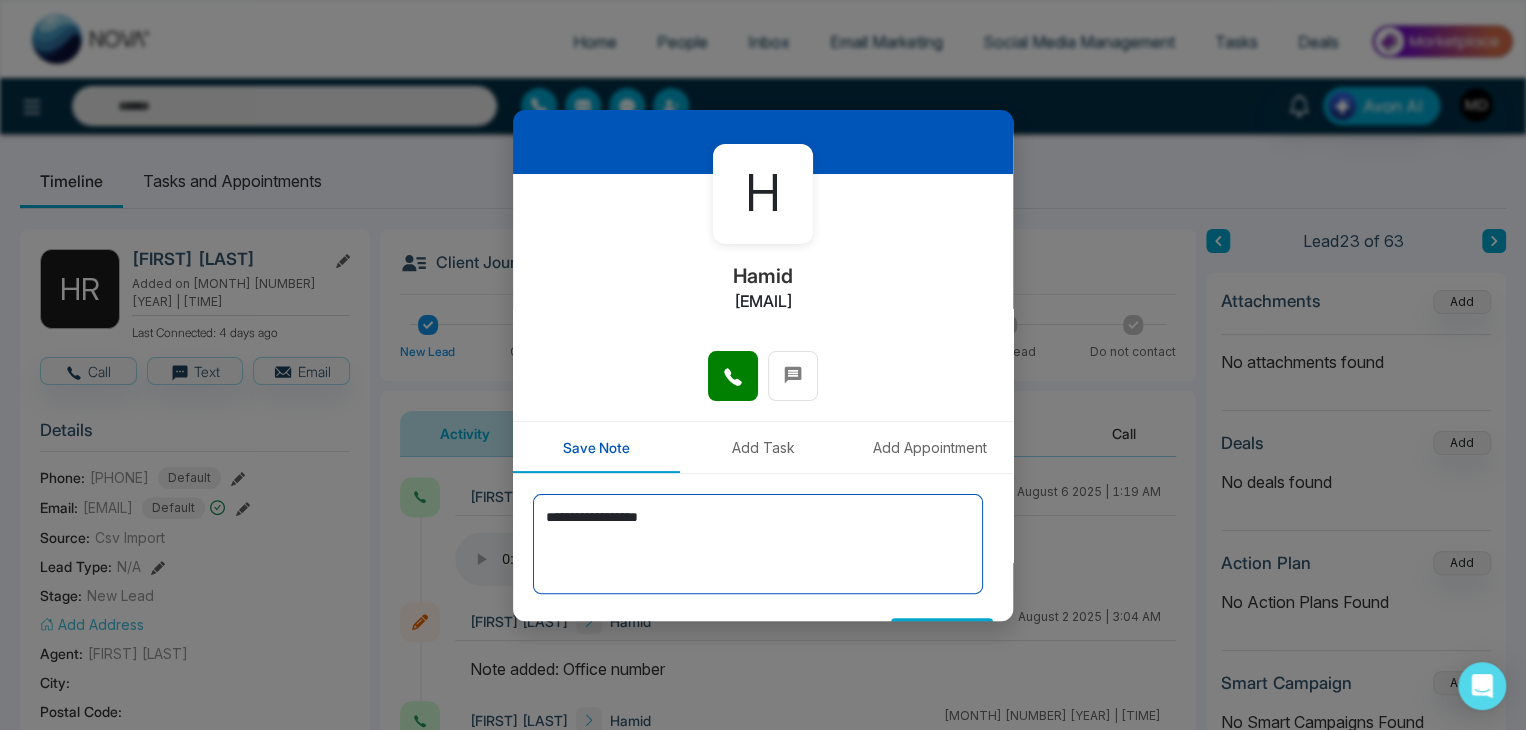 scroll, scrollTop: 110, scrollLeft: 0, axis: vertical 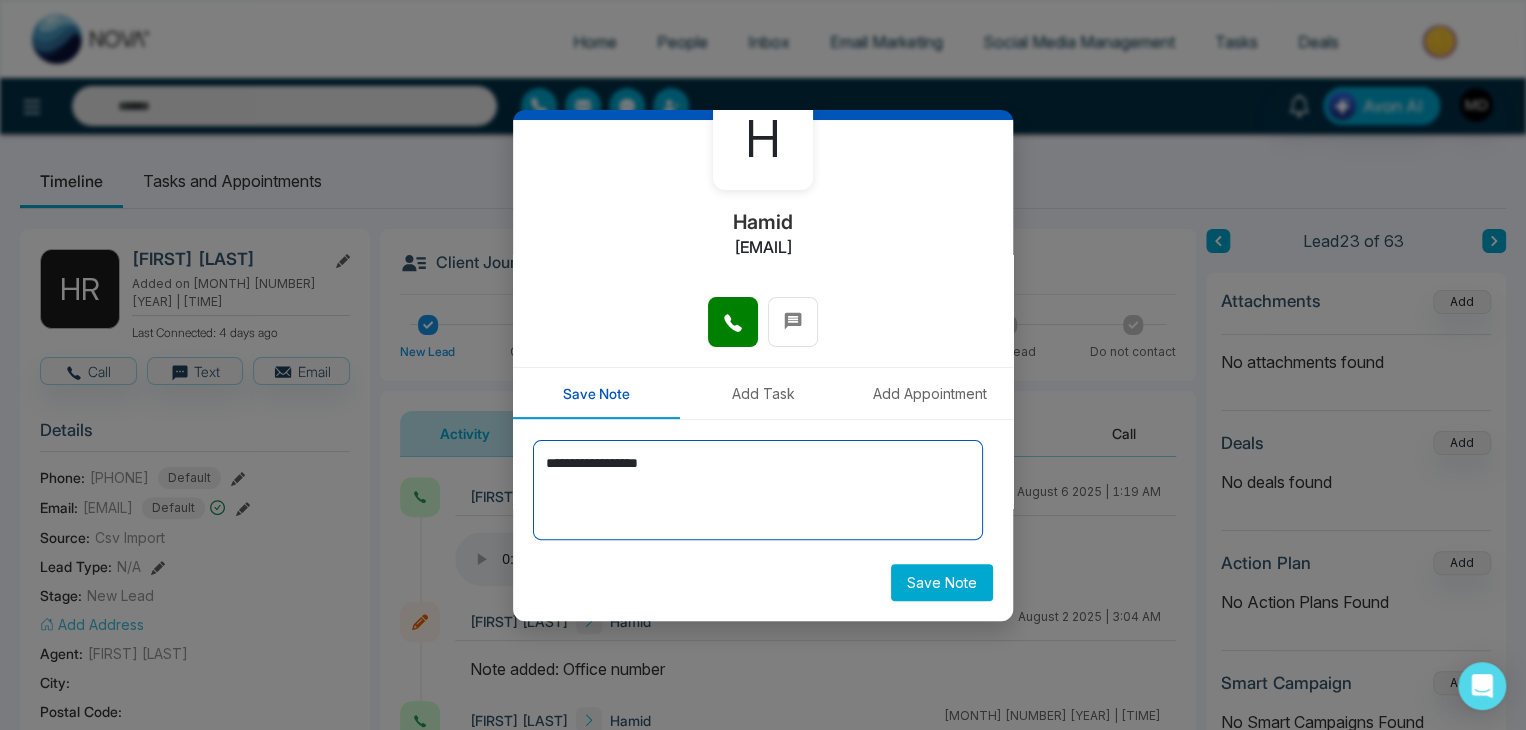 type on "**********" 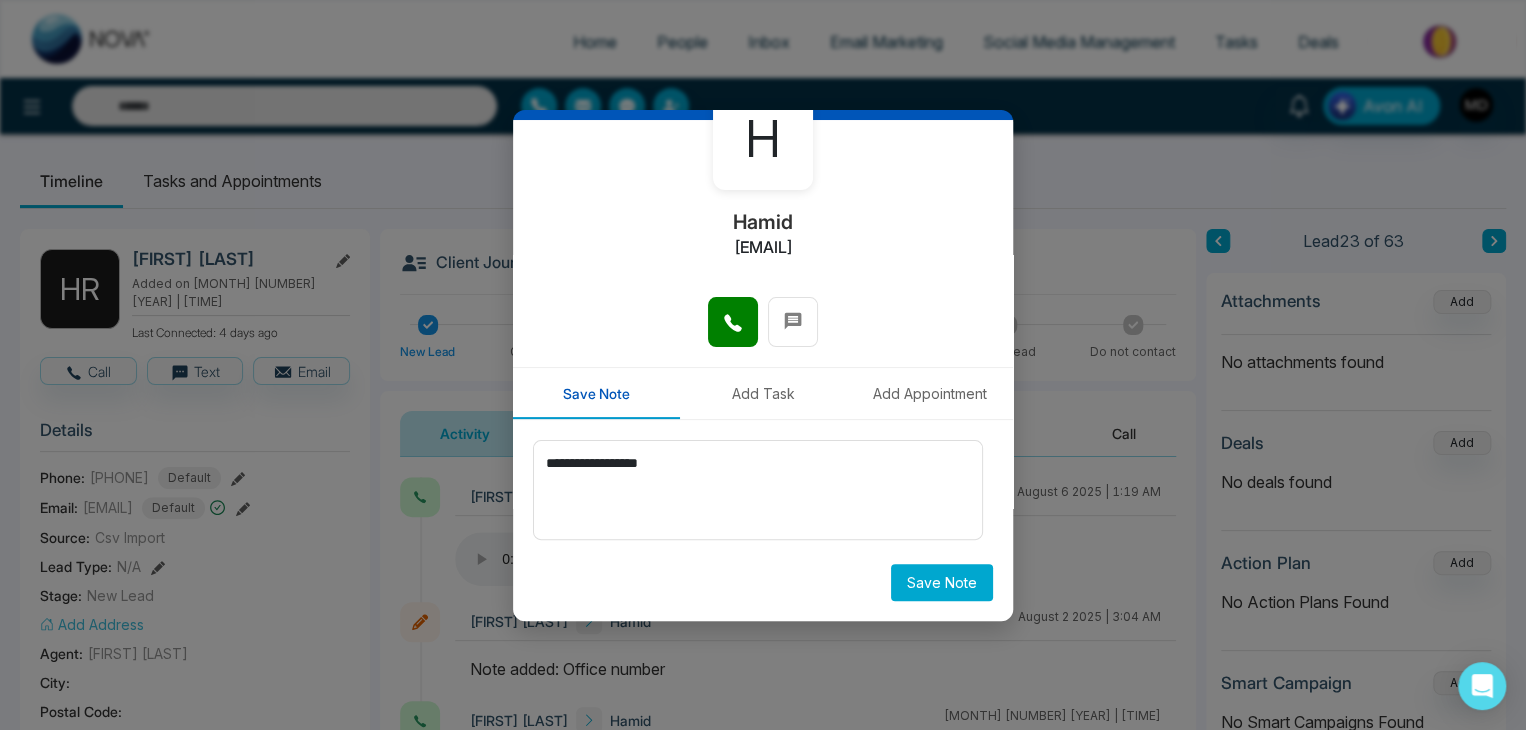 click on "Save Note" at bounding box center [942, 582] 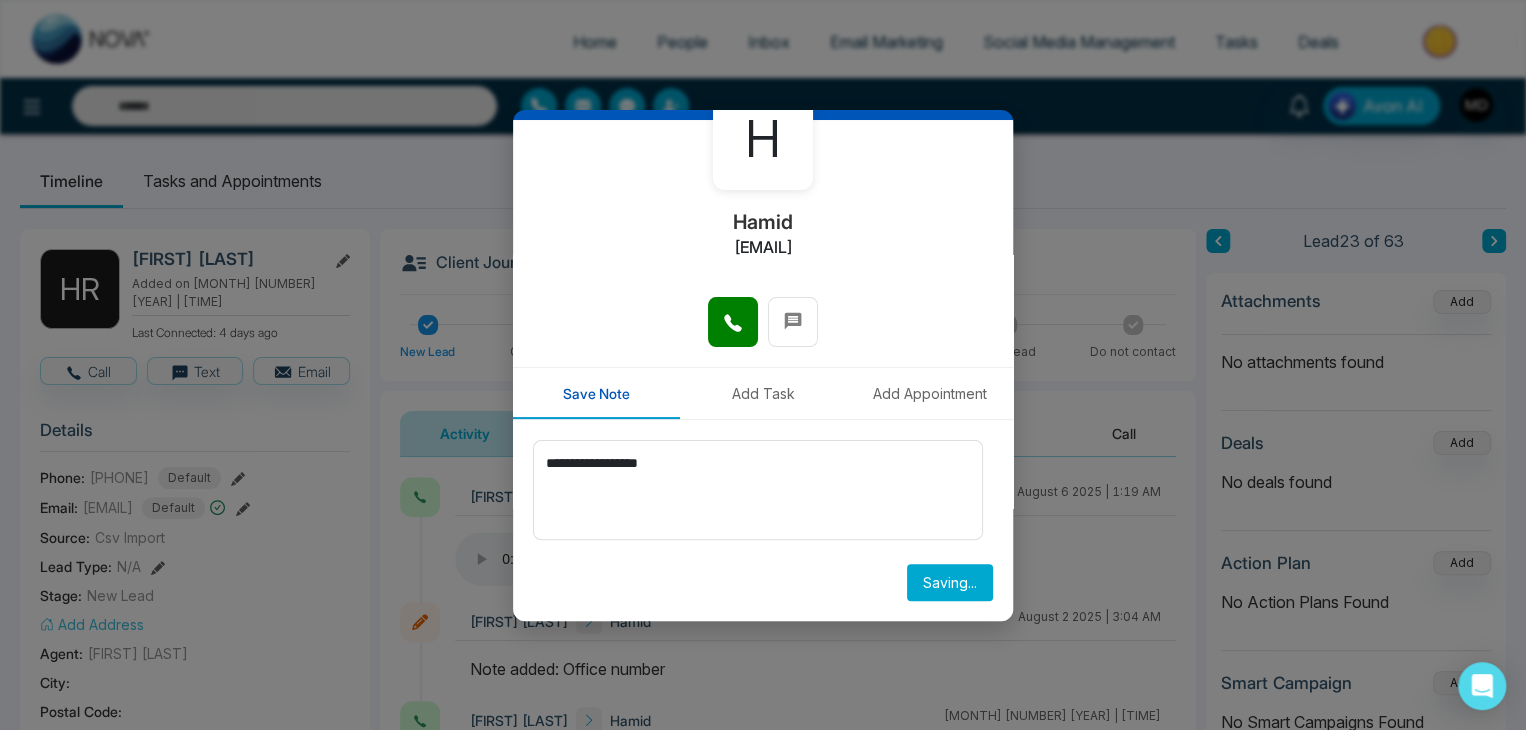 type 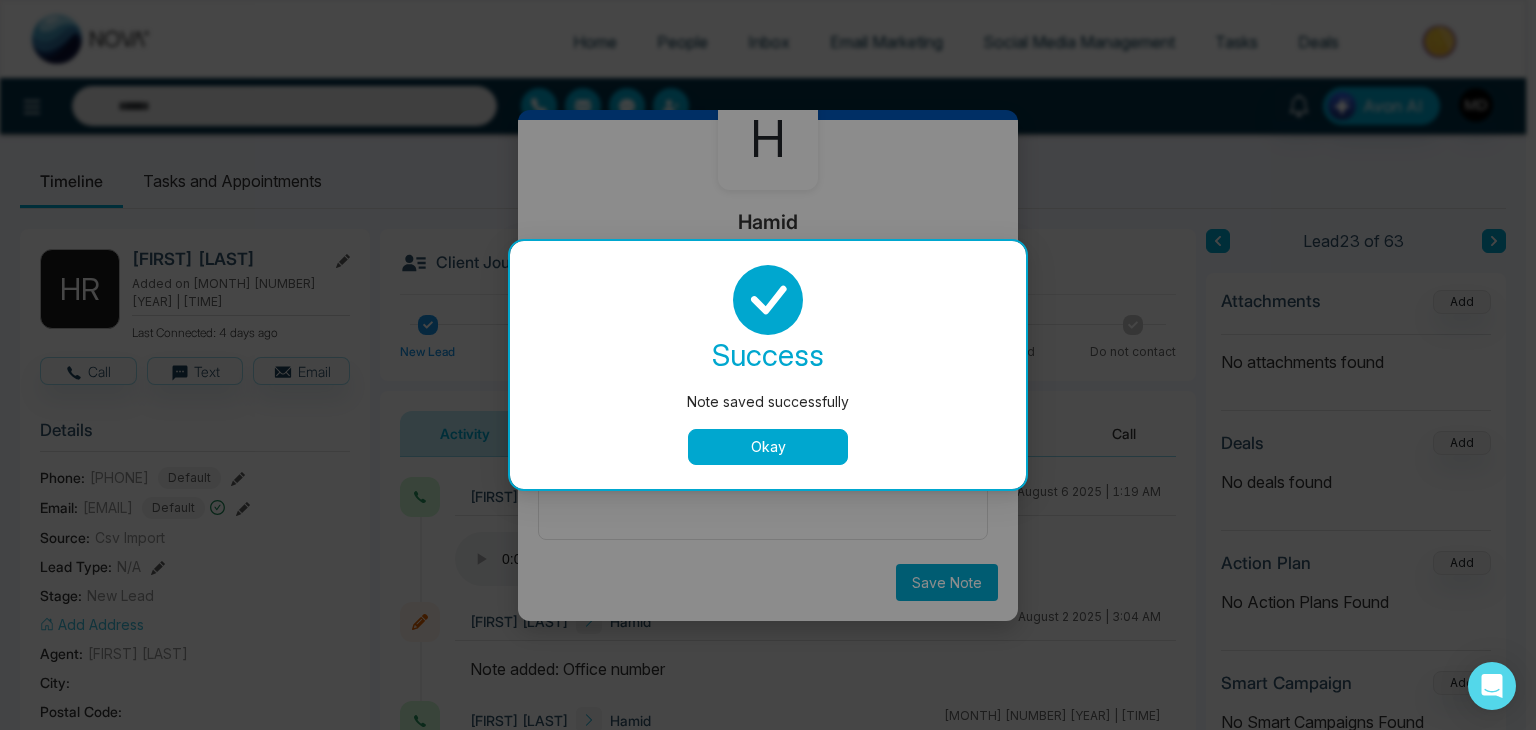 click on "Okay" at bounding box center (768, 447) 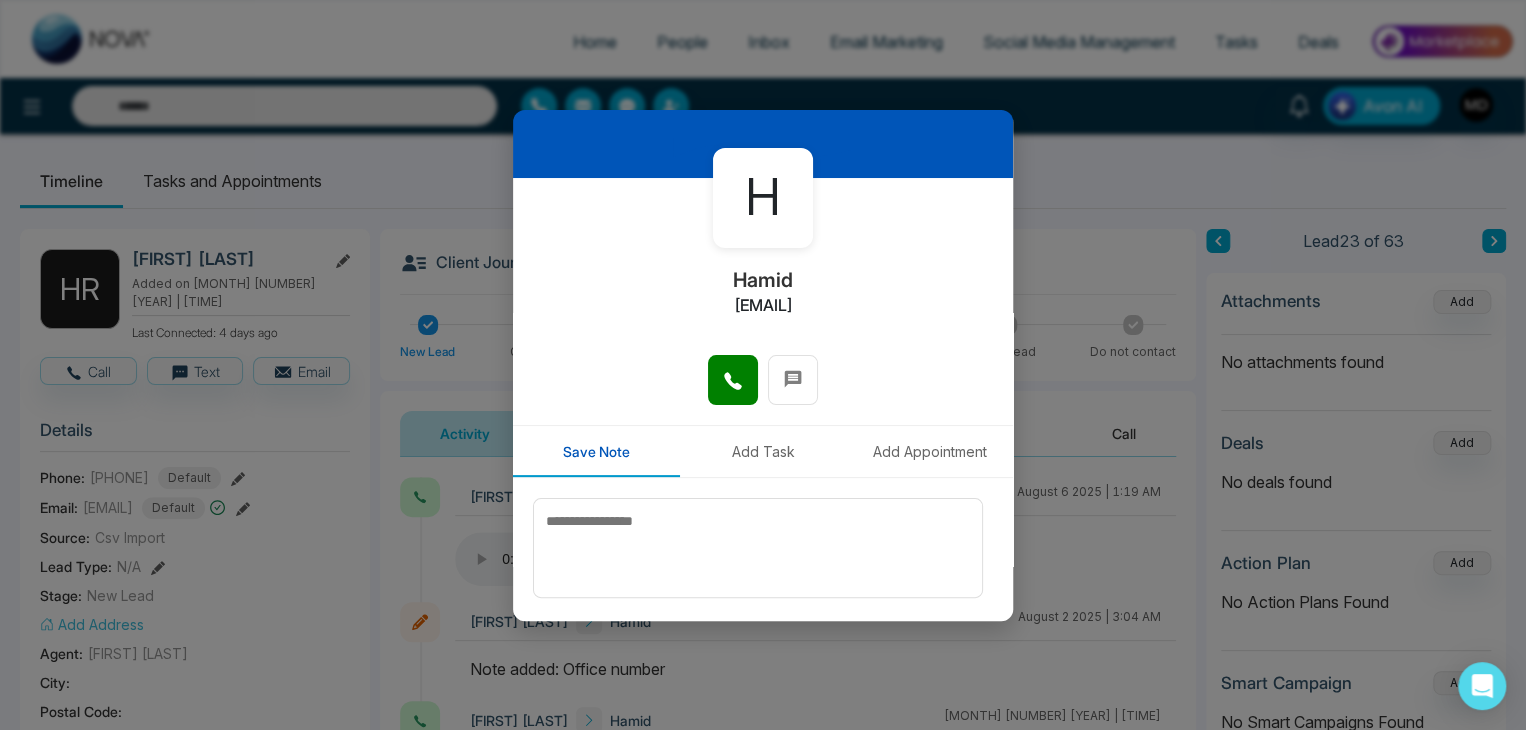 scroll, scrollTop: 0, scrollLeft: 0, axis: both 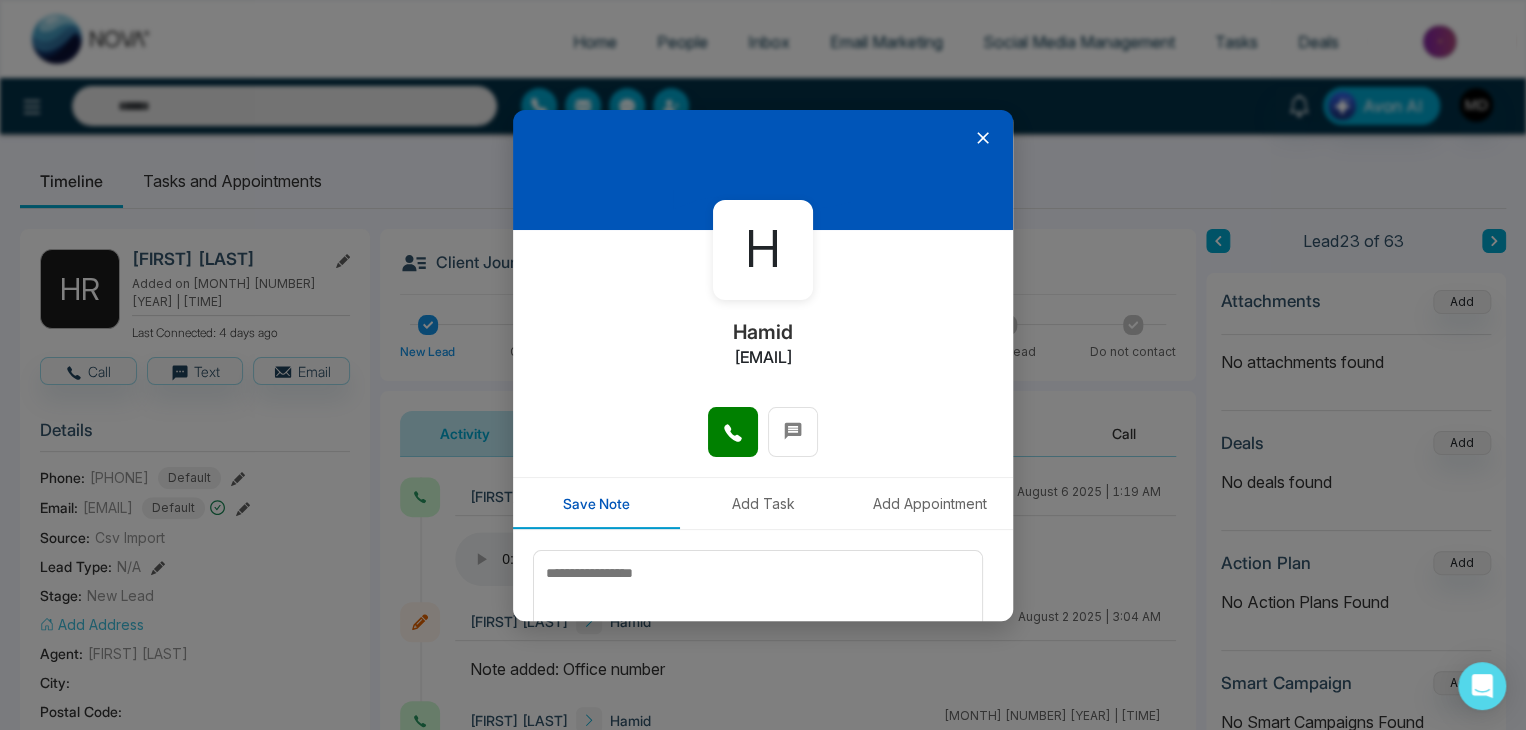 click 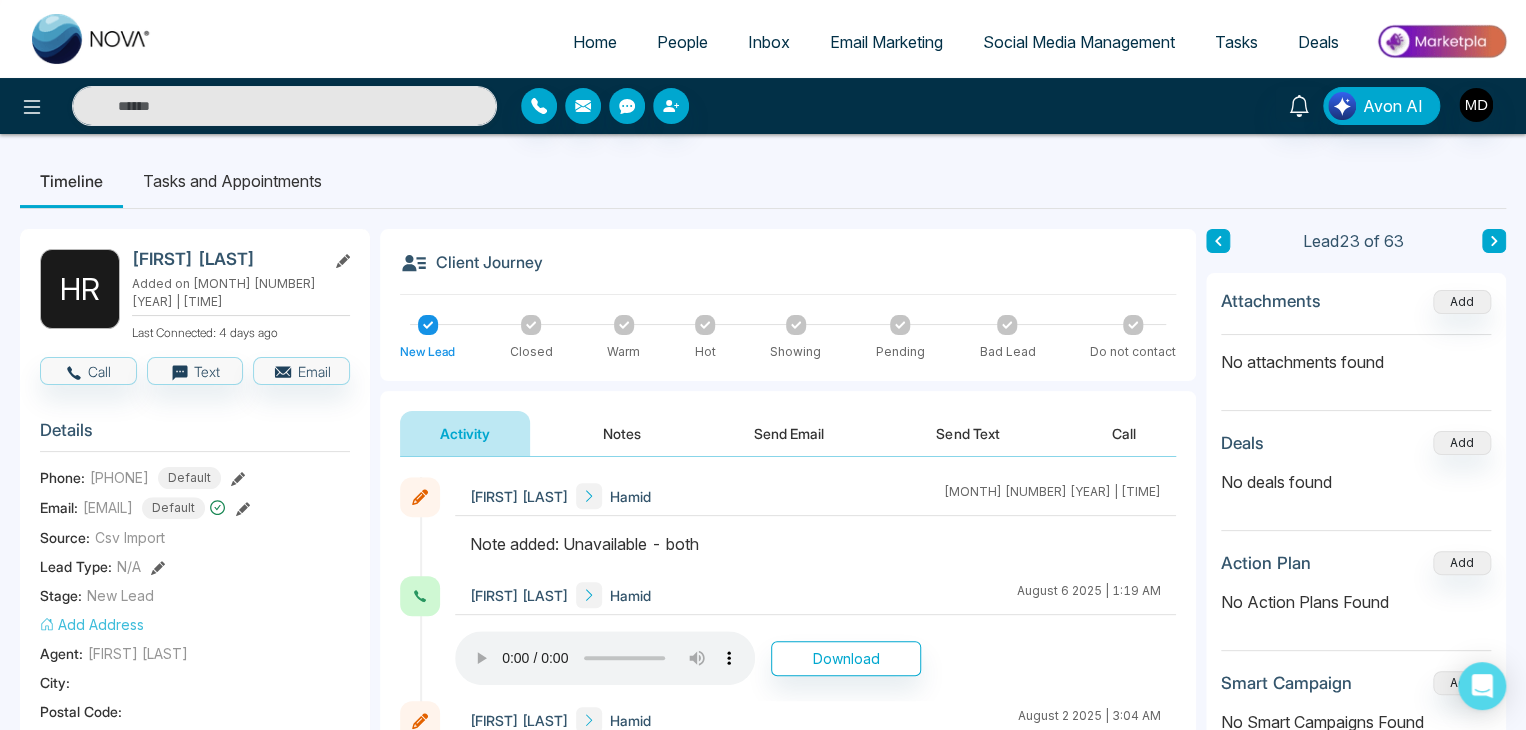 click 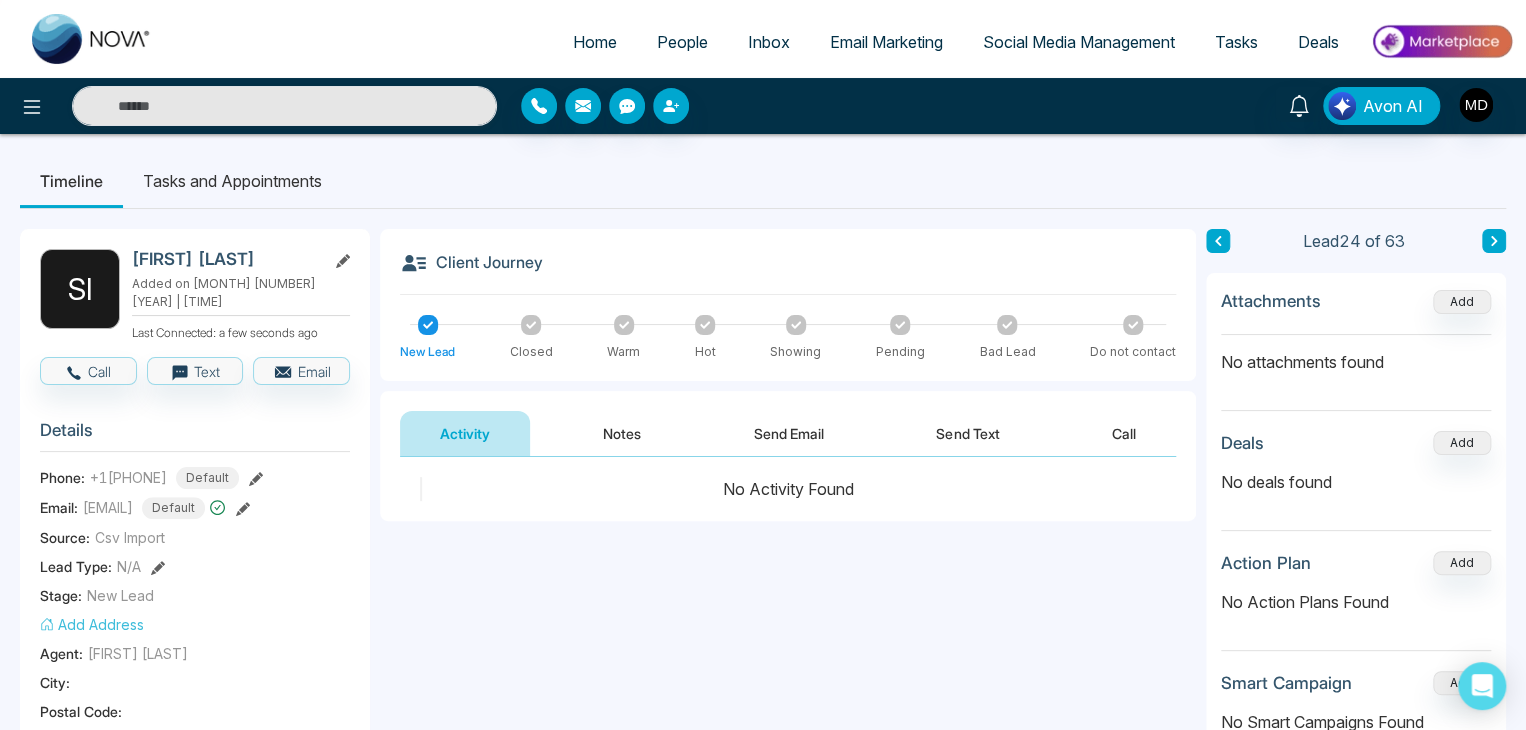 drag, startPoint x: 275, startPoint y: 261, endPoint x: 130, endPoint y: 254, distance: 145.16887 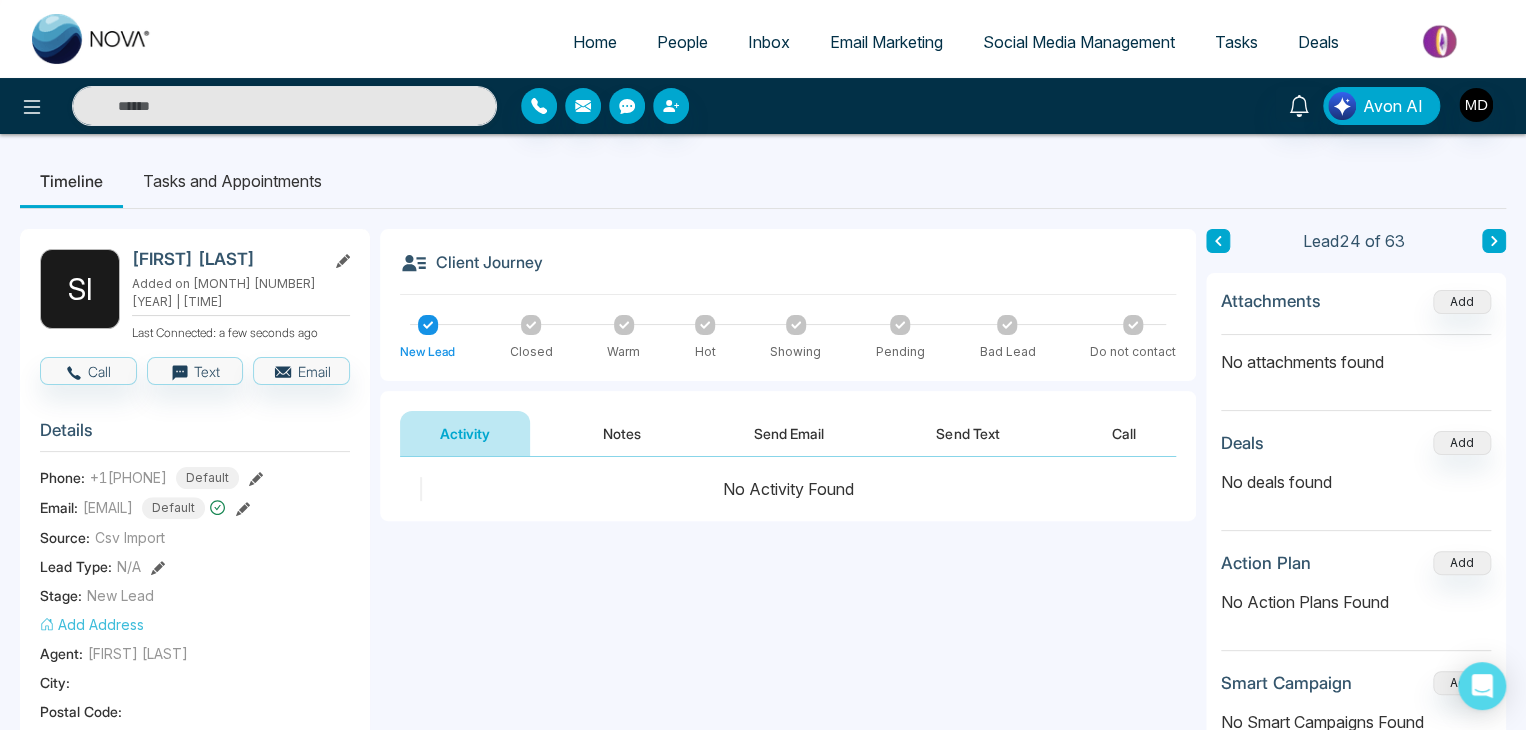 click on "S I Steven Iwachniuk Added on   August 1 2025 | 8:41 PM Last Connected:   a few seconds ago" at bounding box center [195, 295] 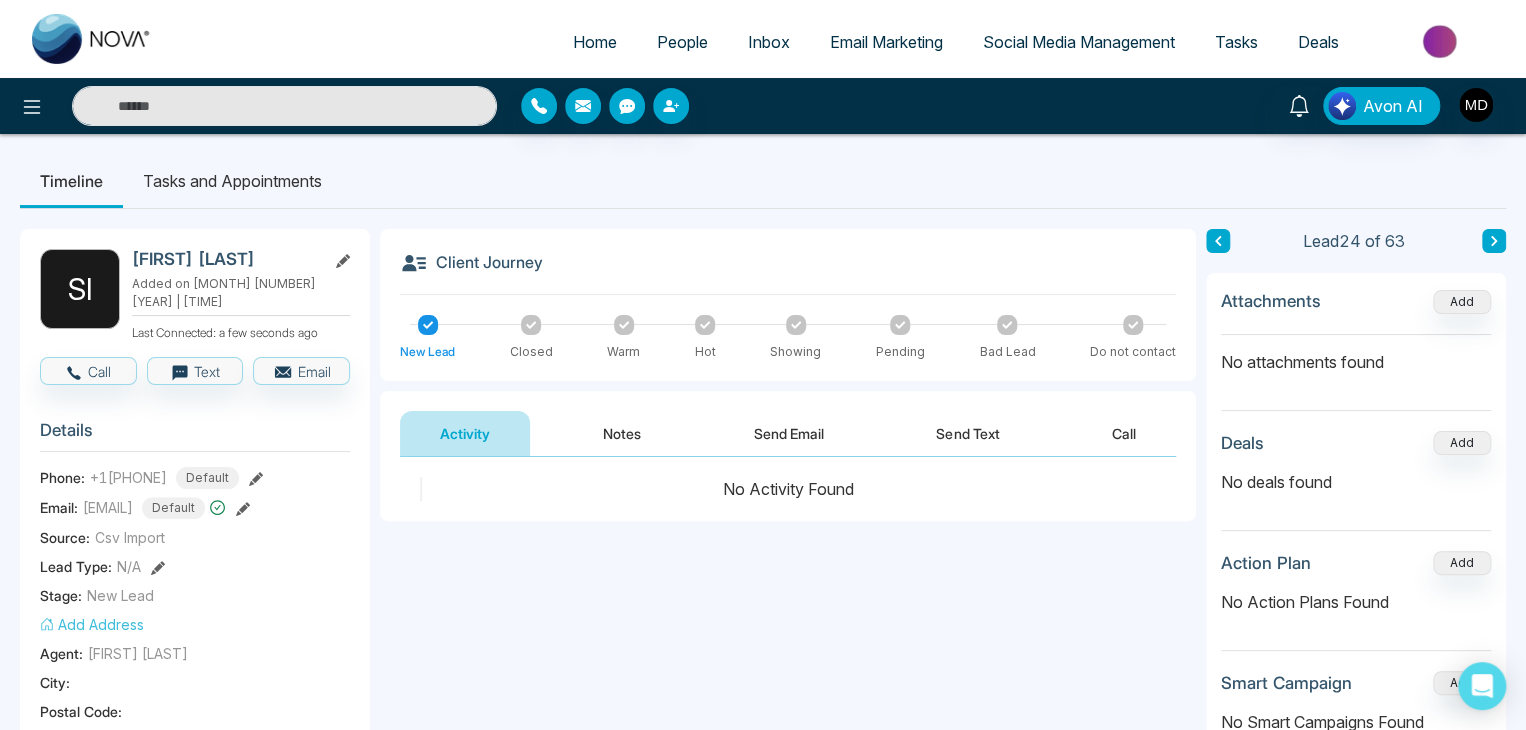 click 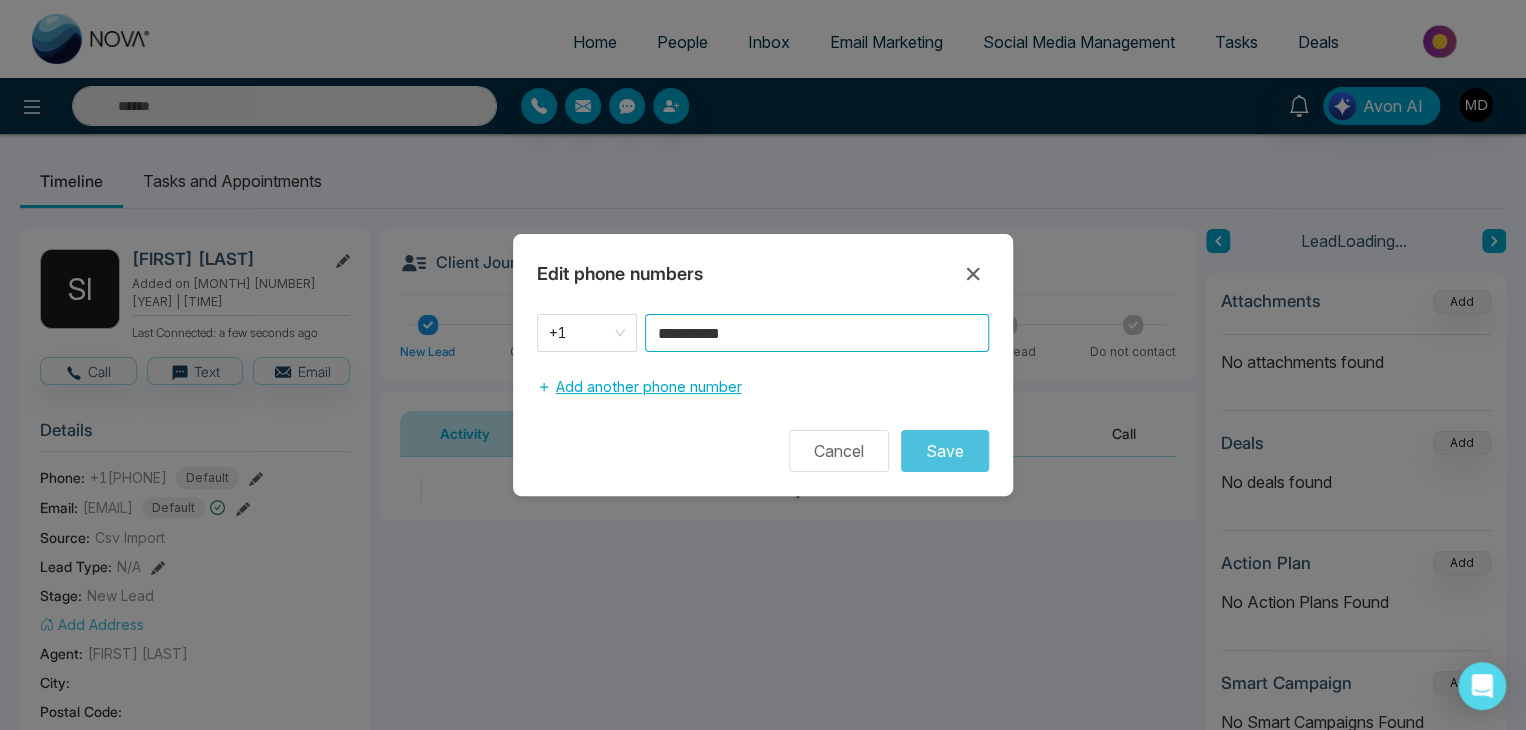 drag, startPoint x: 641, startPoint y: 366, endPoint x: 615, endPoint y: 372, distance: 26.683329 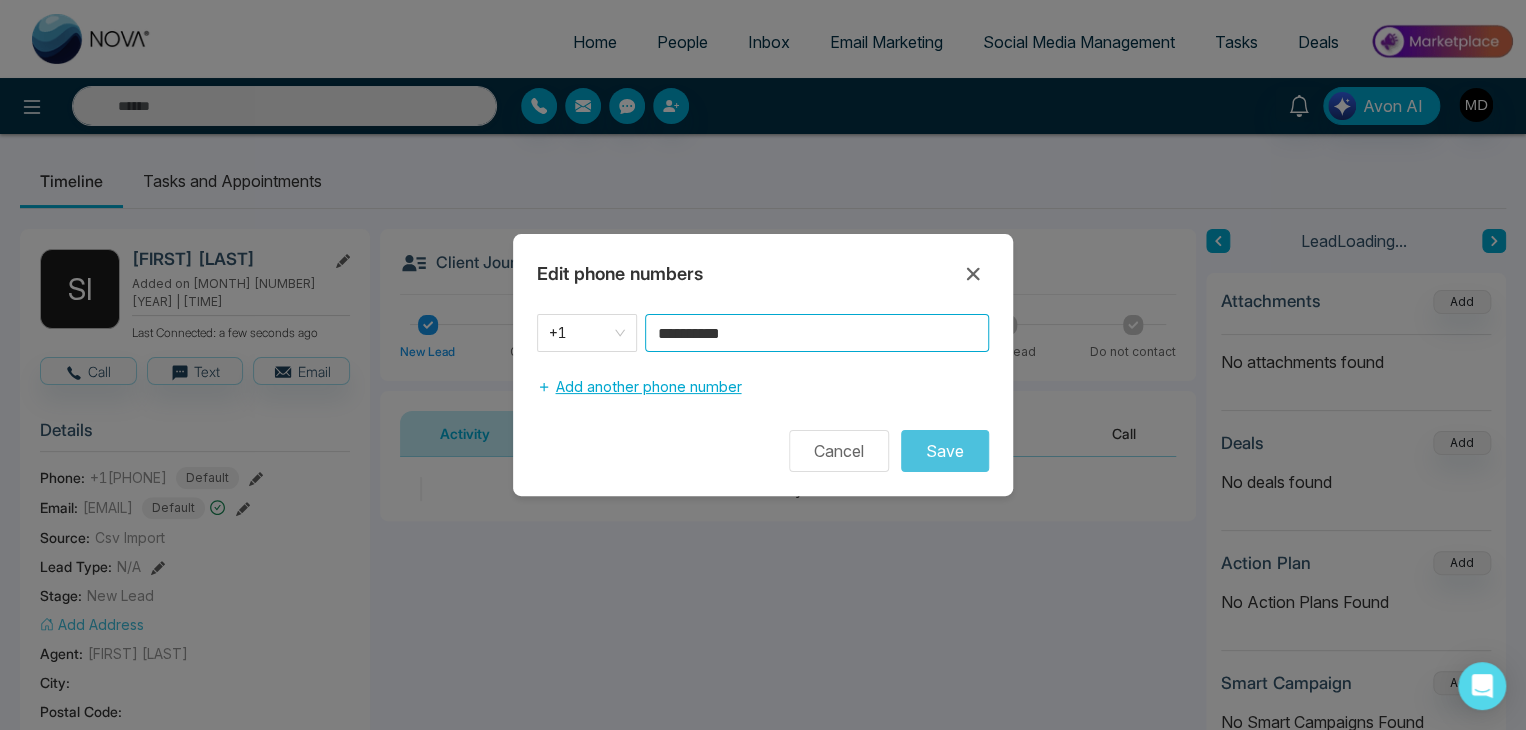 click on "**********" at bounding box center [763, 360] 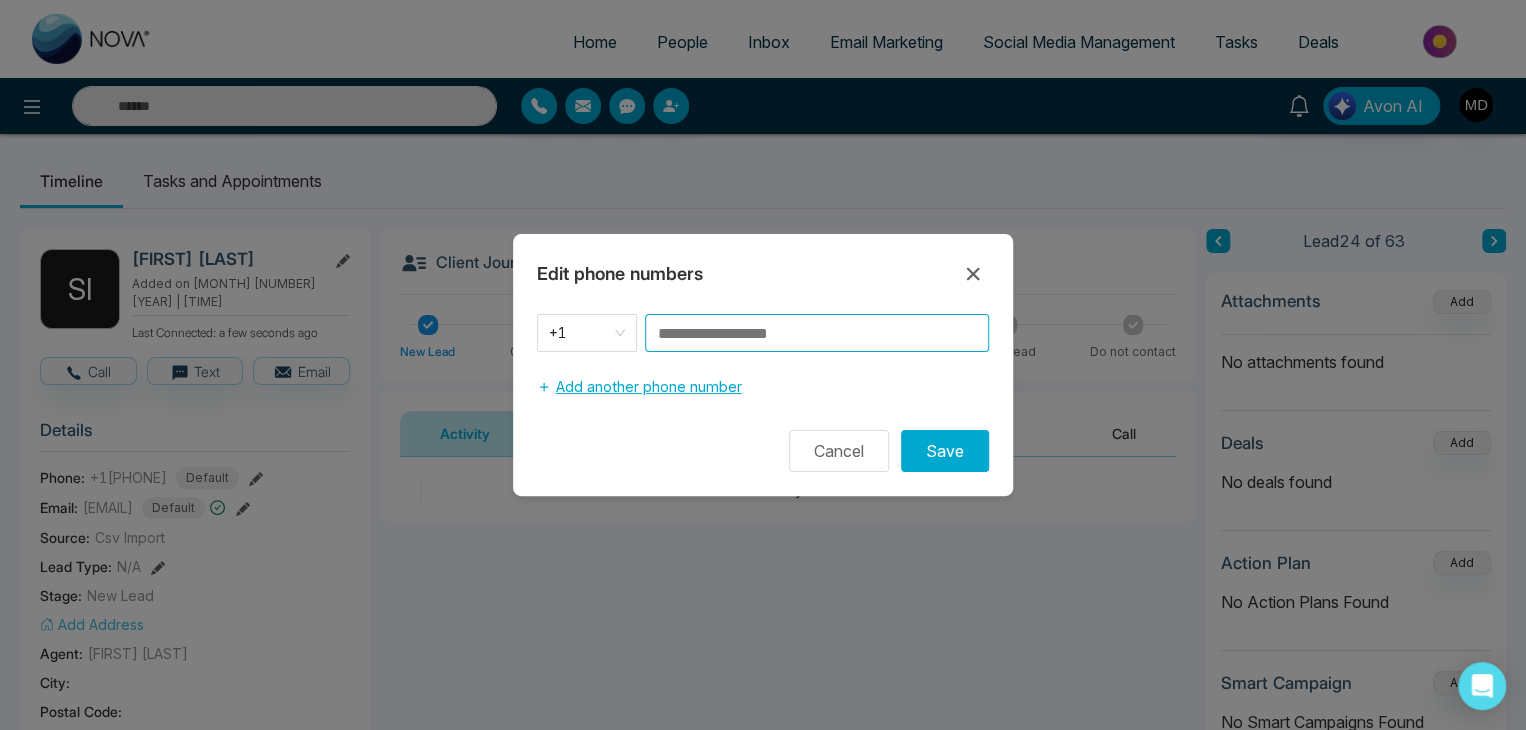 paste 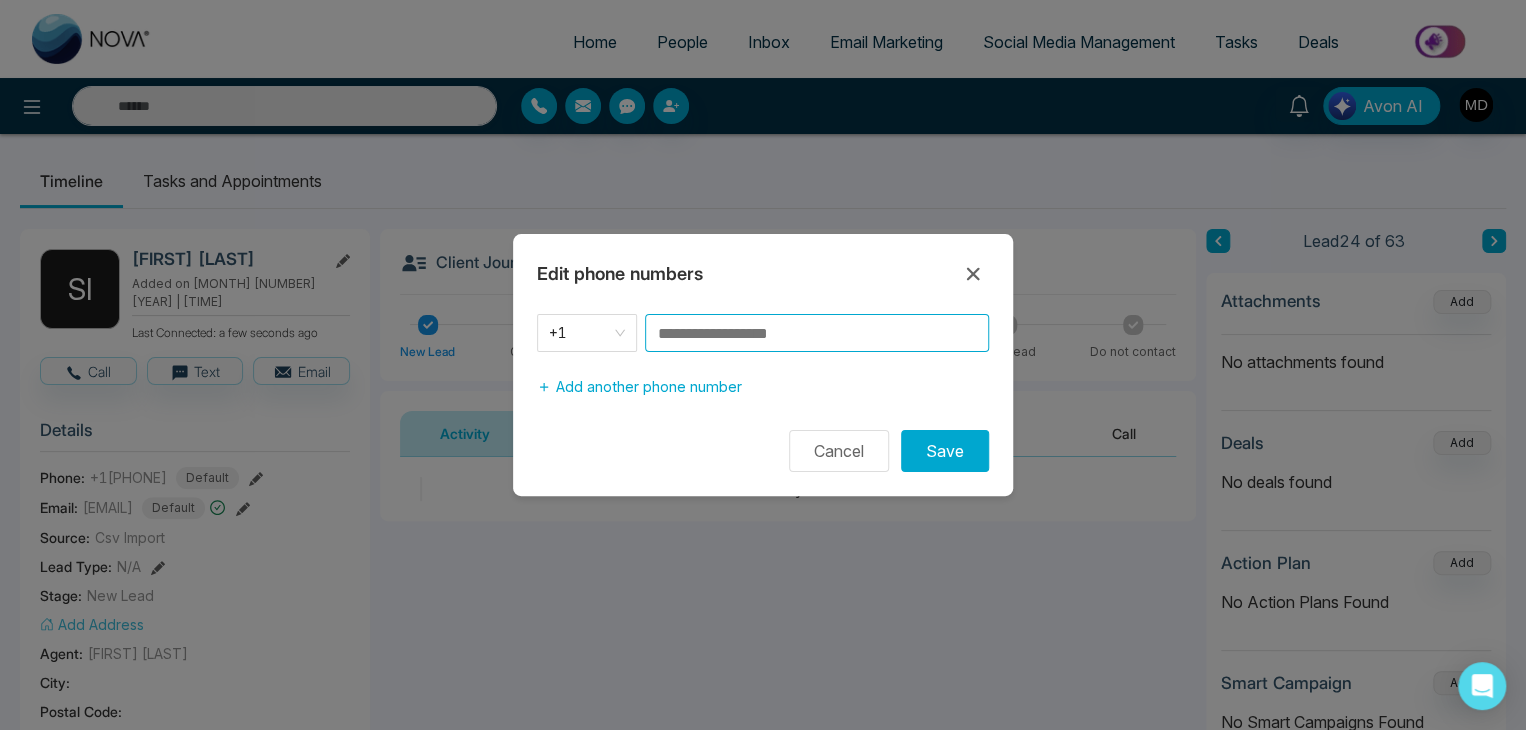 paste 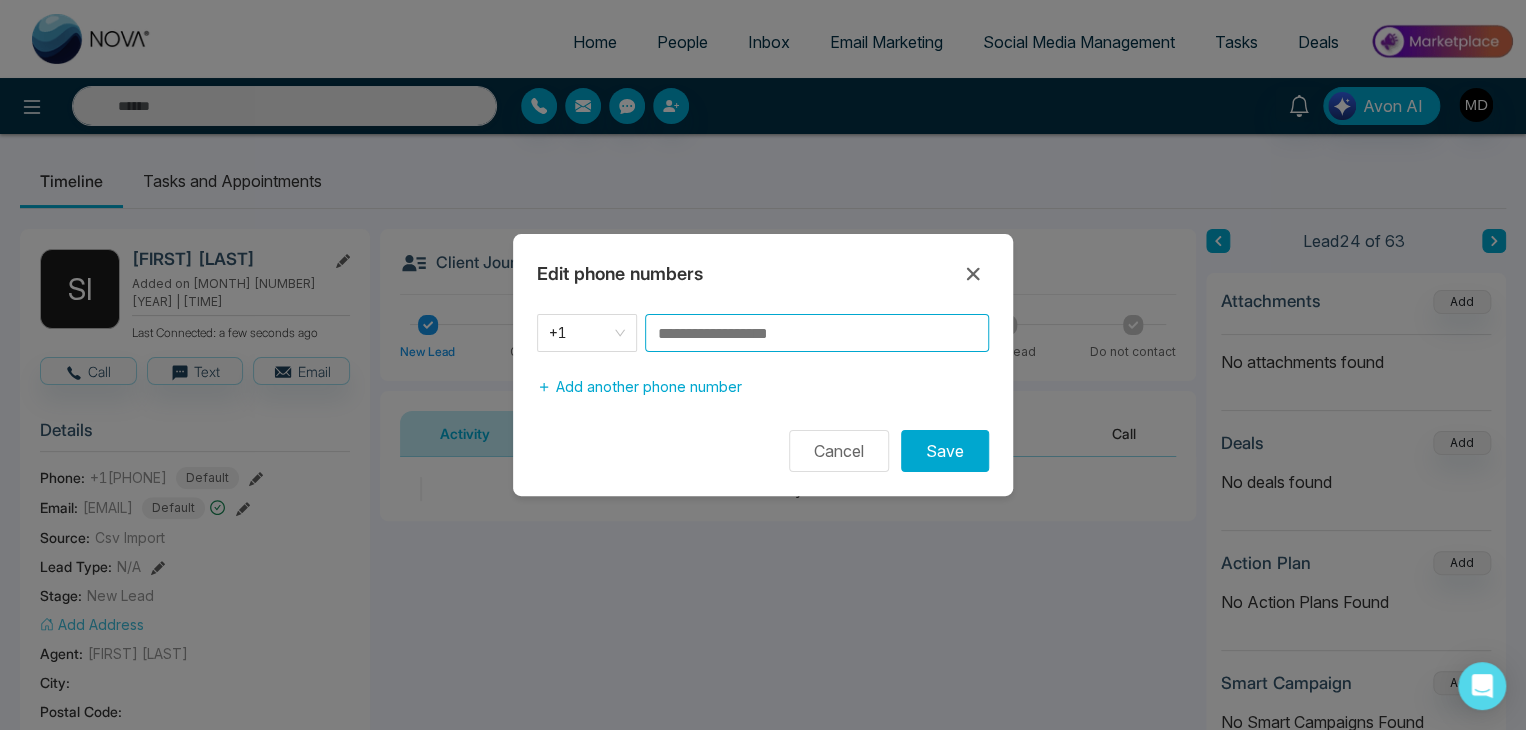 click at bounding box center [817, 333] 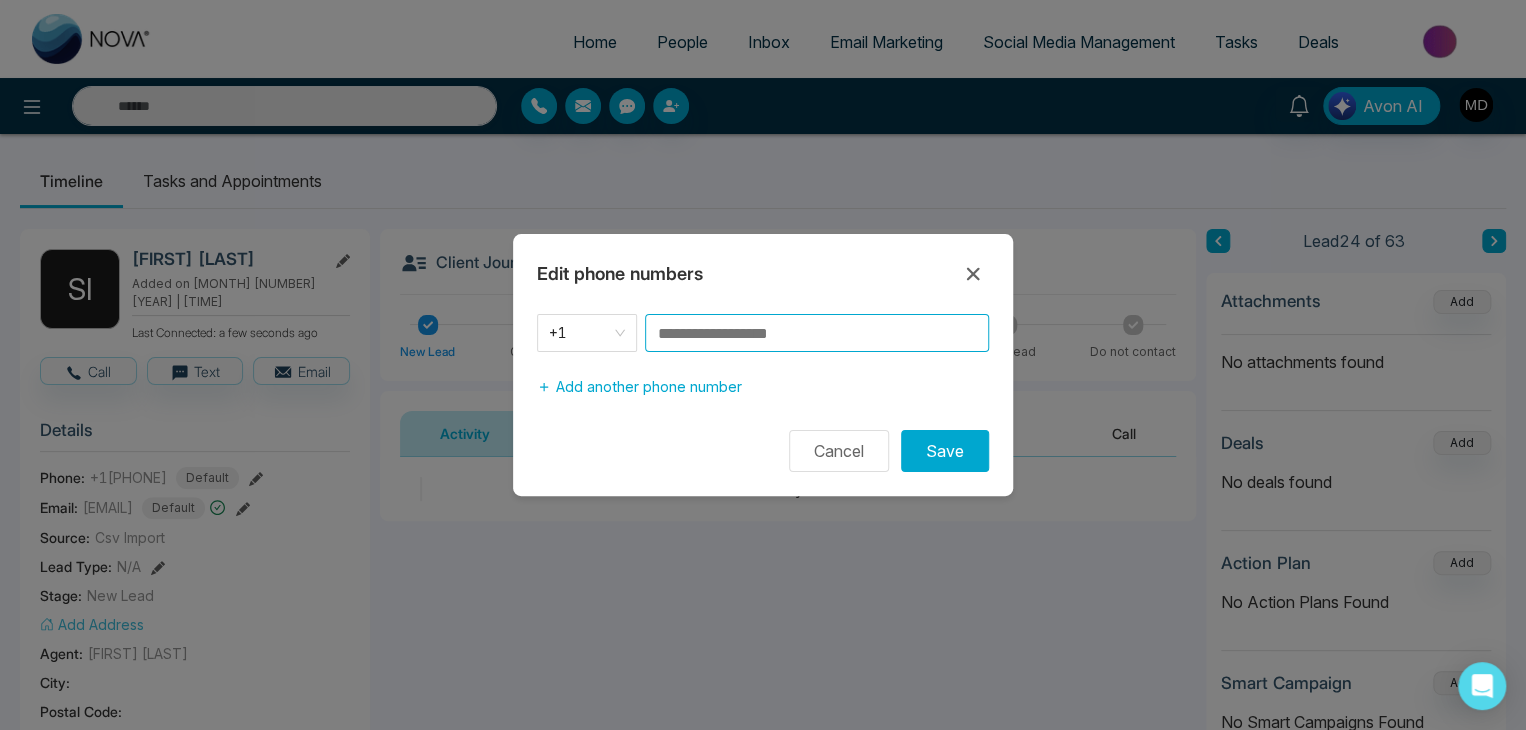 paste on "**********" 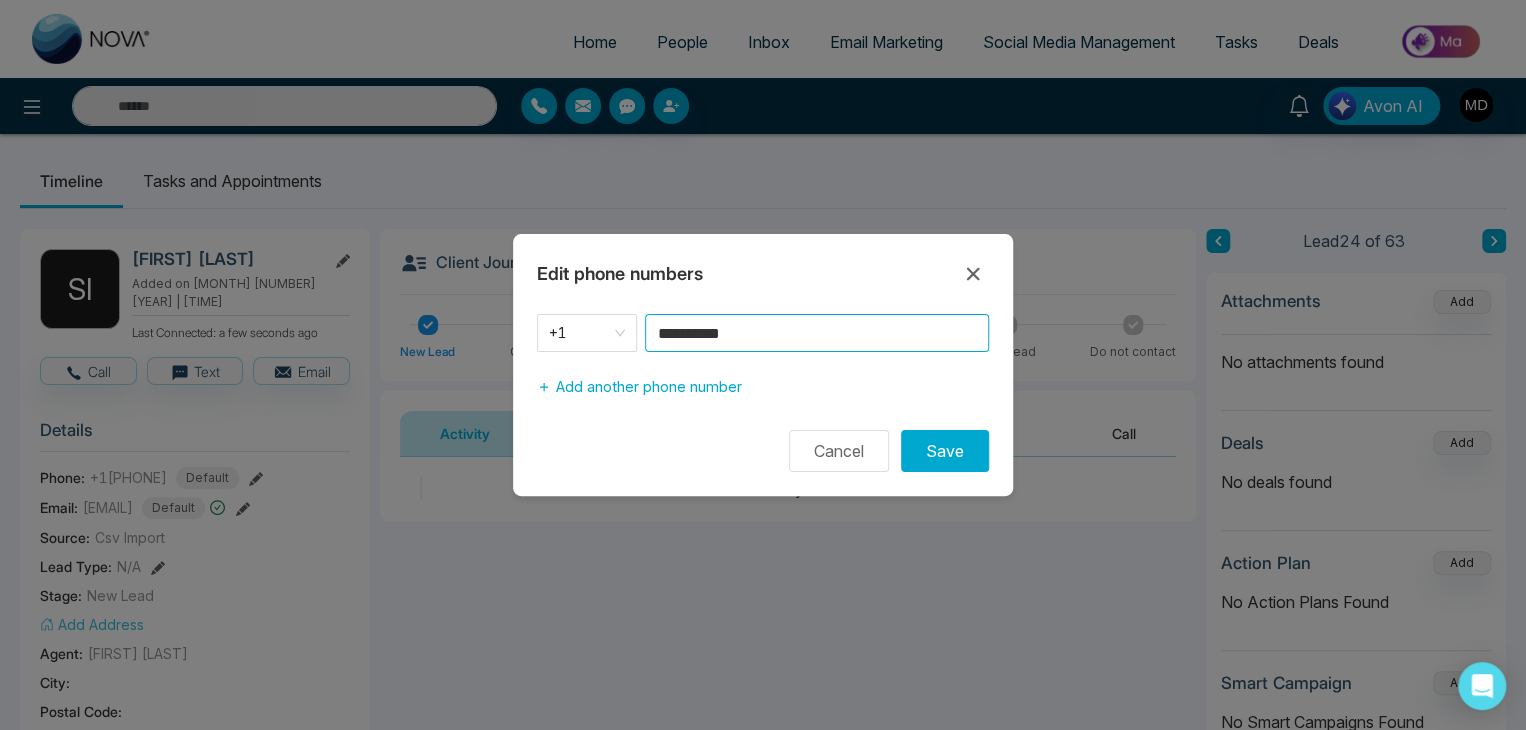 type on "**********" 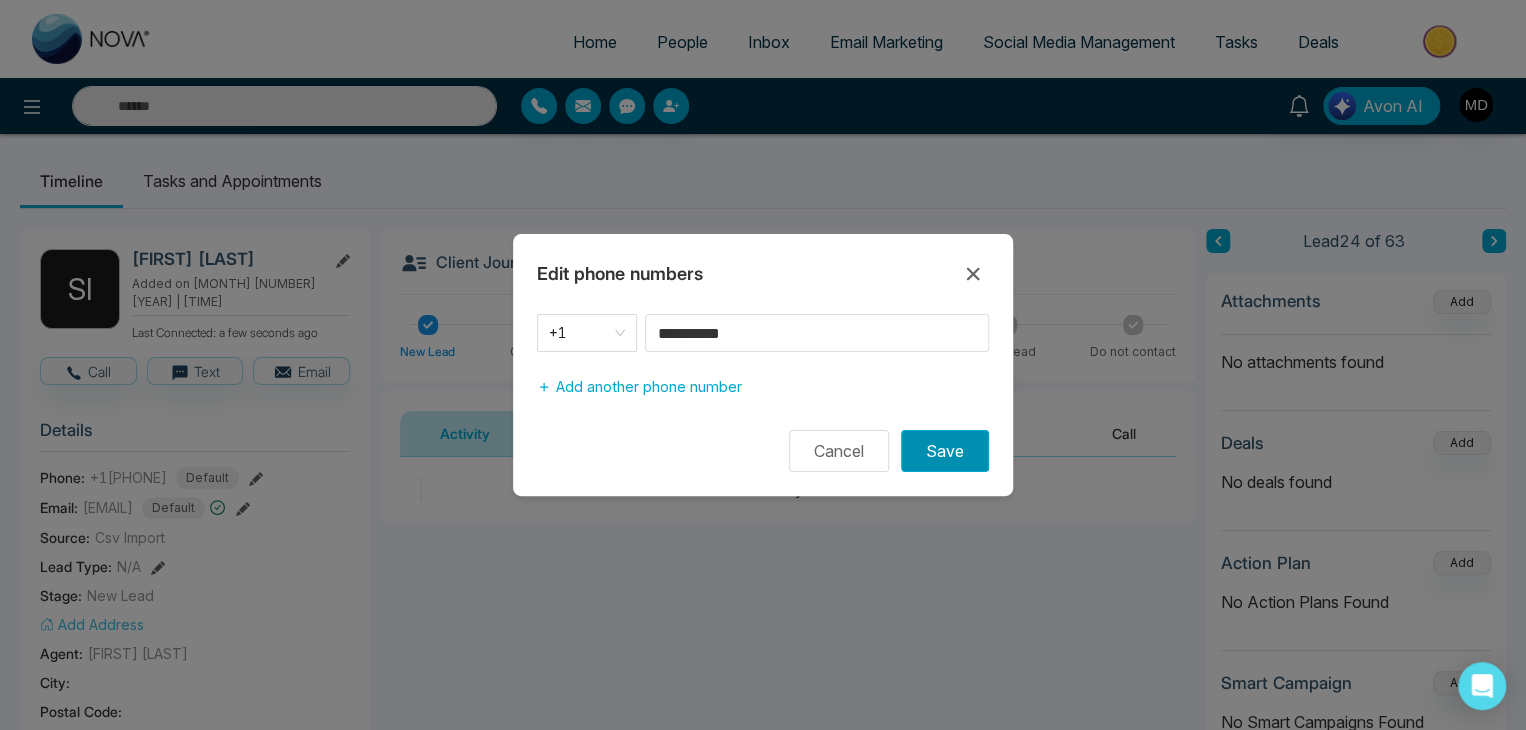 click on "Save" at bounding box center [945, 451] 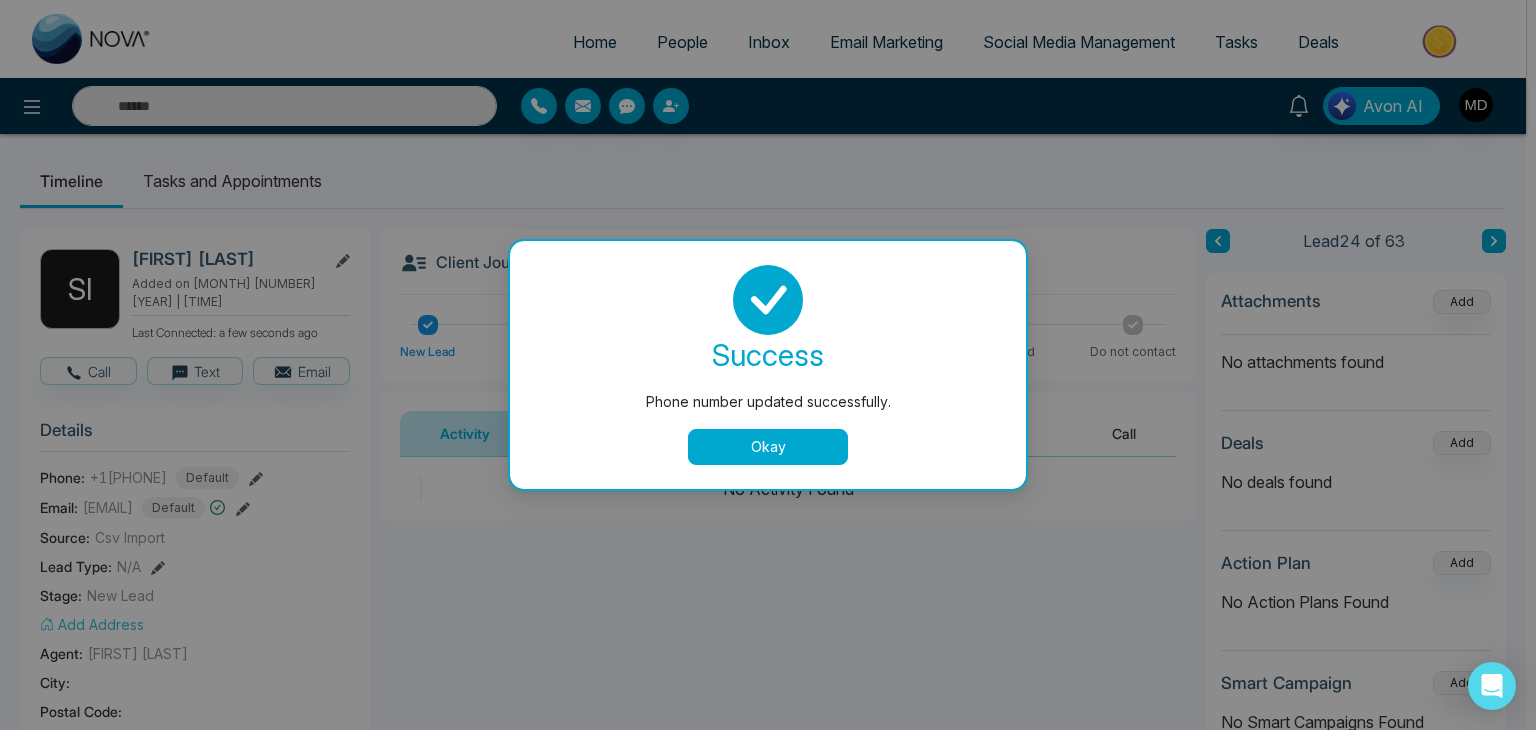 click on "Okay" at bounding box center (768, 447) 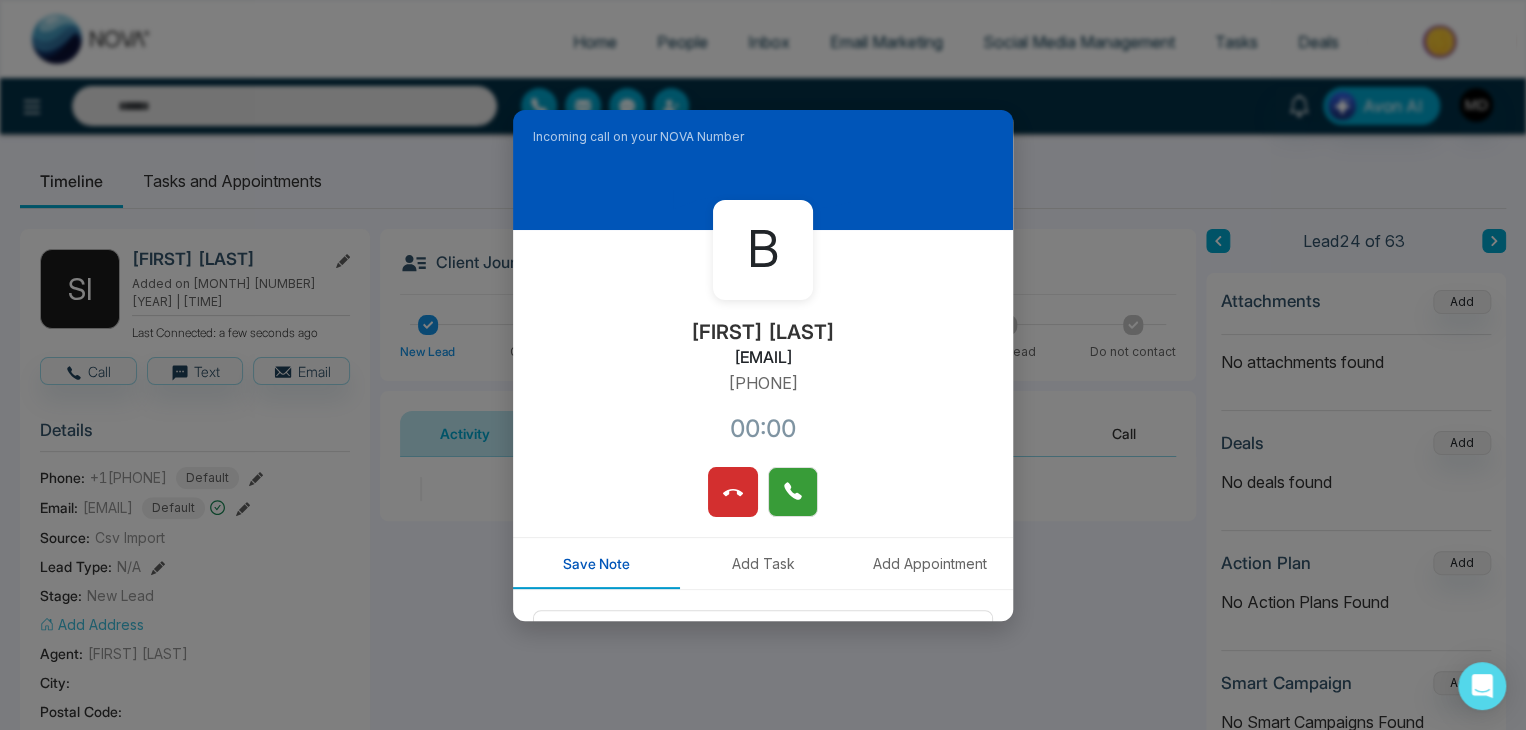 click at bounding box center (793, 490) 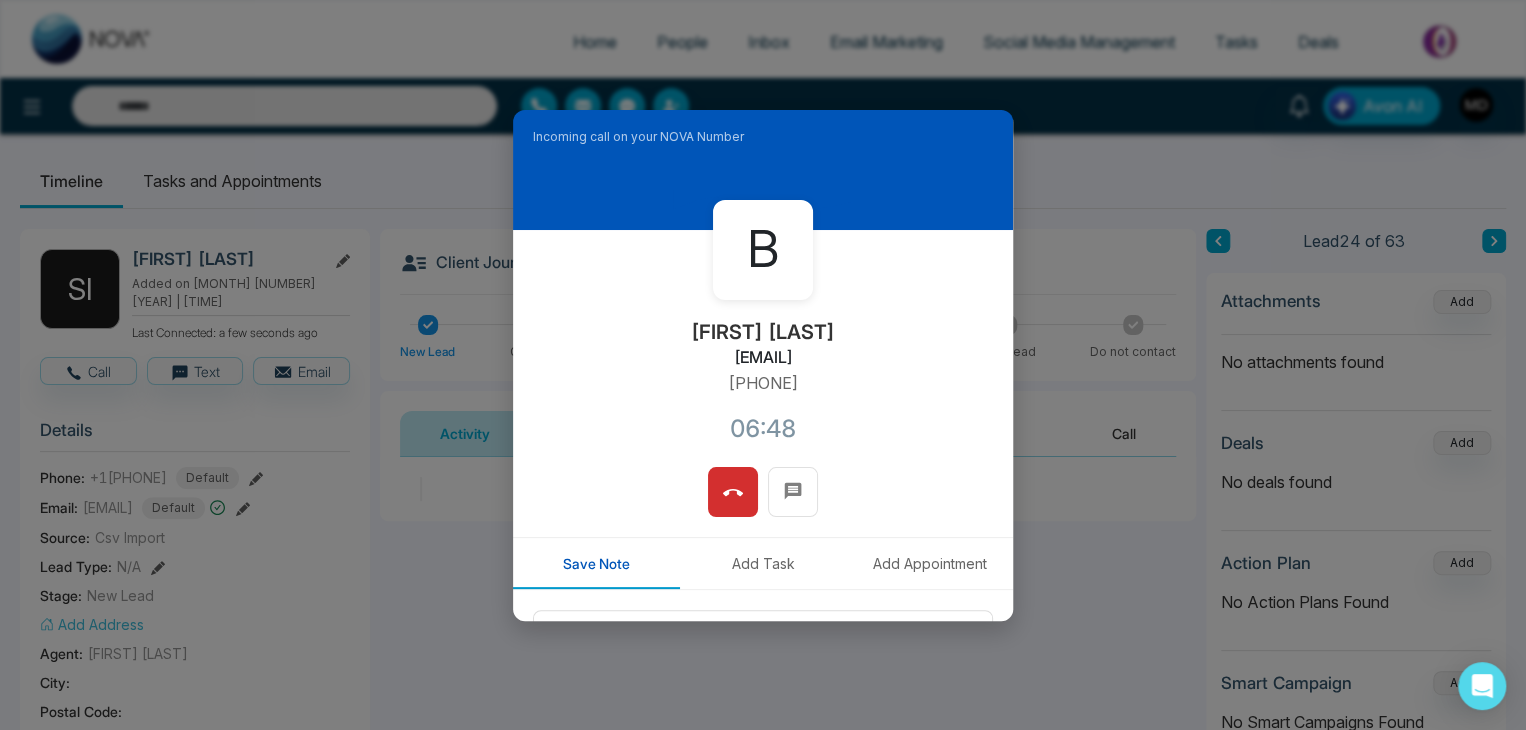 scroll, scrollTop: 100, scrollLeft: 0, axis: vertical 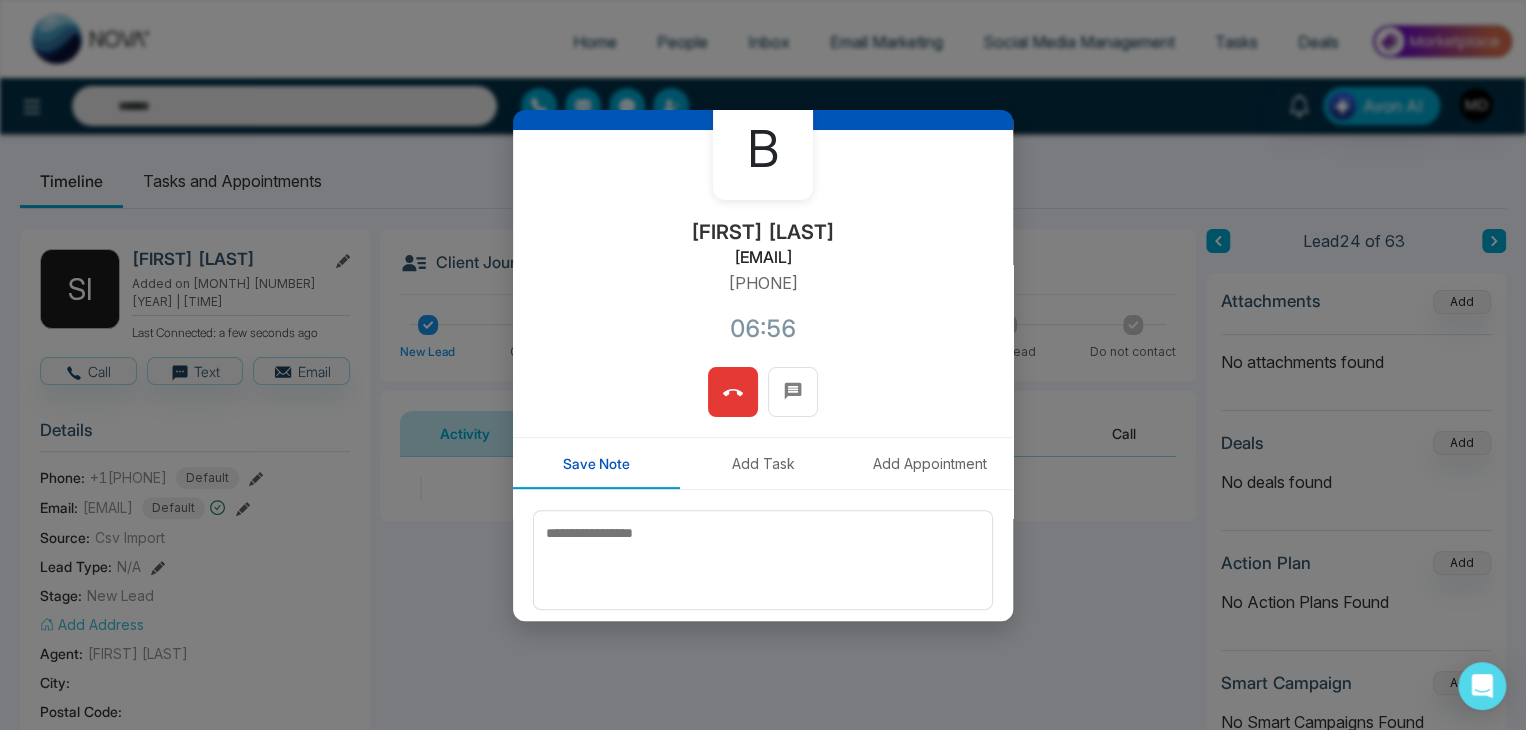 click at bounding box center [733, 392] 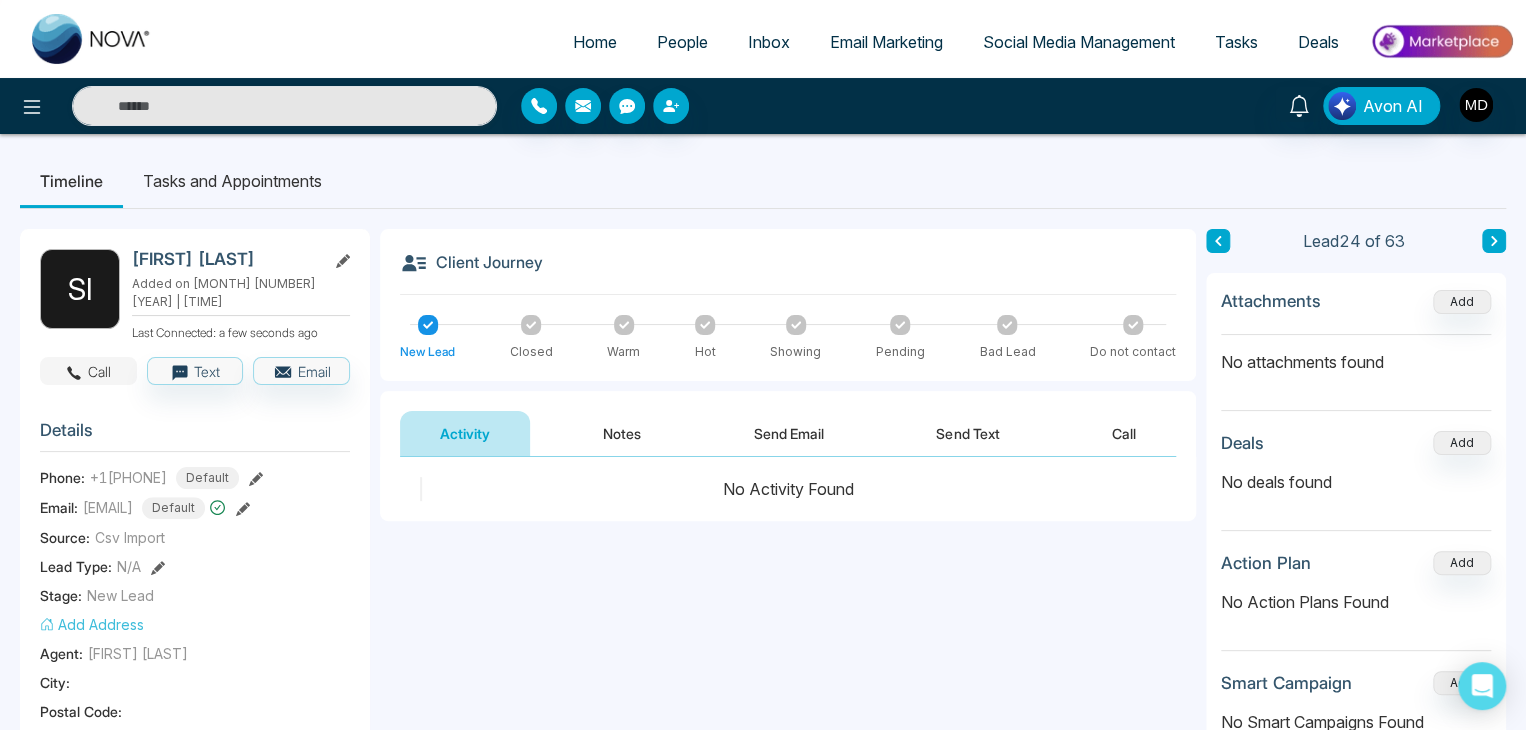 click on "Call" at bounding box center [88, 371] 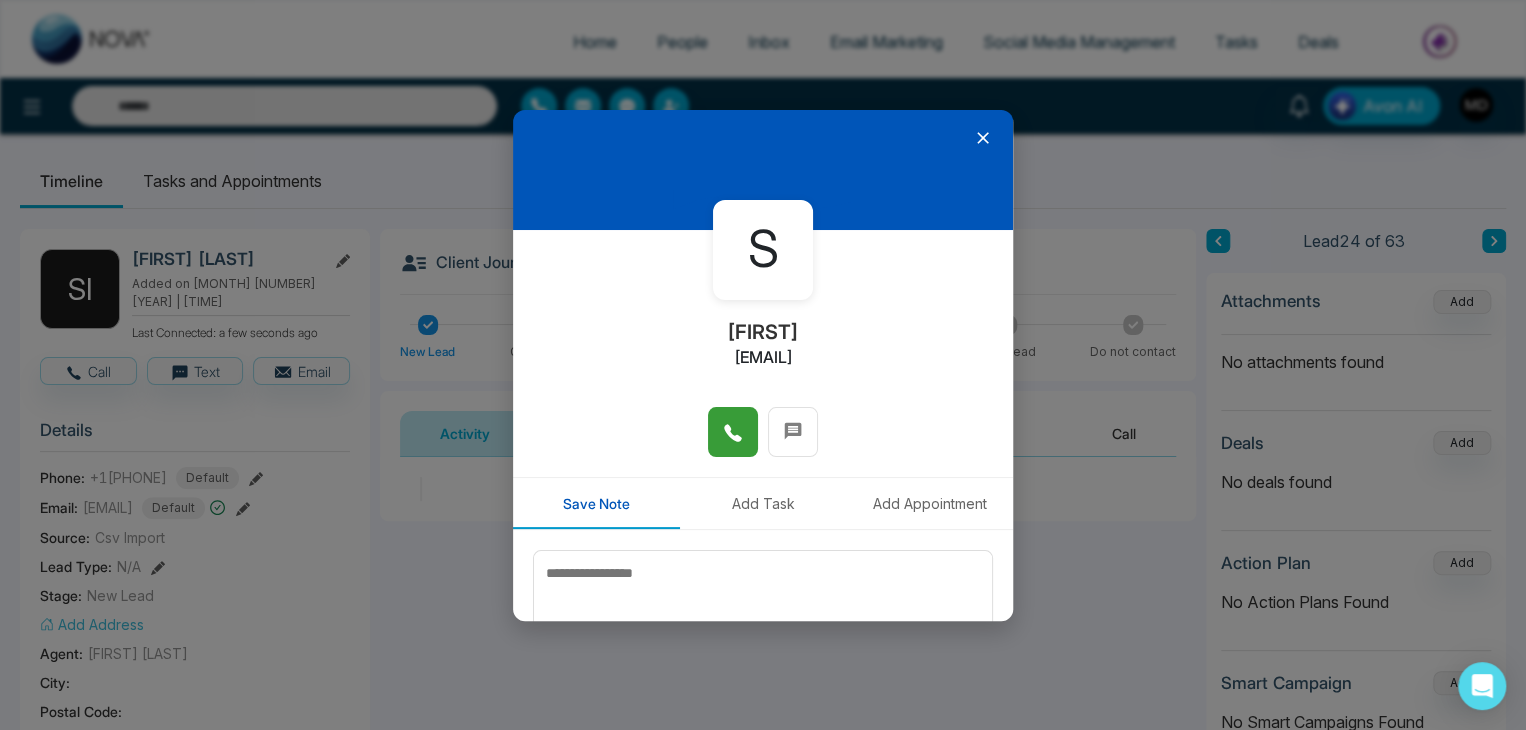 click at bounding box center [733, 432] 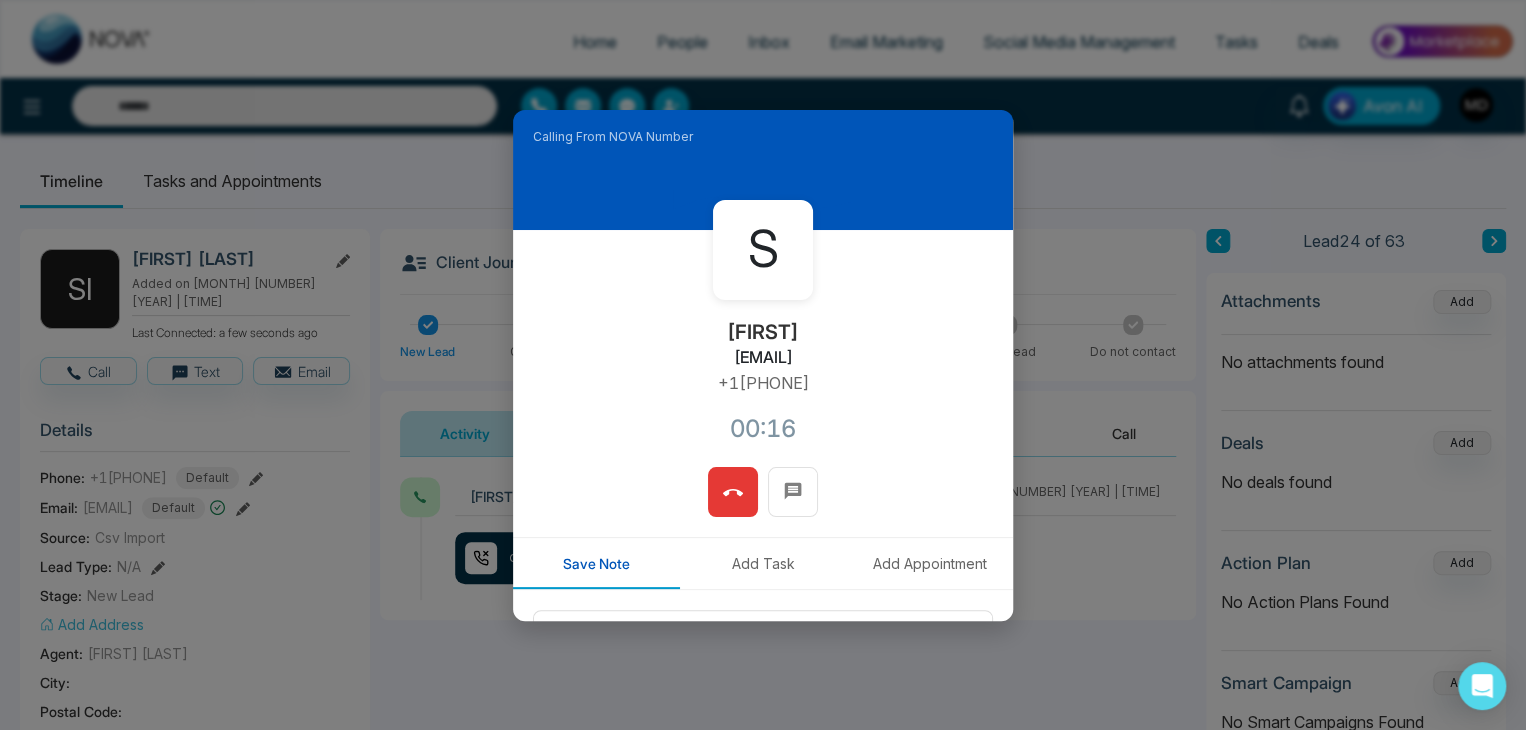 click 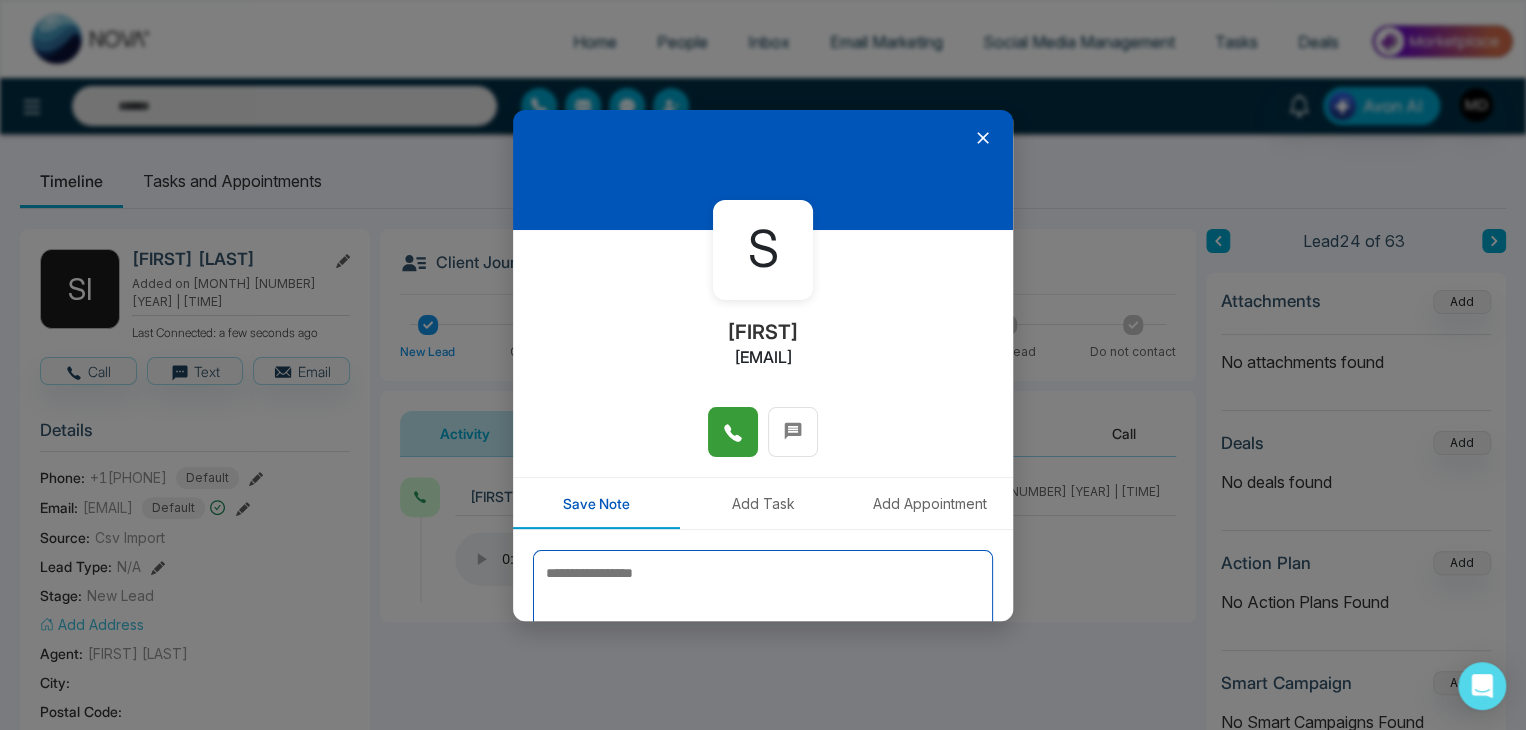 click at bounding box center (763, 600) 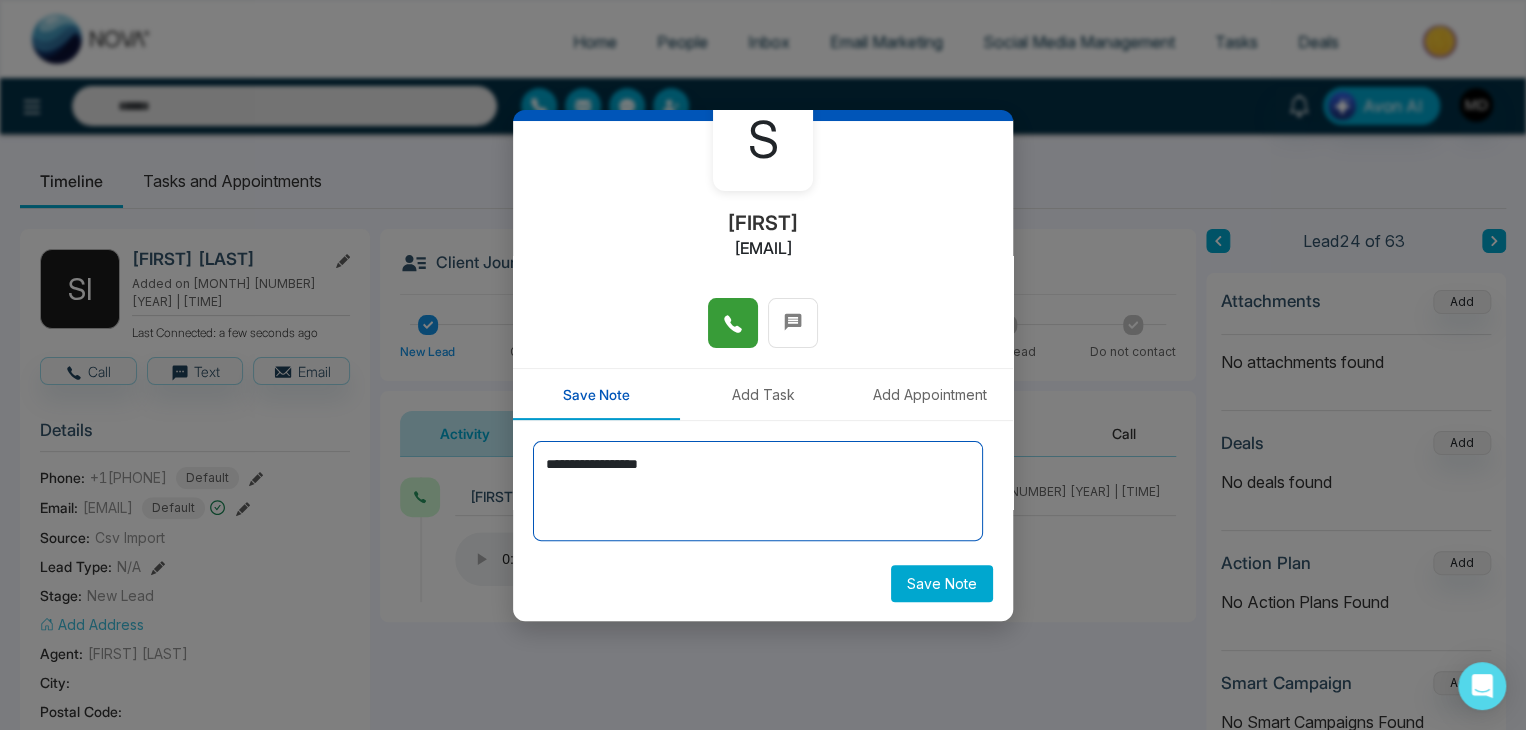 scroll, scrollTop: 110, scrollLeft: 0, axis: vertical 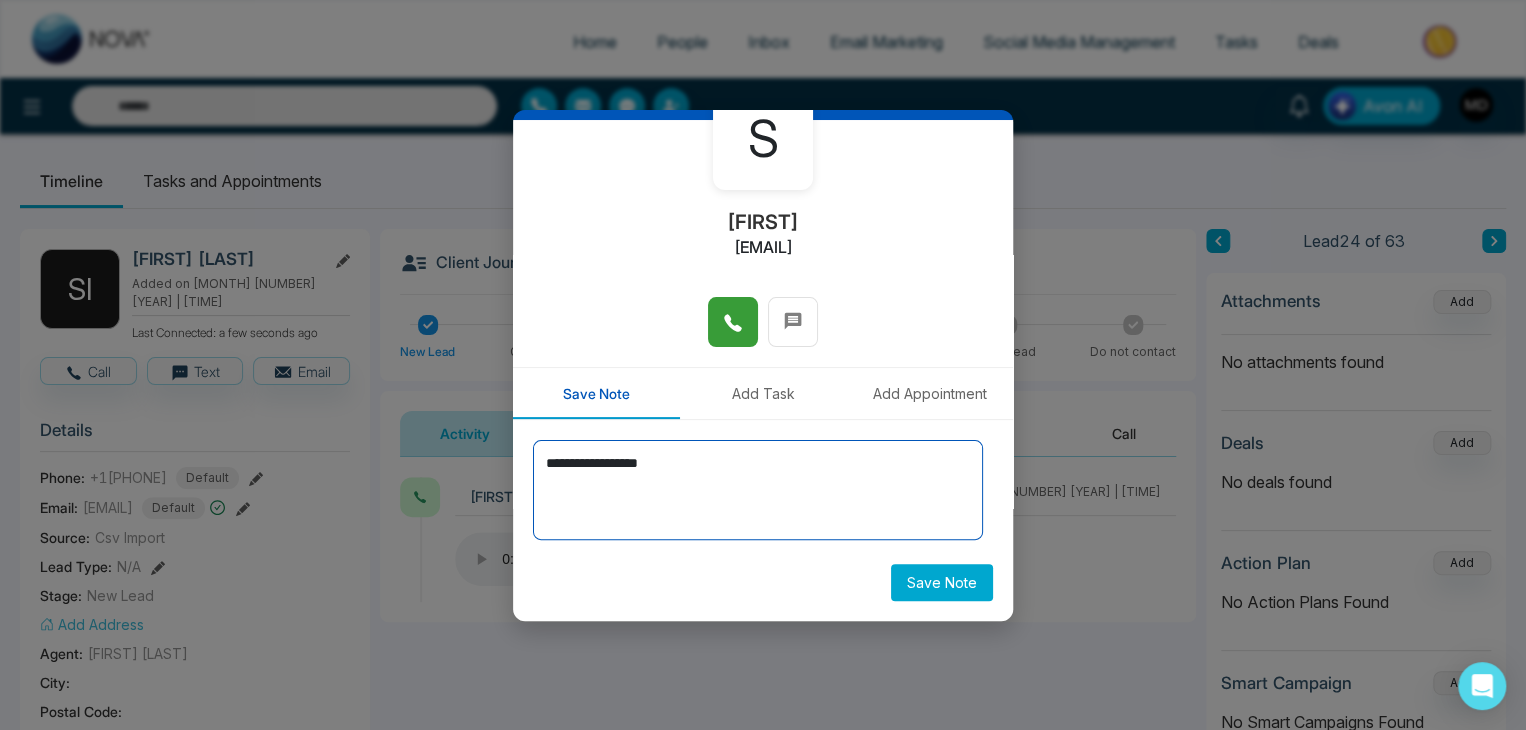 type on "**********" 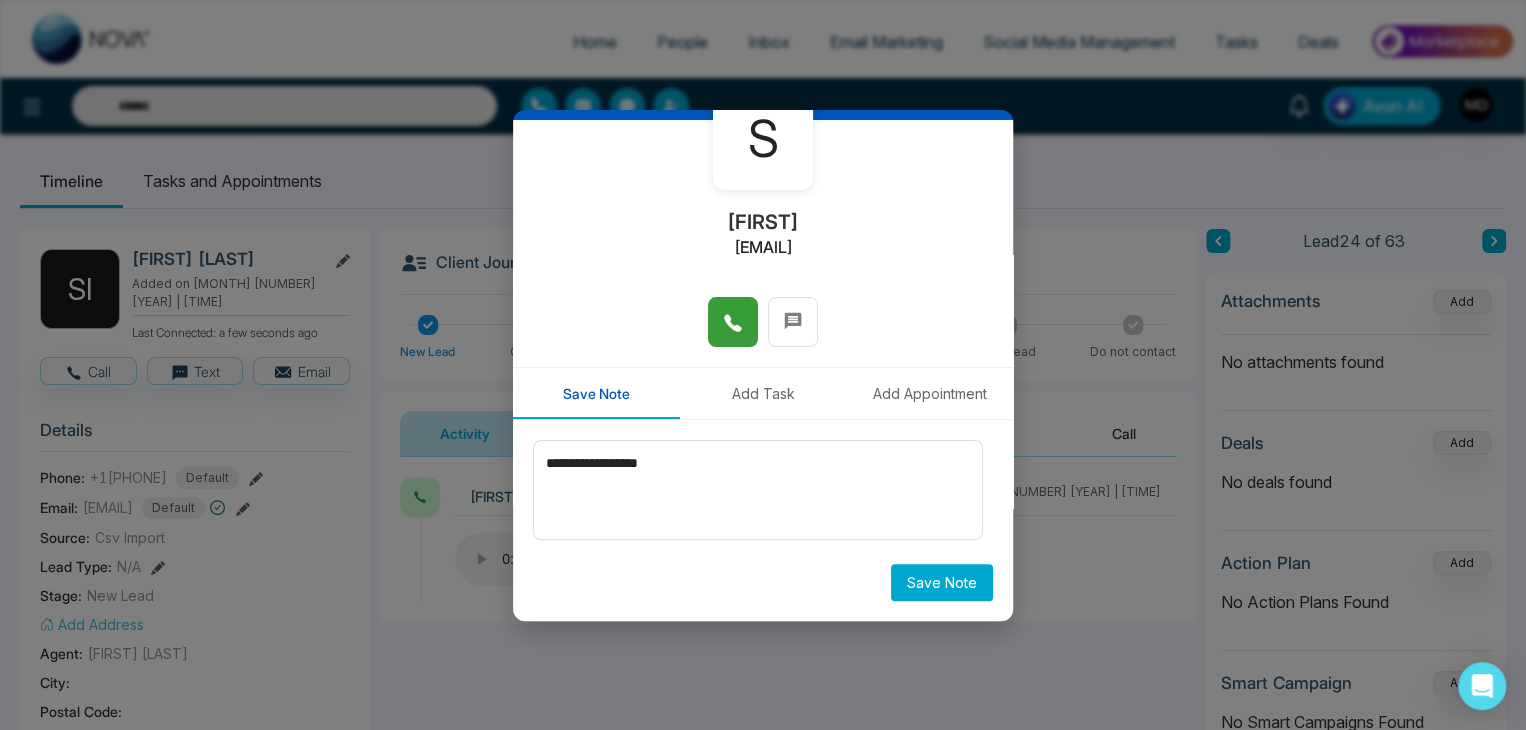 click on "Save Note" at bounding box center [942, 582] 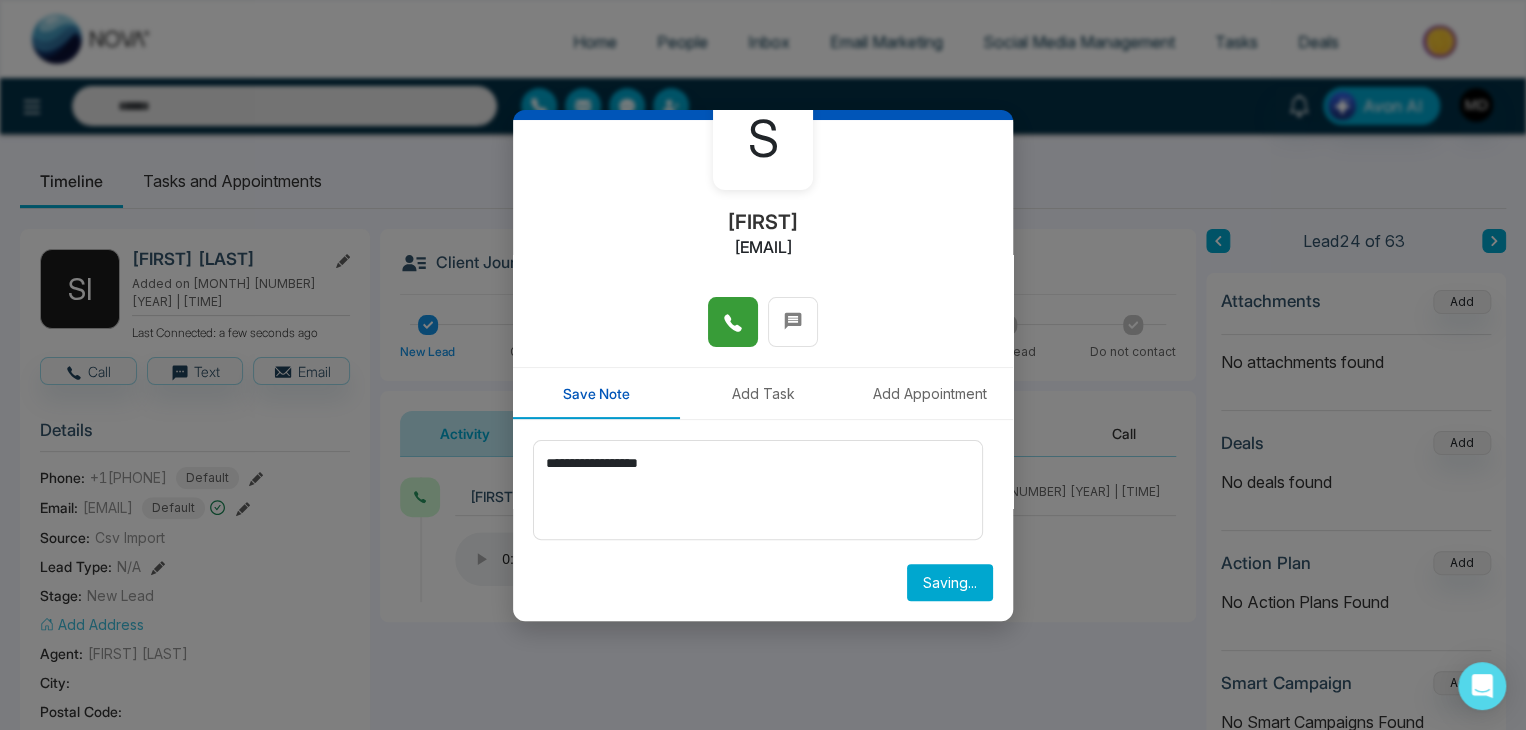 type 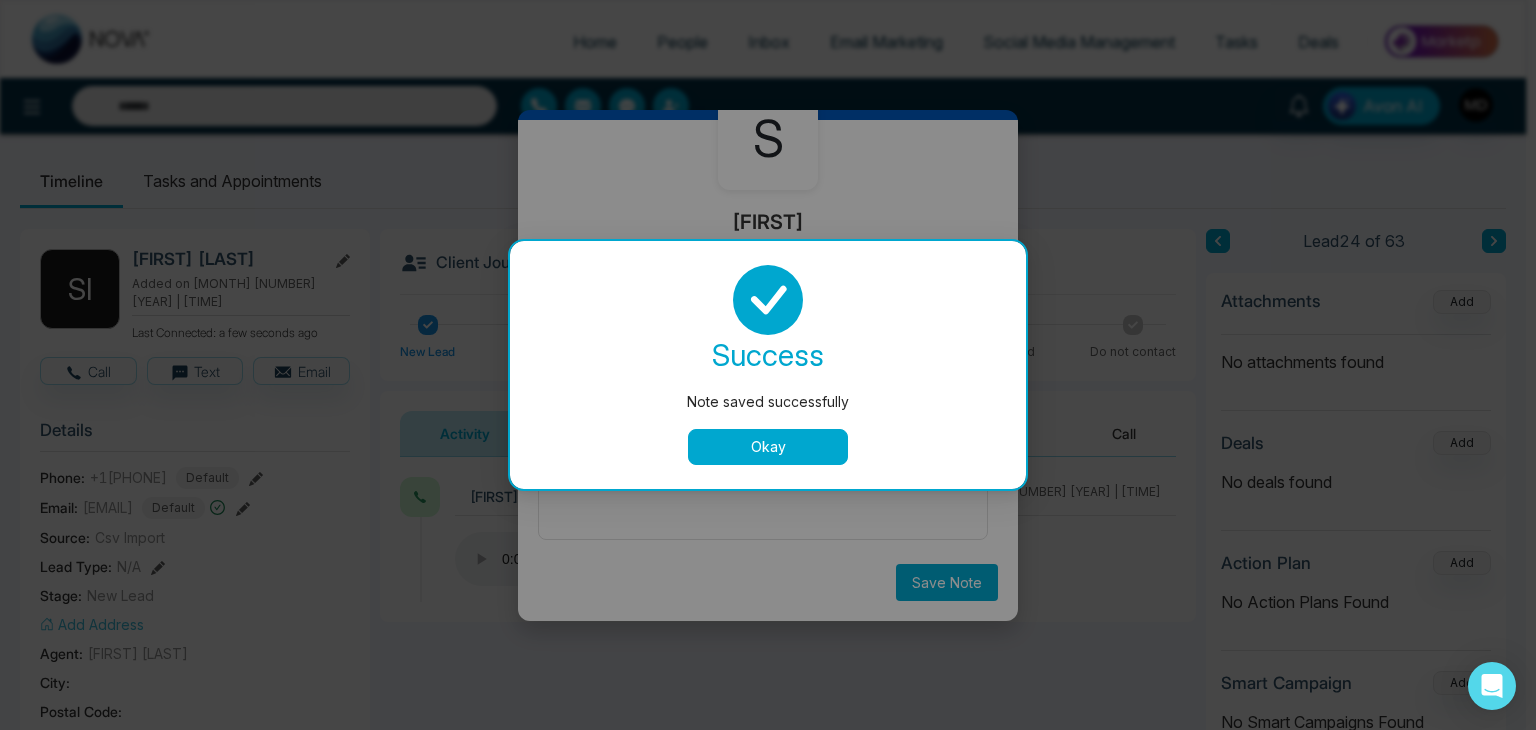 click on "Okay" at bounding box center [768, 447] 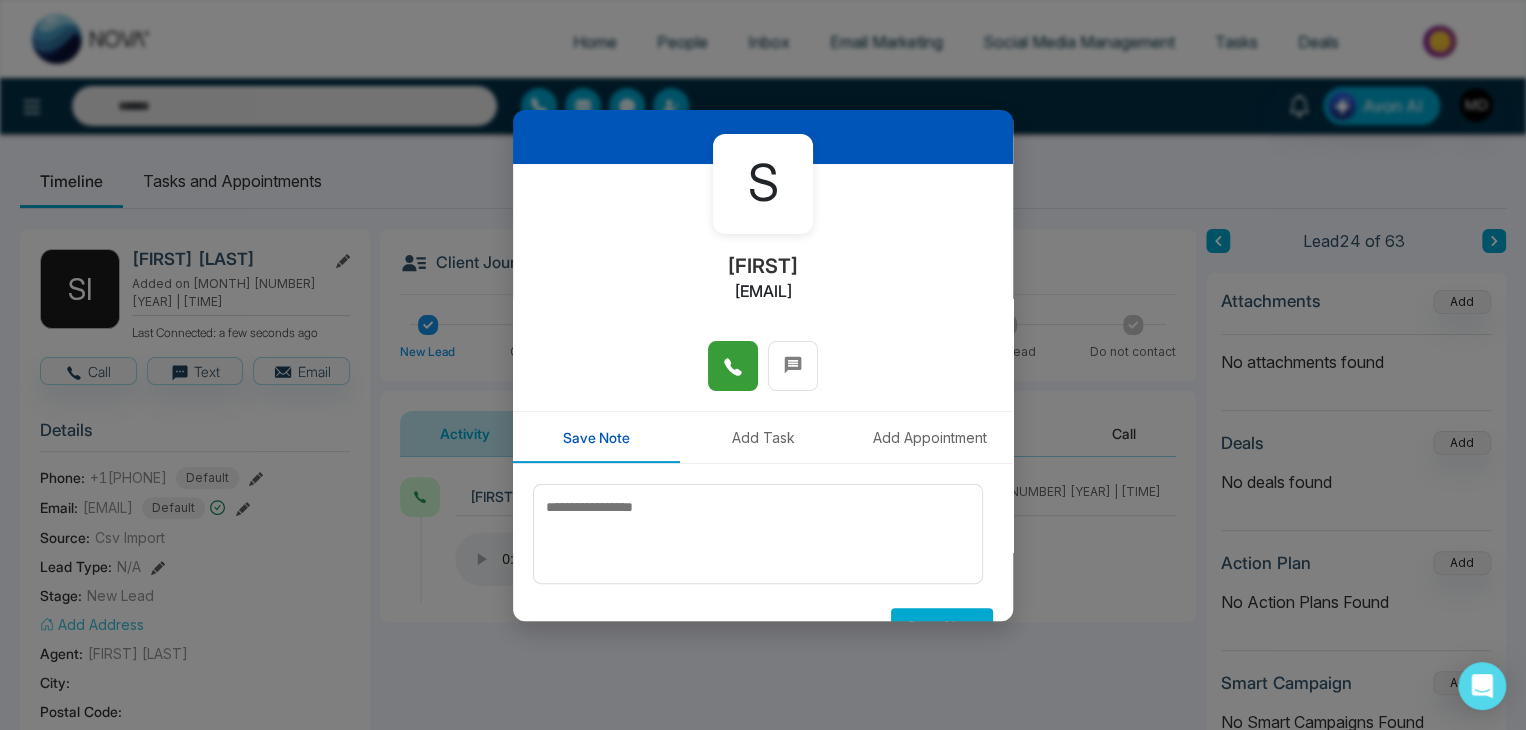 scroll, scrollTop: 0, scrollLeft: 0, axis: both 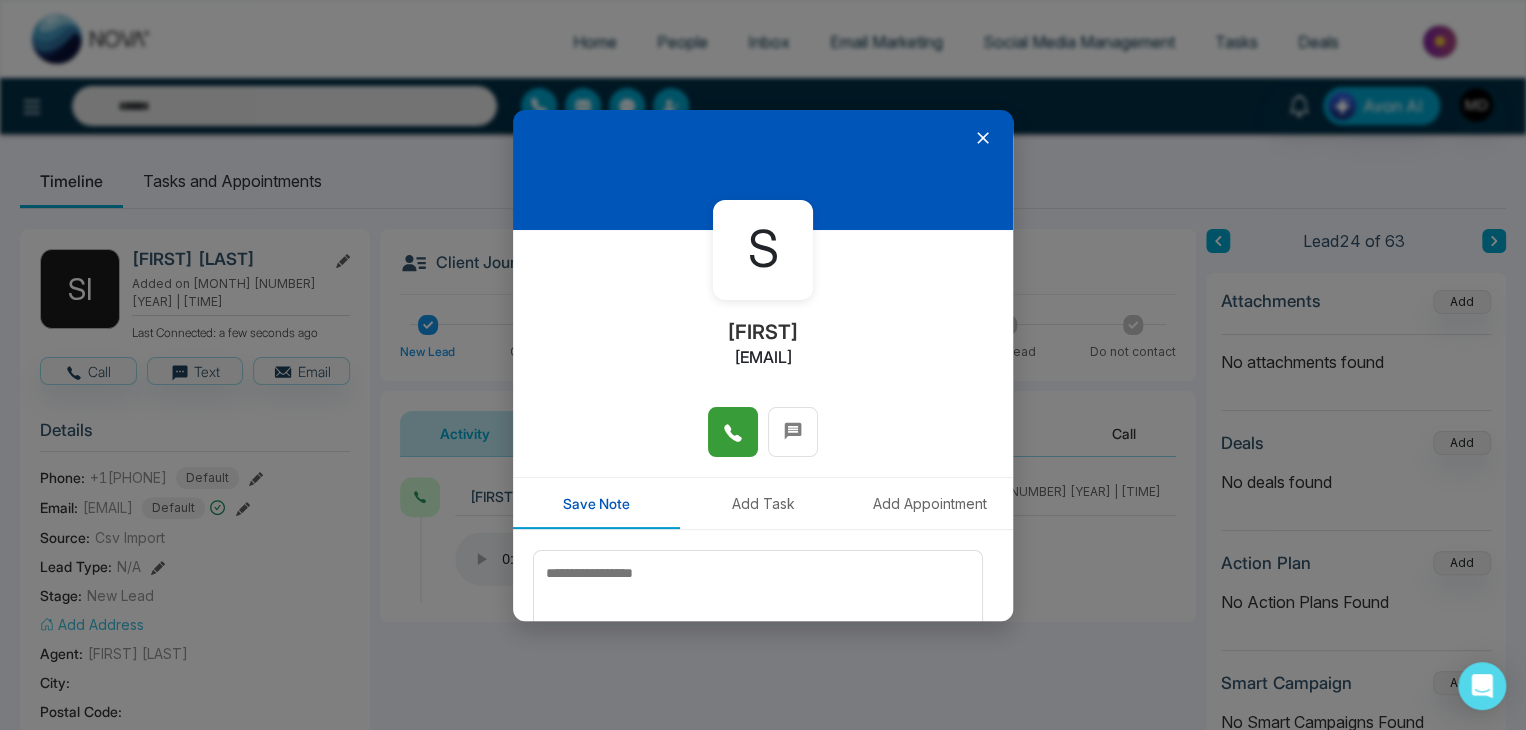 click 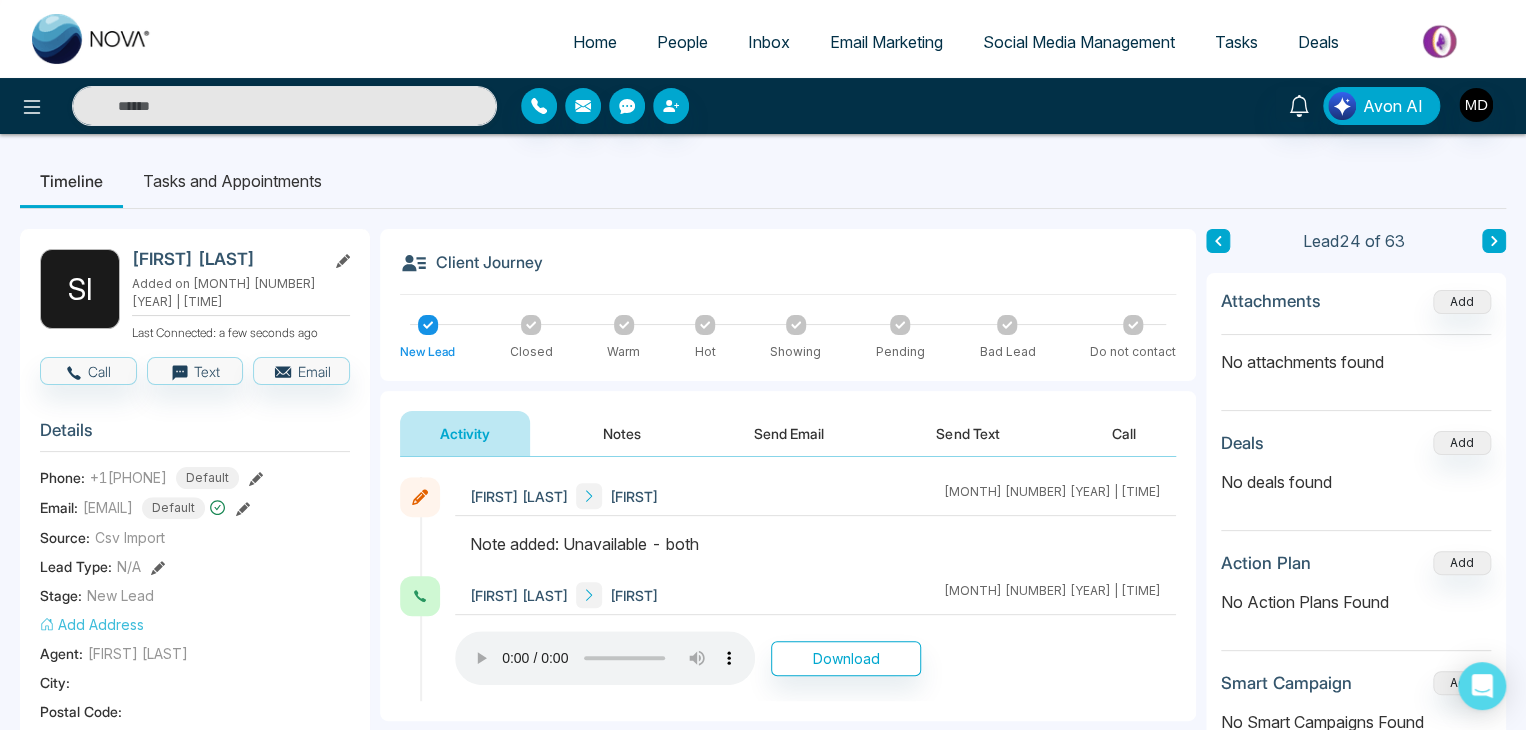 click 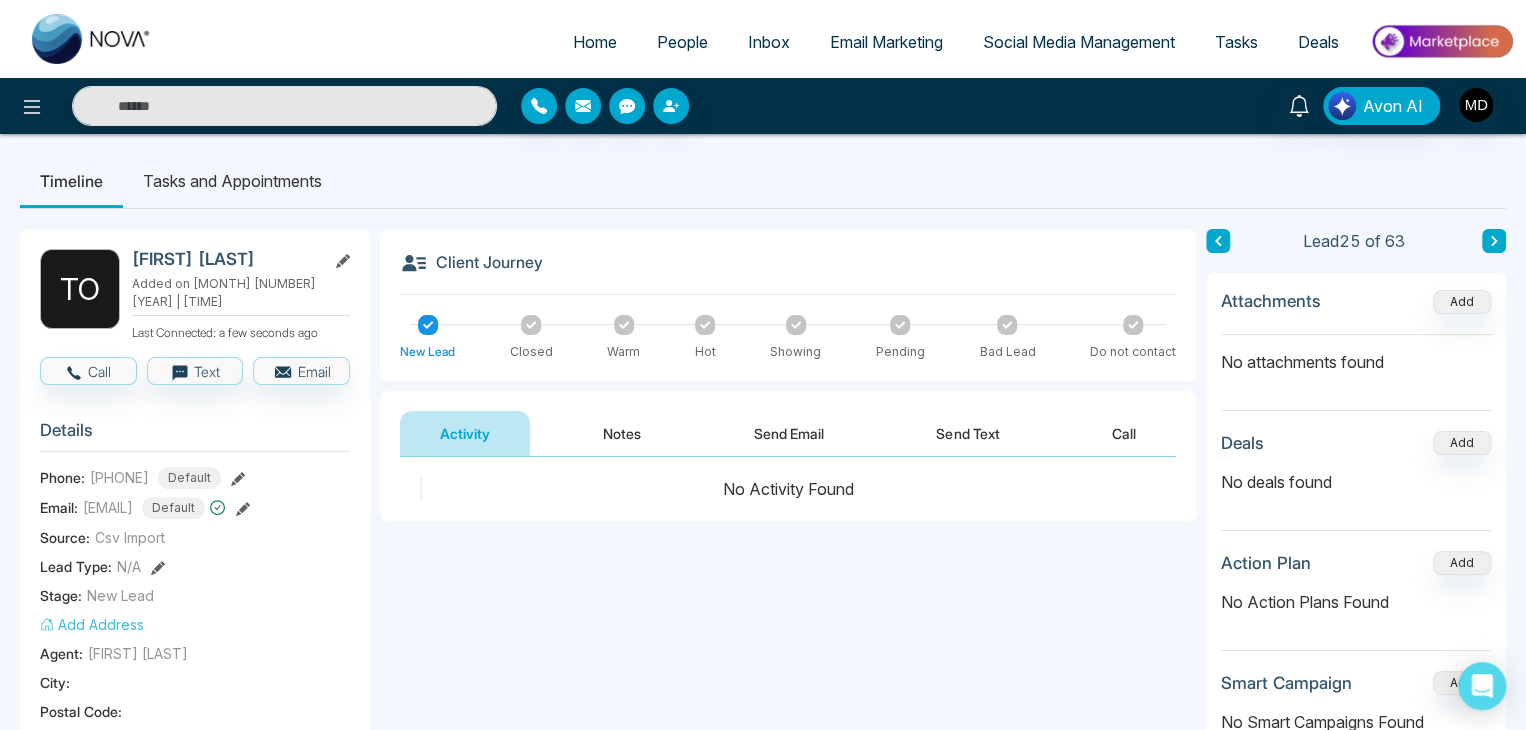 click 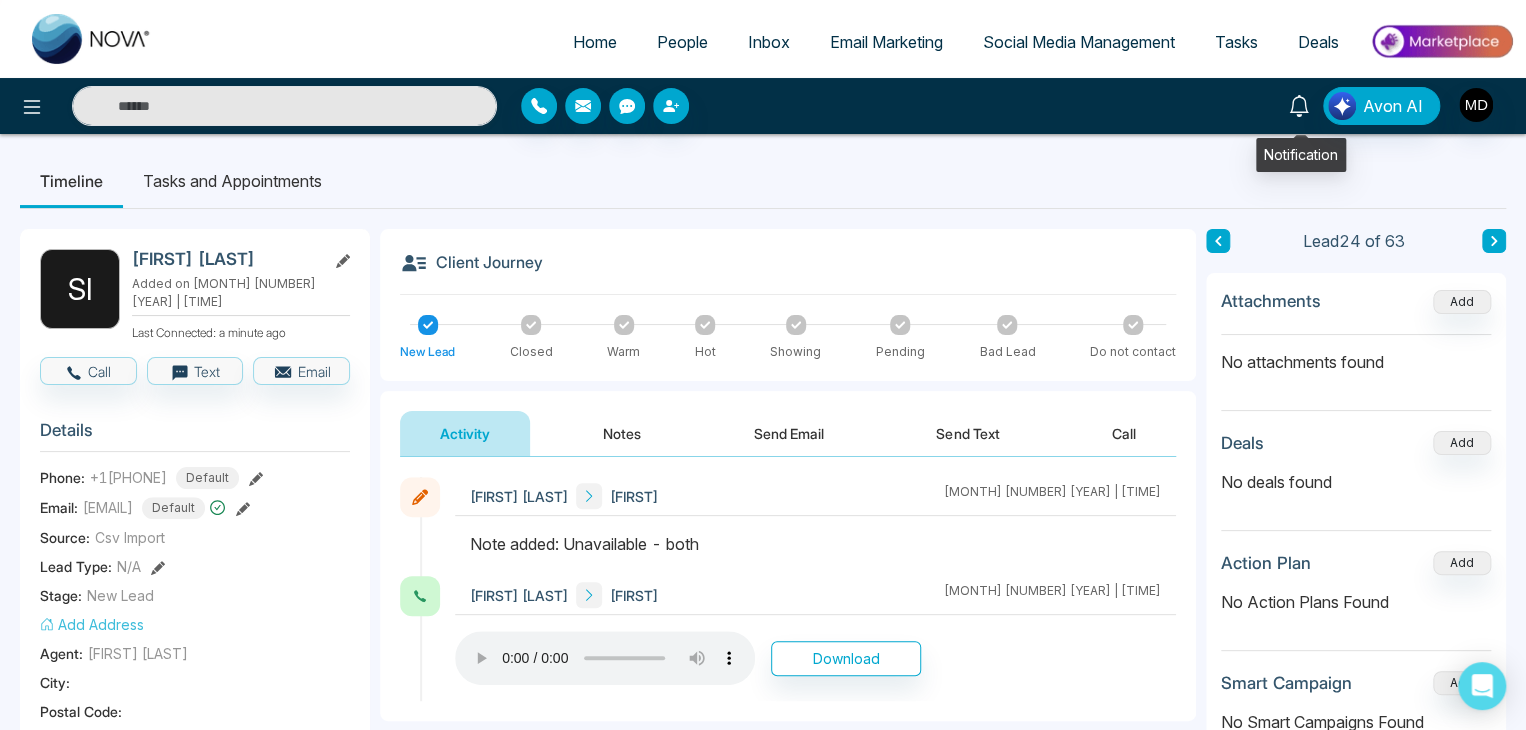 click 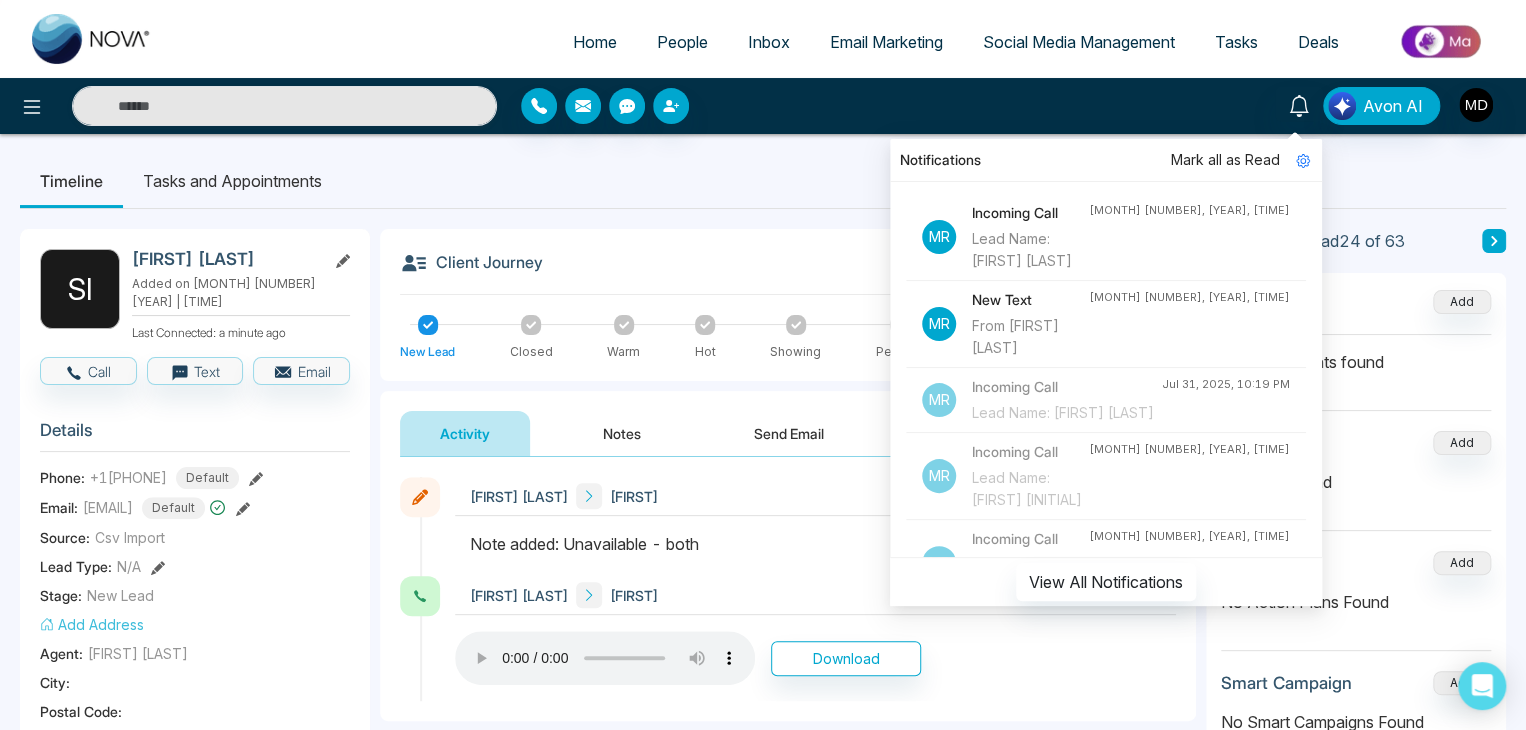 click on "Lead Name: [FIRST] [LAST]" at bounding box center [1030, 250] 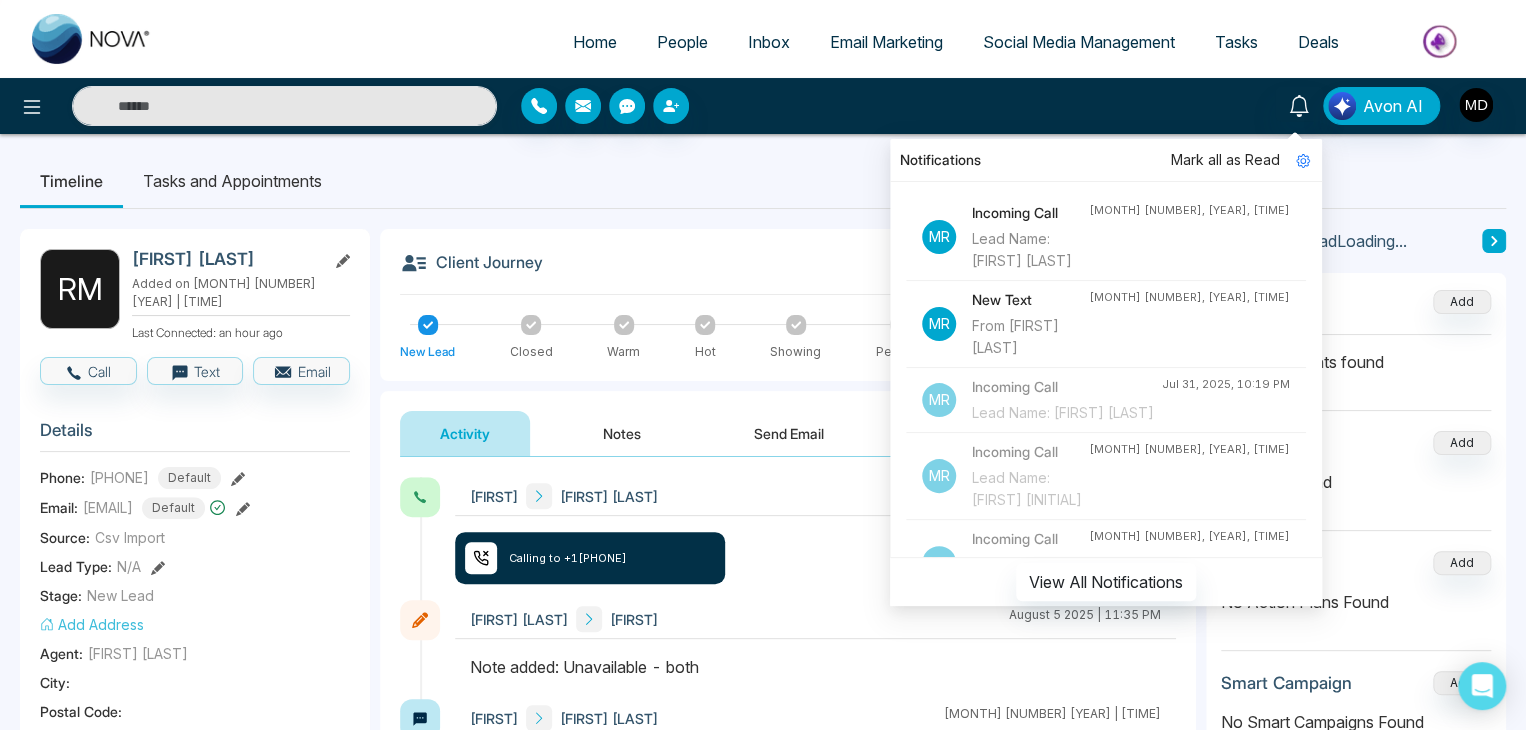 click on "R M Richard Markowitz Added on   August 1 2025 | 8:41 PM Last Connected:   an hour ago   Call   Text   Email Details Phone: +14166691706 Default Email: richard.markowitz@outlook.com Default Source: Csv Import Lead Type: N/A Stage: New Lead Add Address Agent: Mriganka Deka City : Postal Code : Avg Property Price : Buy Area : Home Type : Start Date : Last Contact Date : Province : Timeframe : Urgency : Tags New leads August   × Is this lead a Realtor? Lead Summary 3 Calls 1 Texts 0 Emails Social Profile   Not found Not found Not found Custom Lead Data Delete lead" at bounding box center [195, 930] 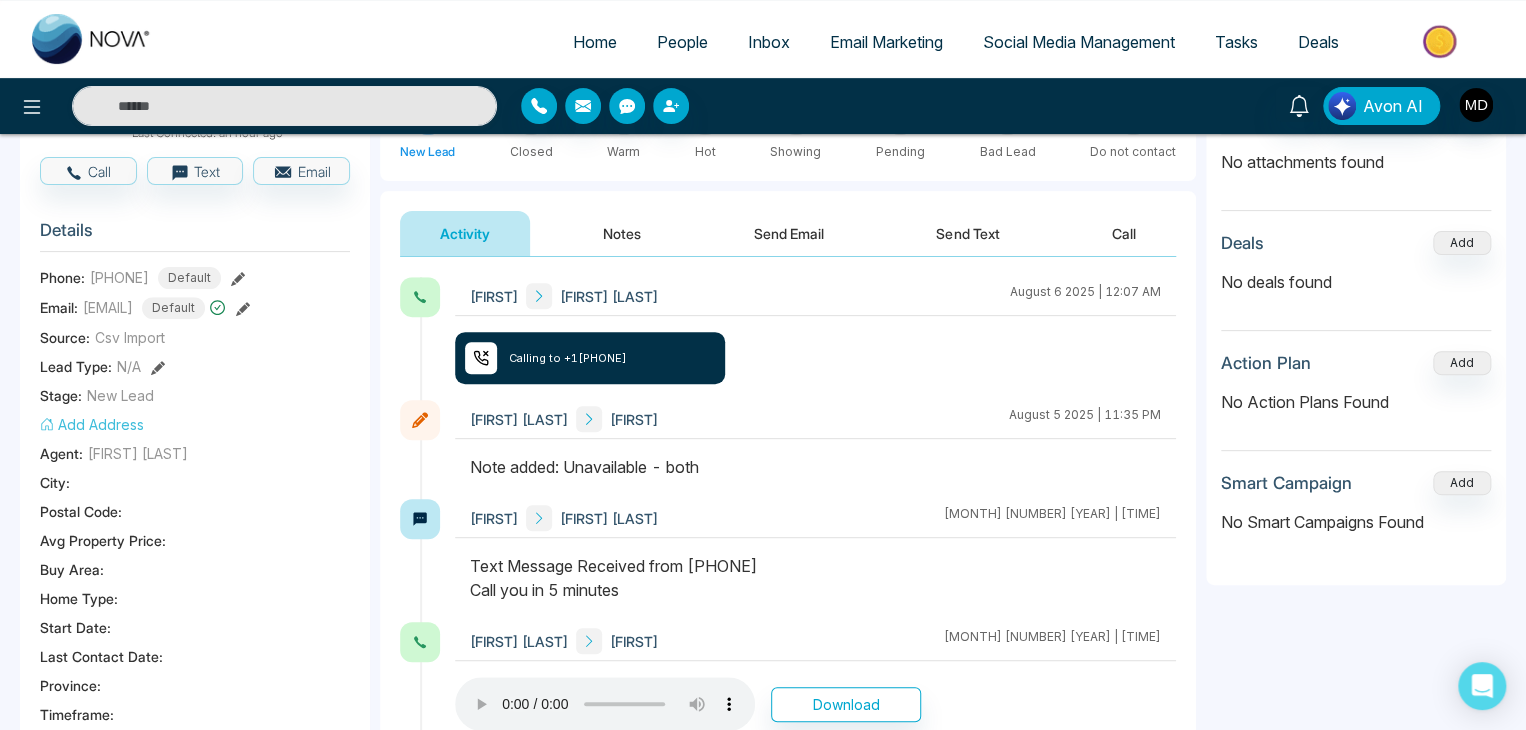 scroll, scrollTop: 0, scrollLeft: 0, axis: both 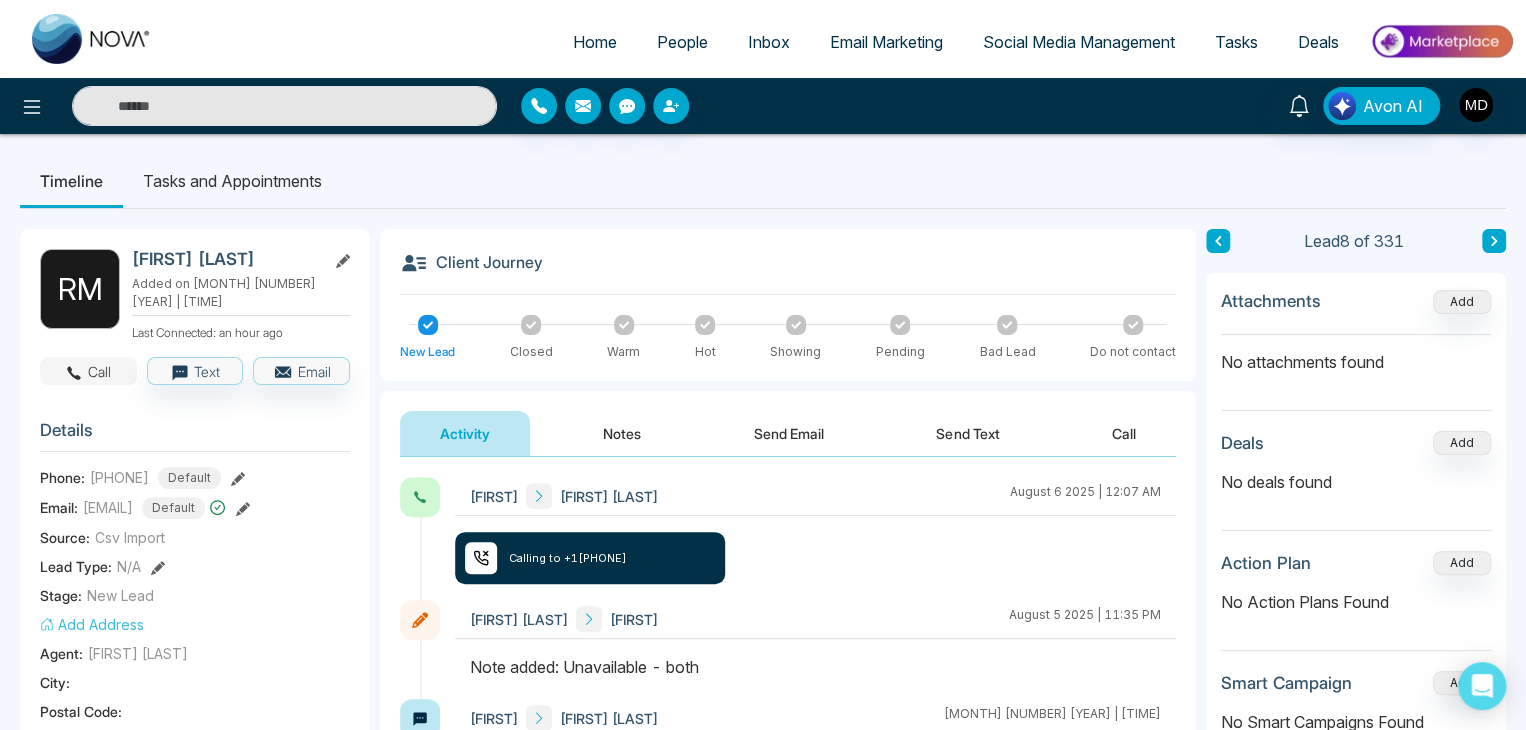 click on "Call" at bounding box center (88, 371) 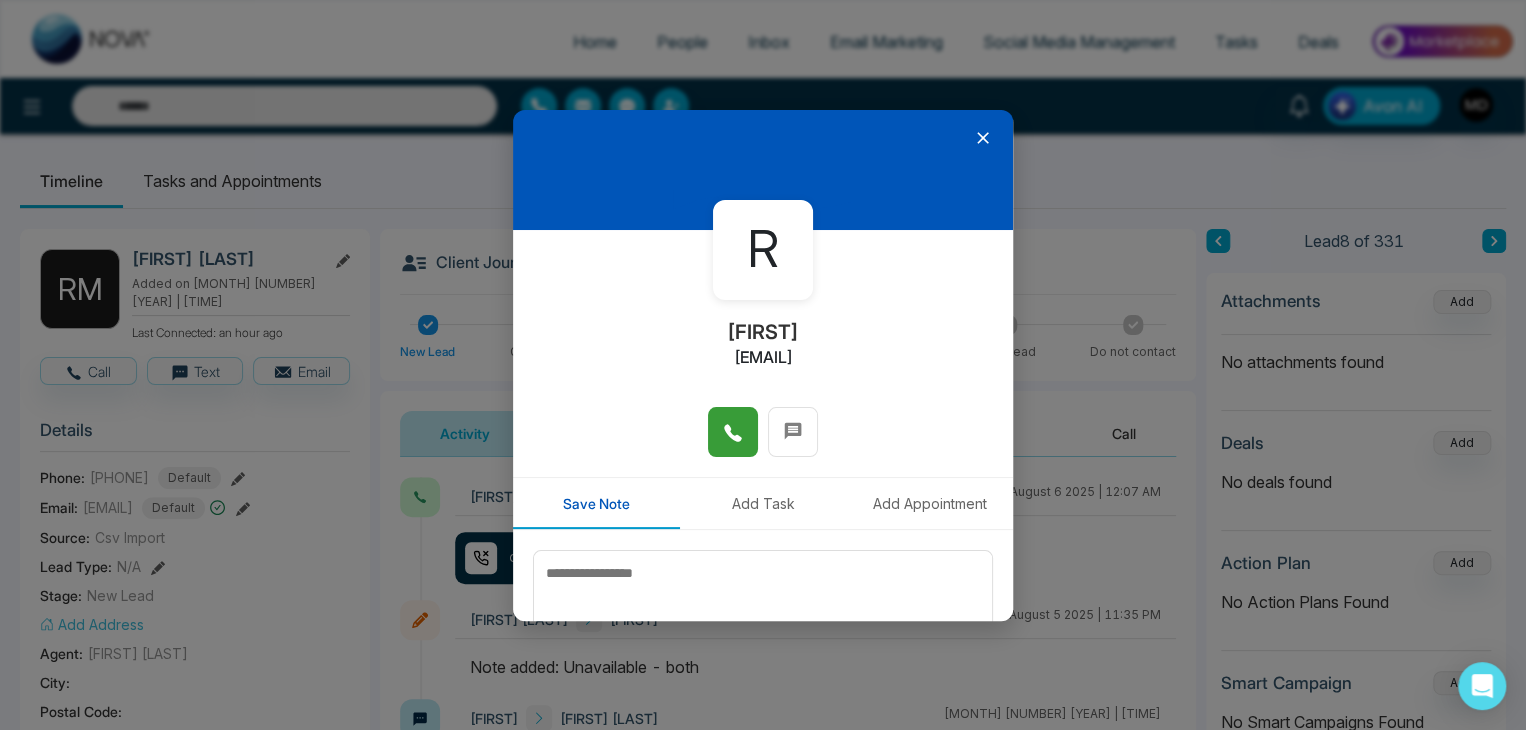 click at bounding box center [733, 432] 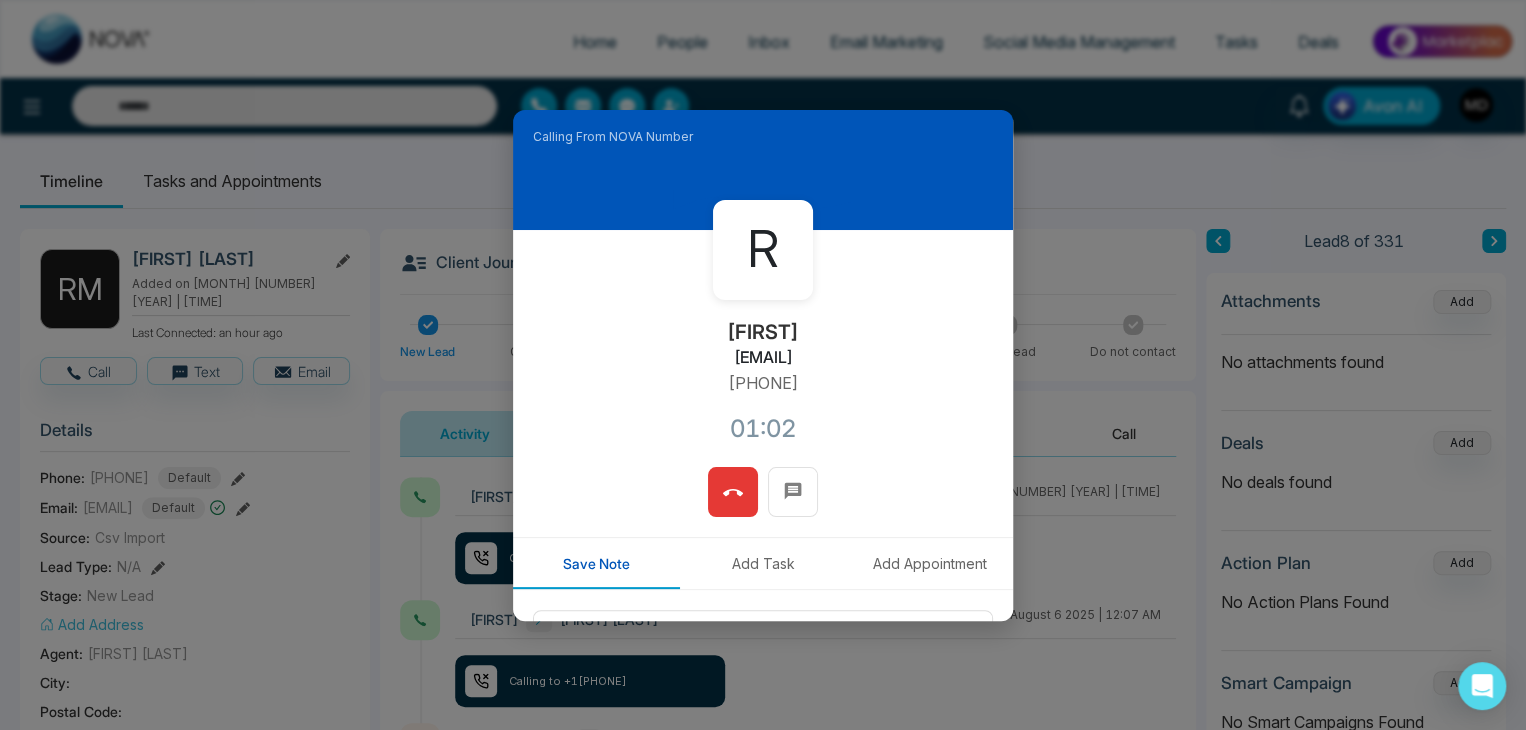 click 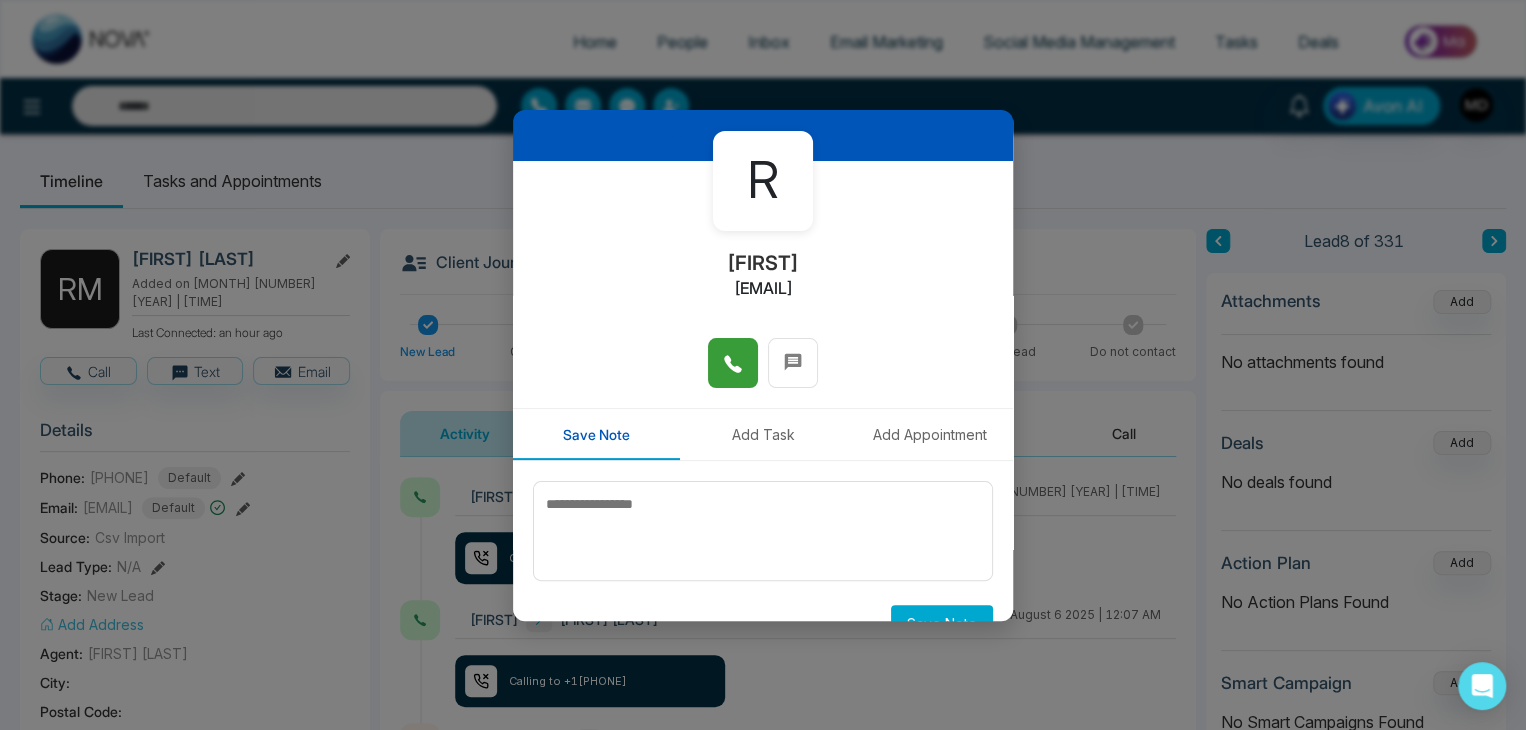 scroll, scrollTop: 100, scrollLeft: 0, axis: vertical 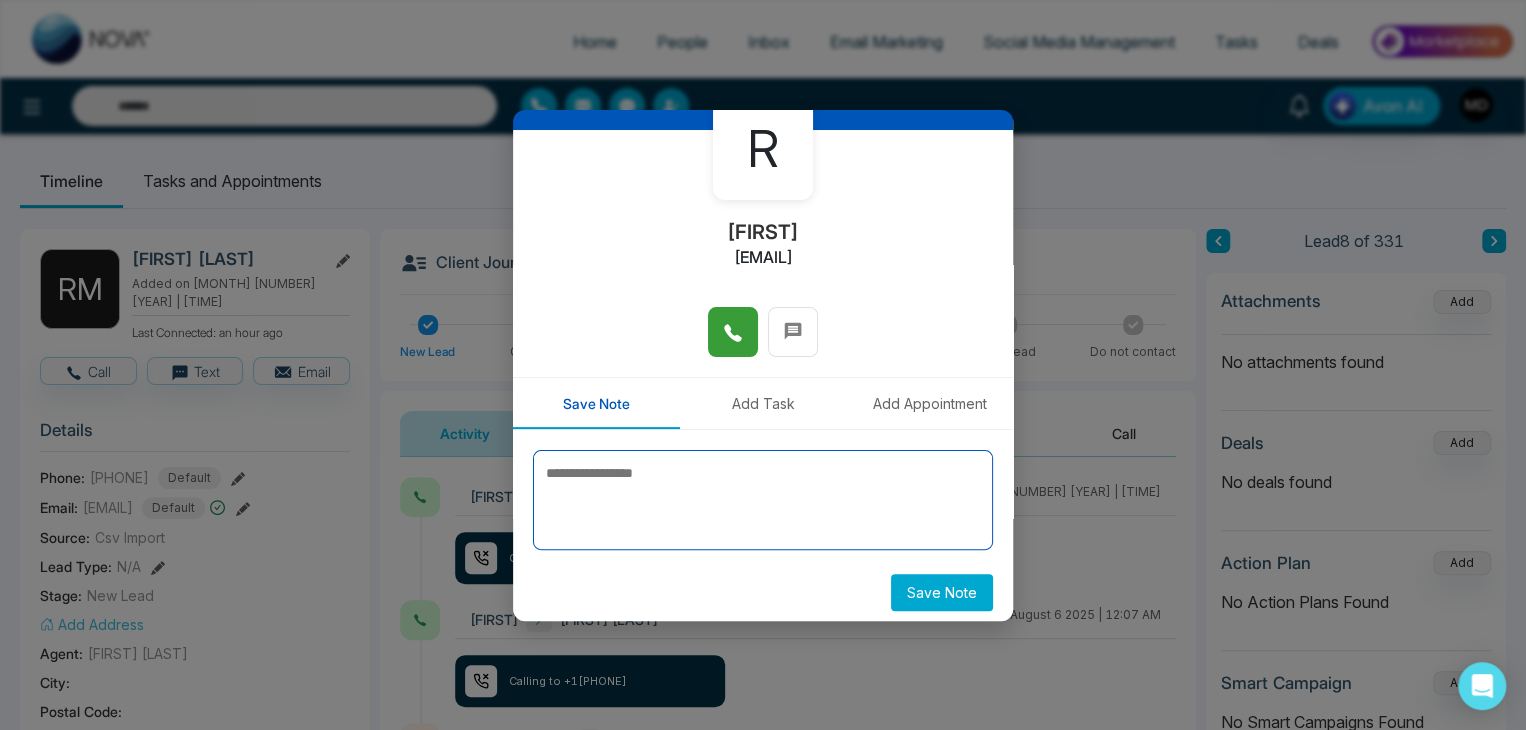 click at bounding box center (763, 500) 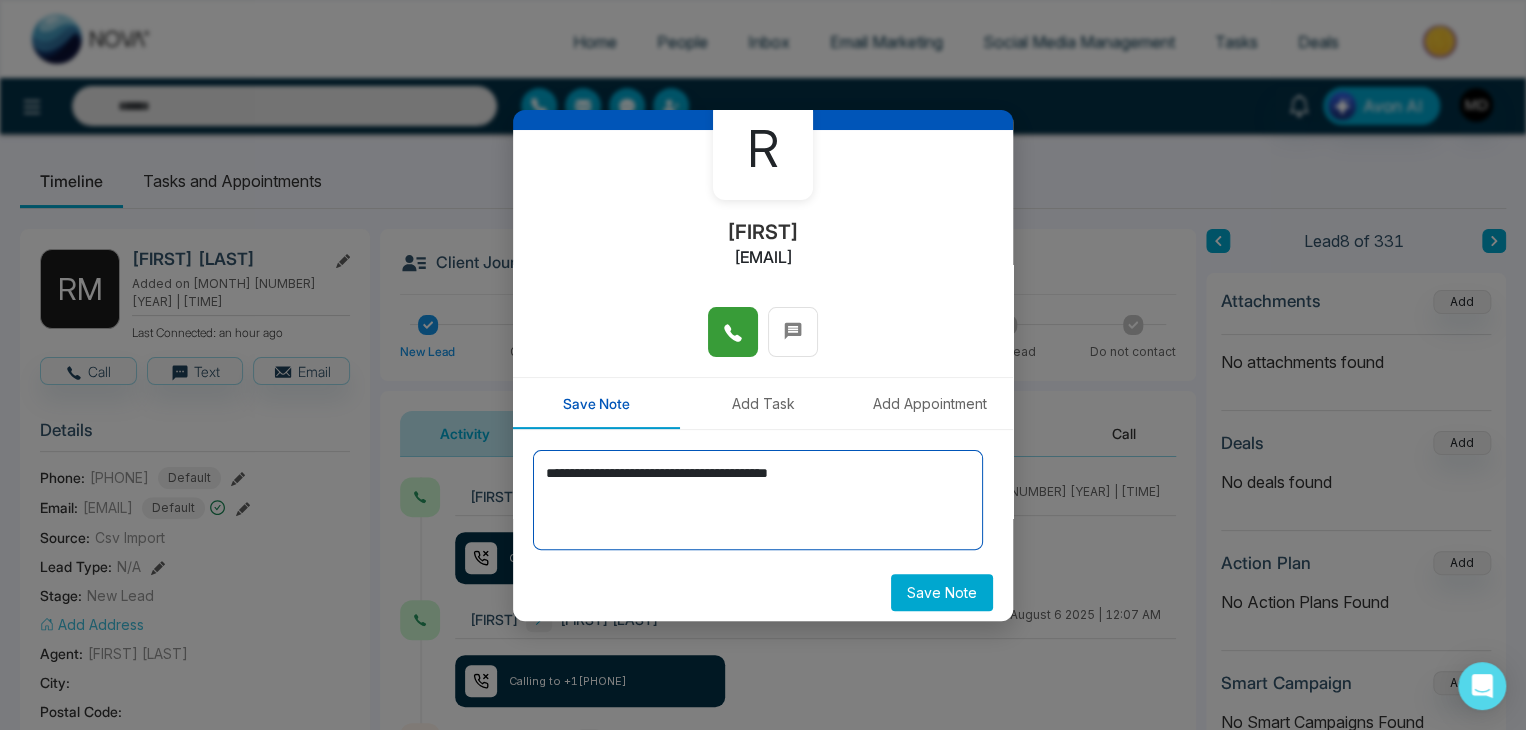 click on "**********" at bounding box center (758, 500) 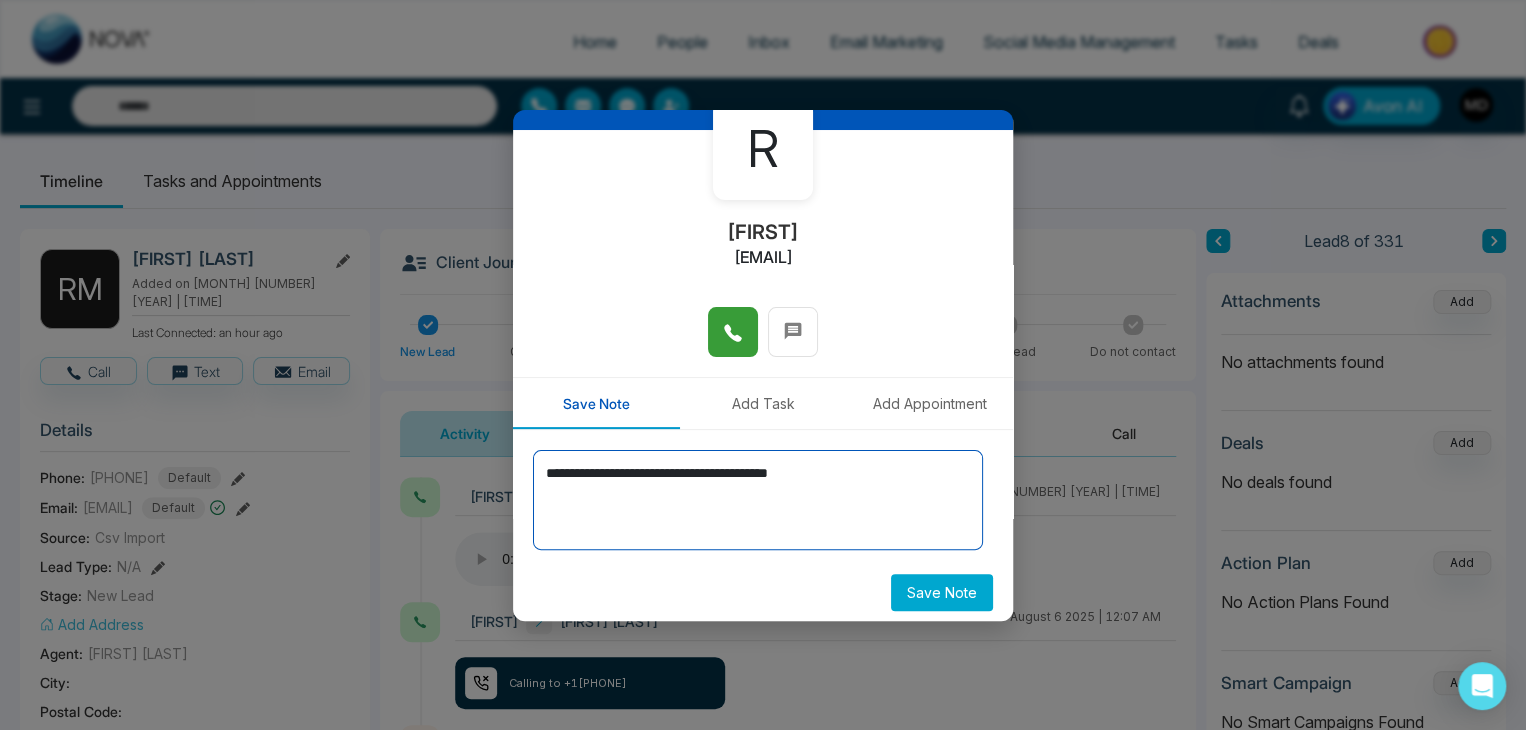 type on "**********" 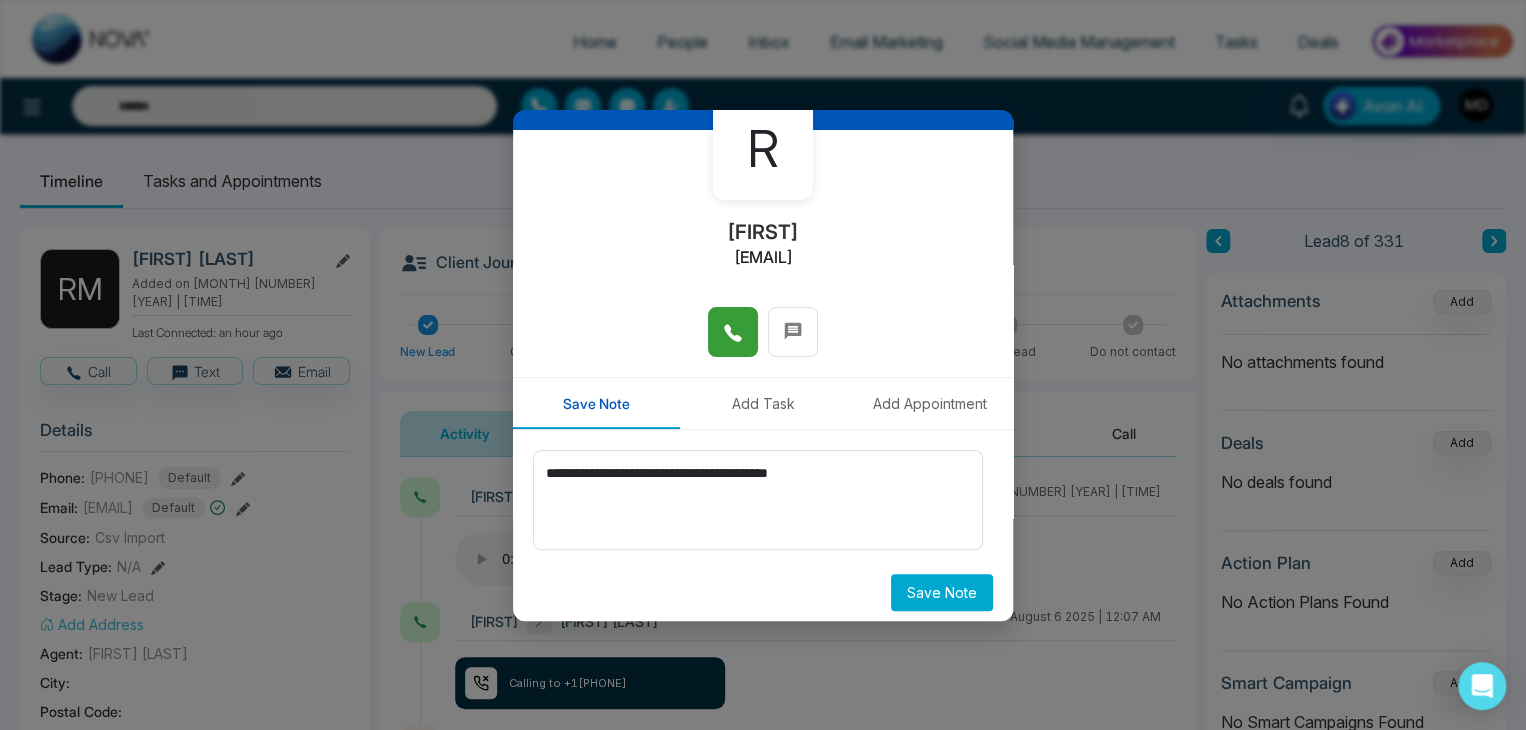 click on "Save Note" at bounding box center [942, 592] 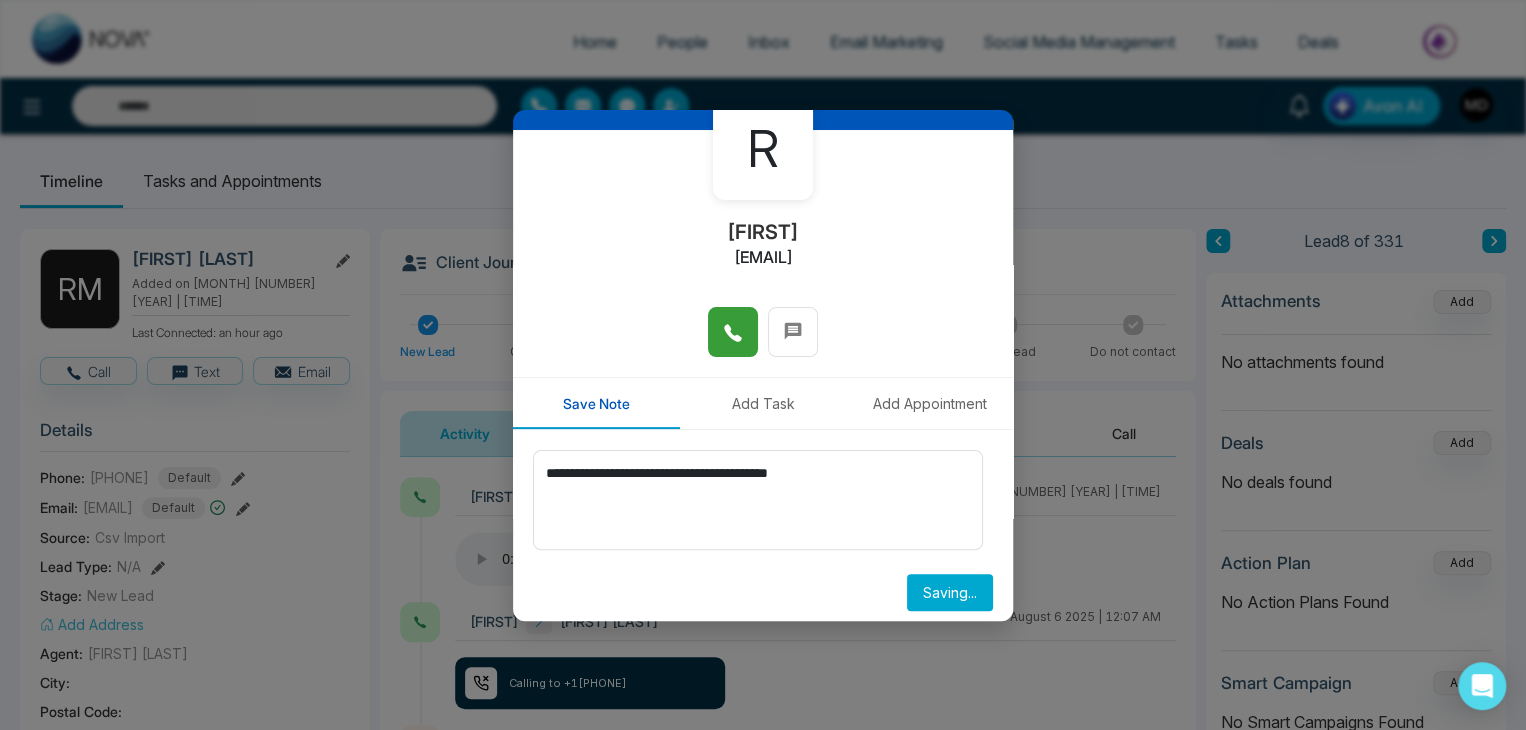 scroll, scrollTop: 0, scrollLeft: 0, axis: both 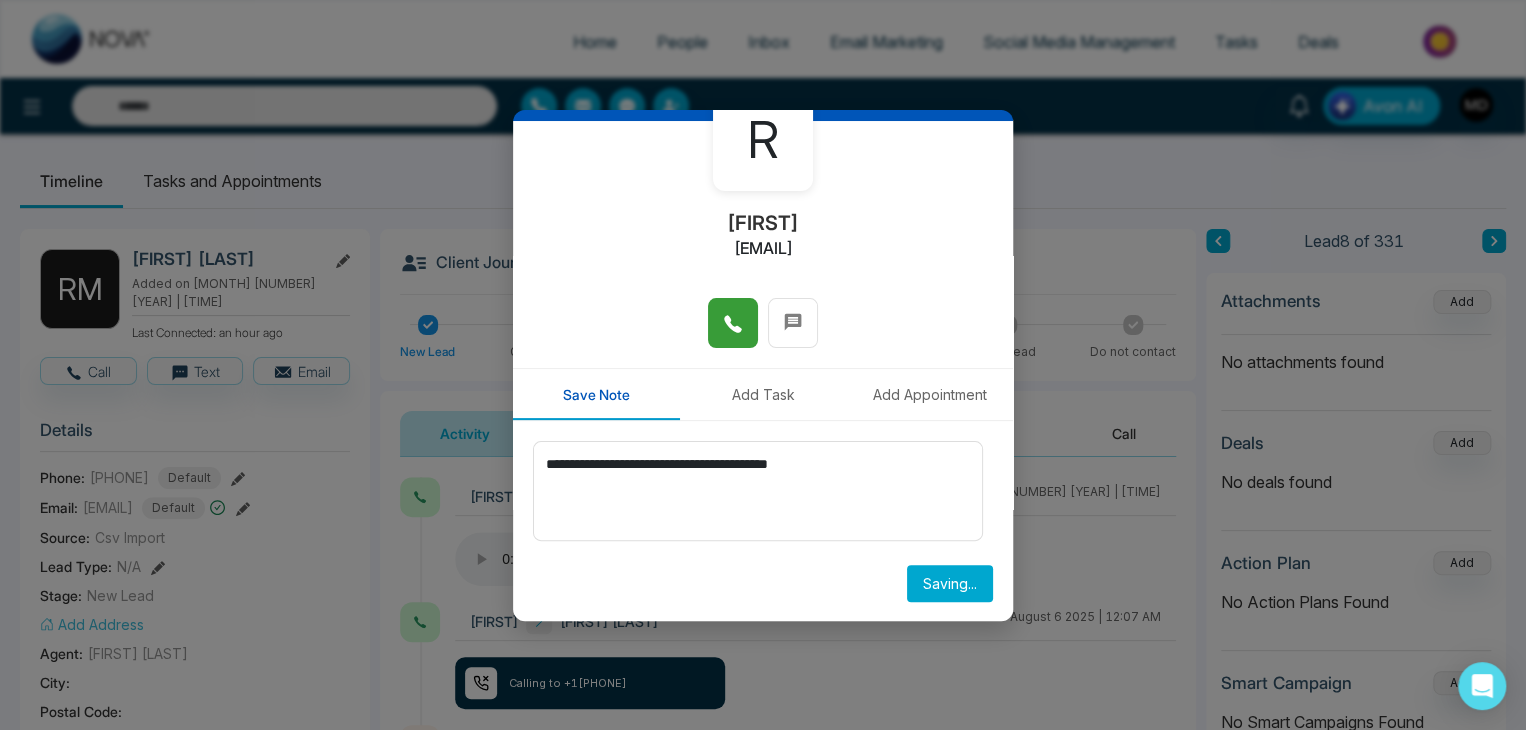 type 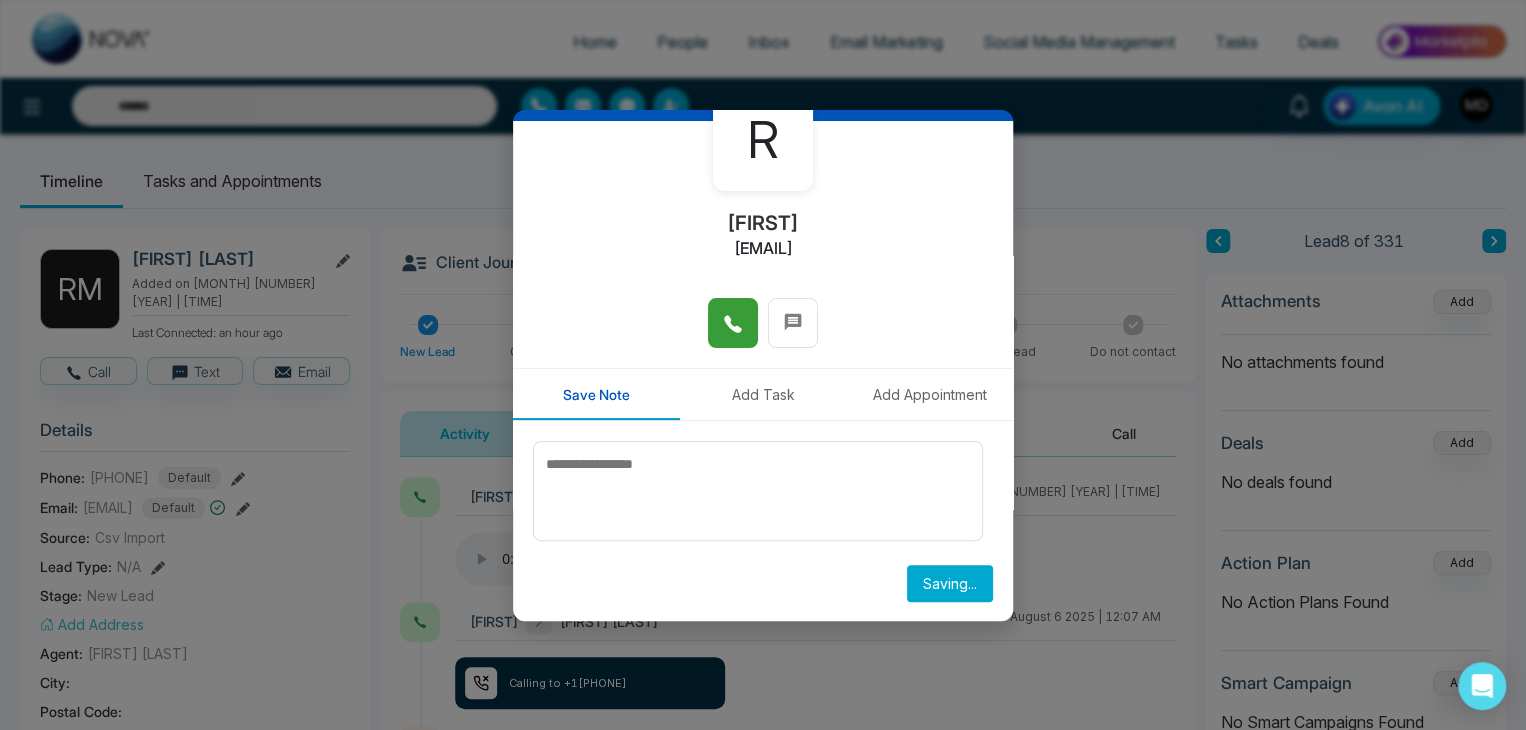 scroll, scrollTop: 110, scrollLeft: 0, axis: vertical 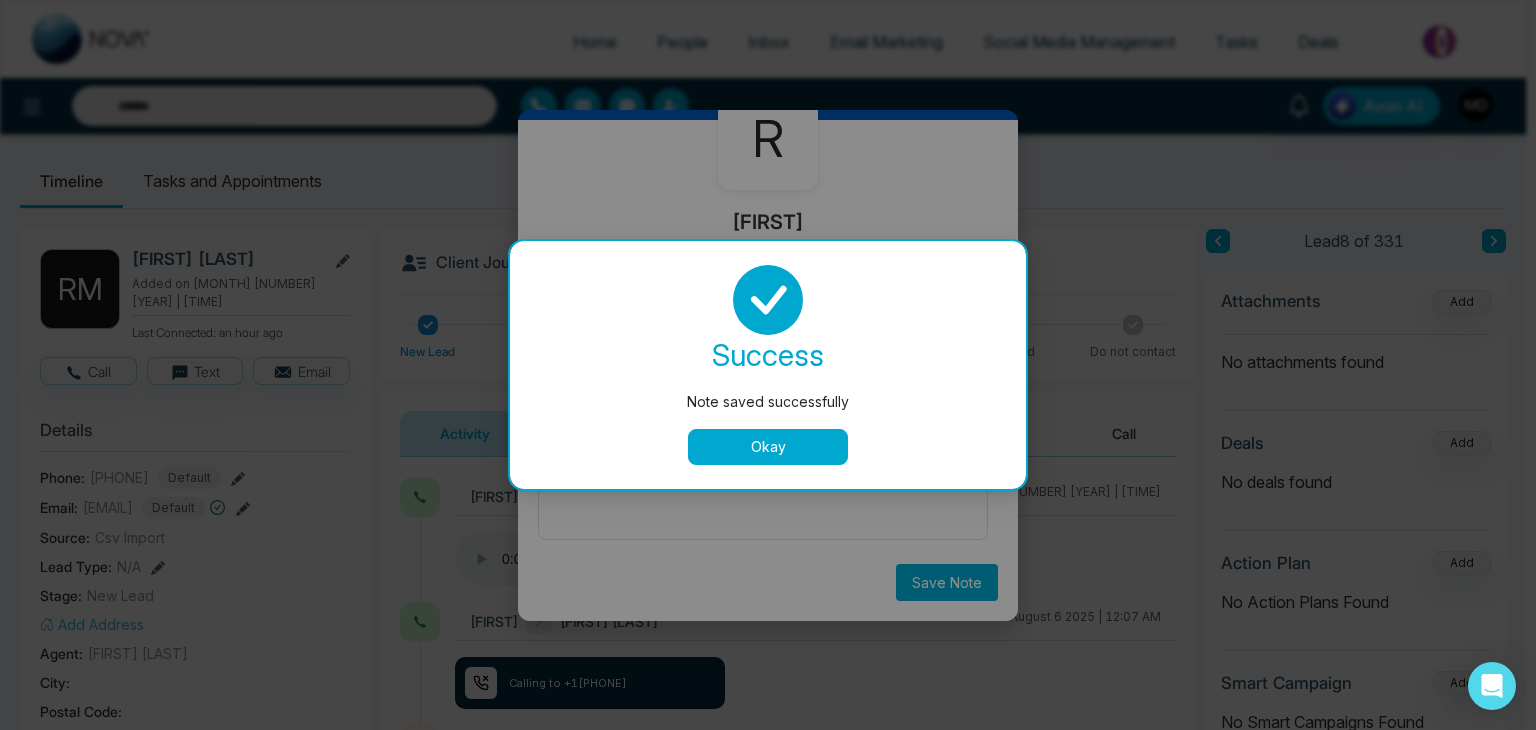 click on "Okay" at bounding box center [768, 447] 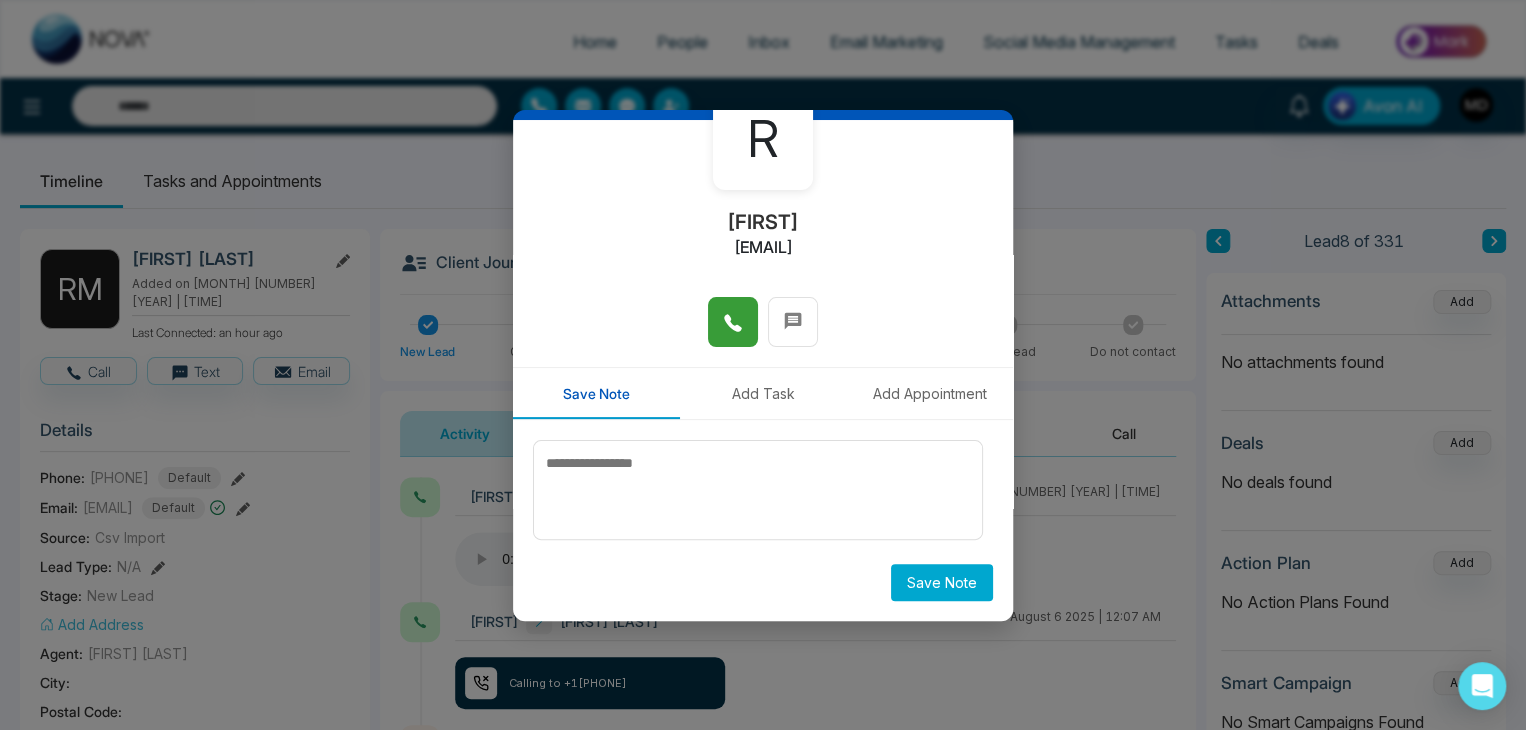 scroll, scrollTop: 0, scrollLeft: 0, axis: both 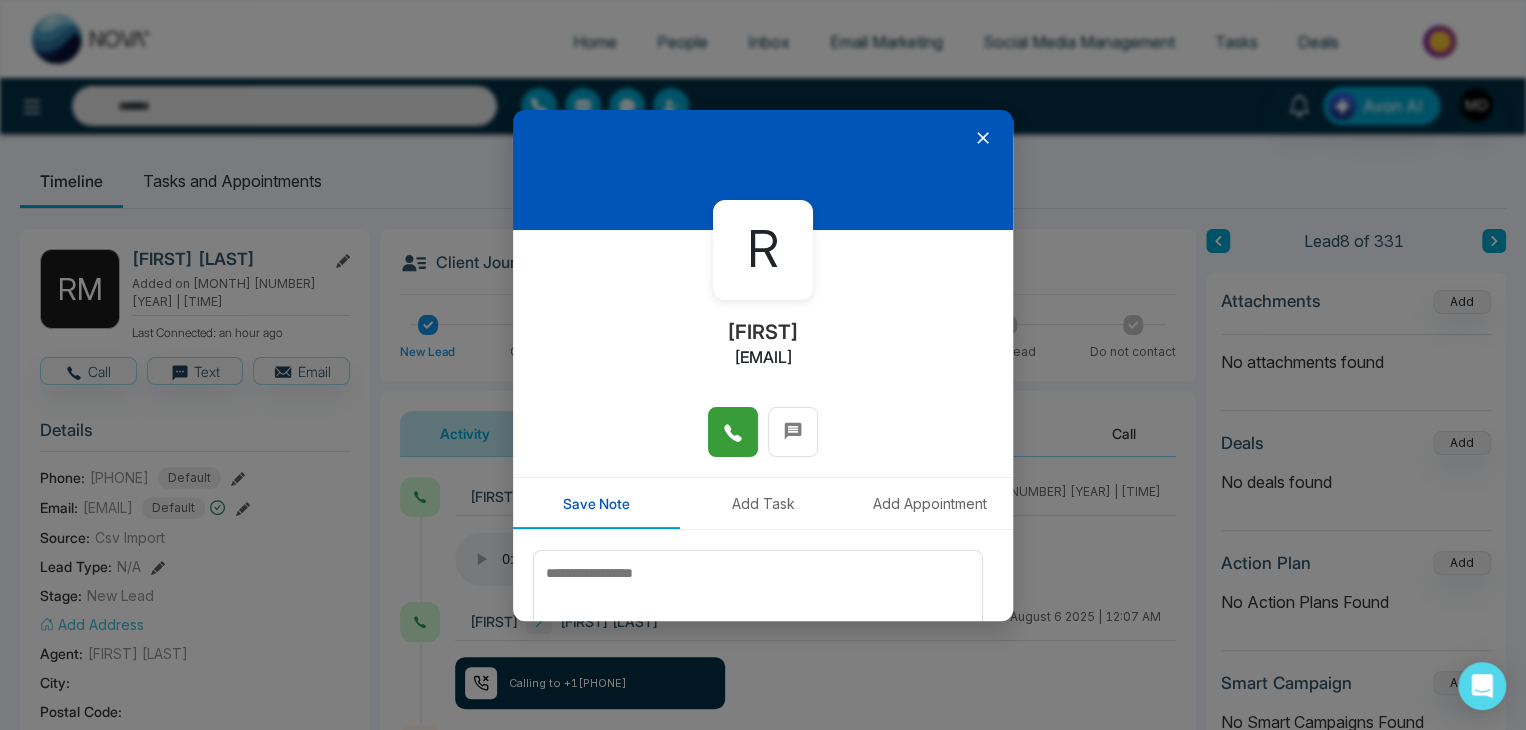click 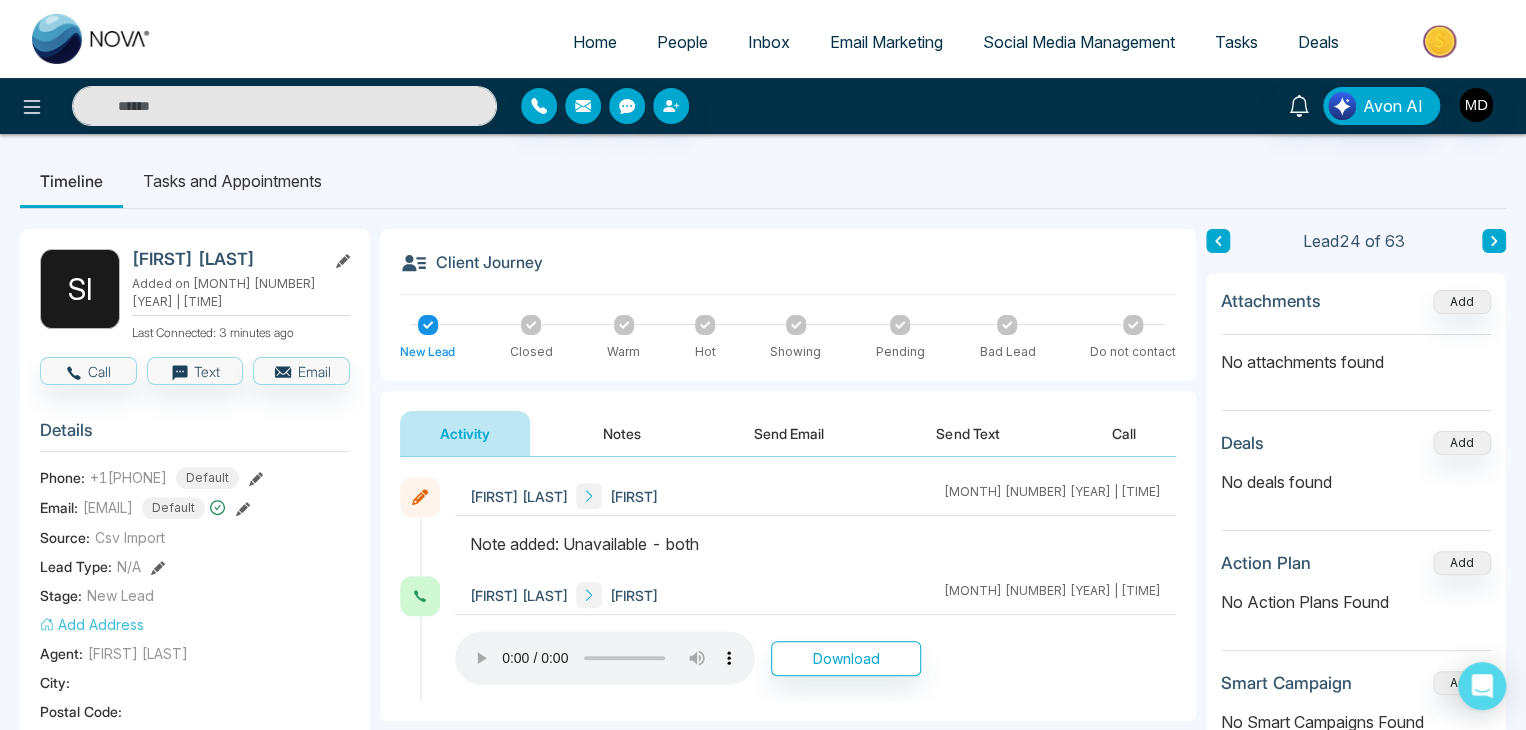 click 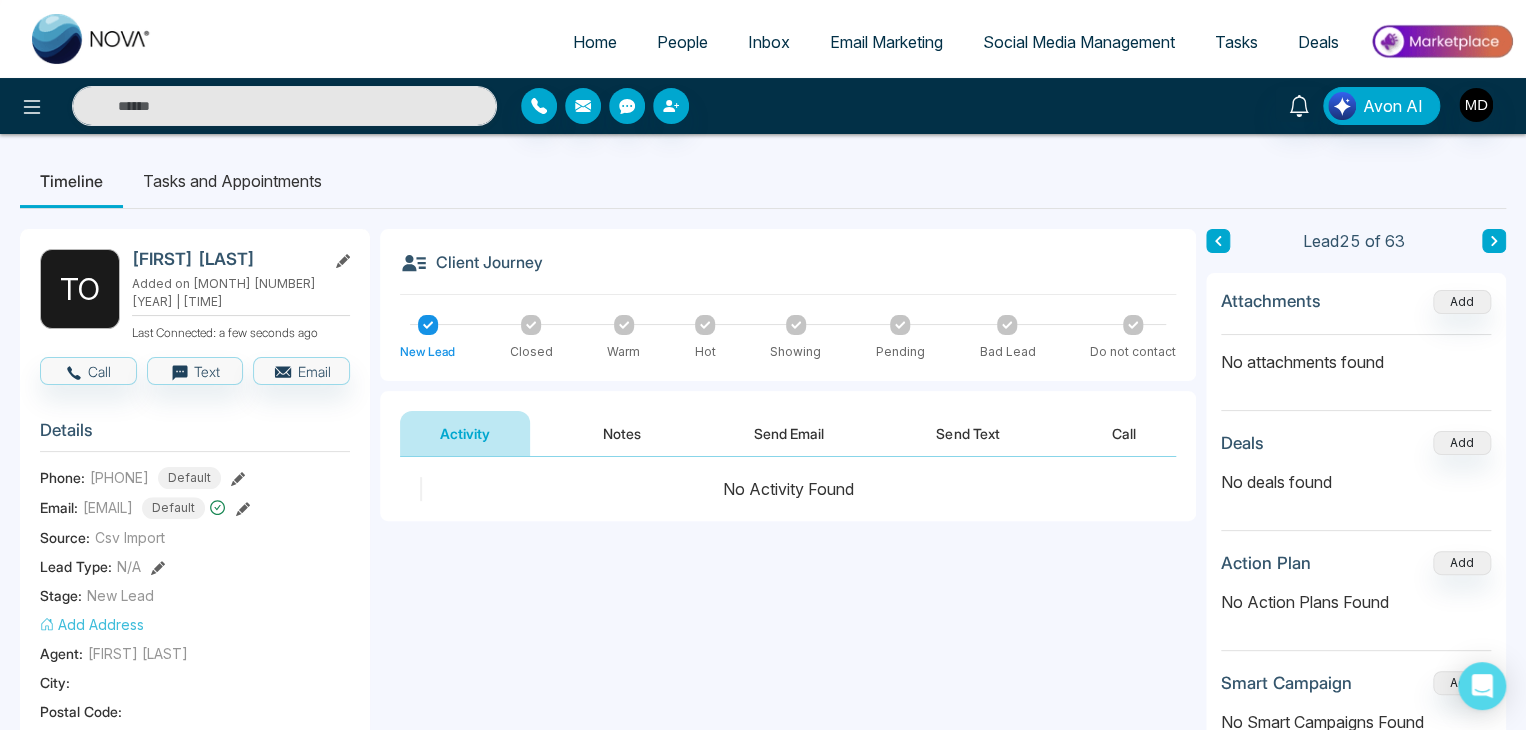 drag, startPoint x: 286, startPoint y: 258, endPoint x: 135, endPoint y: 255, distance: 151.0298 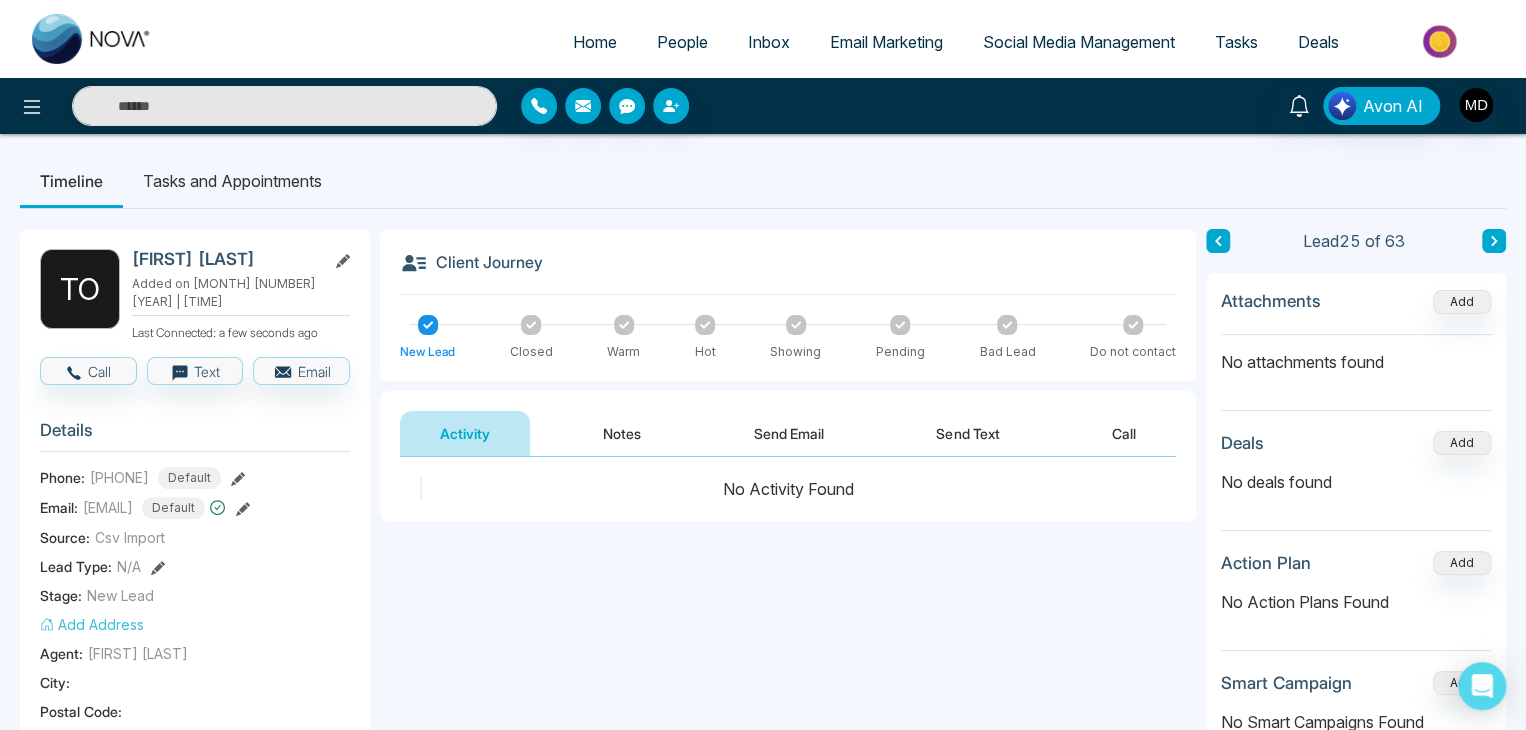 click on "Teresa A Ondrejicka" at bounding box center (225, 259) 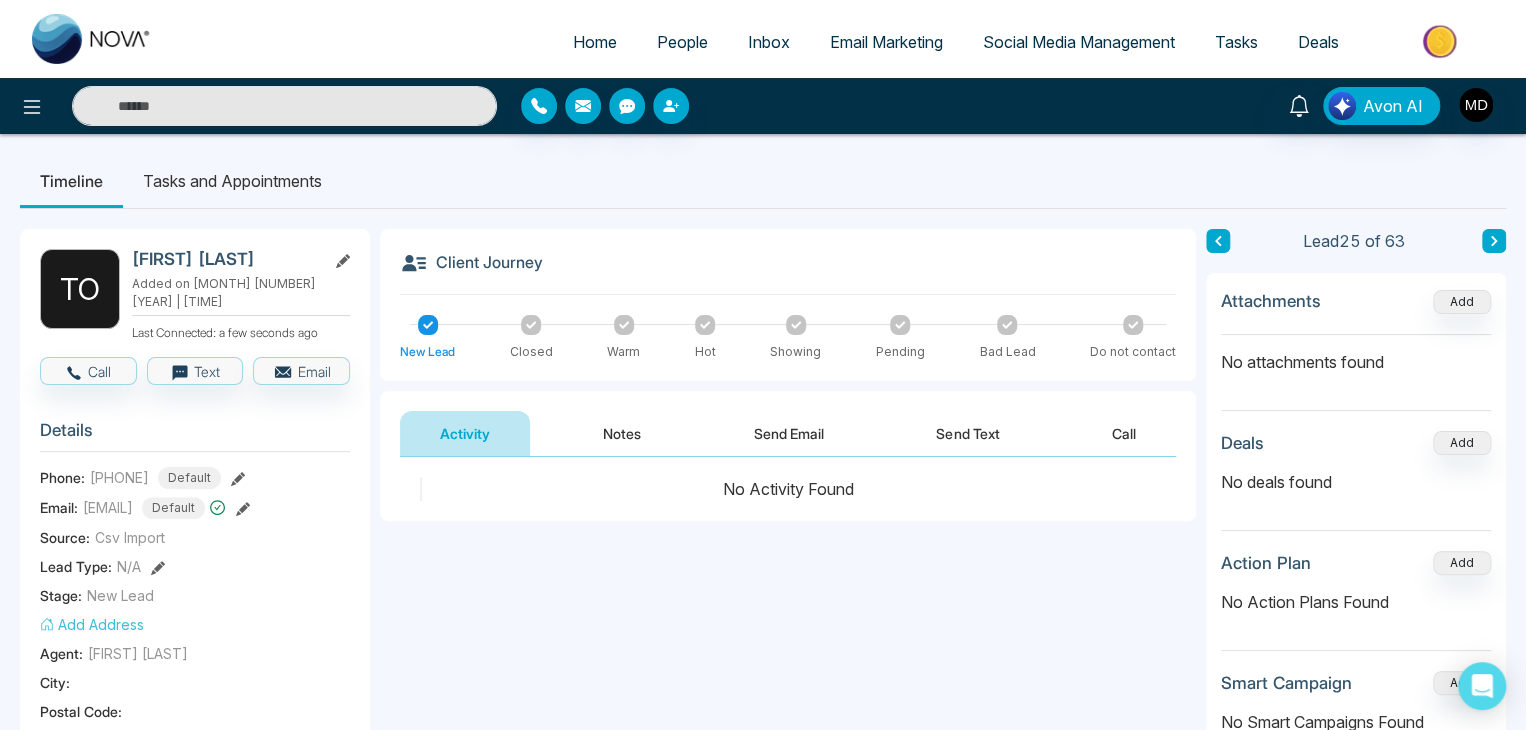 click 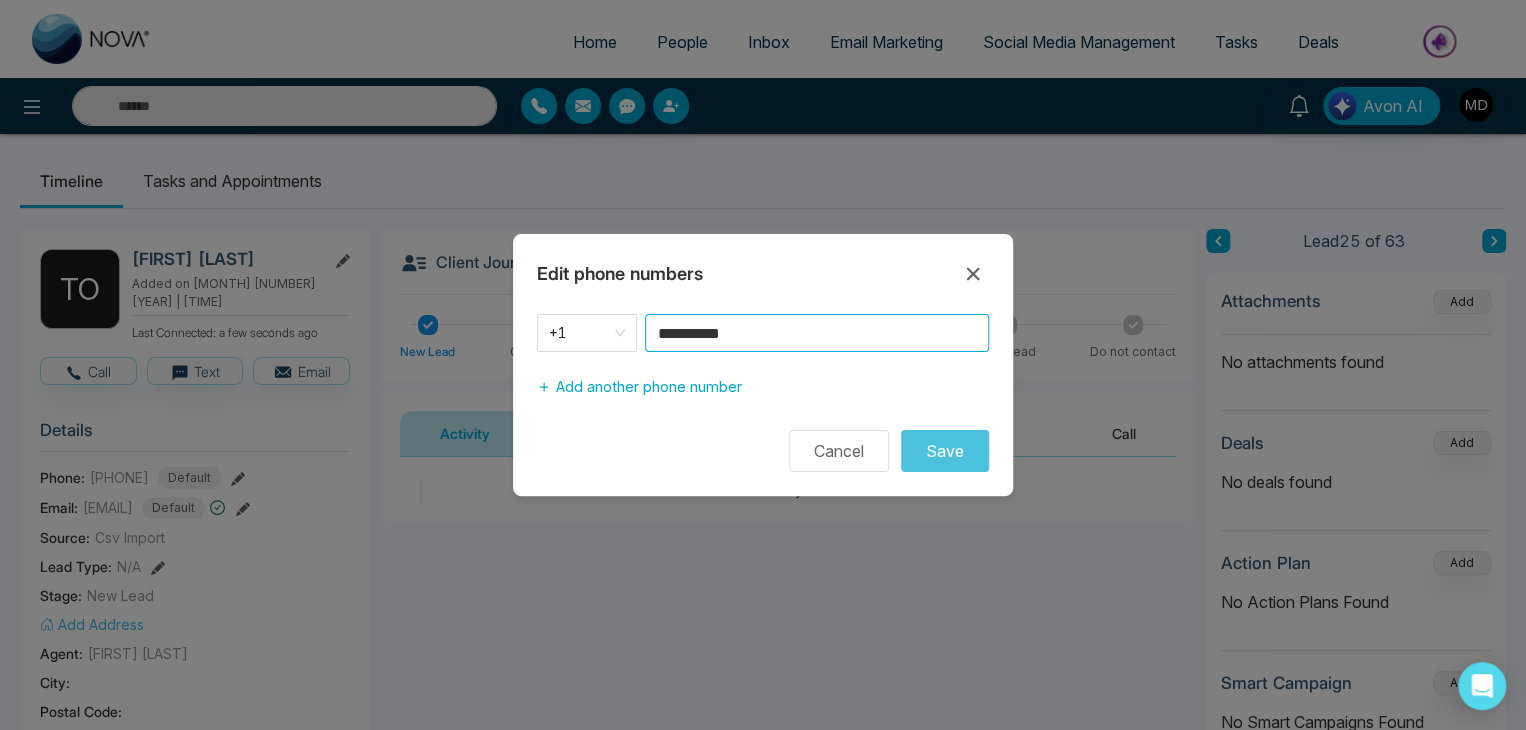 drag, startPoint x: 740, startPoint y: 331, endPoint x: 655, endPoint y: 350, distance: 87.09765 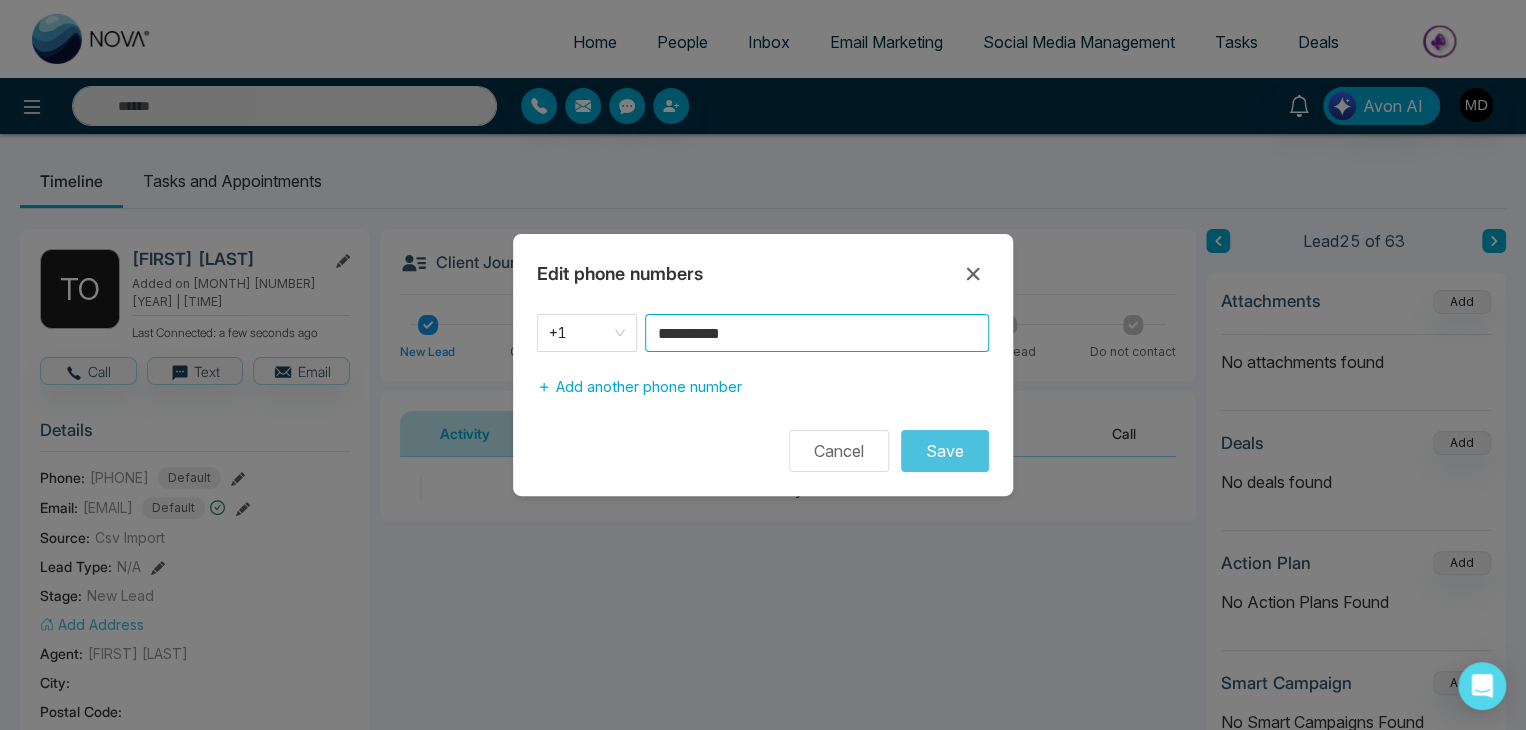 click on "**********" at bounding box center [817, 333] 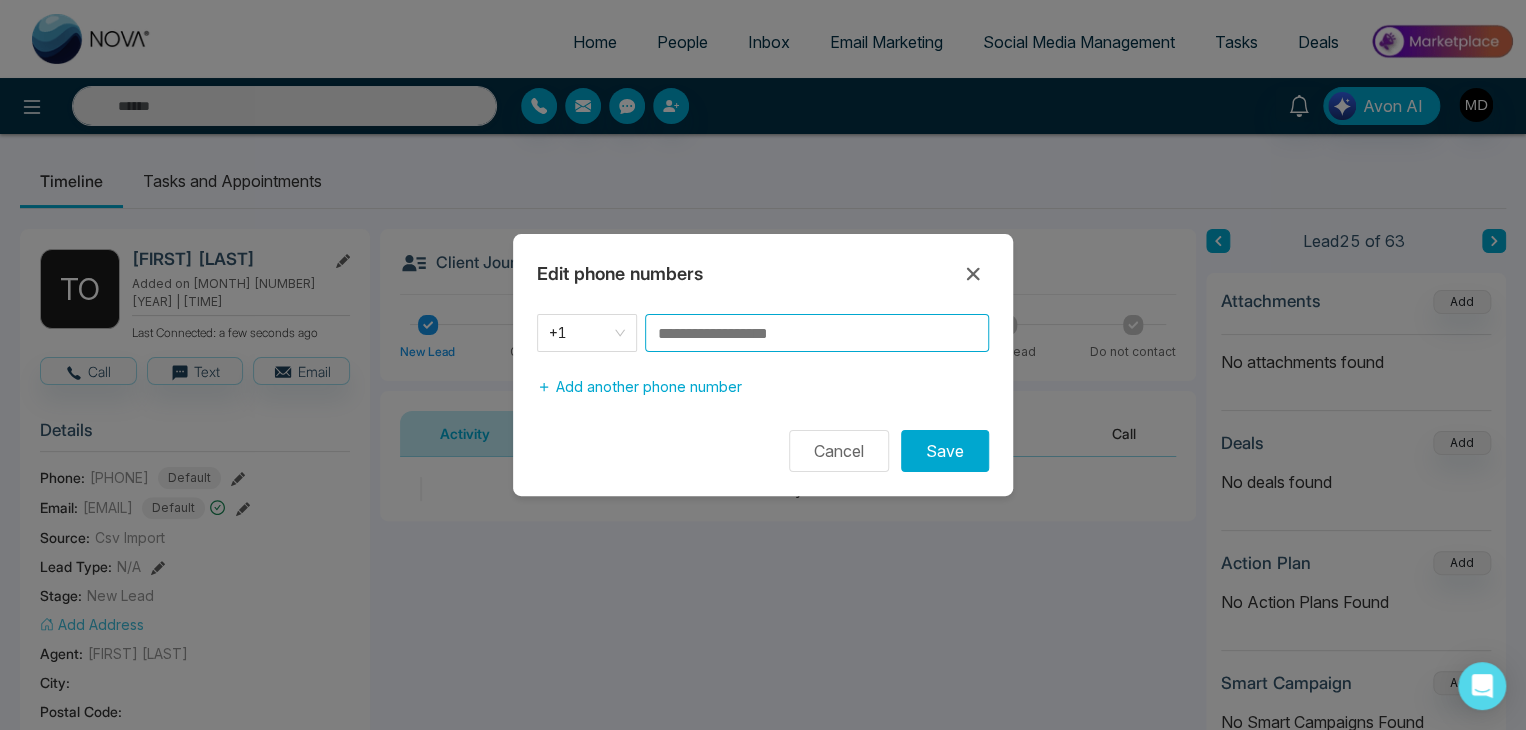 paste on "**********" 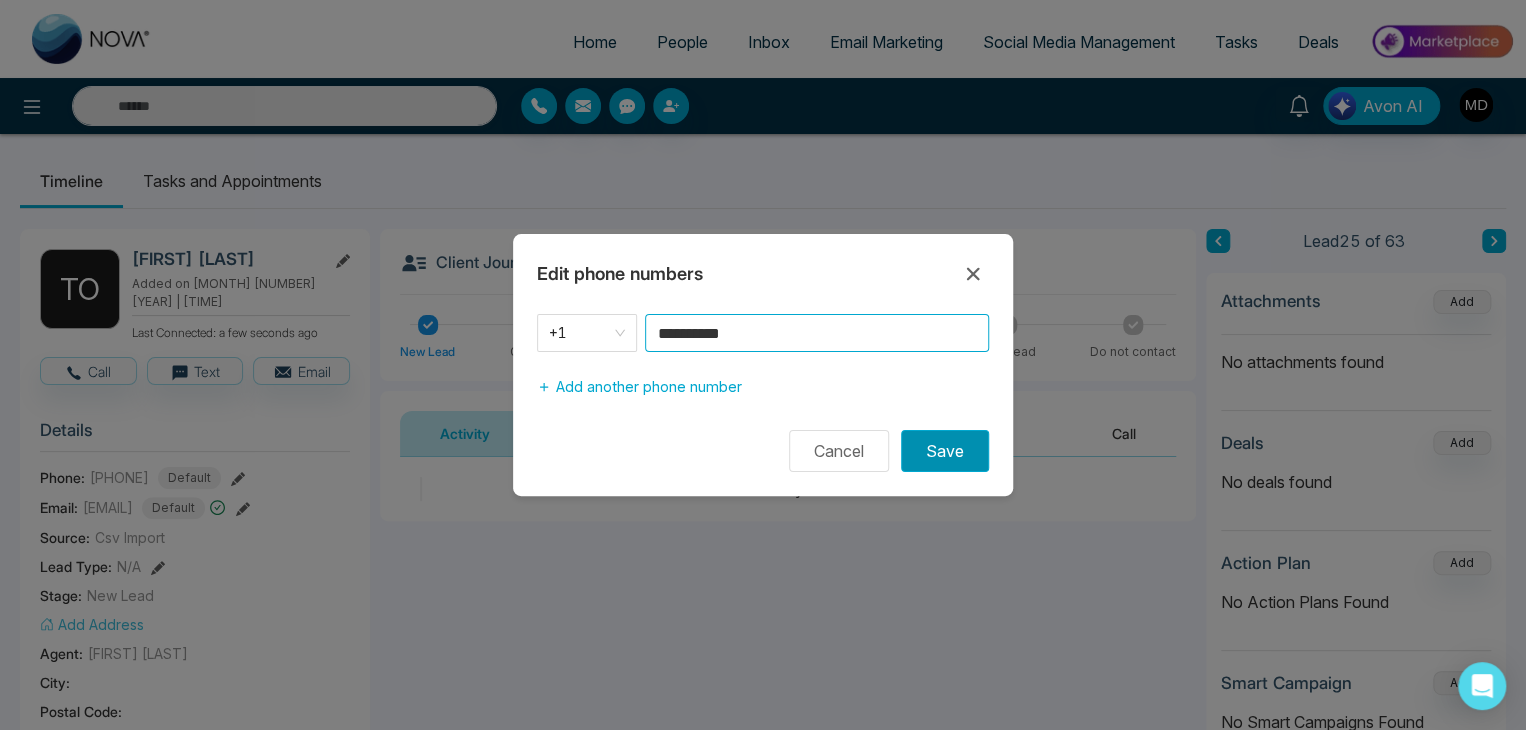 type on "**********" 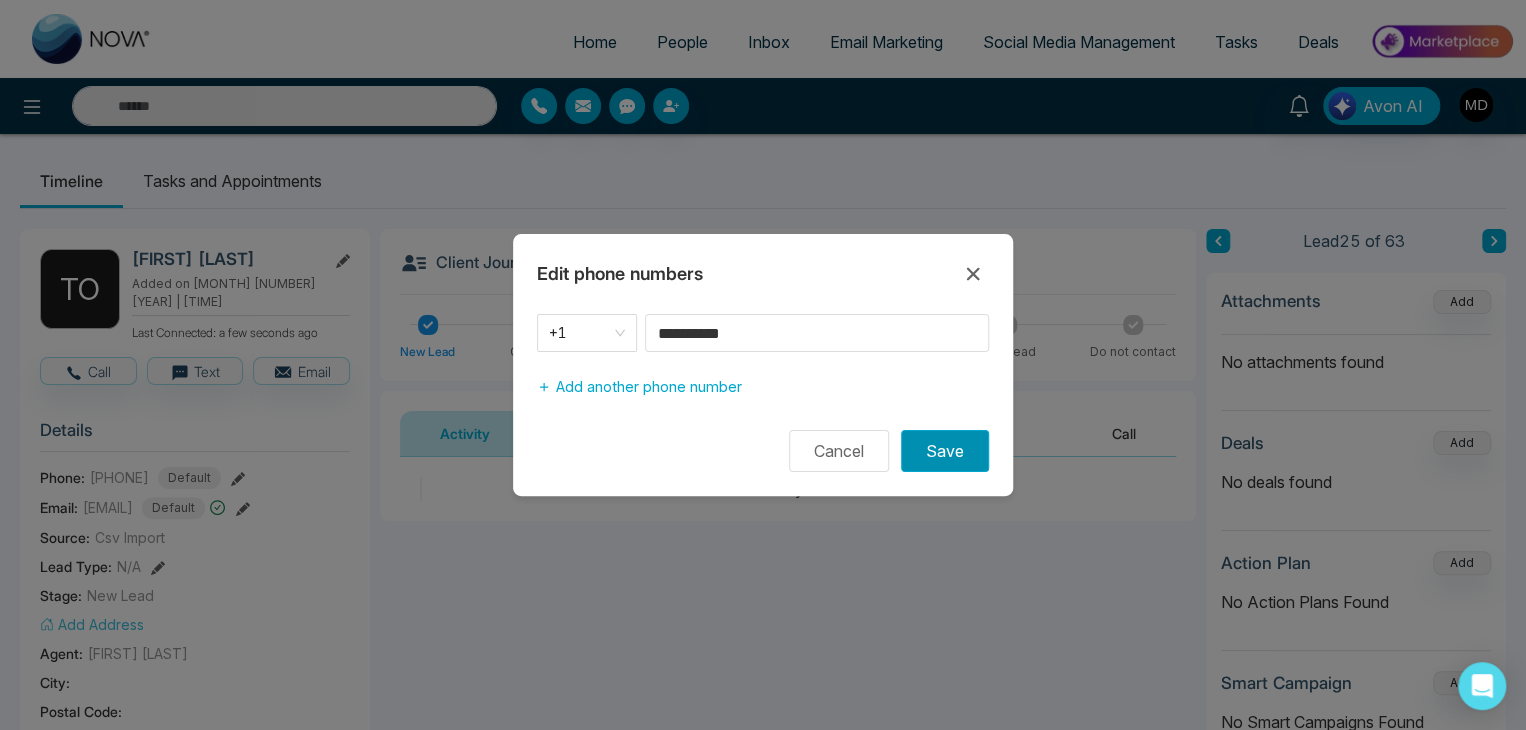 click on "Save" at bounding box center [945, 451] 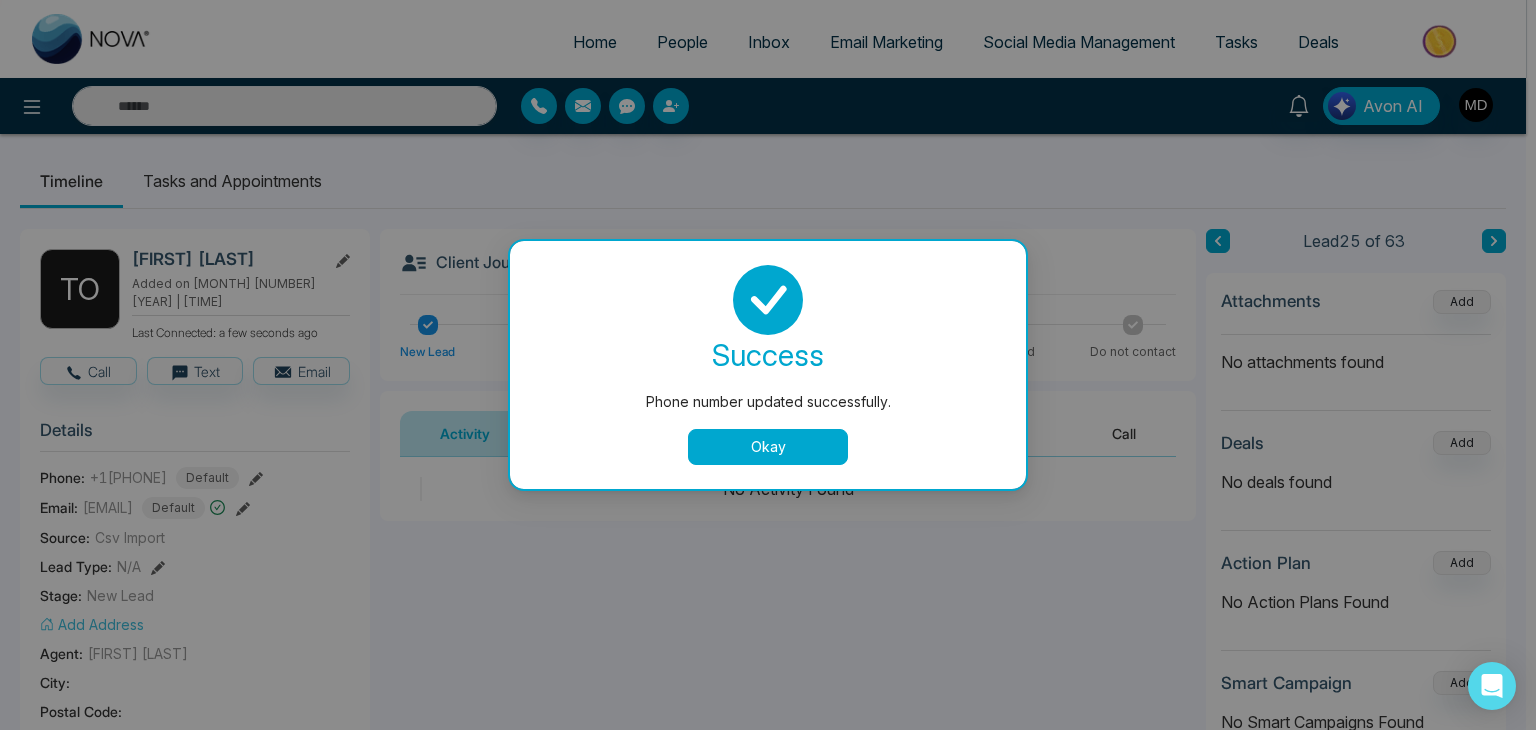 click on "Okay" at bounding box center [768, 447] 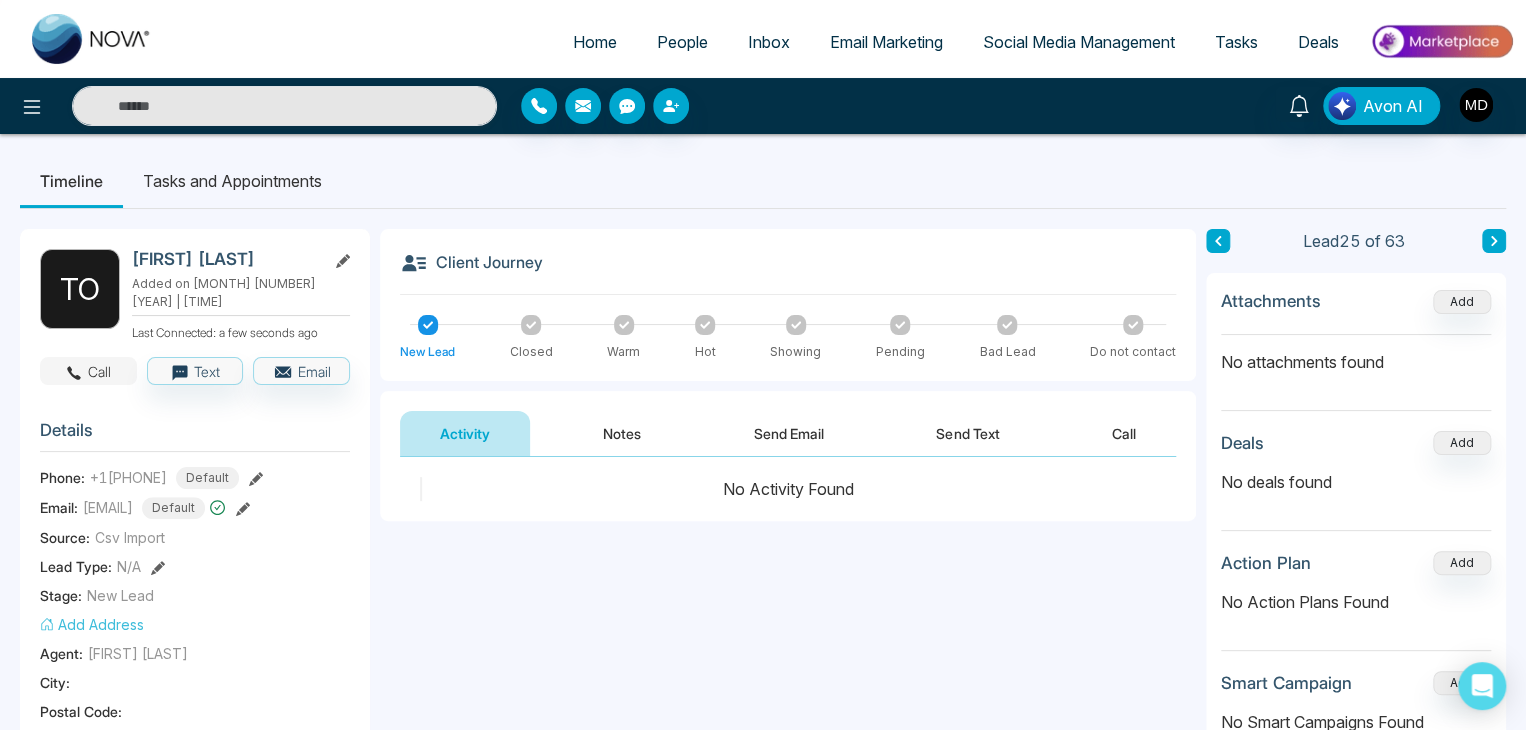 click 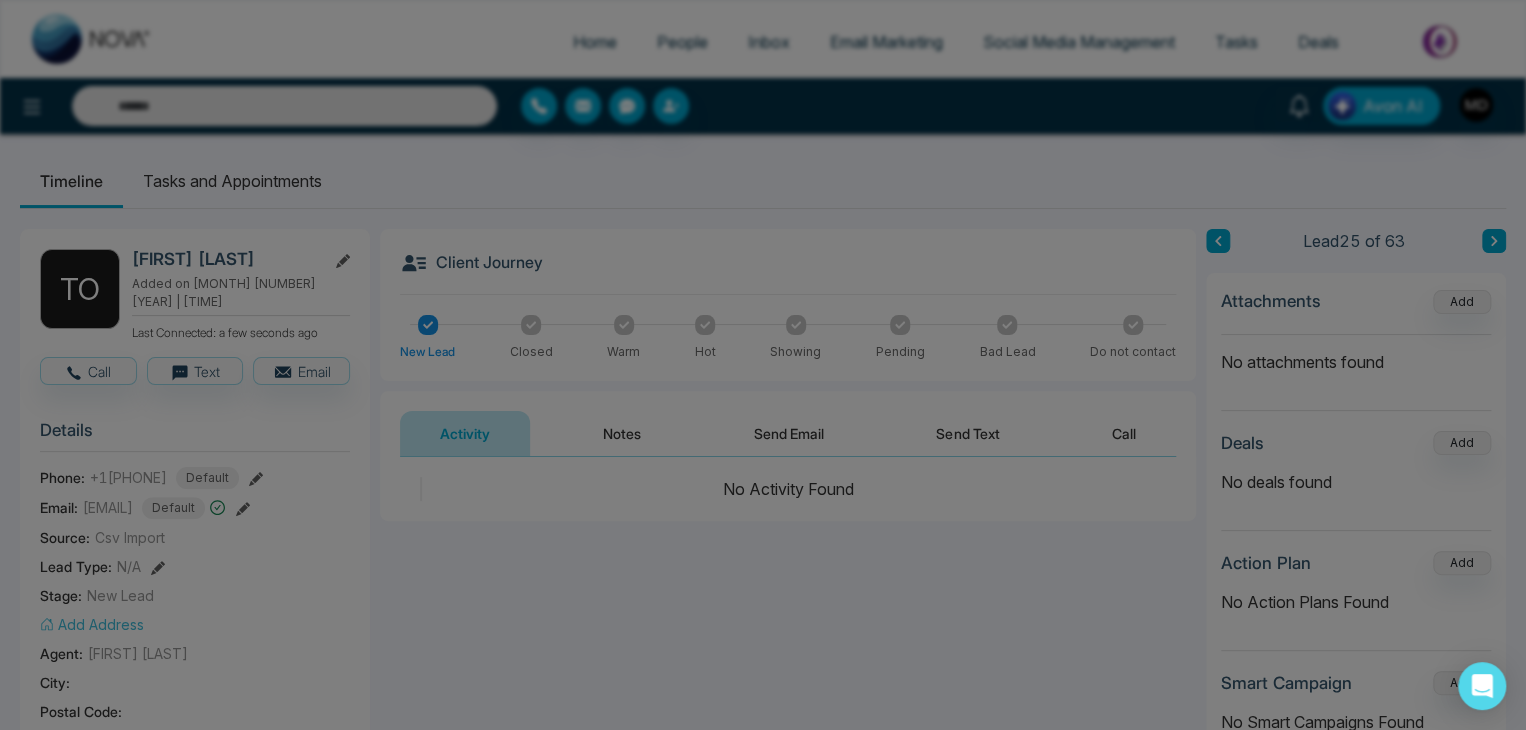 click 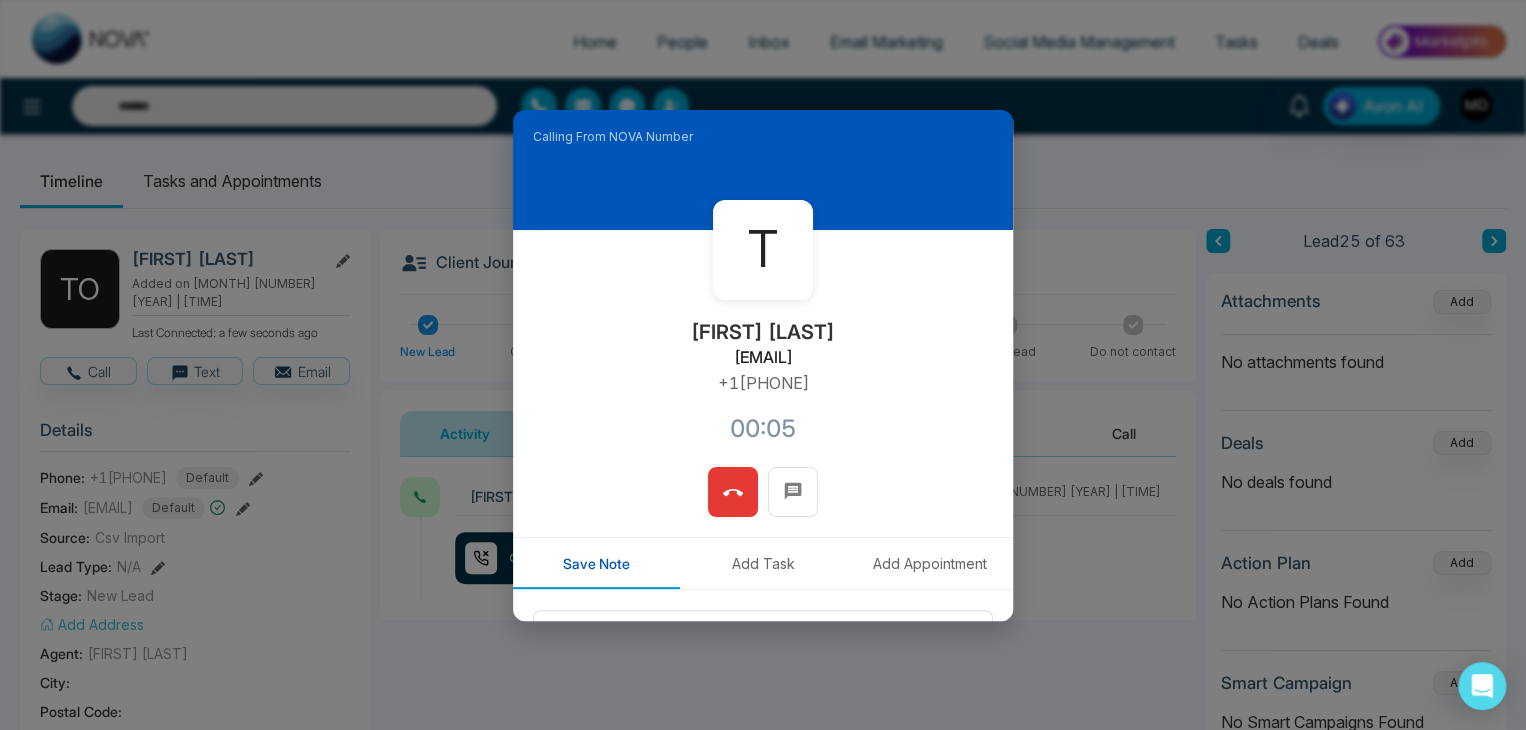 click 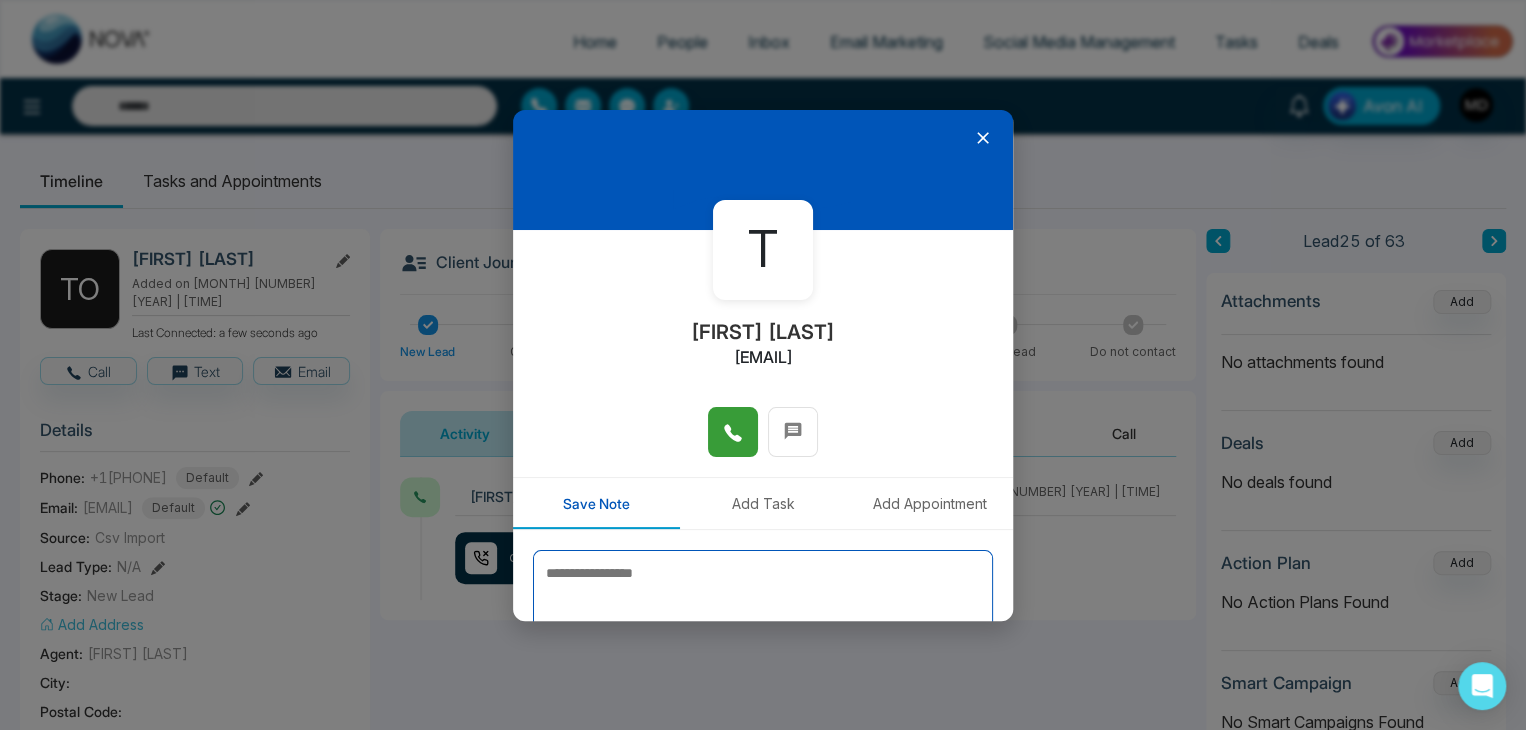 click at bounding box center (763, 600) 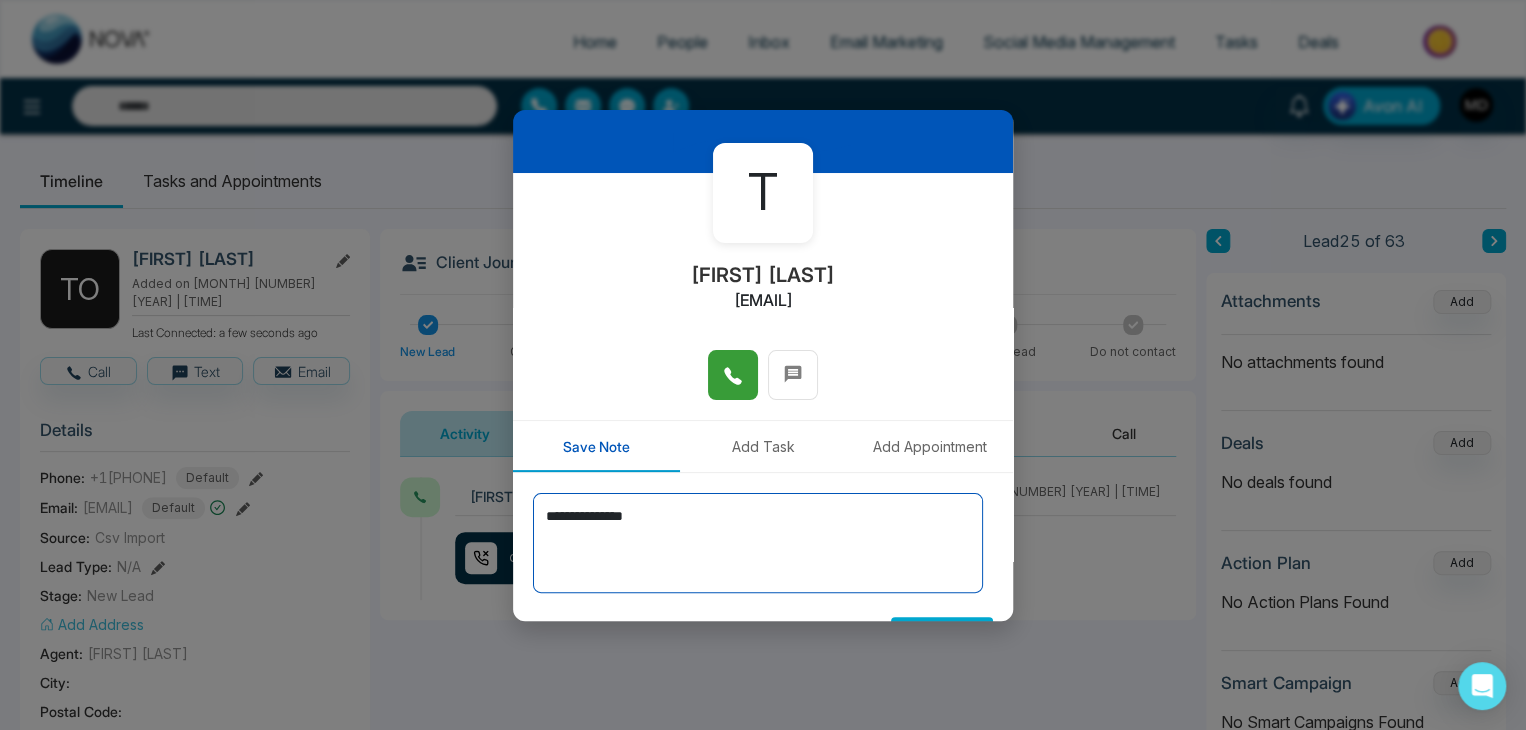 scroll, scrollTop: 110, scrollLeft: 0, axis: vertical 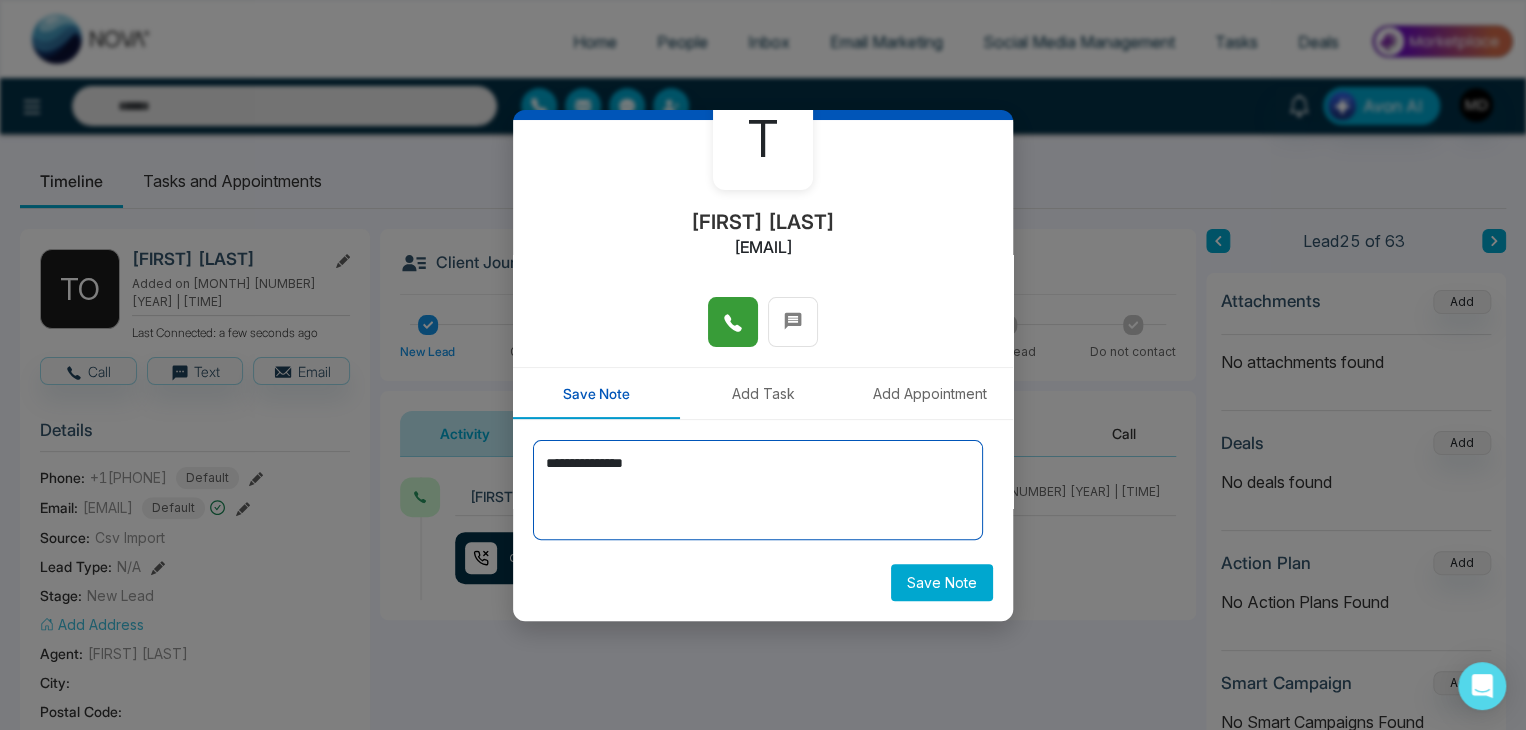 type on "**********" 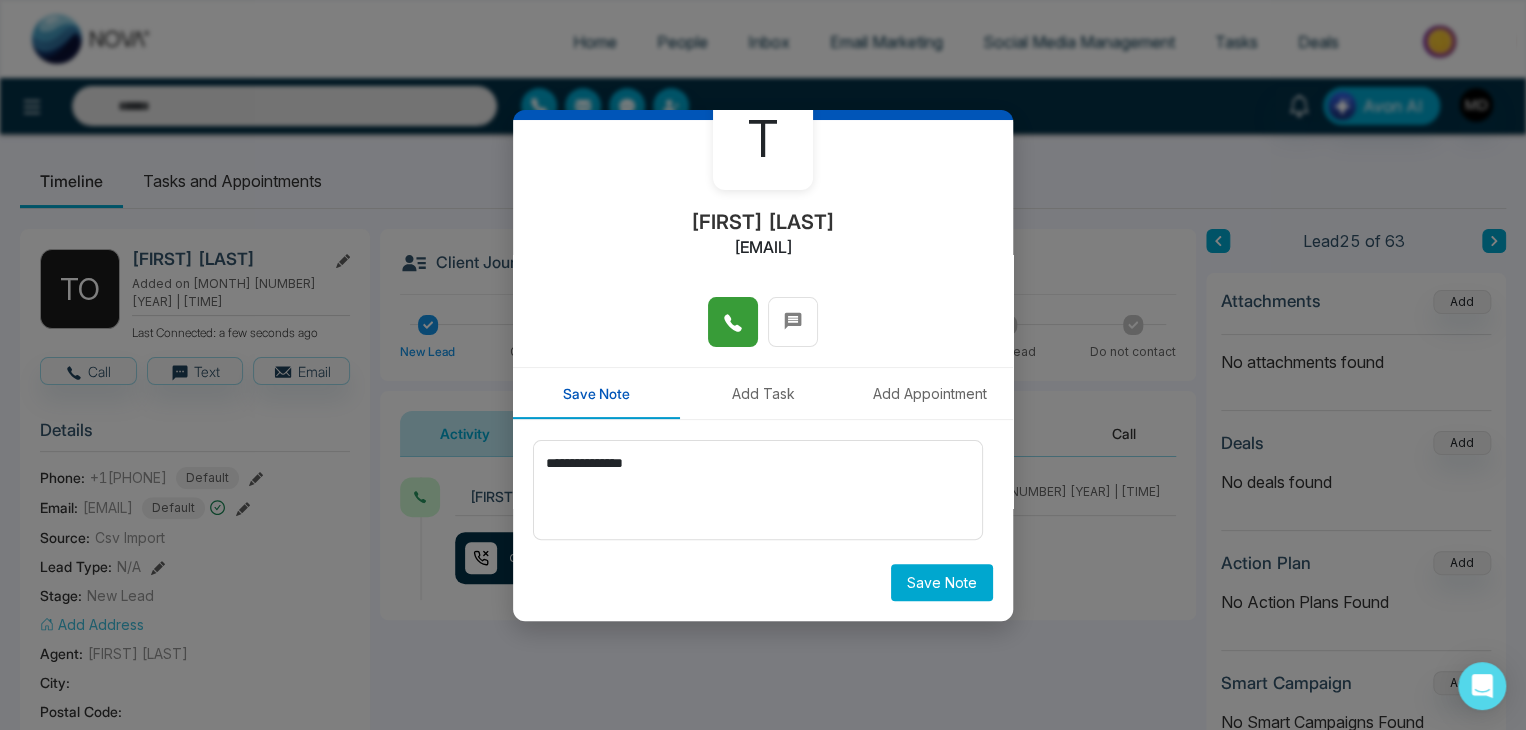 click on "Save Note" at bounding box center [942, 582] 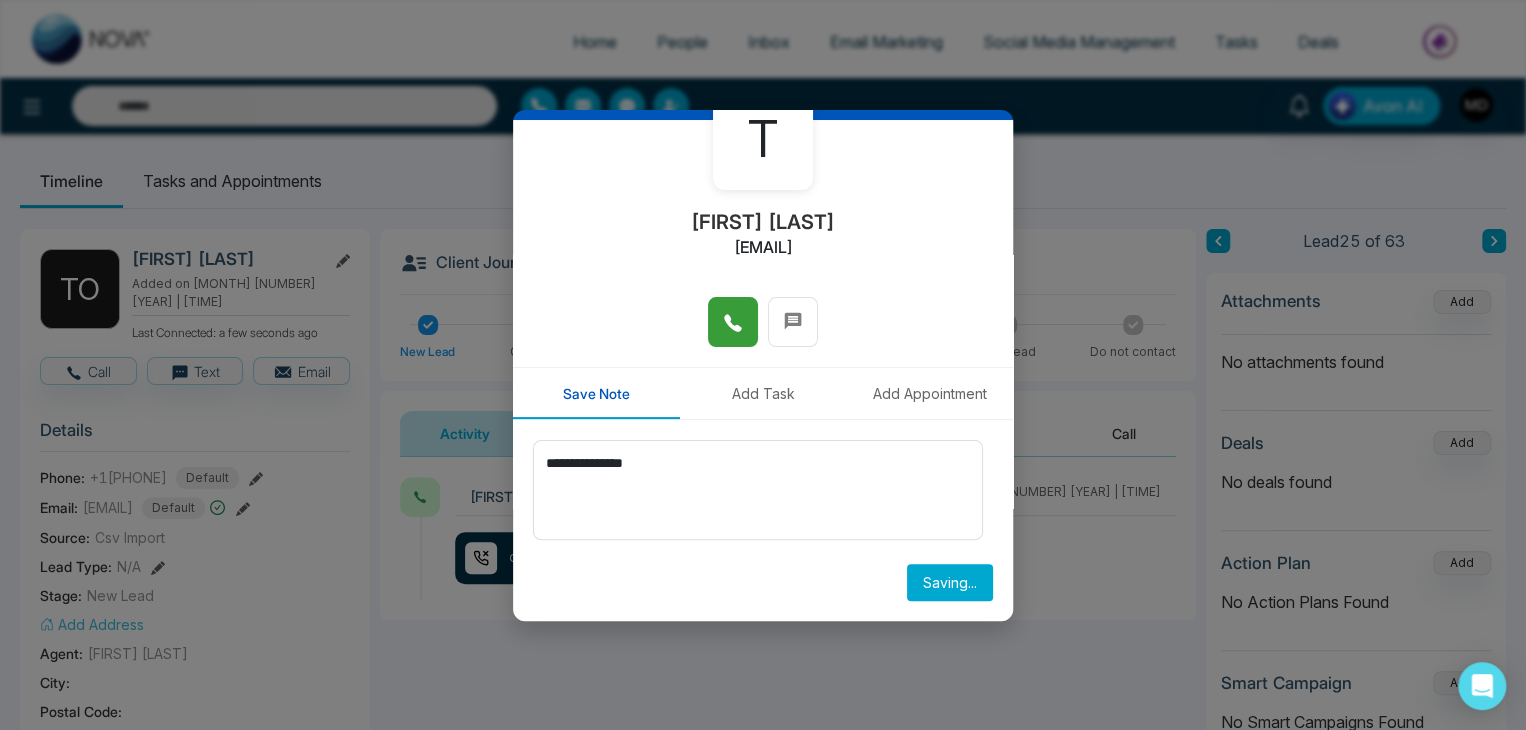 type 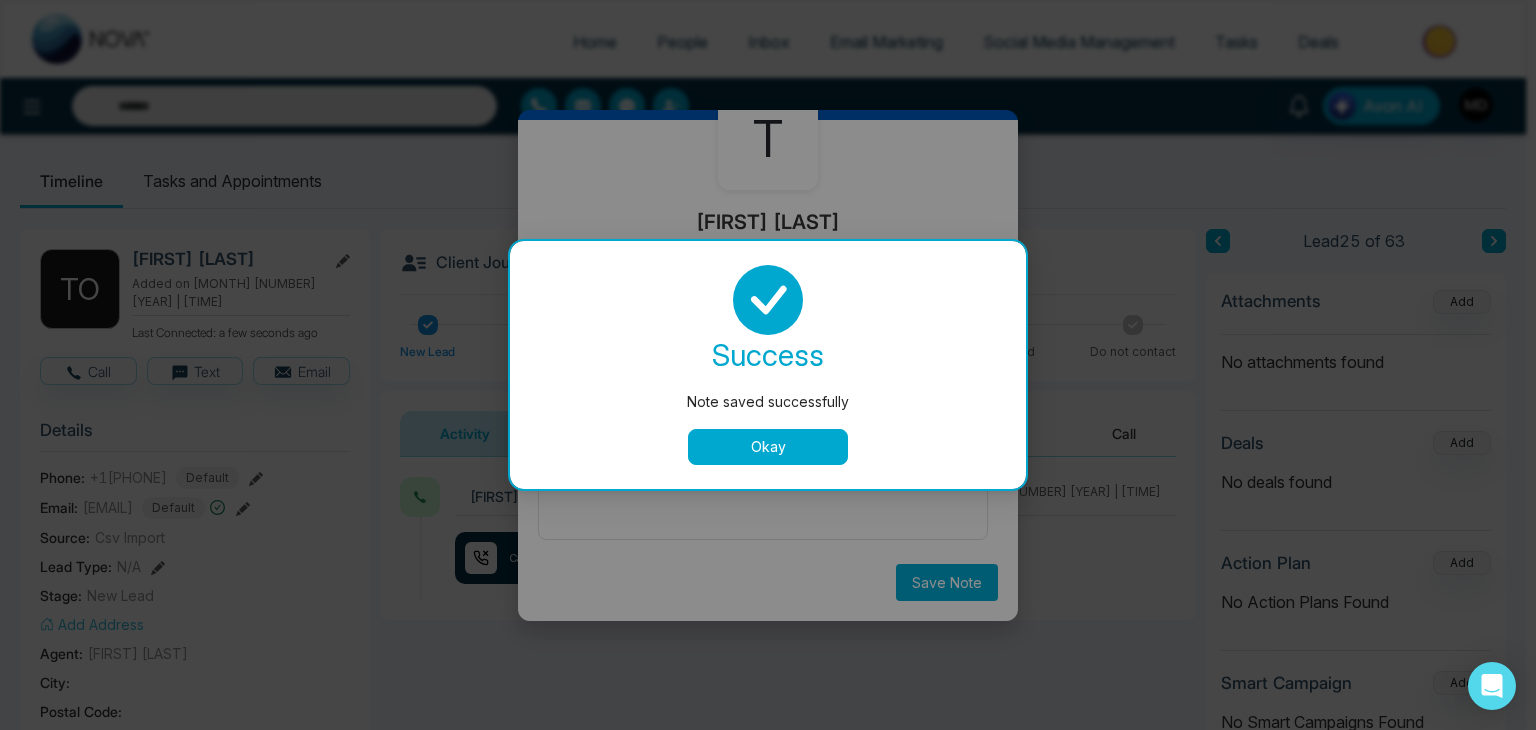 click on "Okay" at bounding box center (768, 447) 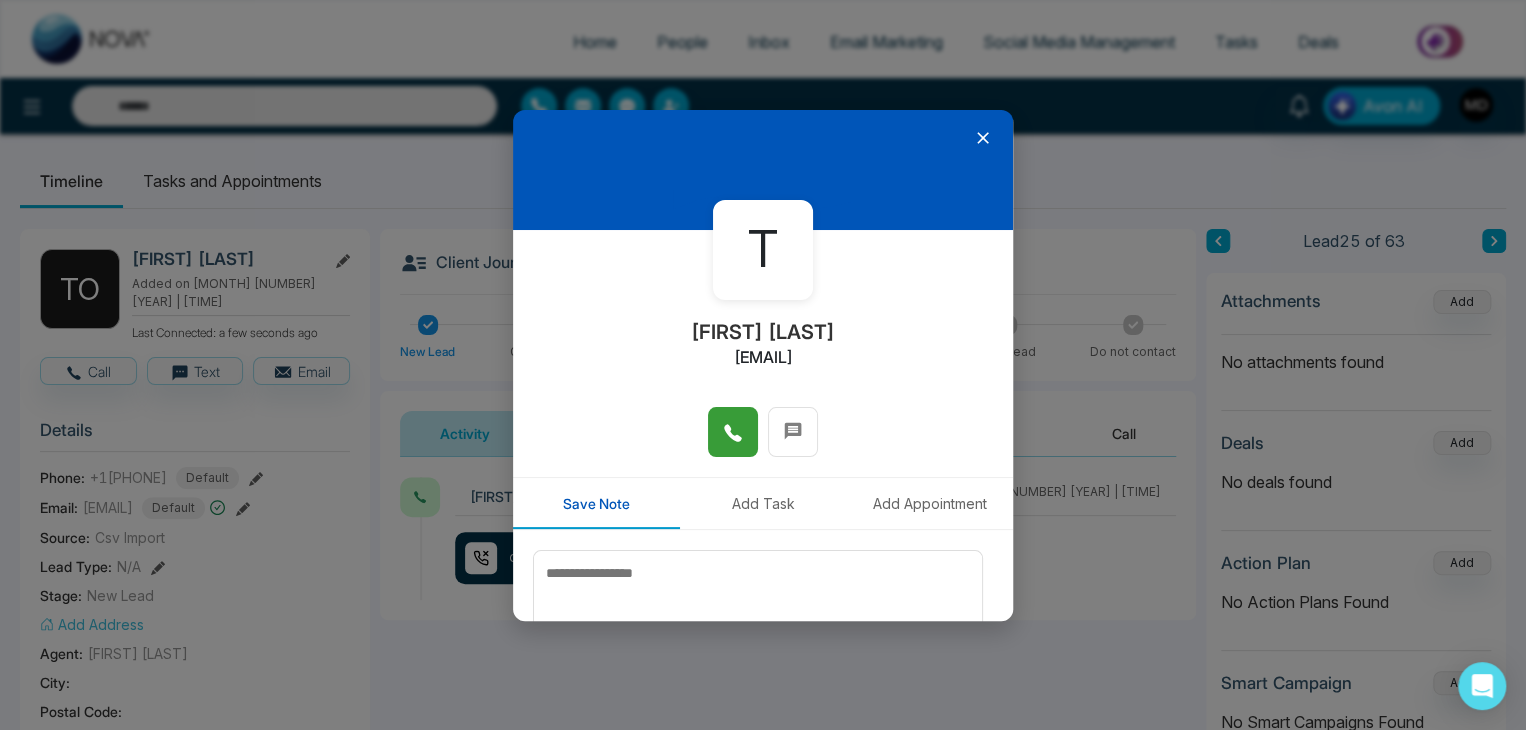 scroll, scrollTop: 0, scrollLeft: 0, axis: both 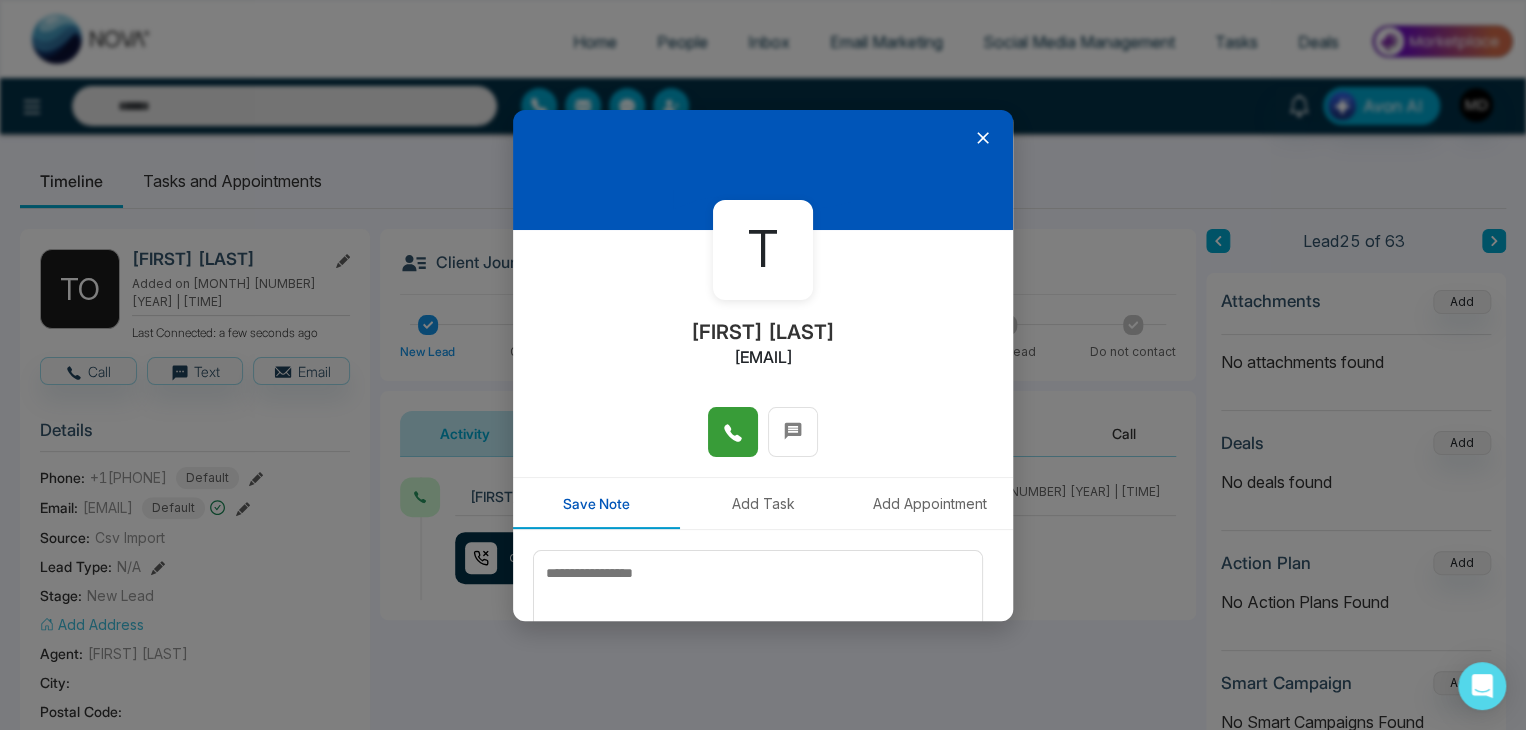 click 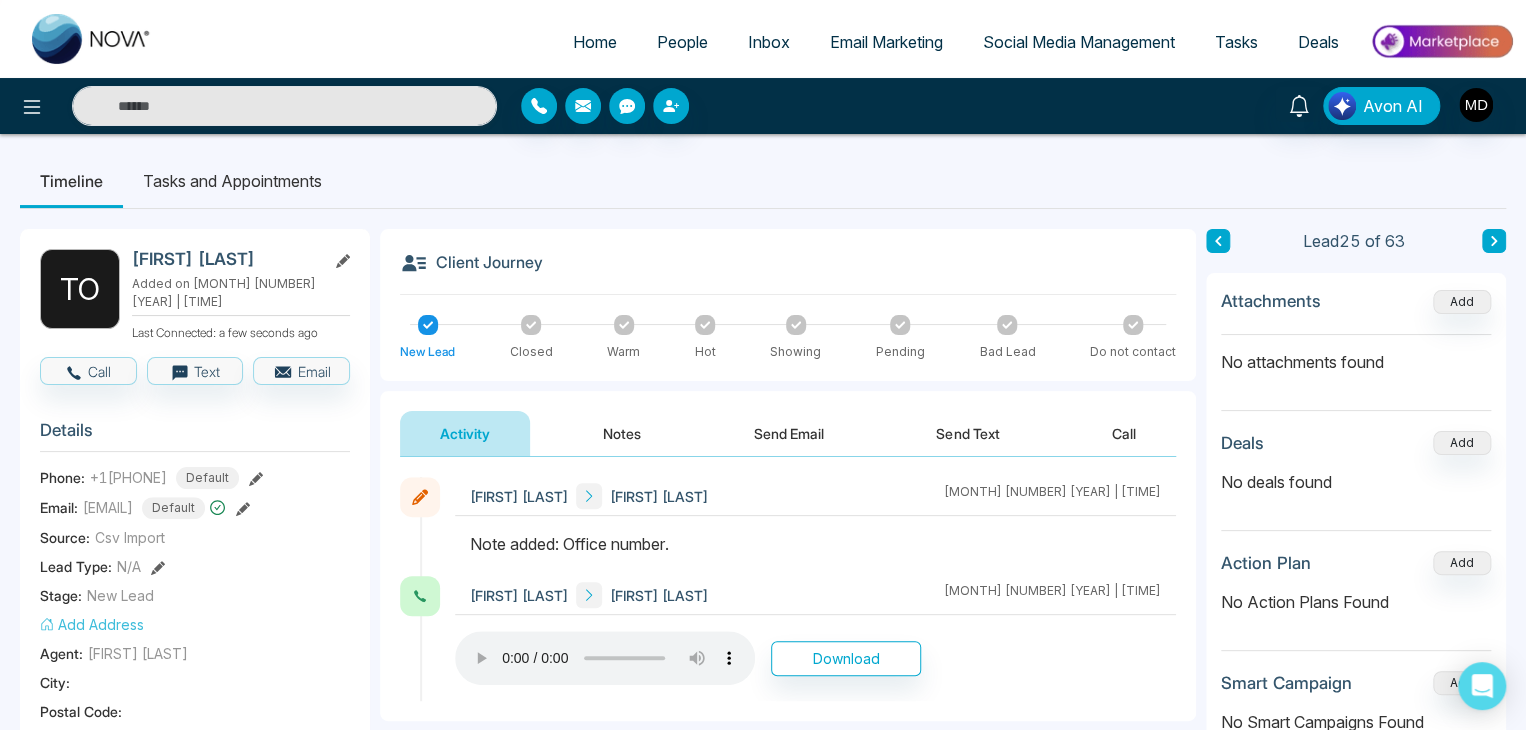 click 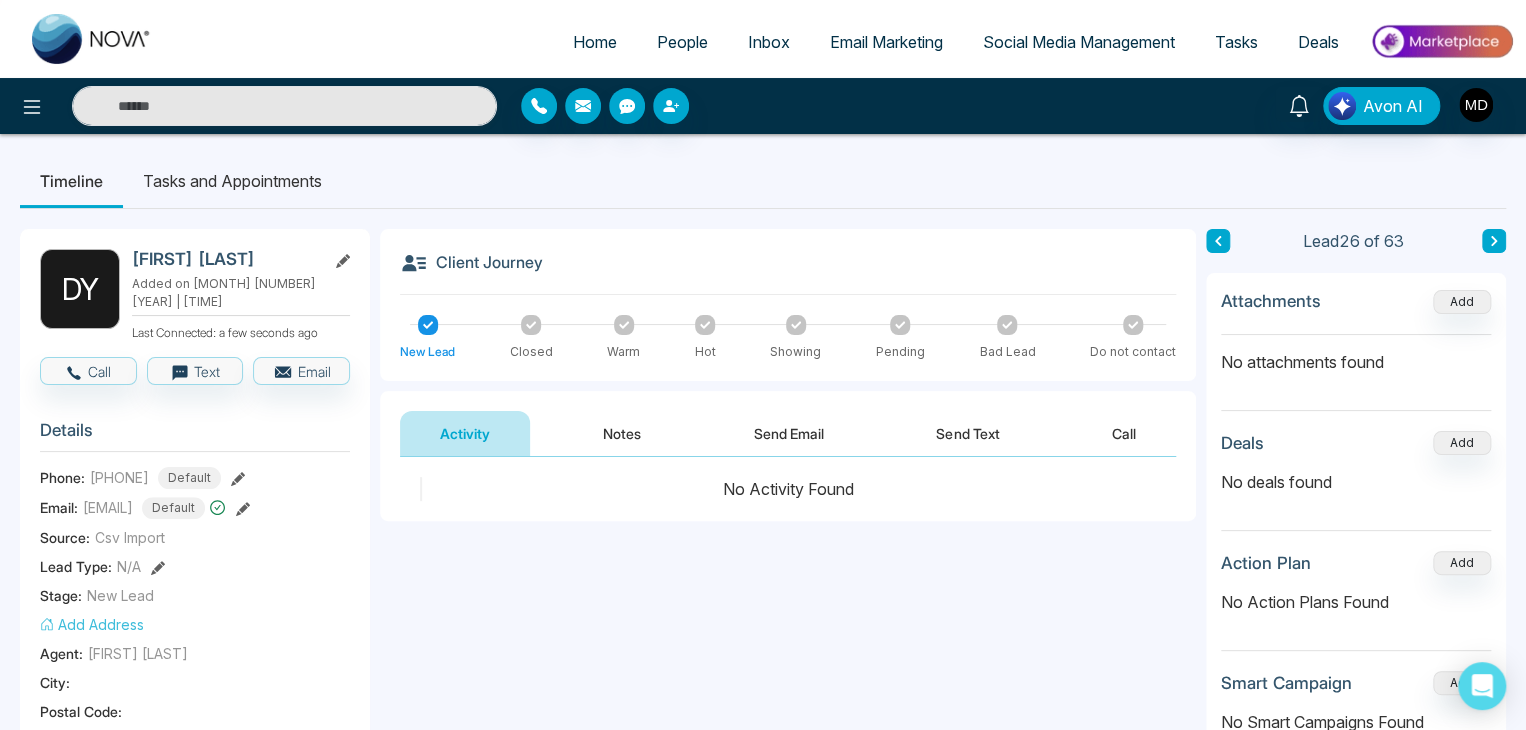drag, startPoint x: 271, startPoint y: 257, endPoint x: 136, endPoint y: 264, distance: 135.18137 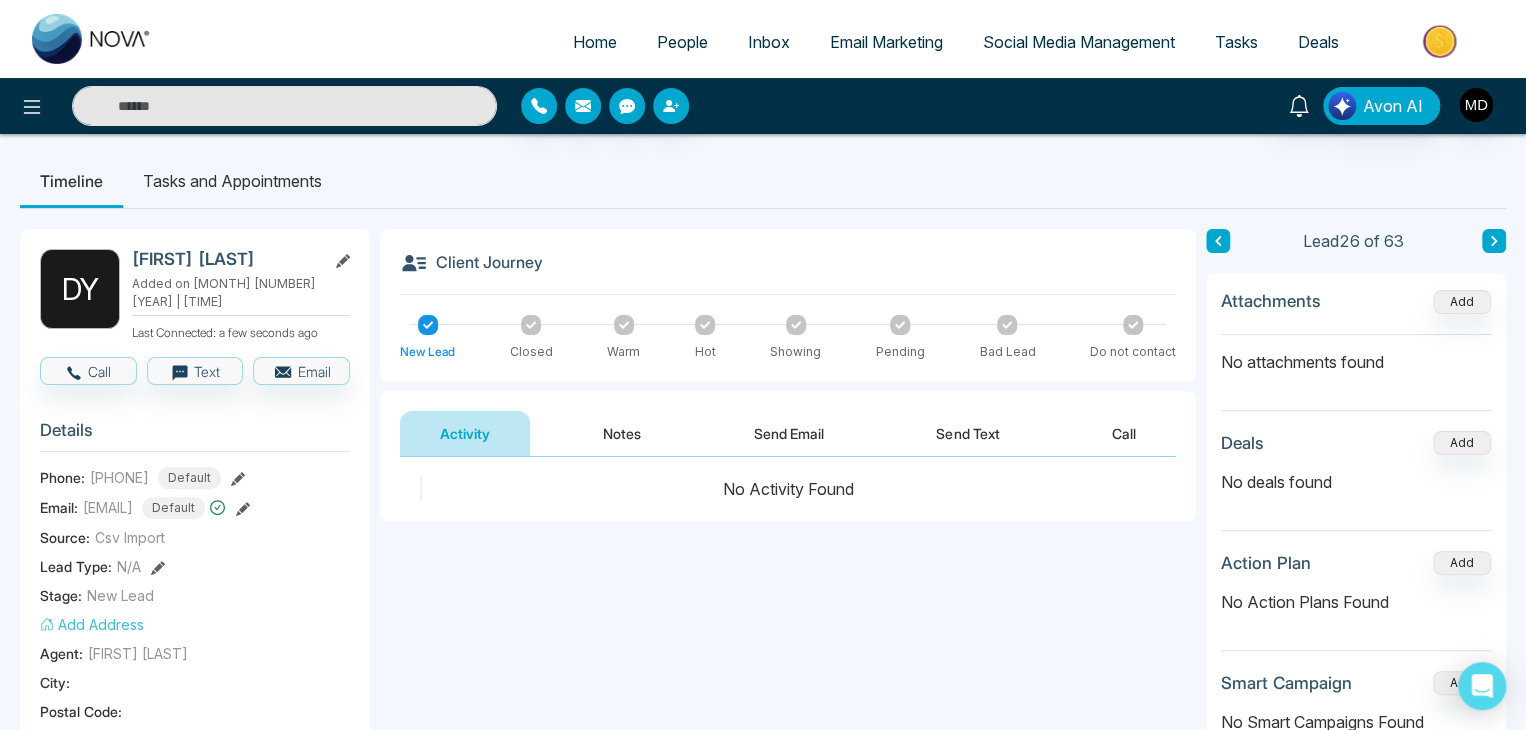 click on "Dennis Yakaback" at bounding box center (225, 259) 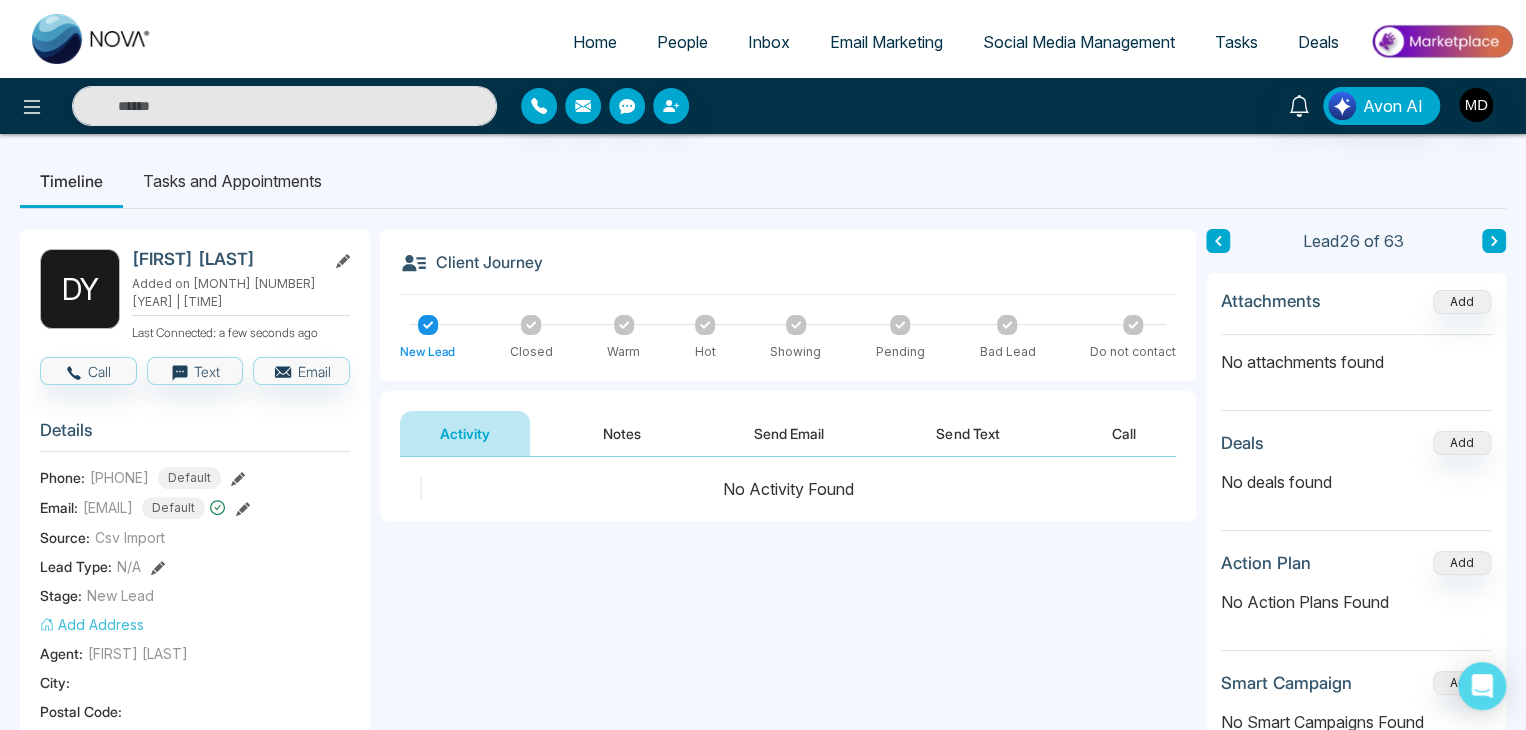 click 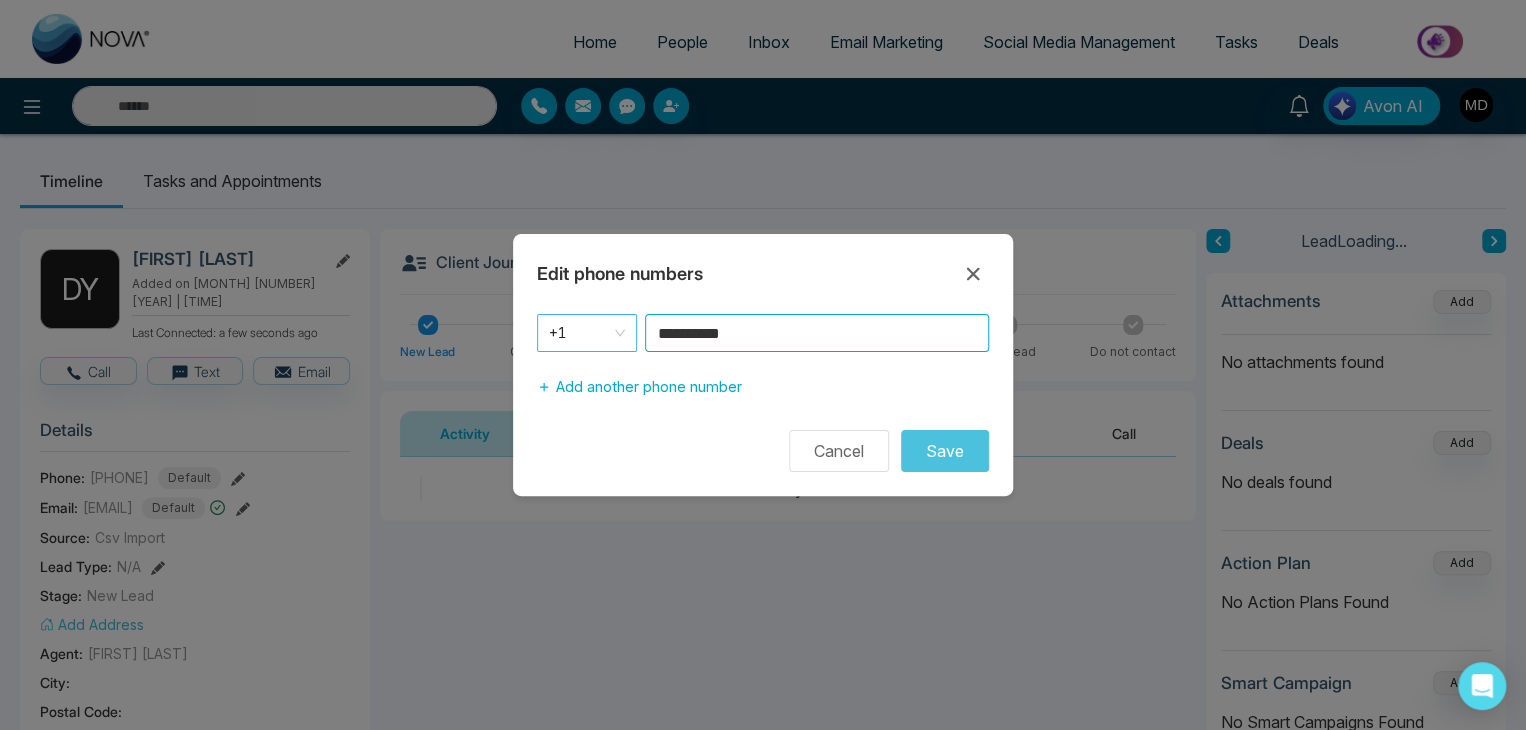 drag, startPoint x: 765, startPoint y: 324, endPoint x: 601, endPoint y: 343, distance: 165.09694 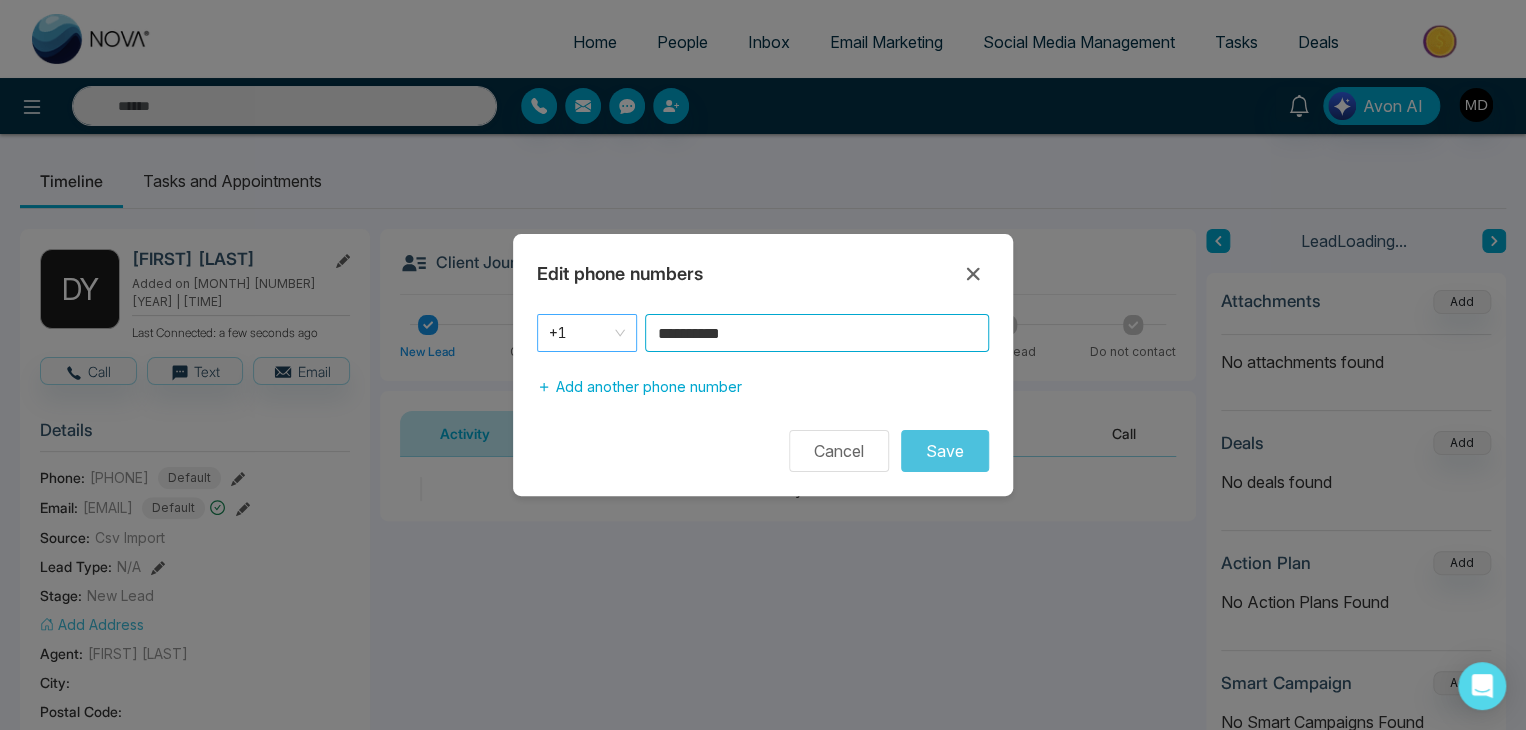 click on "**********" at bounding box center [763, 333] 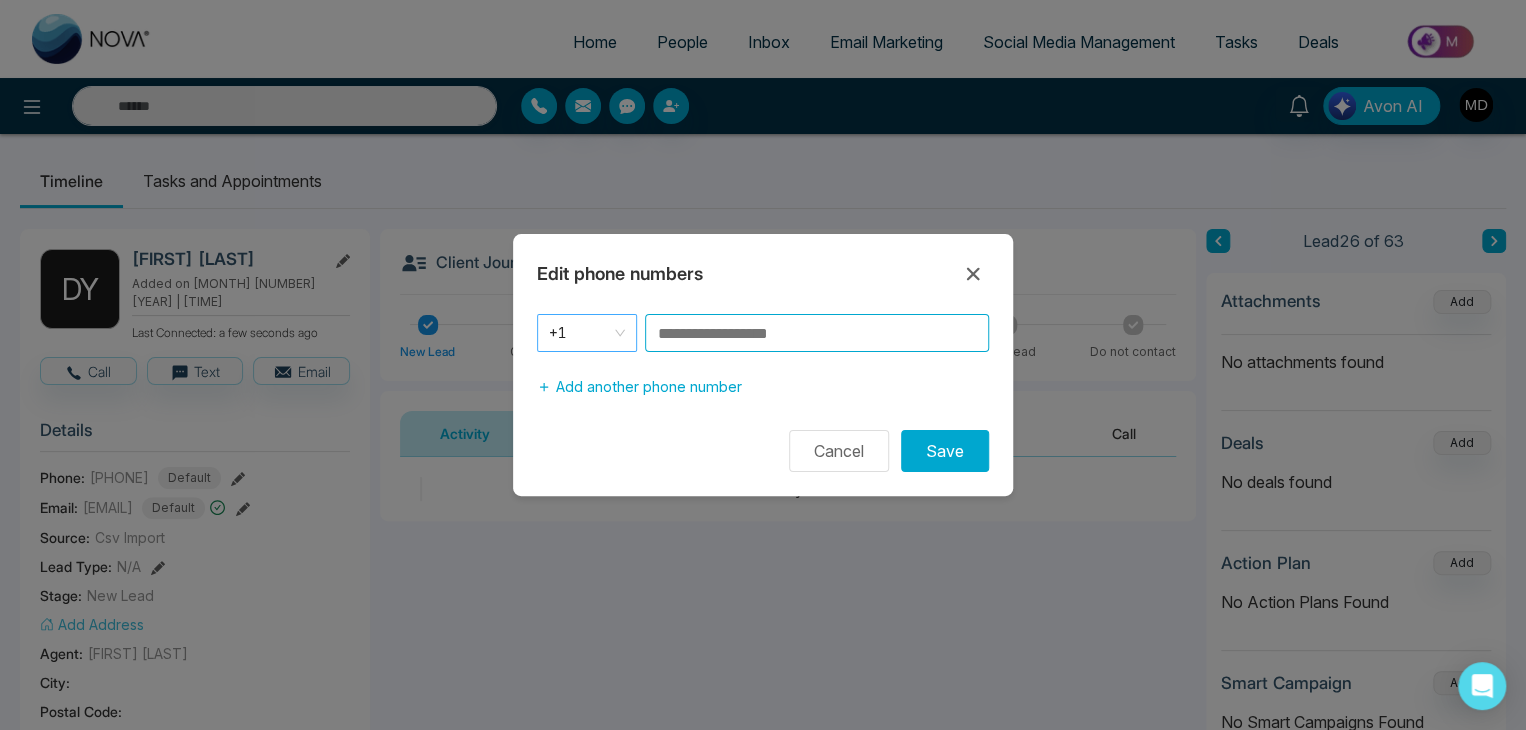 paste on "**********" 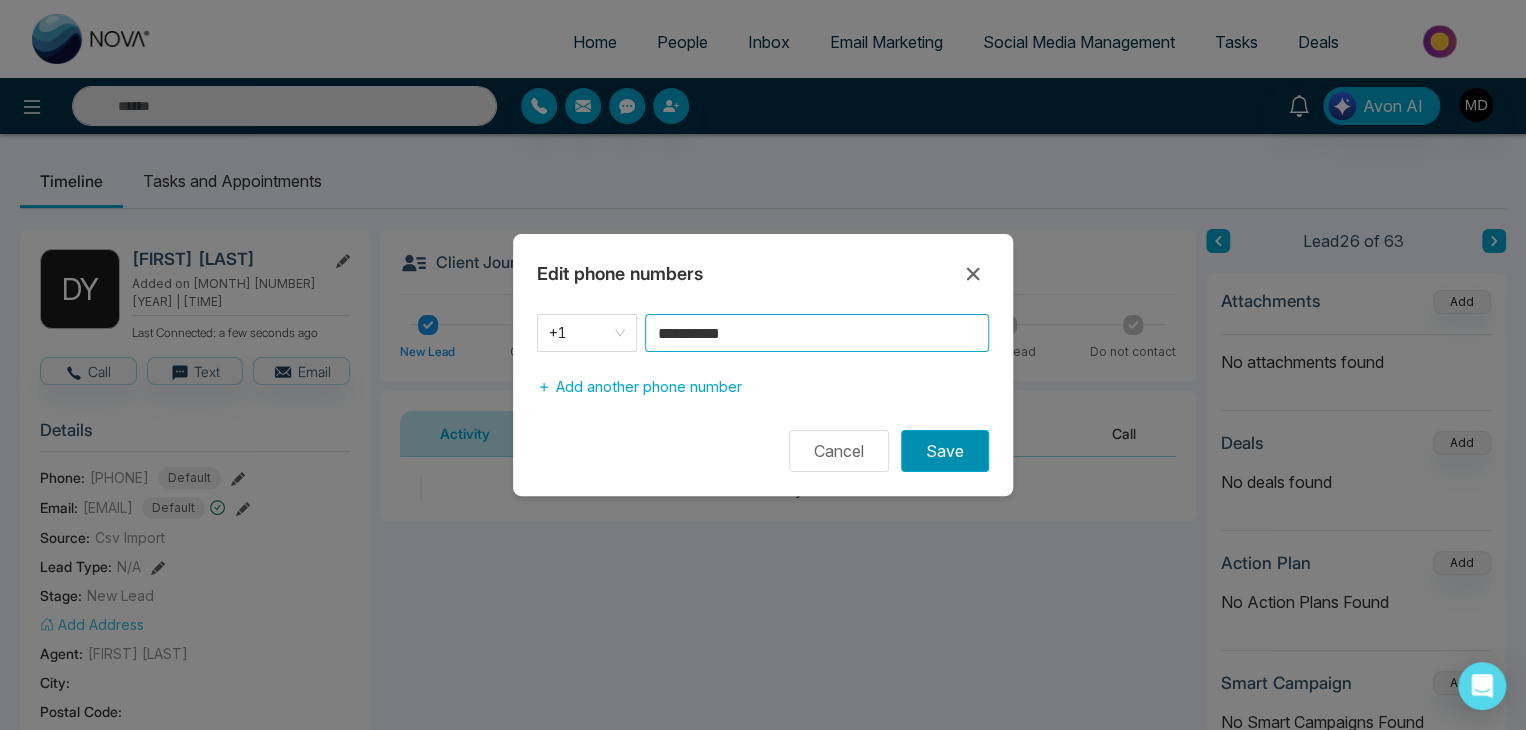 type on "**********" 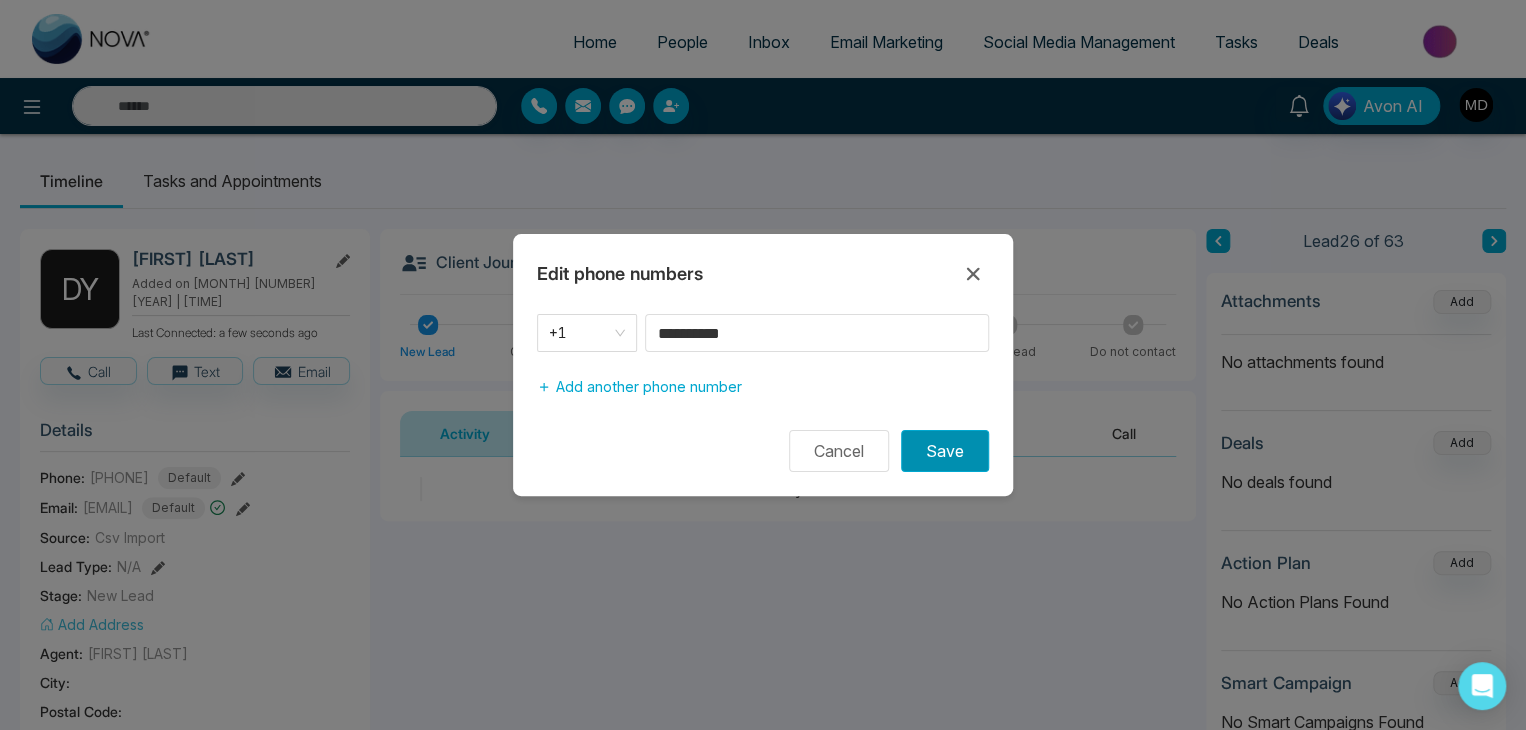 click on "Save" at bounding box center [945, 451] 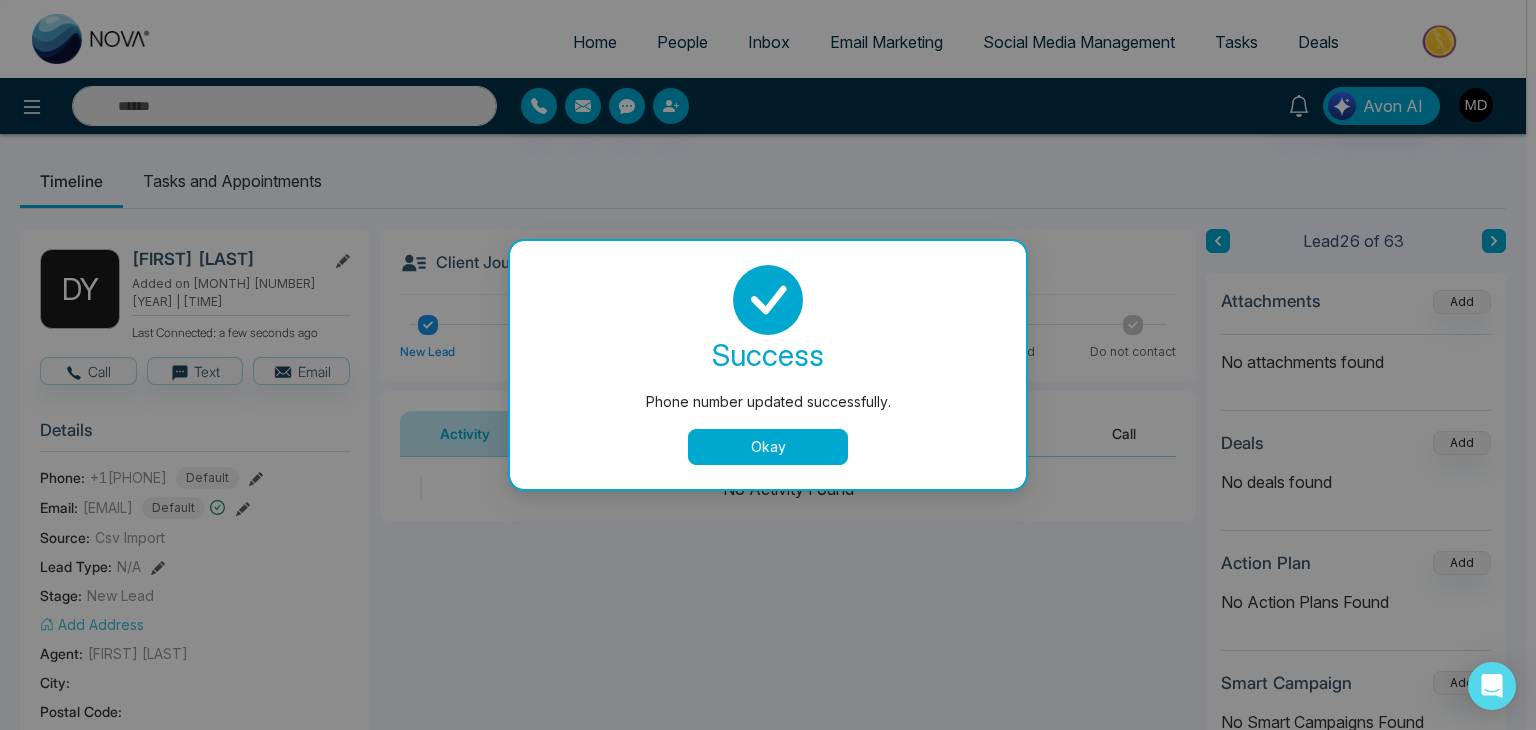click on "Okay" at bounding box center (768, 447) 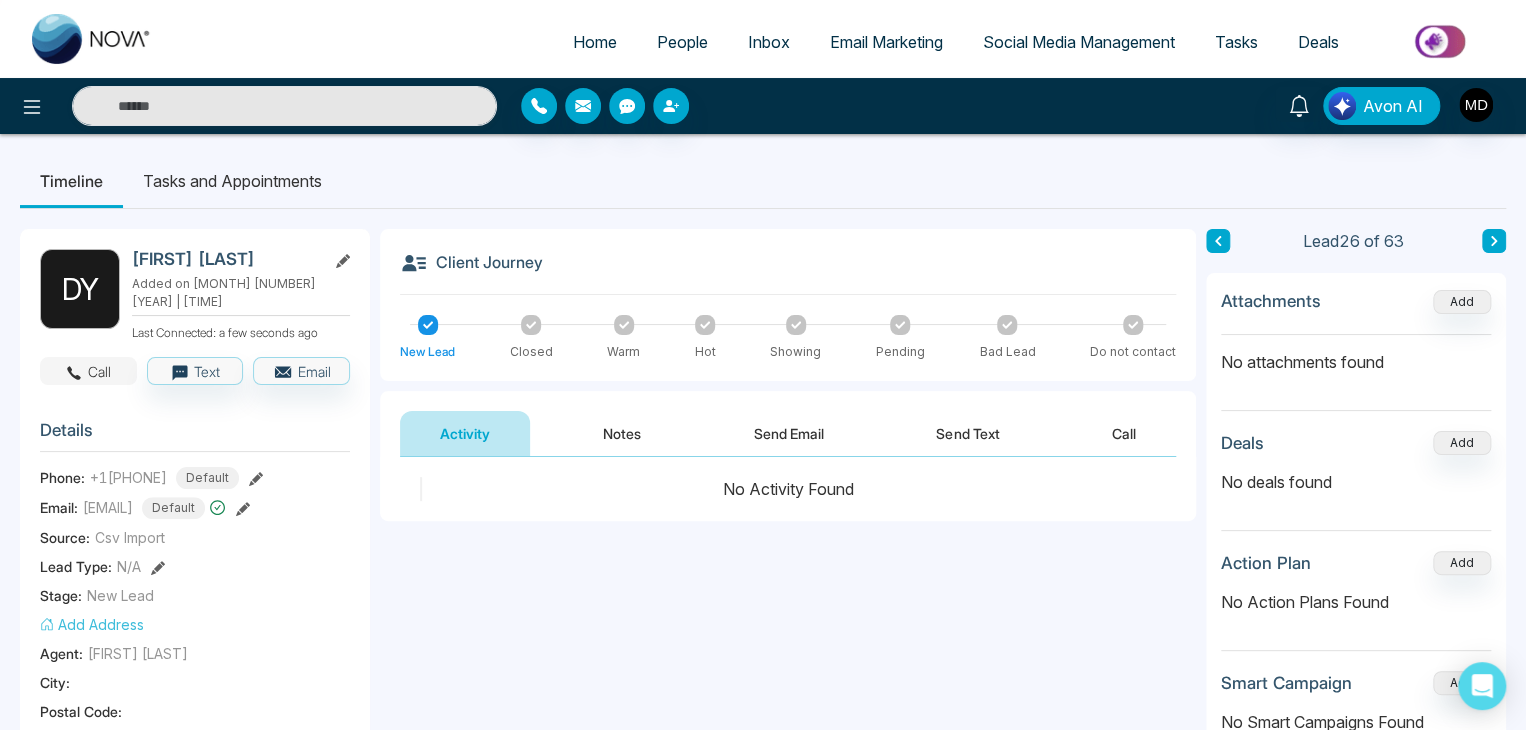 click on "Call" at bounding box center (88, 371) 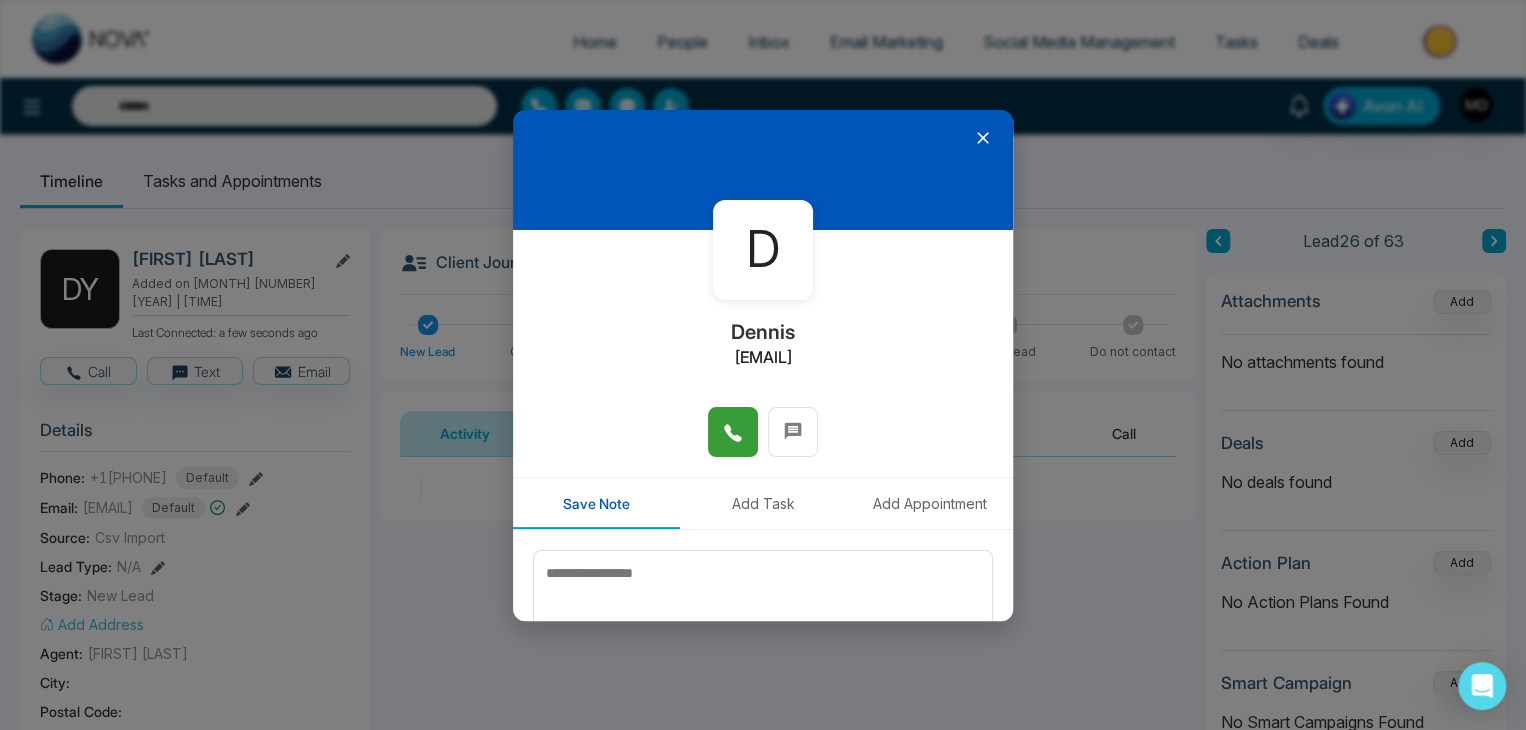 click 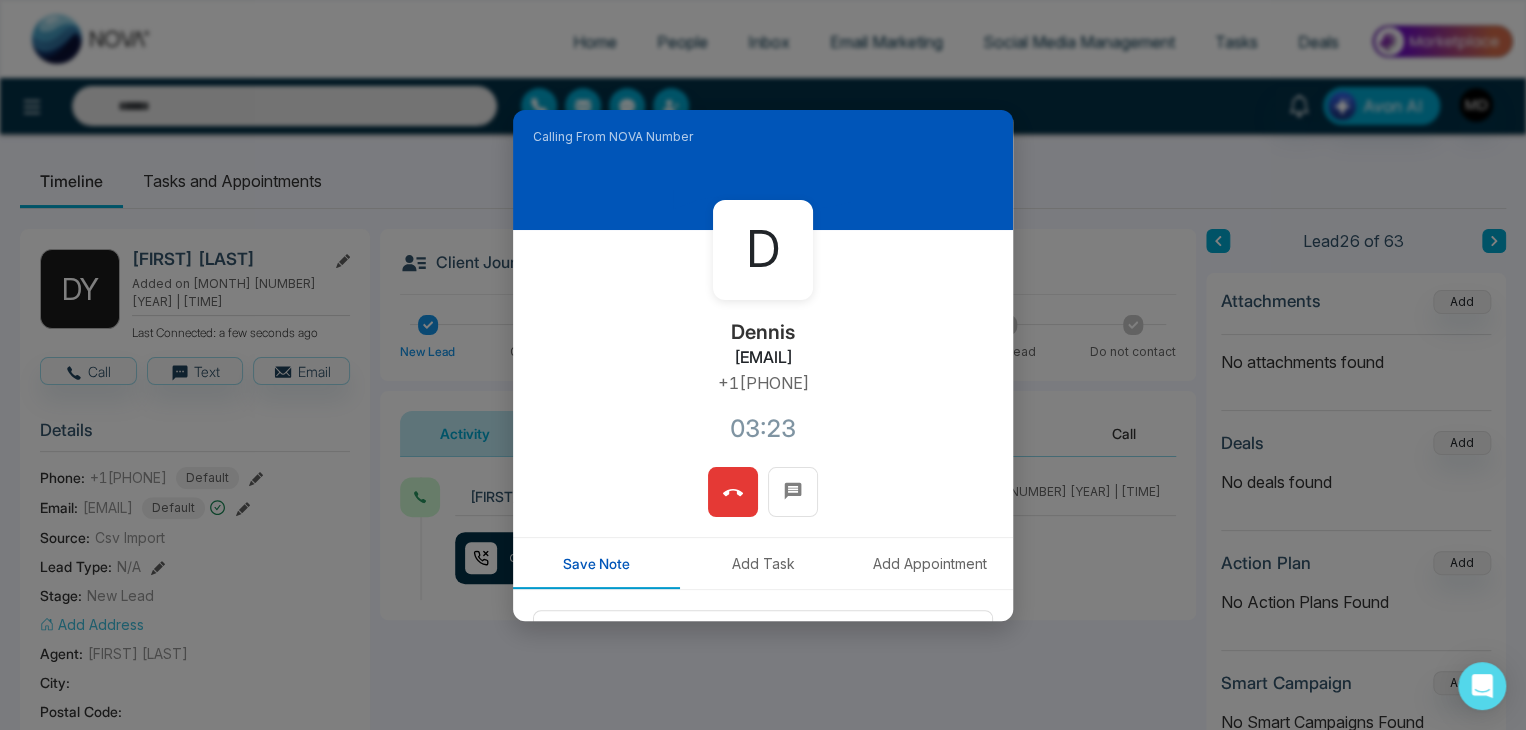 click 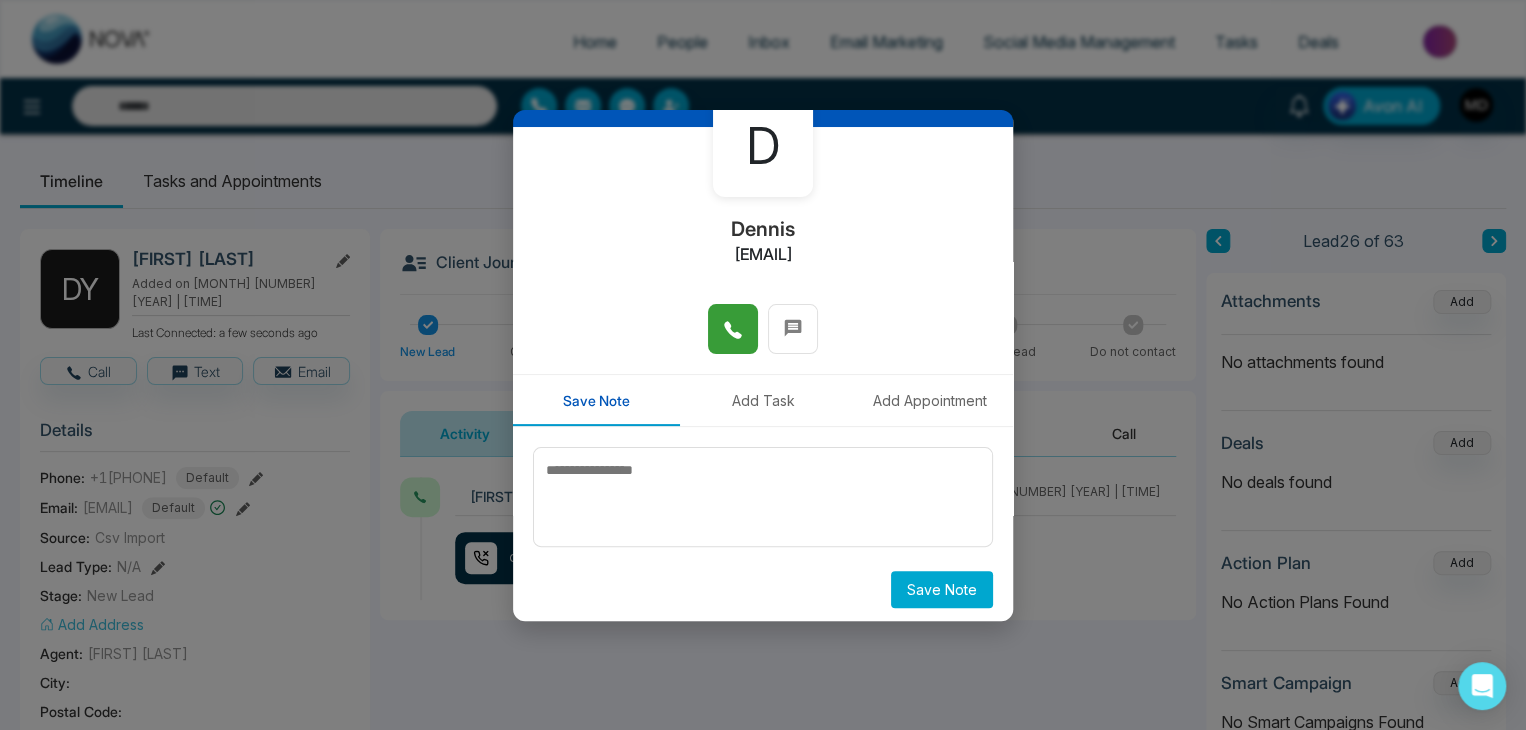 scroll, scrollTop: 110, scrollLeft: 0, axis: vertical 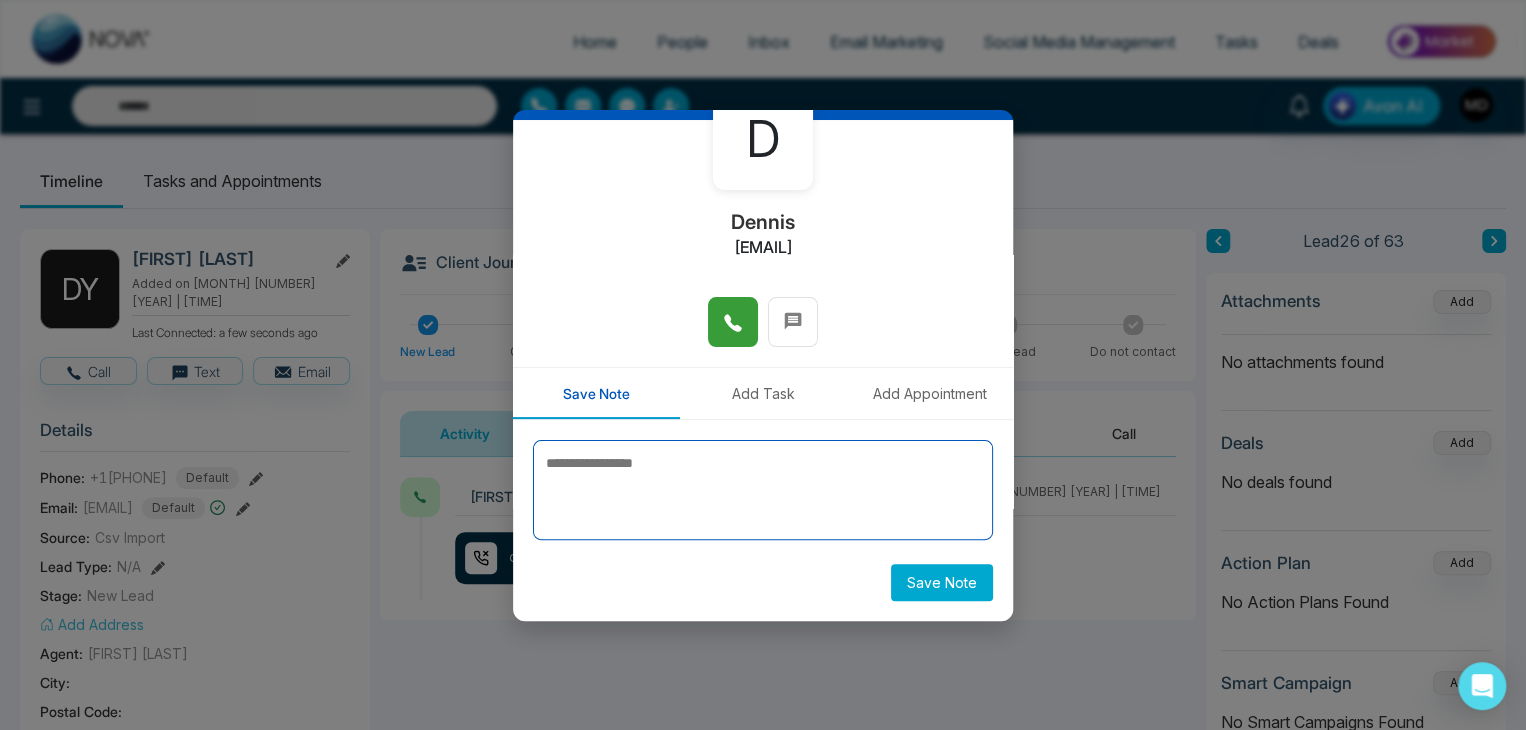 click at bounding box center [763, 490] 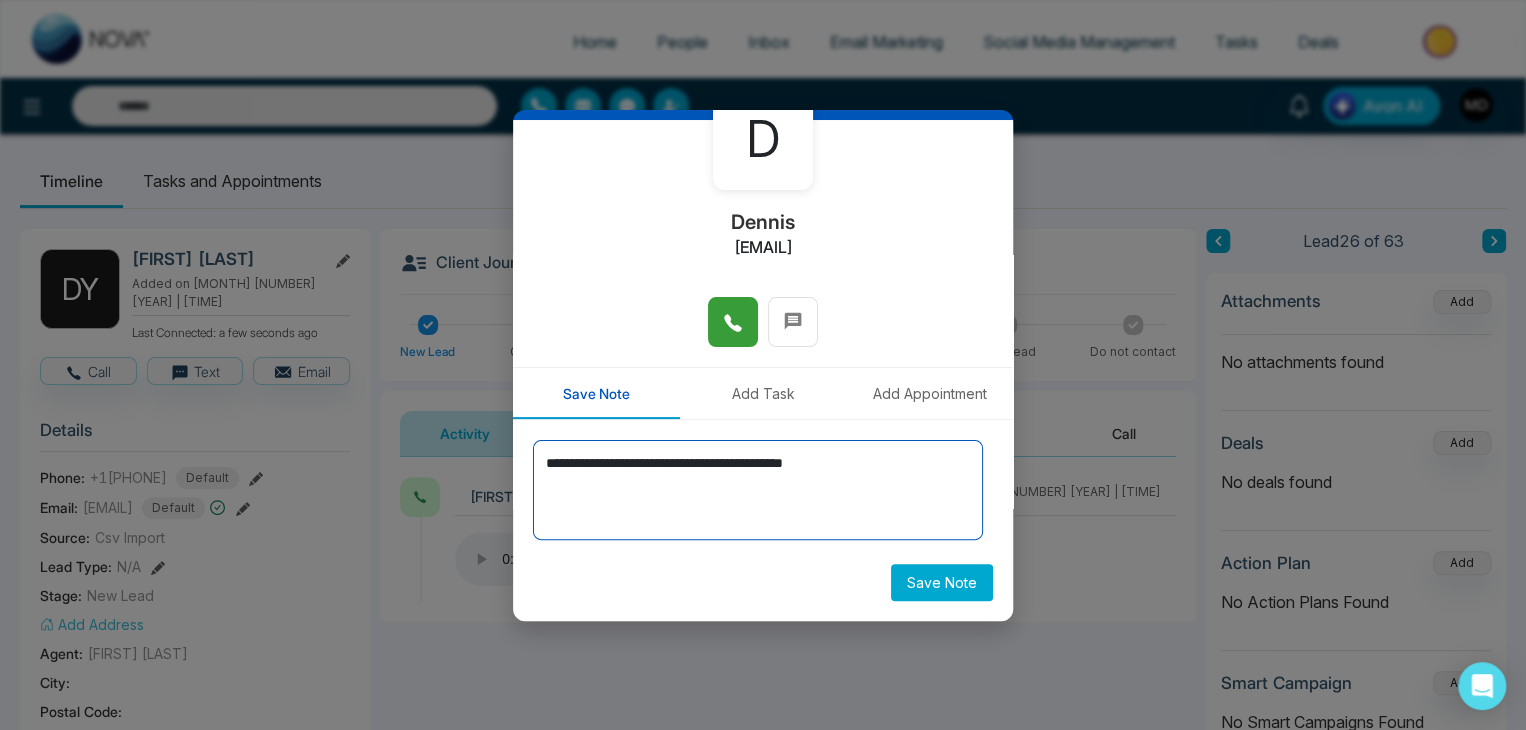 type on "**********" 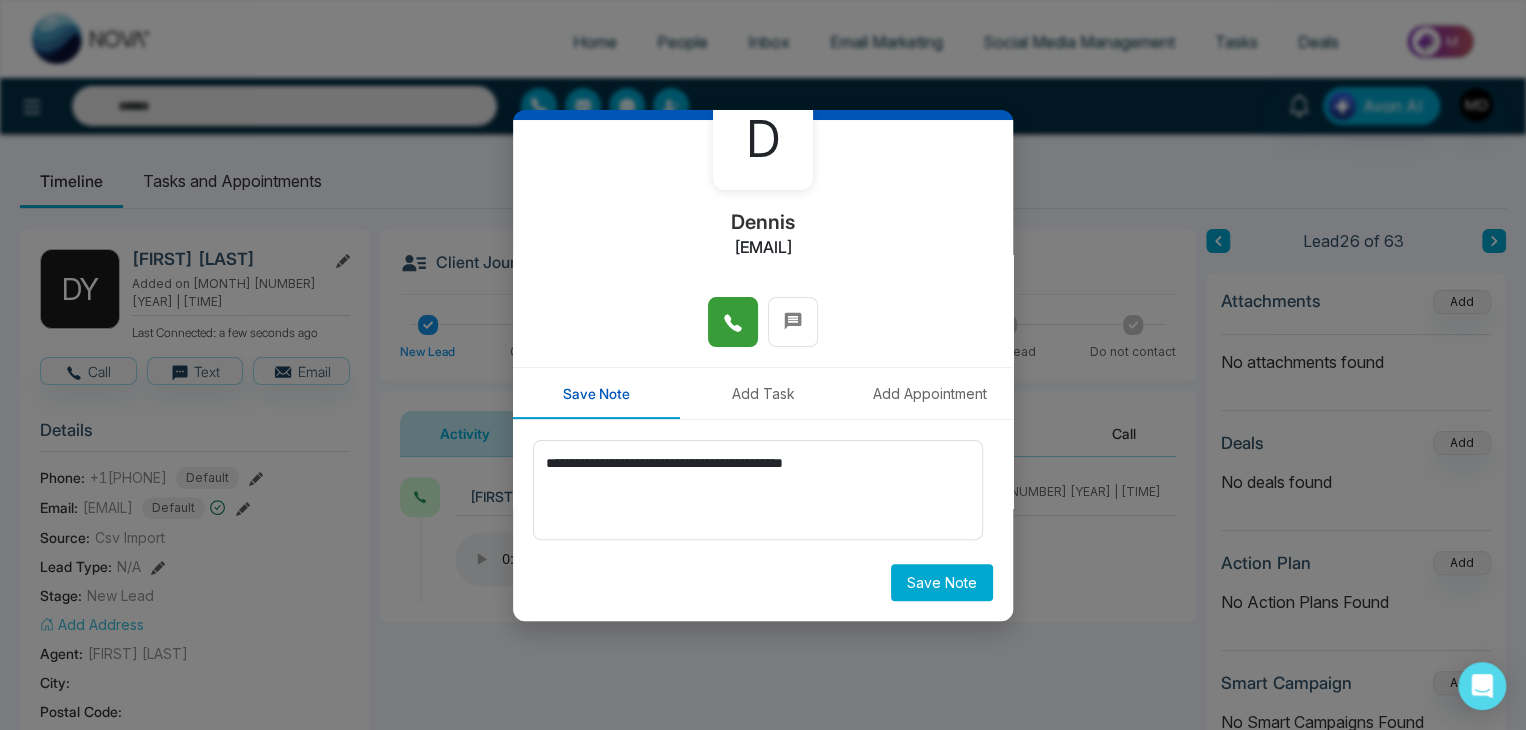 click on "Save Note" at bounding box center (942, 582) 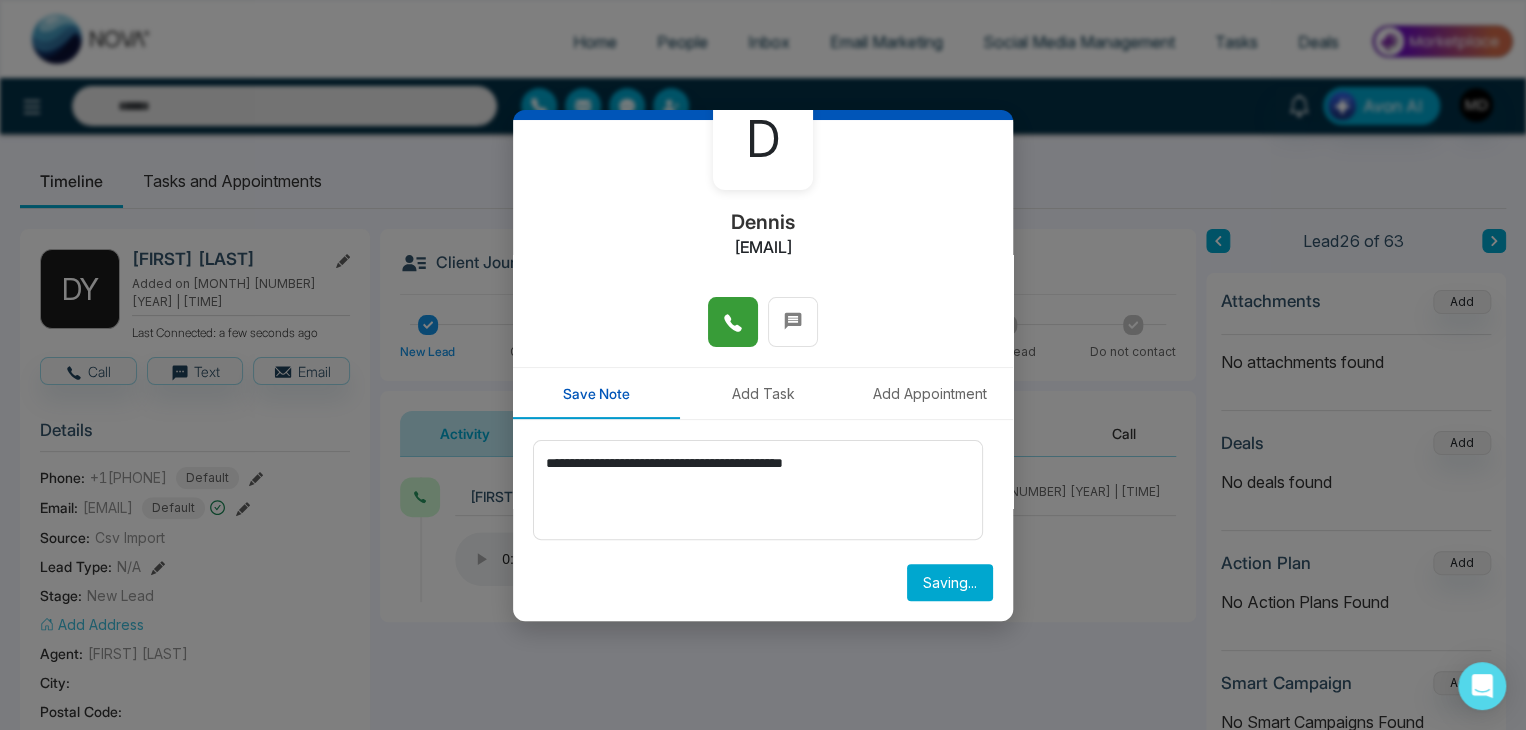 type 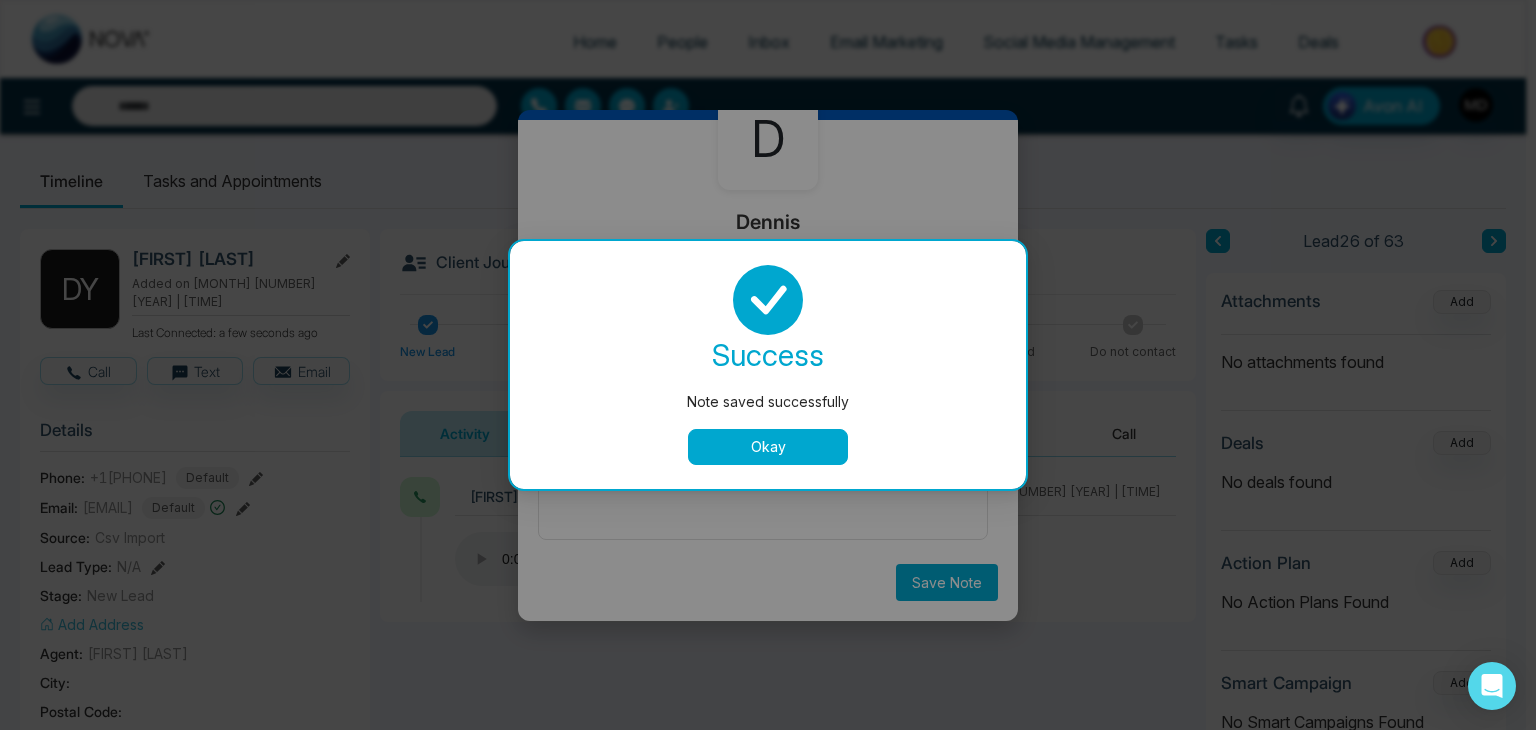 click on "Okay" at bounding box center [768, 447] 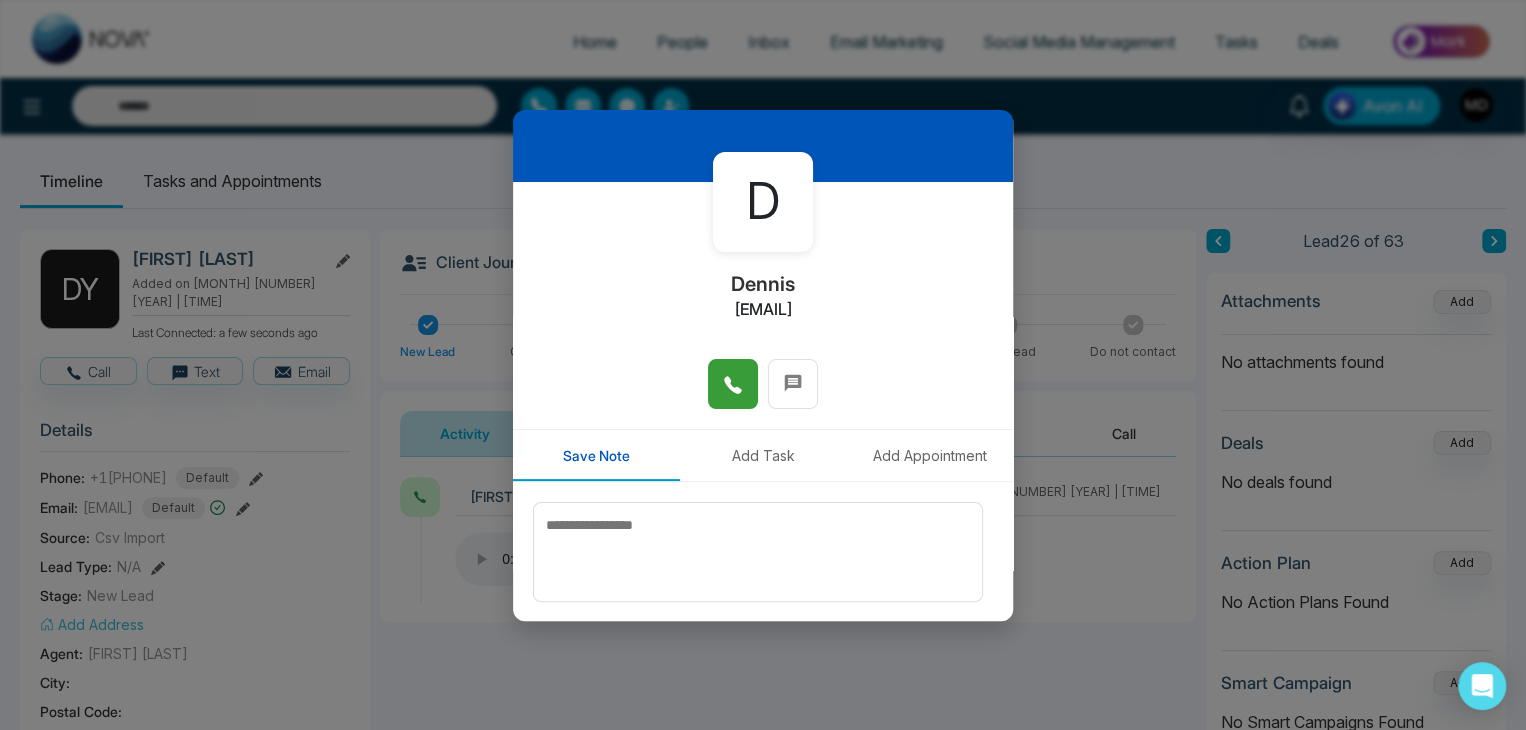 scroll, scrollTop: 0, scrollLeft: 0, axis: both 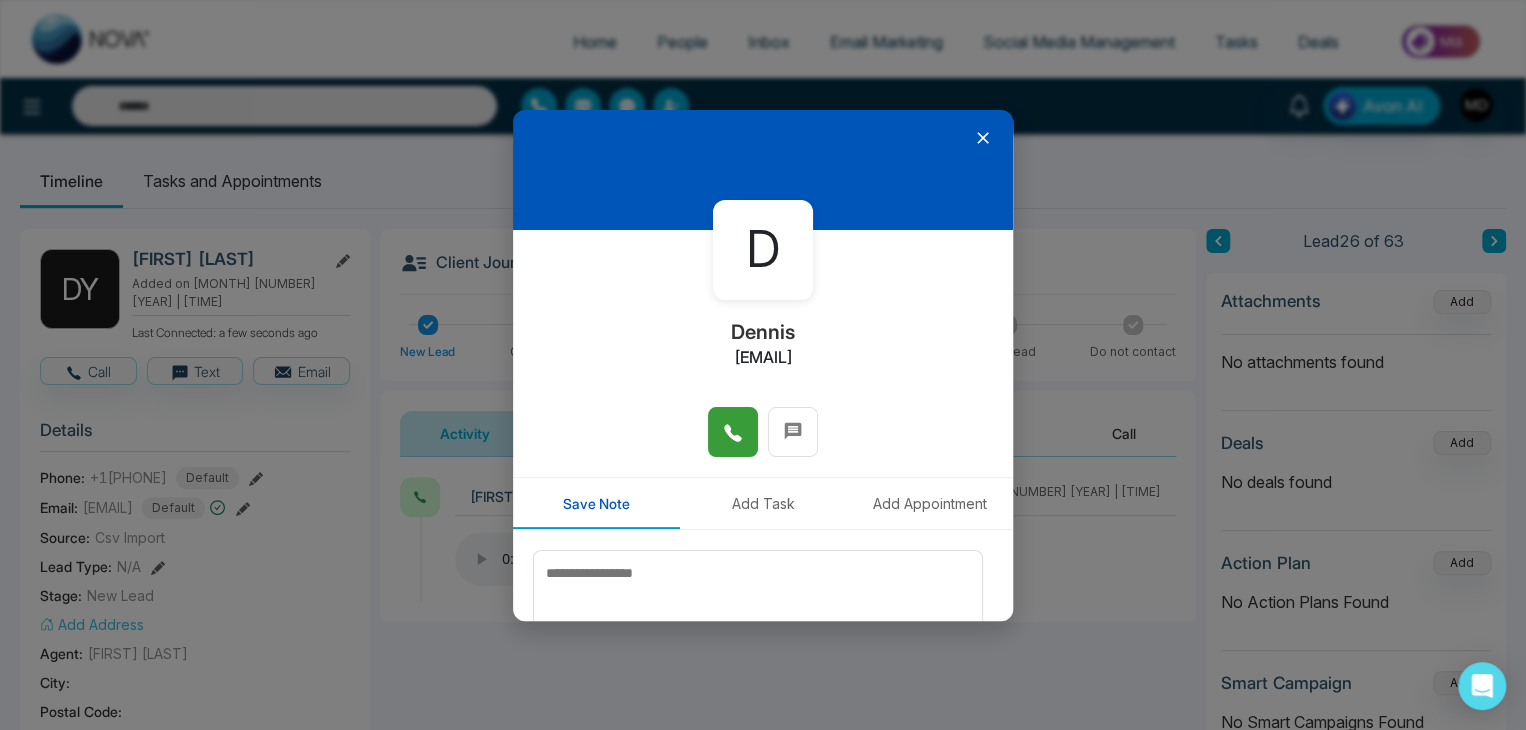 click 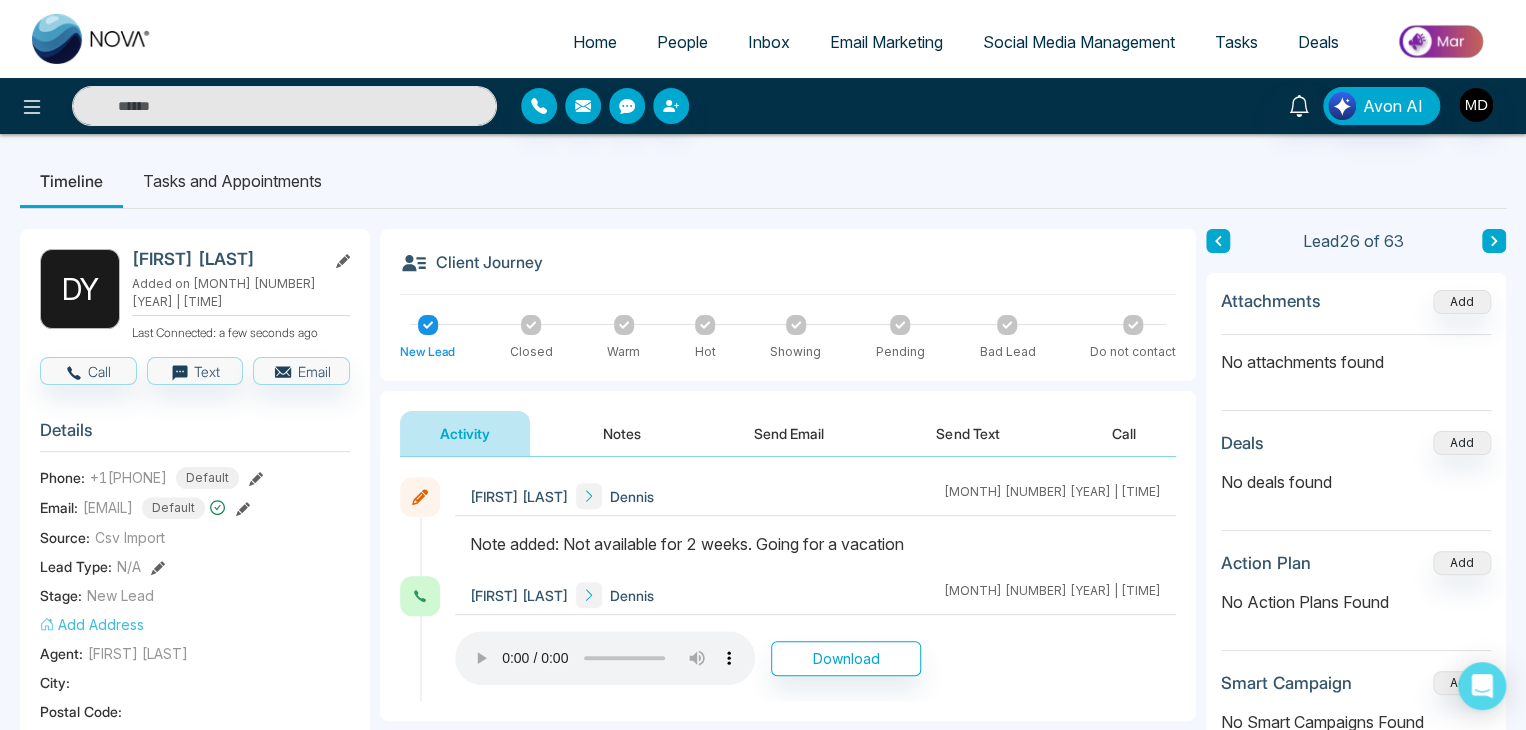 click 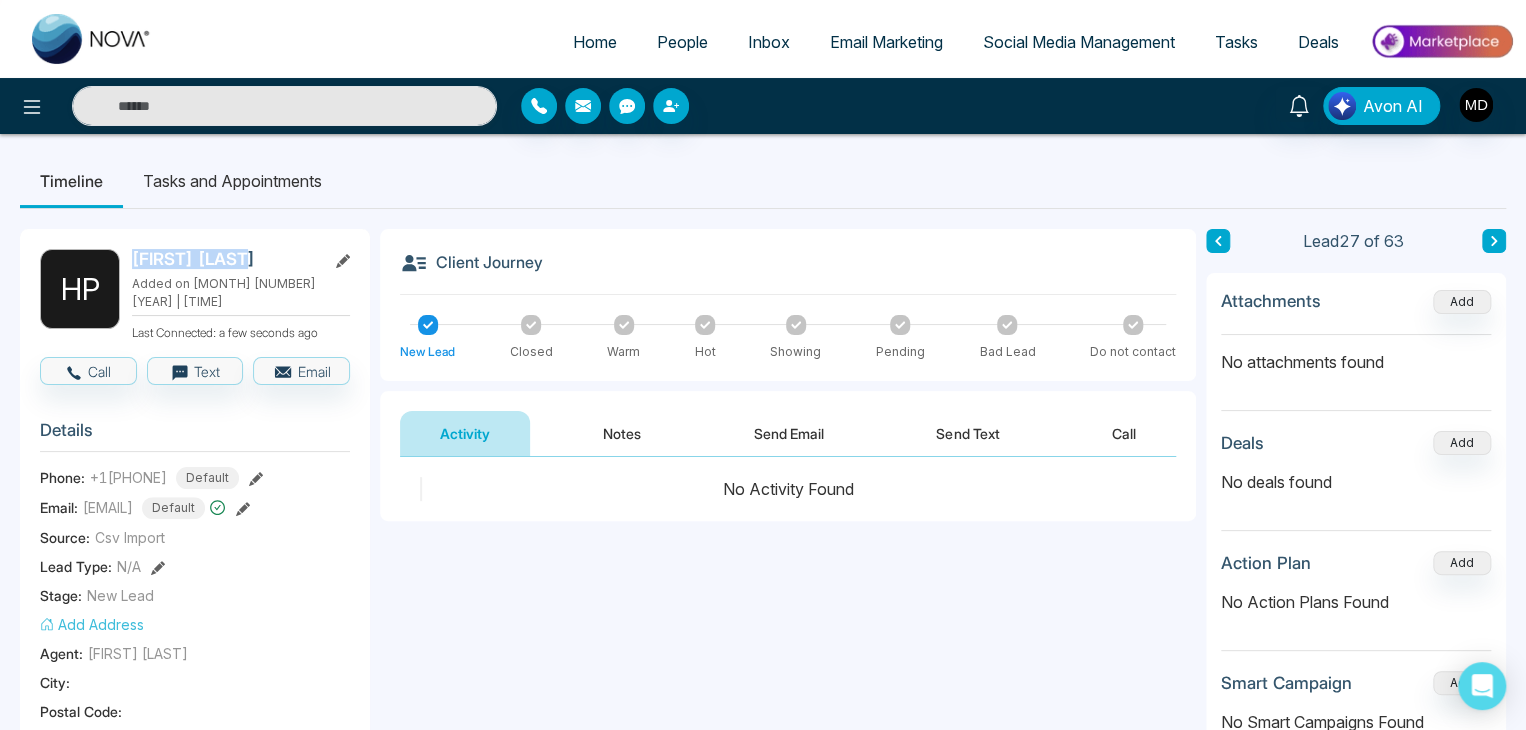 drag, startPoint x: 244, startPoint y: 253, endPoint x: 134, endPoint y: 251, distance: 110.01818 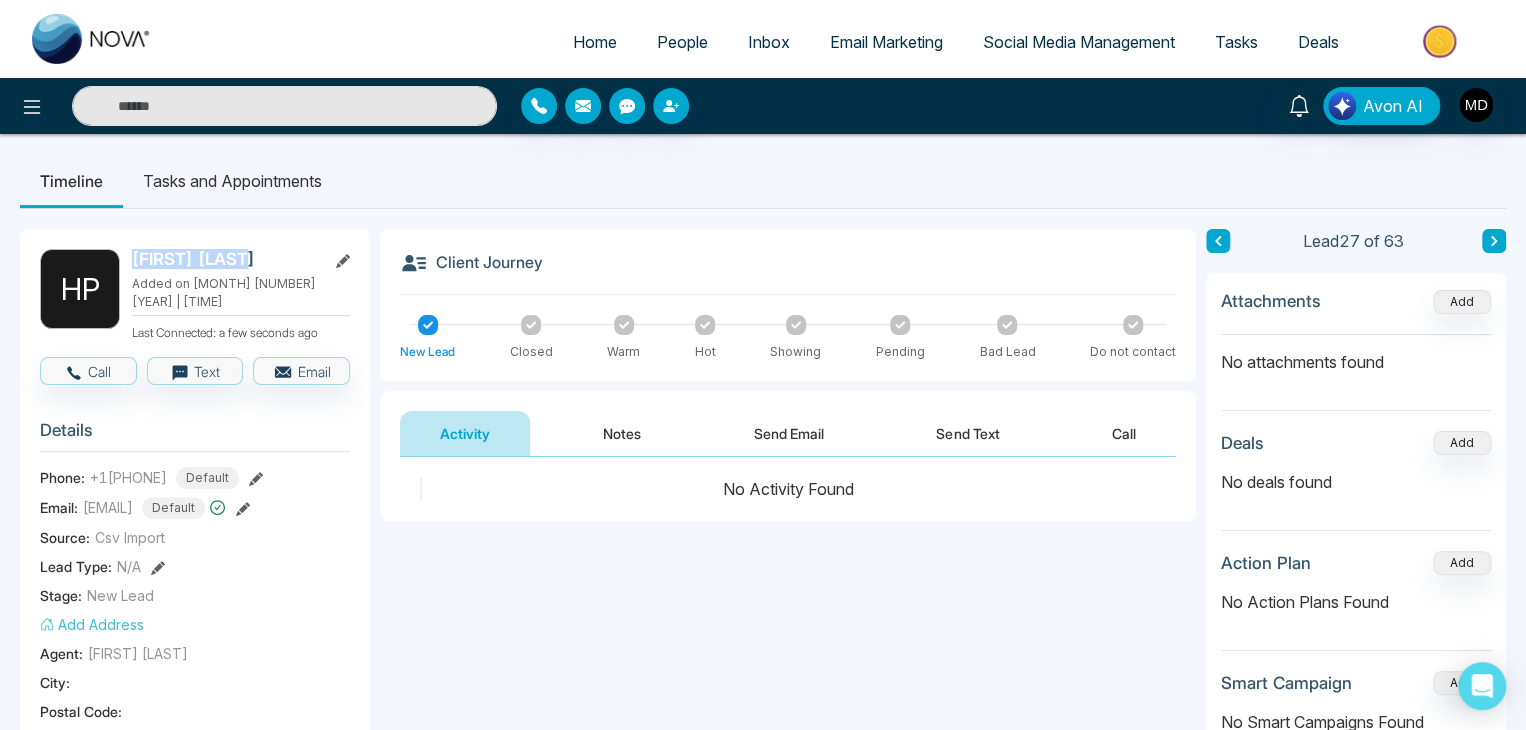 click on "Heather Plane" at bounding box center [225, 259] 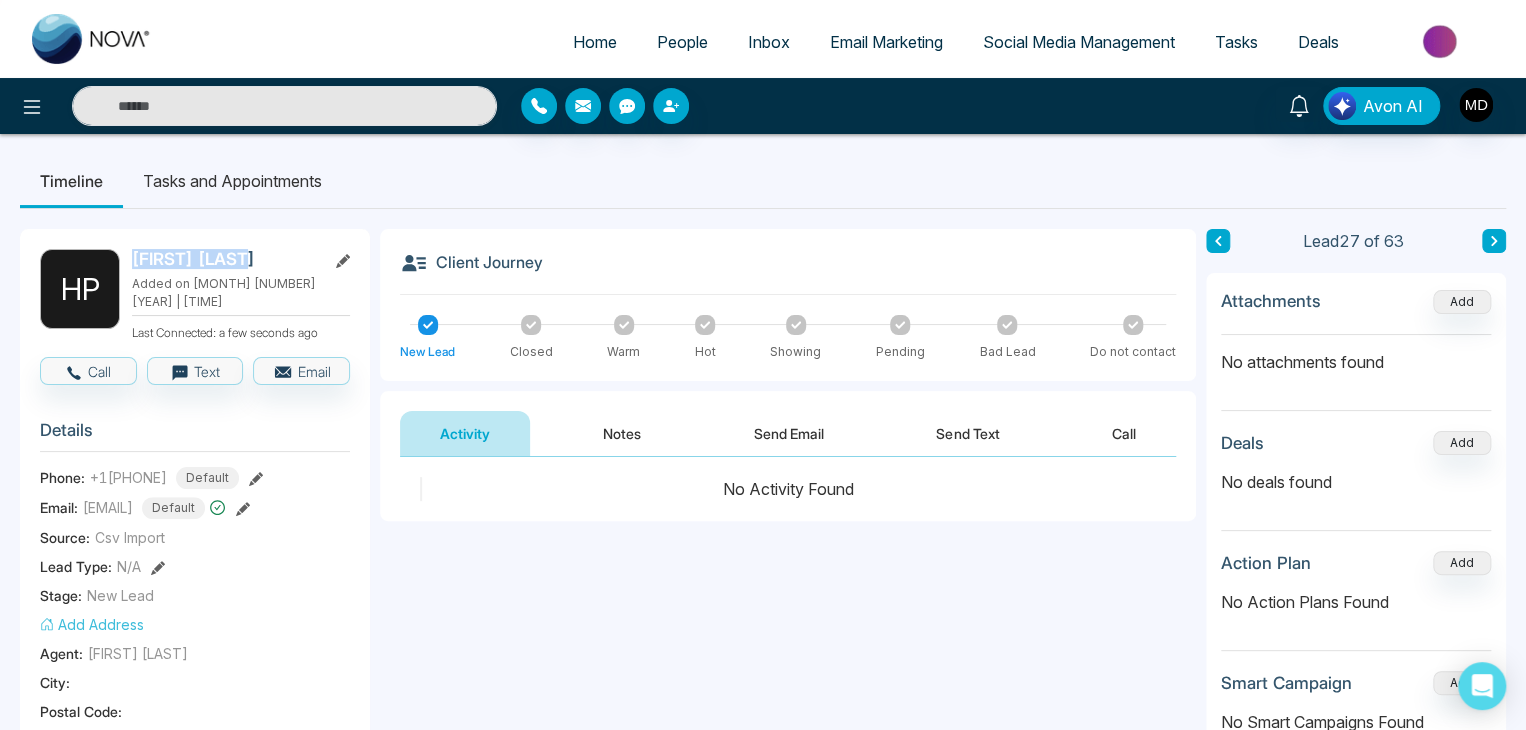 click at bounding box center [256, 477] 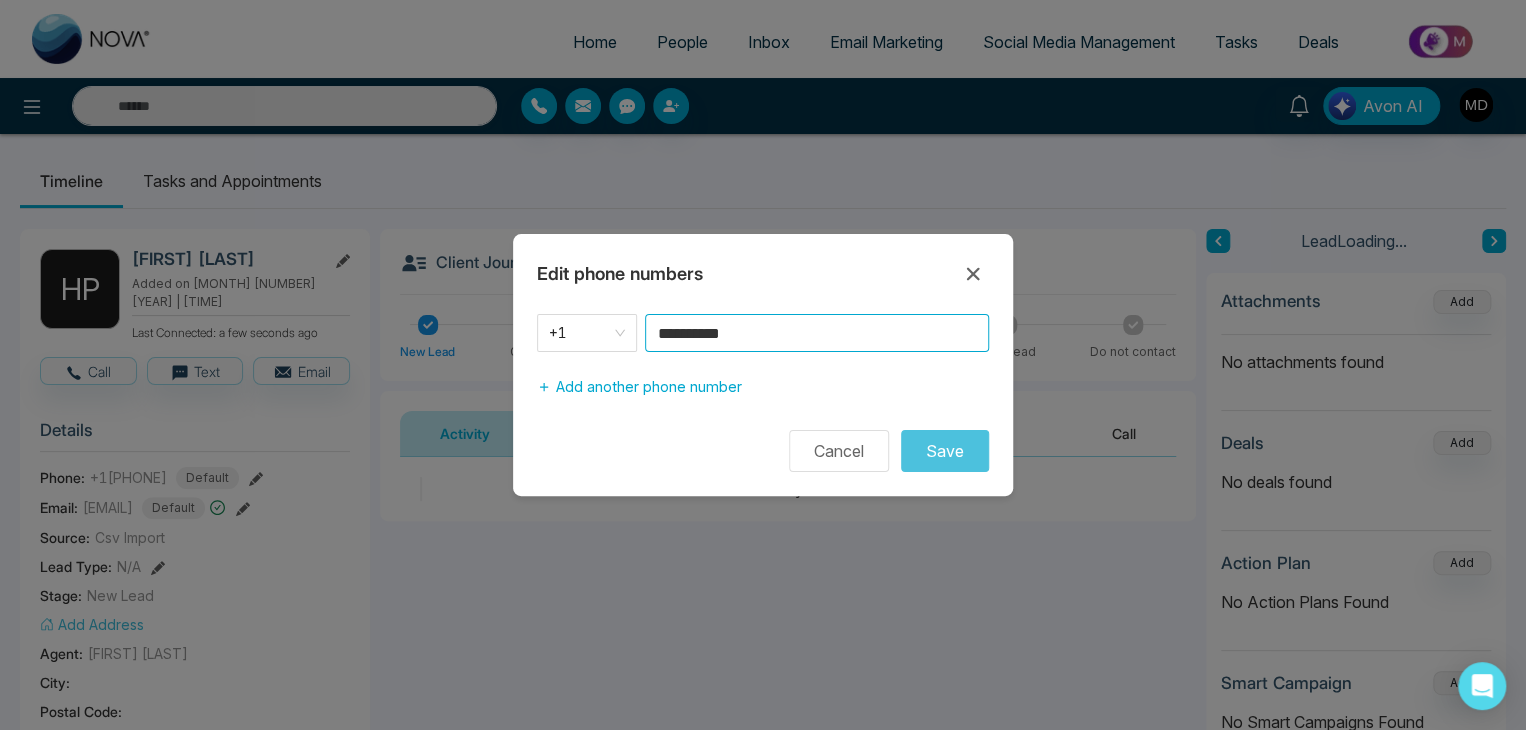 drag, startPoint x: 757, startPoint y: 345, endPoint x: 612, endPoint y: 357, distance: 145.4957 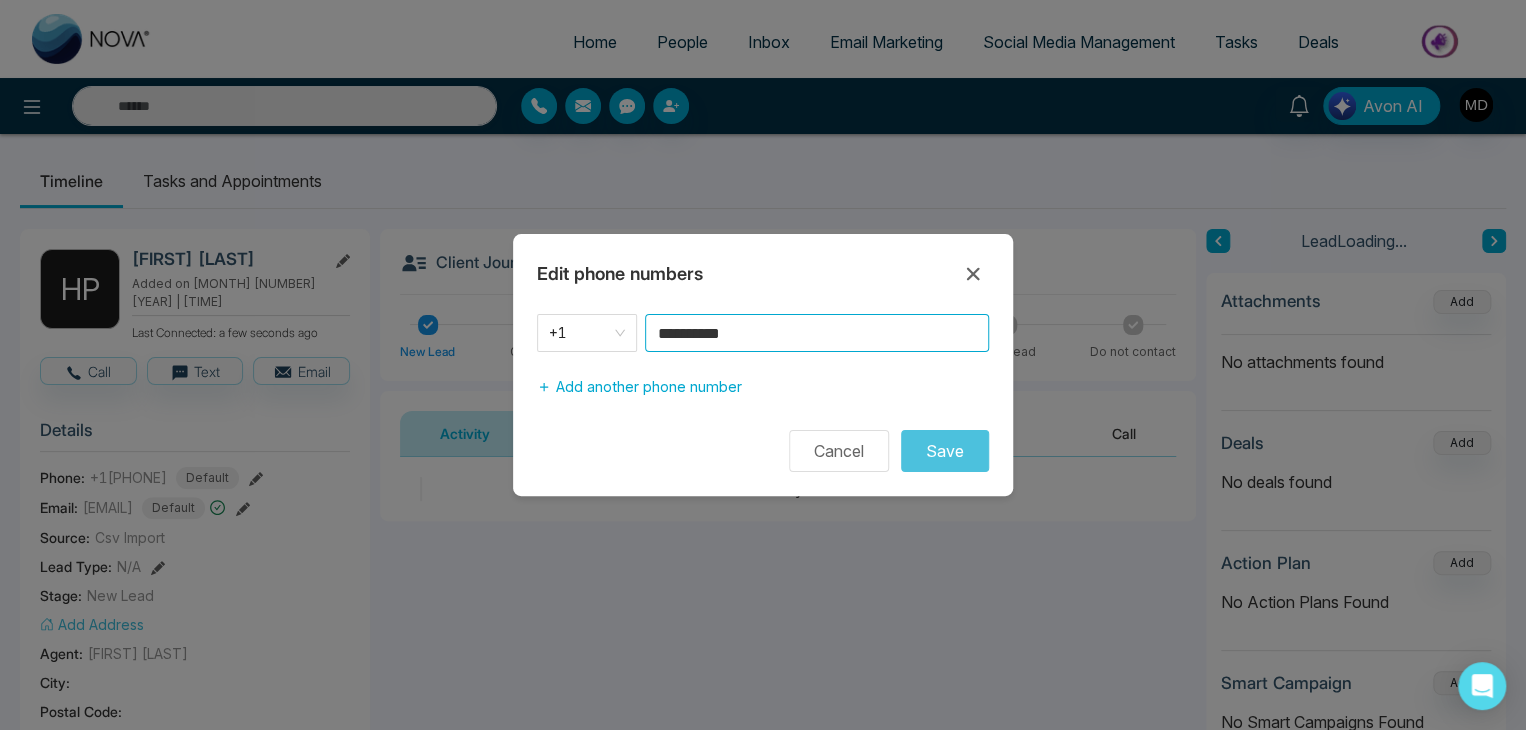 click on "**********" at bounding box center (763, 360) 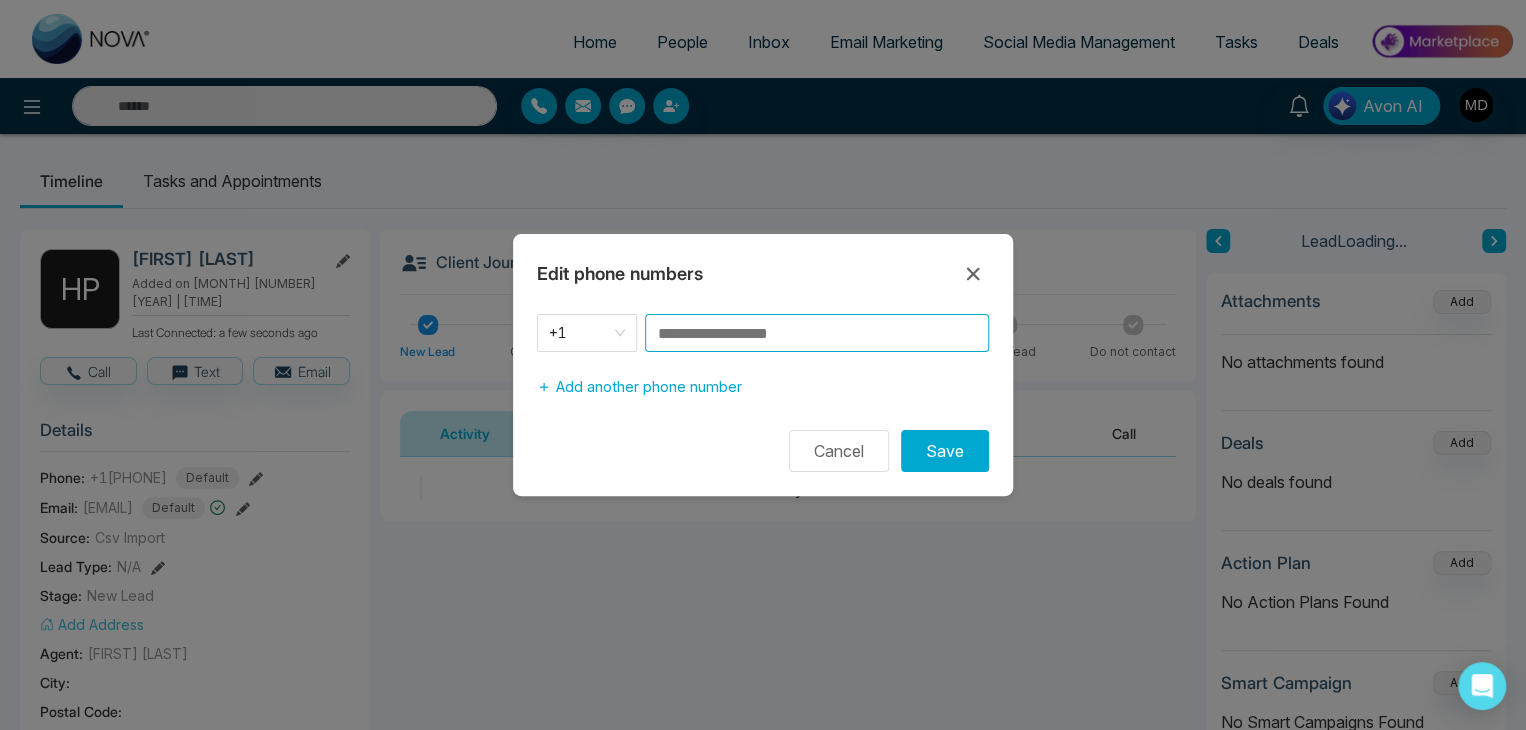 paste on "**********" 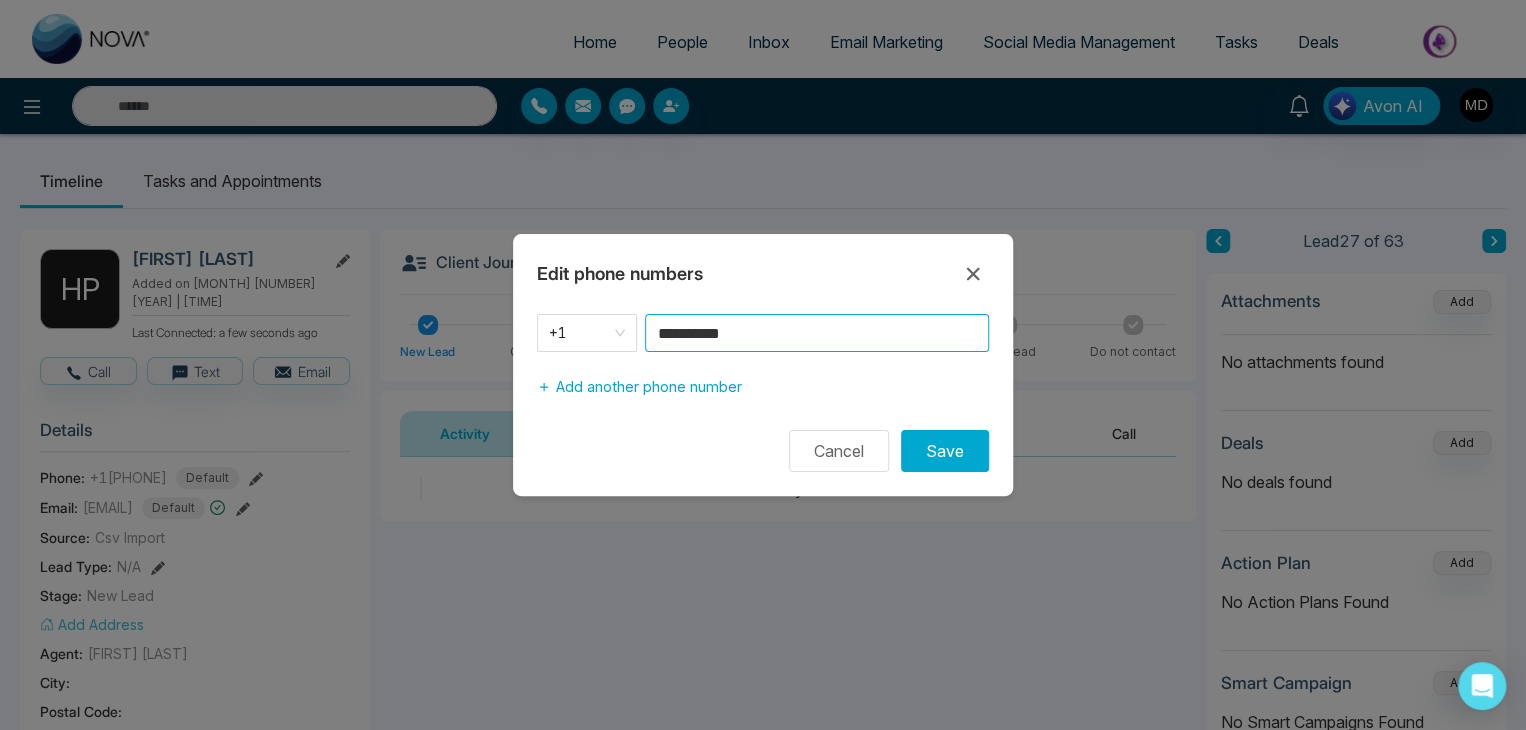 type on "**********" 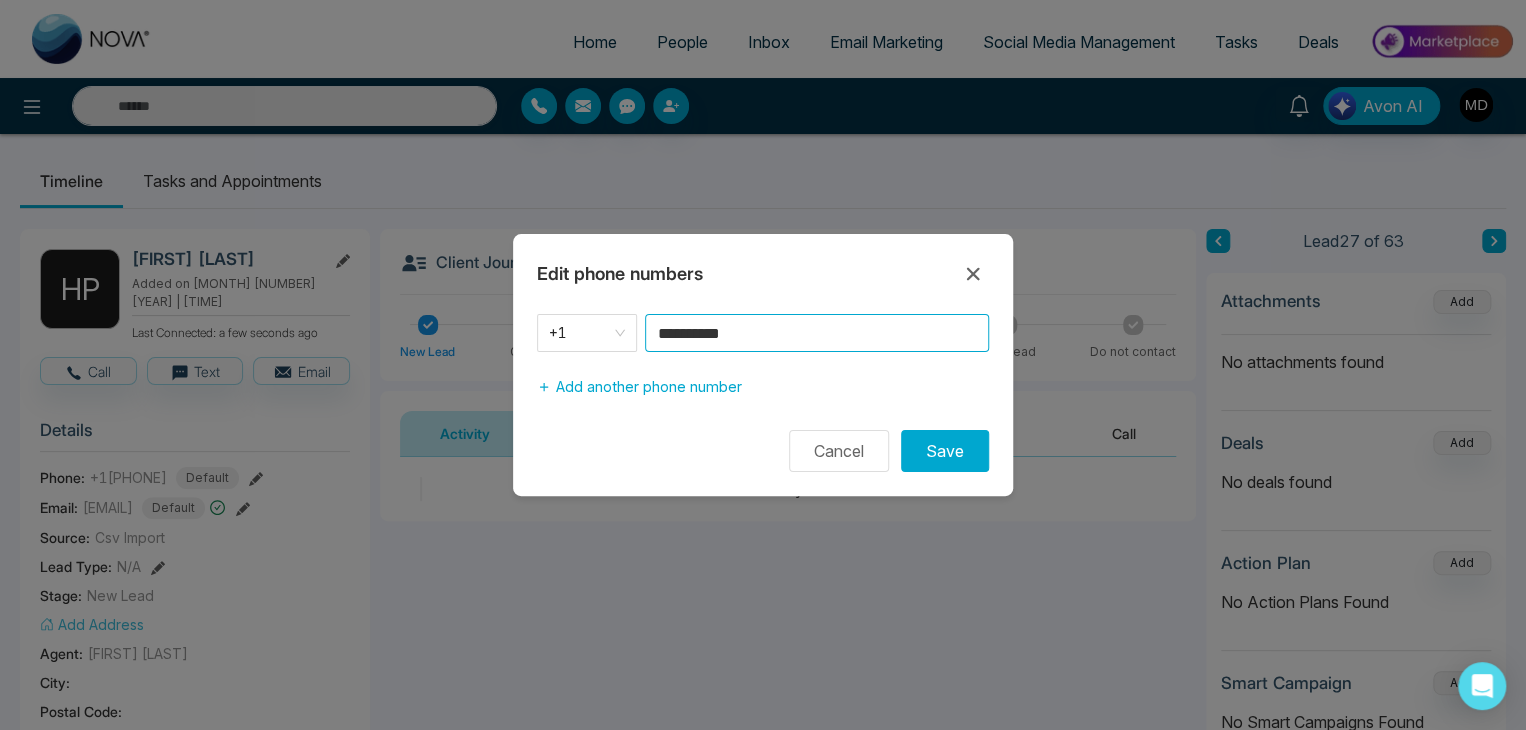 click on "Save" at bounding box center [945, 451] 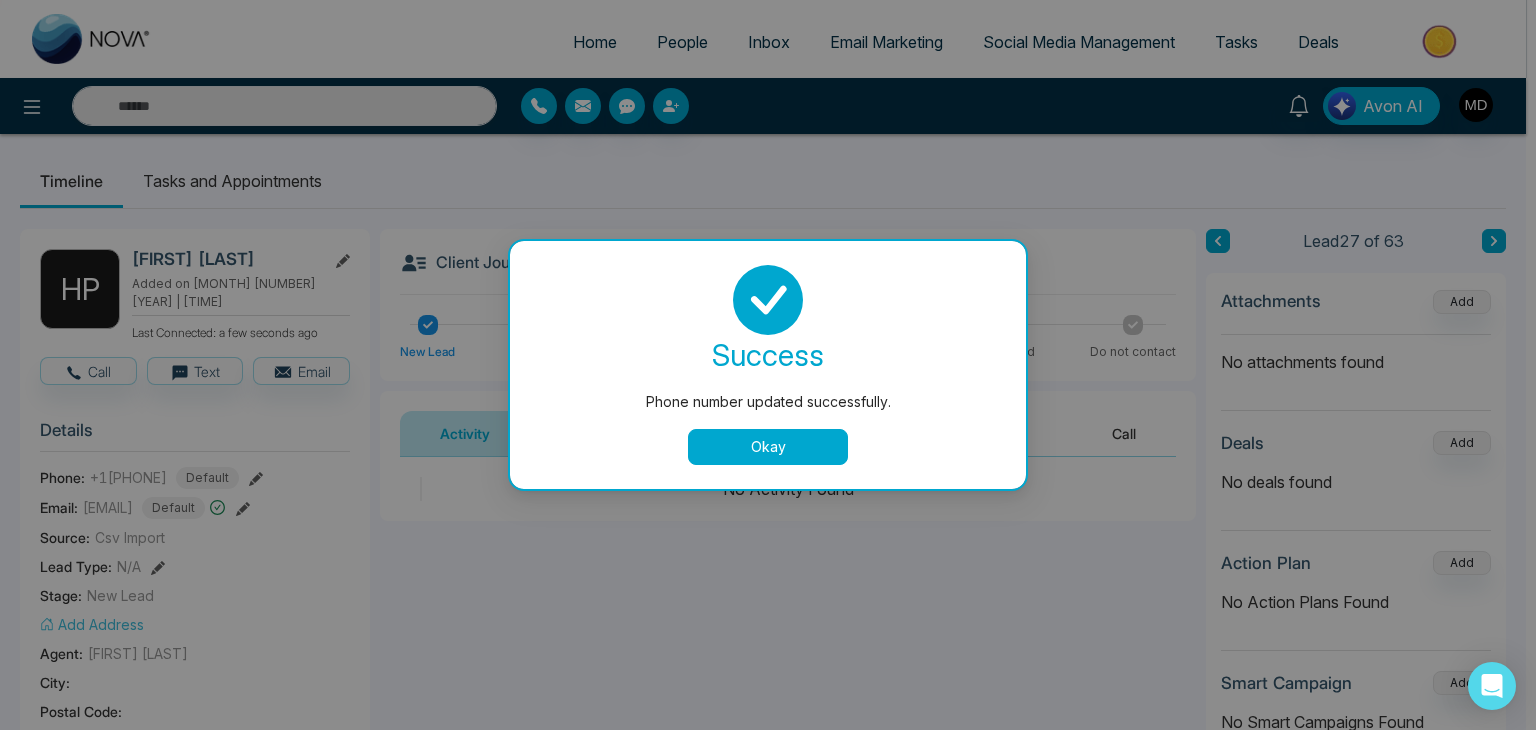 click on "Okay" at bounding box center [768, 447] 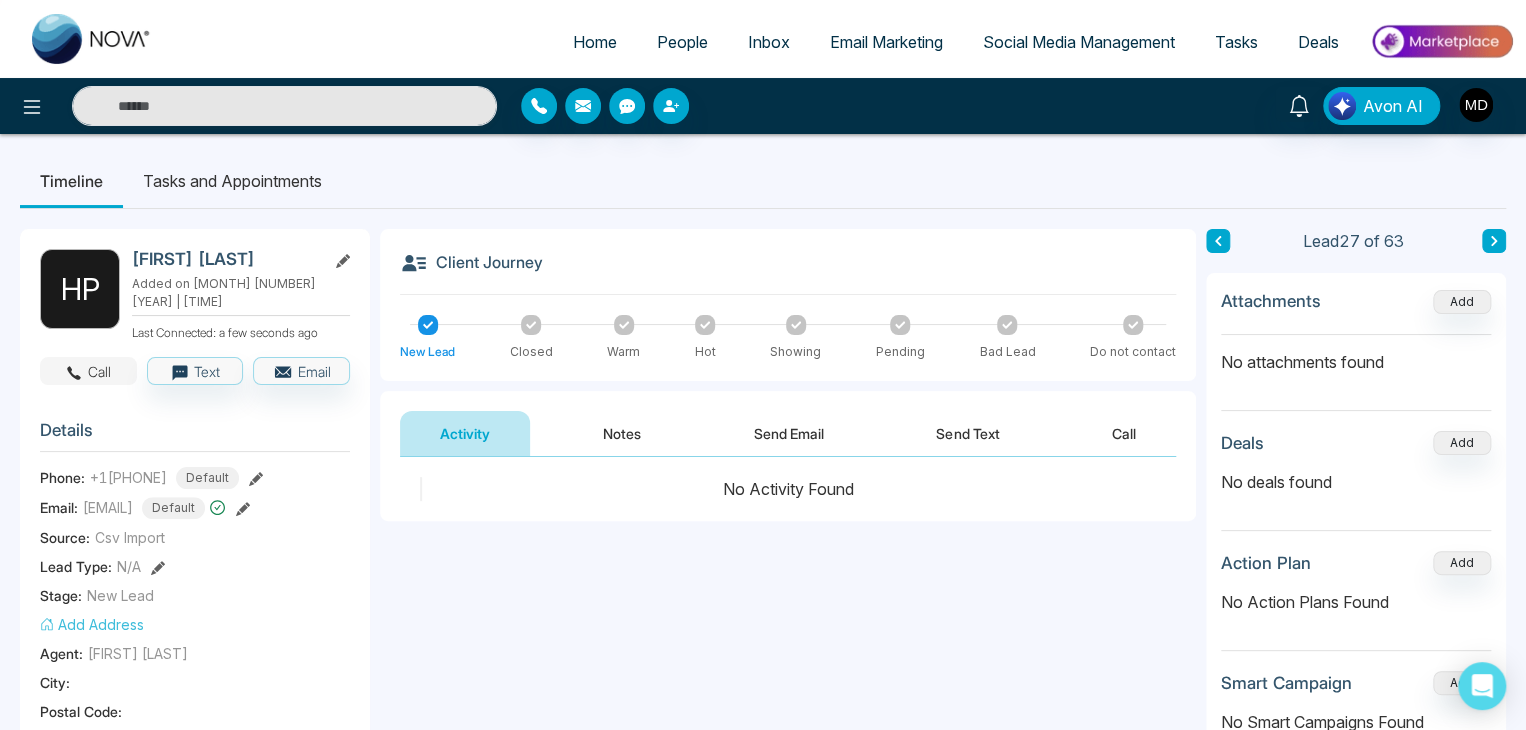 click on "Call" at bounding box center (88, 371) 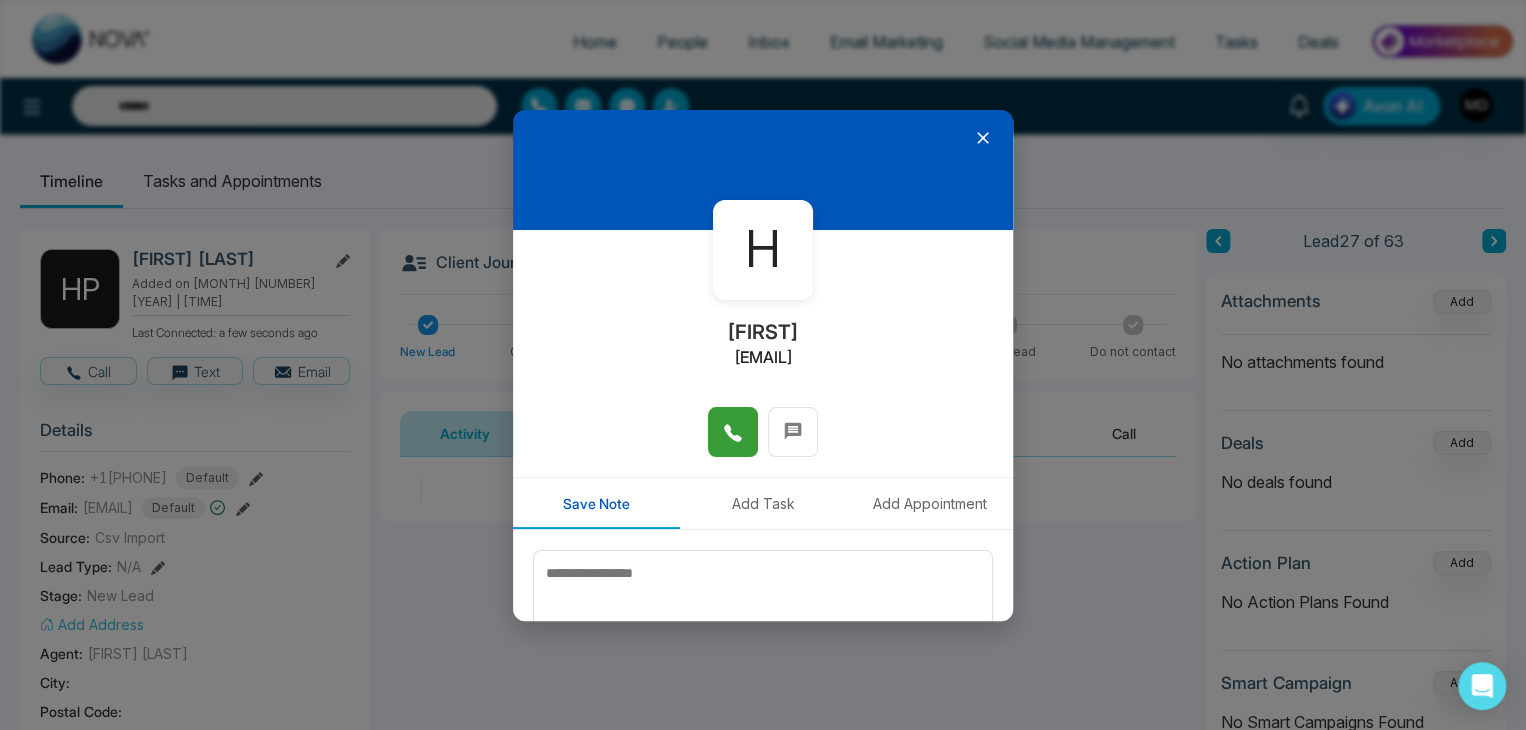 click at bounding box center (733, 432) 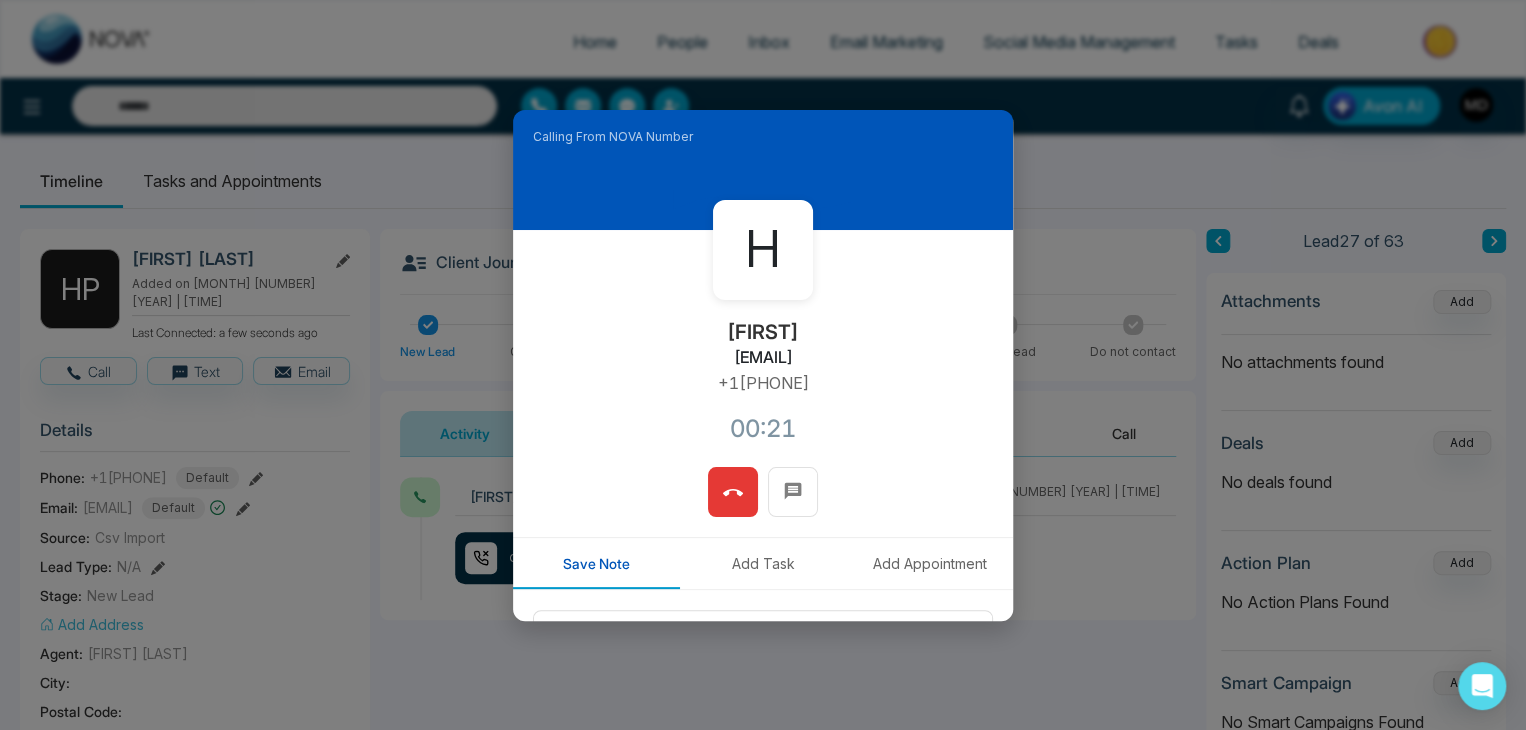 click at bounding box center [733, 492] 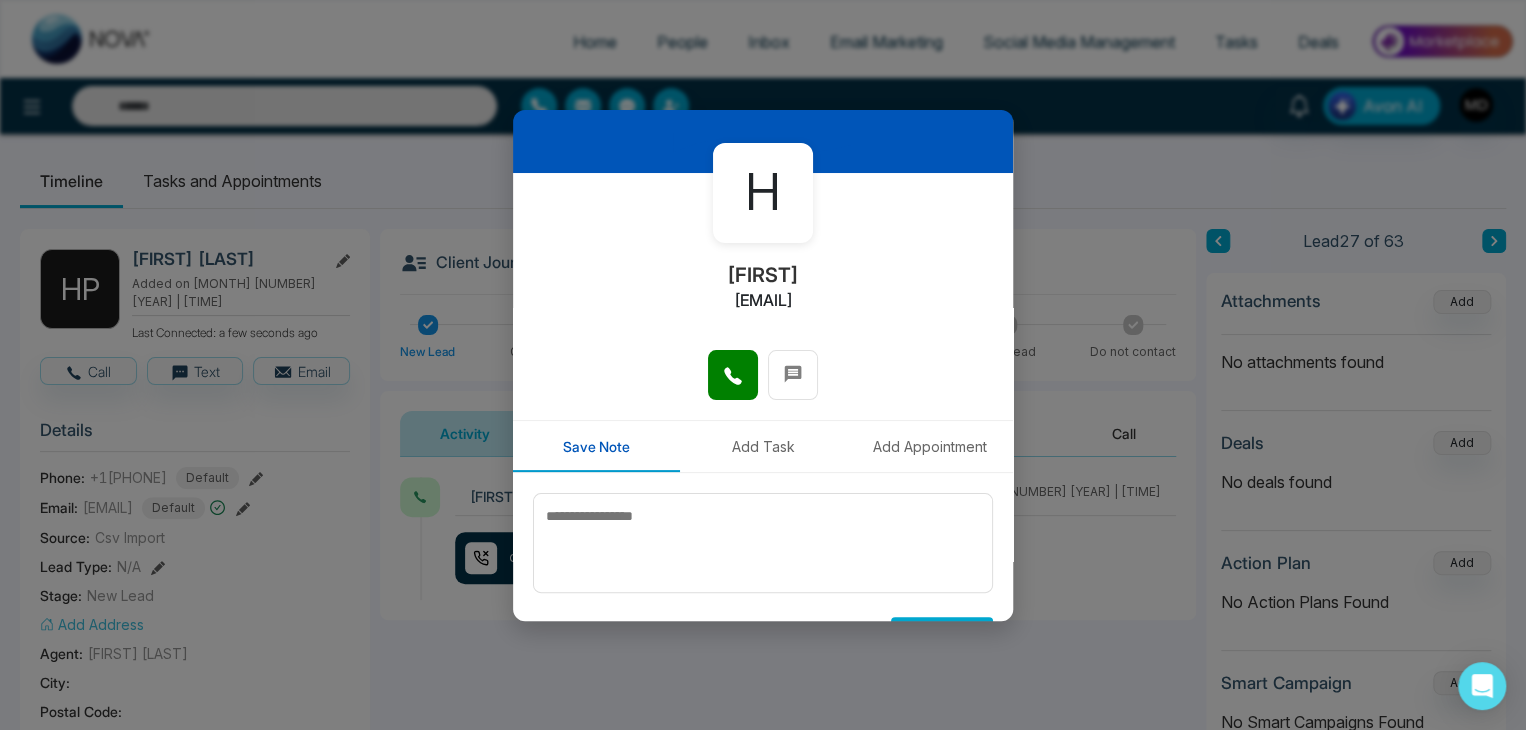scroll, scrollTop: 110, scrollLeft: 0, axis: vertical 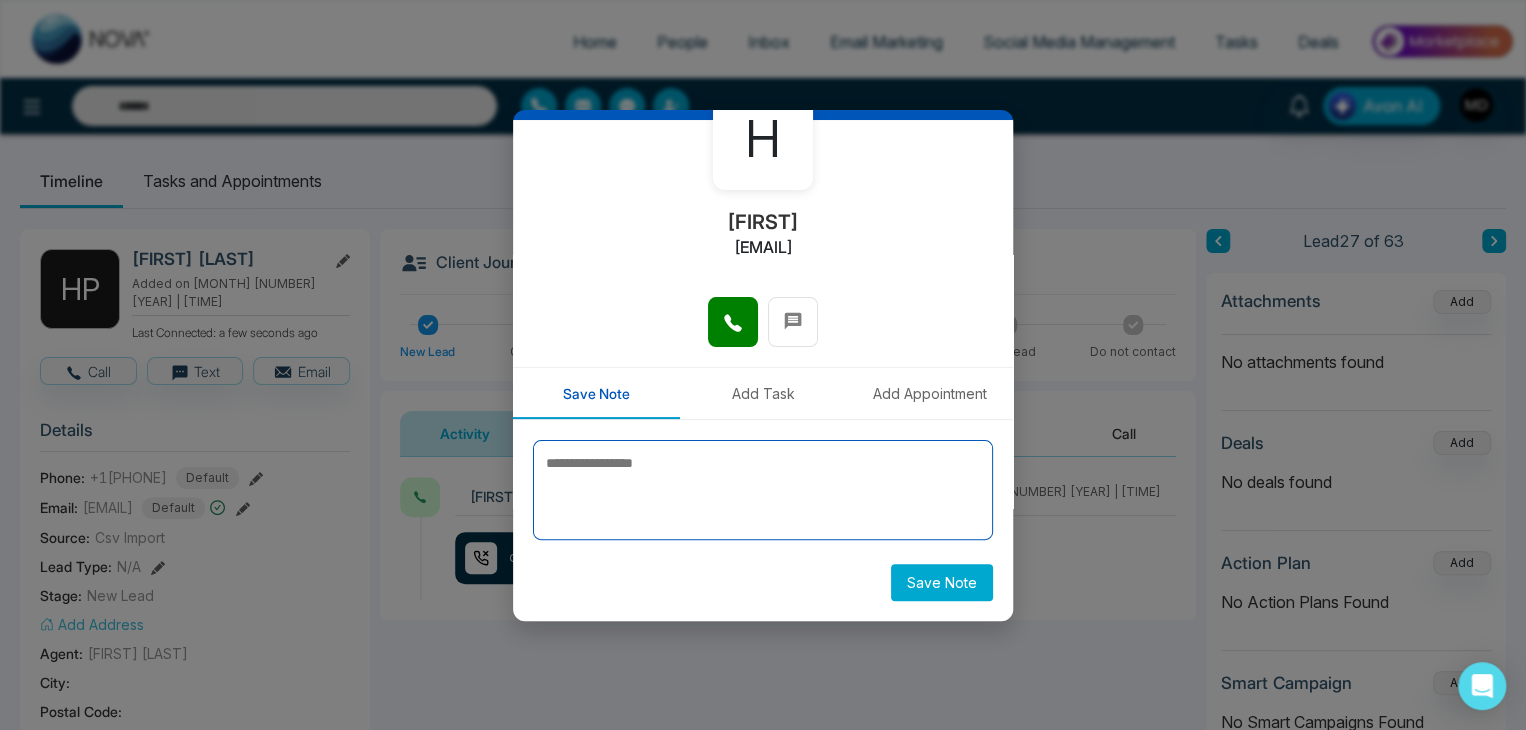 click at bounding box center (763, 490) 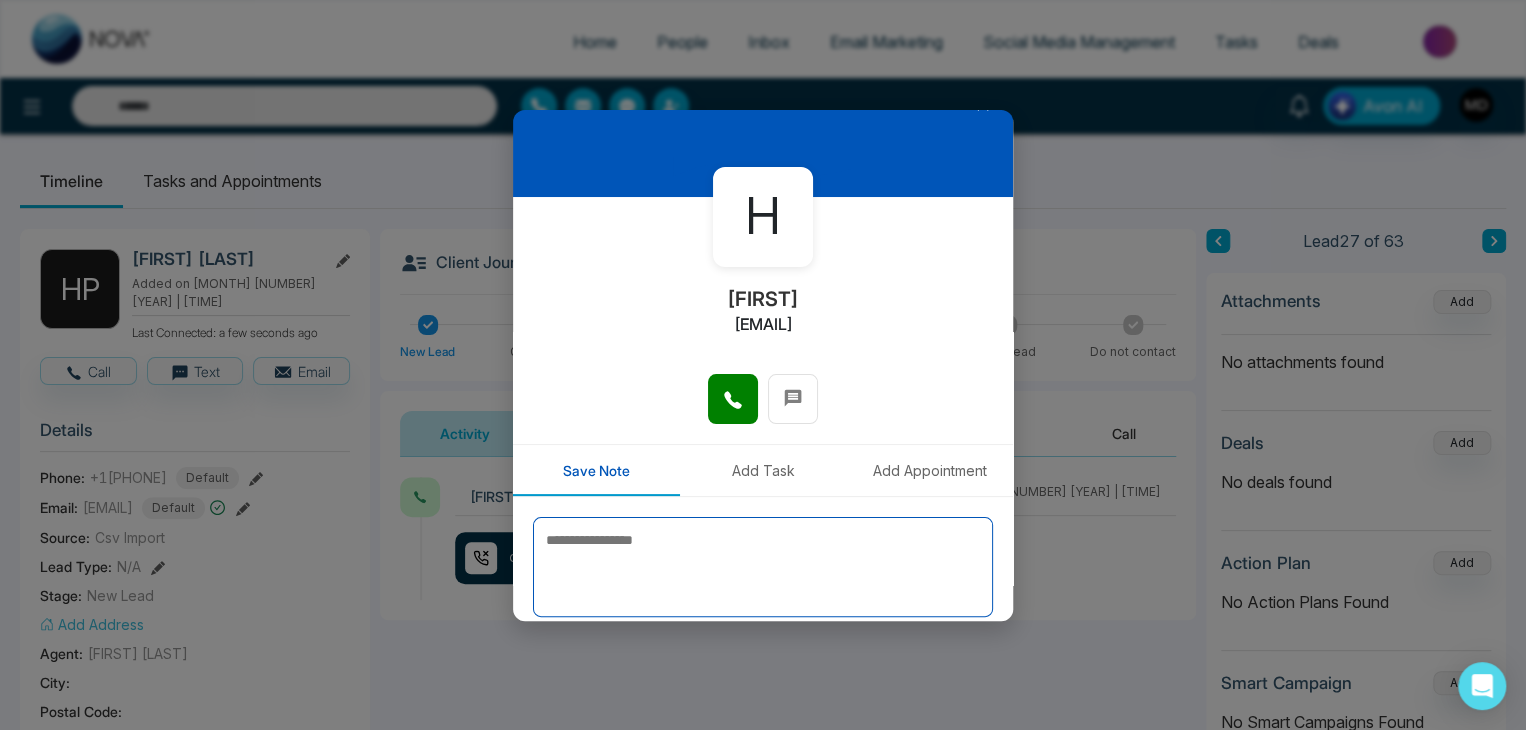 scroll, scrollTop: 0, scrollLeft: 0, axis: both 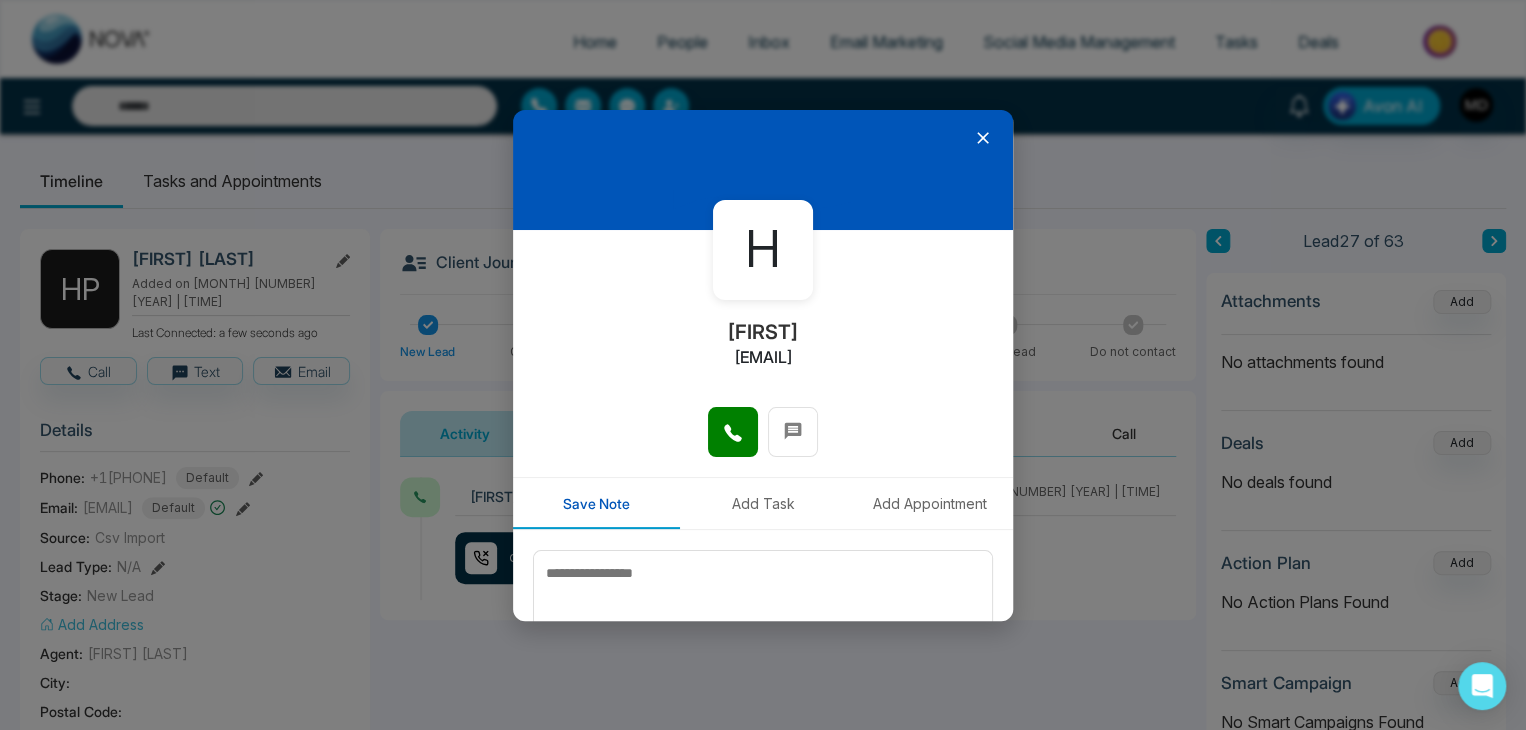 click 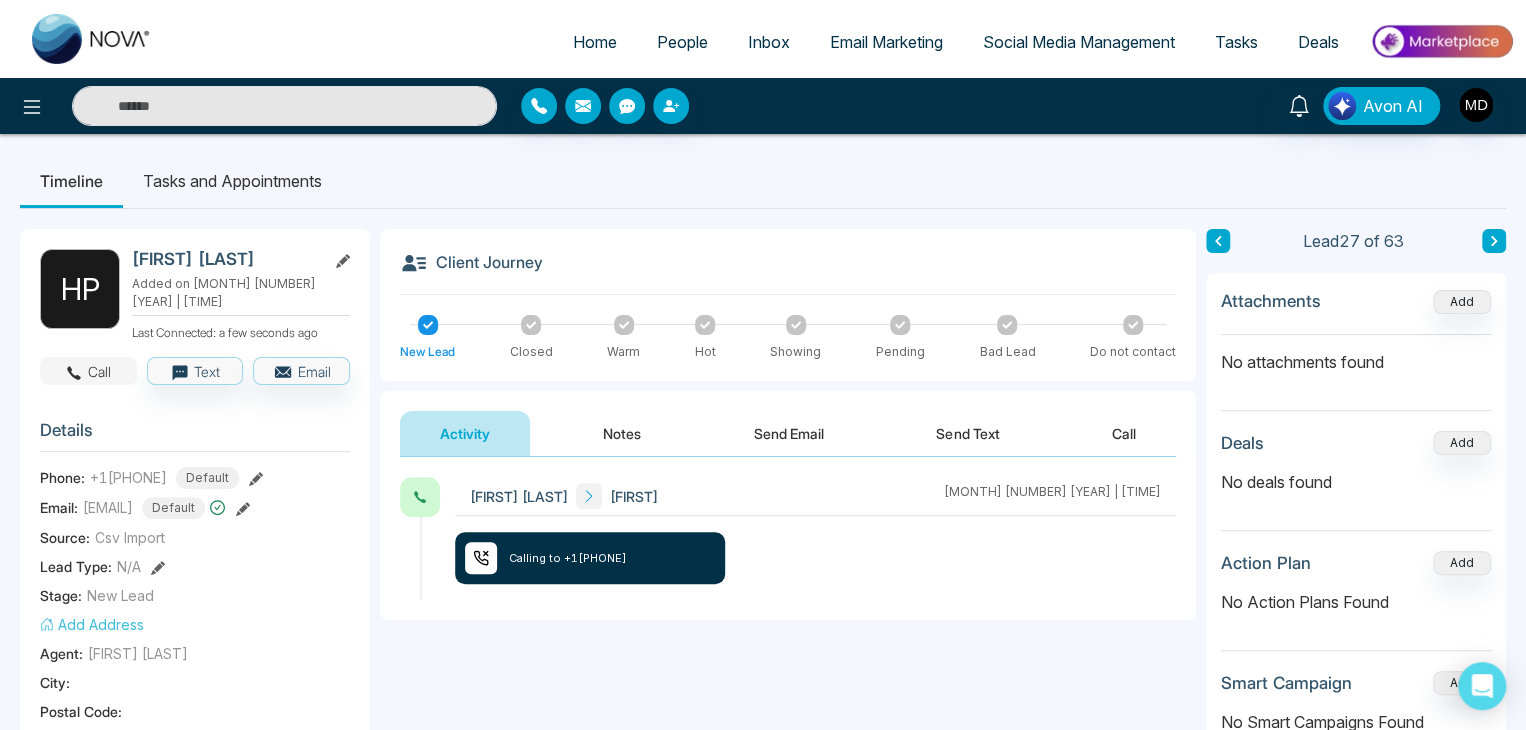 click 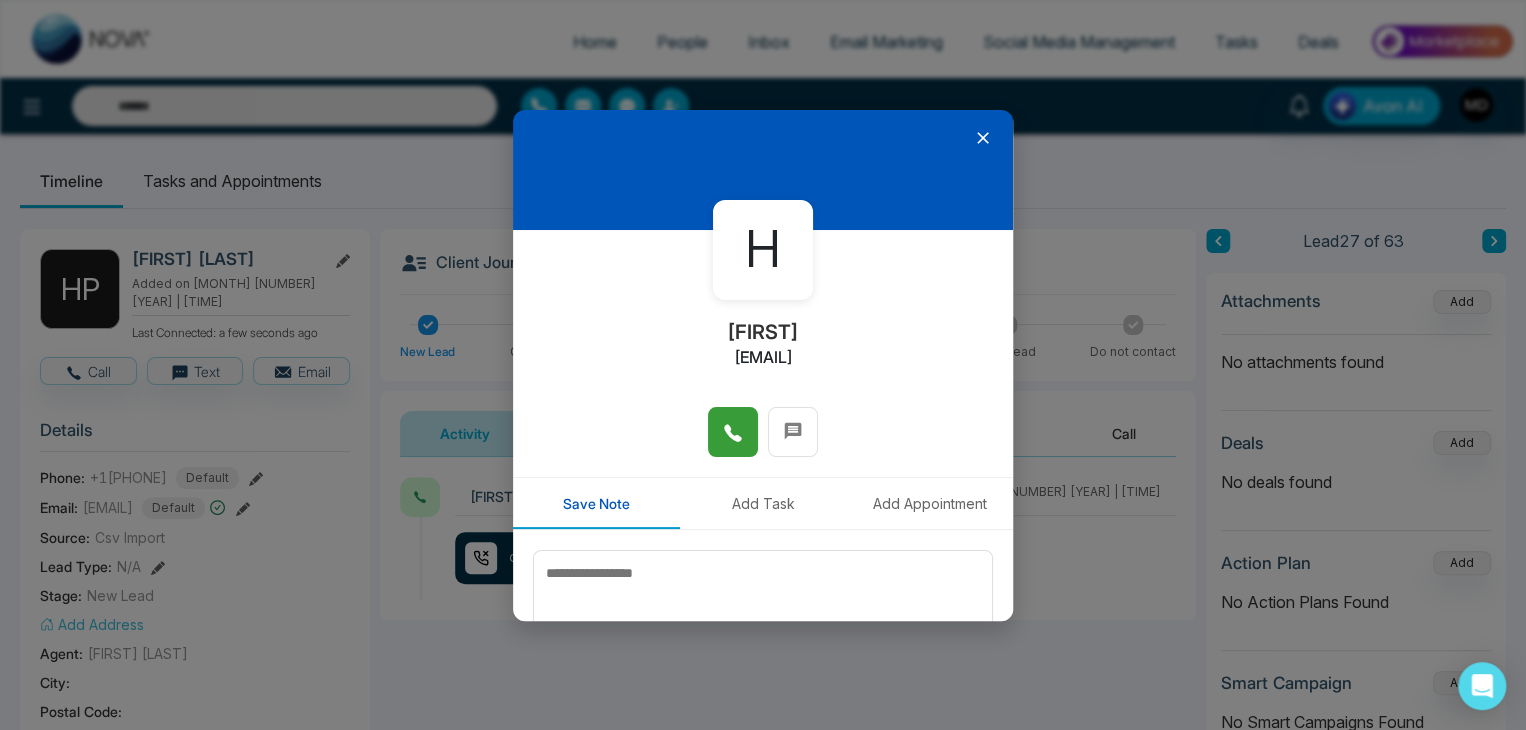 click at bounding box center [733, 432] 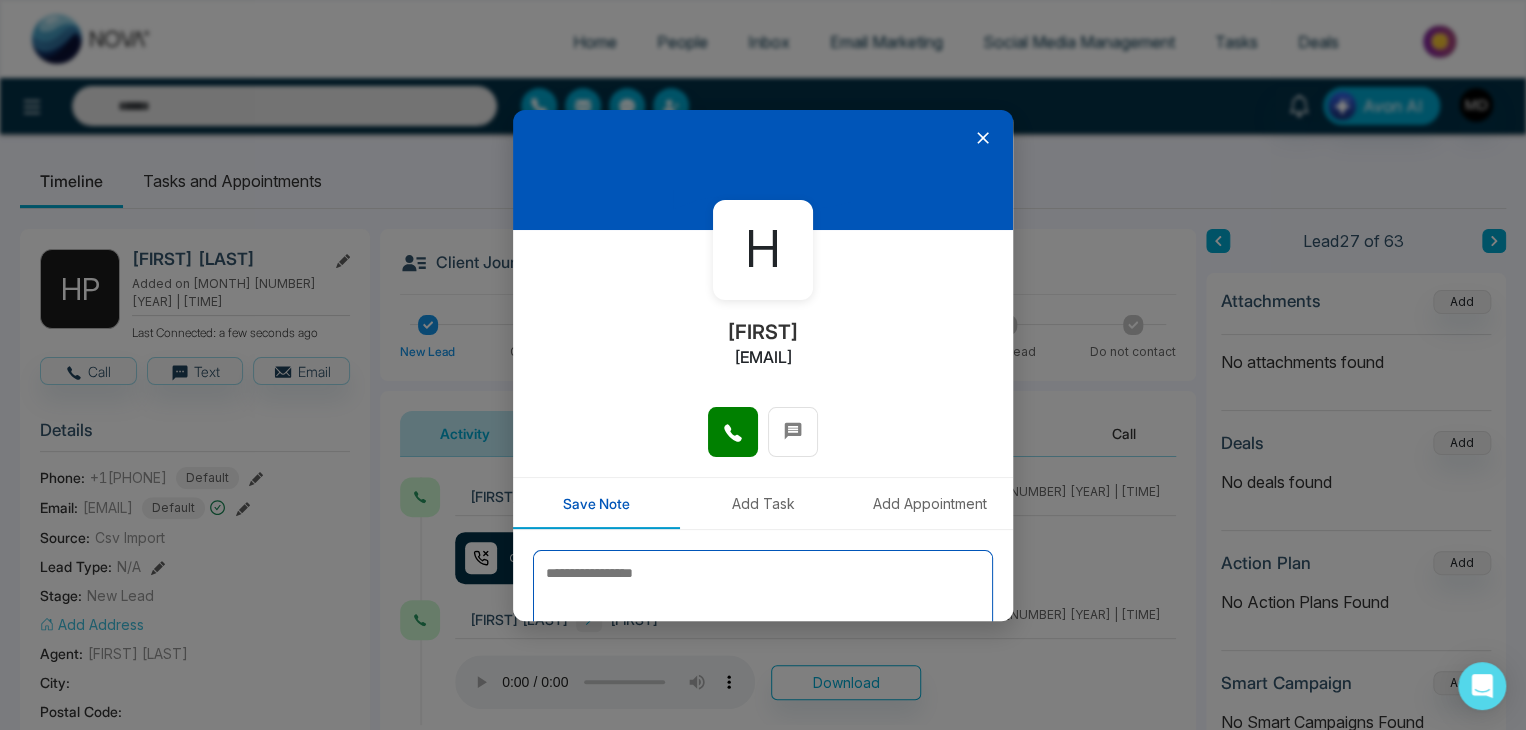 click at bounding box center [763, 600] 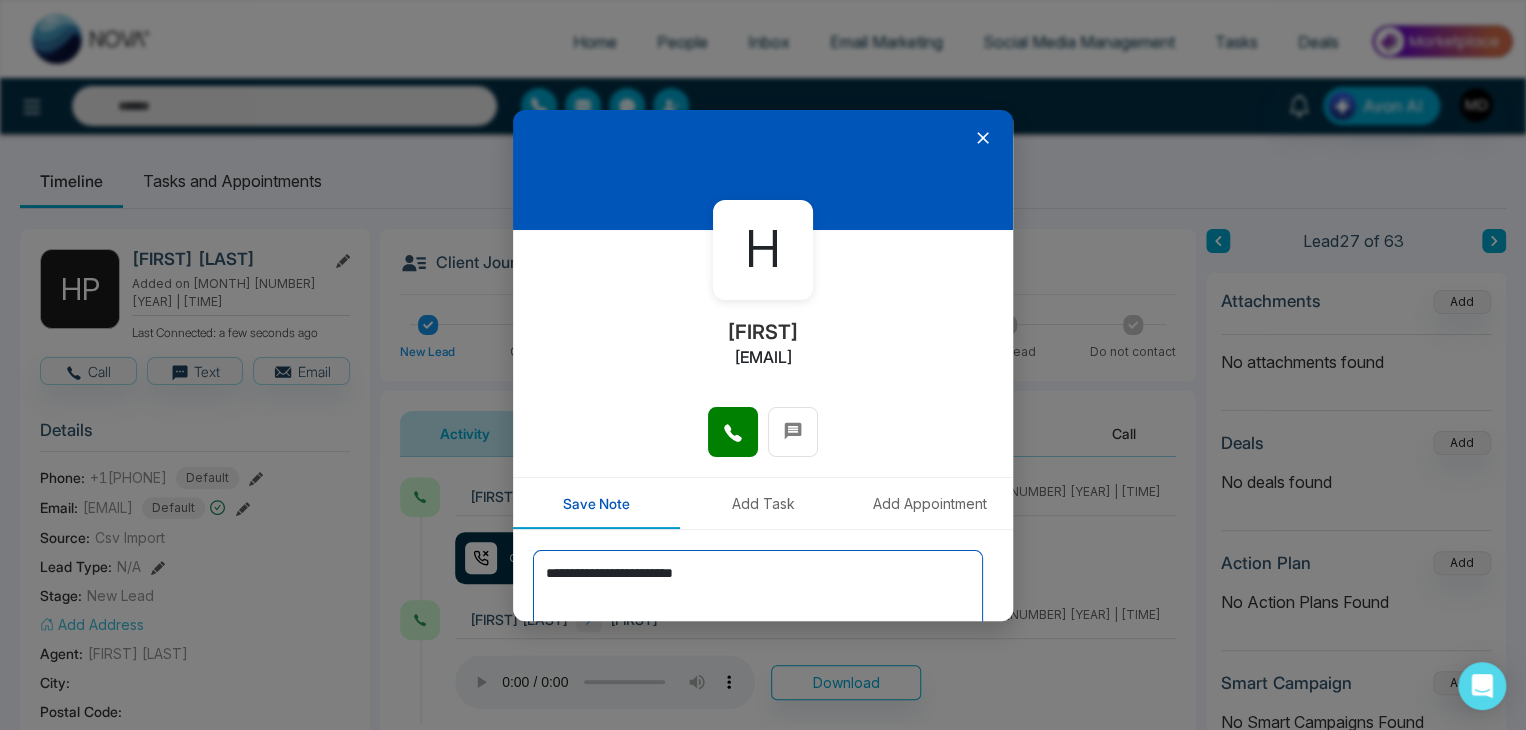 scroll, scrollTop: 110, scrollLeft: 0, axis: vertical 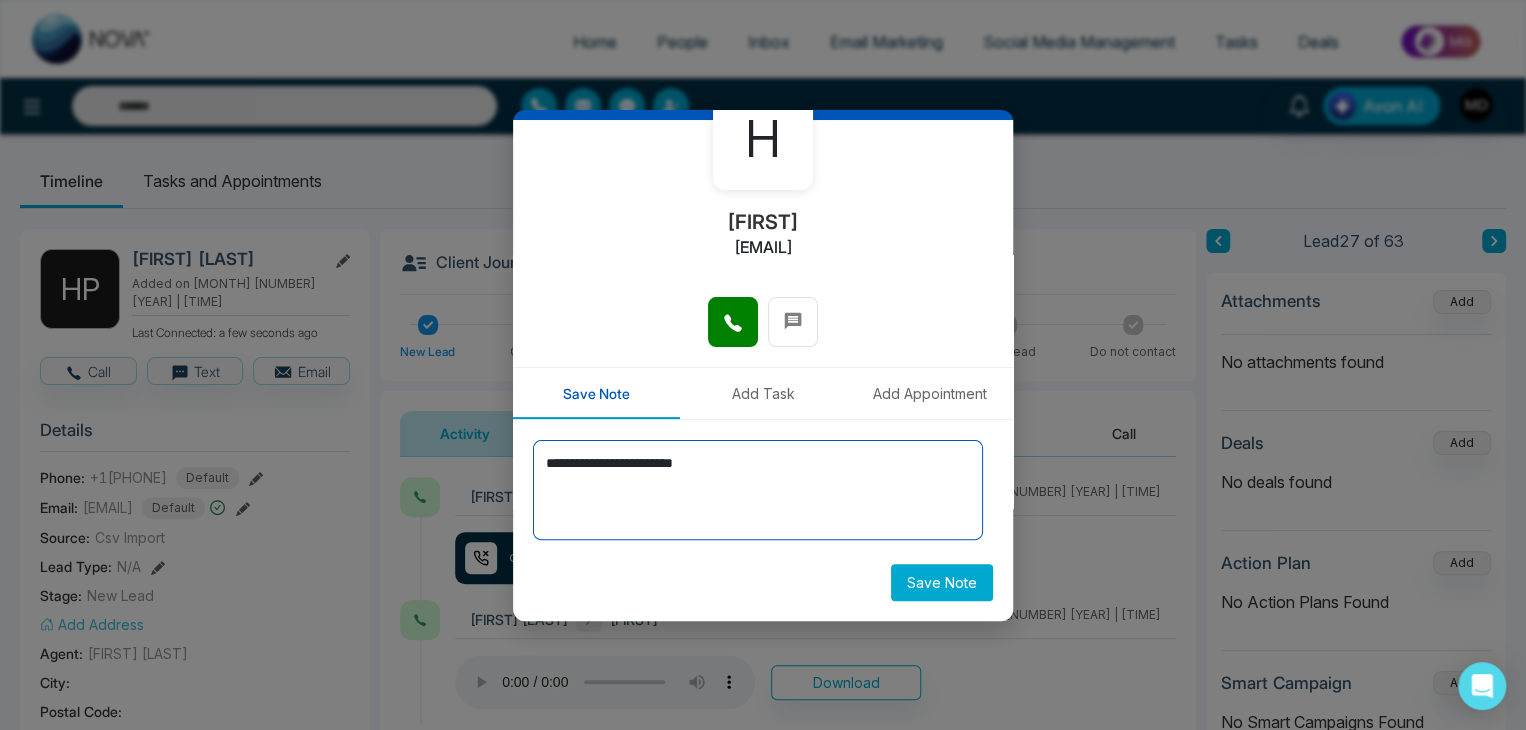 type on "**********" 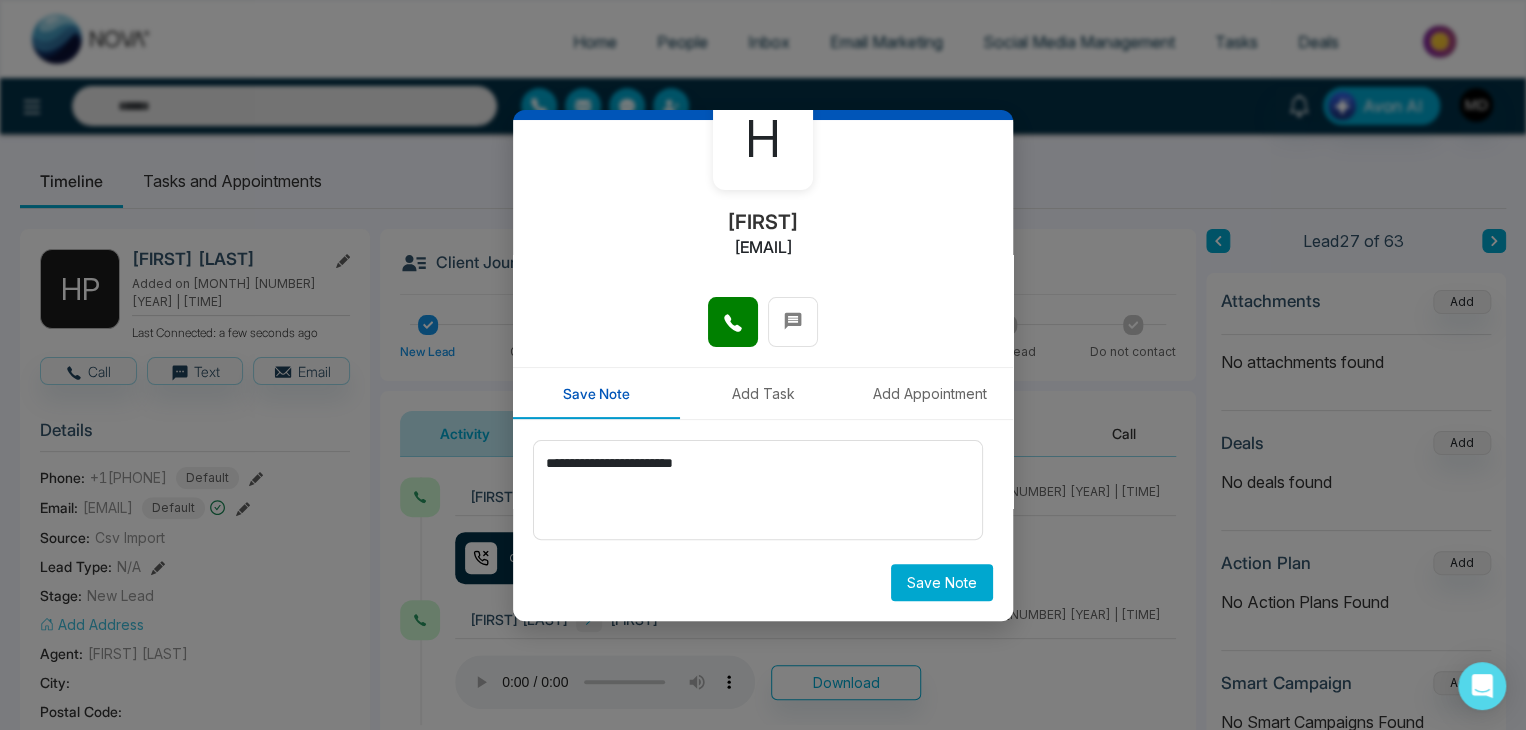 click on "Save Note" at bounding box center [942, 582] 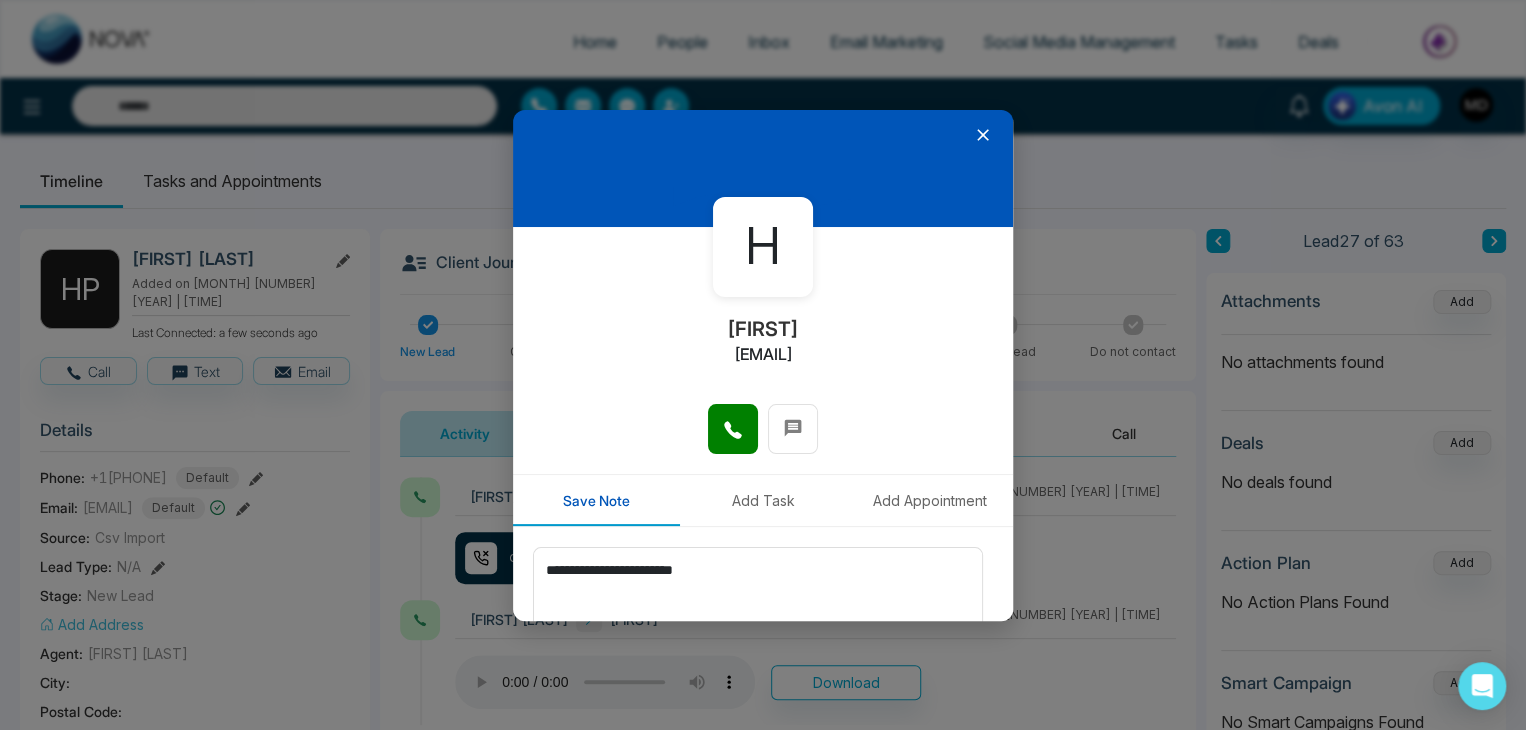 scroll, scrollTop: 0, scrollLeft: 0, axis: both 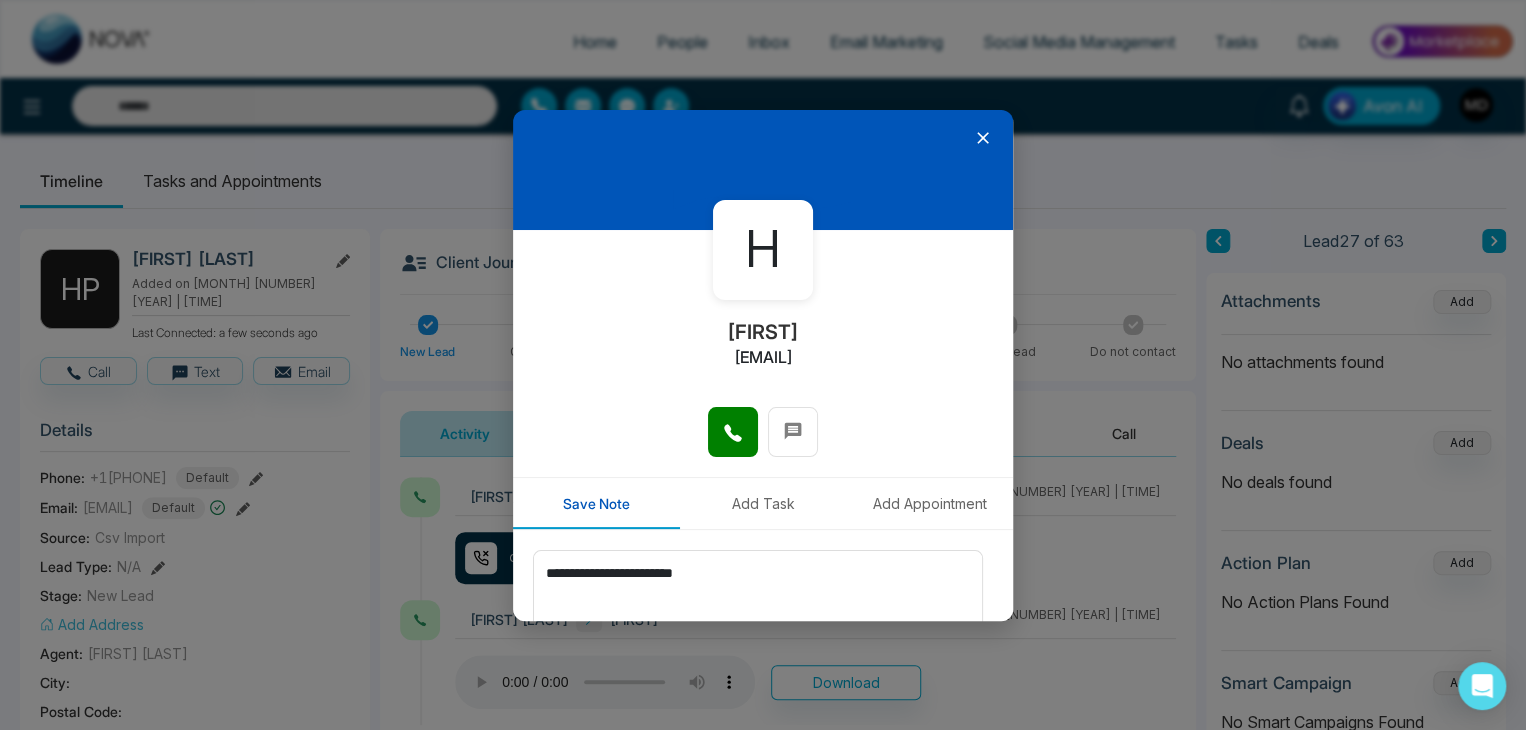 type 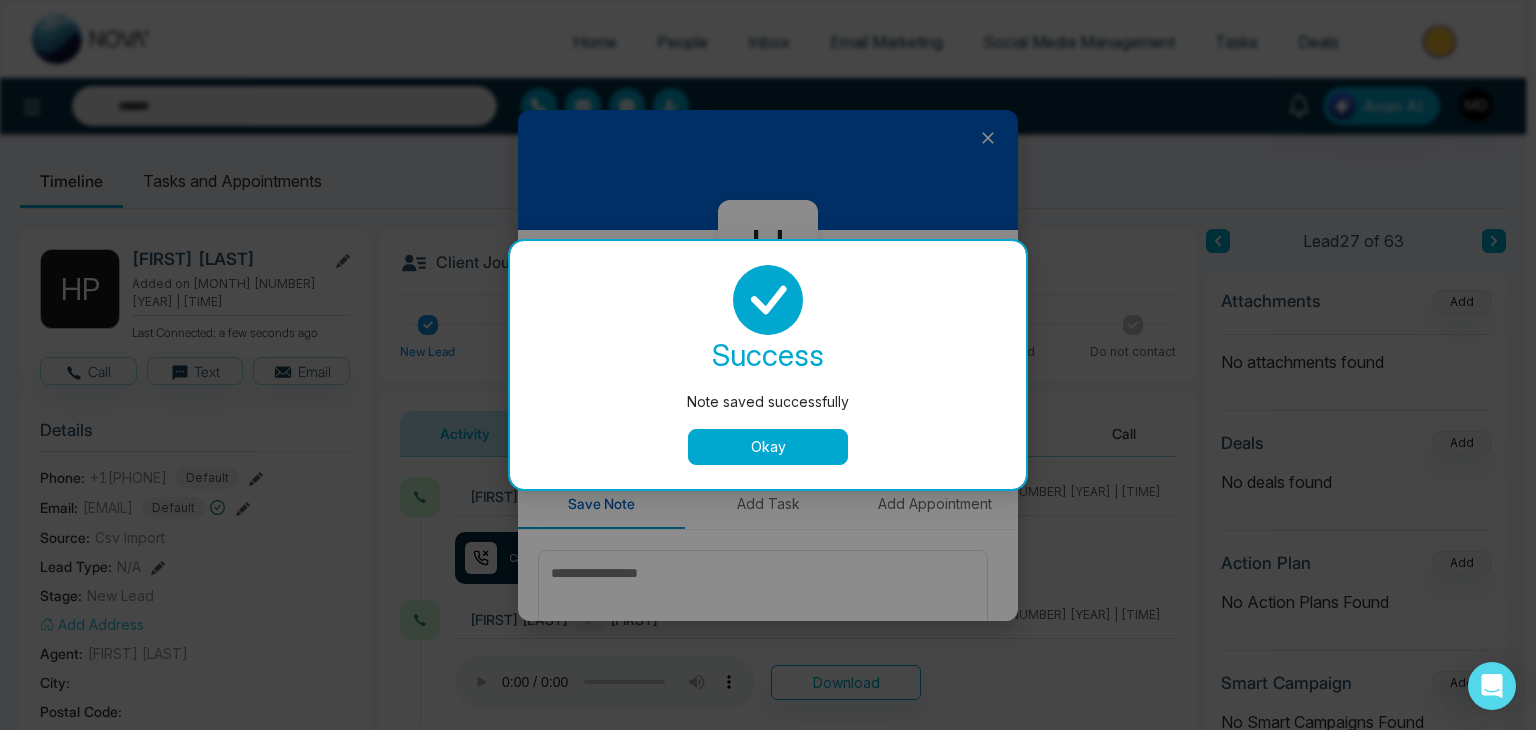 click on "Okay" at bounding box center (768, 447) 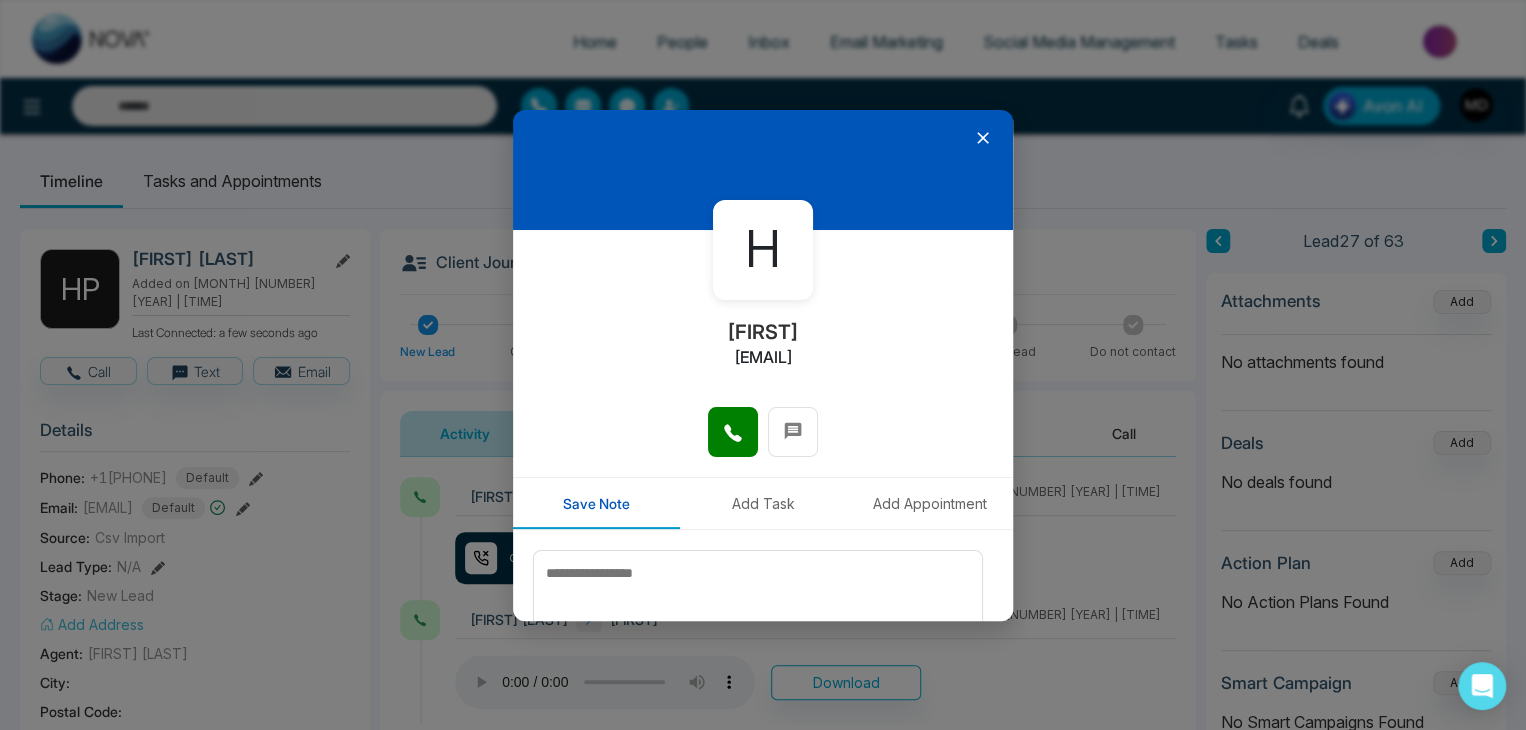 click 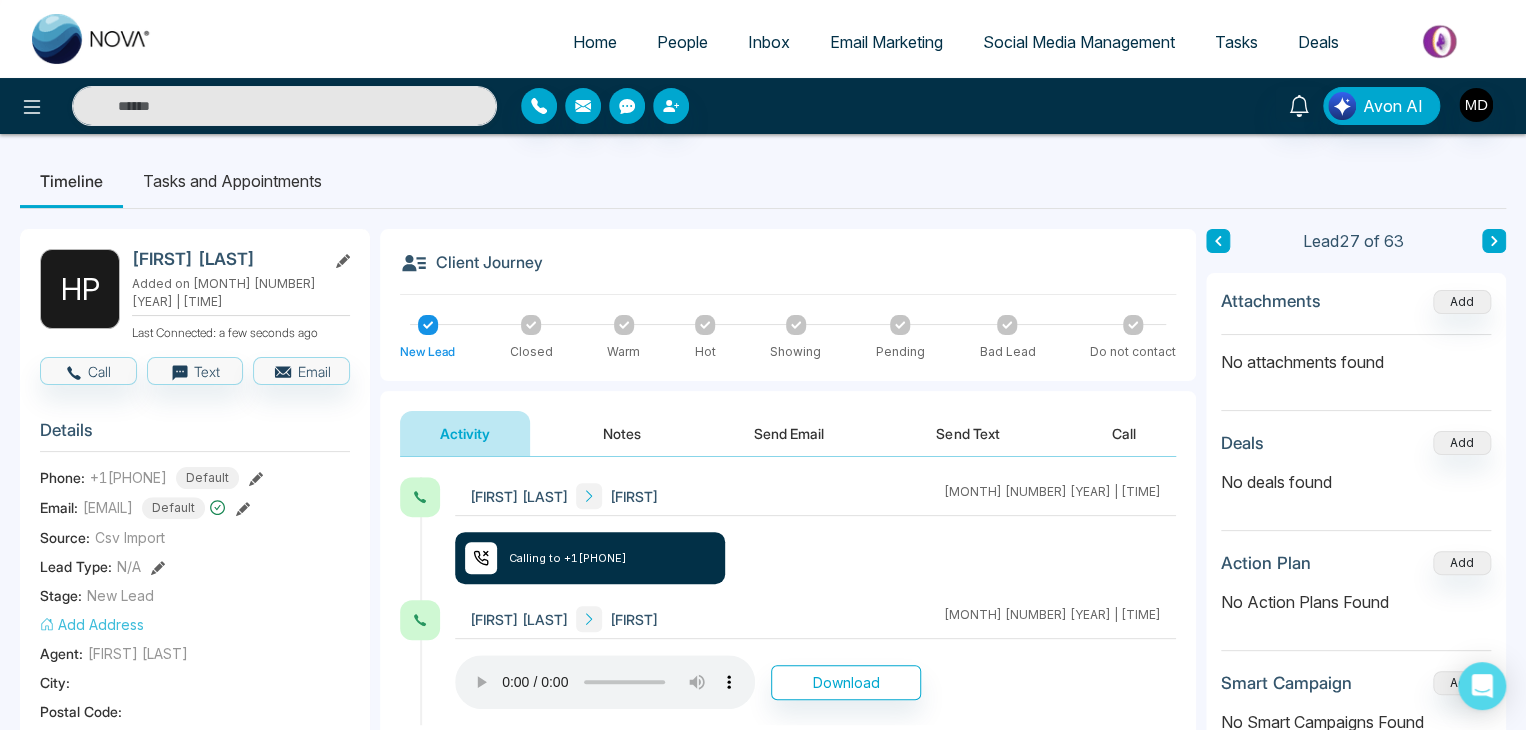 click 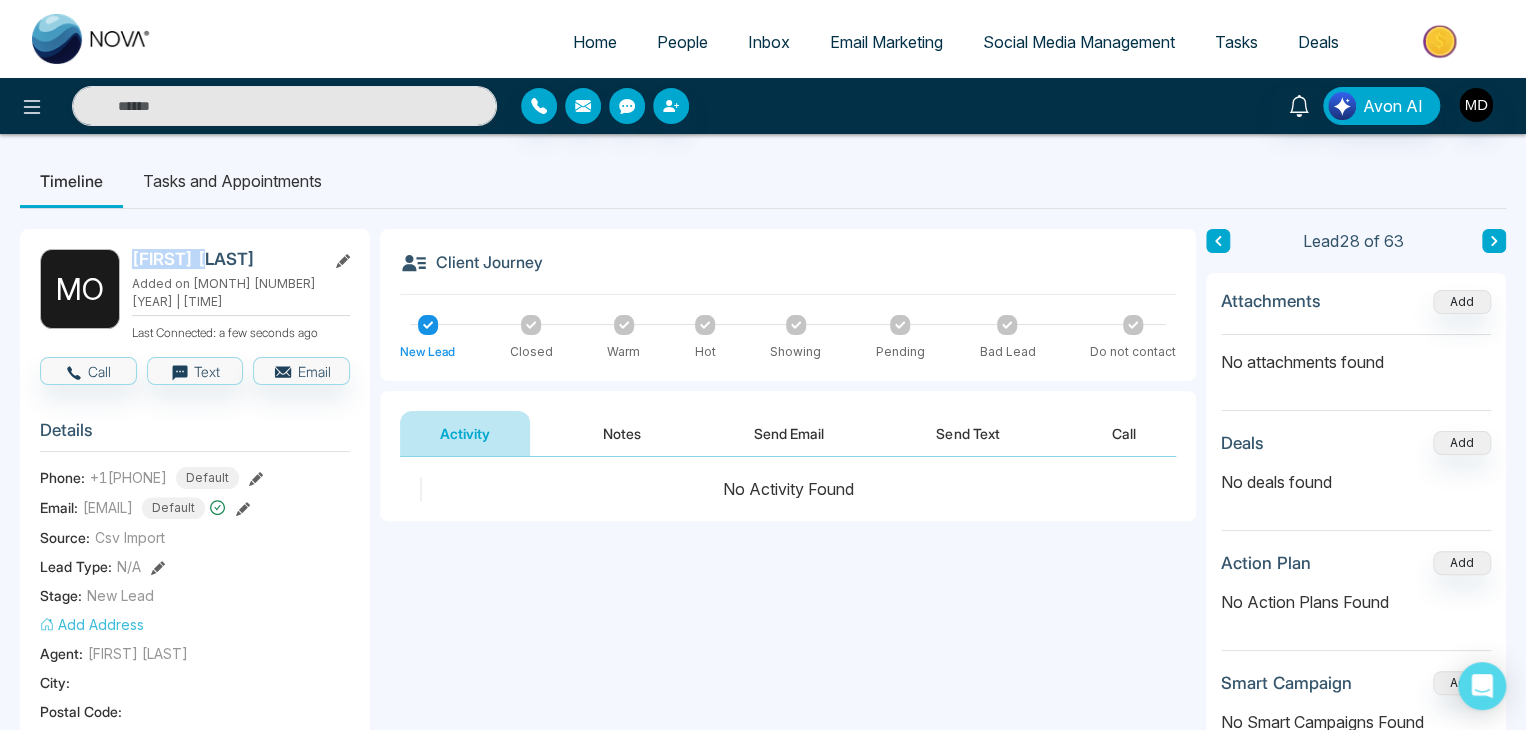 drag, startPoint x: 215, startPoint y: 261, endPoint x: 128, endPoint y: 261, distance: 87 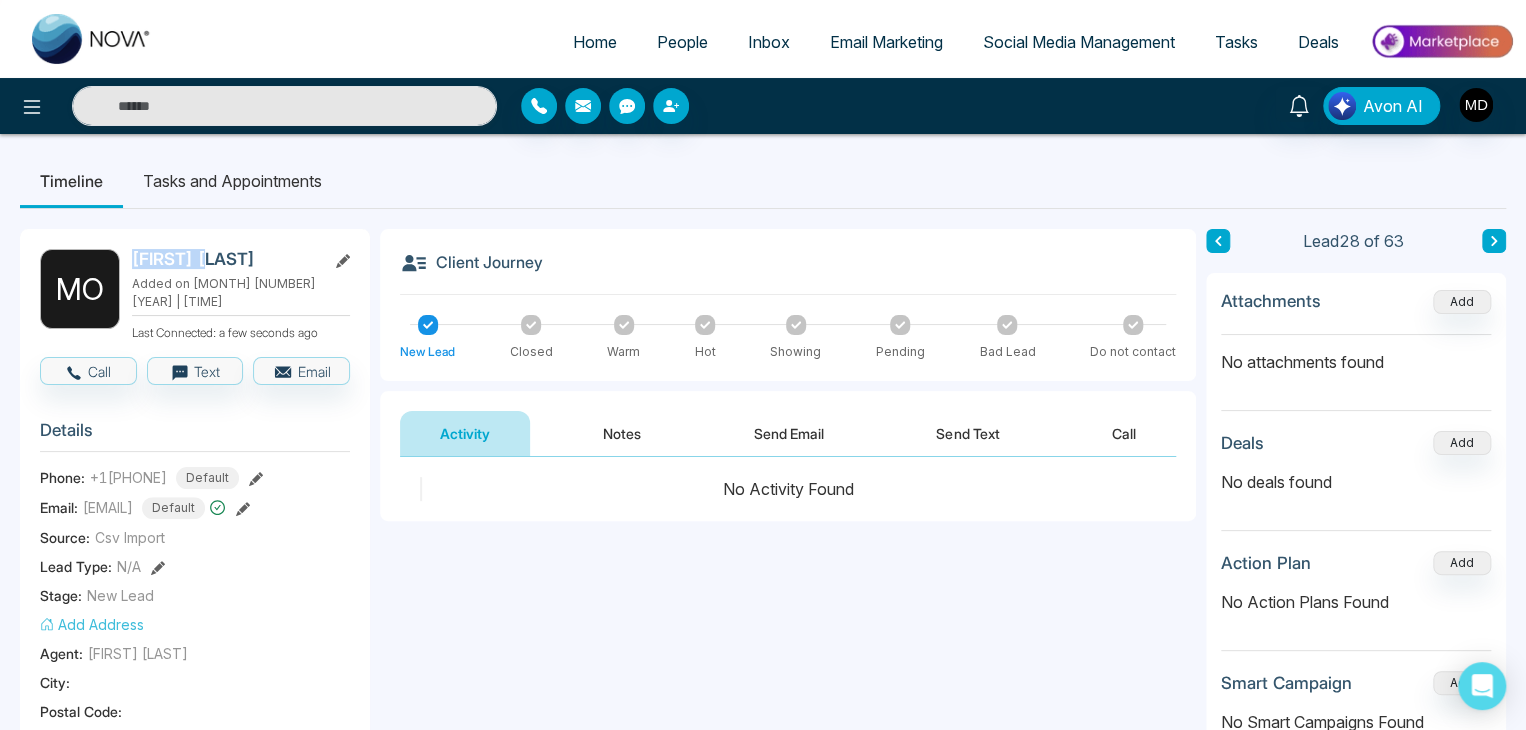 click on "M O Marge Ott Added on   August 1 2025 | 8:41 PM Last Connected:   a few seconds ago" at bounding box center (195, 295) 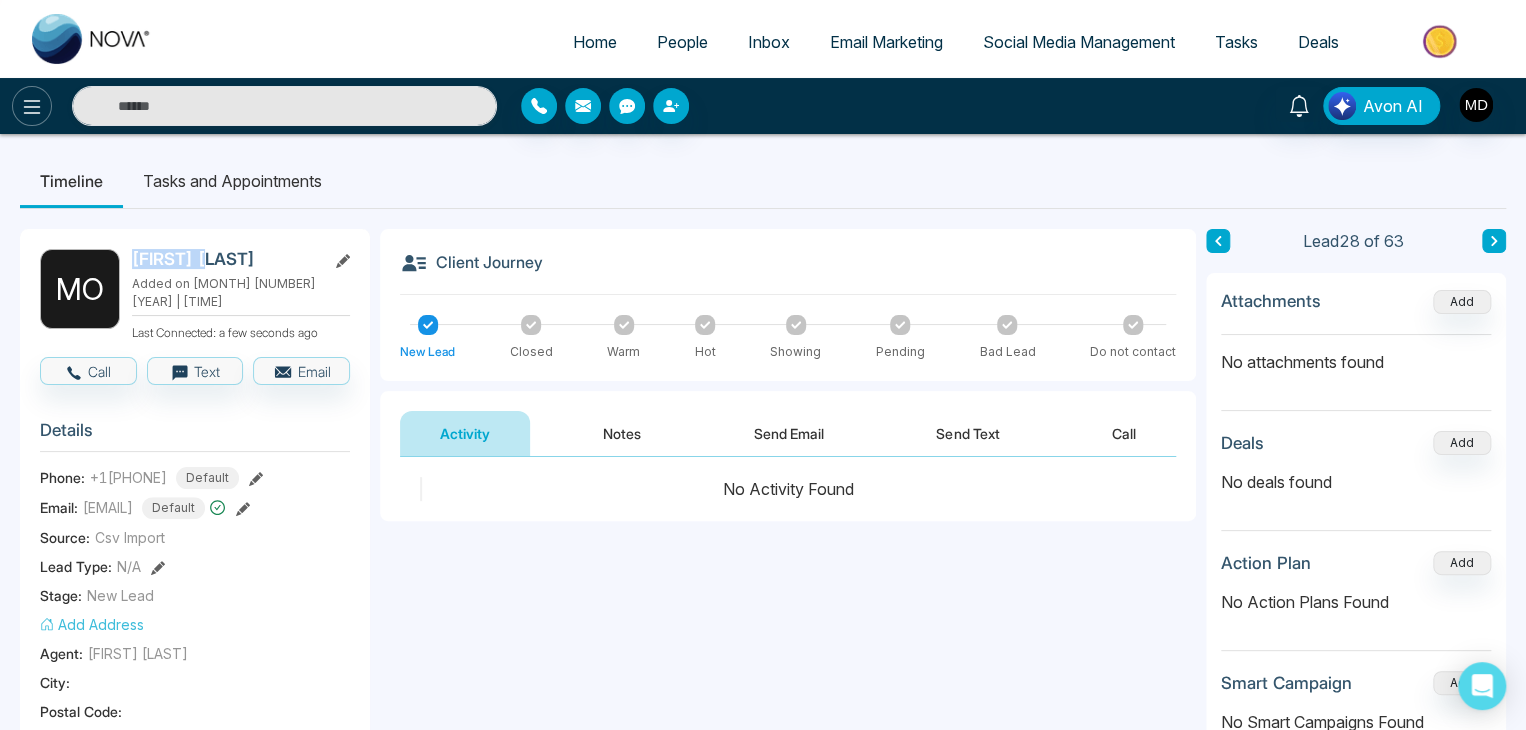 click at bounding box center [32, 106] 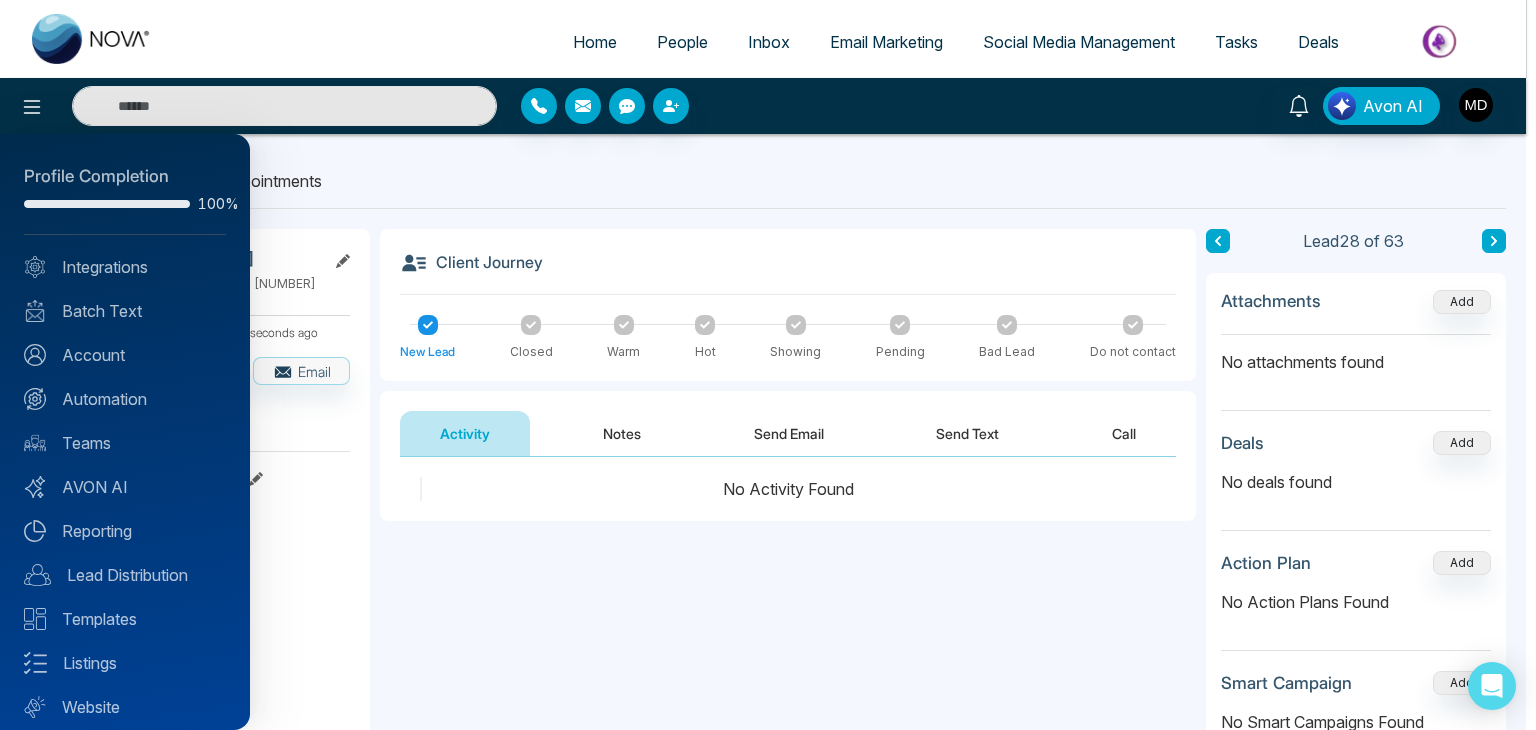 click at bounding box center [768, 365] 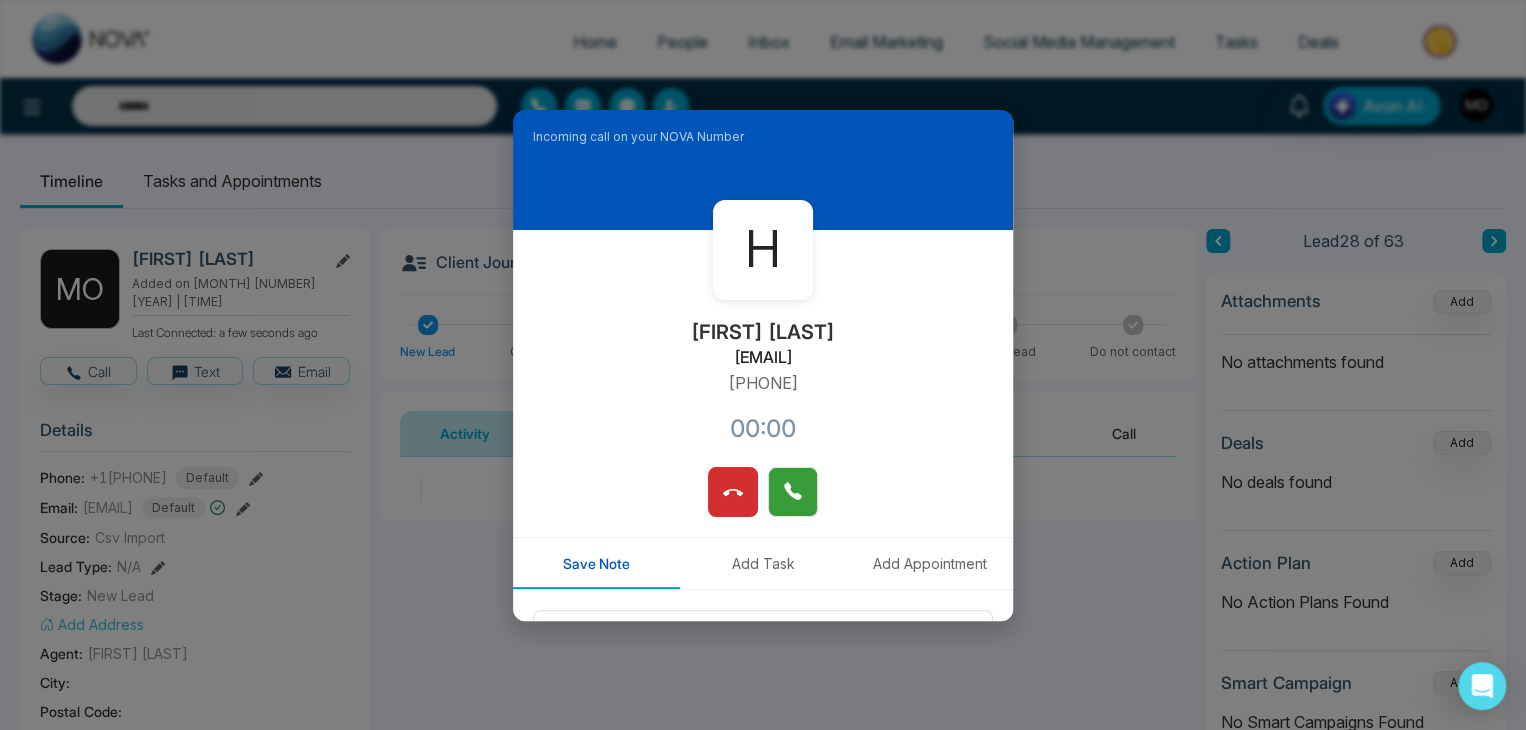 click at bounding box center [793, 490] 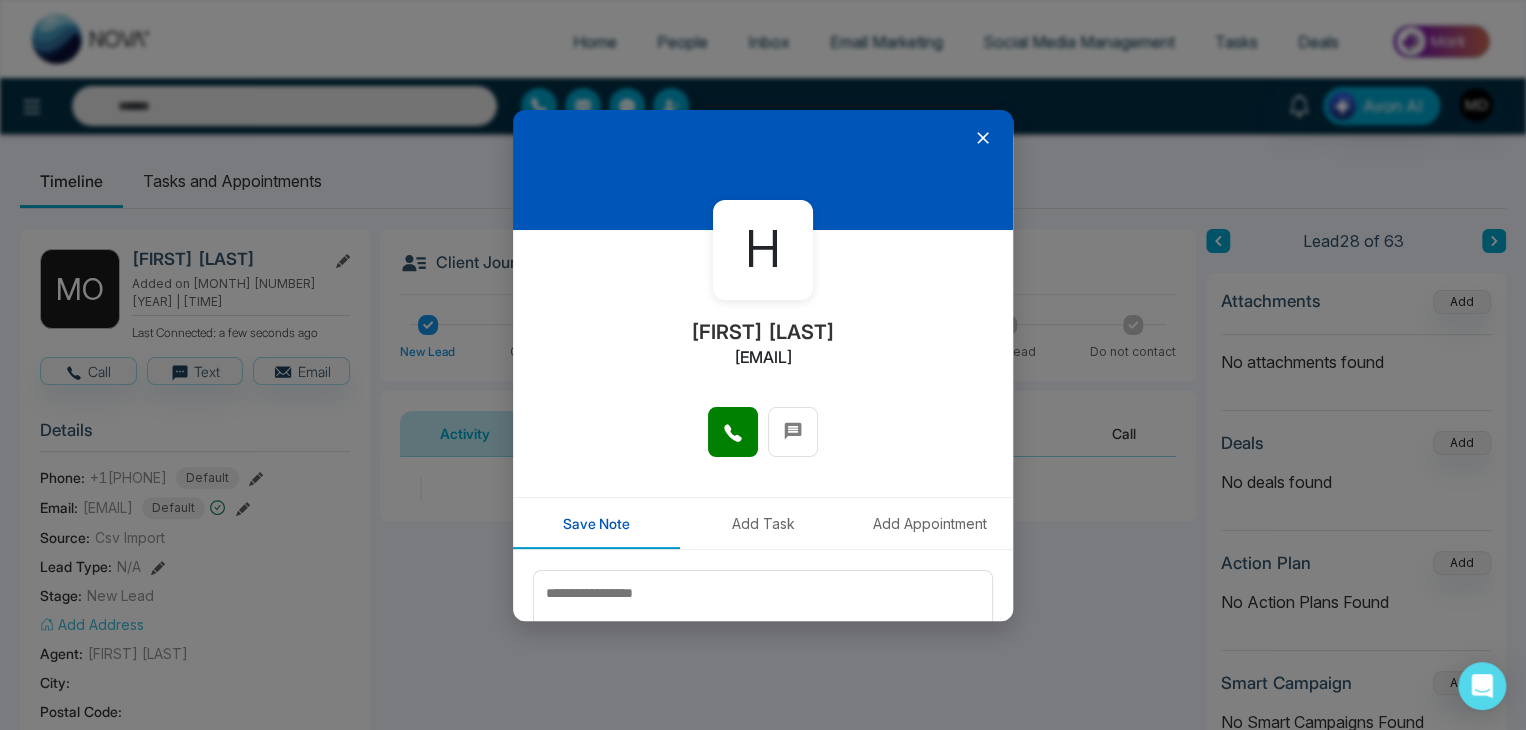 scroll, scrollTop: 130, scrollLeft: 0, axis: vertical 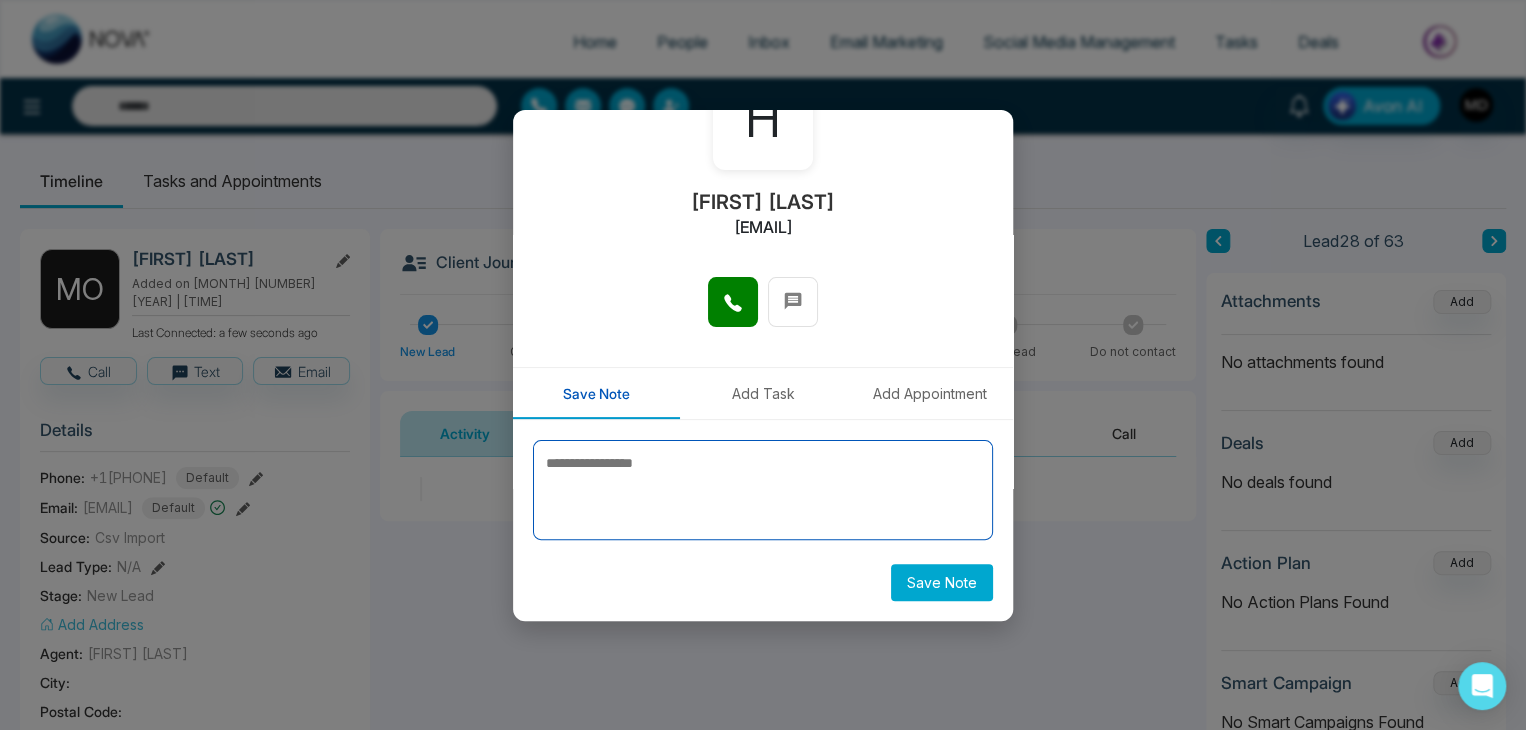 click at bounding box center [763, 490] 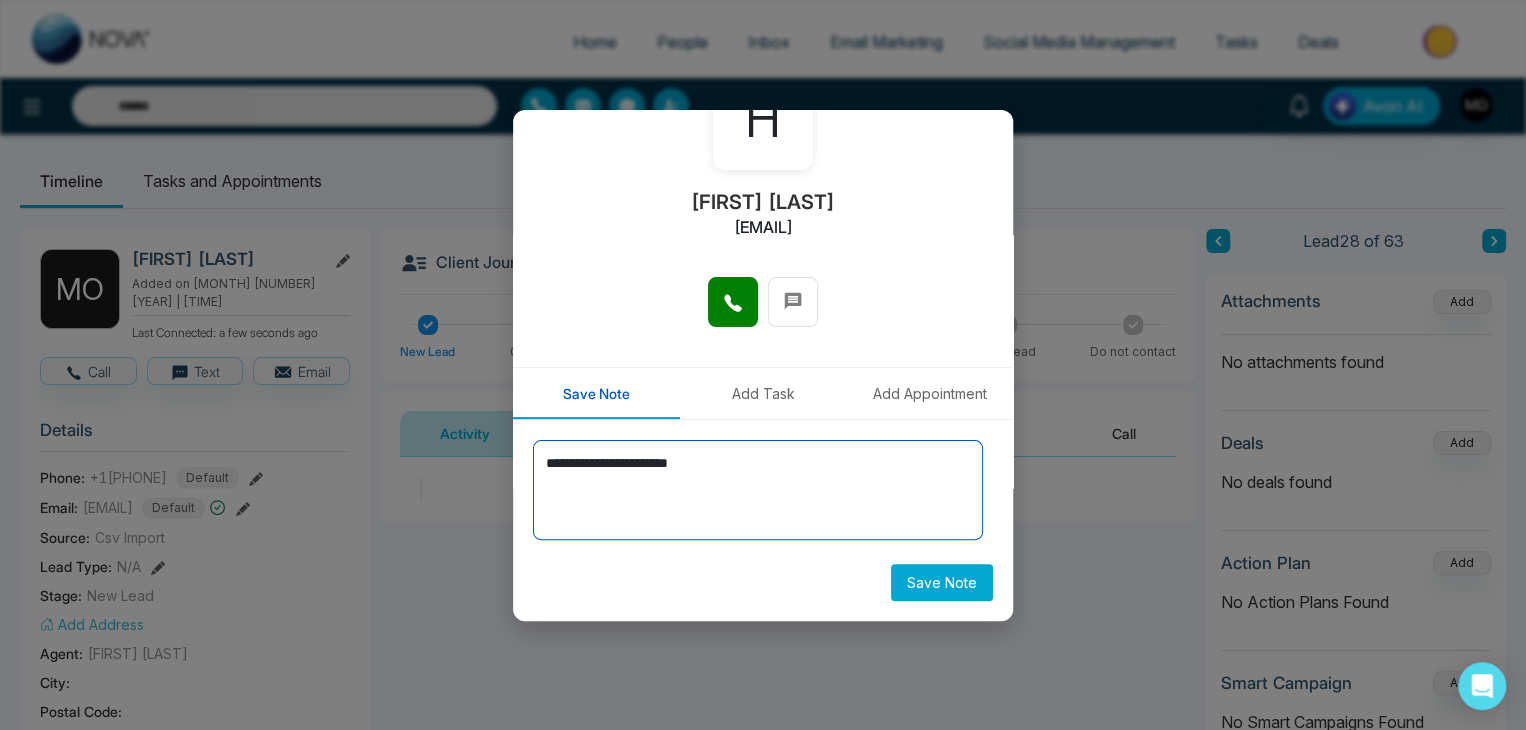 type on "**********" 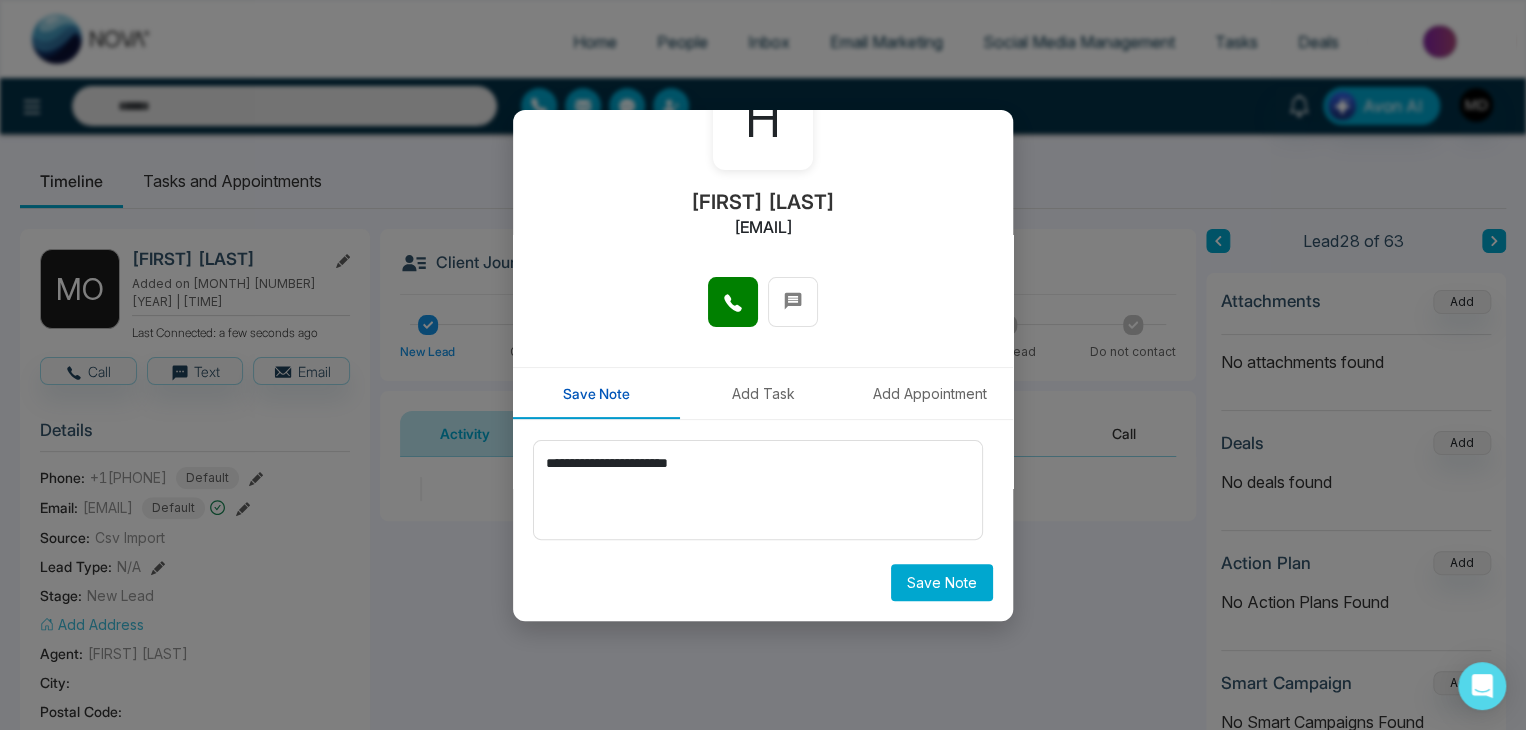 click on "Save Note" at bounding box center [942, 582] 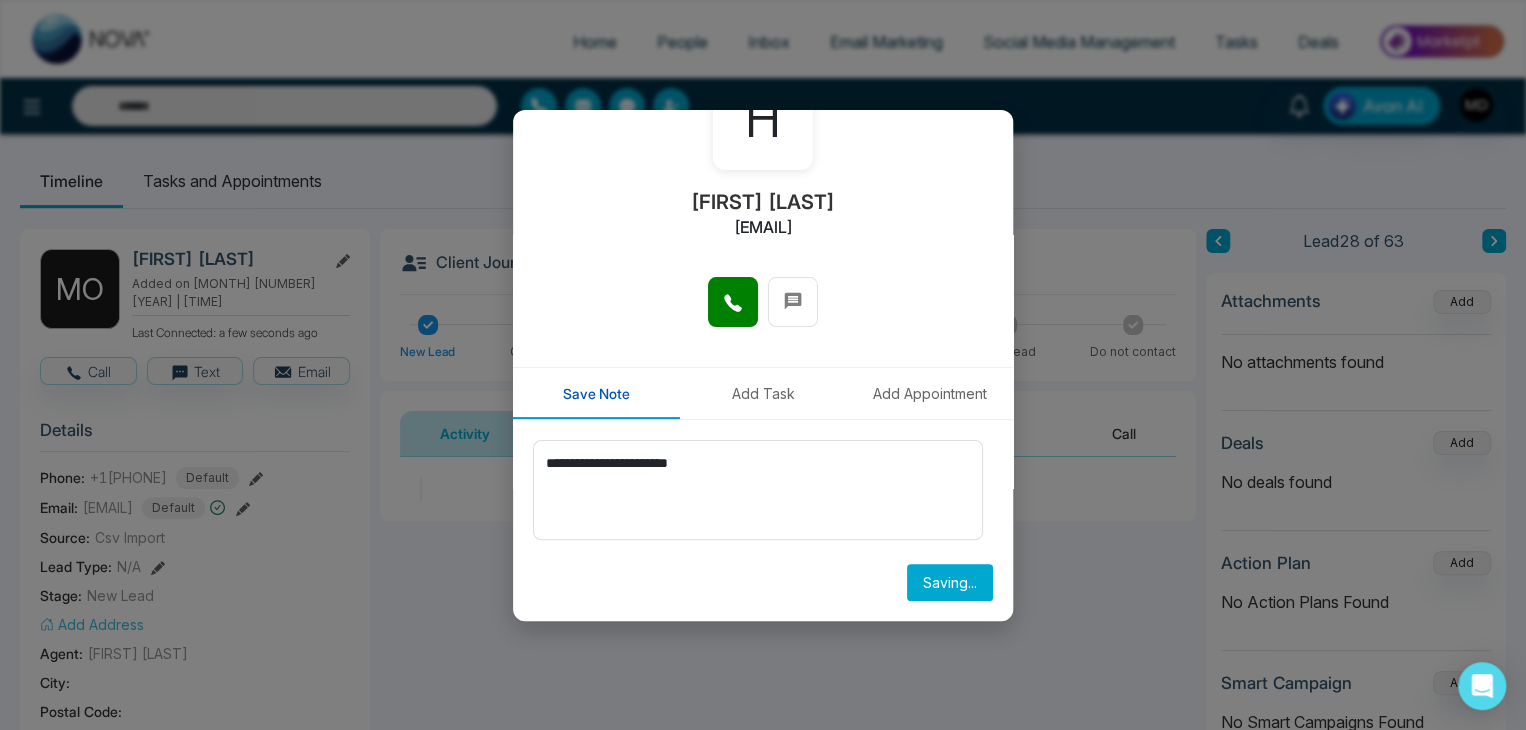 type 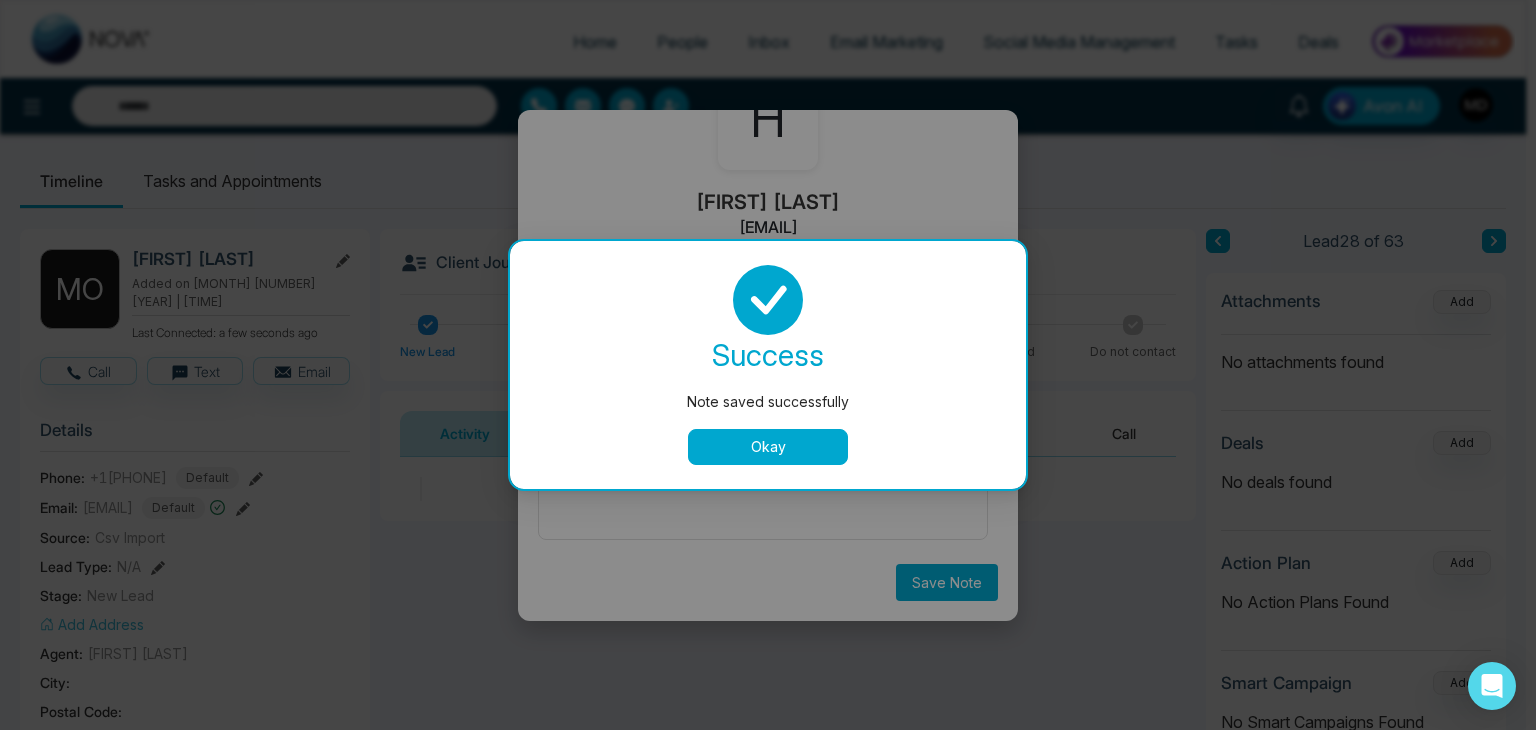 click on "Okay" at bounding box center [768, 447] 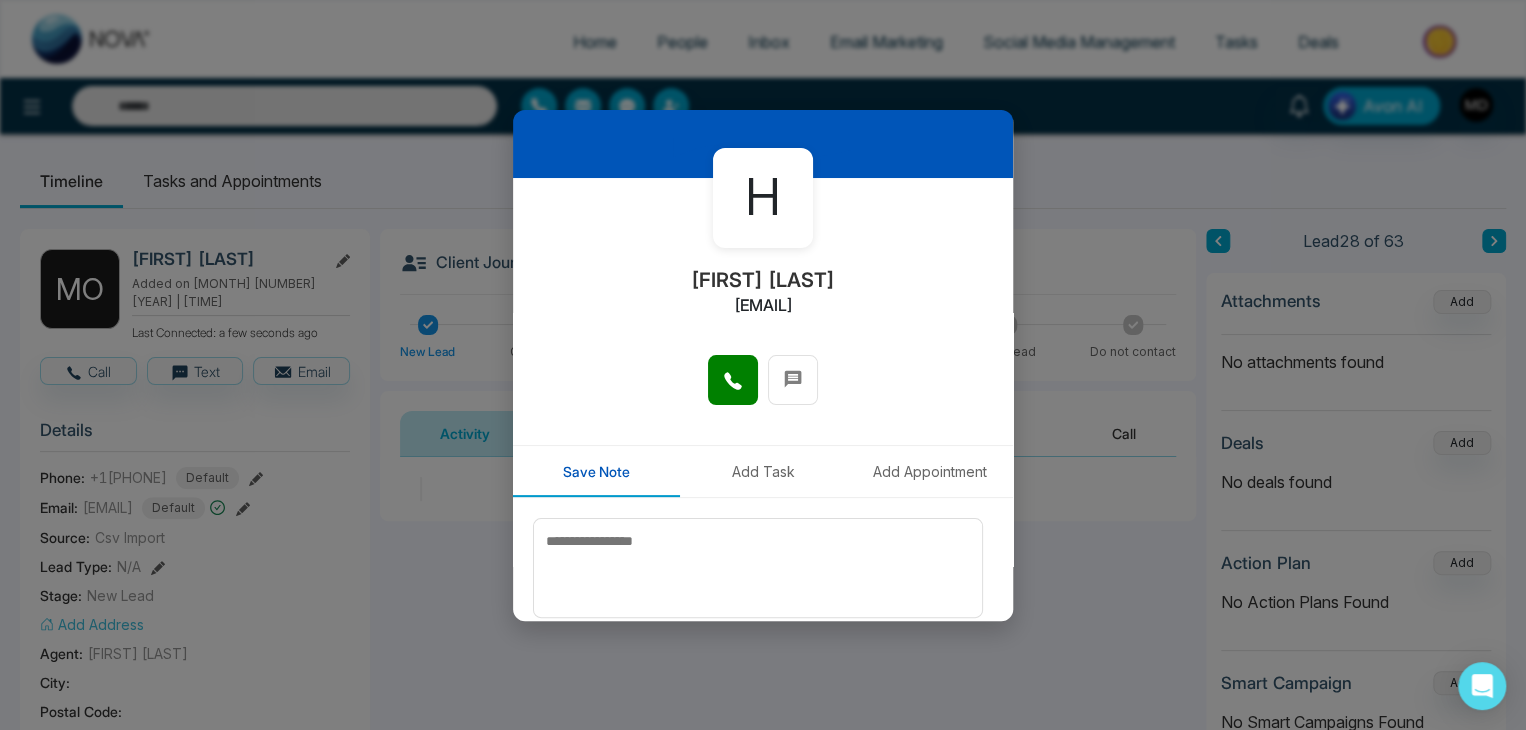 scroll, scrollTop: 0, scrollLeft: 0, axis: both 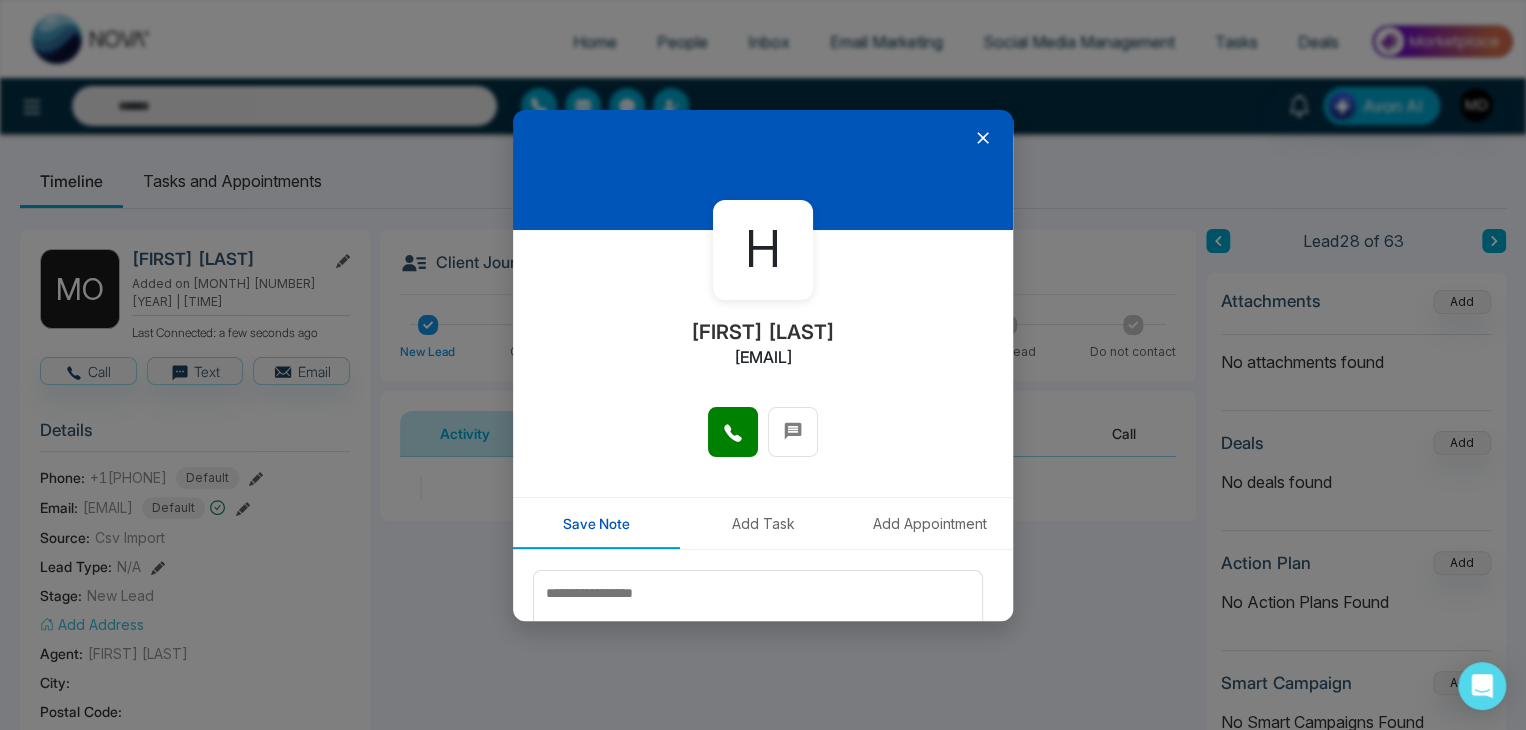 click 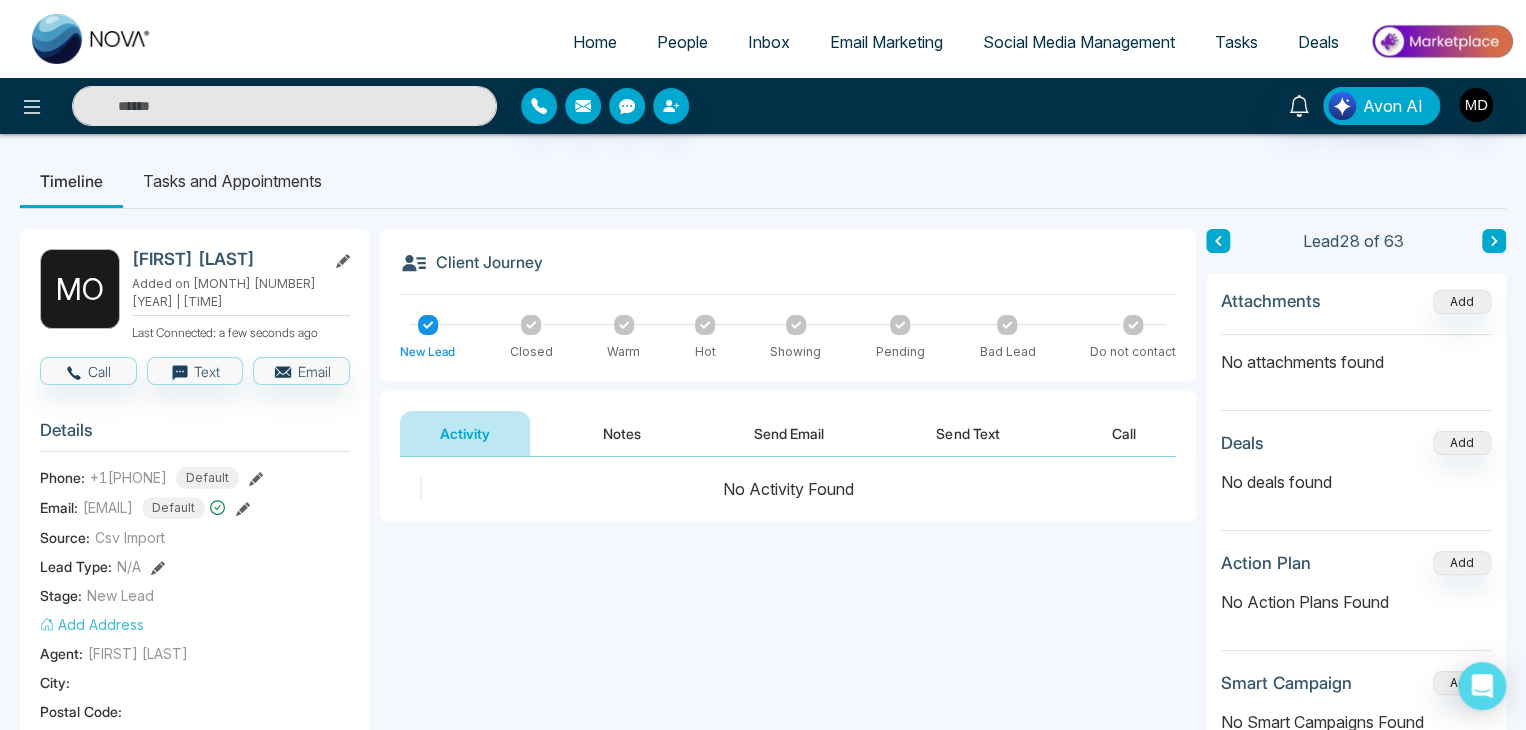 click at bounding box center (256, 477) 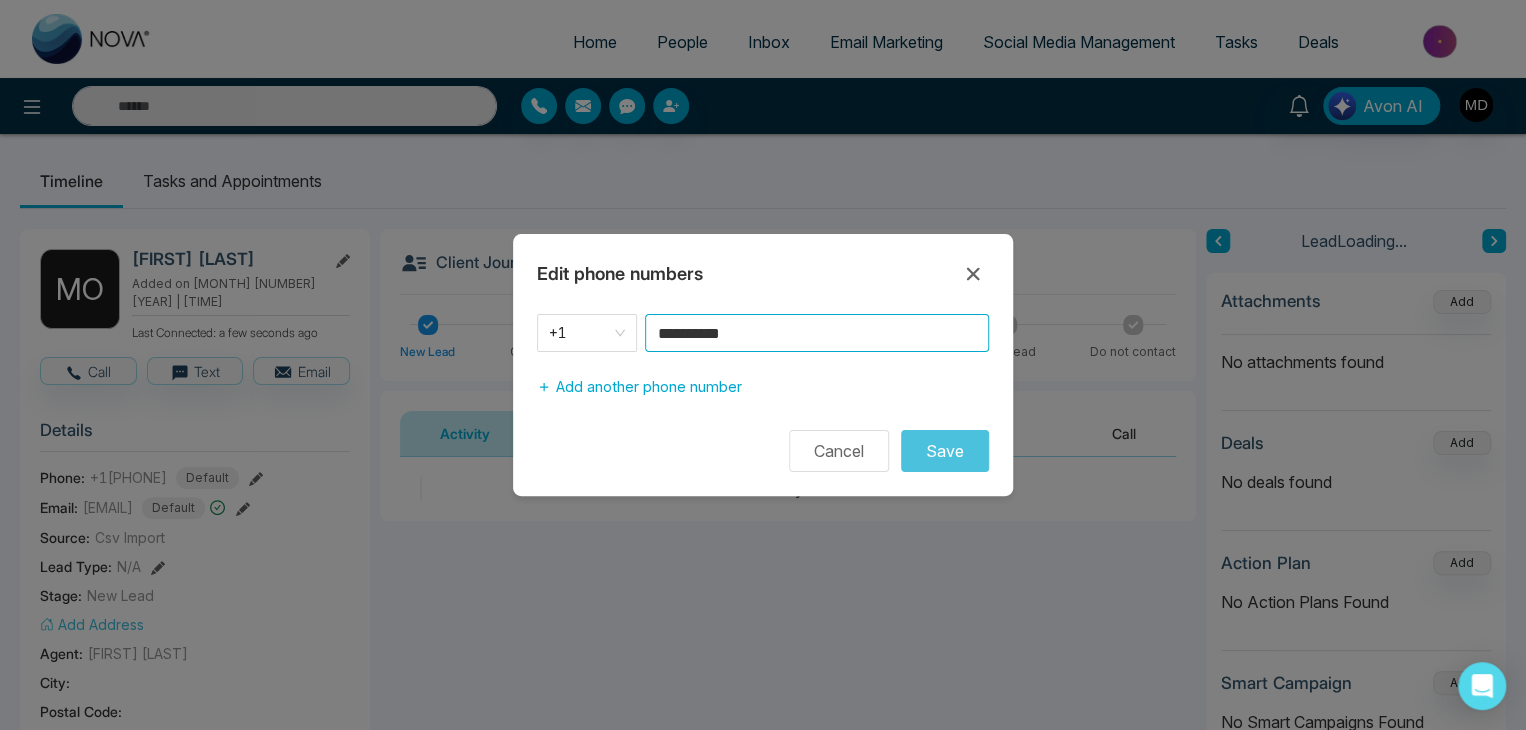 drag, startPoint x: 800, startPoint y: 335, endPoint x: 653, endPoint y: 361, distance: 149.28162 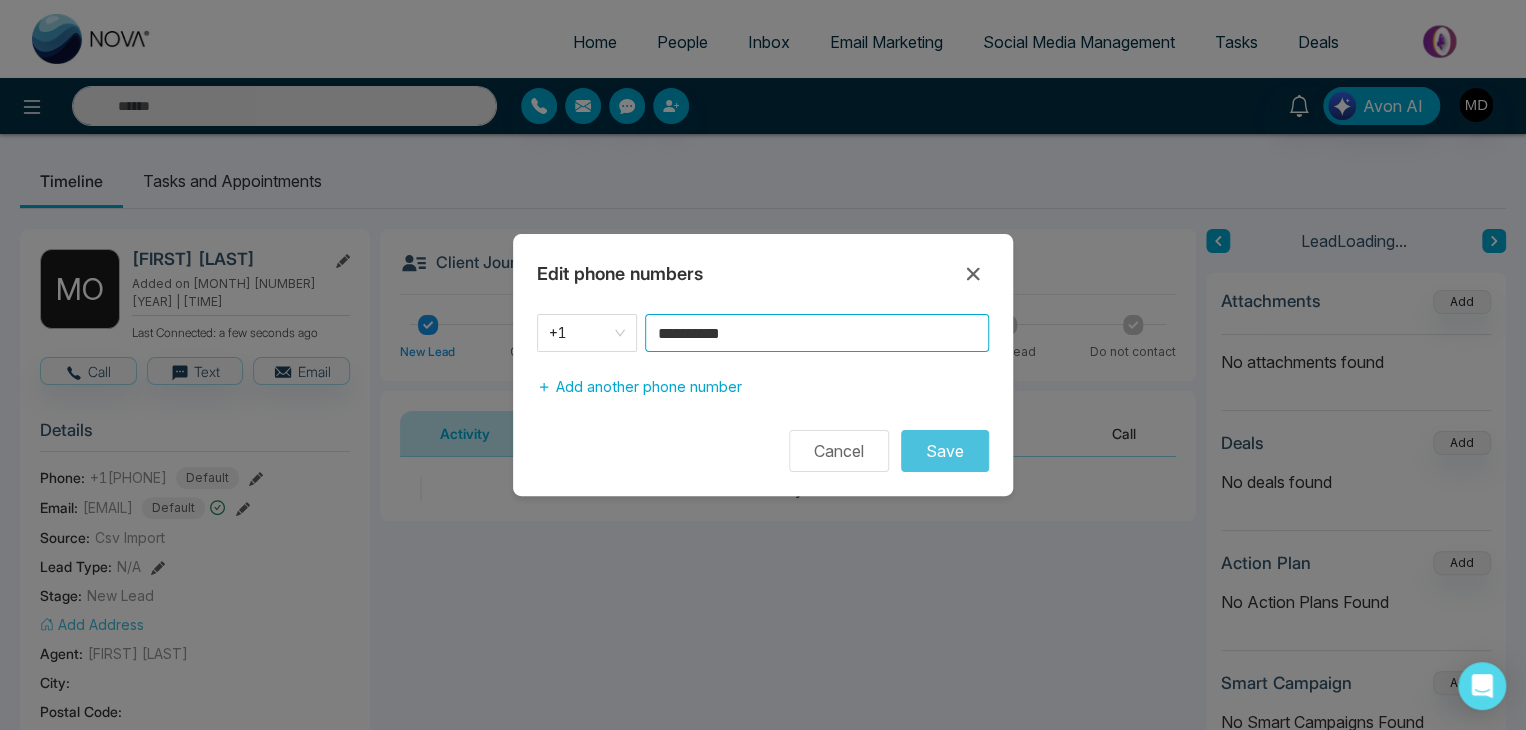 click on "**********" at bounding box center [763, 360] 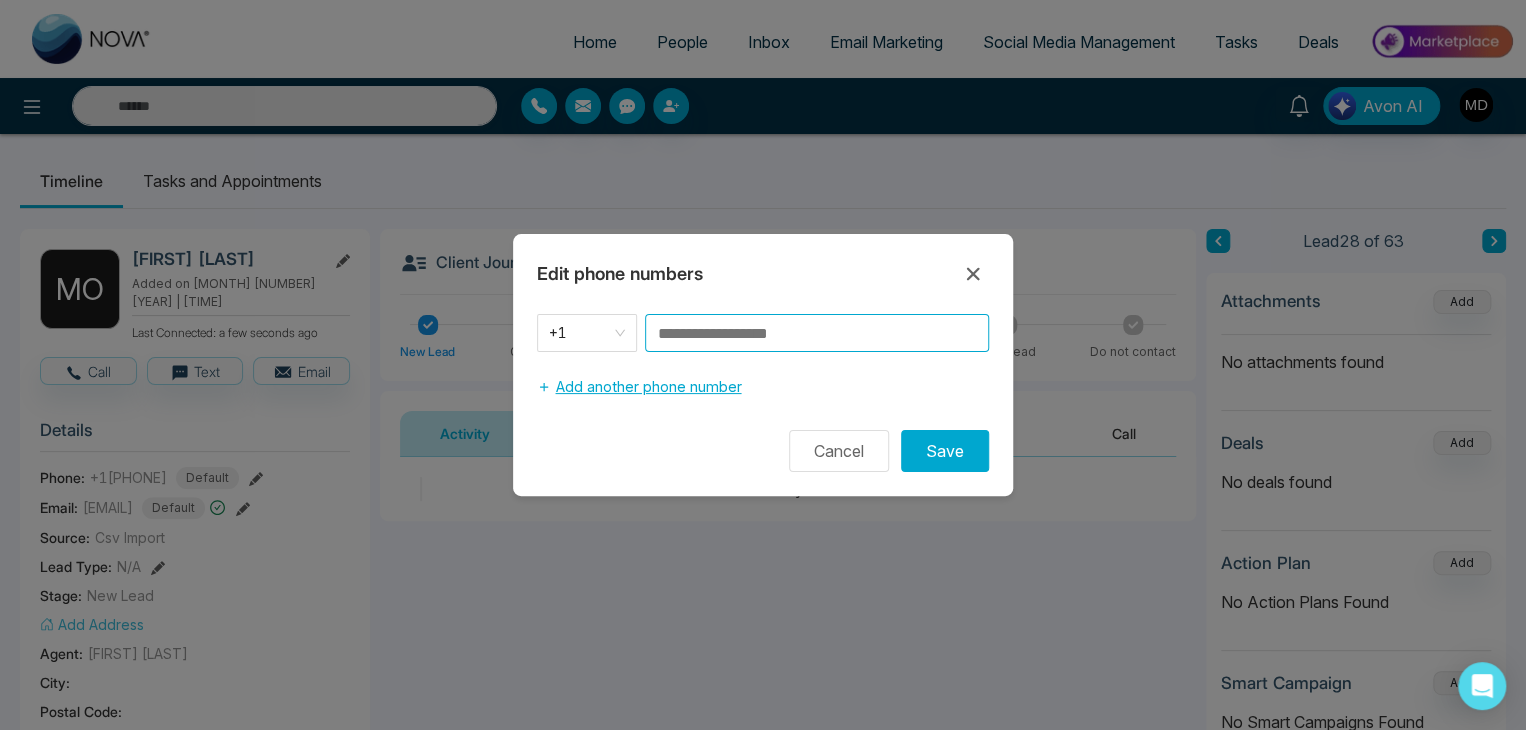 paste on "**********" 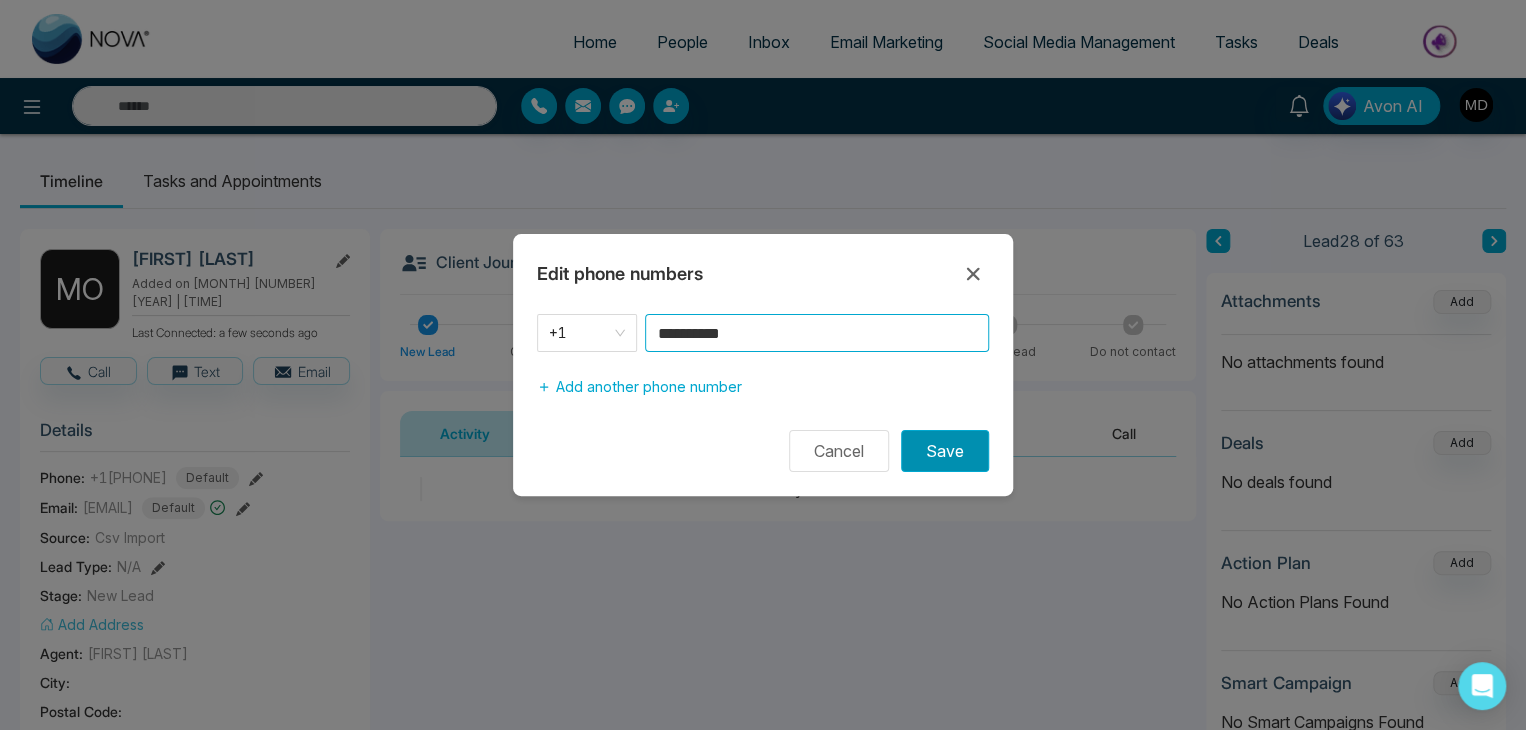 type on "**********" 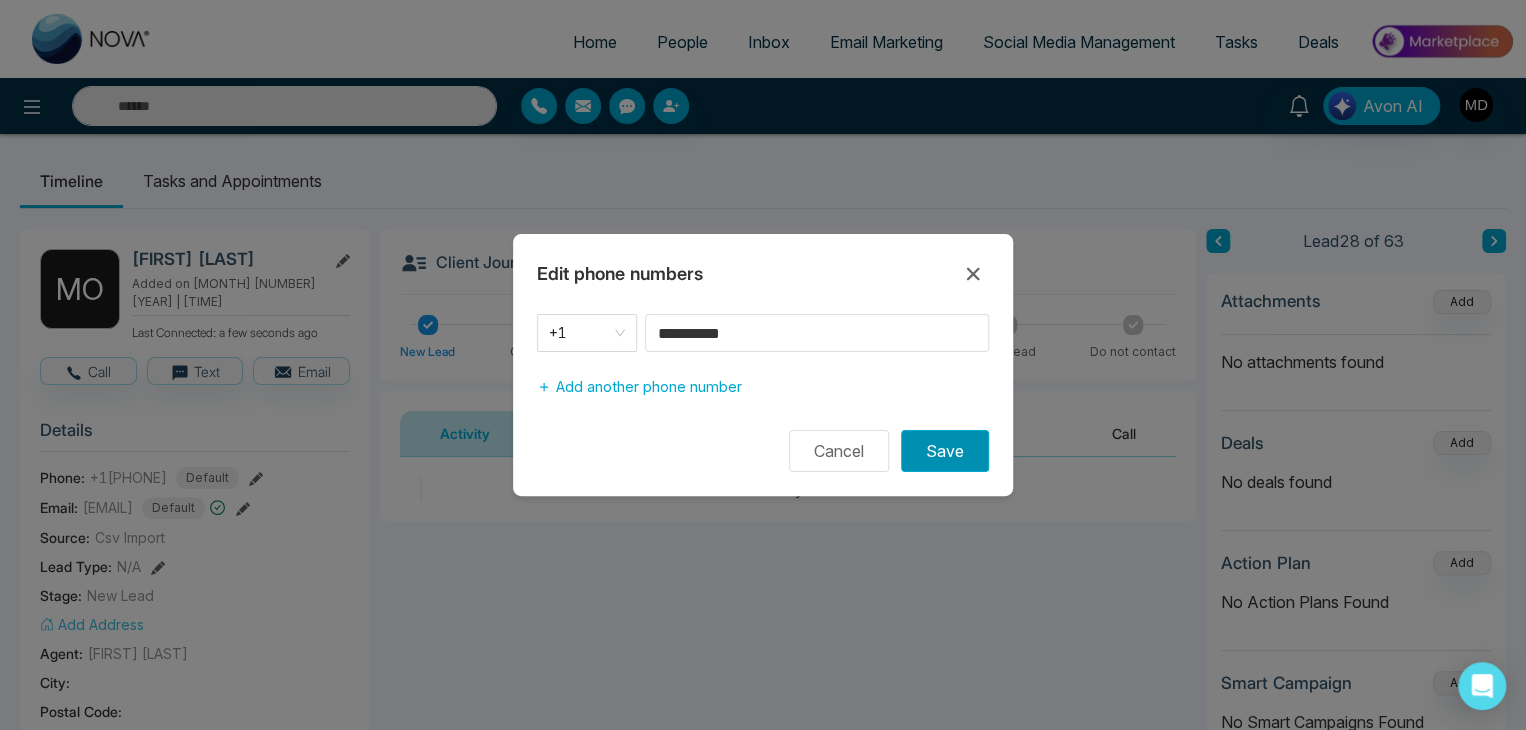 click on "Save" at bounding box center (945, 451) 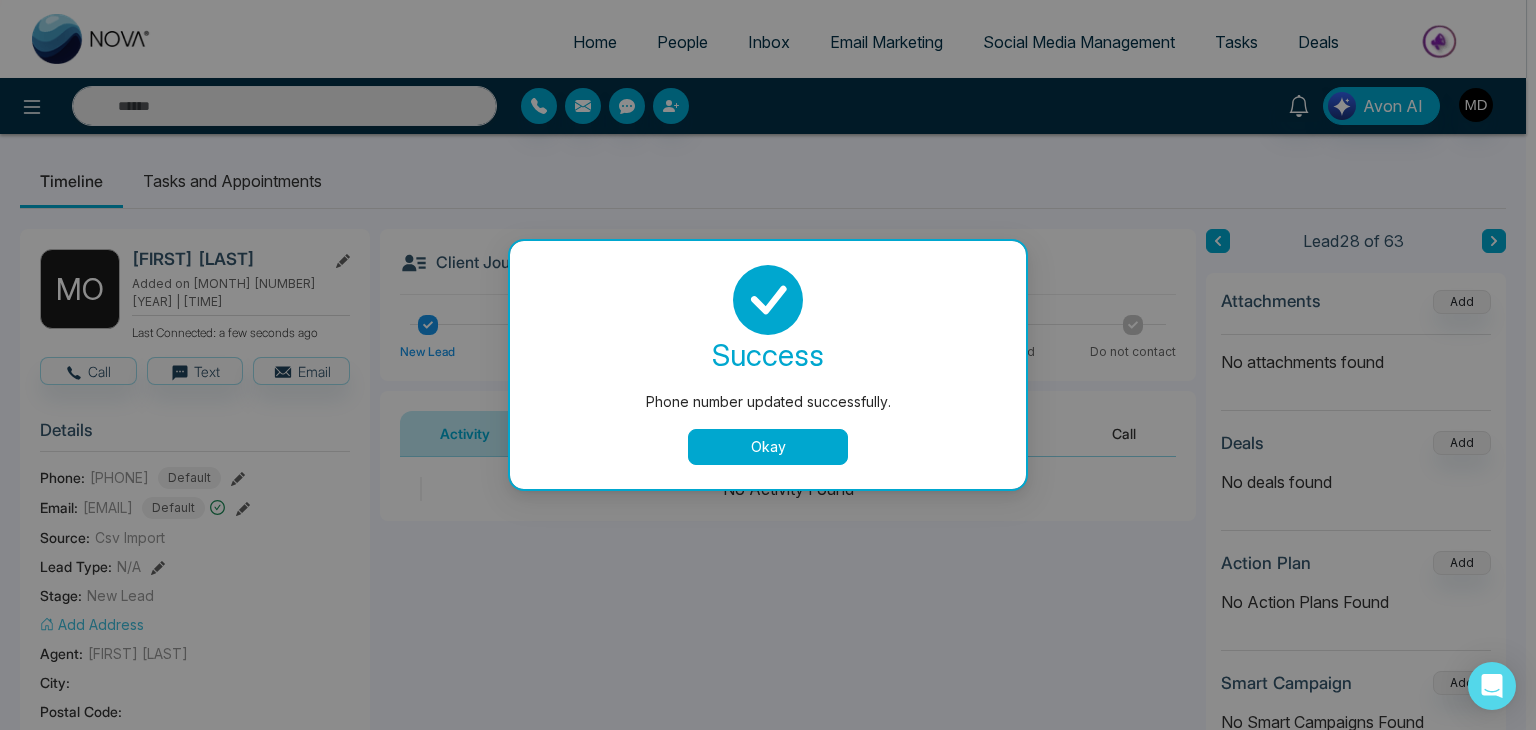 click on "Okay" at bounding box center (768, 447) 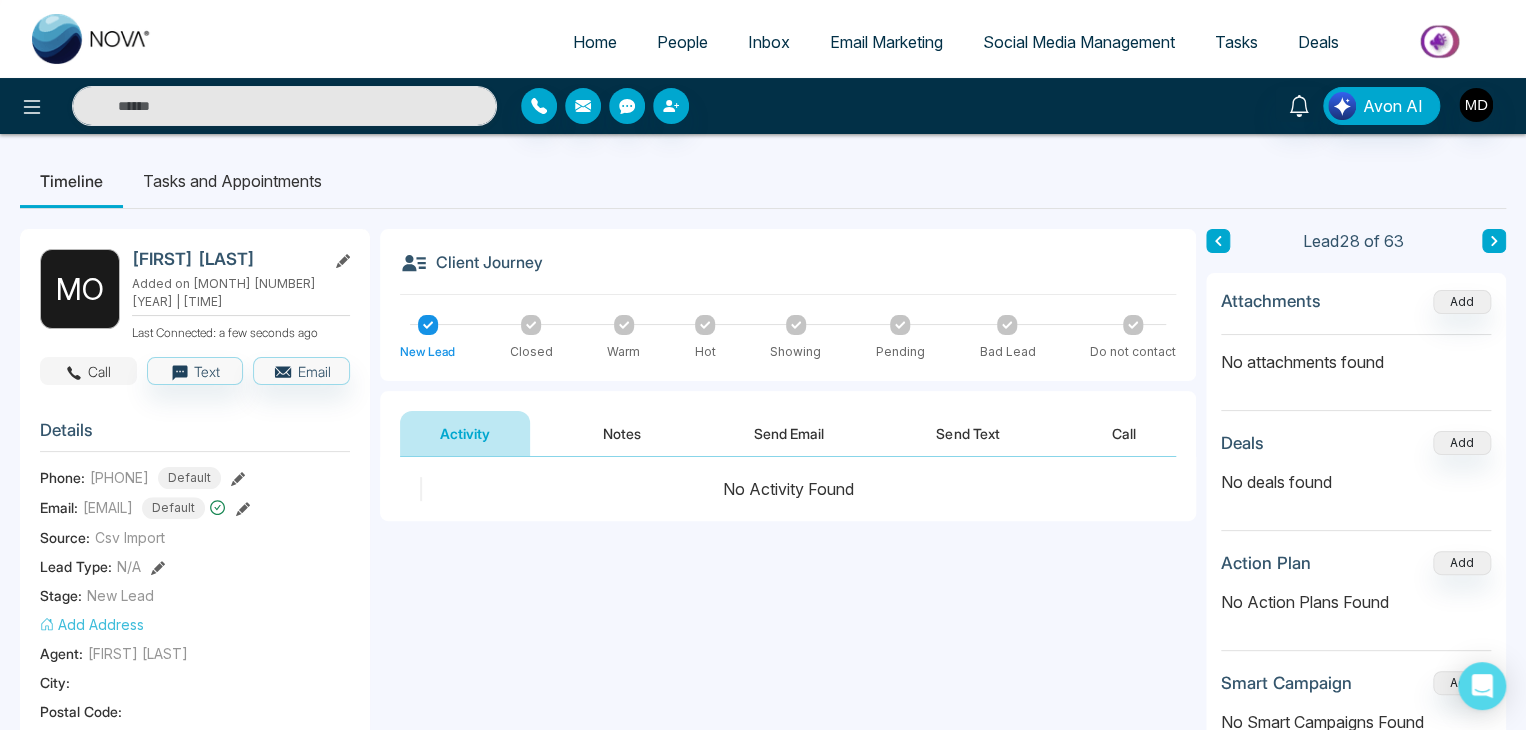 click on "Call" at bounding box center (88, 371) 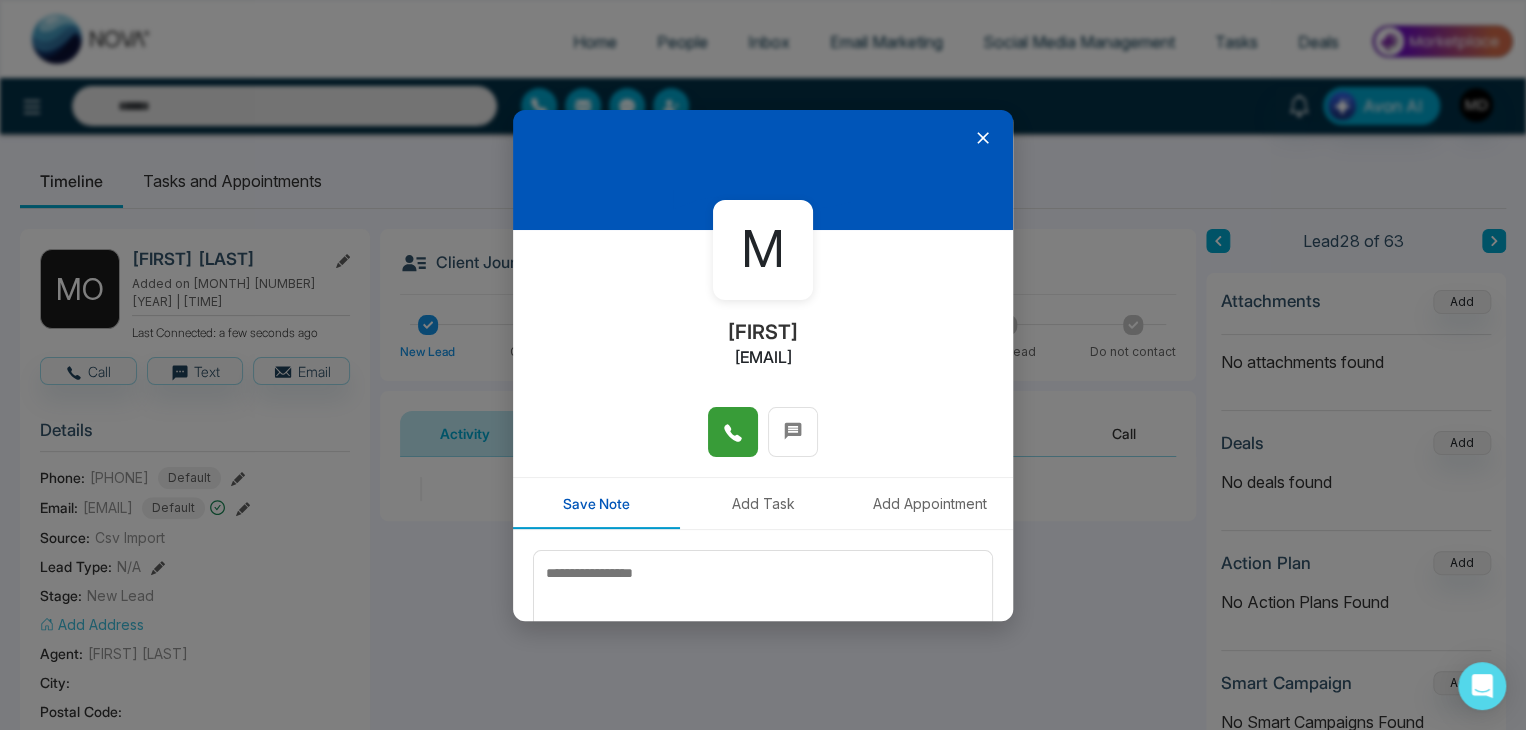 click 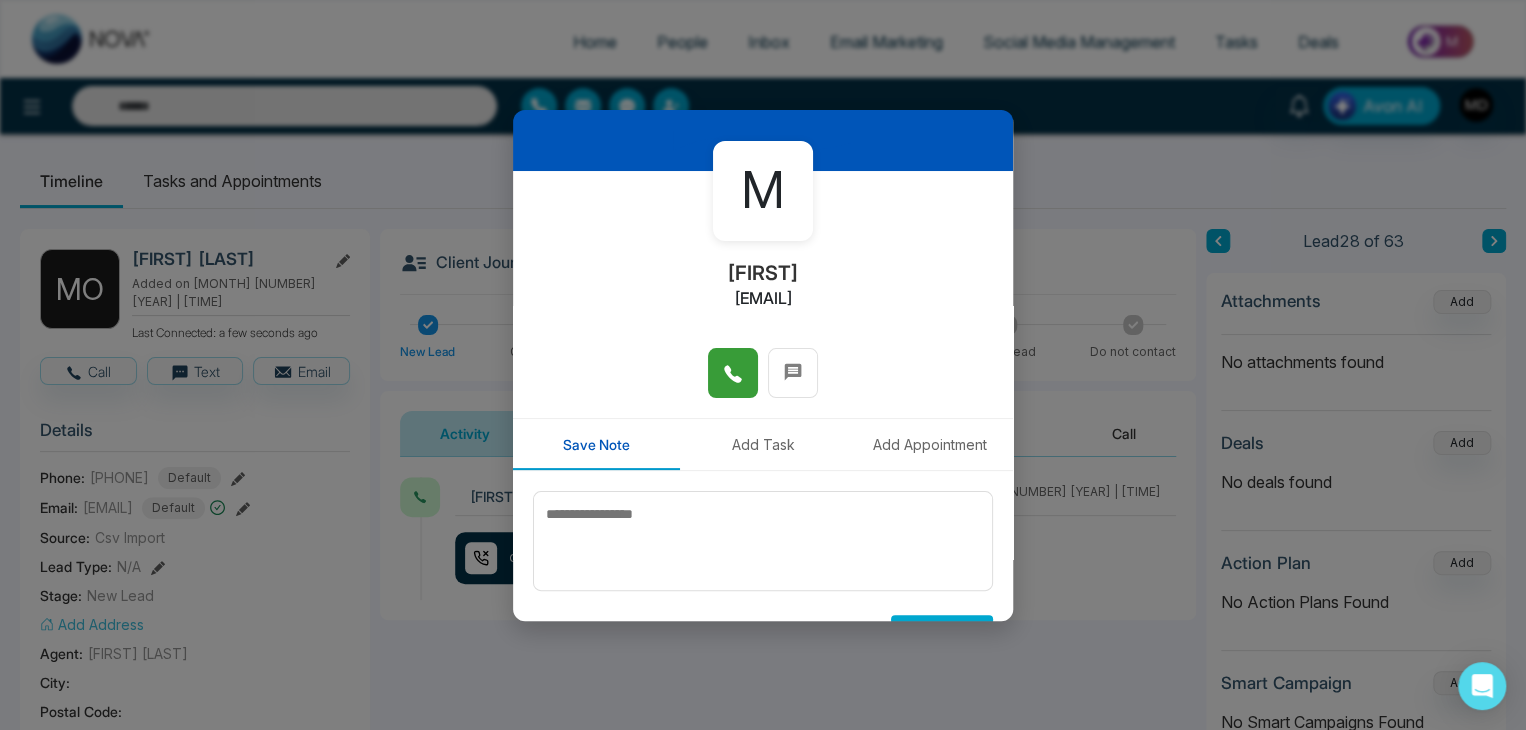 scroll, scrollTop: 110, scrollLeft: 0, axis: vertical 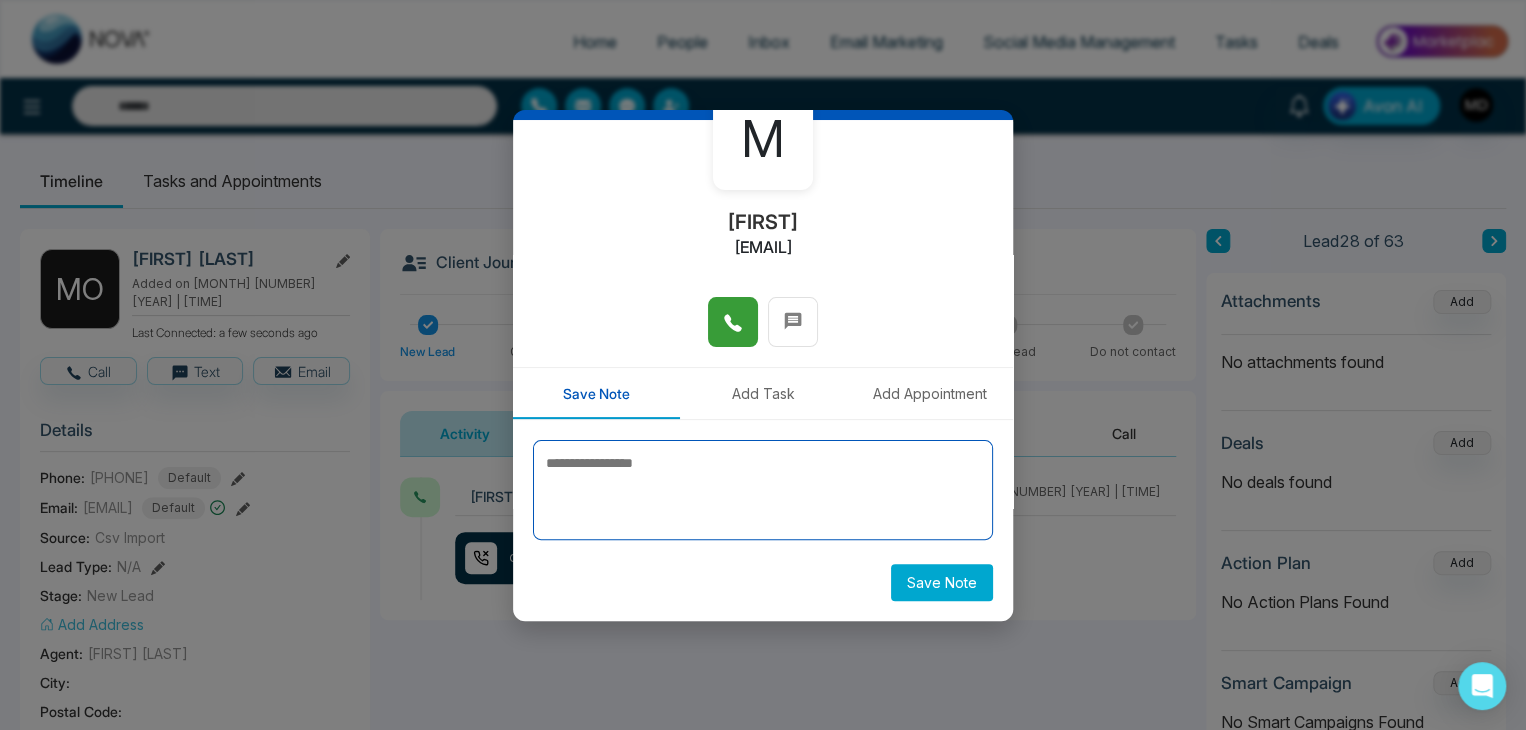 click at bounding box center (763, 490) 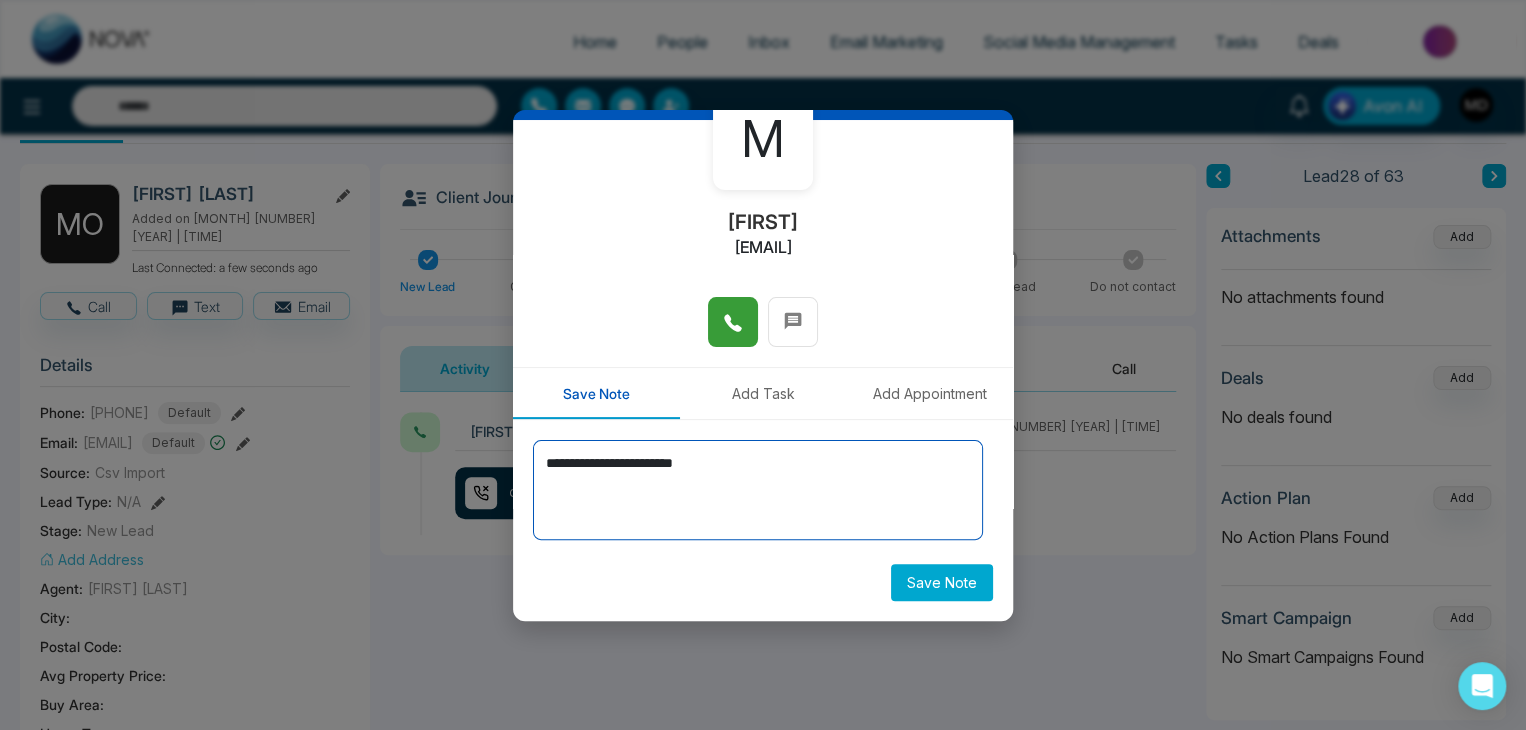 scroll, scrollTop: 100, scrollLeft: 0, axis: vertical 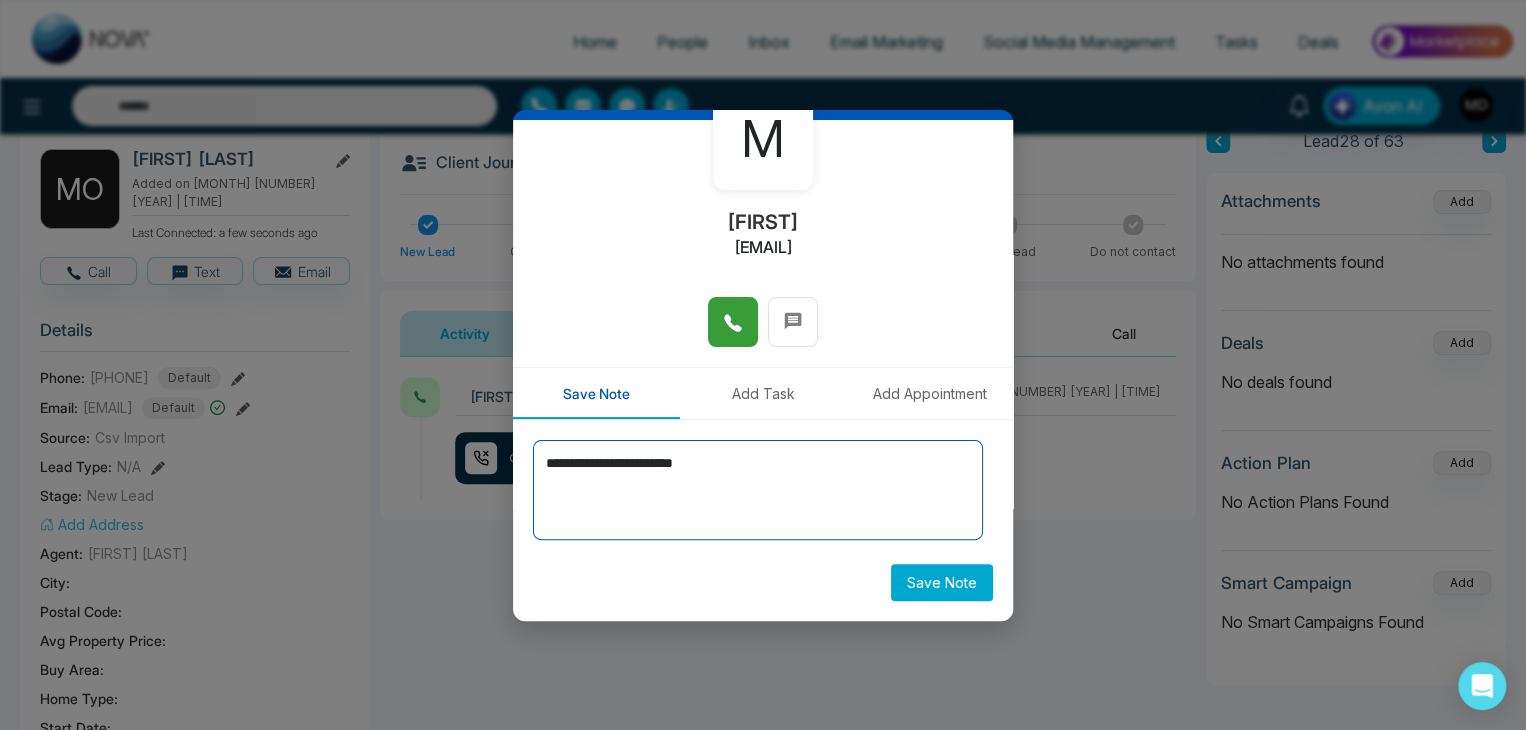 type on "**********" 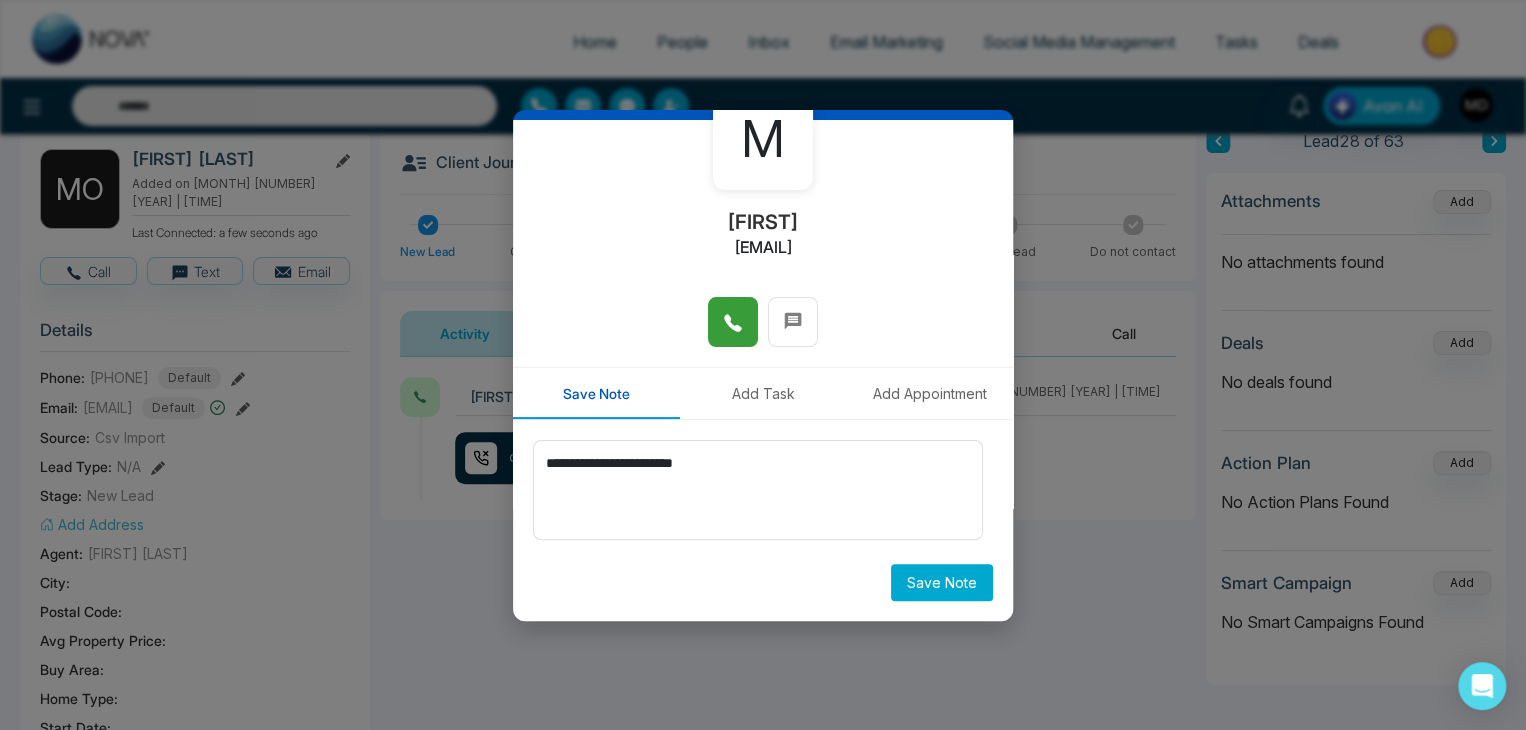 click on "Save Note" at bounding box center [942, 582] 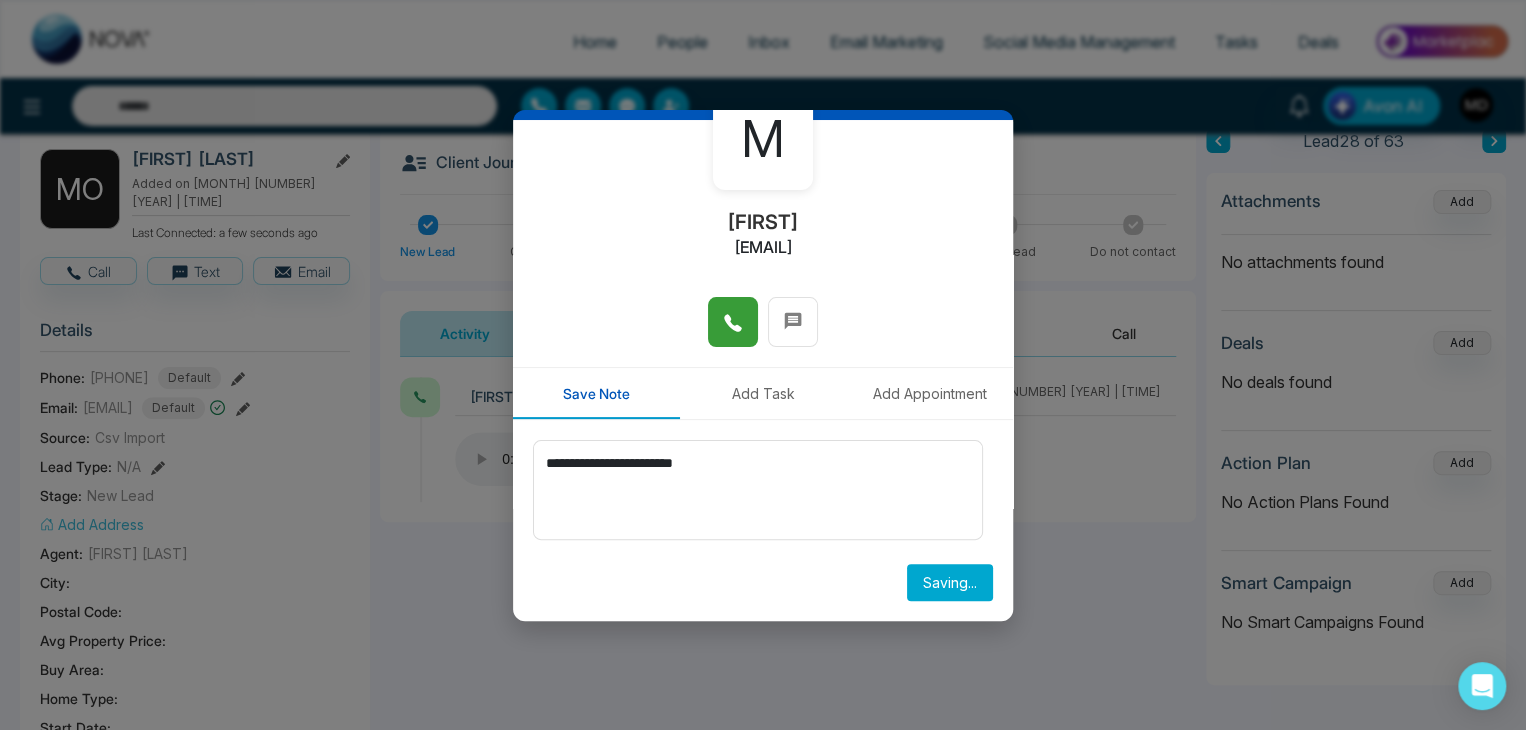 type 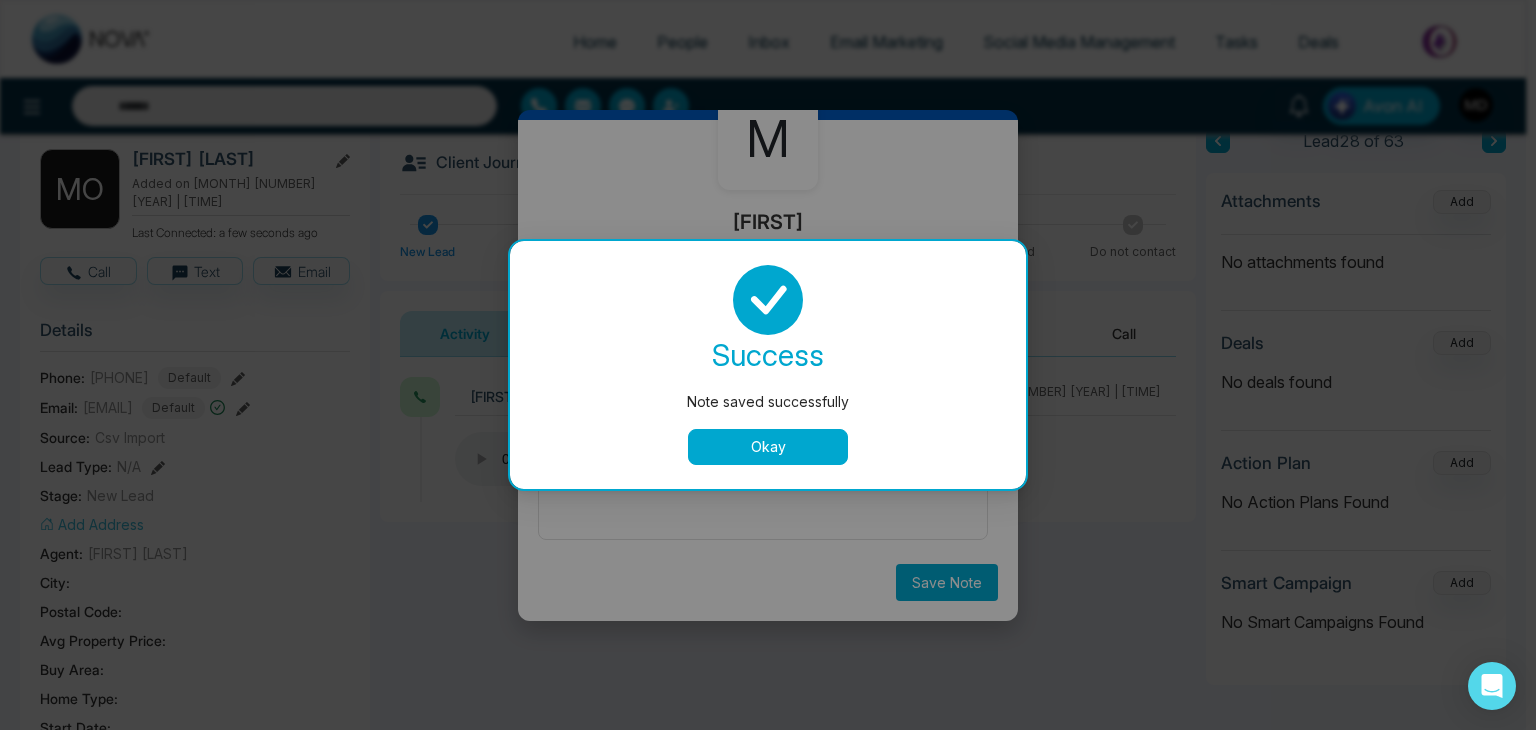 click on "Okay" at bounding box center [768, 447] 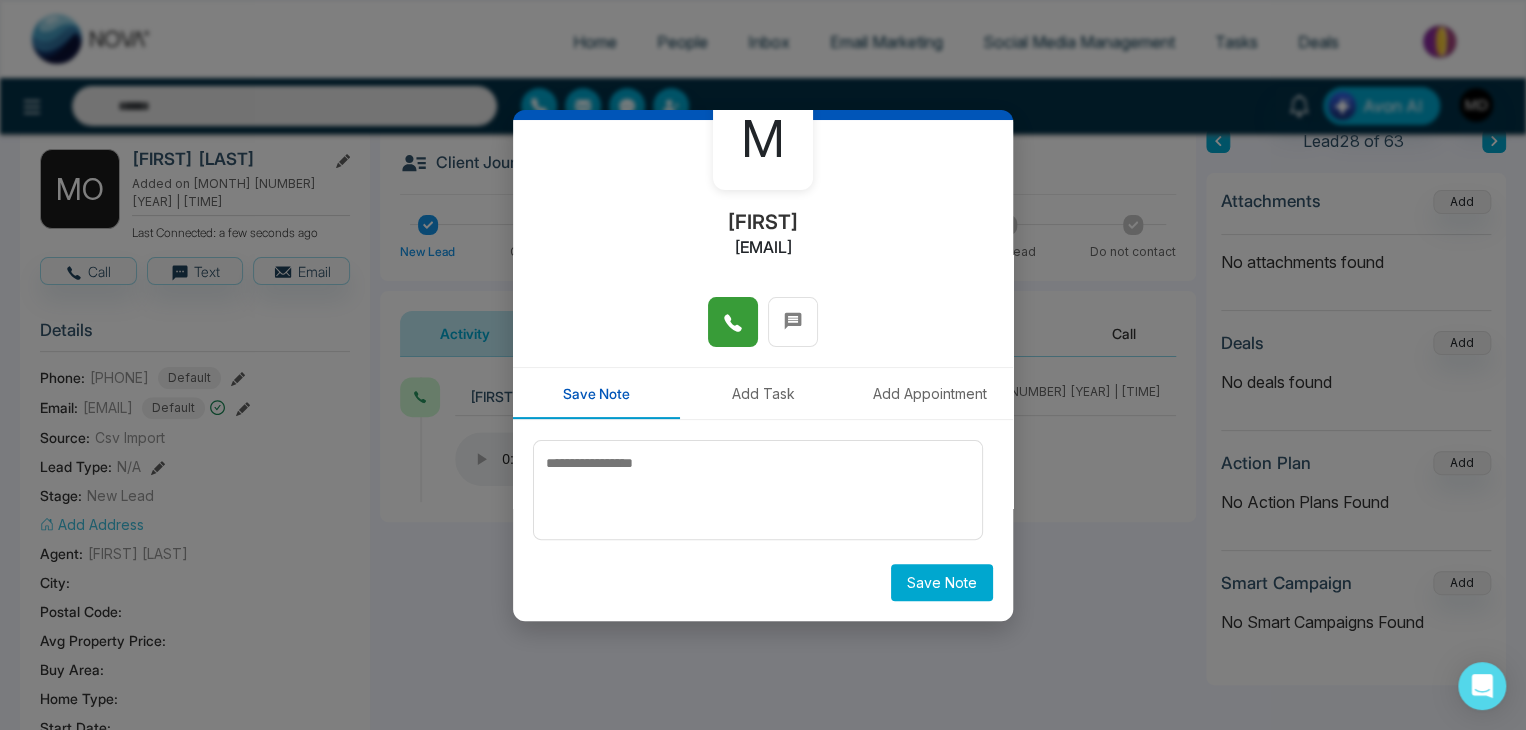 scroll, scrollTop: 0, scrollLeft: 0, axis: both 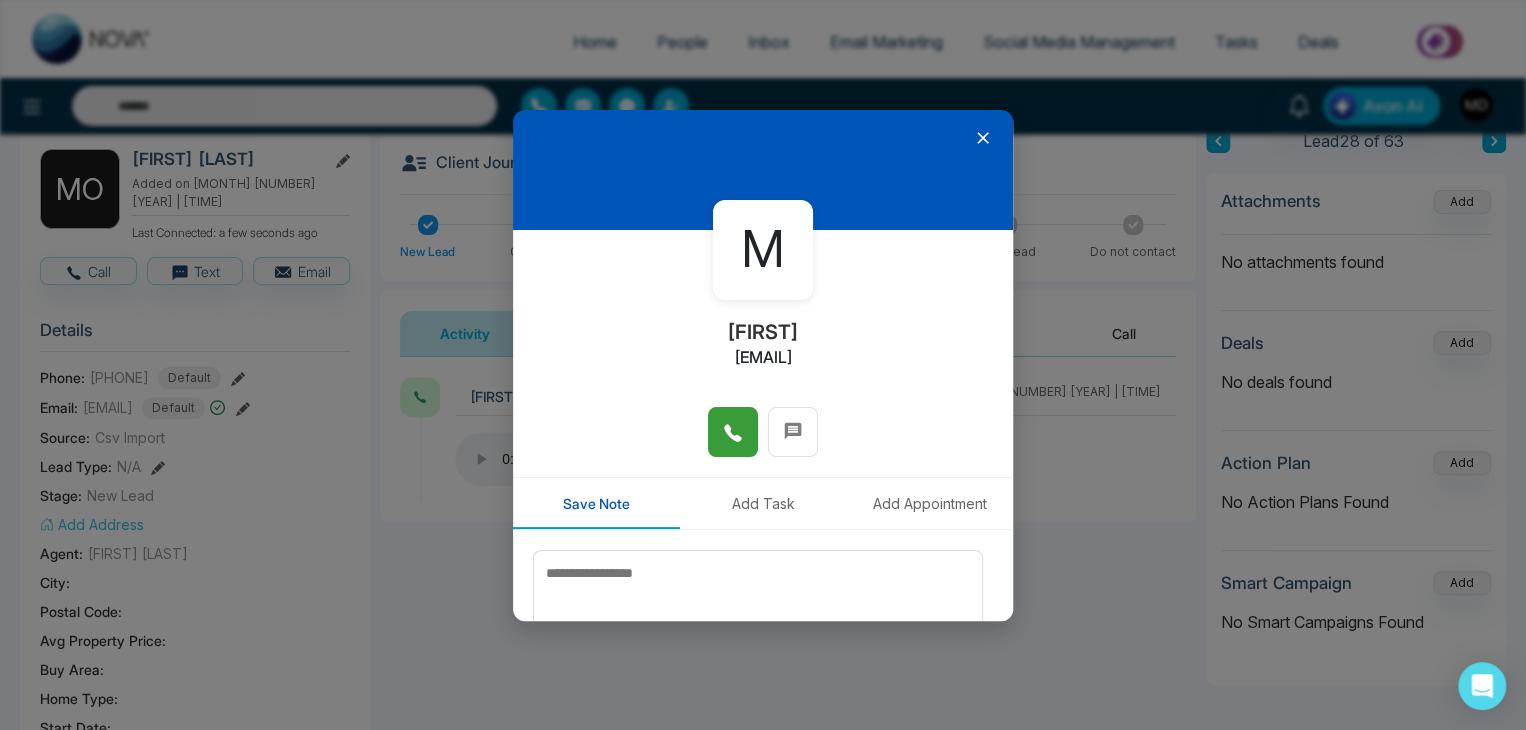 click 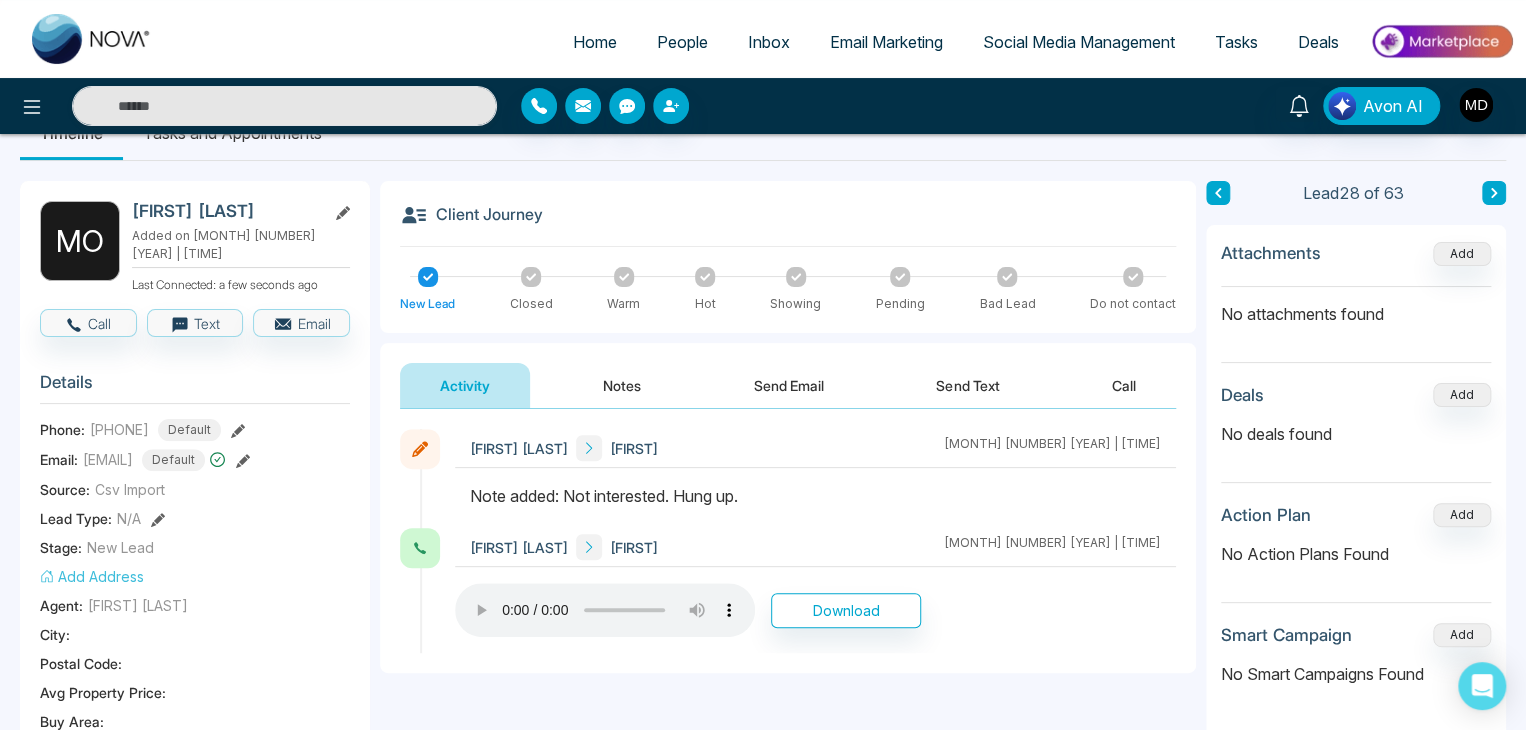 scroll, scrollTop: 0, scrollLeft: 0, axis: both 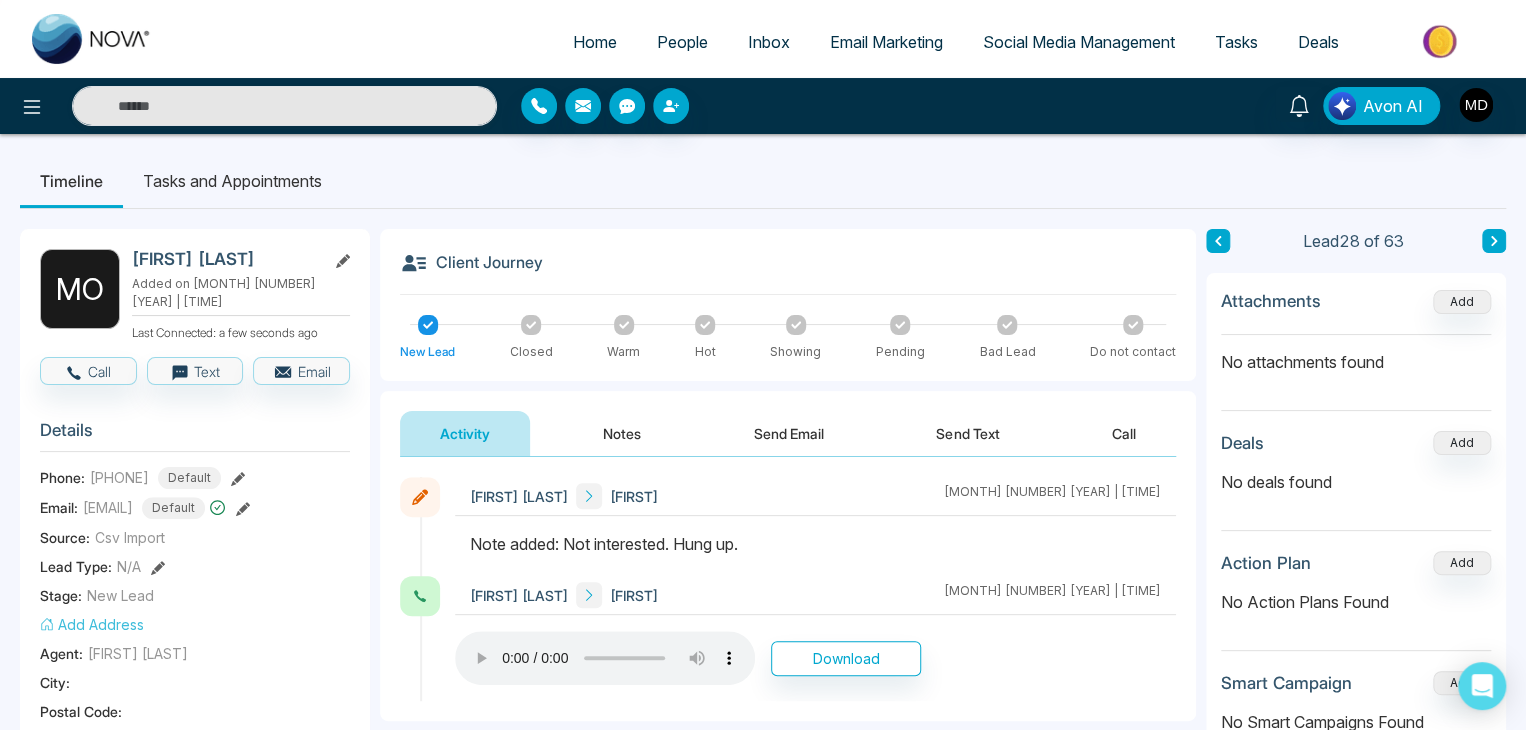 click 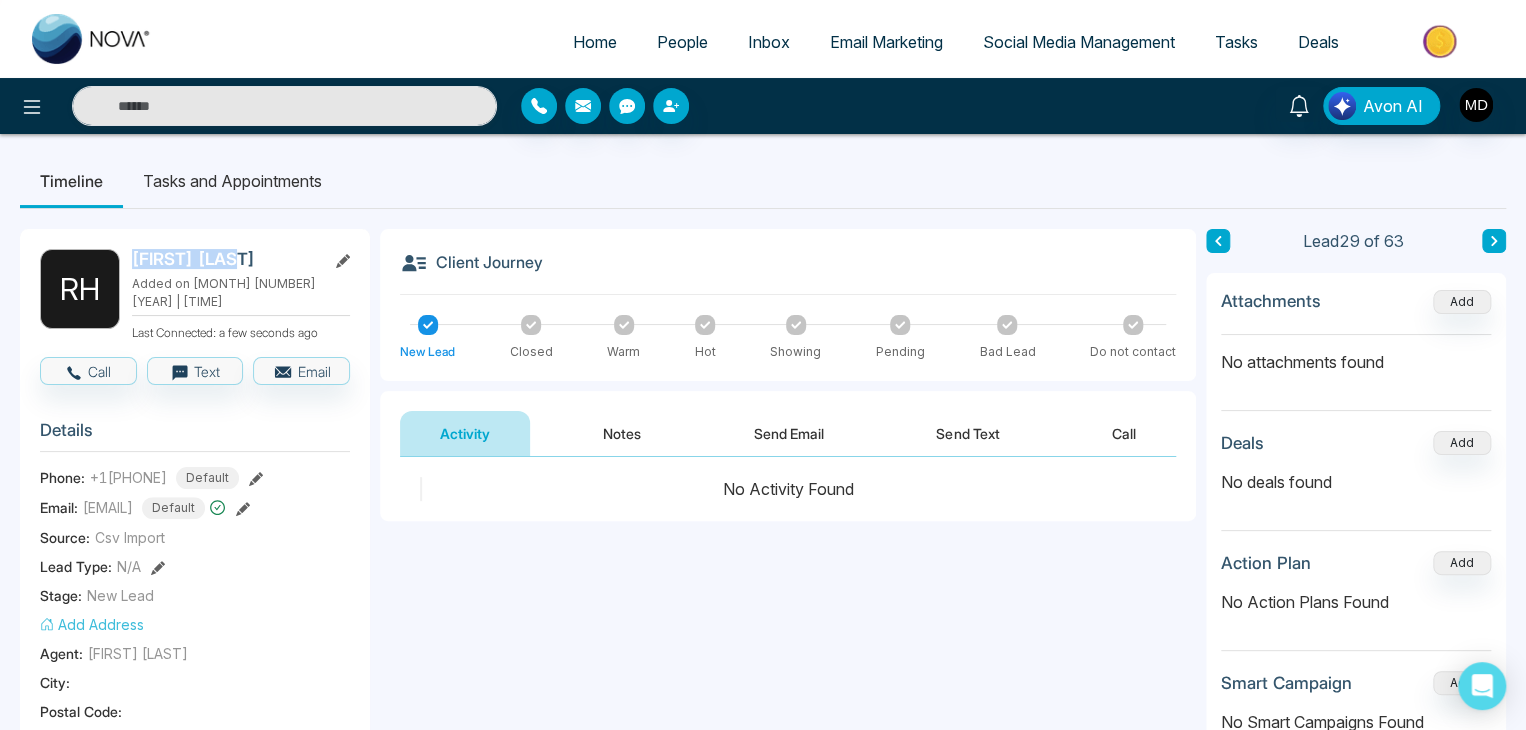 drag, startPoint x: 229, startPoint y: 259, endPoint x: 124, endPoint y: 265, distance: 105.17129 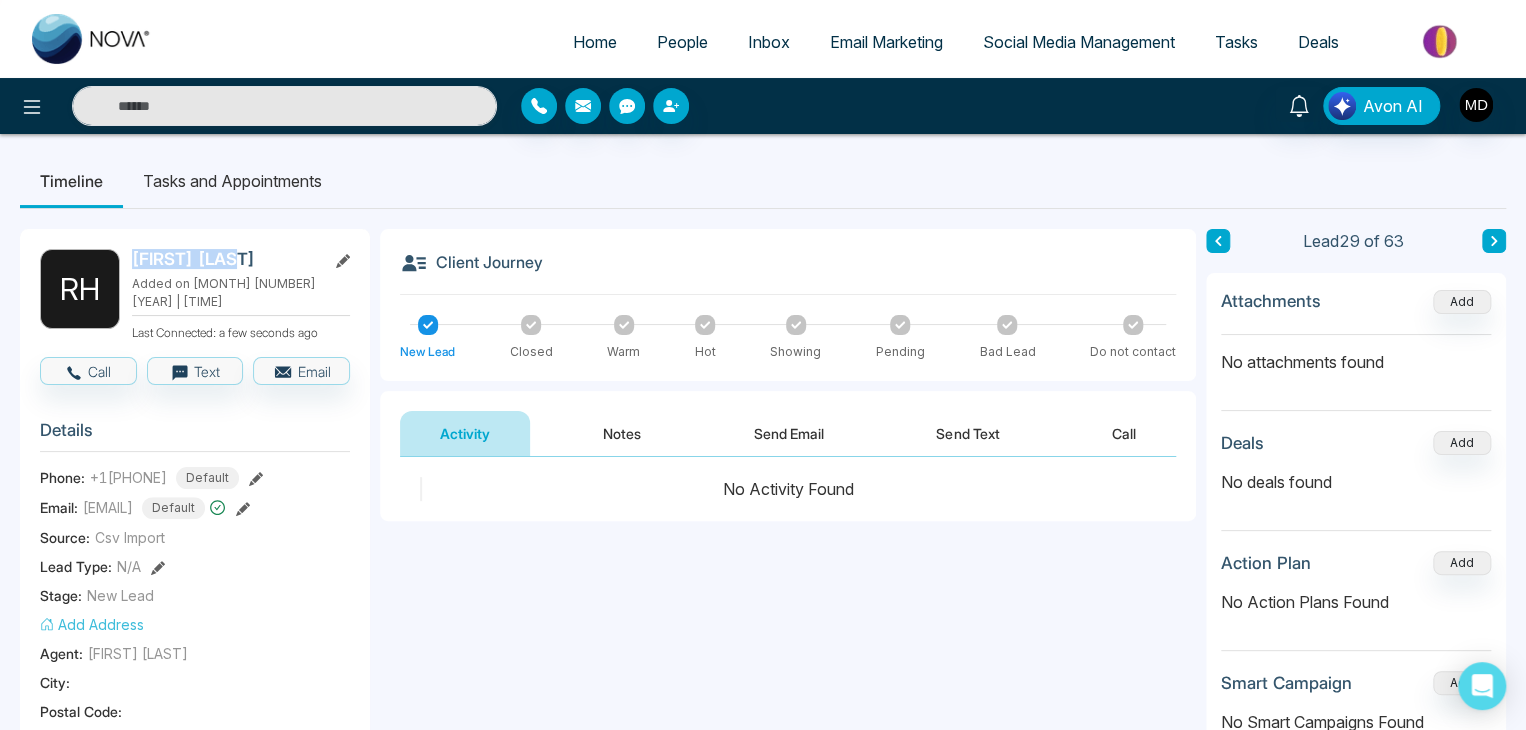 click on "R H Robin Hewitt Added on   August 1 2025 | 8:41 PM Last Connected:   a few seconds ago" at bounding box center (195, 295) 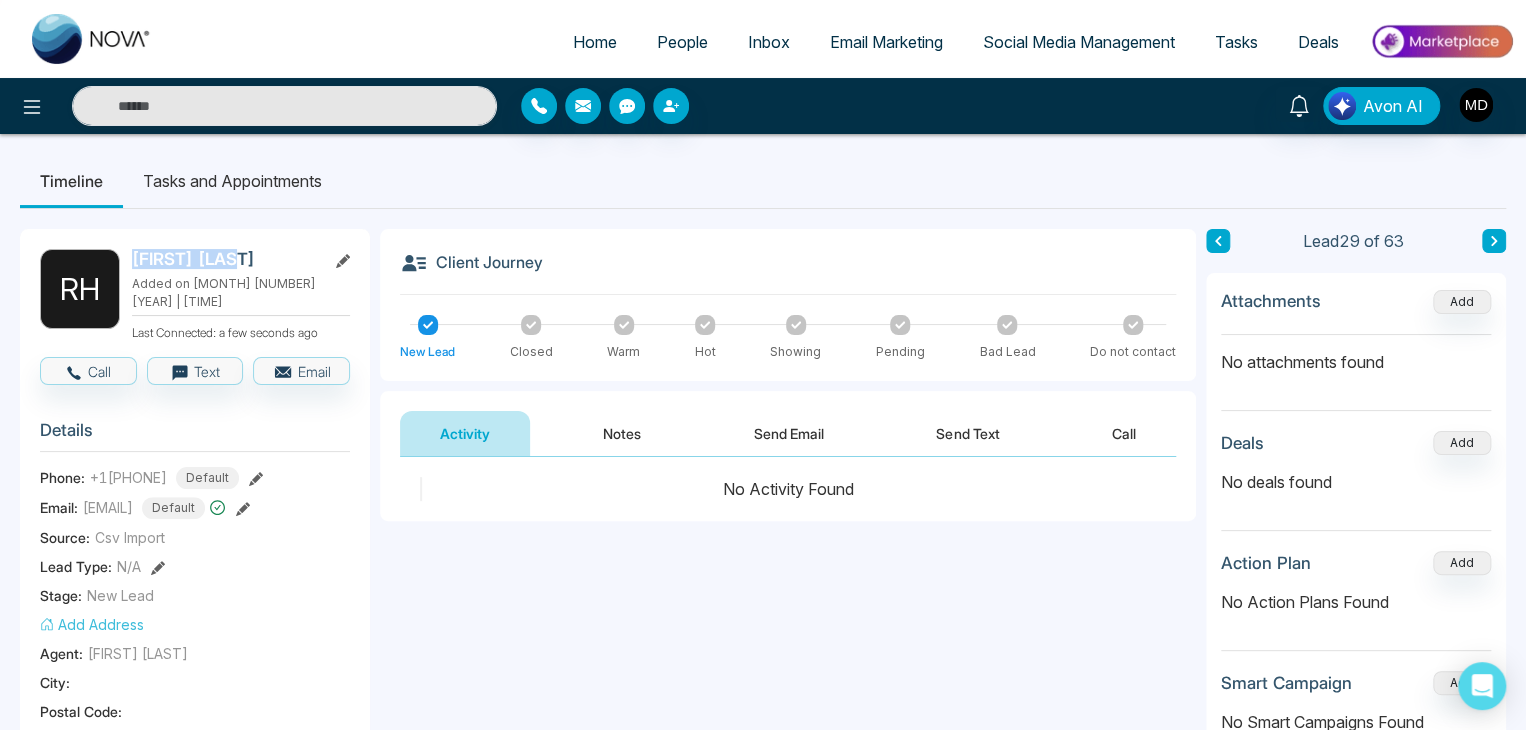 click 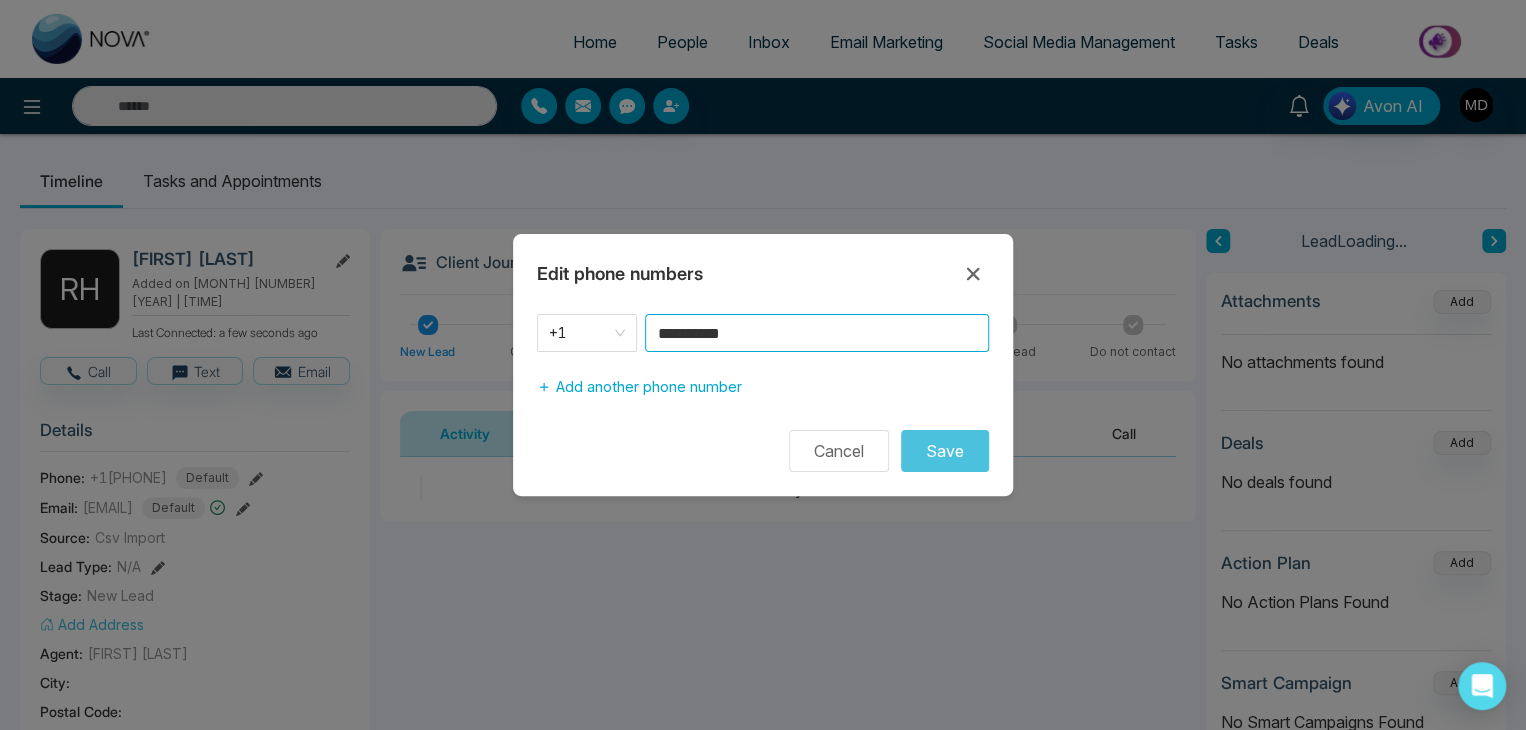 drag, startPoint x: 779, startPoint y: 324, endPoint x: 550, endPoint y: 366, distance: 232.81967 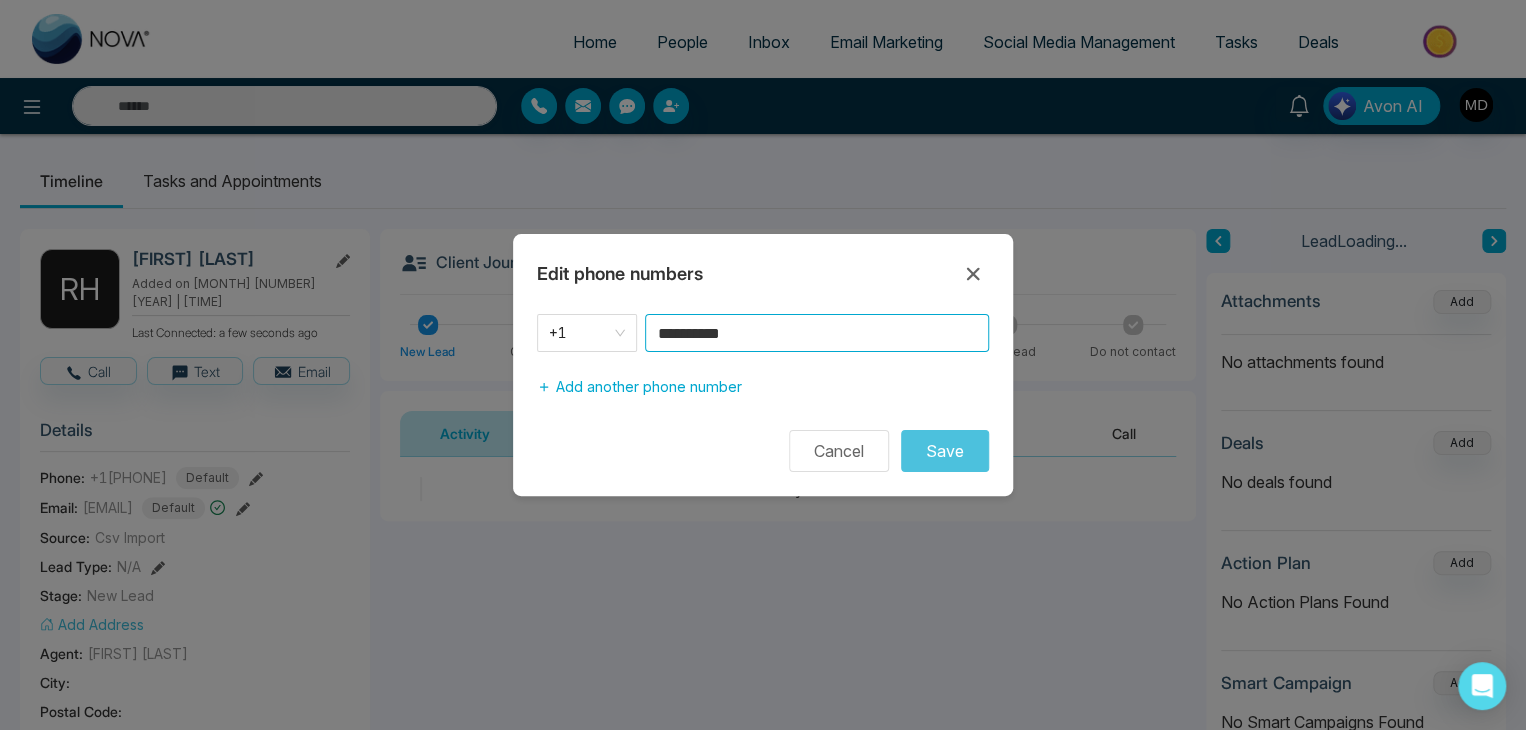 click on "**********" at bounding box center (763, 360) 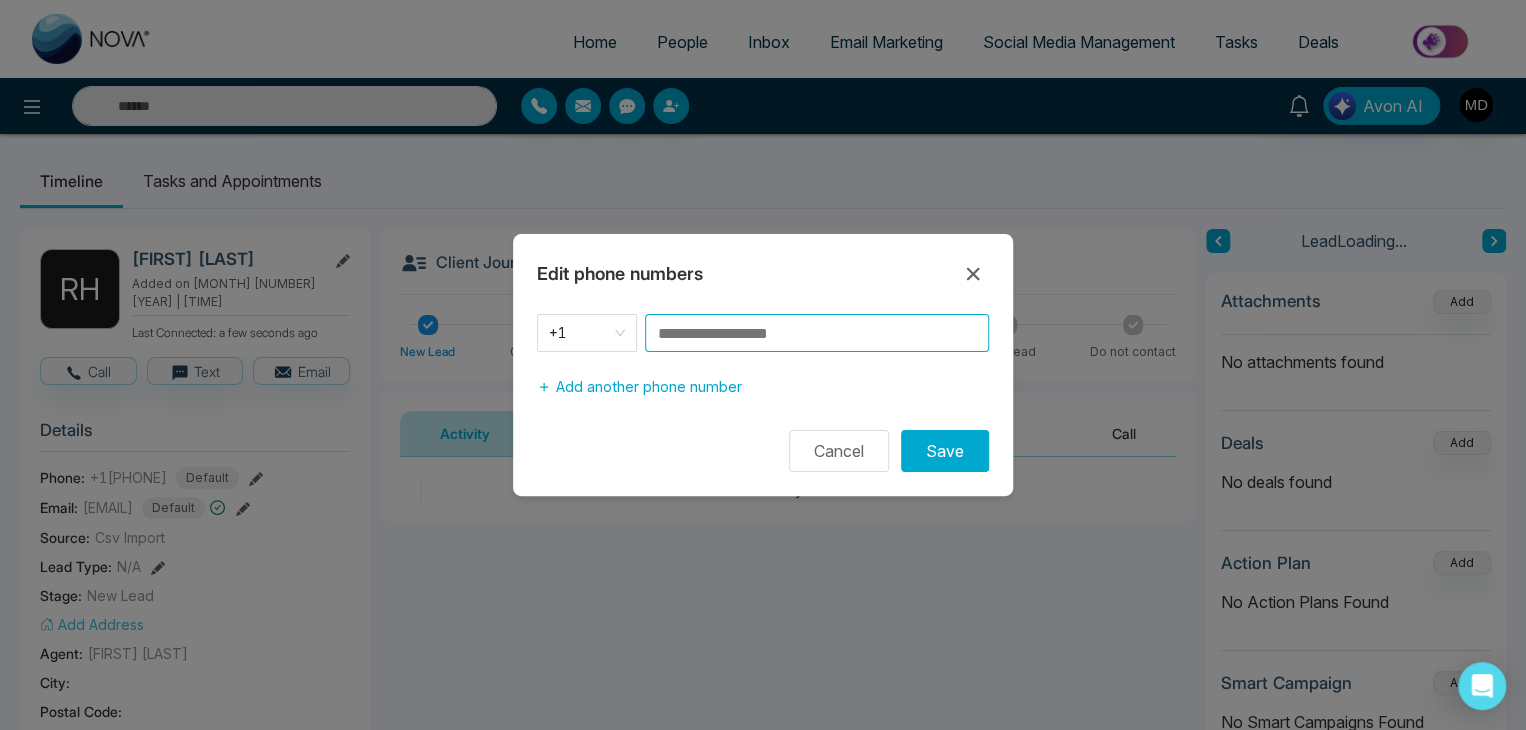 paste on "**********" 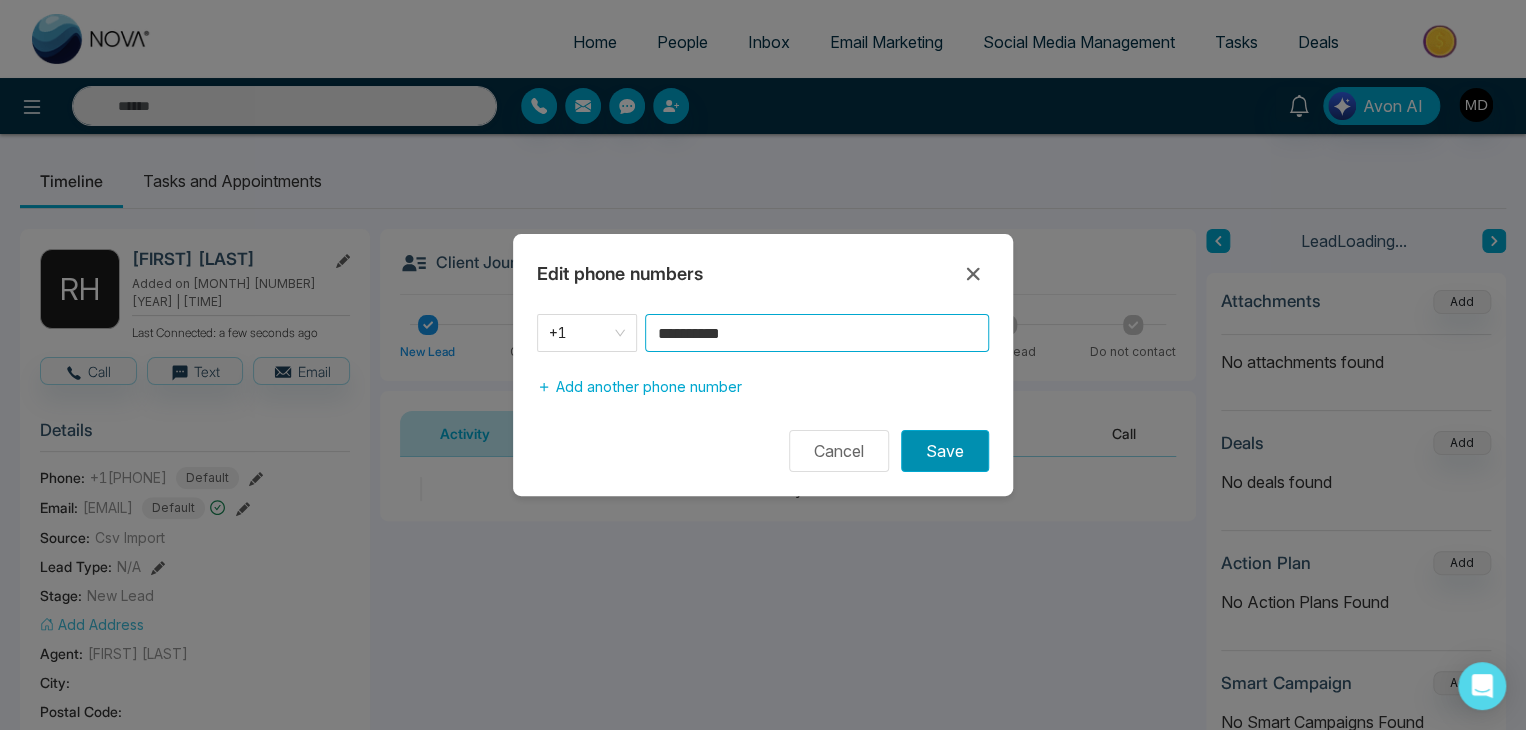 type on "**********" 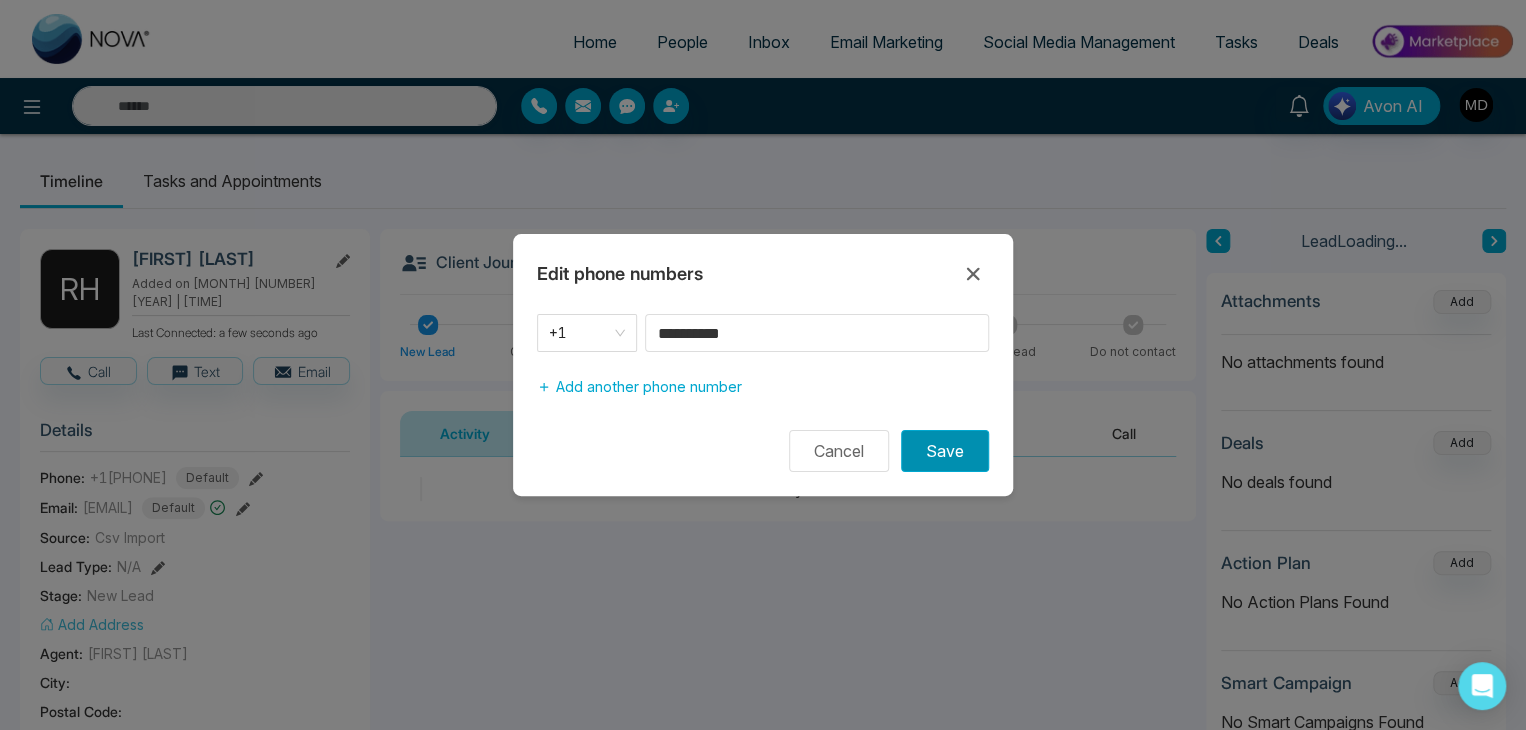 click on "Save" at bounding box center [945, 451] 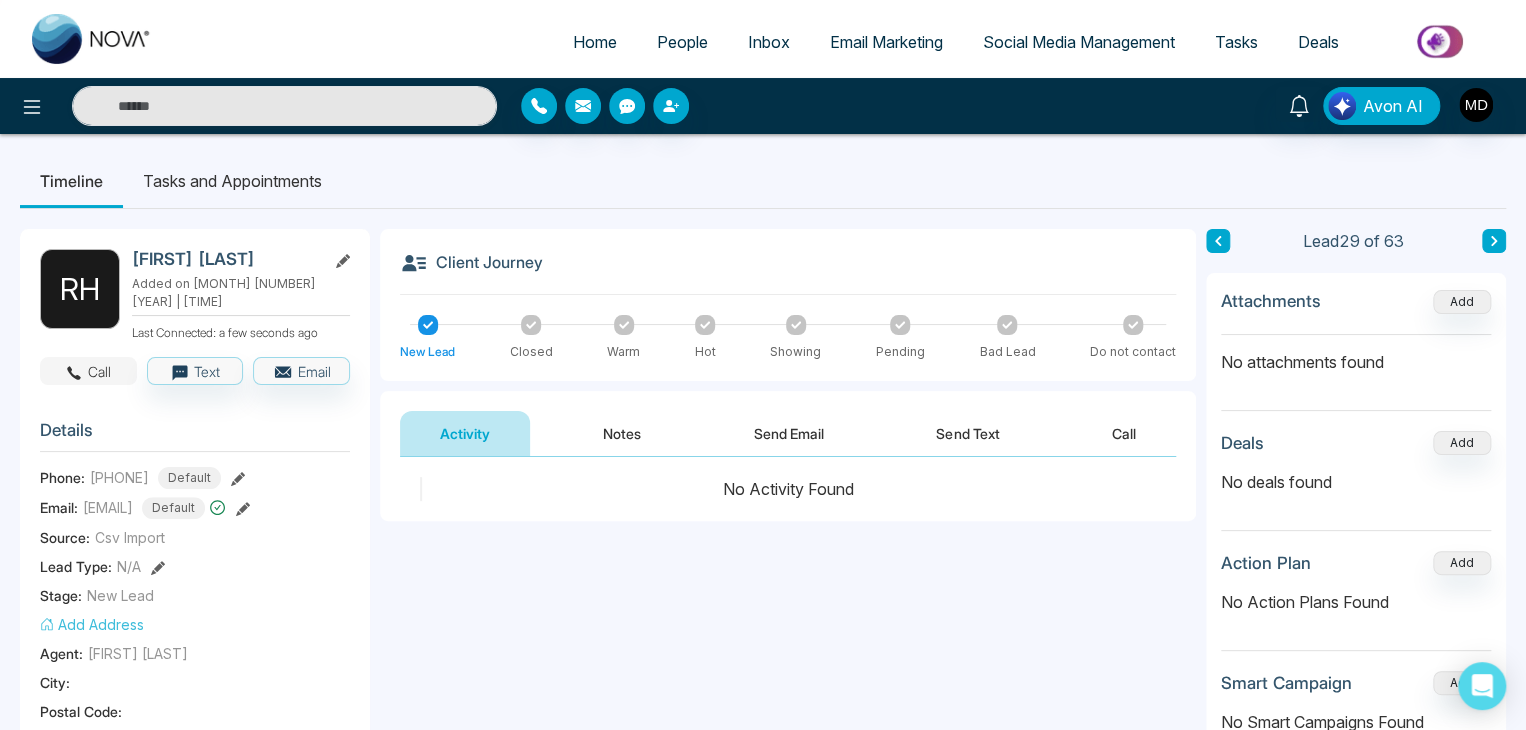 click on "Call" at bounding box center [88, 371] 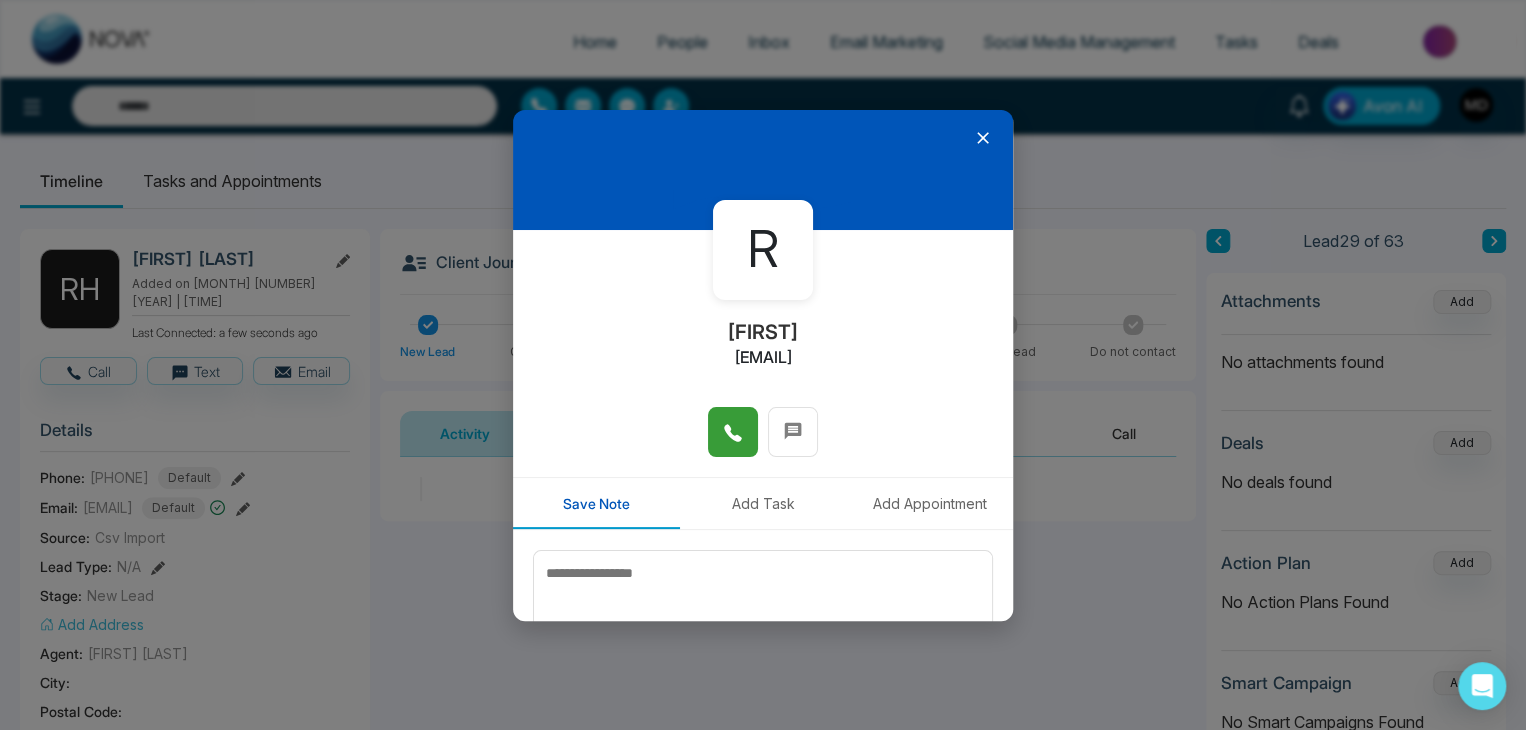 click 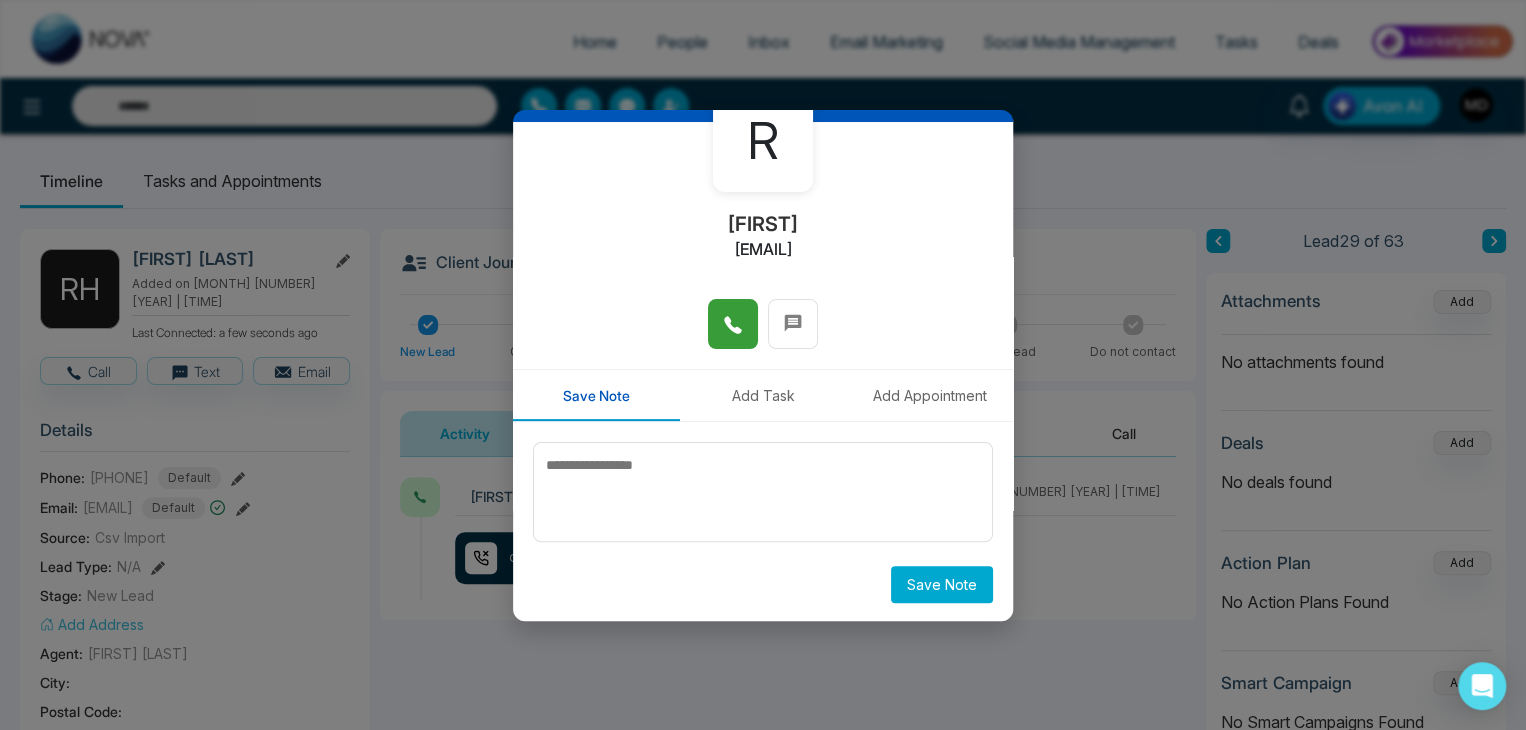 scroll, scrollTop: 110, scrollLeft: 0, axis: vertical 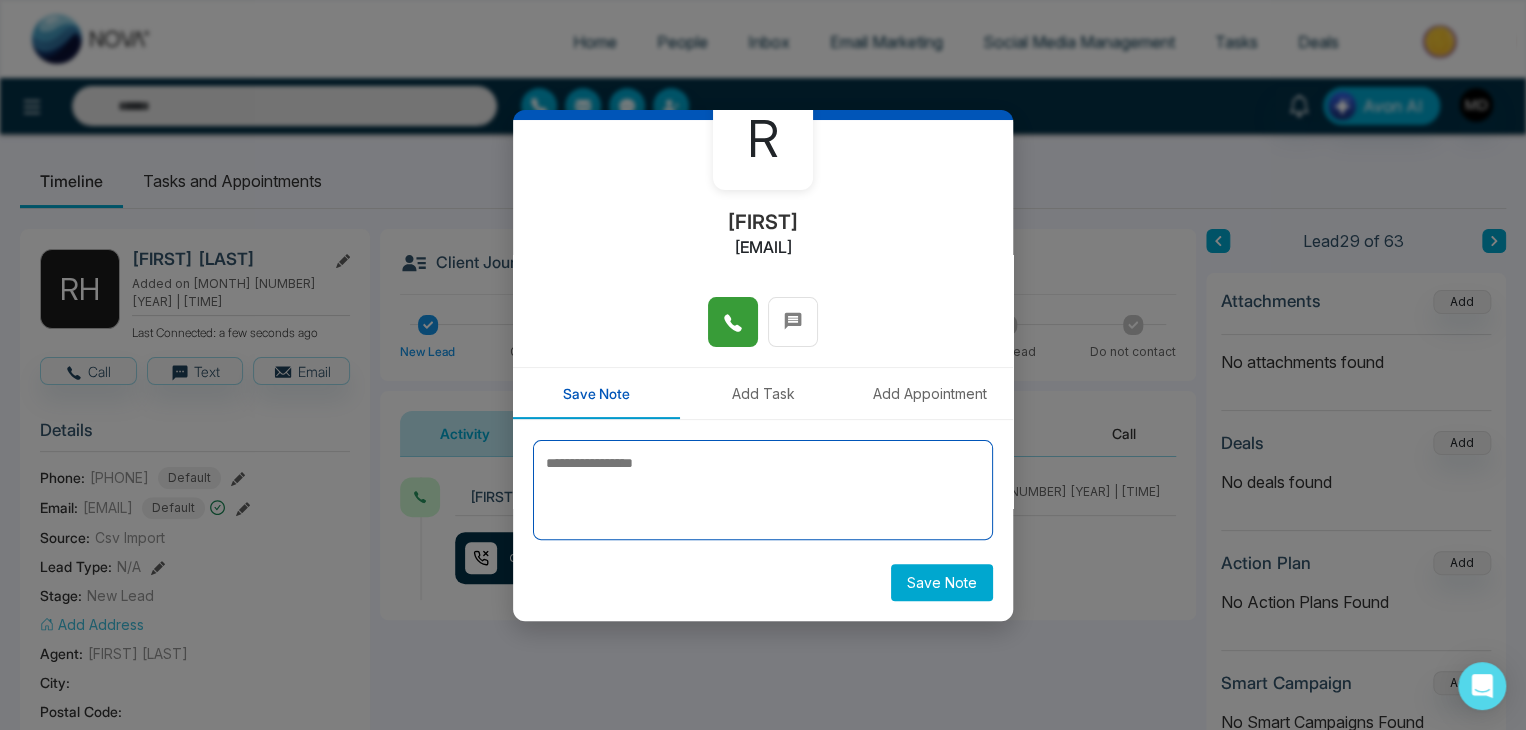 click at bounding box center [763, 490] 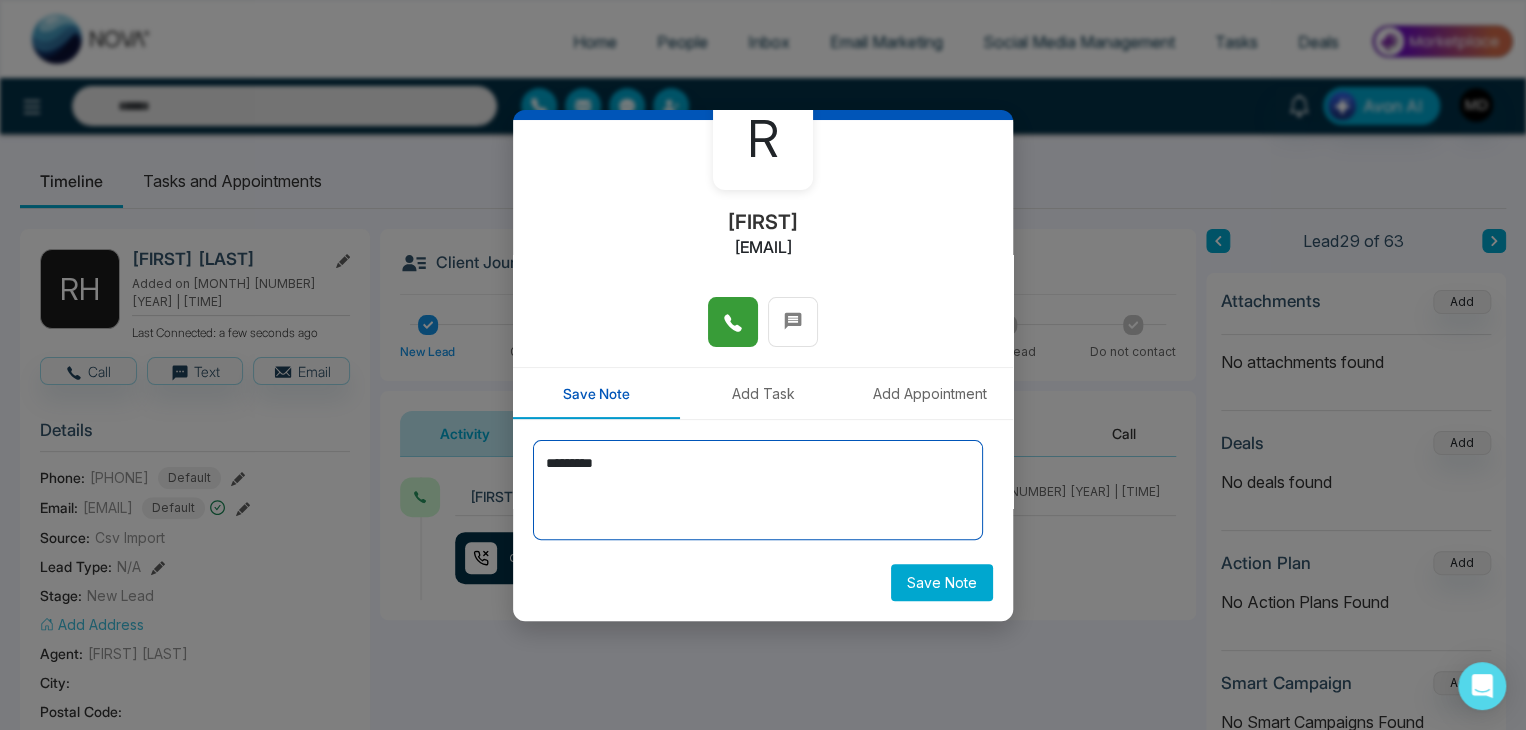 type on "********" 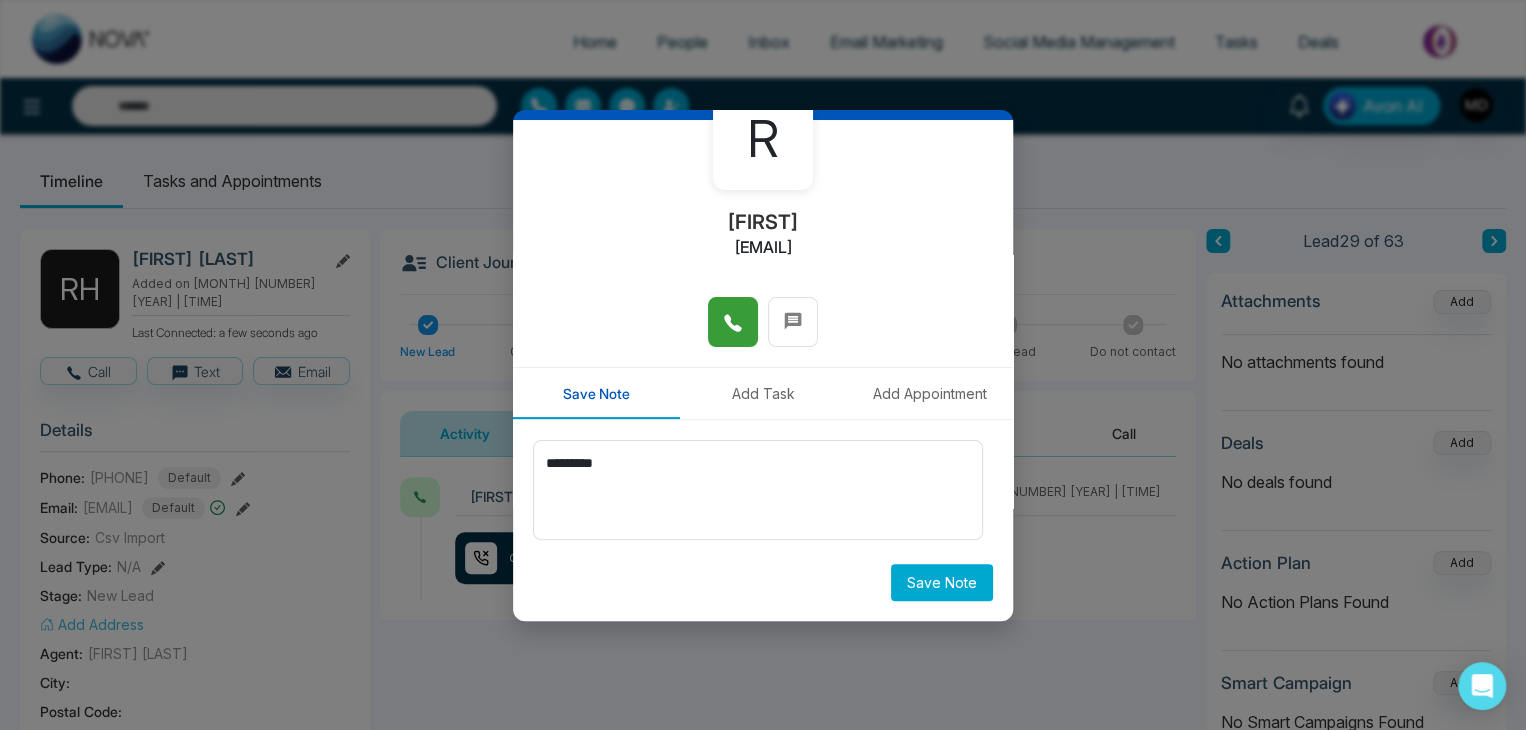click on "Save Note" at bounding box center (942, 582) 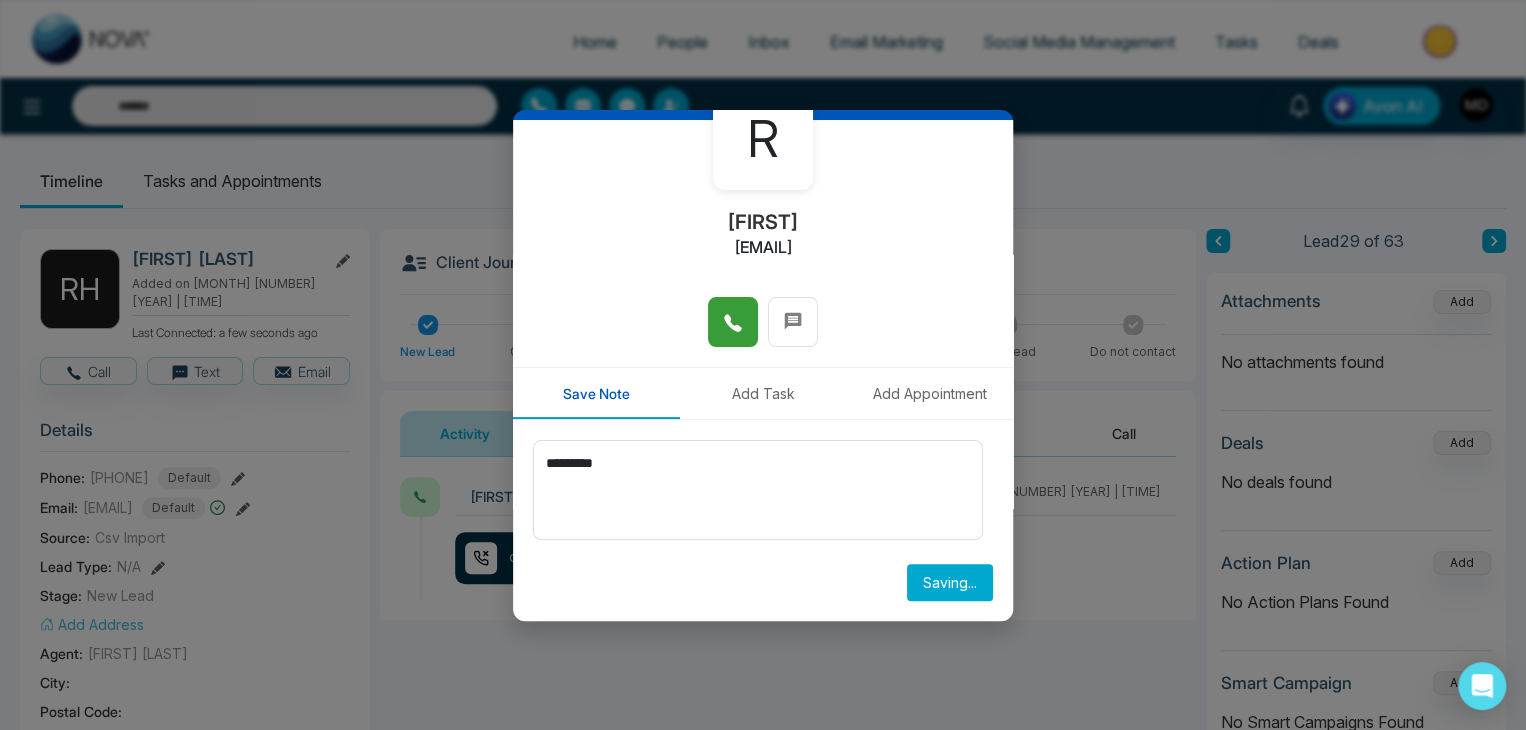 type 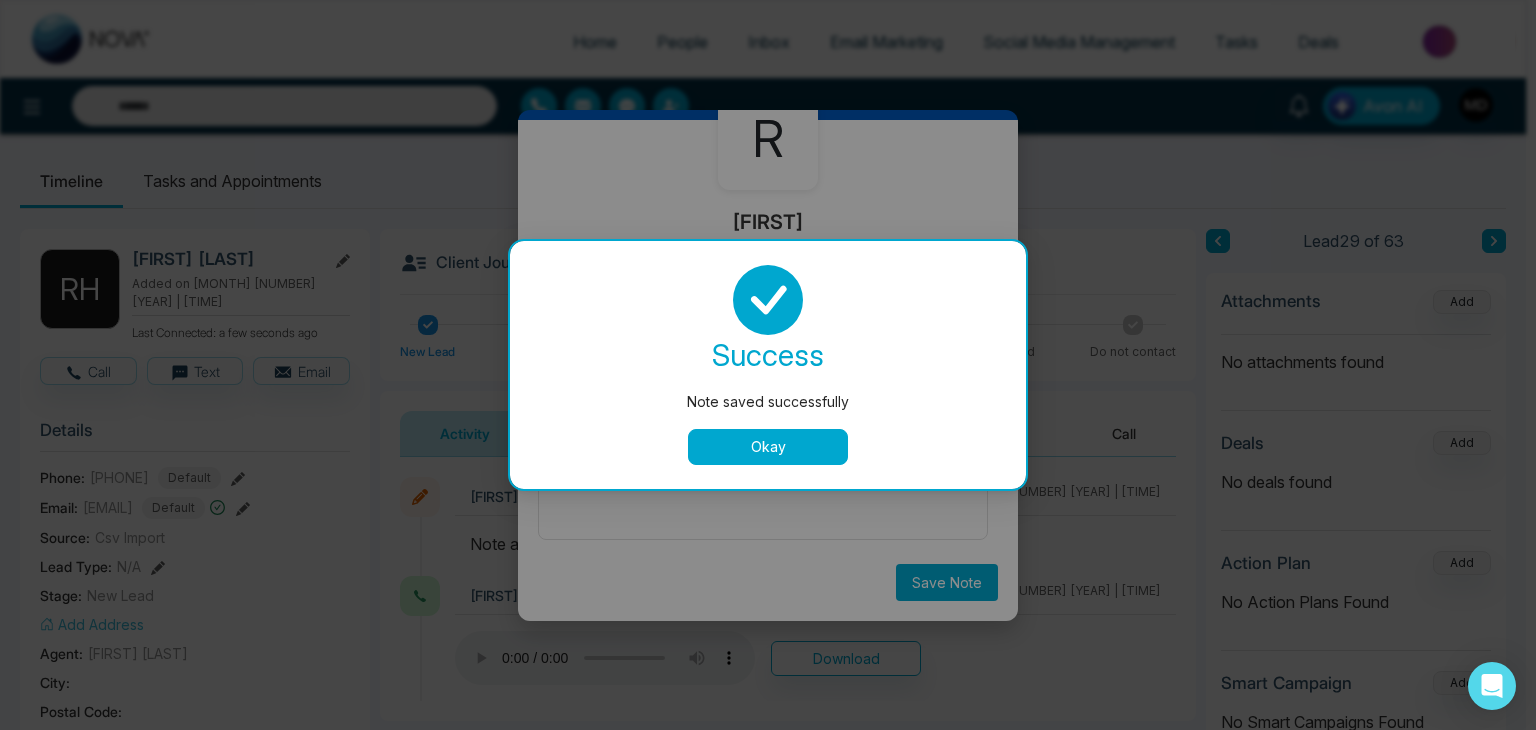 click on "Okay" at bounding box center (768, 447) 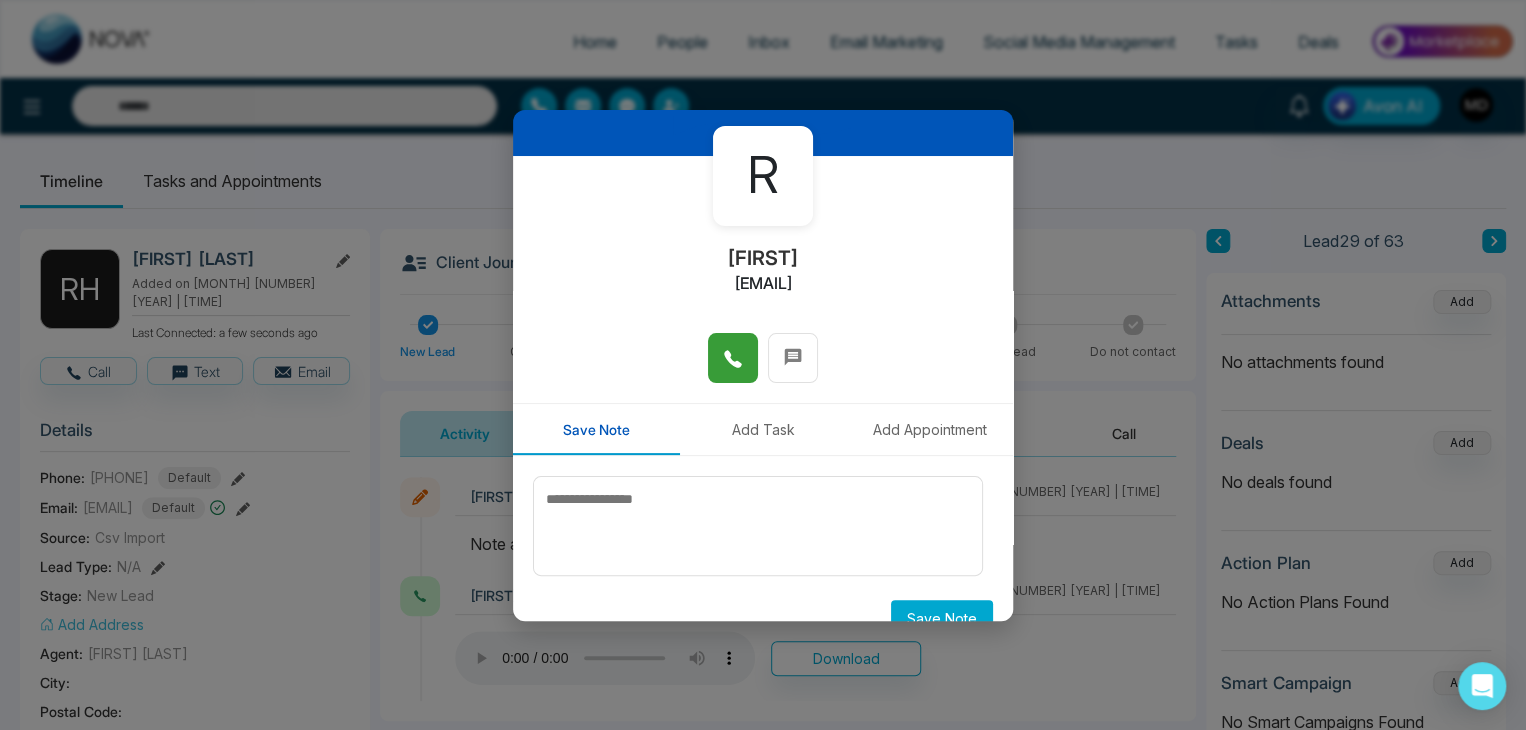 scroll, scrollTop: 0, scrollLeft: 0, axis: both 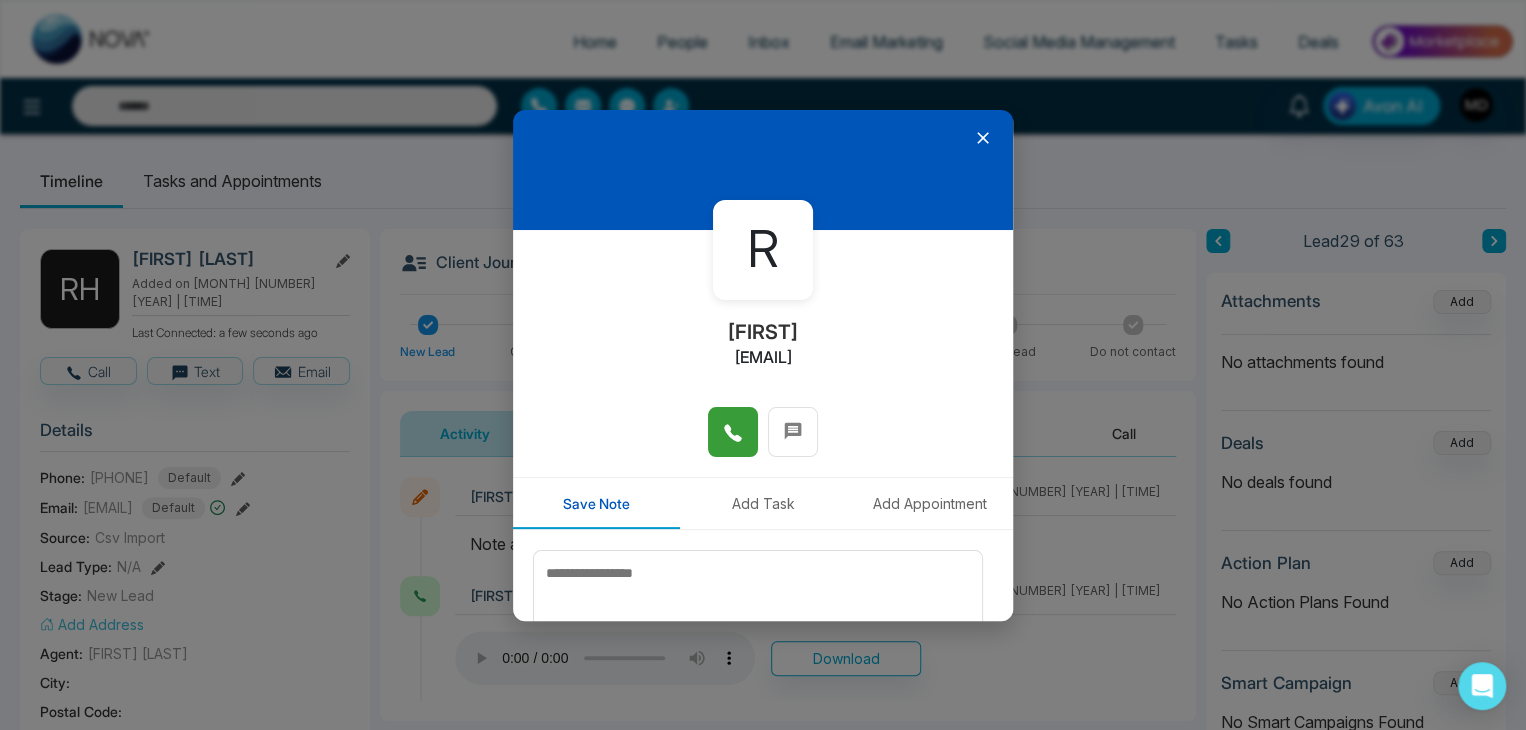 click 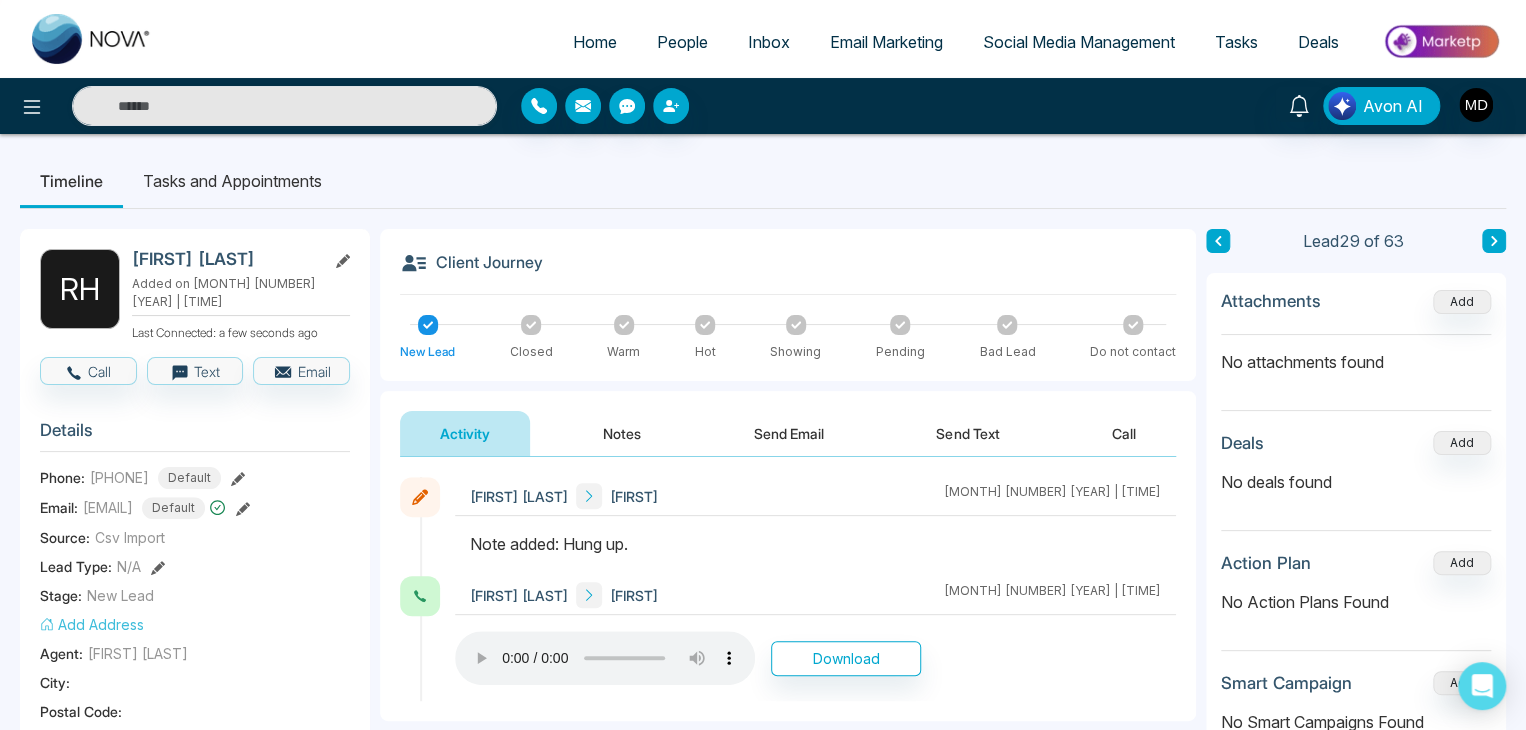 click 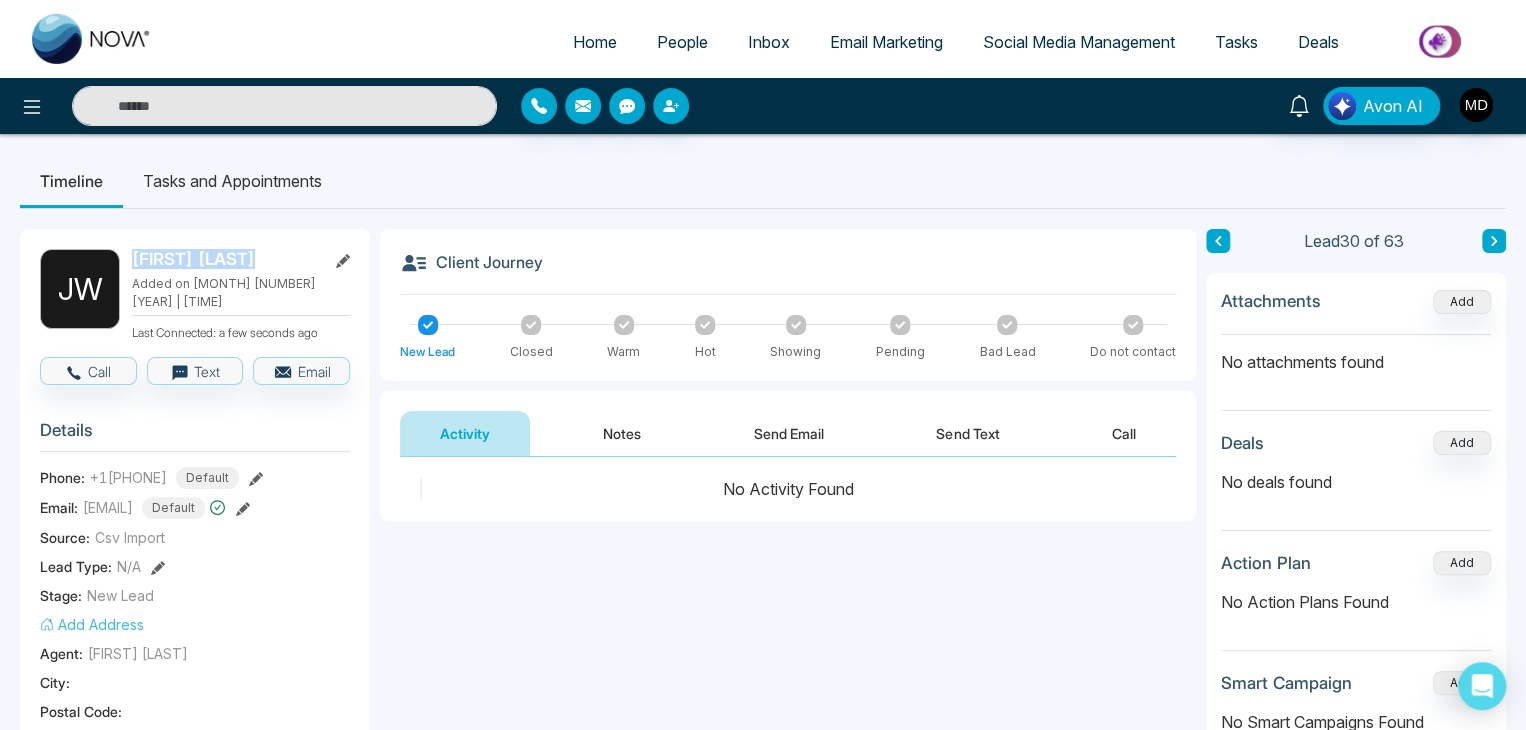 drag, startPoint x: 252, startPoint y: 254, endPoint x: 129, endPoint y: 250, distance: 123.065025 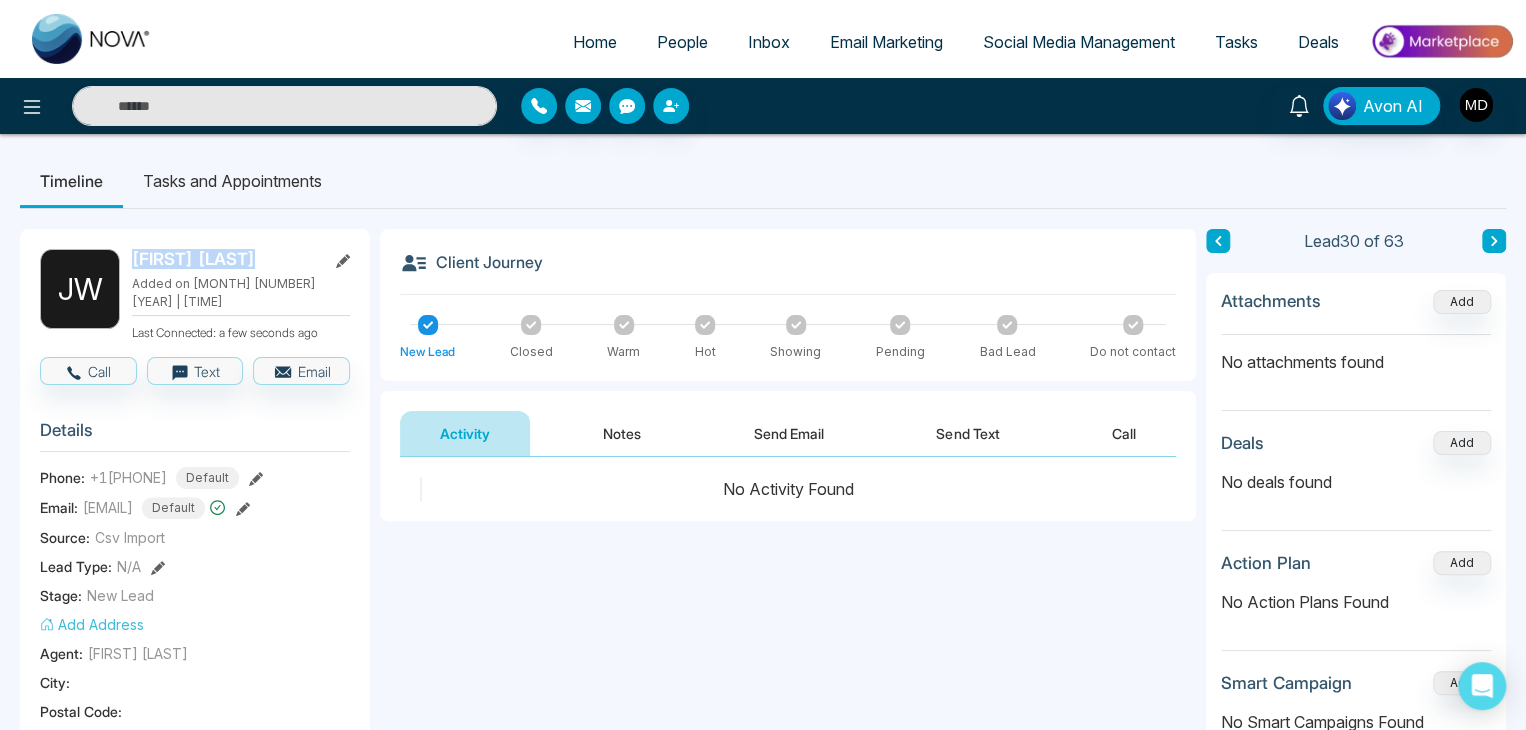 click on "J W Jackie Watkins Added on   August 1 2025 | 8:41 PM Last Connected:   a few seconds ago" at bounding box center [195, 295] 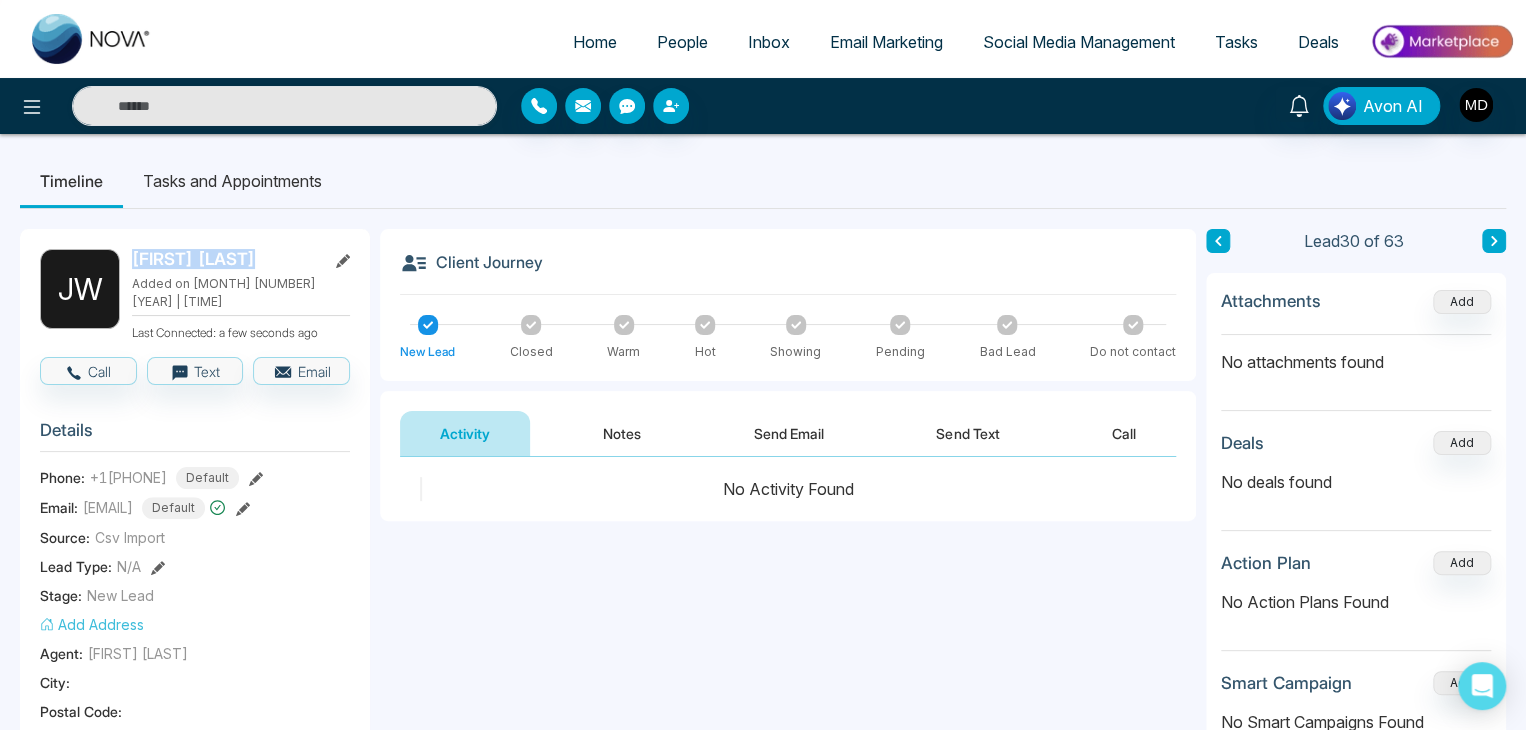 click 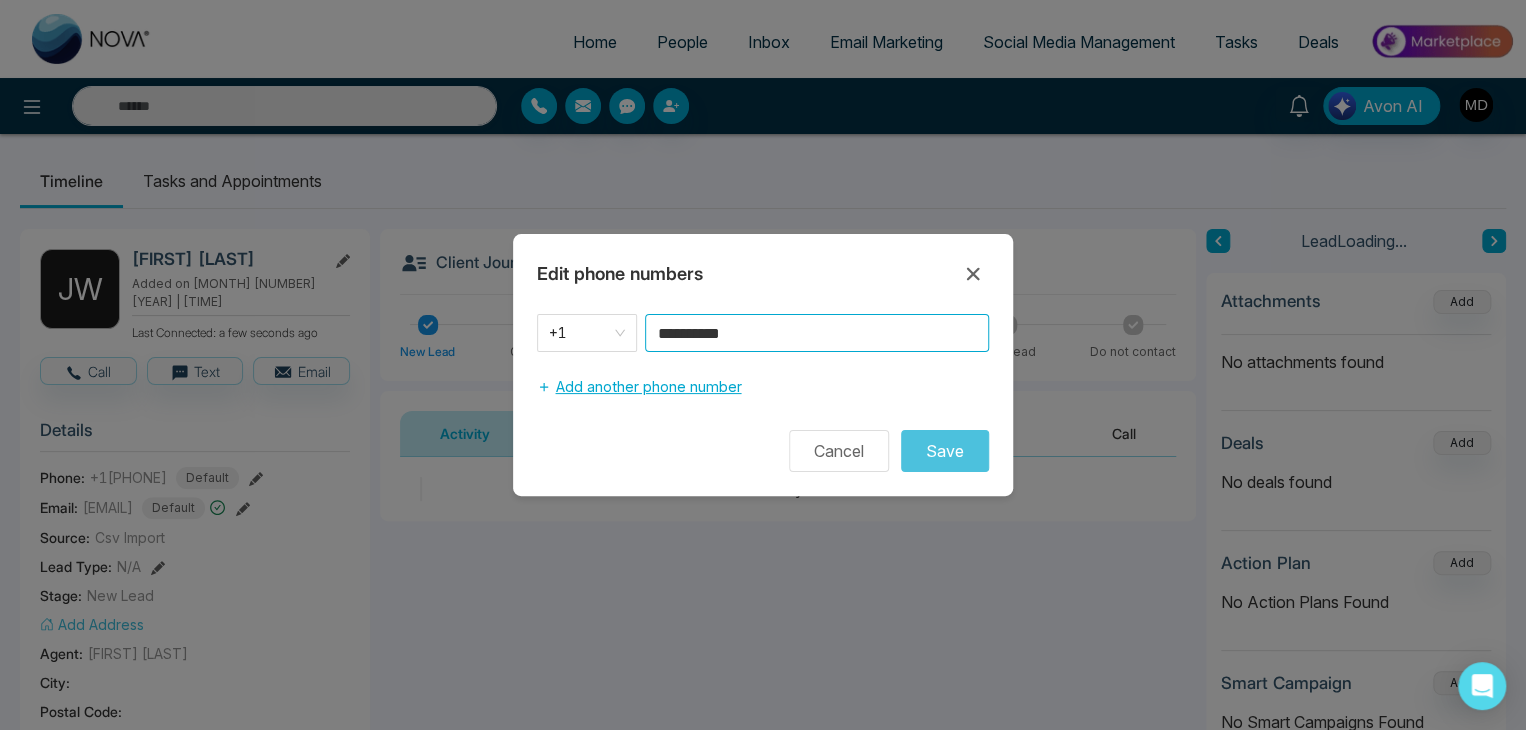 drag, startPoint x: 588, startPoint y: 365, endPoint x: 547, endPoint y: 369, distance: 41.19466 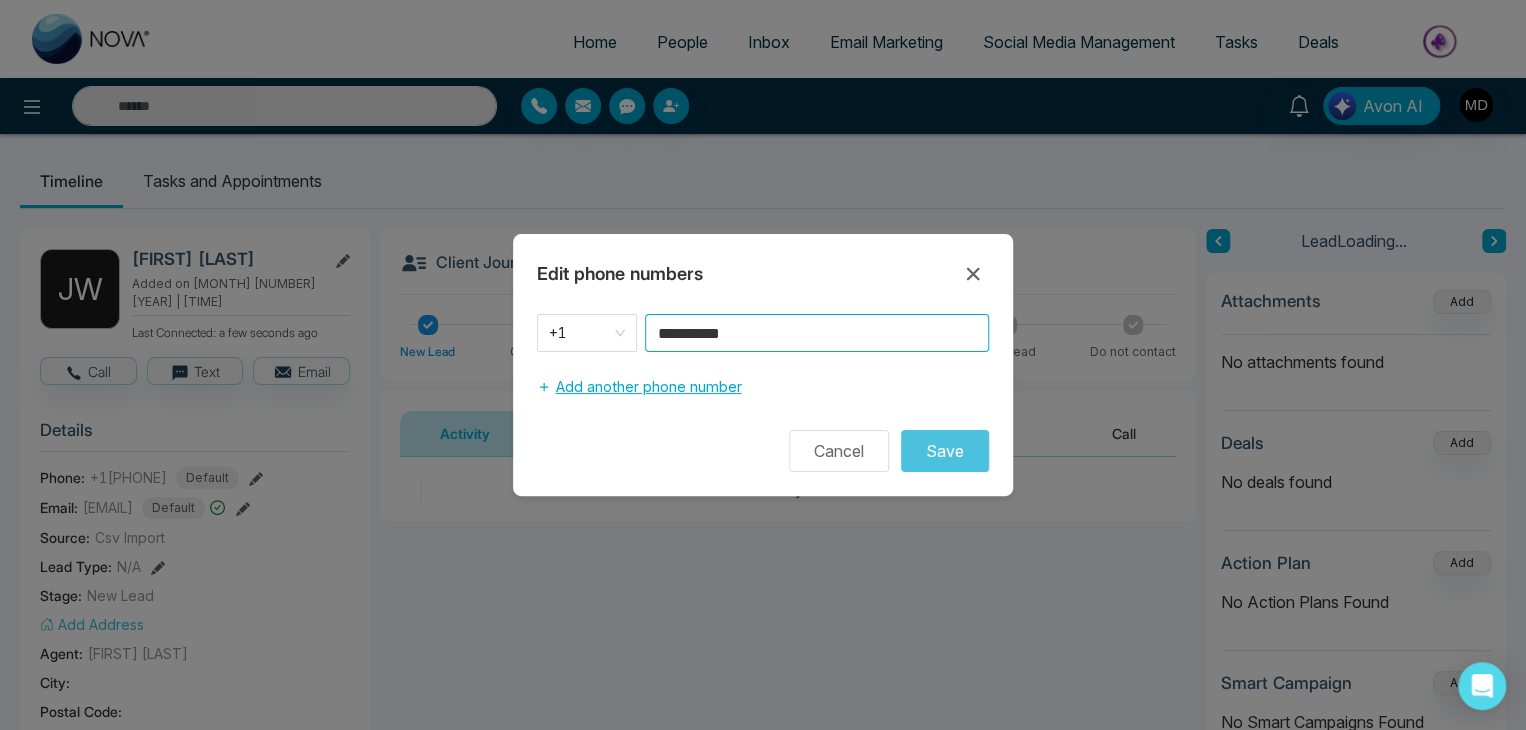 click on "**********" at bounding box center (763, 360) 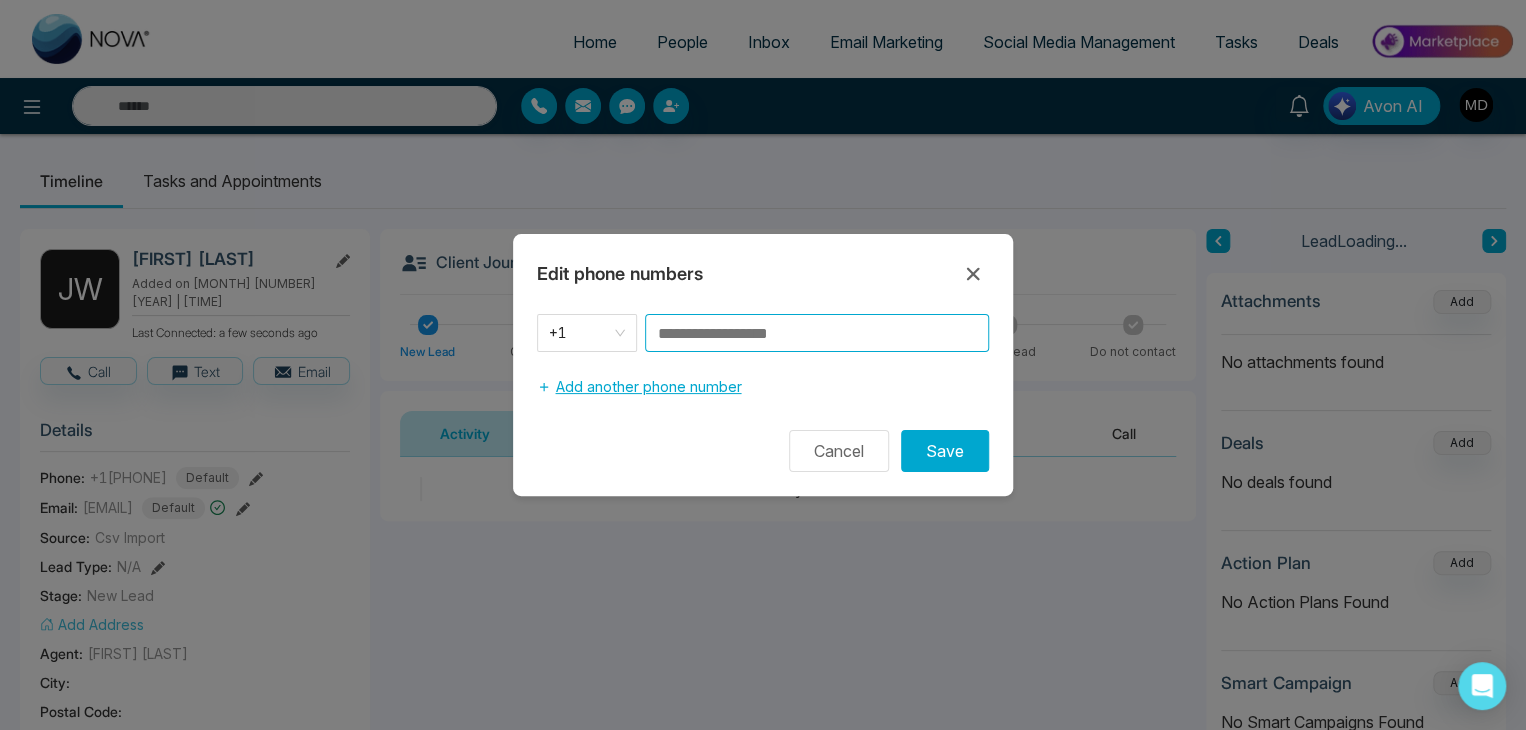 paste on "**********" 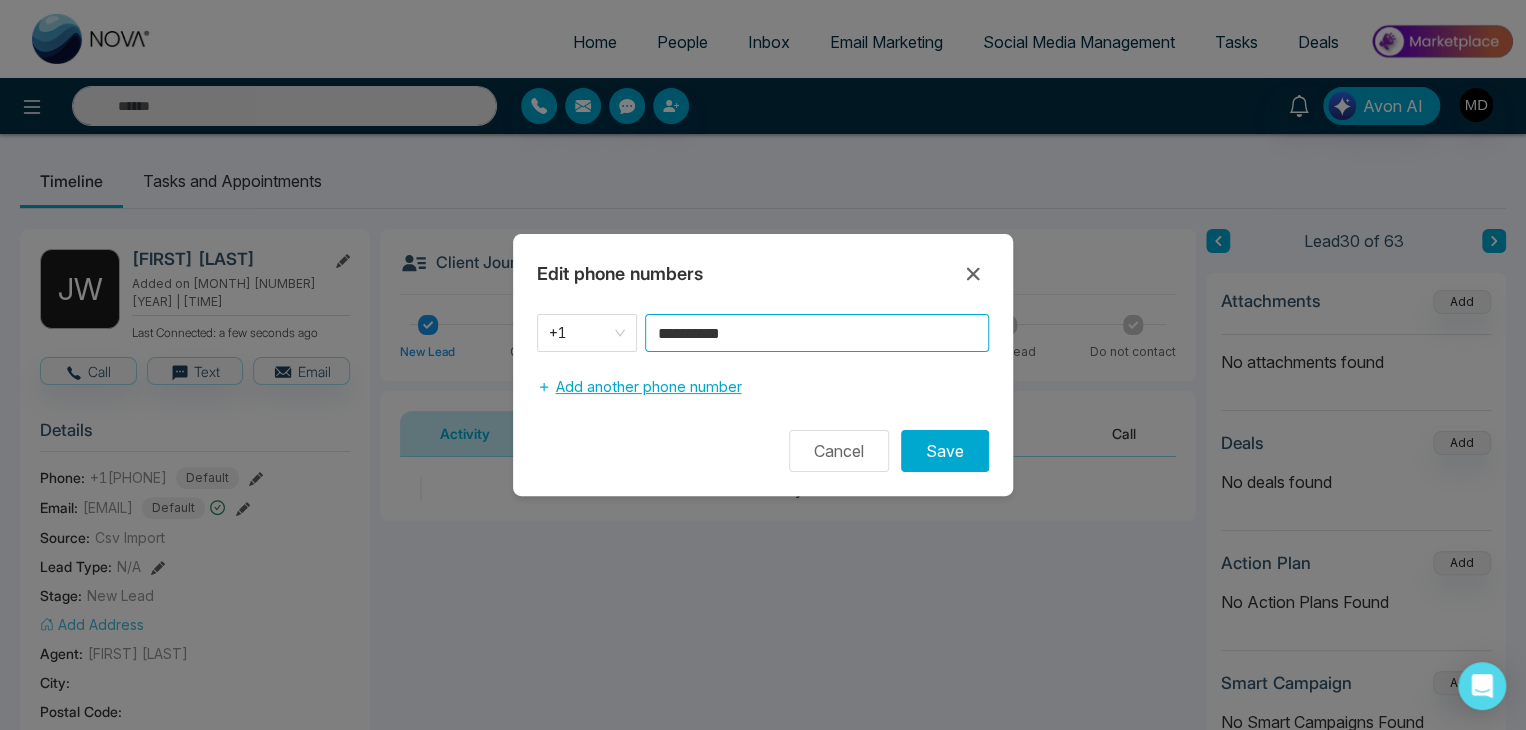 type on "**********" 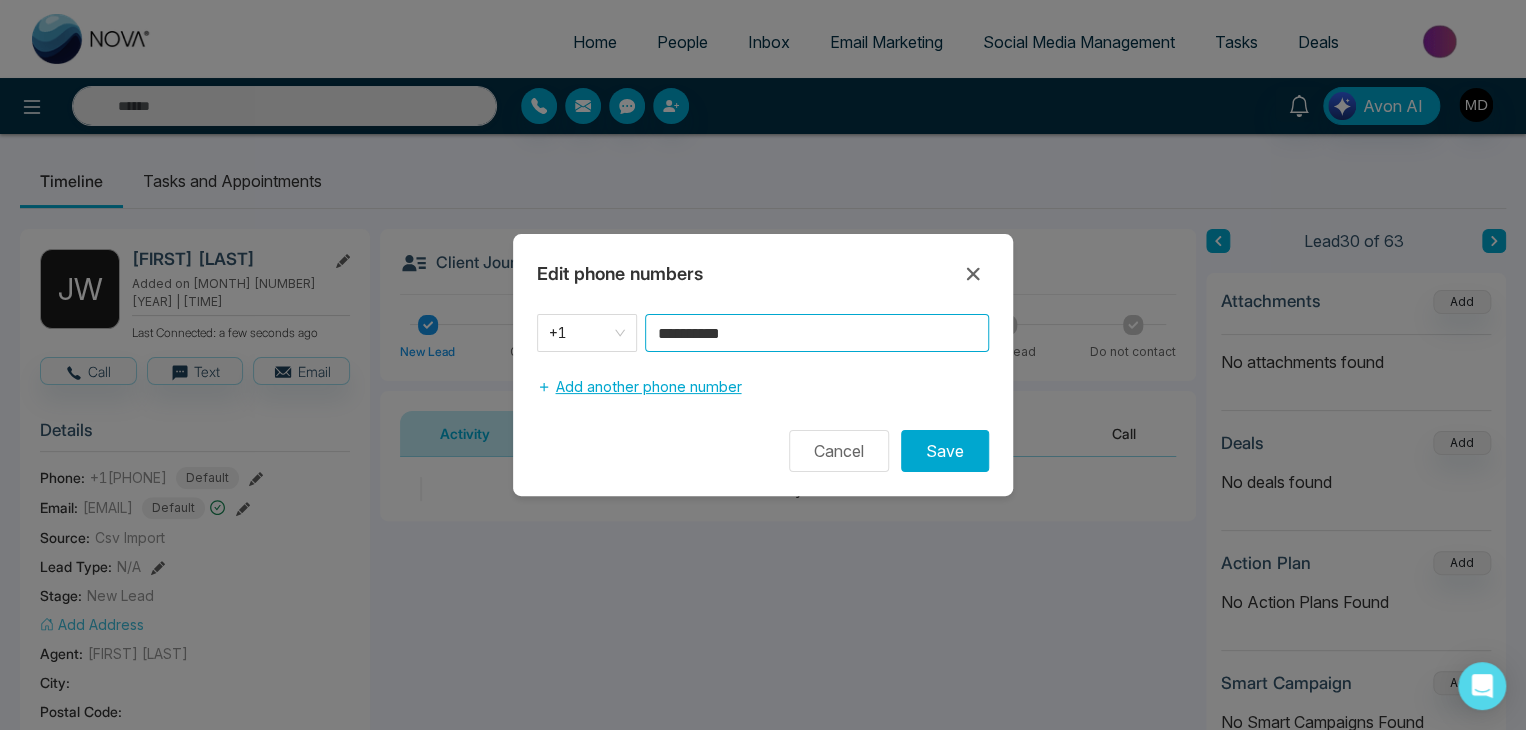 click on "Save" at bounding box center [945, 451] 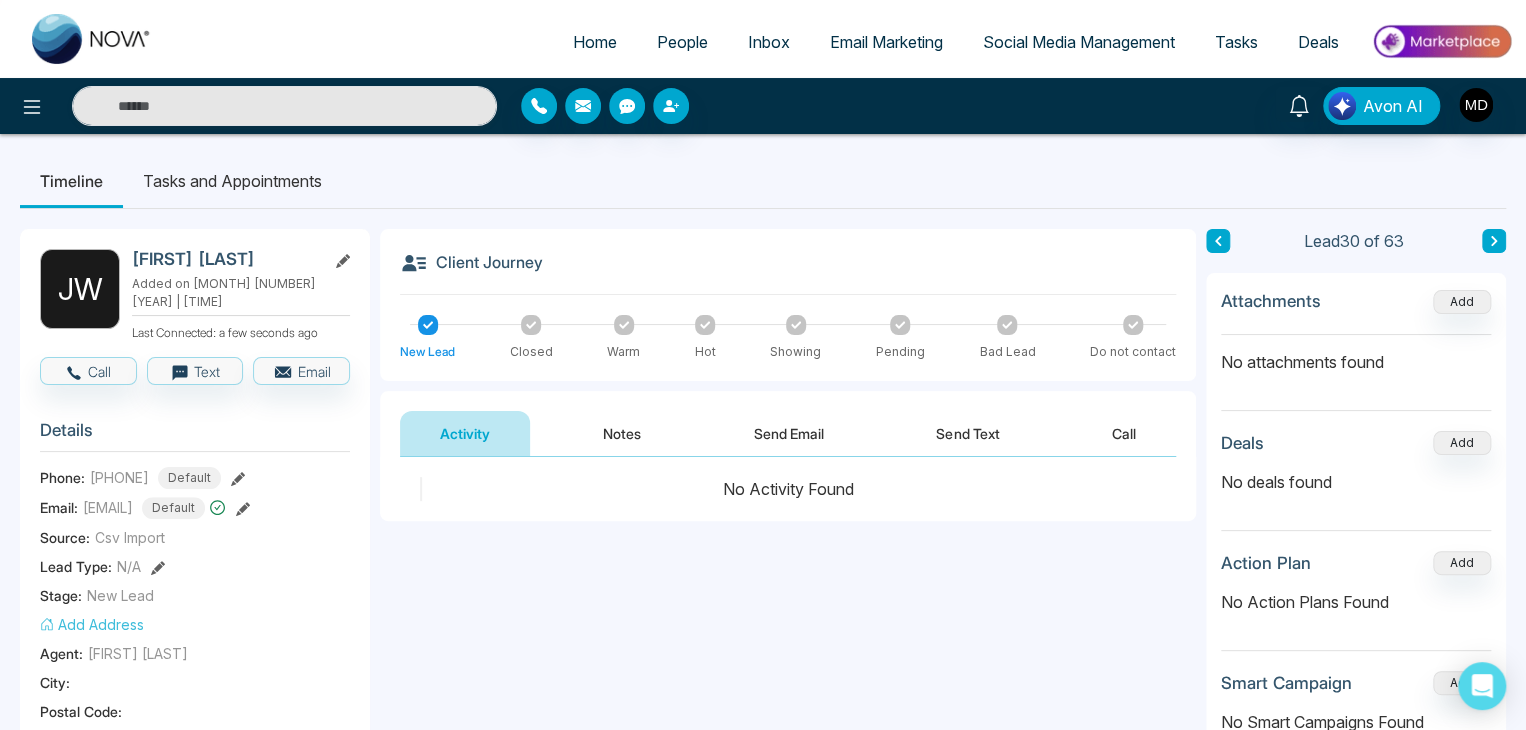 click on "Send Email" at bounding box center (789, 433) 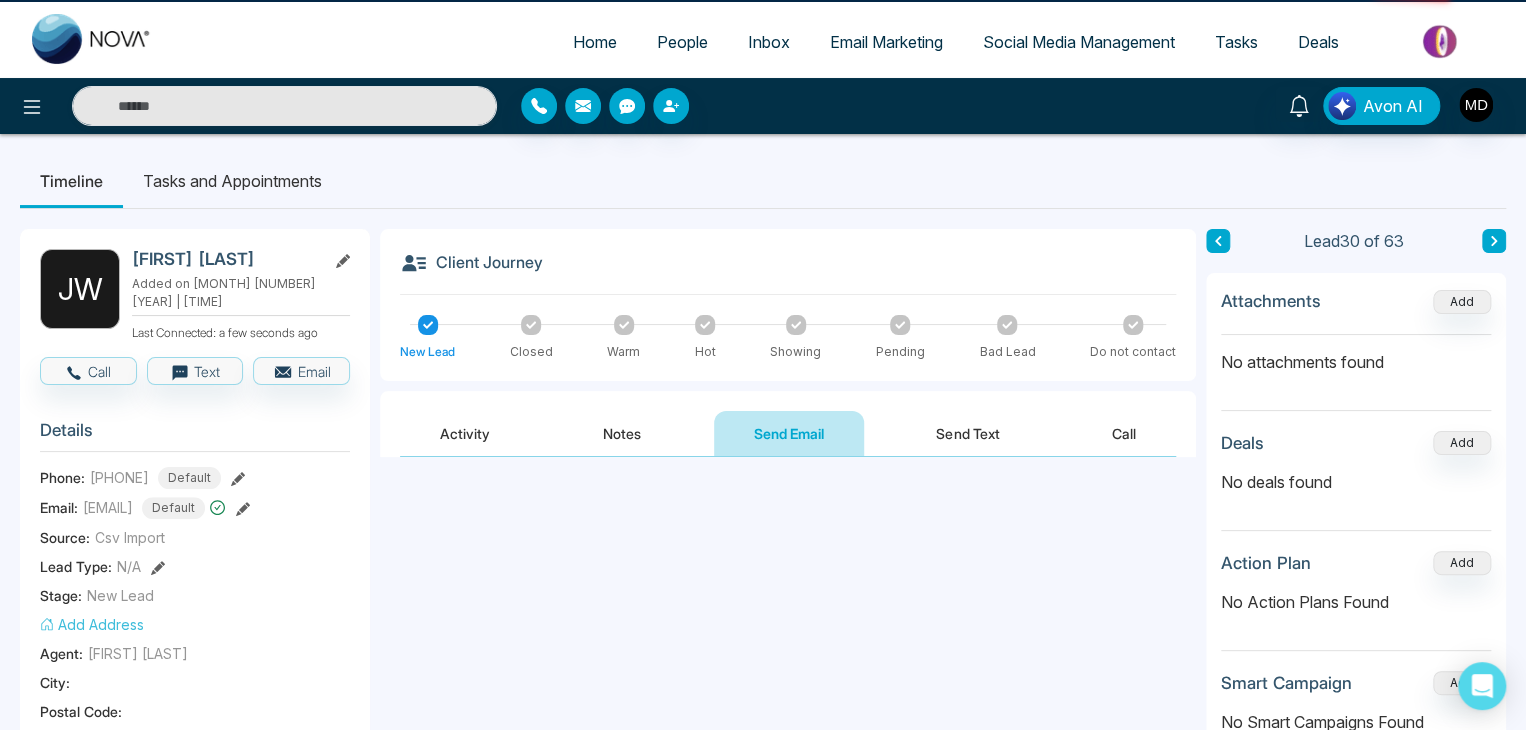 click on "Activity" at bounding box center (465, 433) 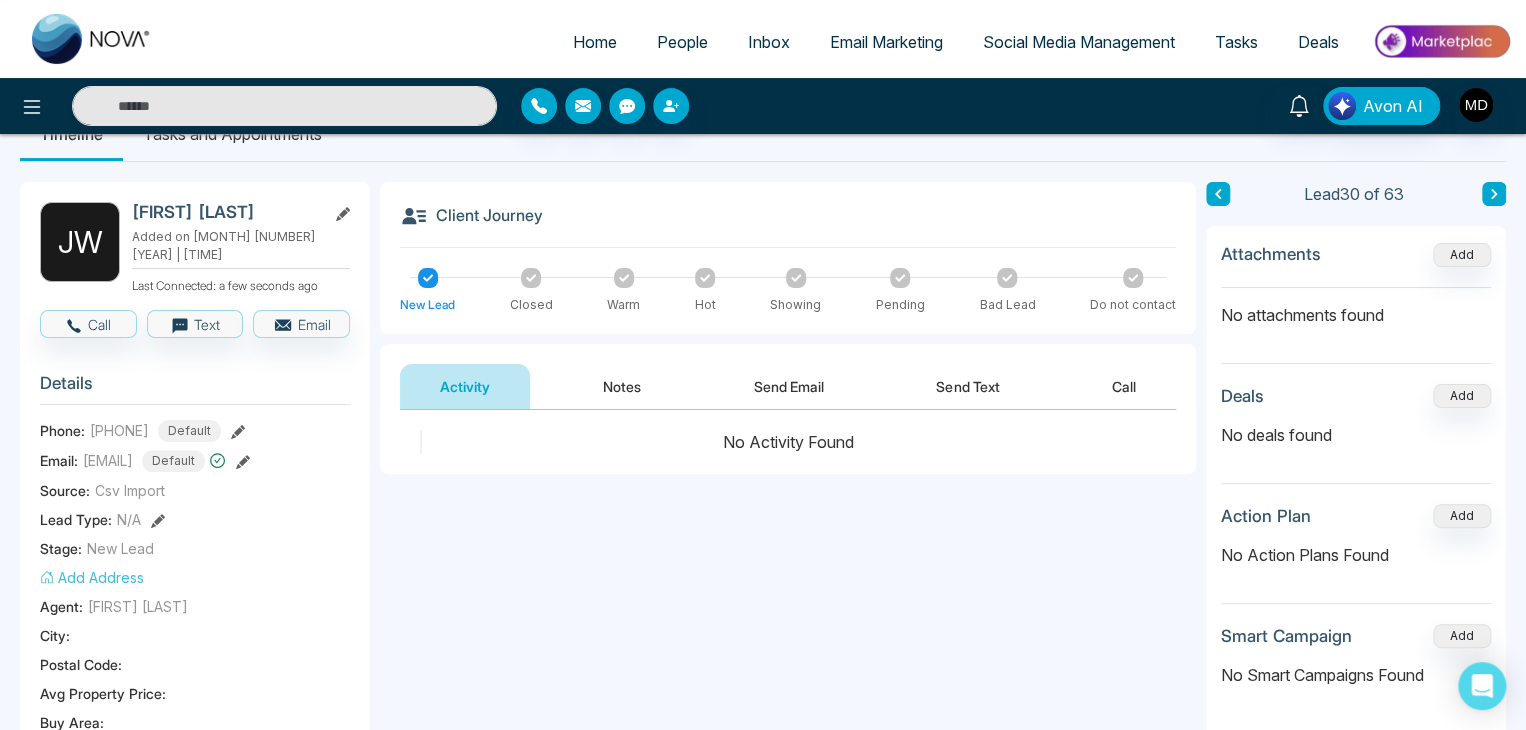 scroll, scrollTop: 0, scrollLeft: 0, axis: both 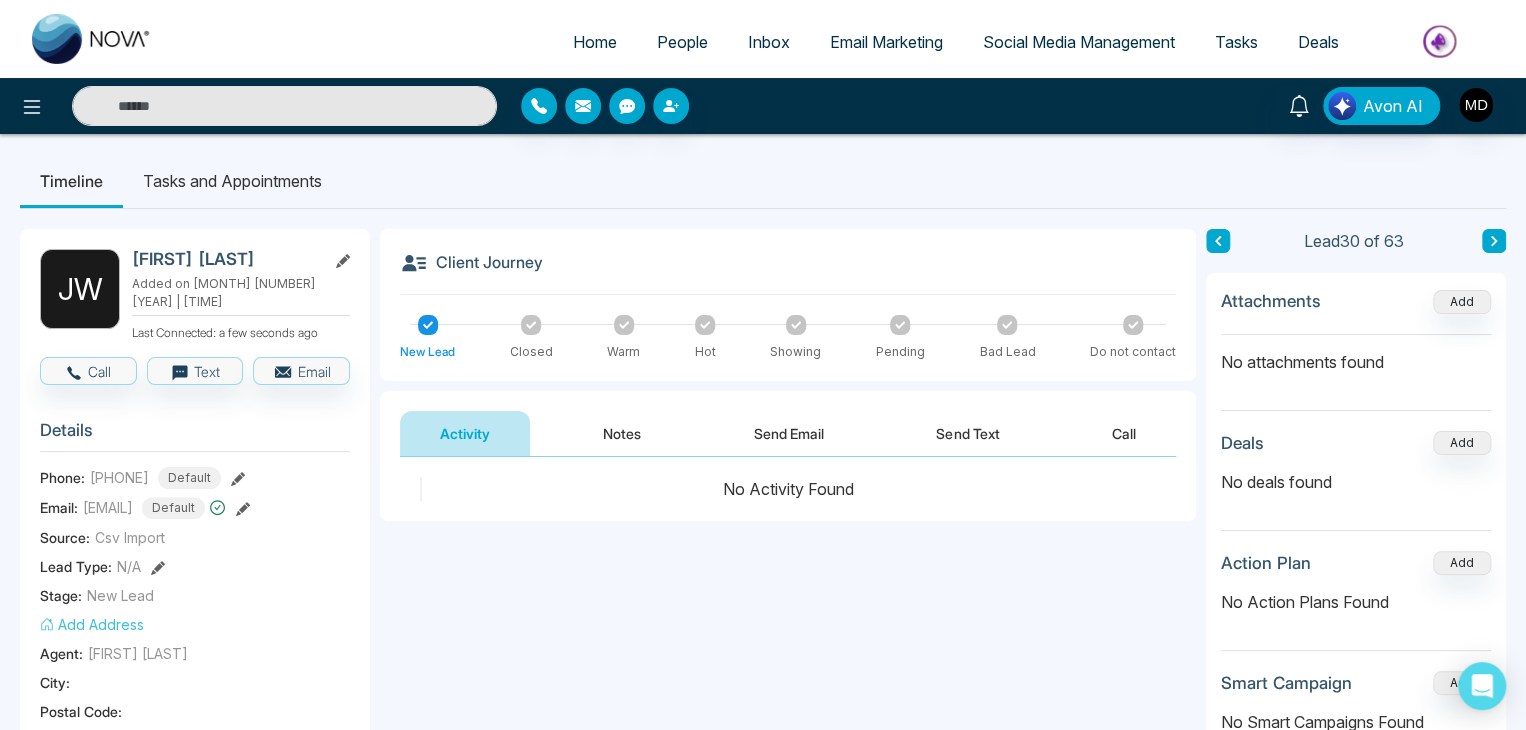 click on "**********" at bounding box center (763, 902) 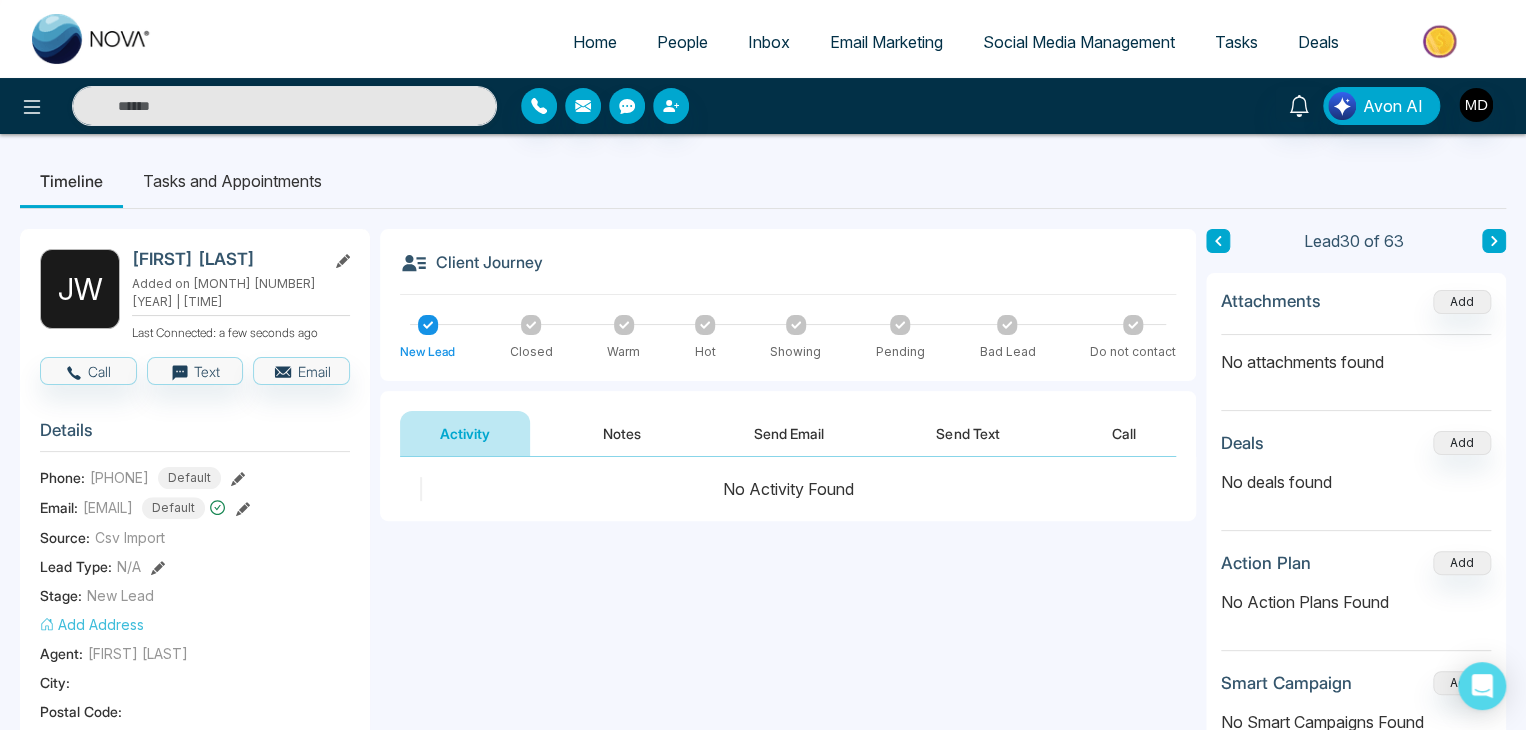 click on "No Activity Found" at bounding box center (788, 489) 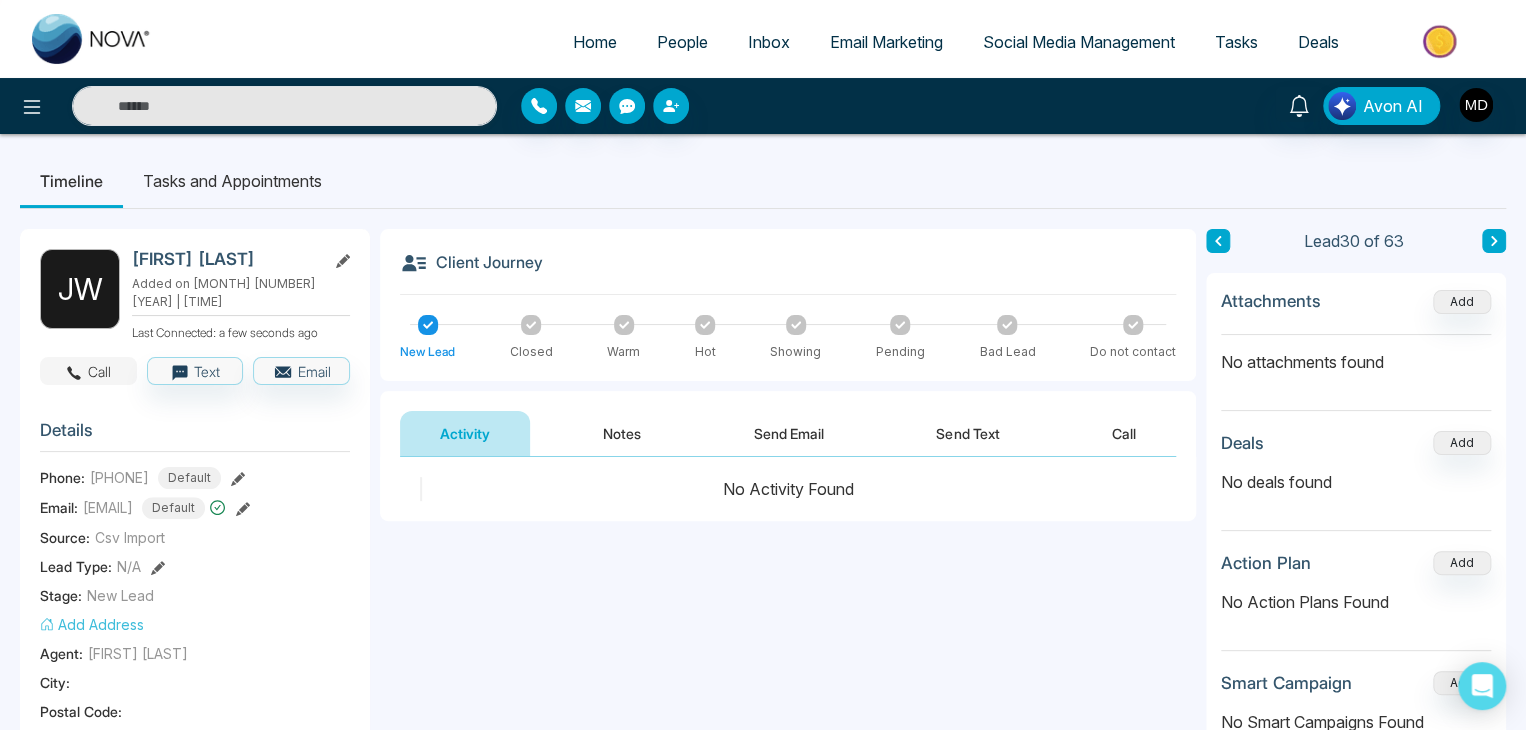 click on "Call" at bounding box center (88, 371) 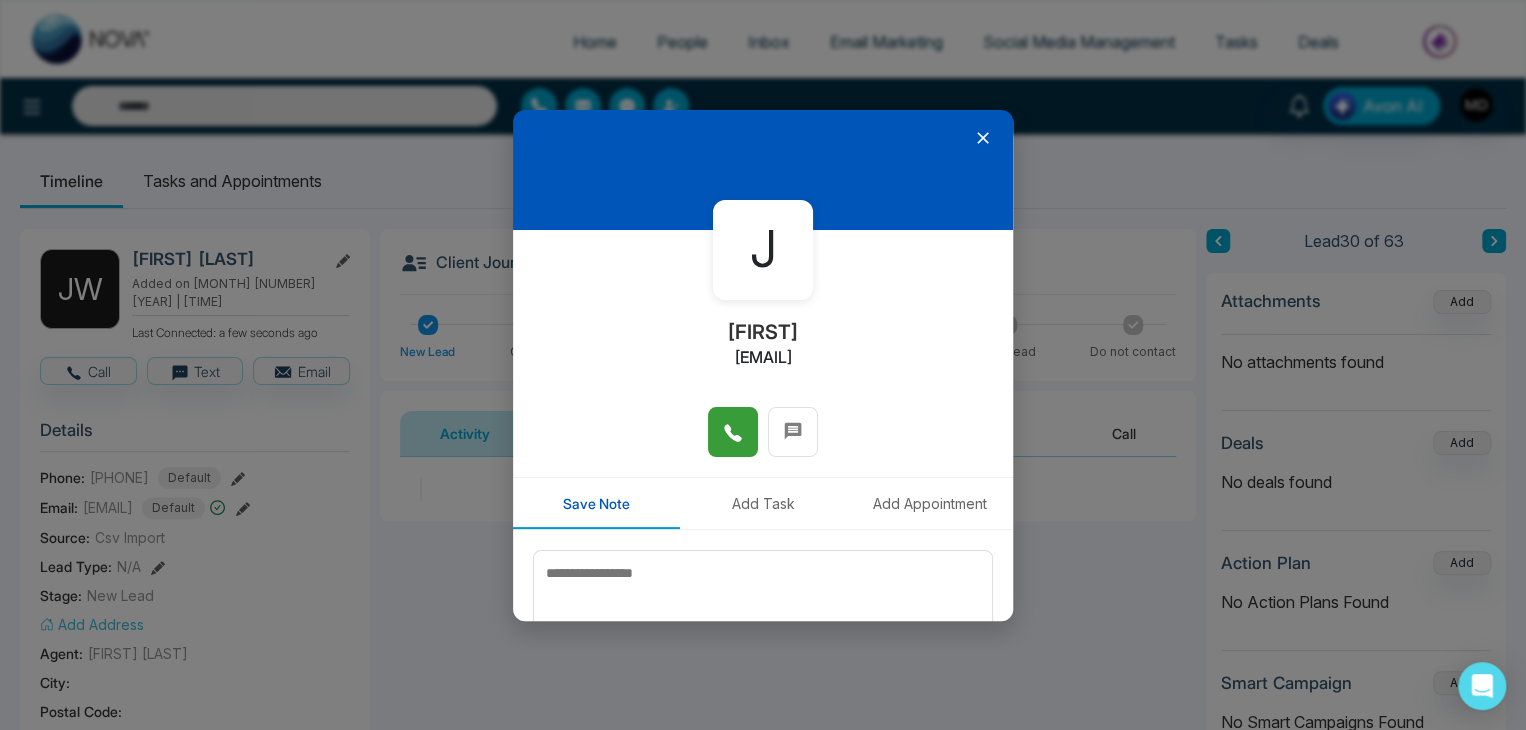 click at bounding box center [733, 432] 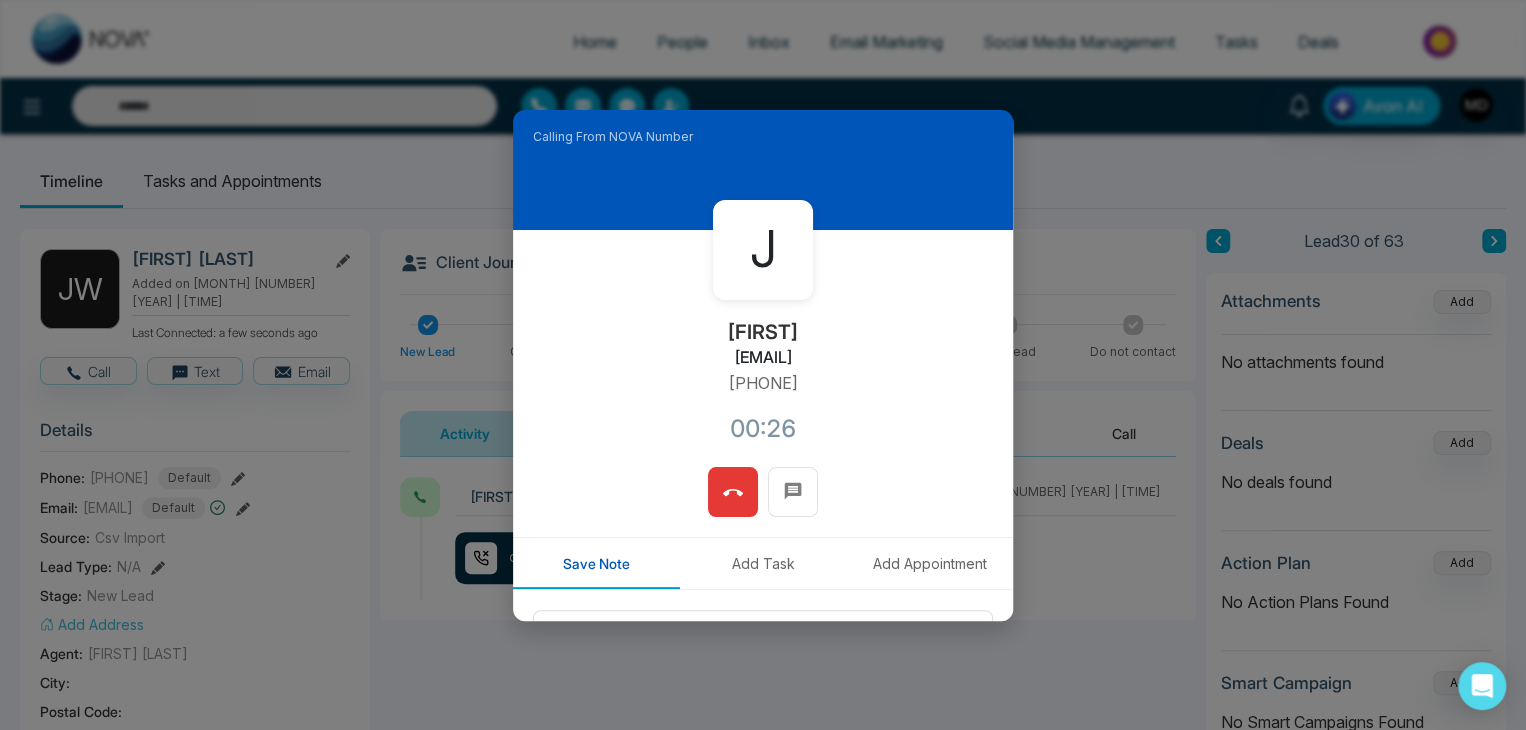 click 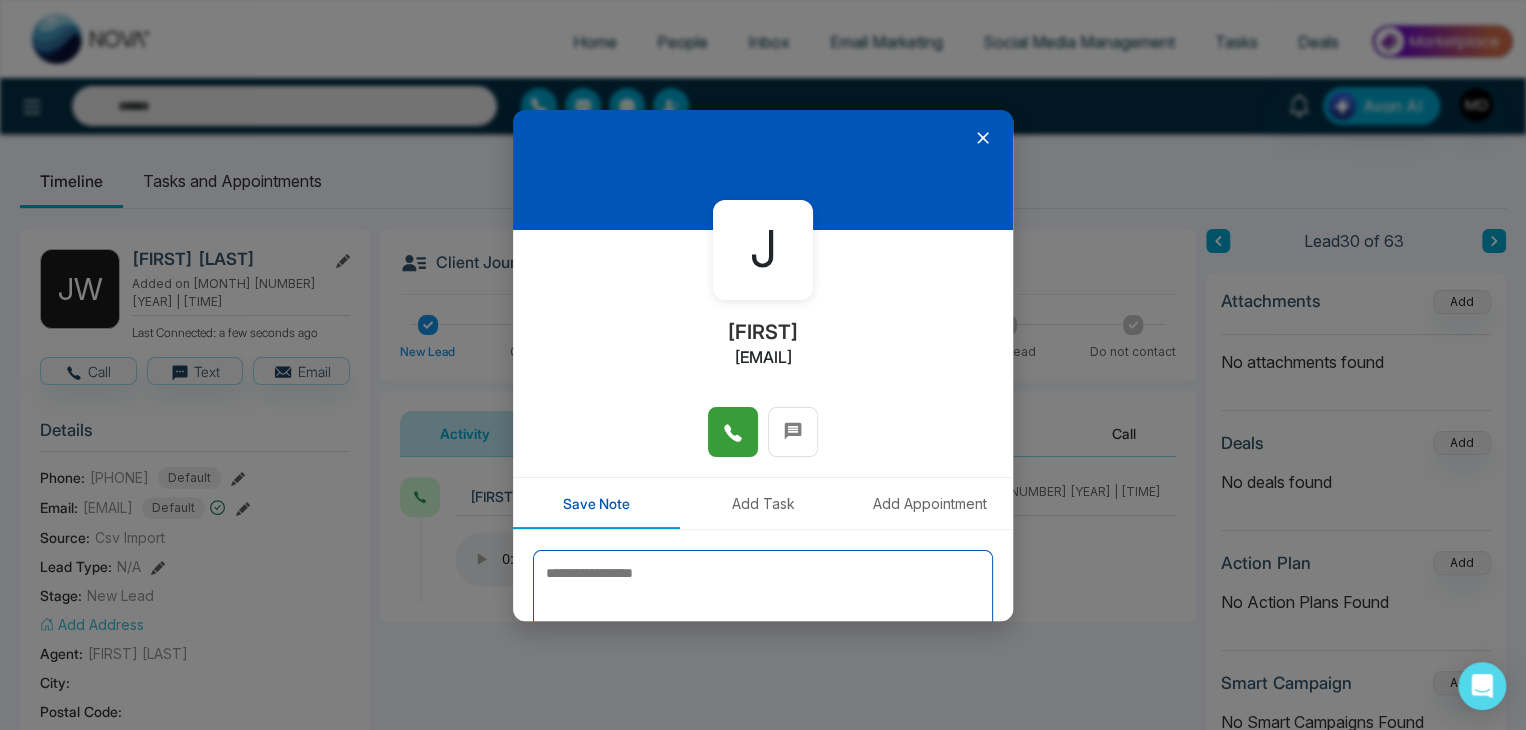 click at bounding box center [763, 600] 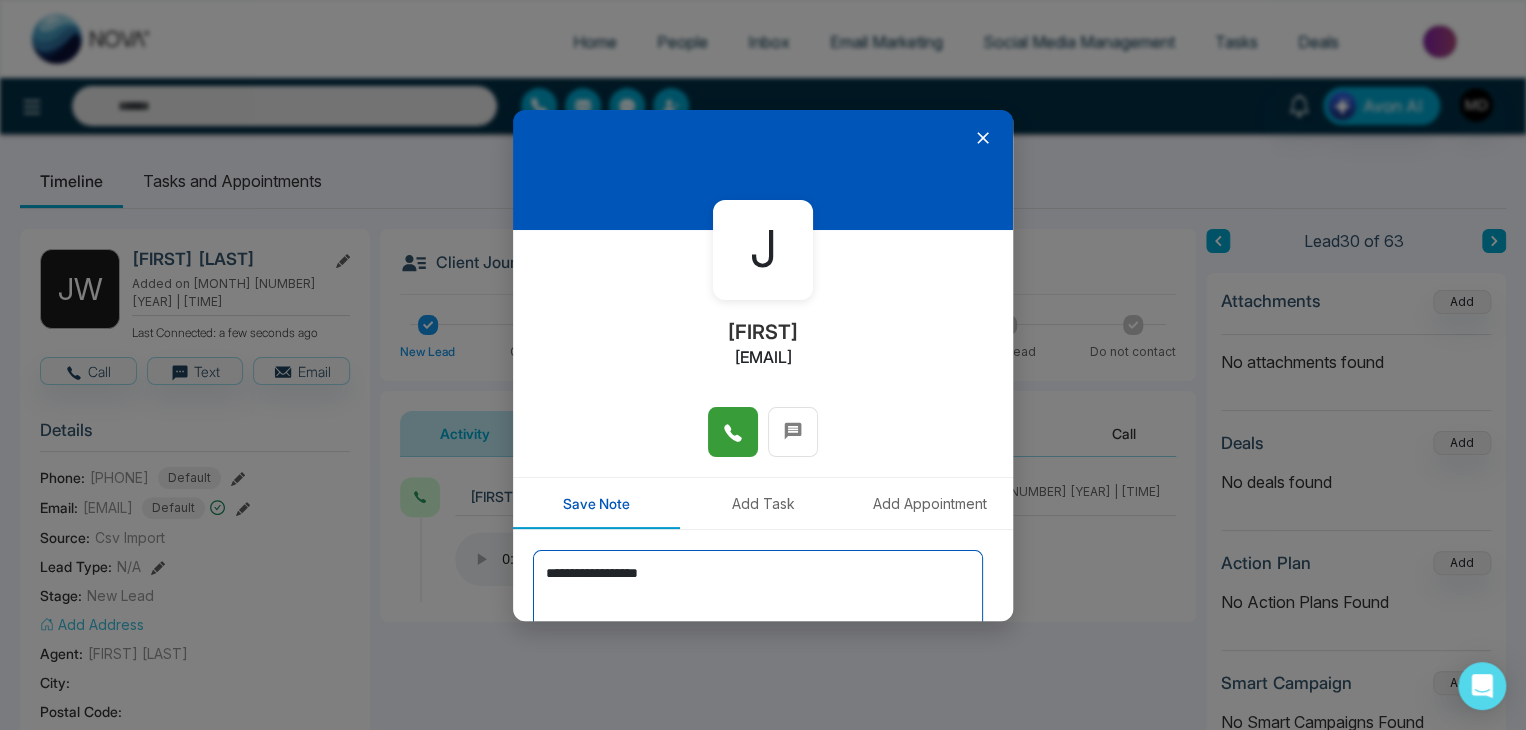 scroll, scrollTop: 110, scrollLeft: 0, axis: vertical 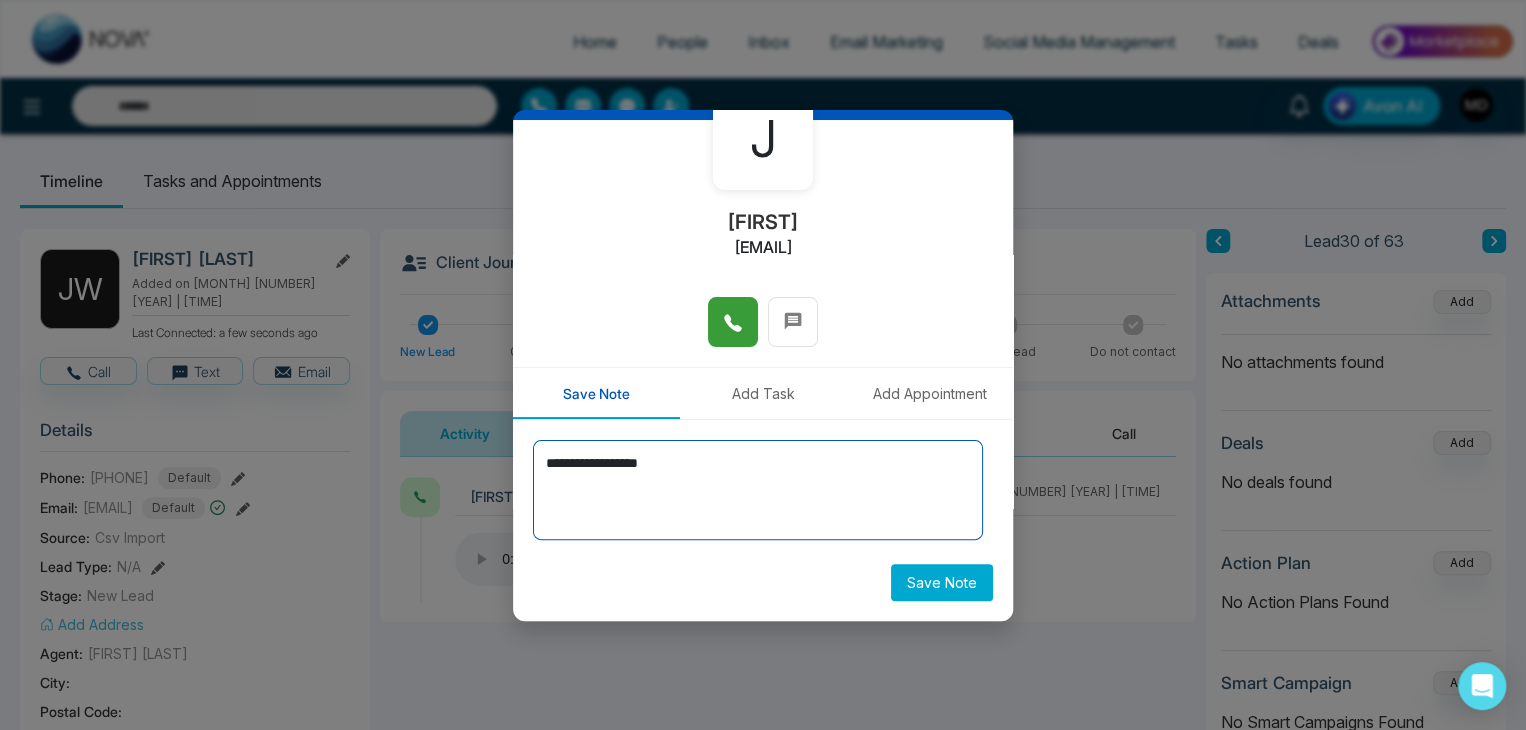 type on "**********" 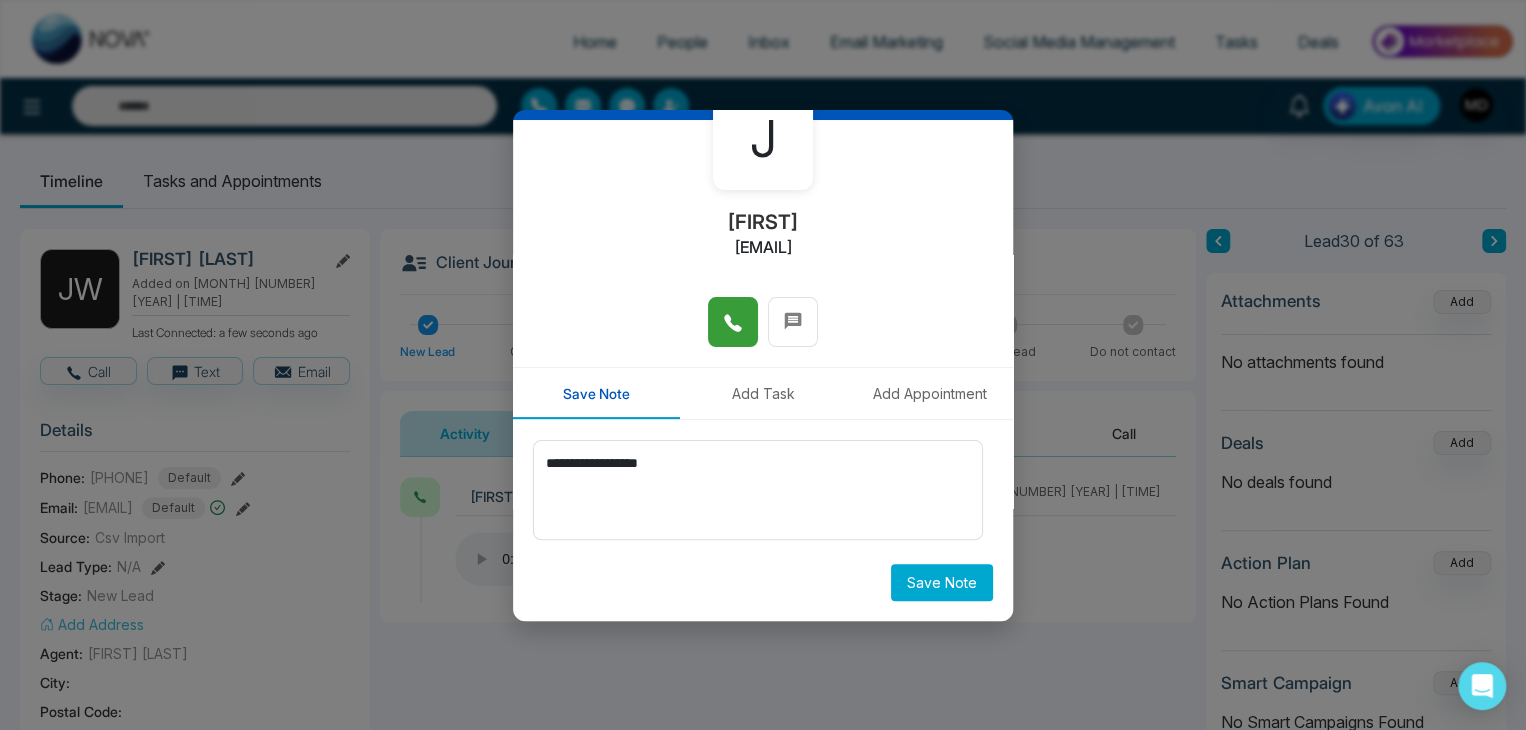 click on "Save Note" at bounding box center (942, 582) 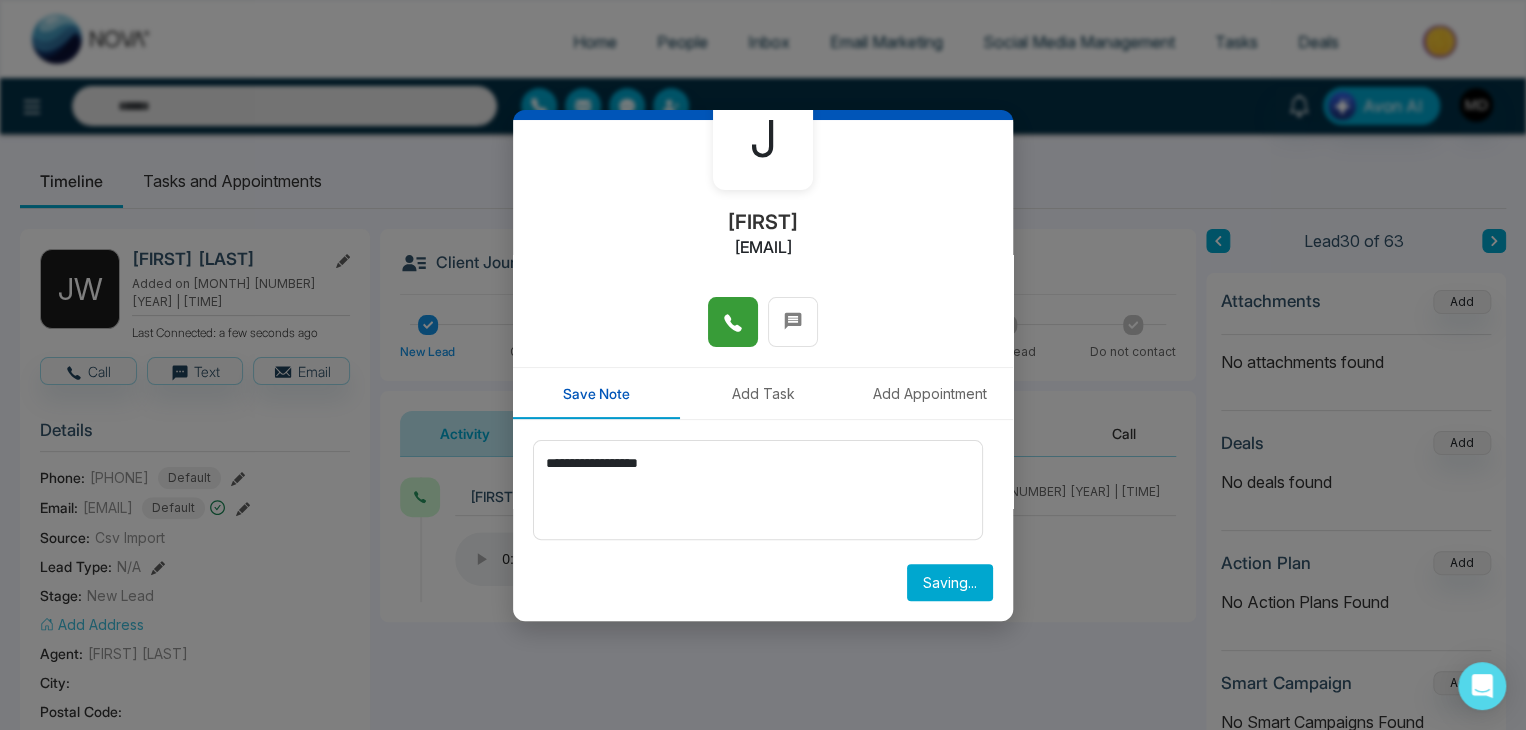 type 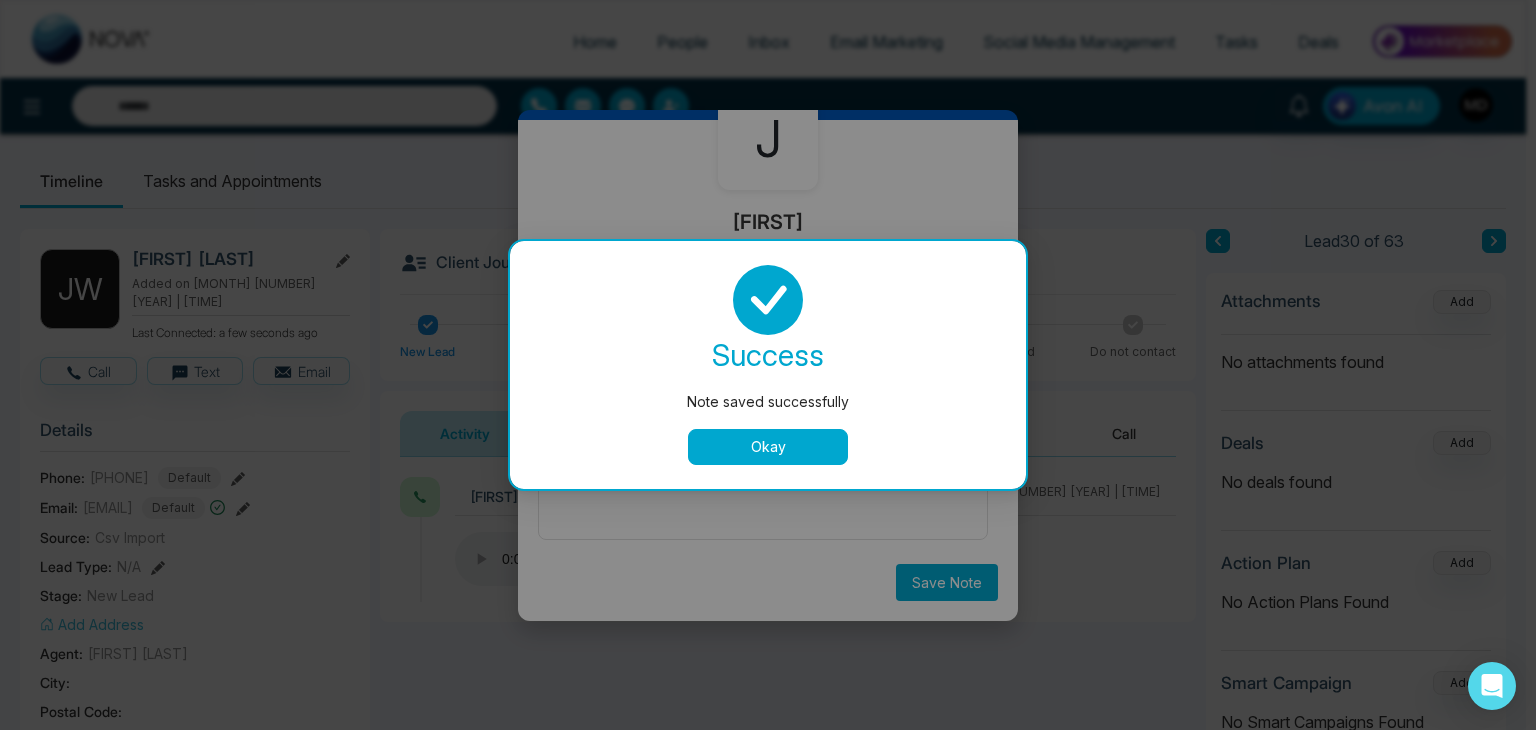 click on "Okay" at bounding box center (768, 447) 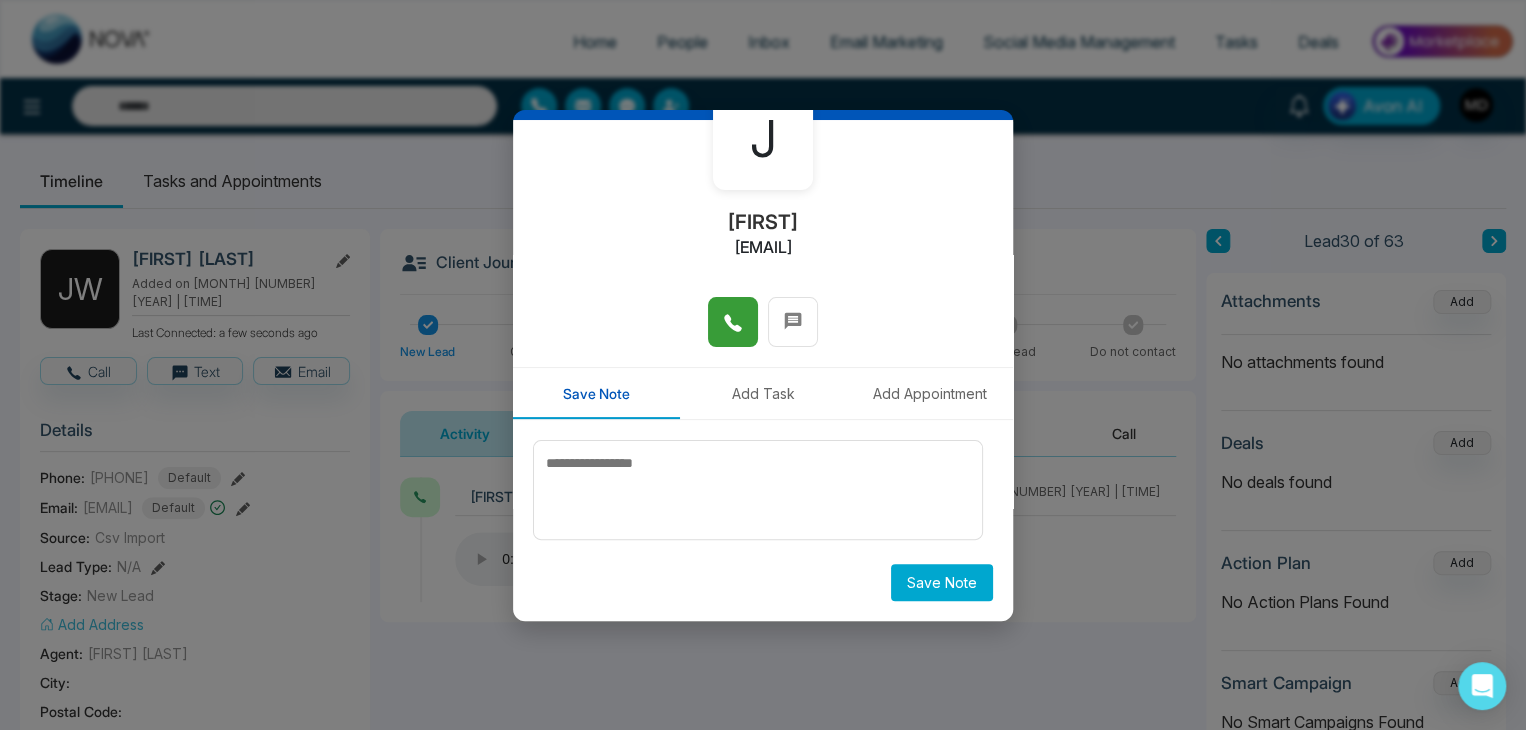 scroll, scrollTop: 0, scrollLeft: 0, axis: both 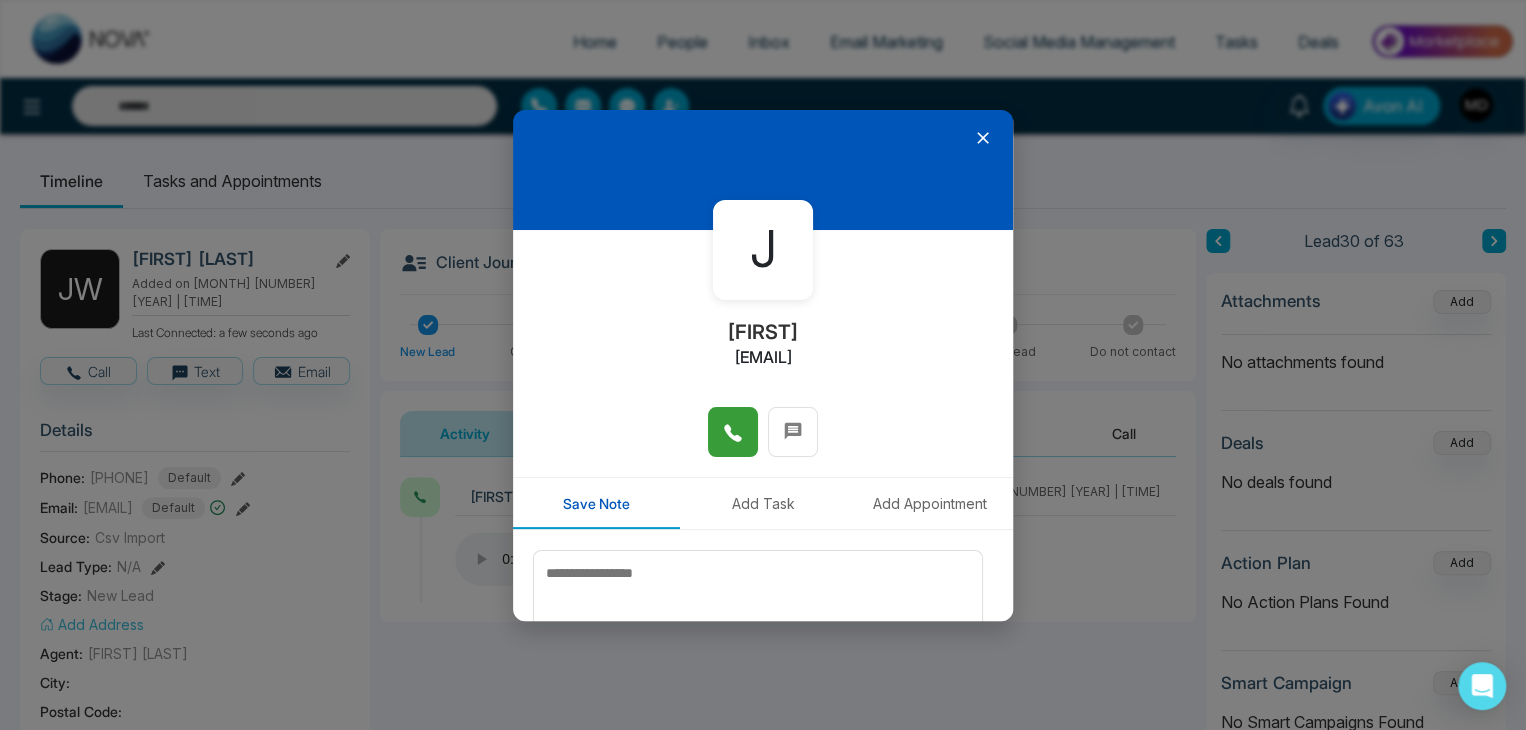 click 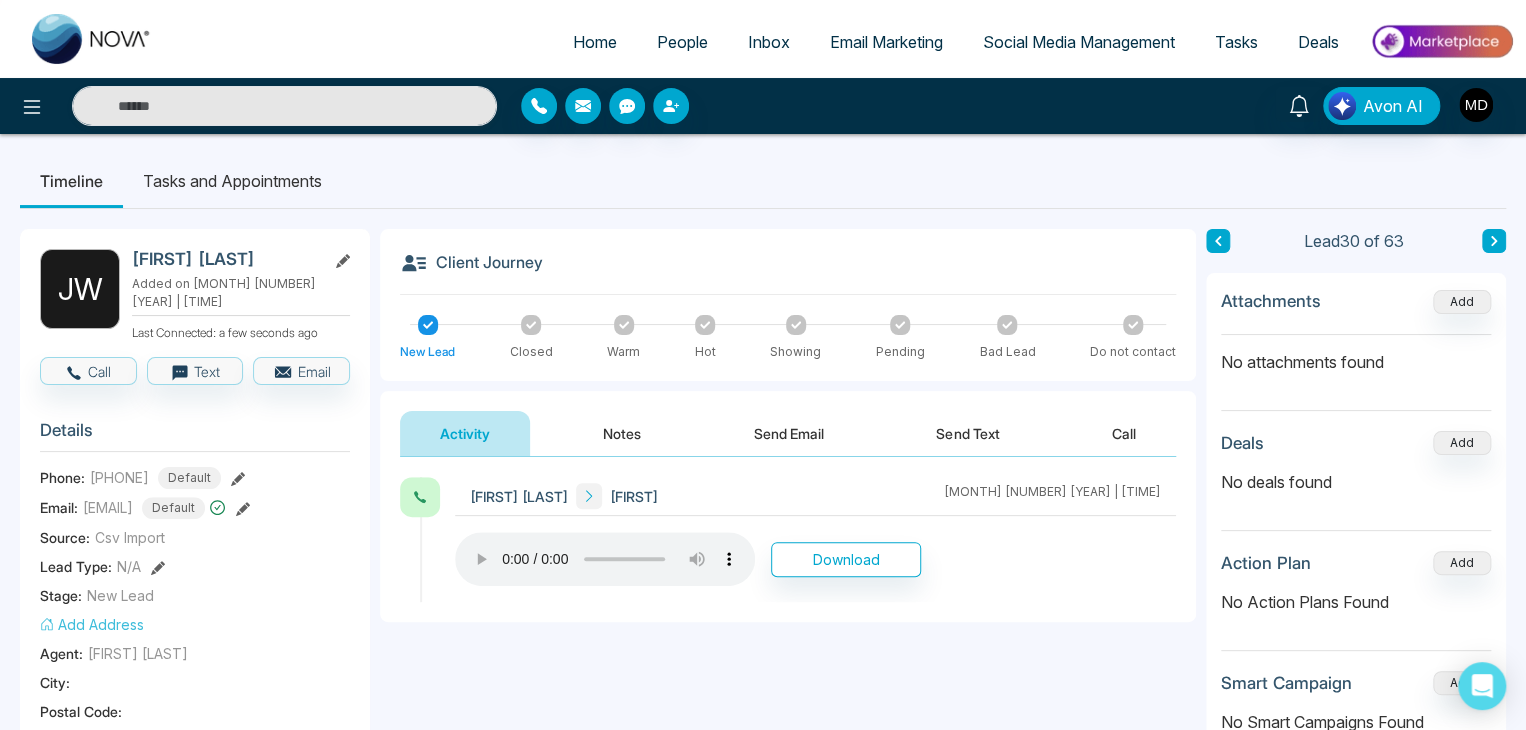 click 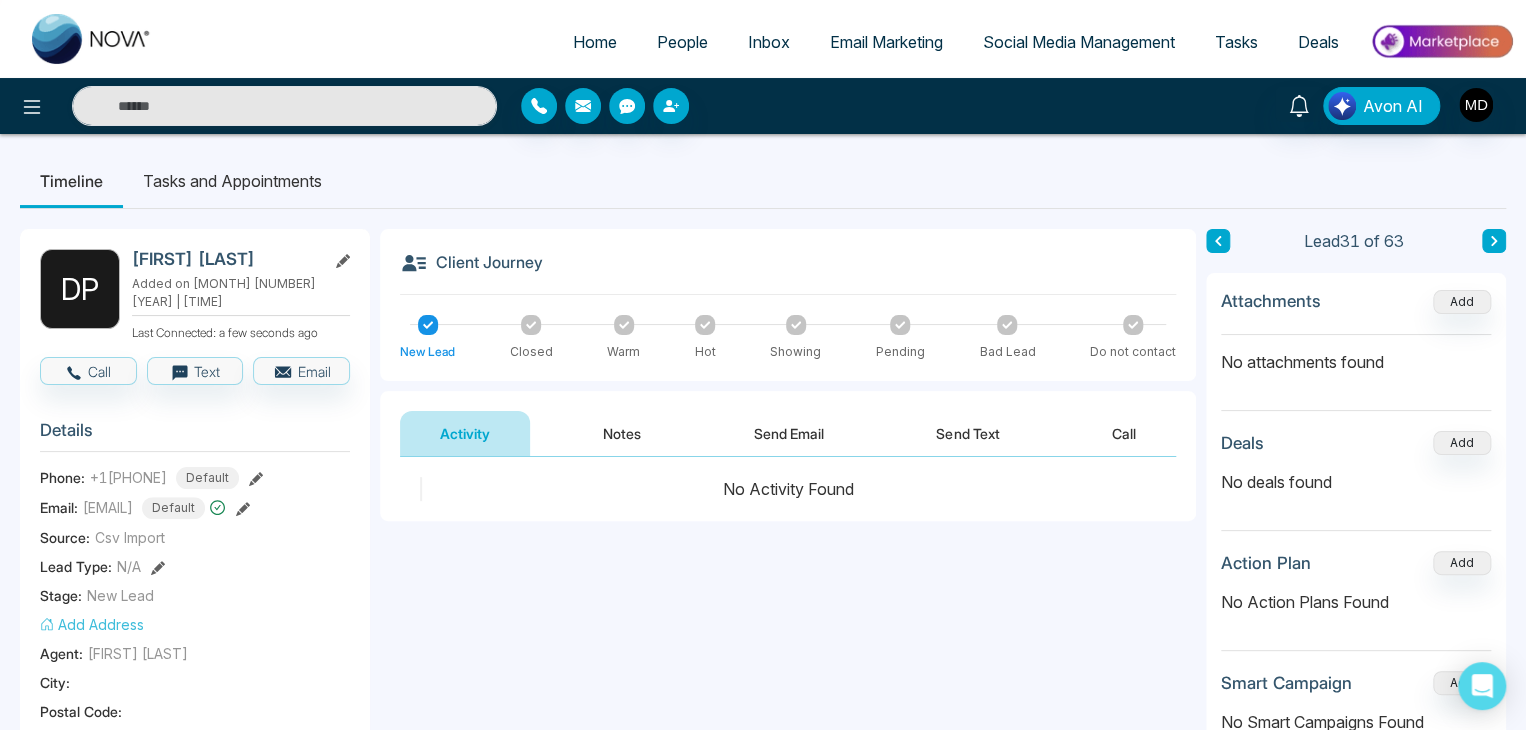 drag, startPoint x: 262, startPoint y: 255, endPoint x: 135, endPoint y: 255, distance: 127 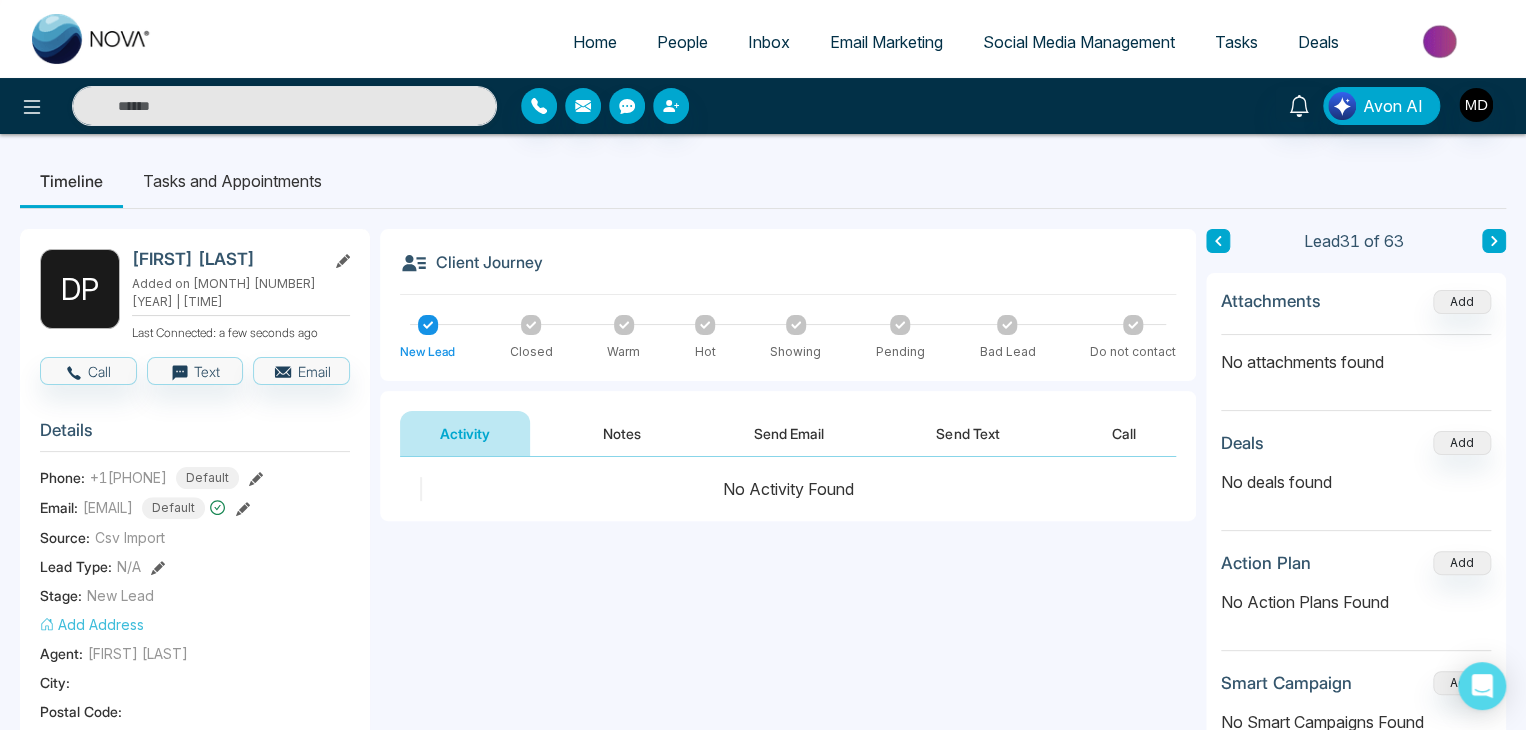 click on "Danielle Pinnock" at bounding box center [225, 259] 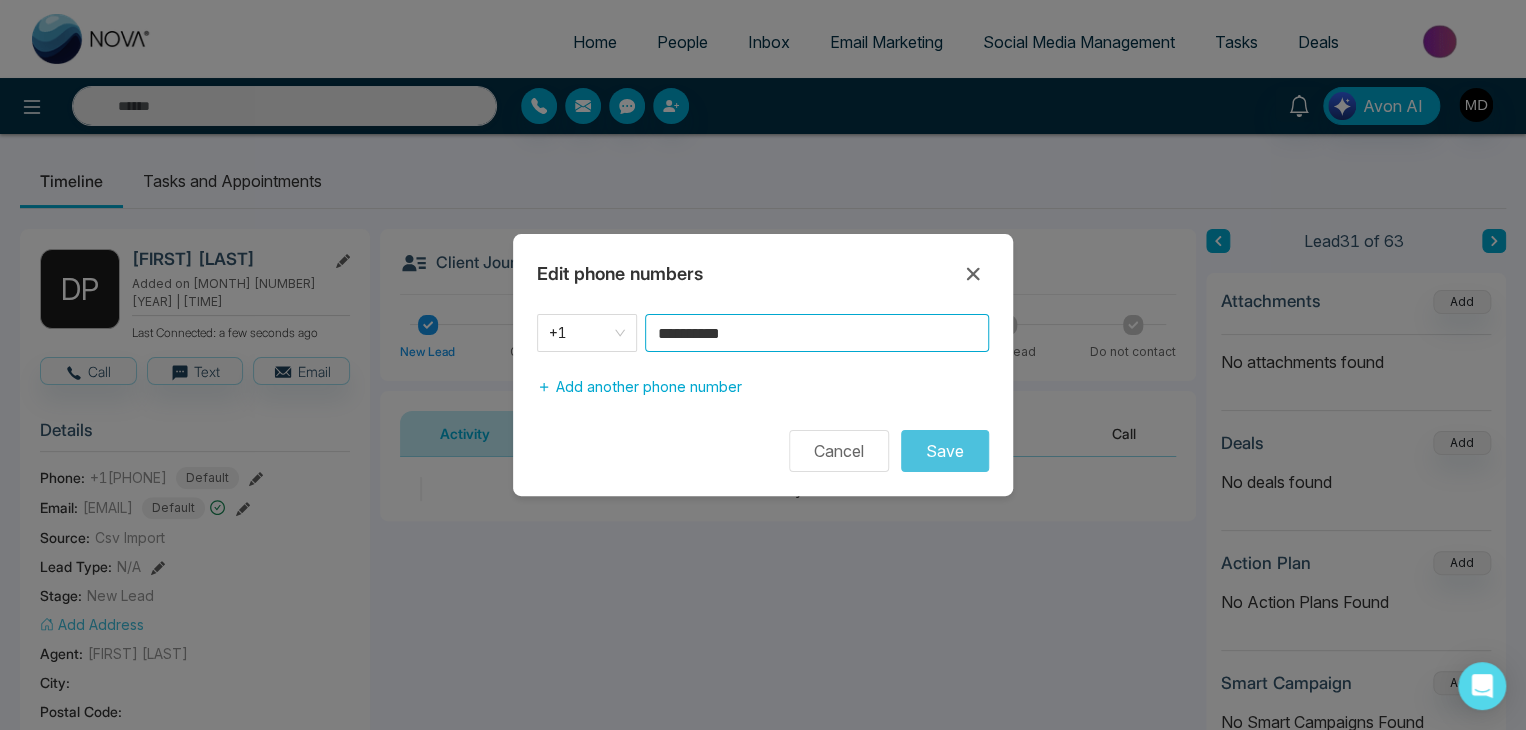 drag, startPoint x: 677, startPoint y: 339, endPoint x: 642, endPoint y: 341, distance: 35.057095 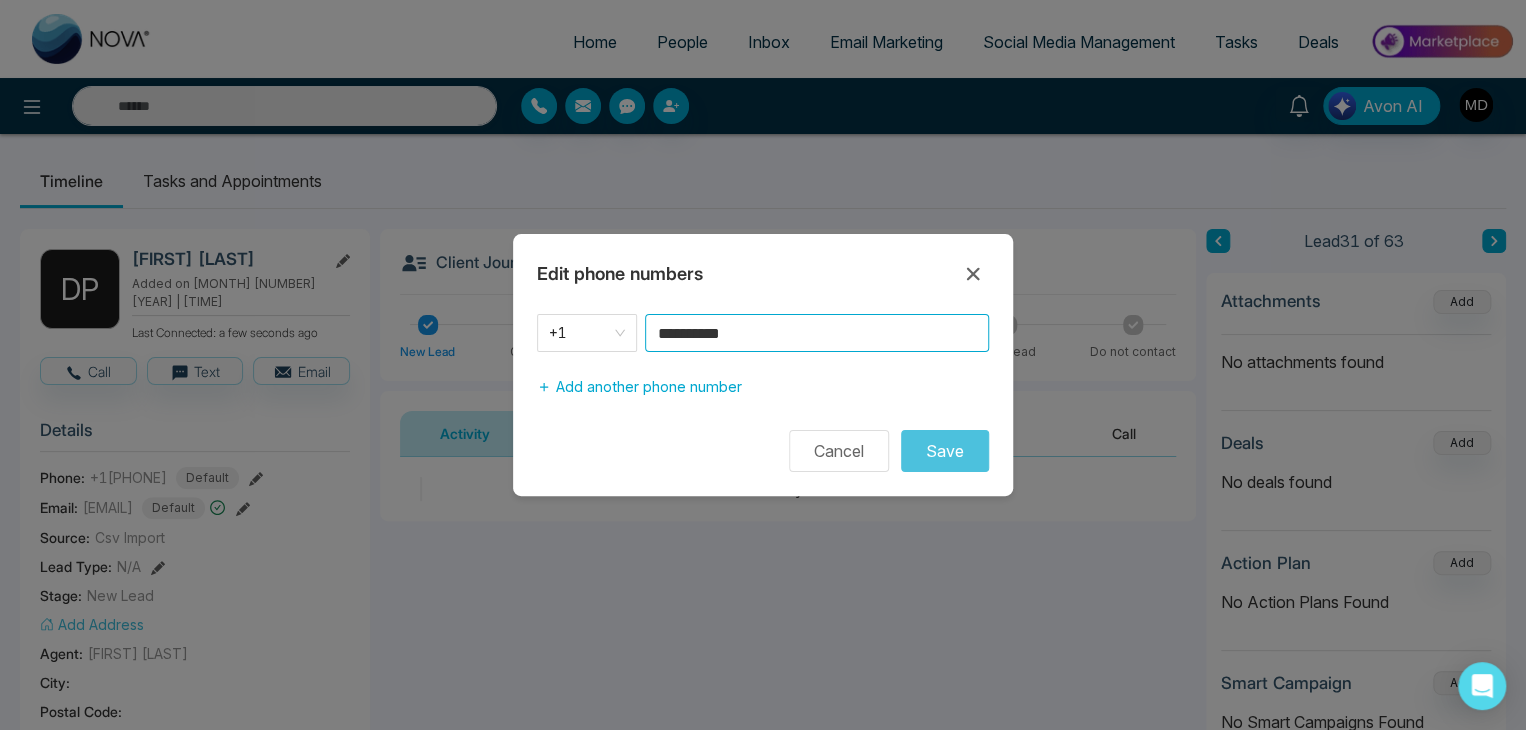click on "**********" at bounding box center (763, 333) 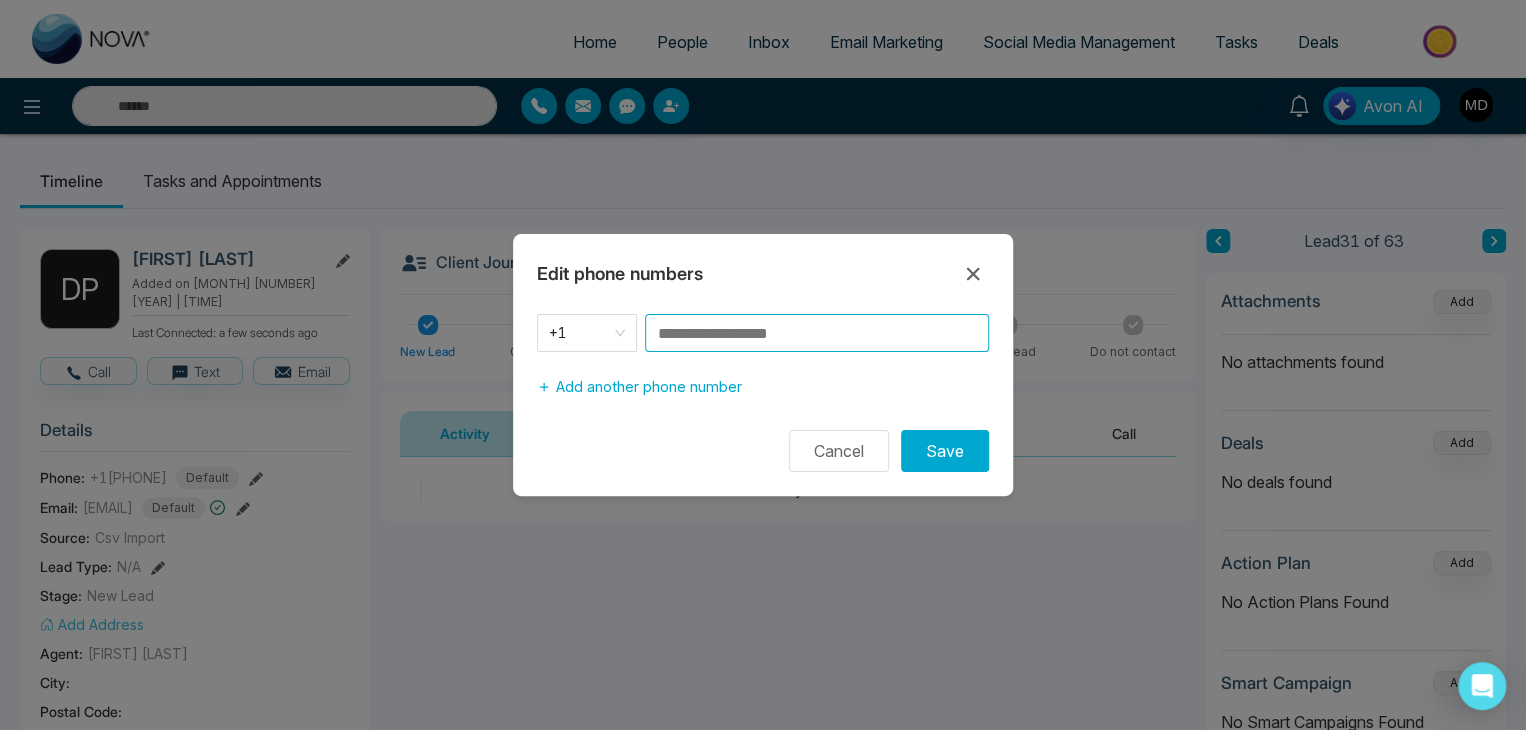paste on "**********" 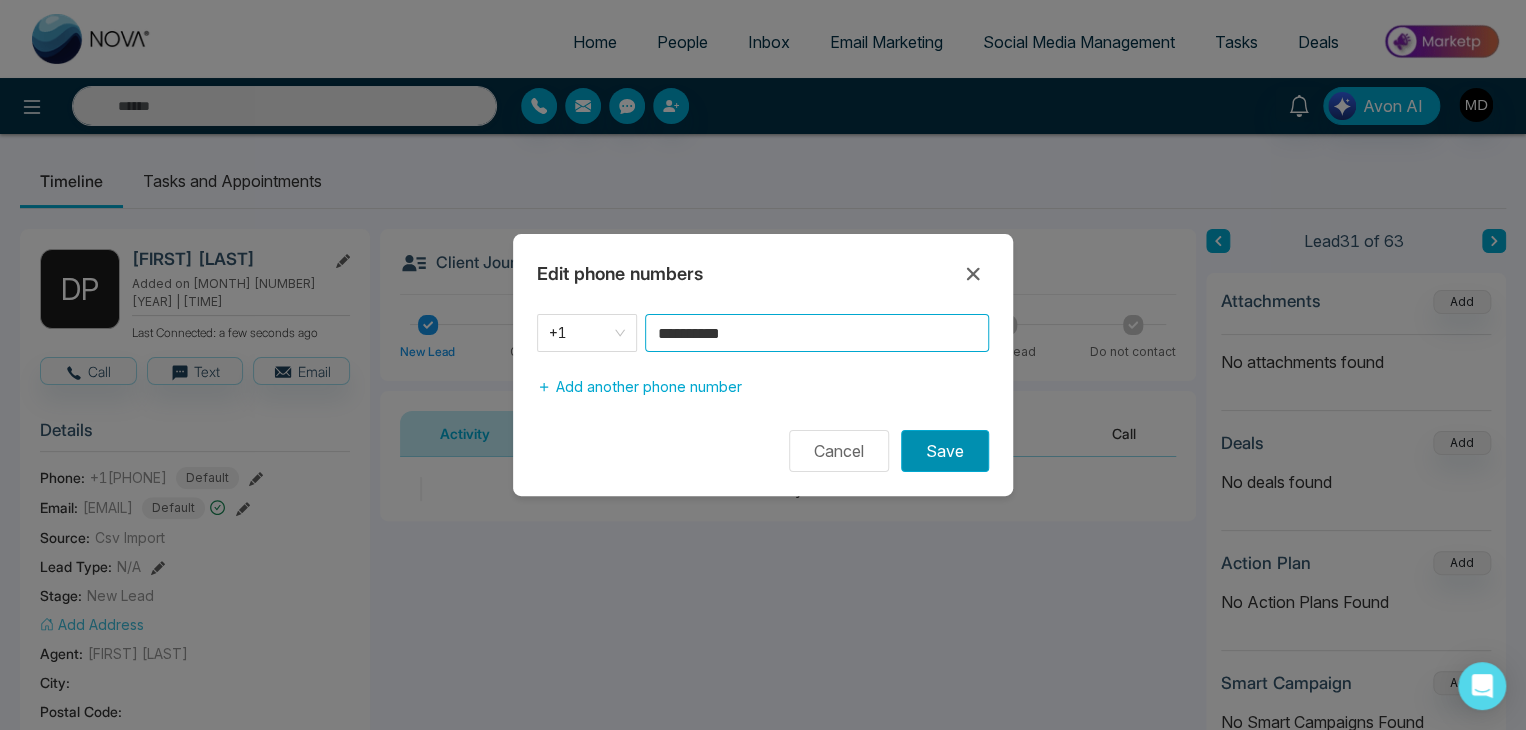 type on "**********" 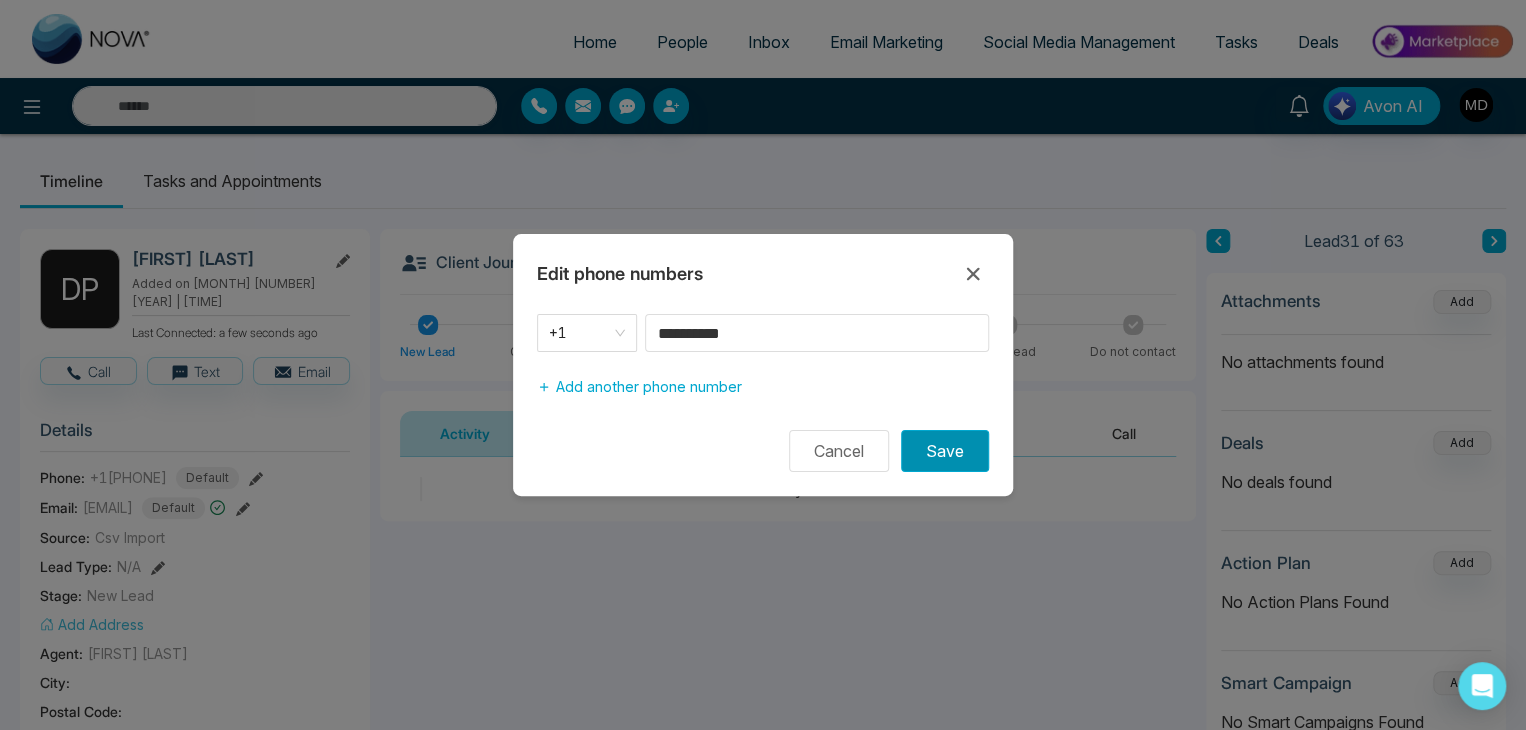 click on "Save" at bounding box center [945, 451] 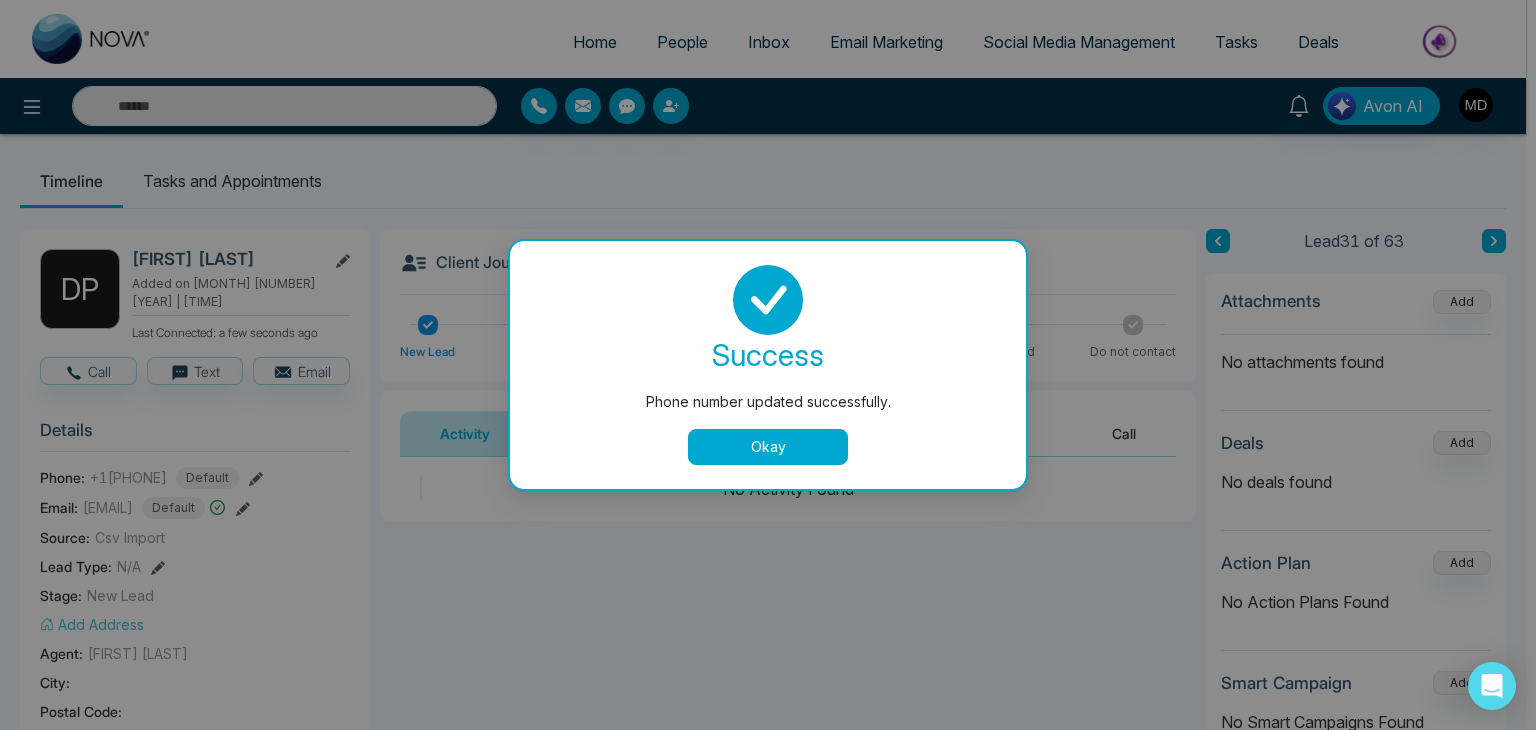 click on "Okay" at bounding box center (768, 447) 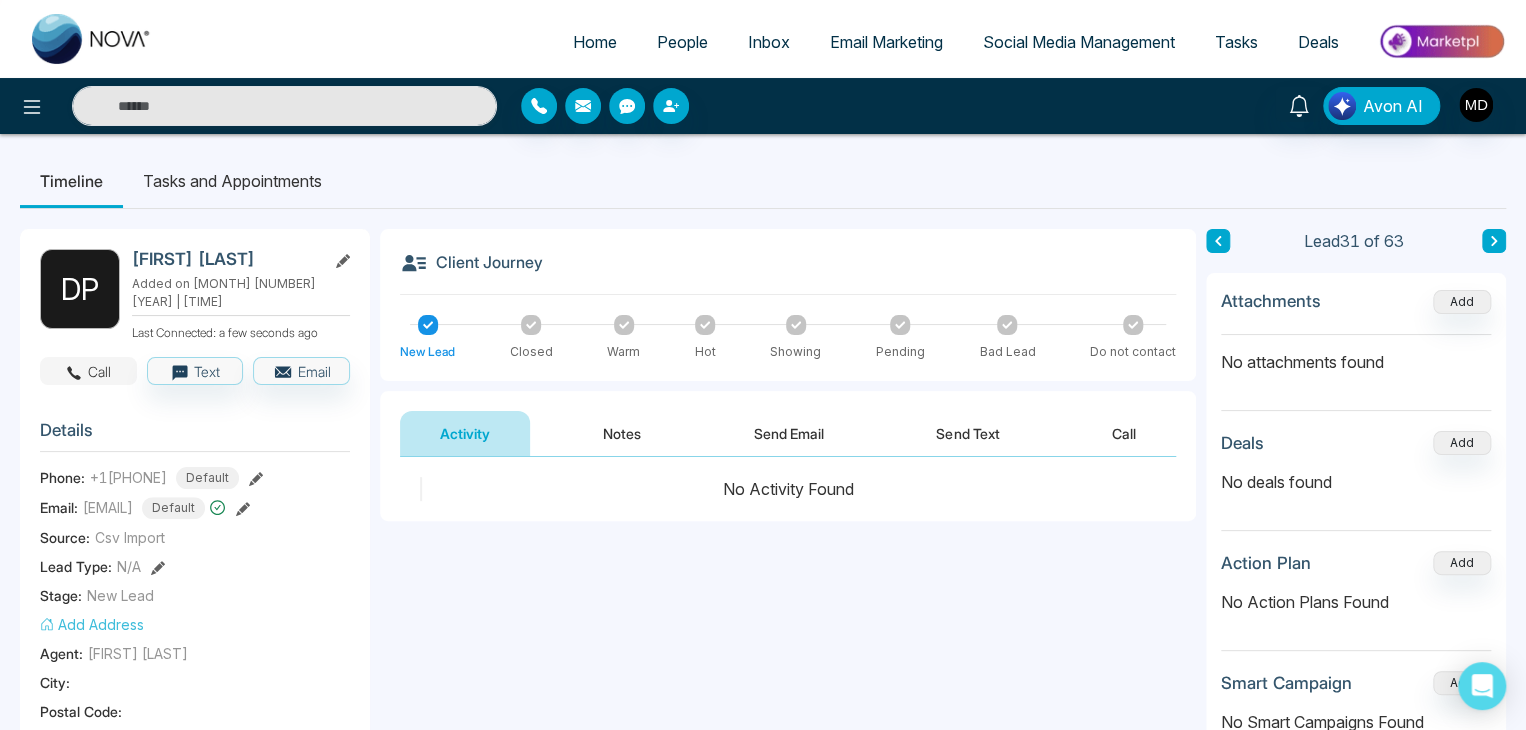 click on "Call" at bounding box center [88, 371] 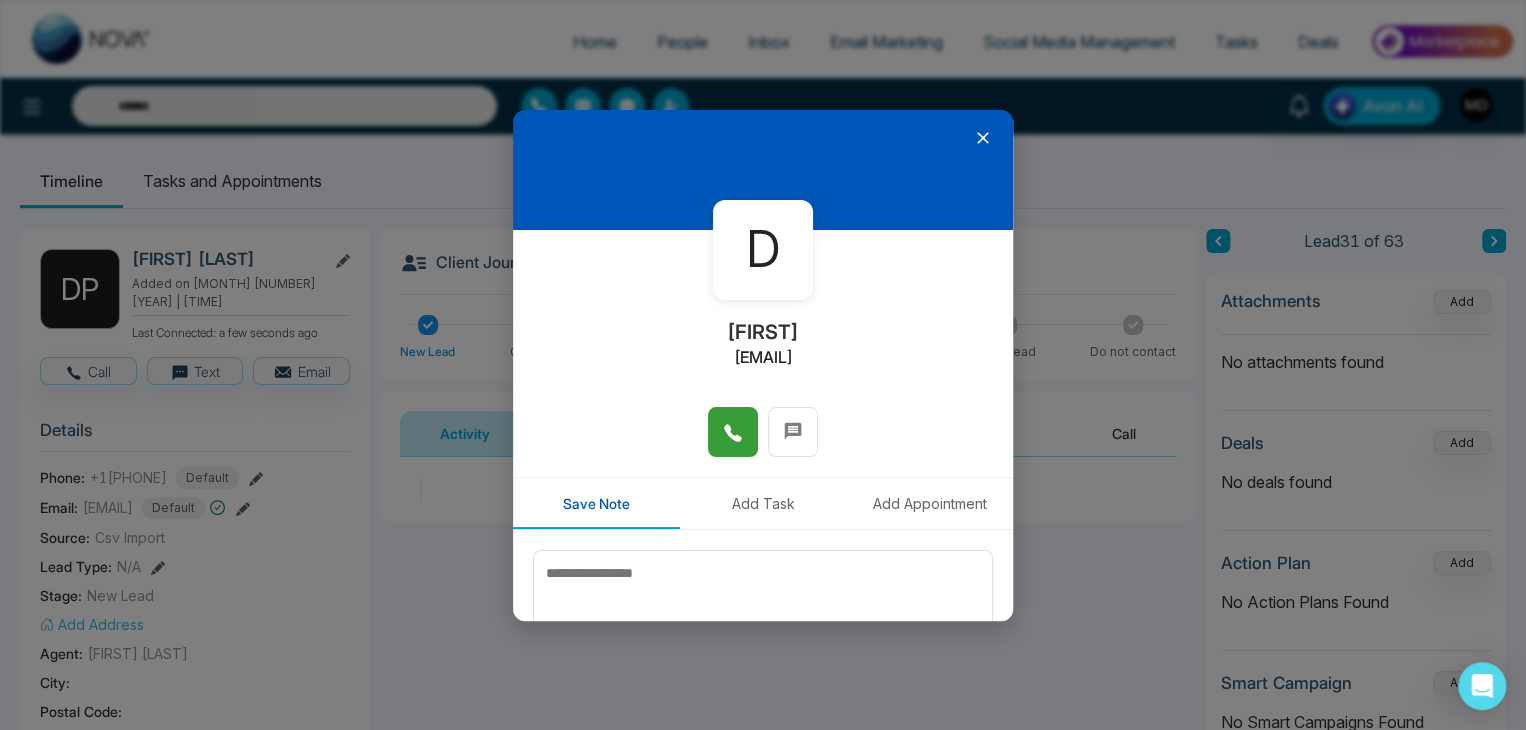 click 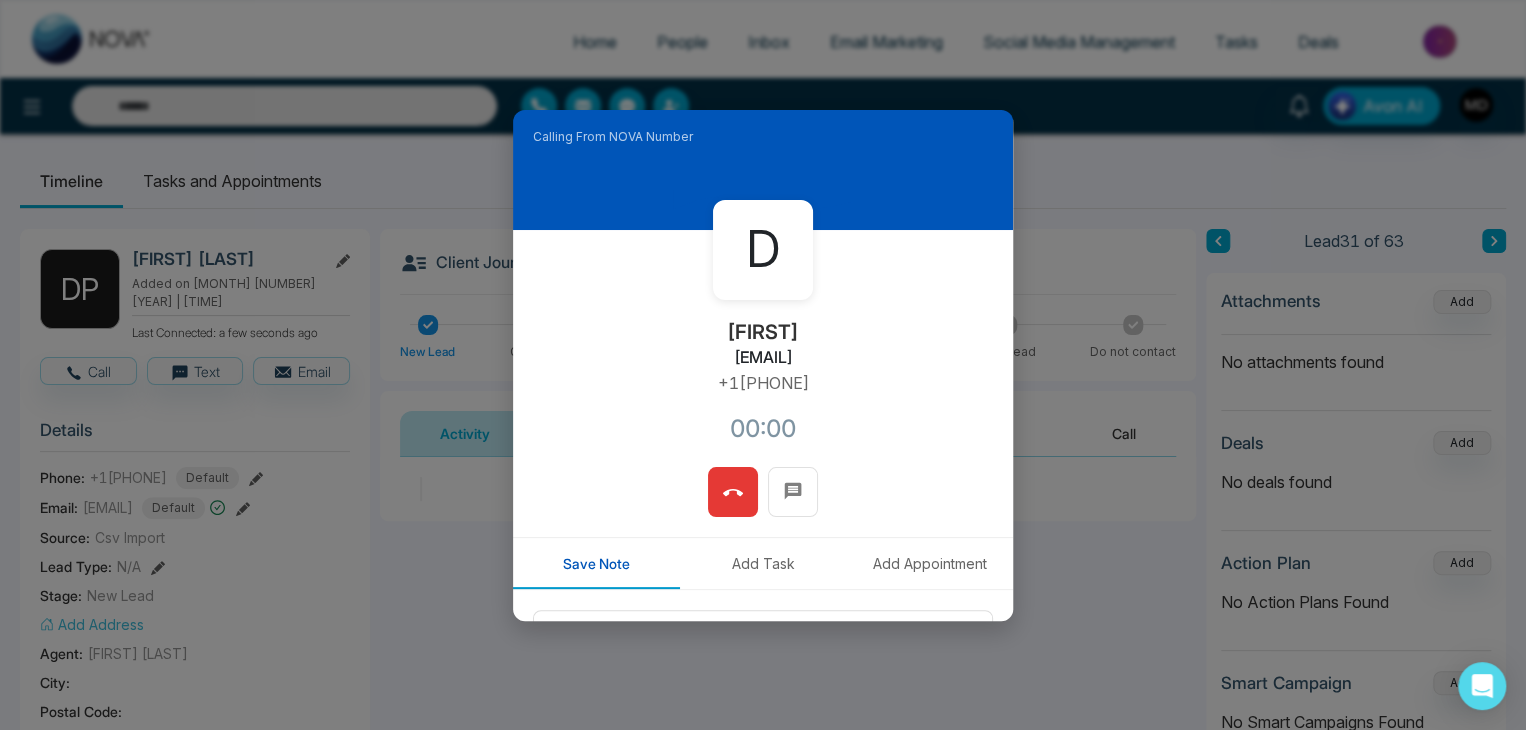 drag, startPoint x: 809, startPoint y: 379, endPoint x: 699, endPoint y: 385, distance: 110.16351 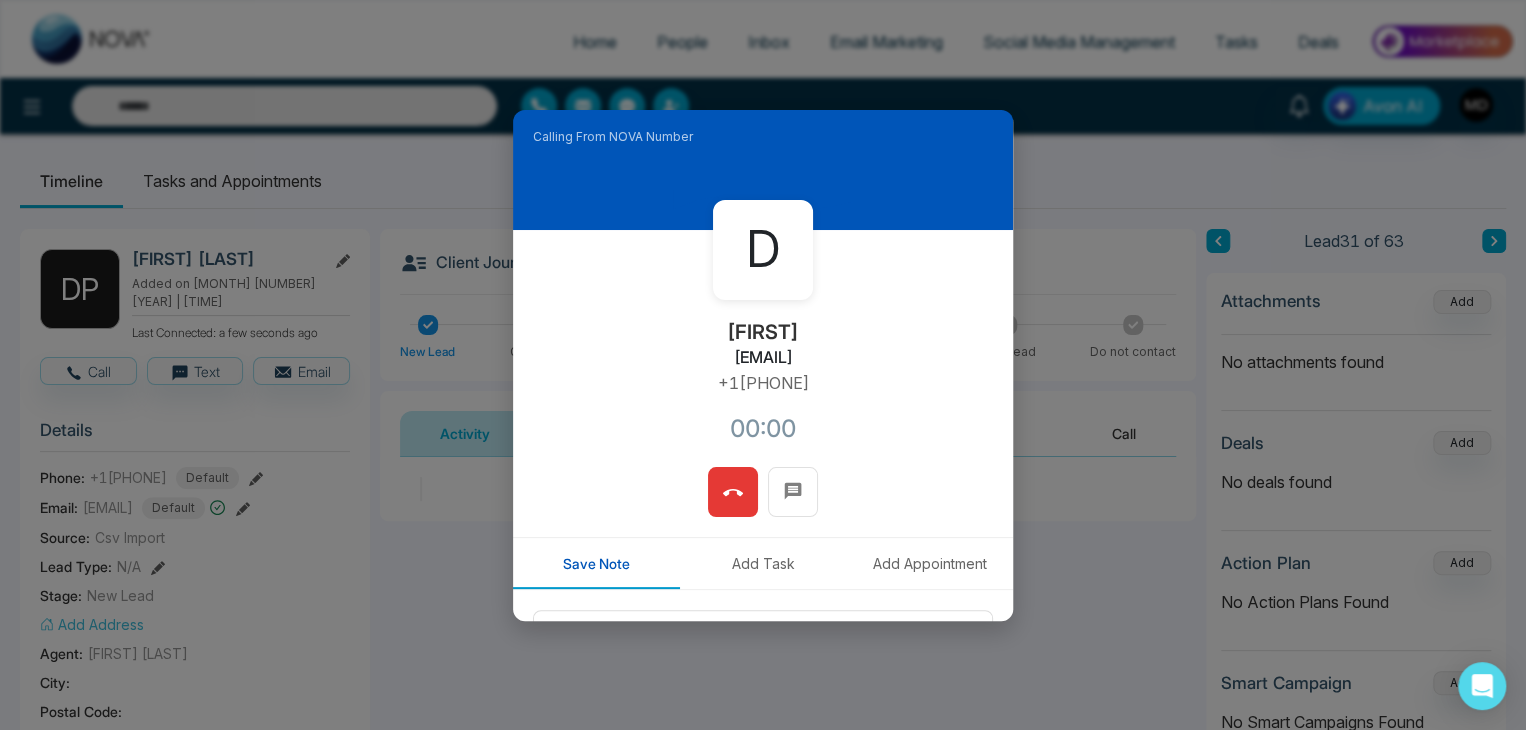 click on "D Danielle danielle@buyandsellwithdanielle.com +15196717653 00:00" at bounding box center (763, 348) 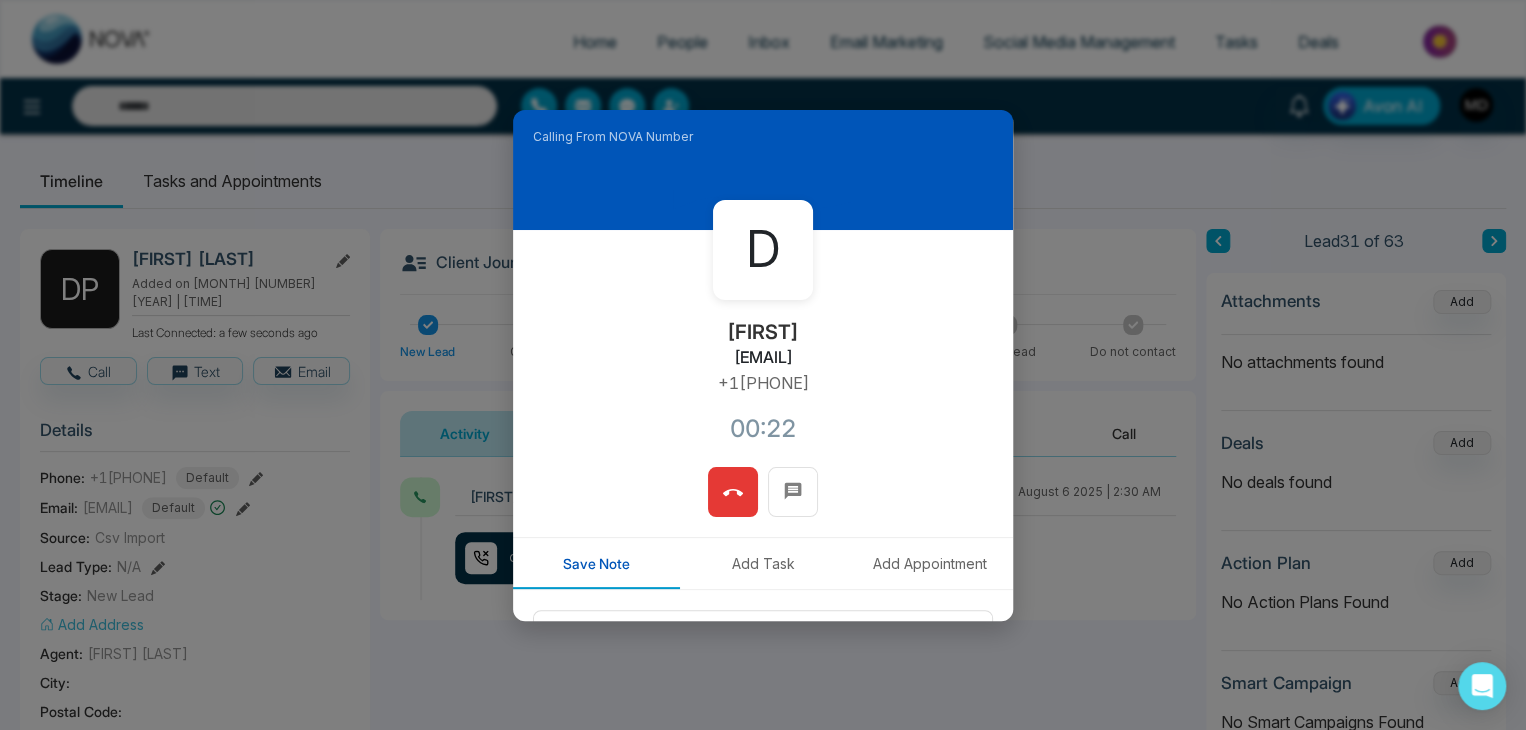 click 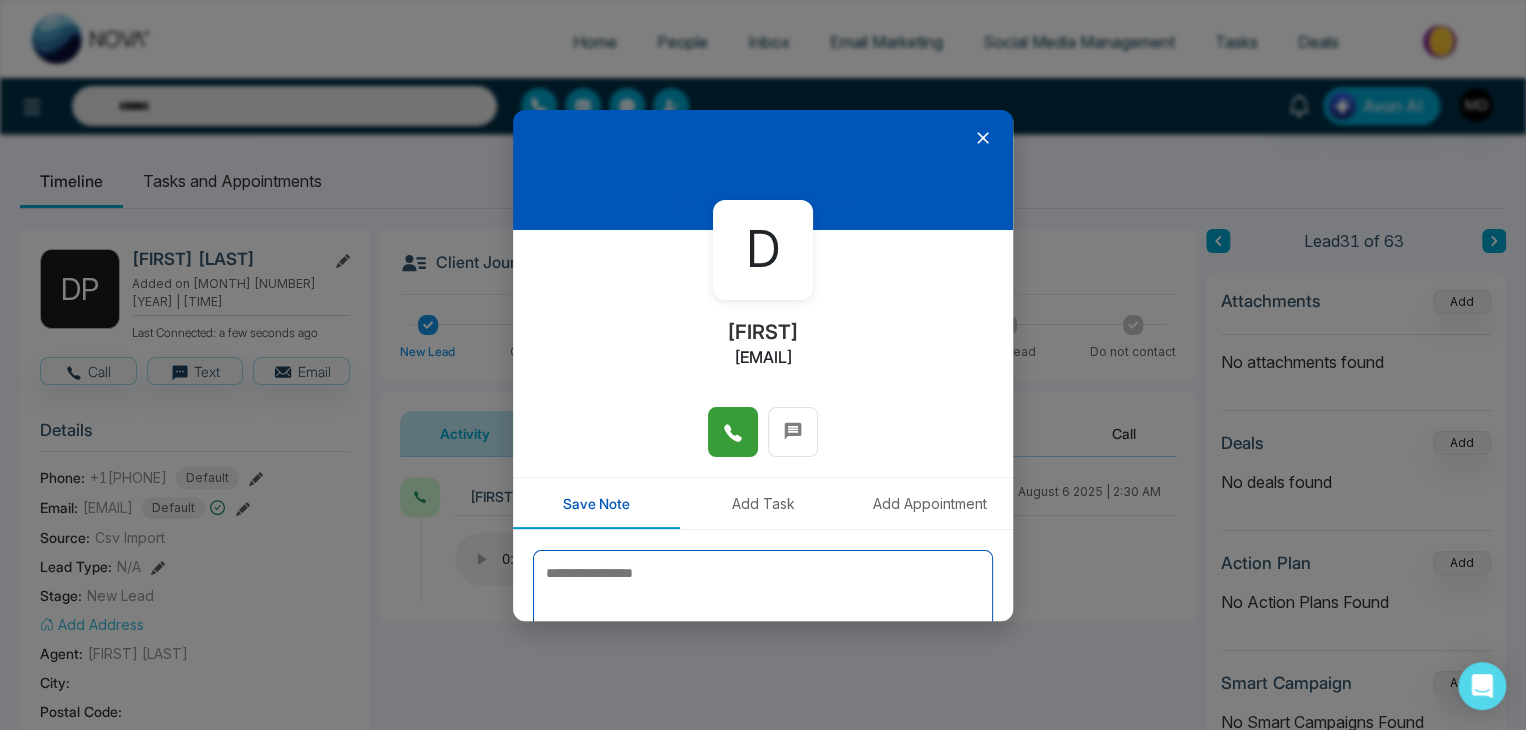 click at bounding box center (763, 600) 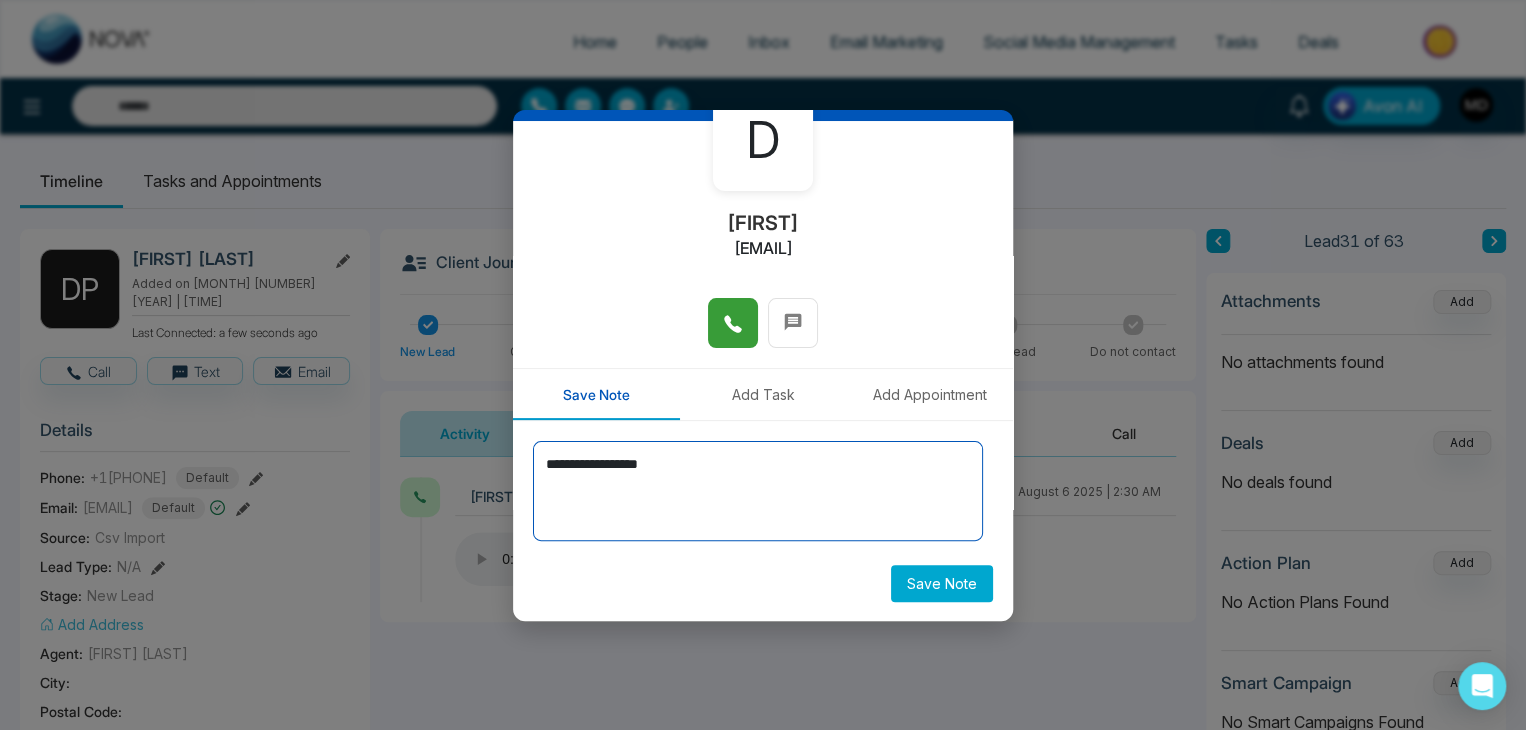 scroll, scrollTop: 110, scrollLeft: 0, axis: vertical 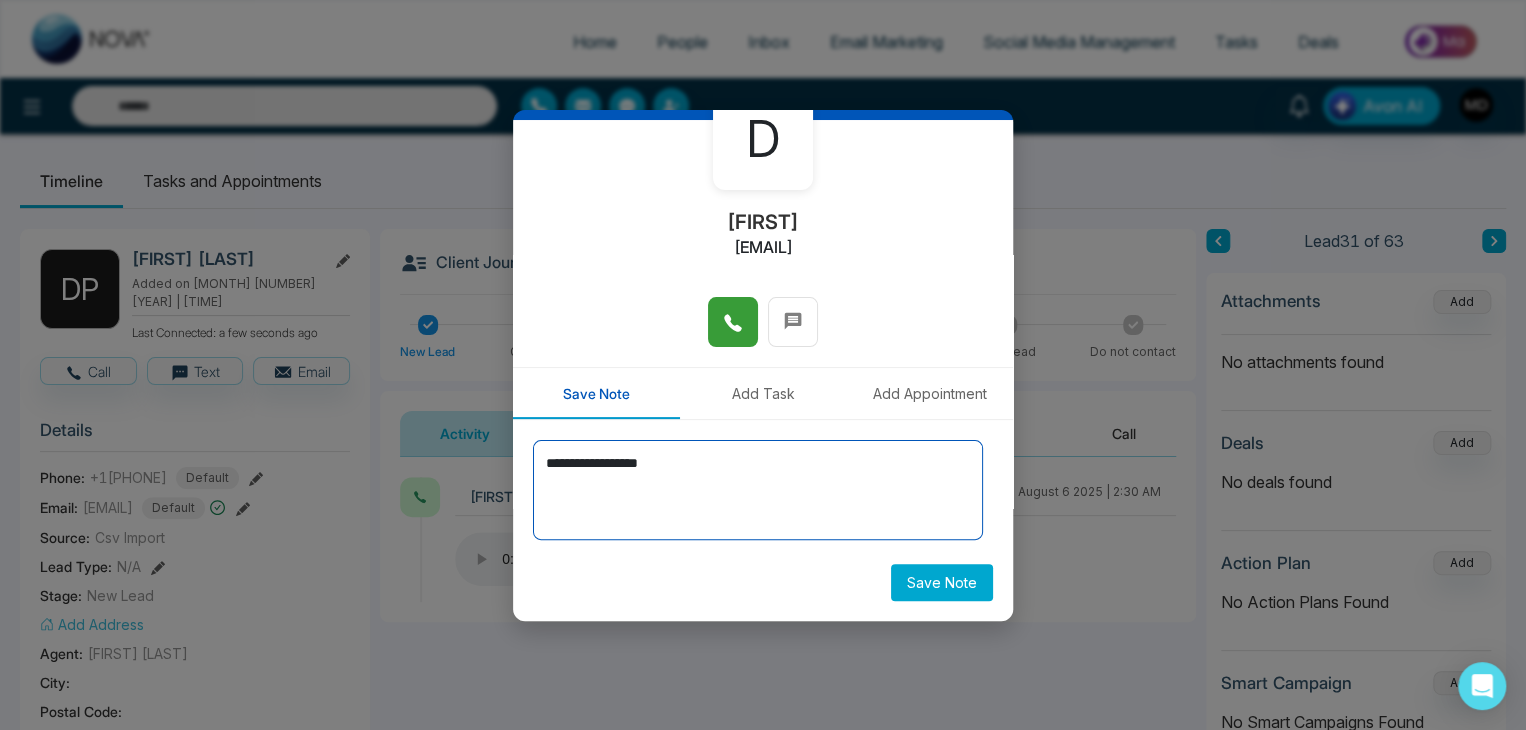 type on "**********" 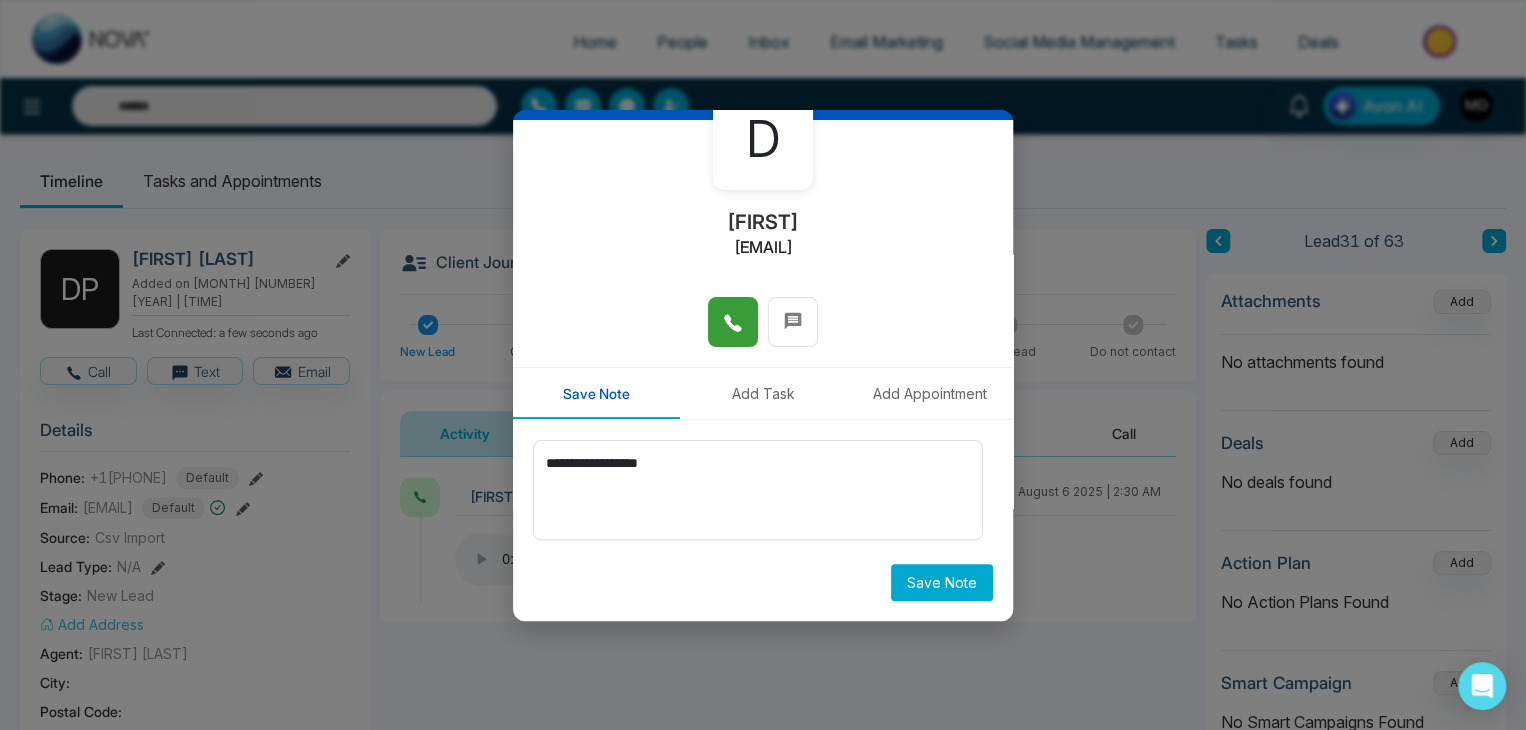 click on "Save Note" at bounding box center [942, 582] 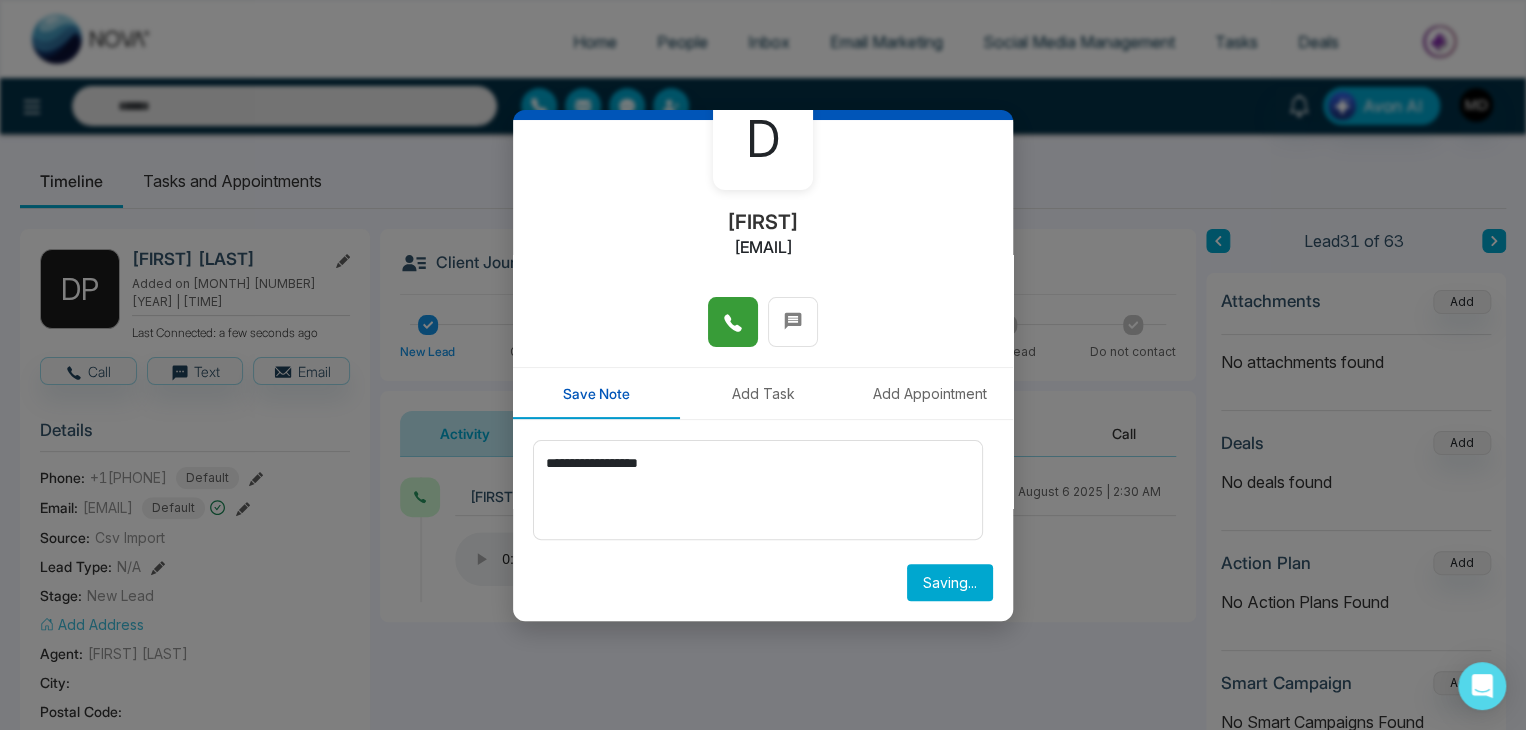 scroll, scrollTop: 0, scrollLeft: 0, axis: both 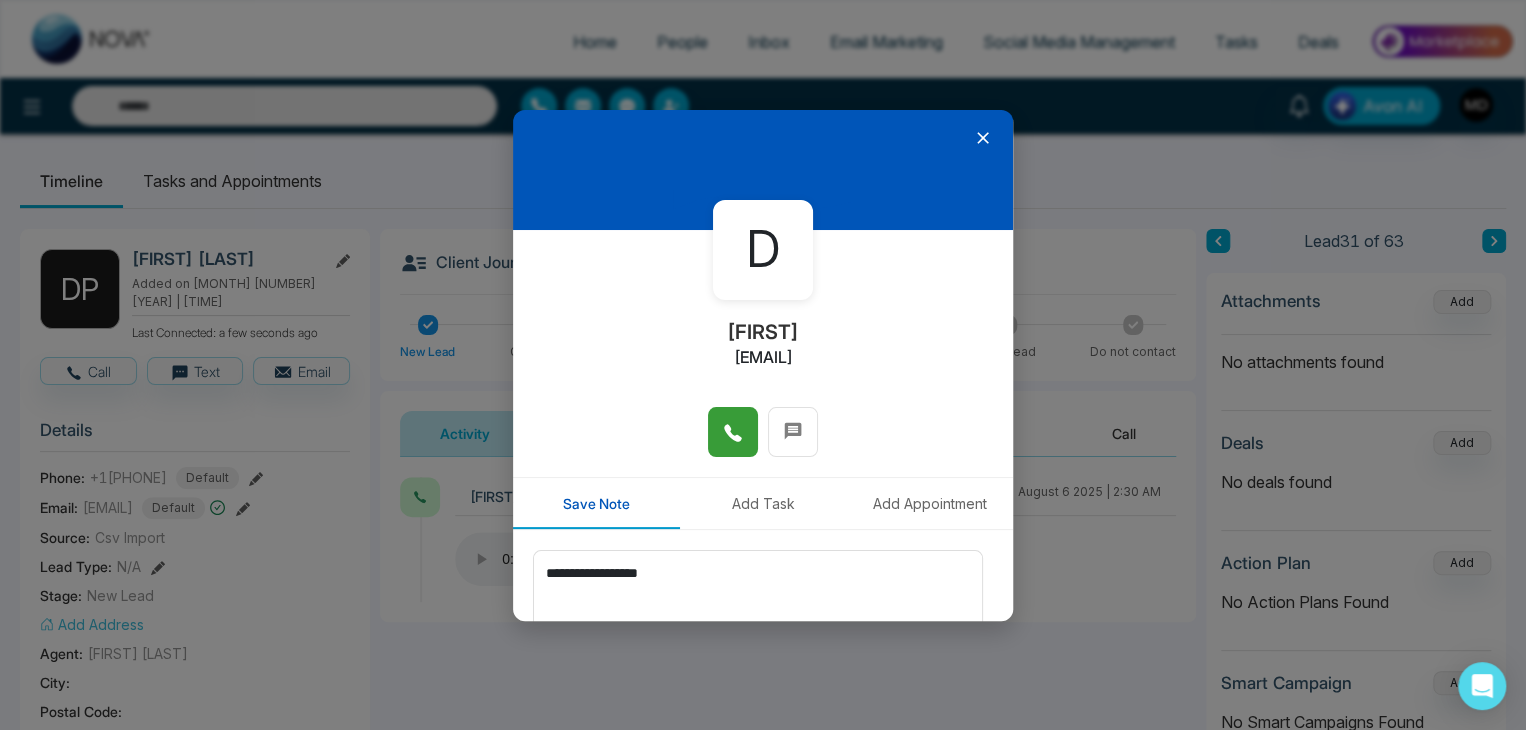 type 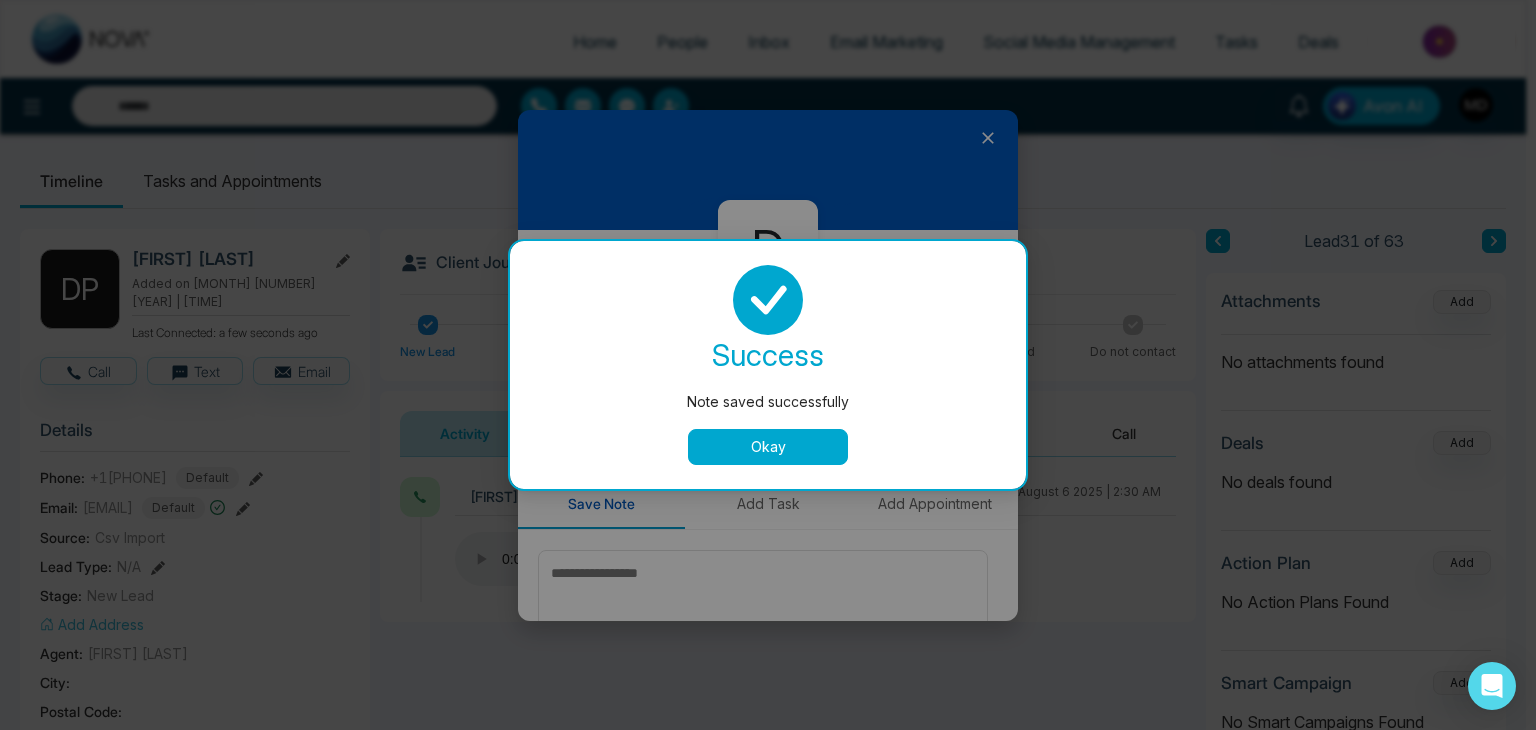 click on "Okay" at bounding box center (768, 447) 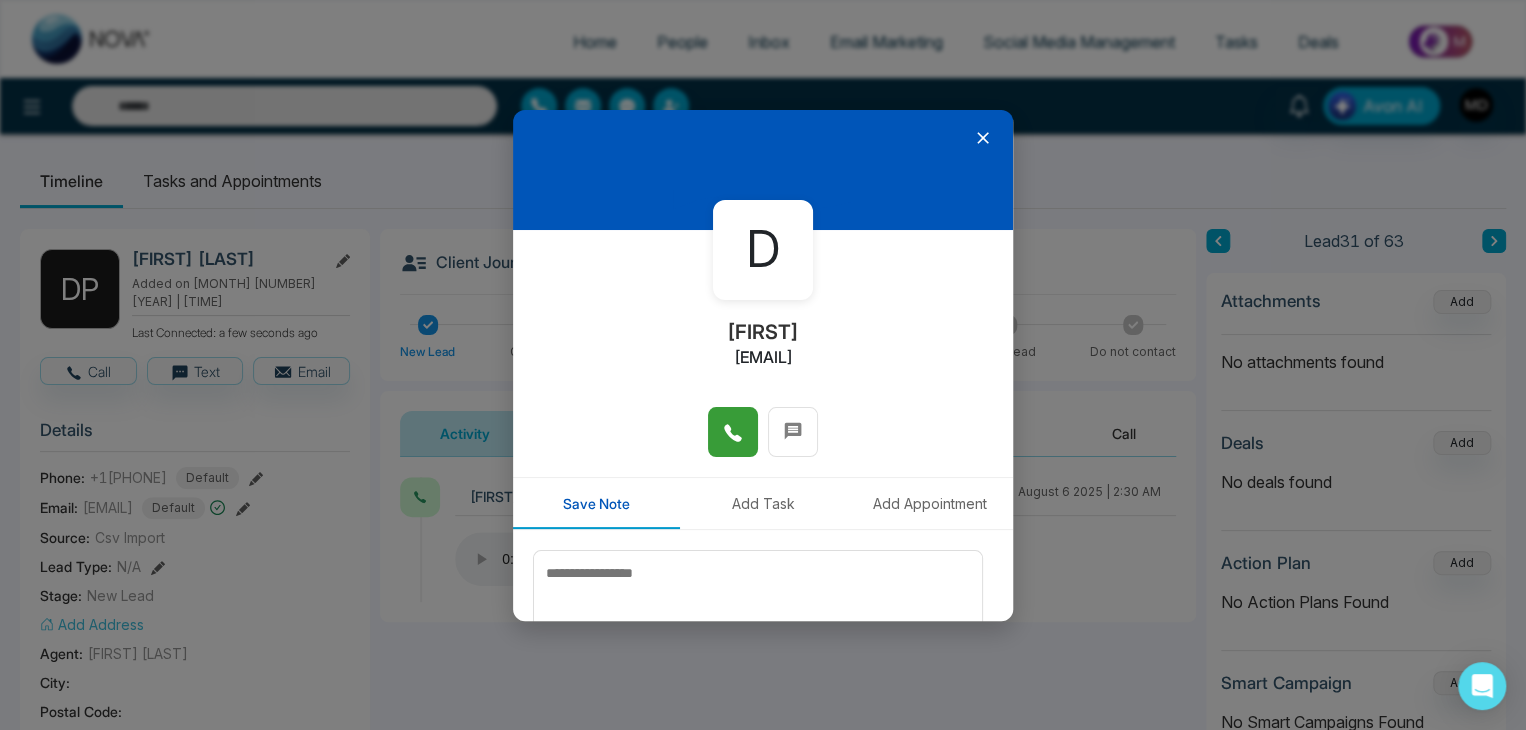 click 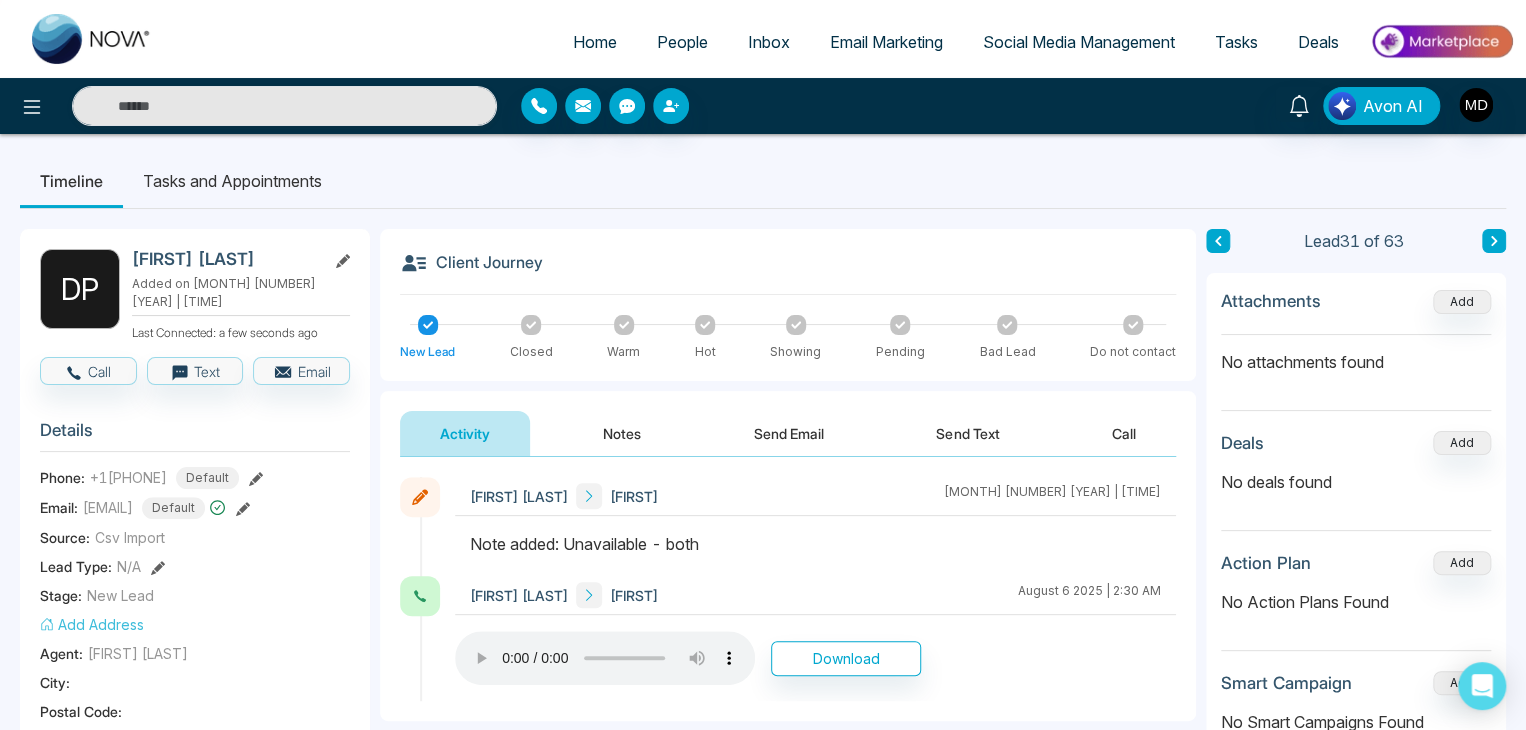 click at bounding box center (1494, 241) 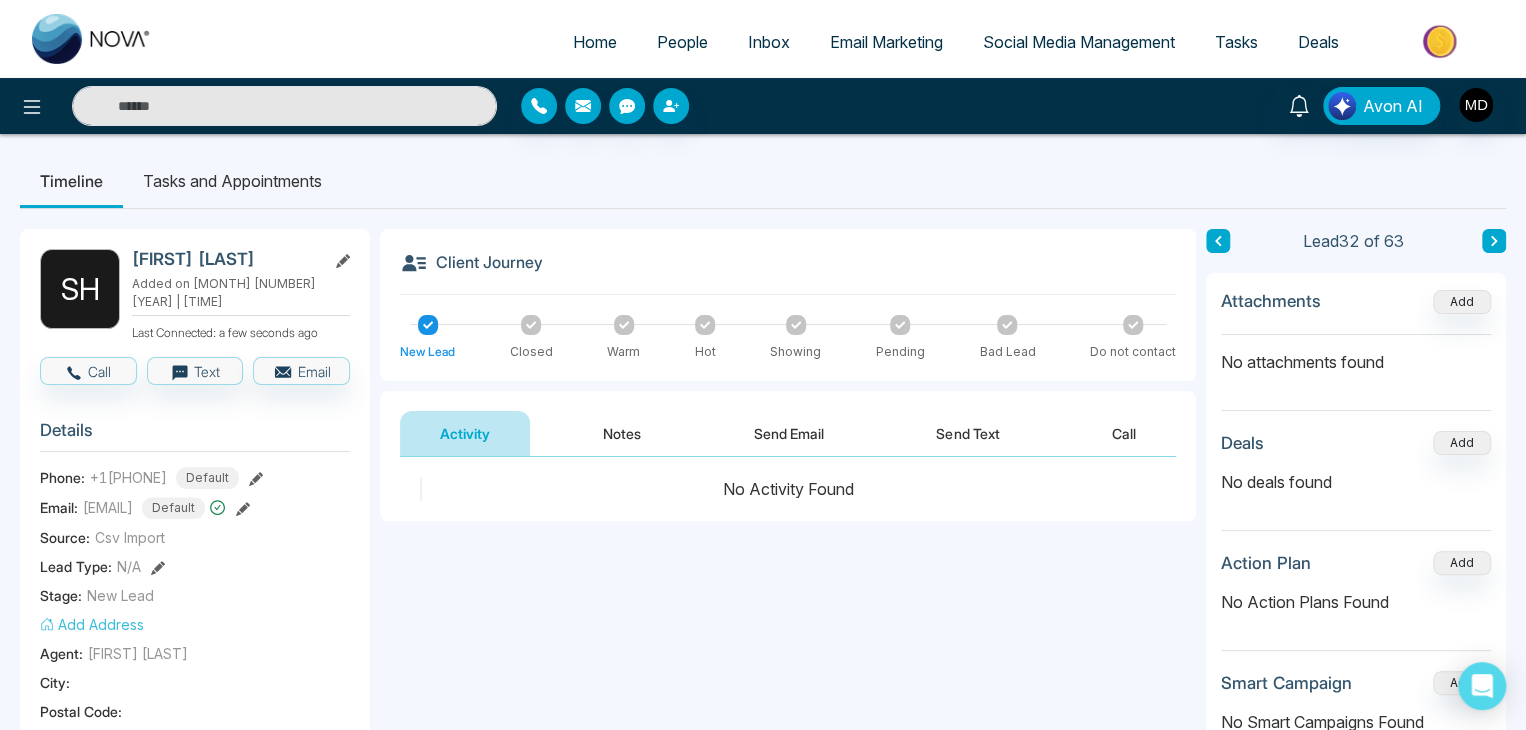 click 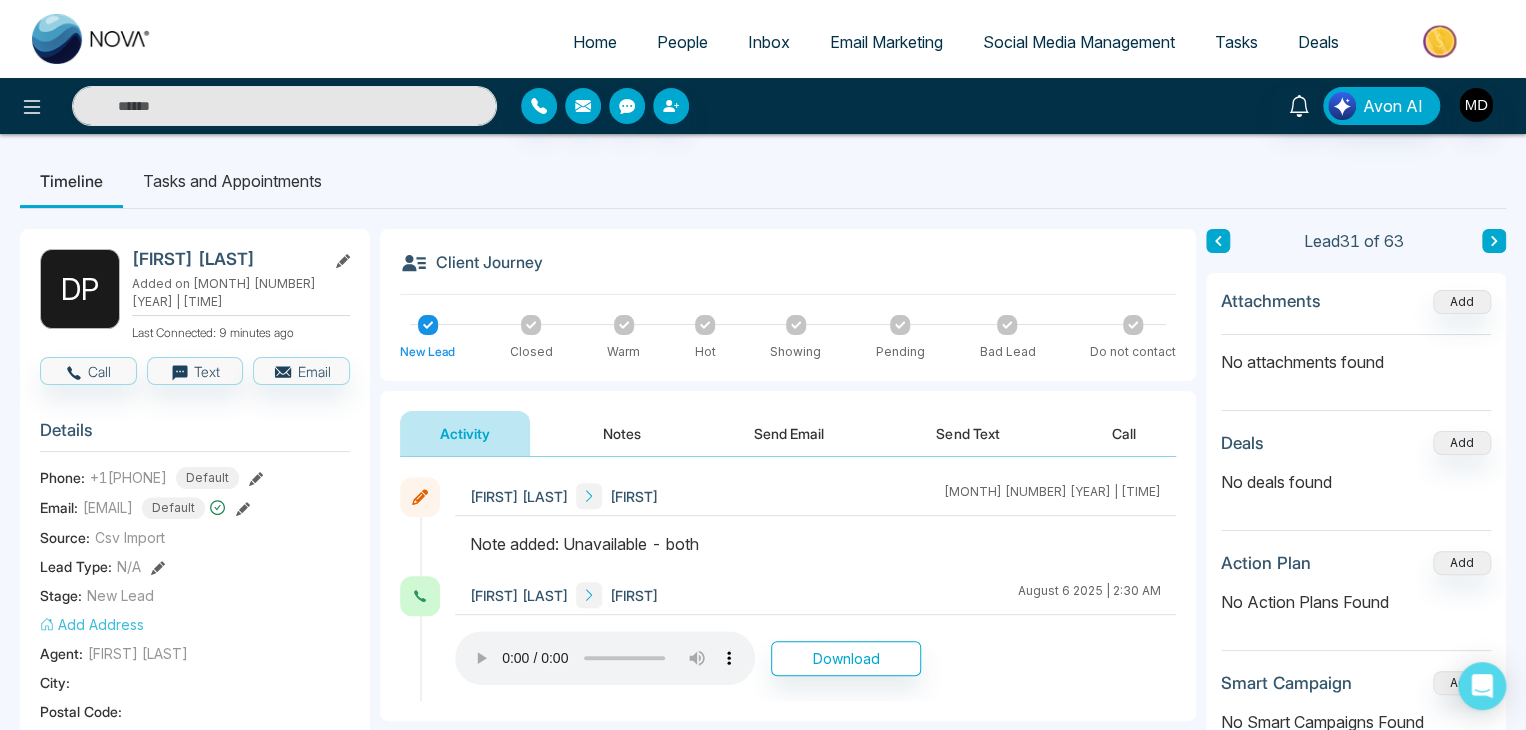 click 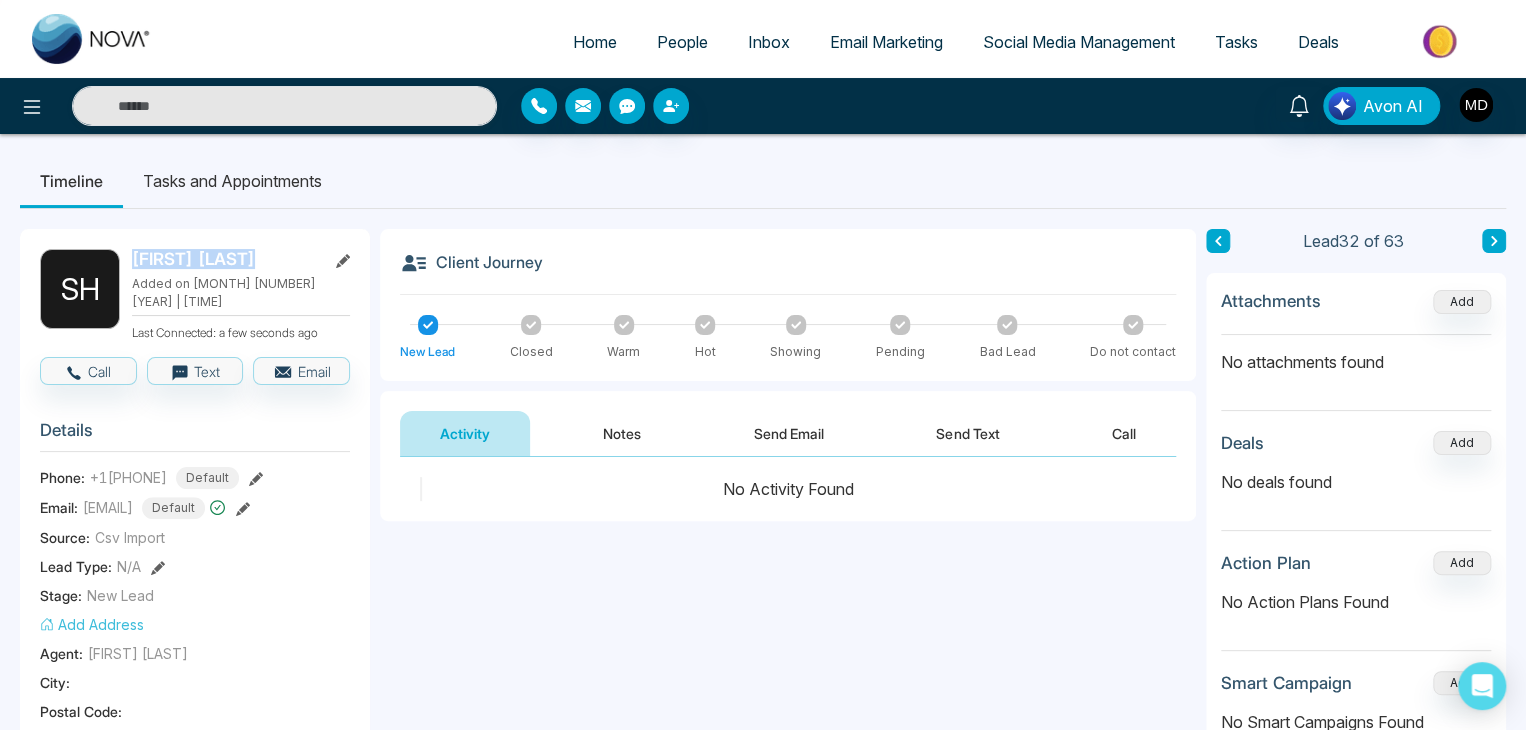 drag, startPoint x: 248, startPoint y: 254, endPoint x: 132, endPoint y: 268, distance: 116.841774 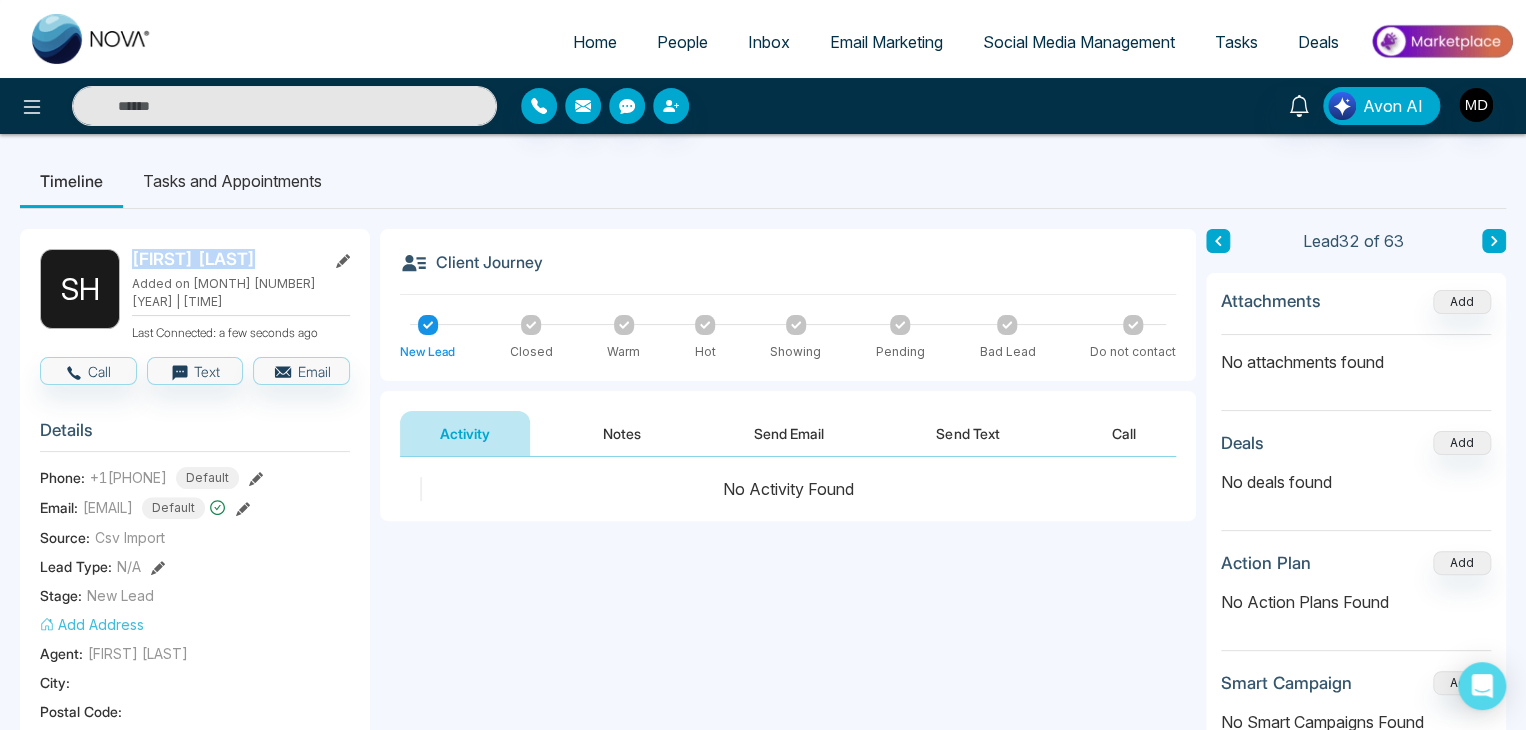 click on "Sheri Harrigan" at bounding box center (225, 259) 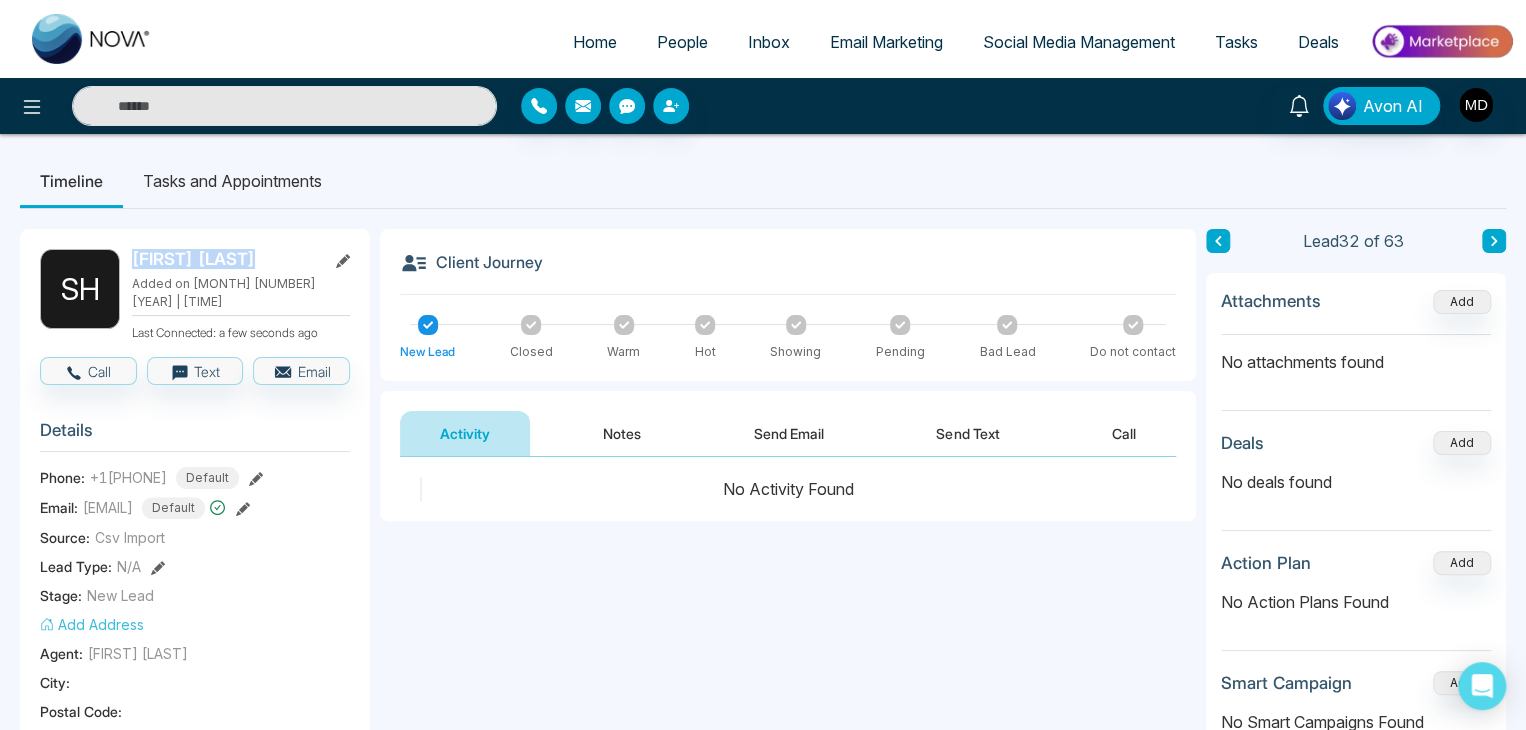 click 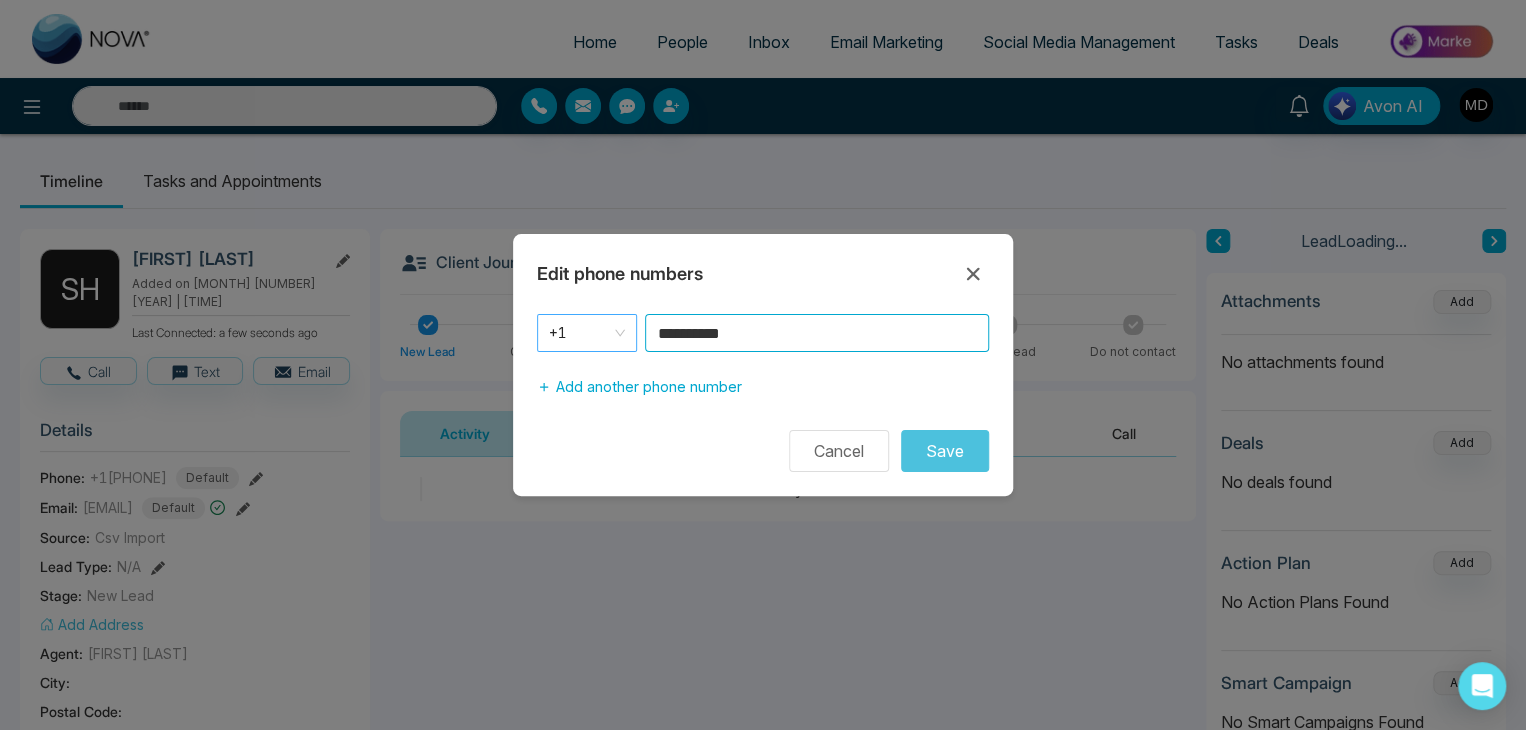 drag, startPoint x: 768, startPoint y: 333, endPoint x: 628, endPoint y: 338, distance: 140.08926 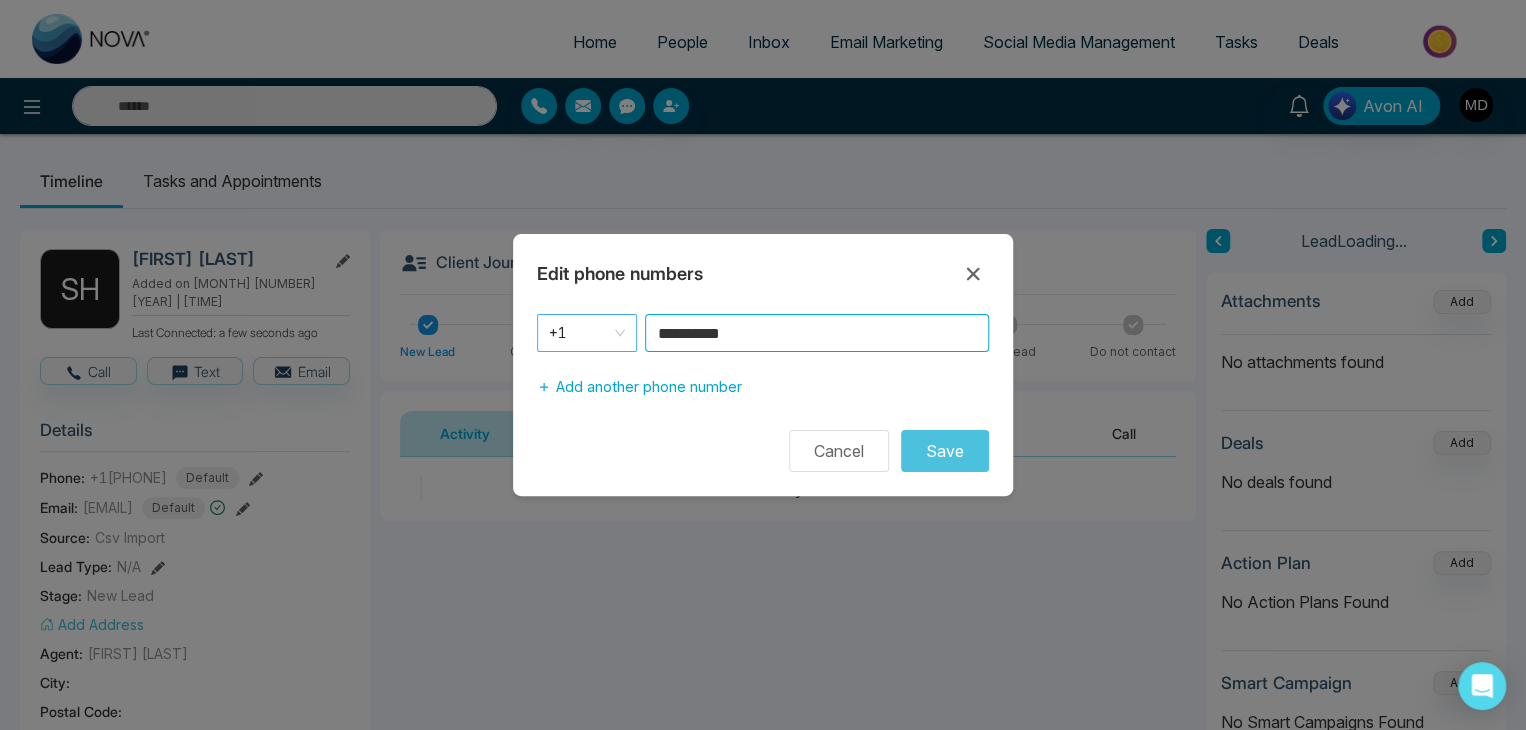click on "**********" at bounding box center [763, 333] 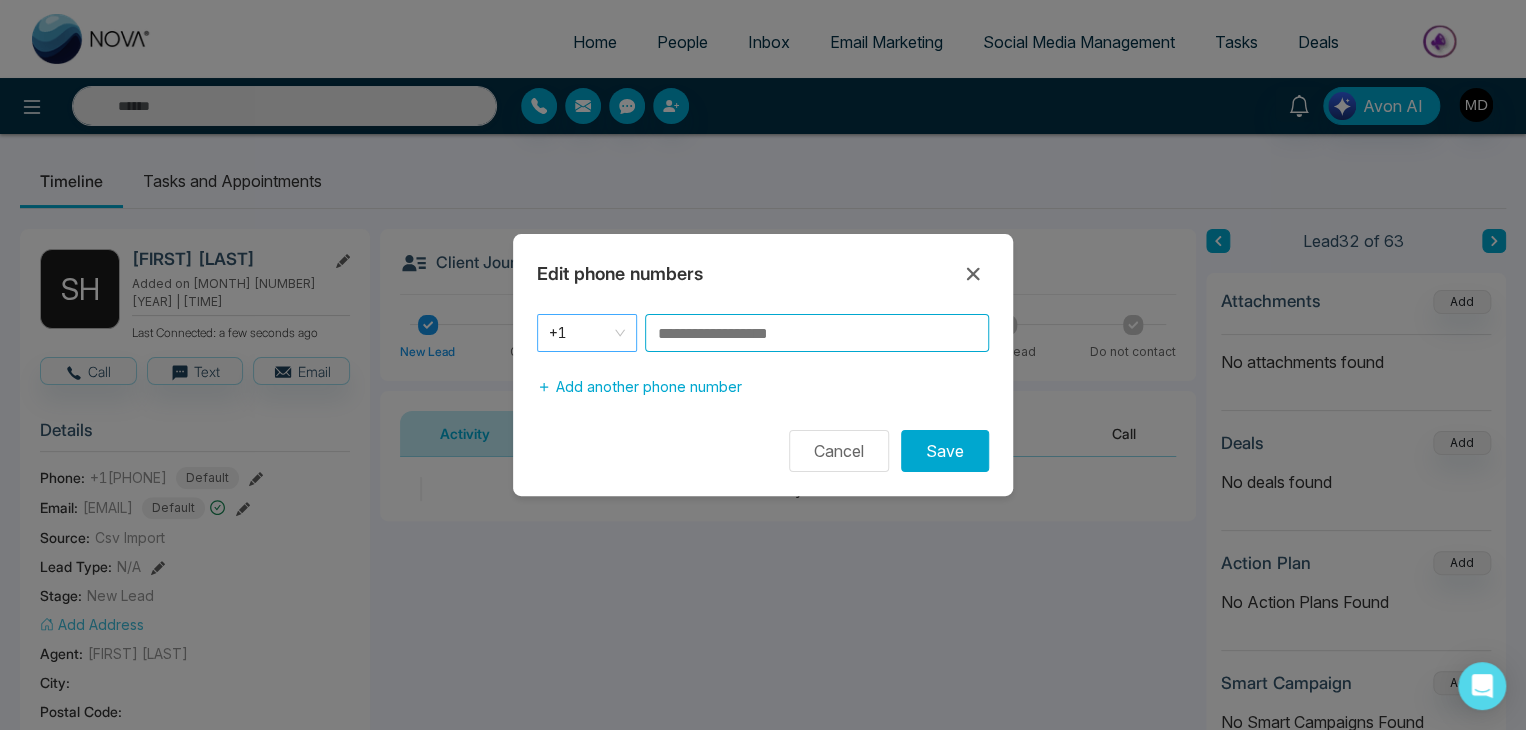 paste on "**********" 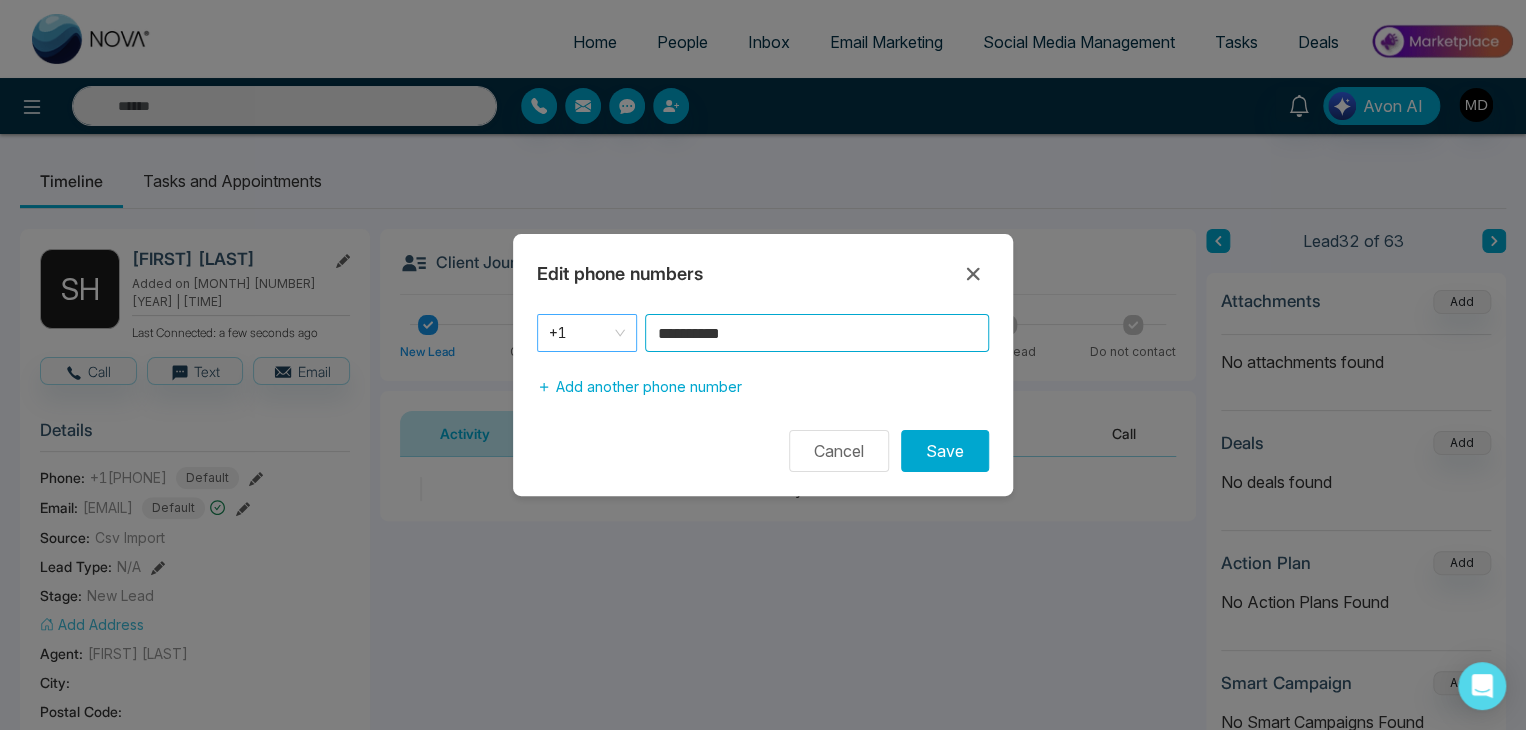 type on "**********" 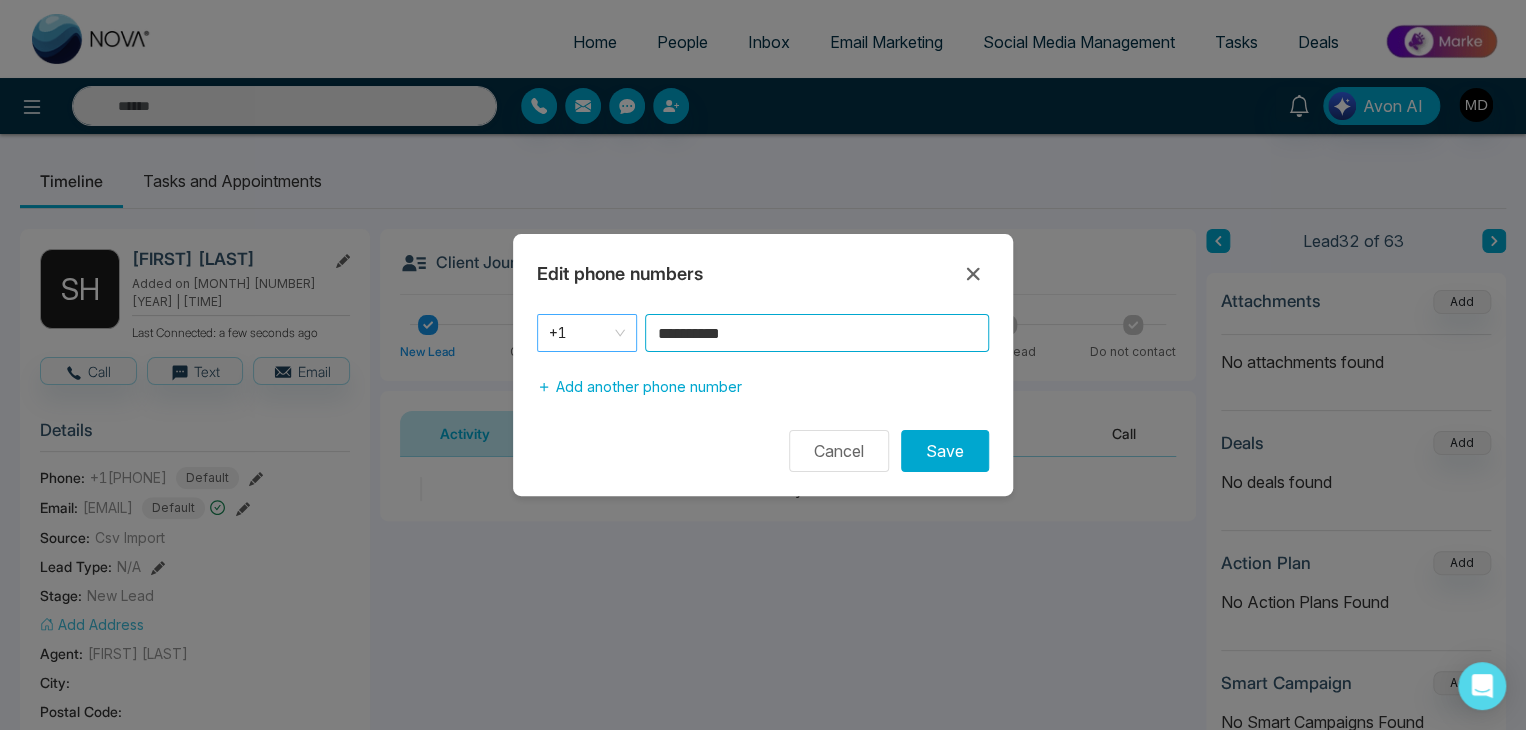 click on "Save" at bounding box center (945, 451) 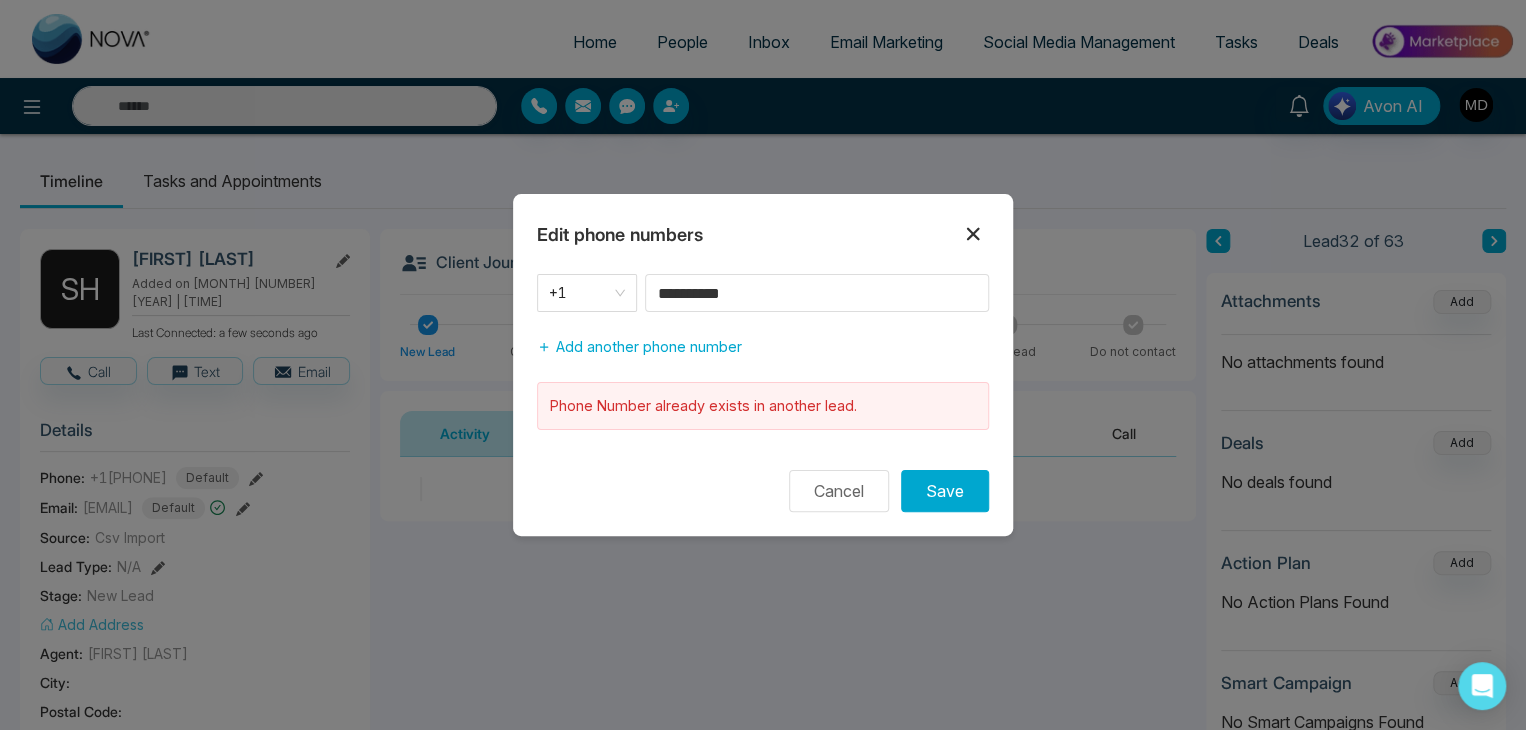click 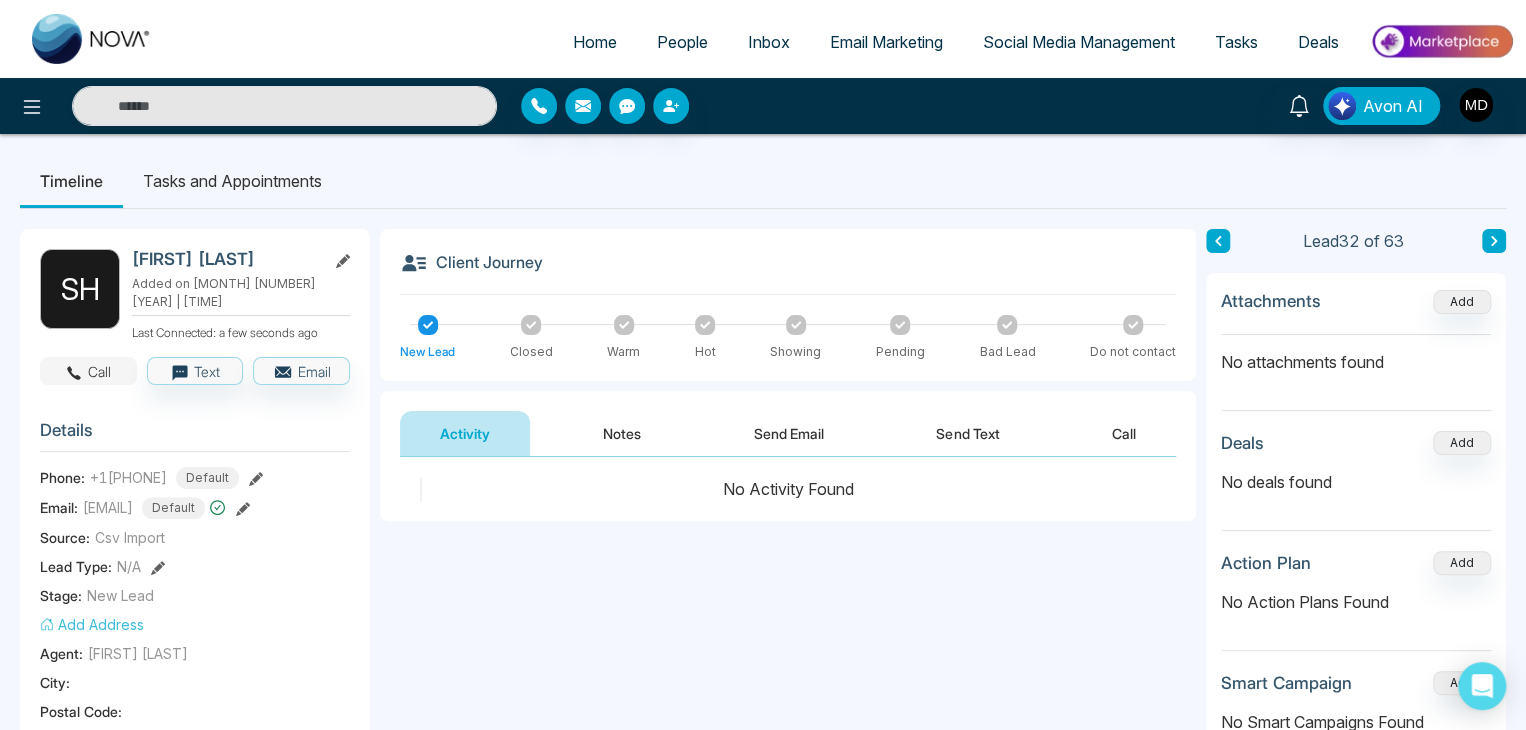 click 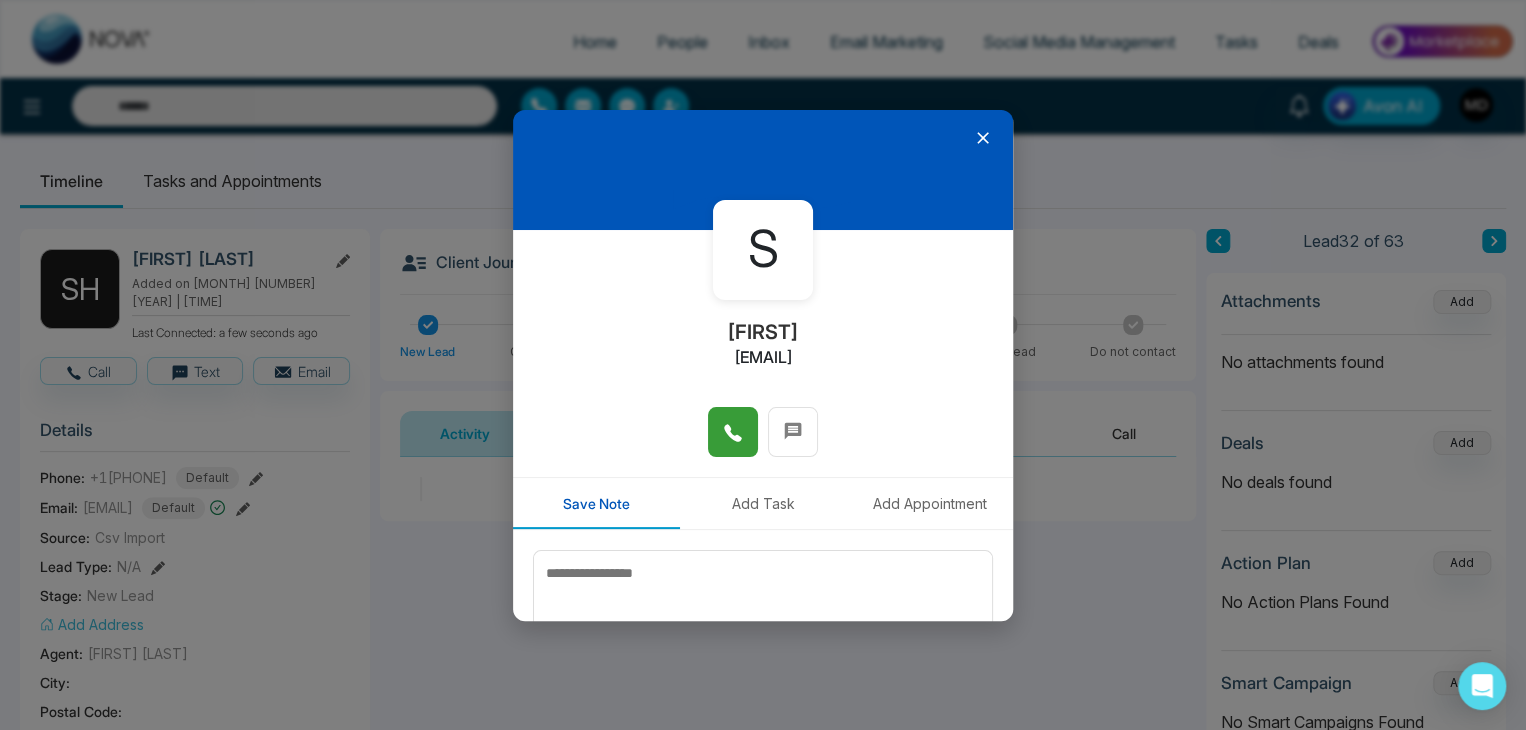 click 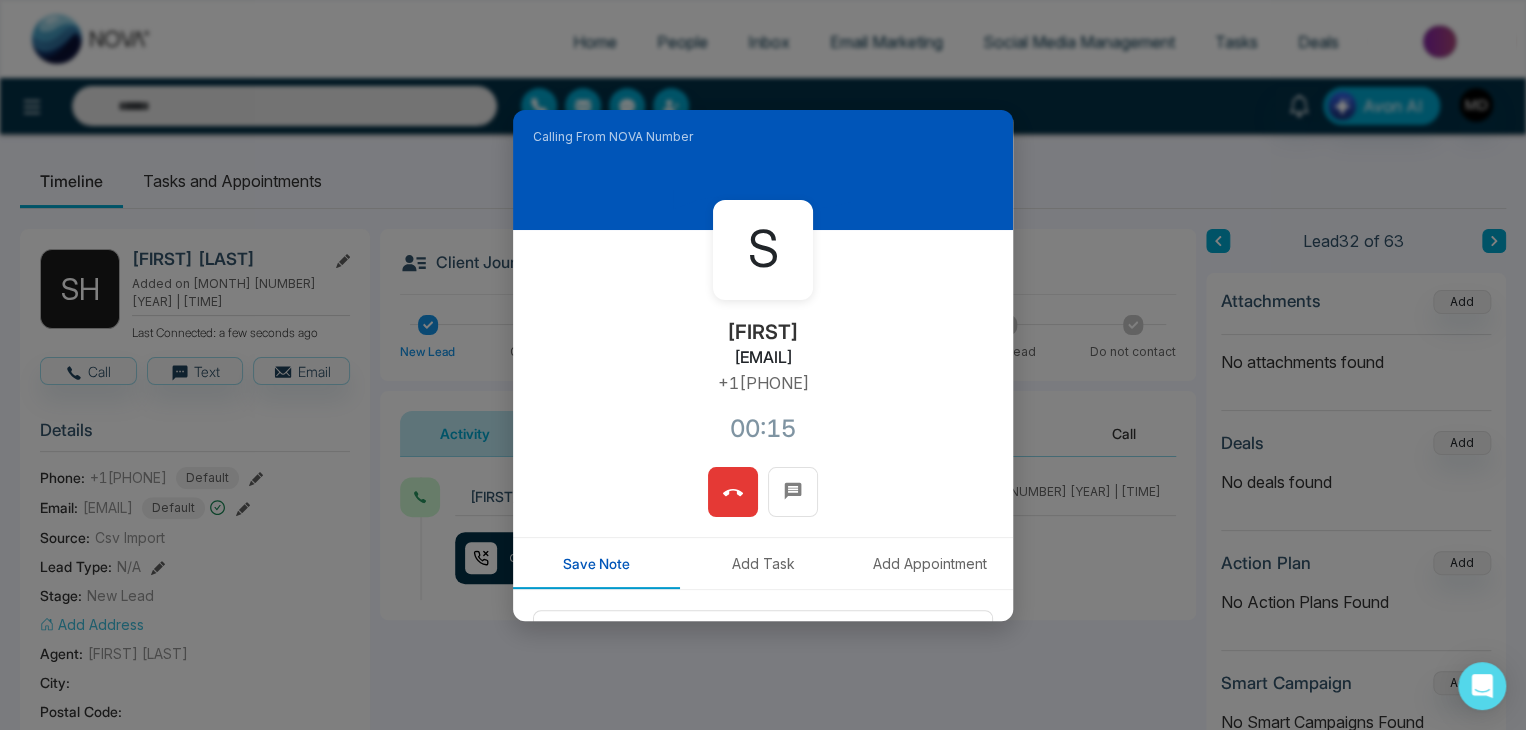 click at bounding box center (733, 492) 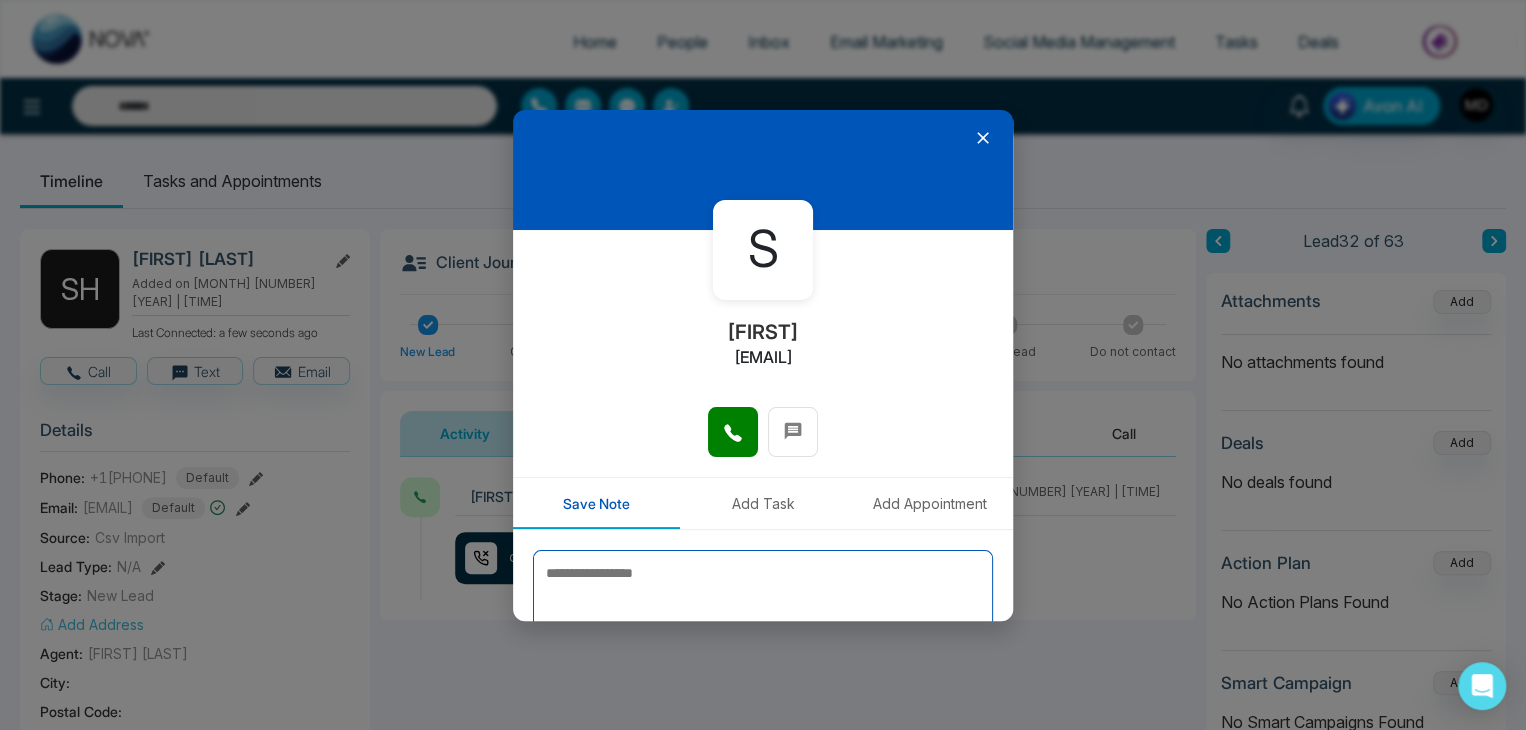 click at bounding box center (763, 600) 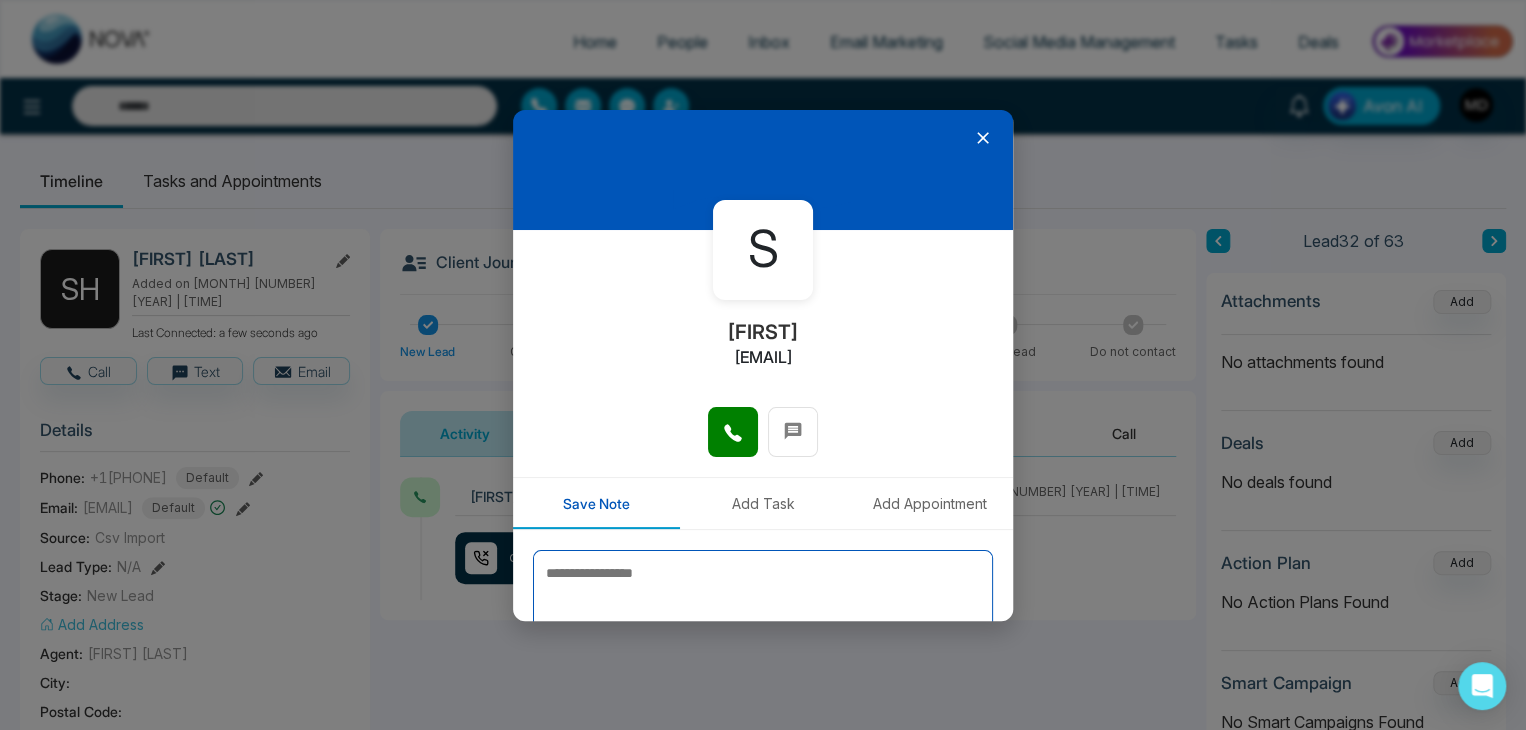 type on "*" 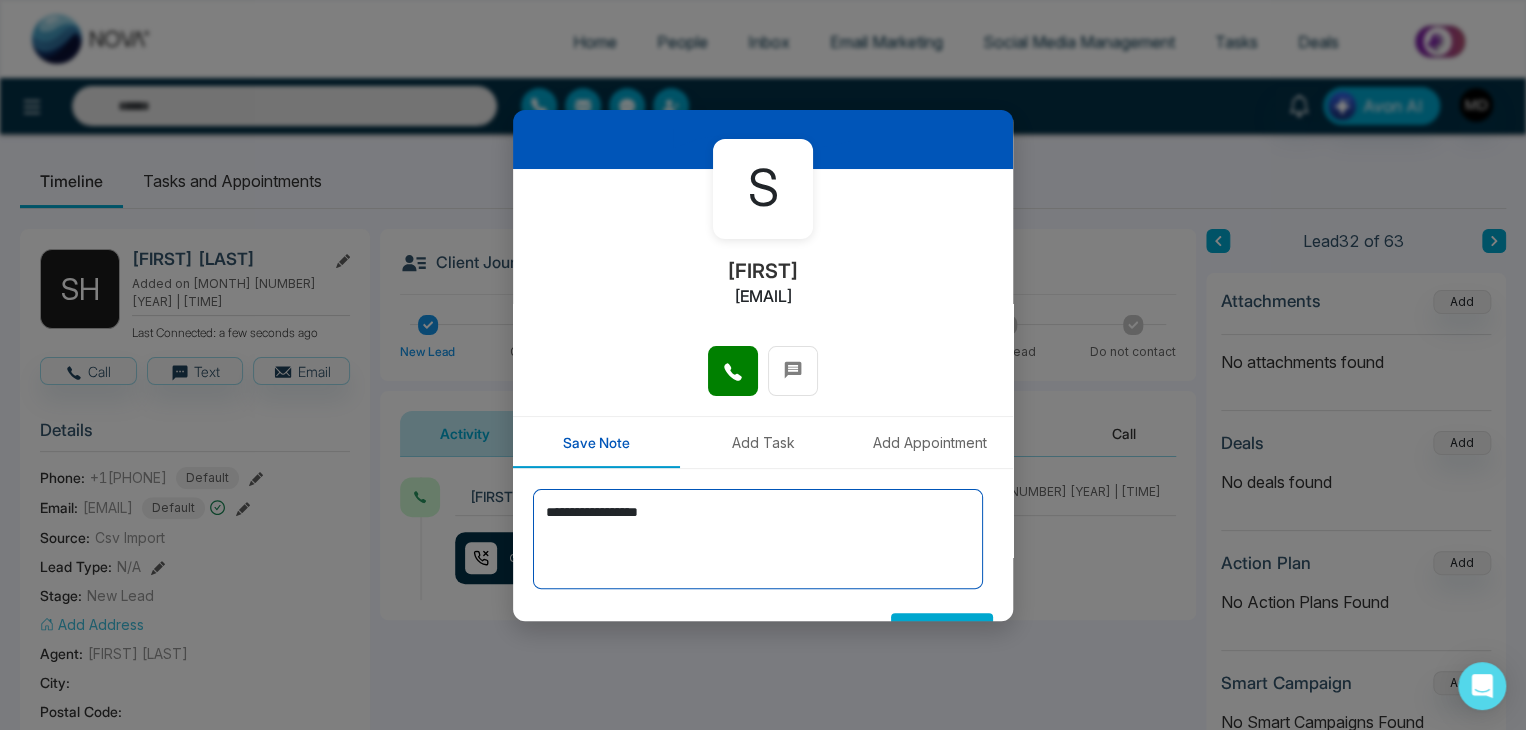 scroll, scrollTop: 110, scrollLeft: 0, axis: vertical 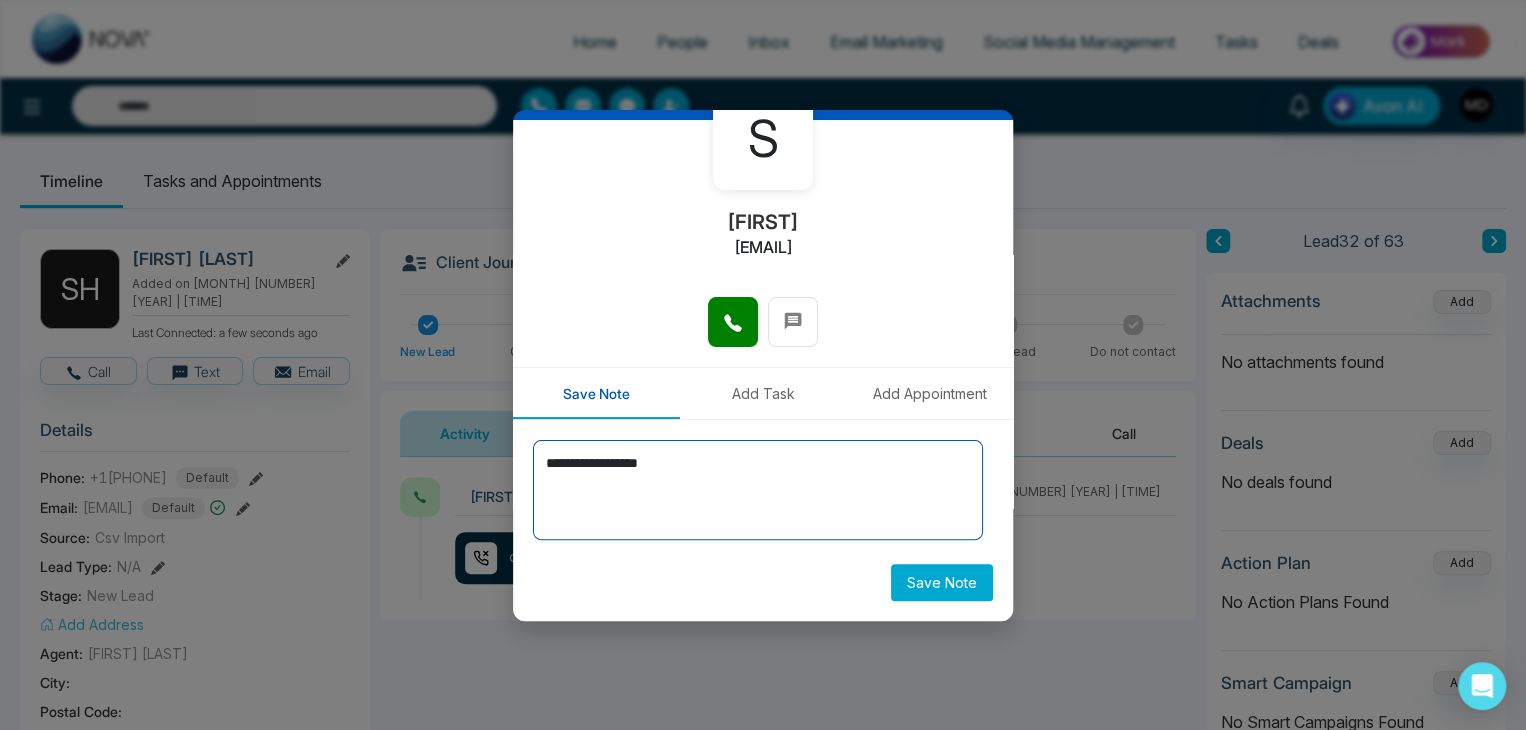 type on "**********" 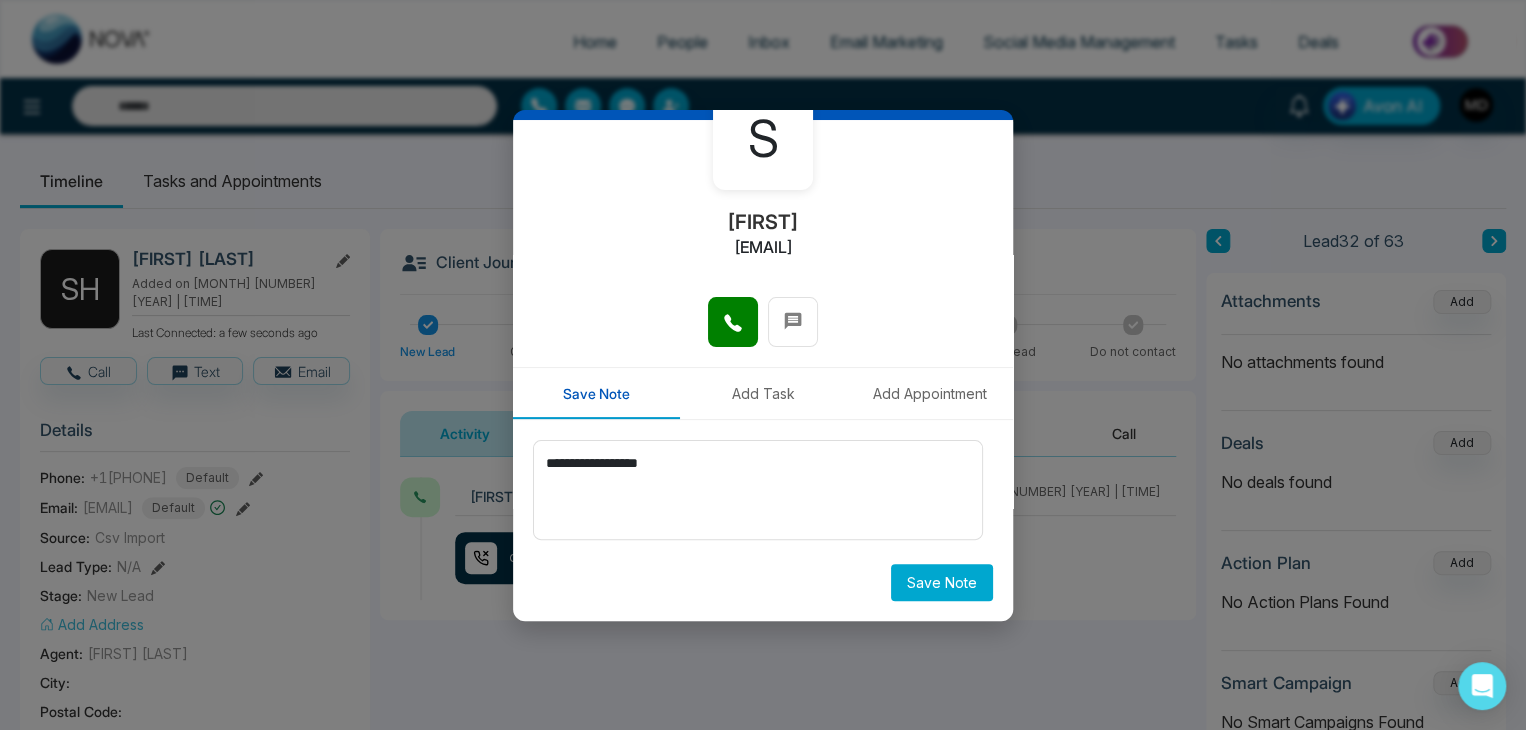 click on "Save Note" at bounding box center (942, 582) 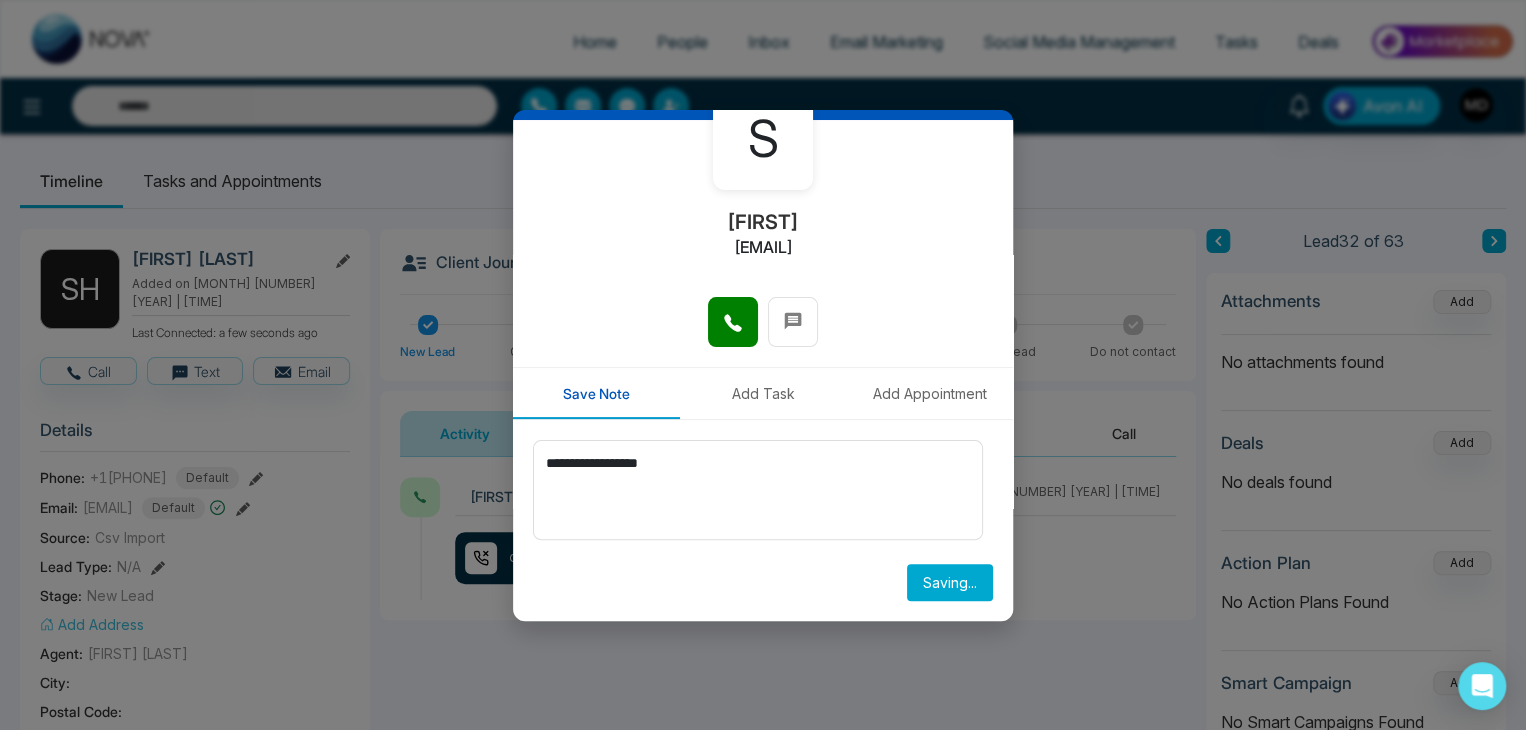 type 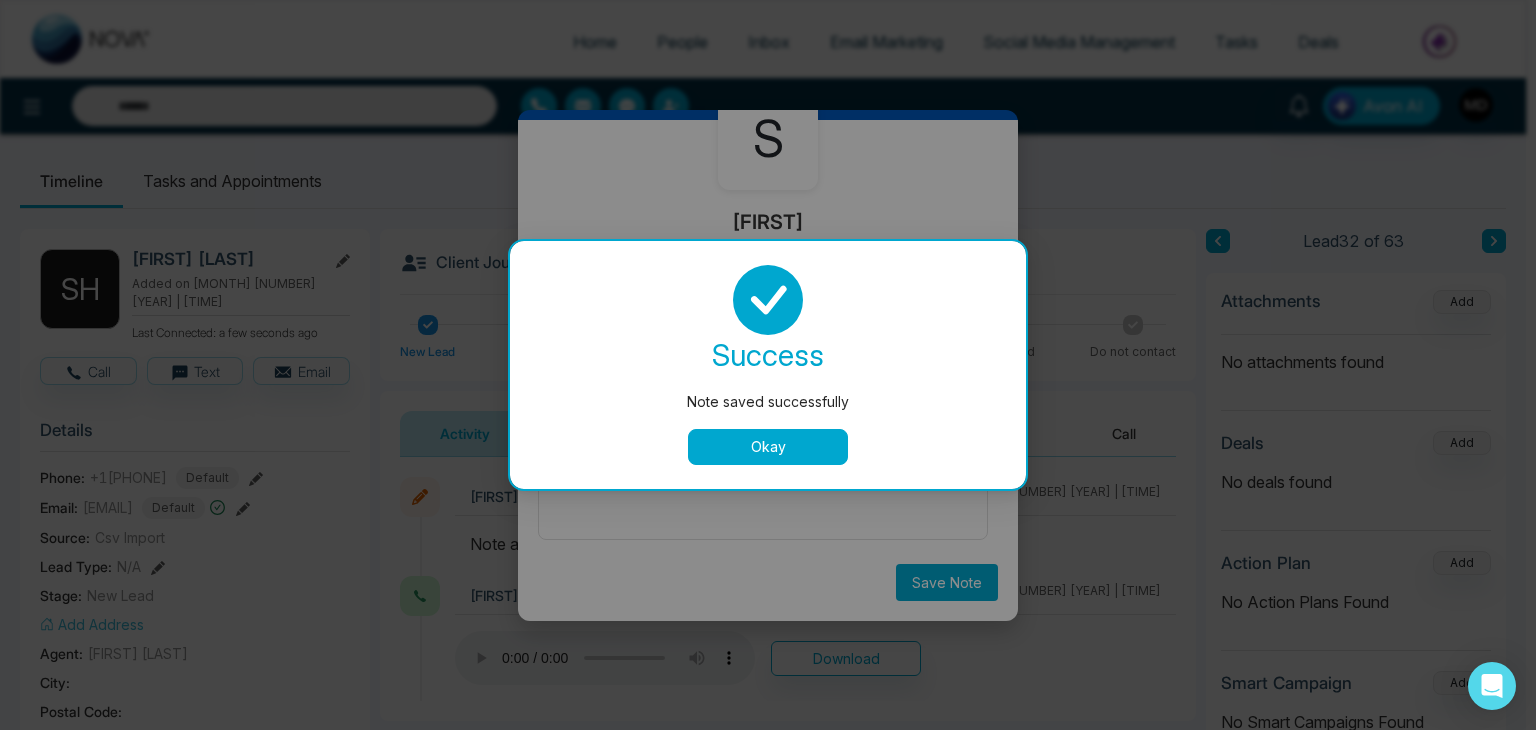 click on "Okay" at bounding box center [768, 447] 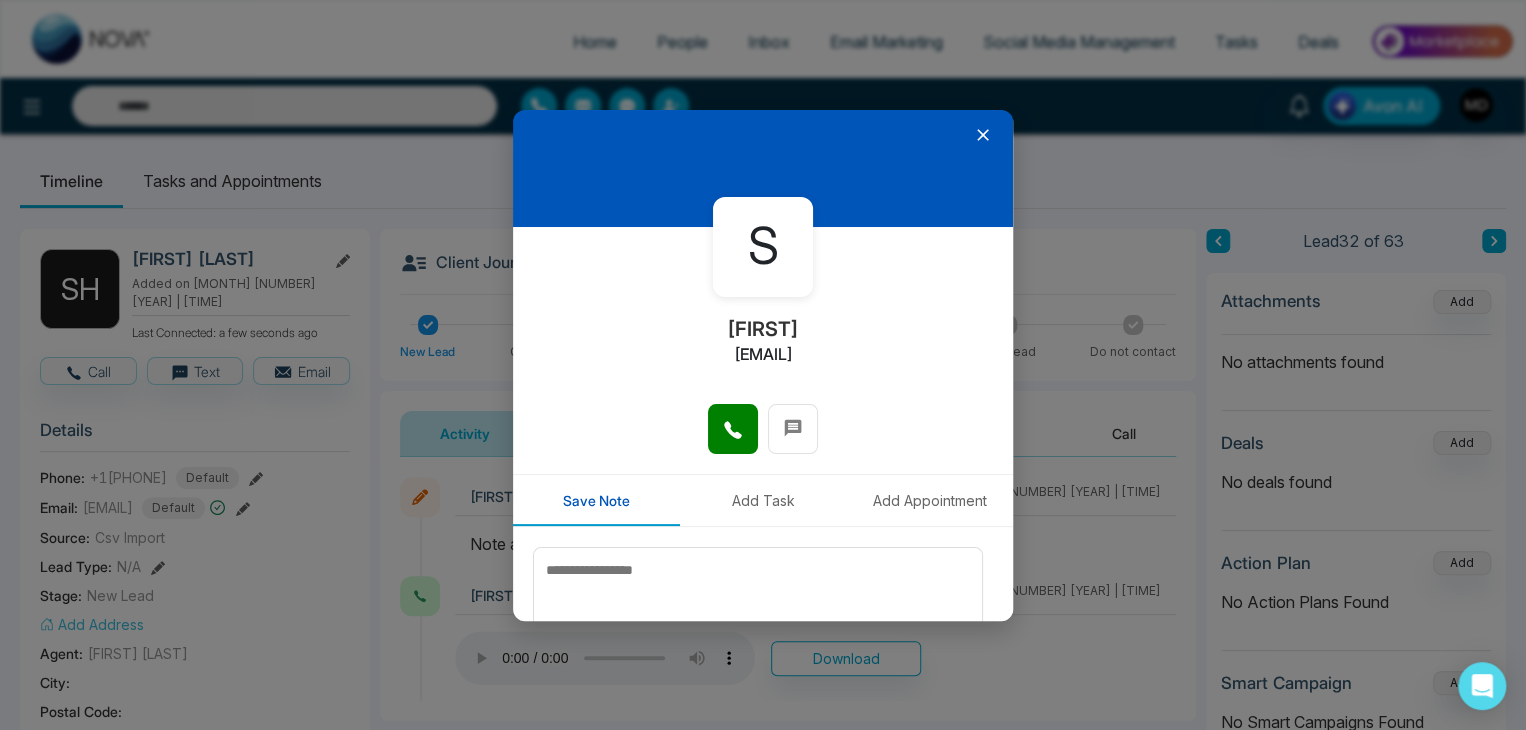 scroll, scrollTop: 0, scrollLeft: 0, axis: both 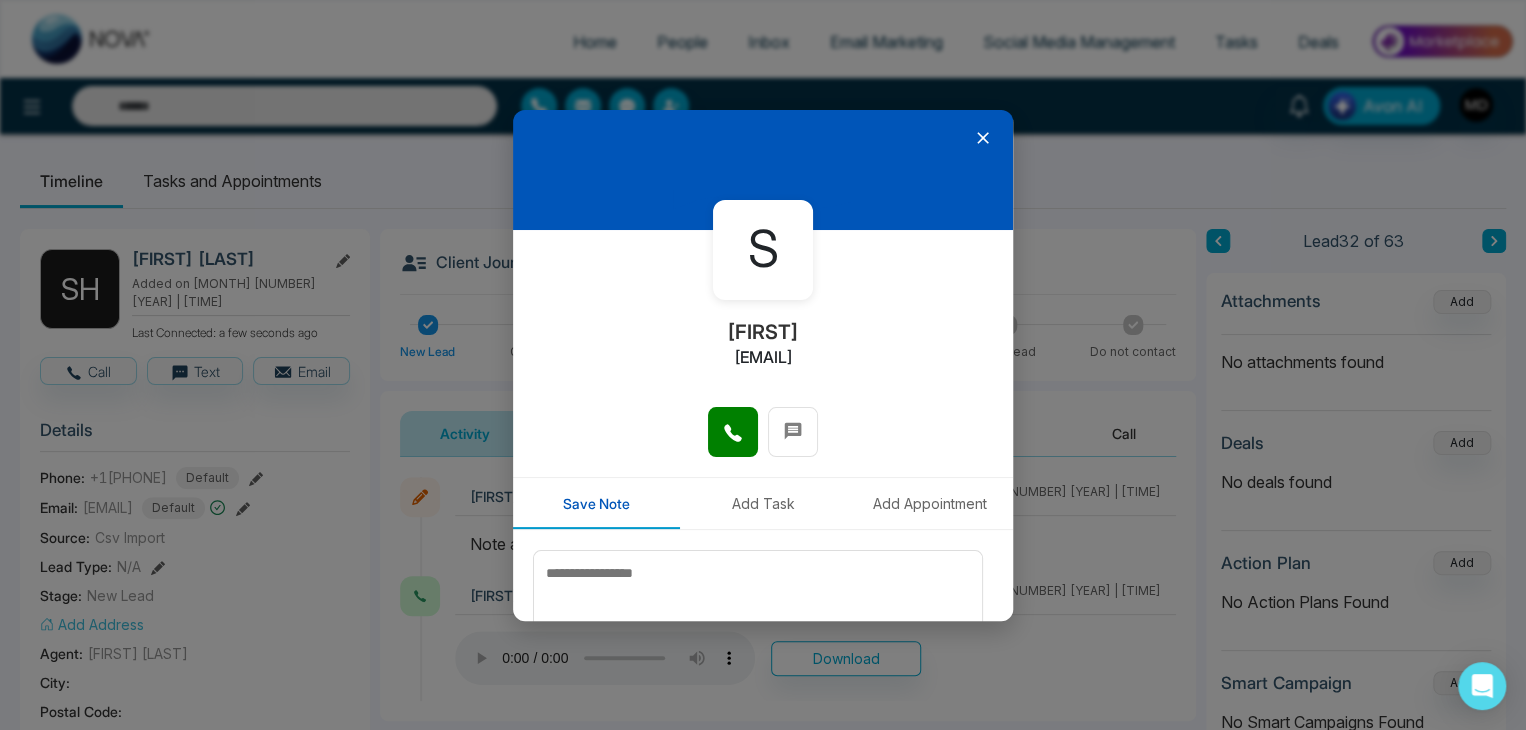 click 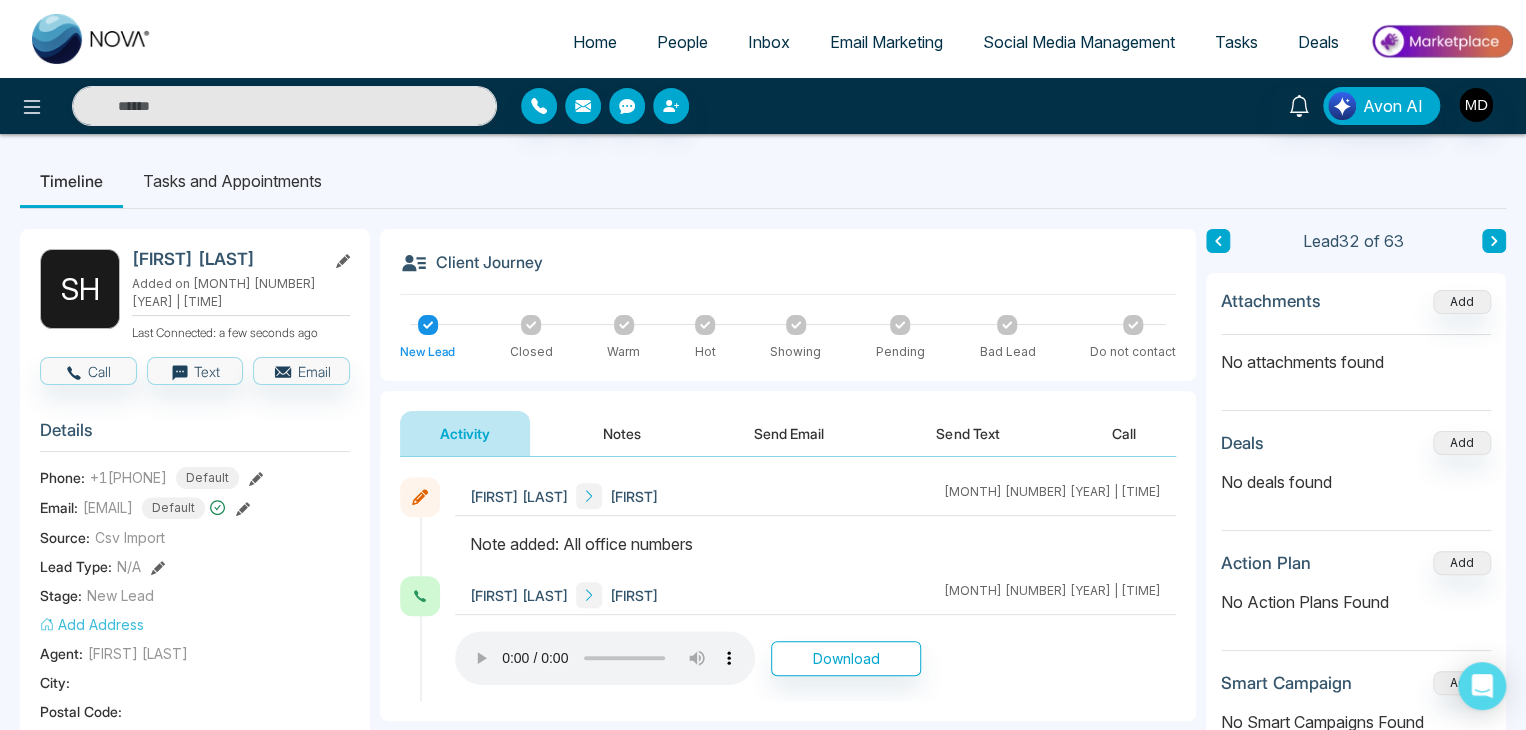 click 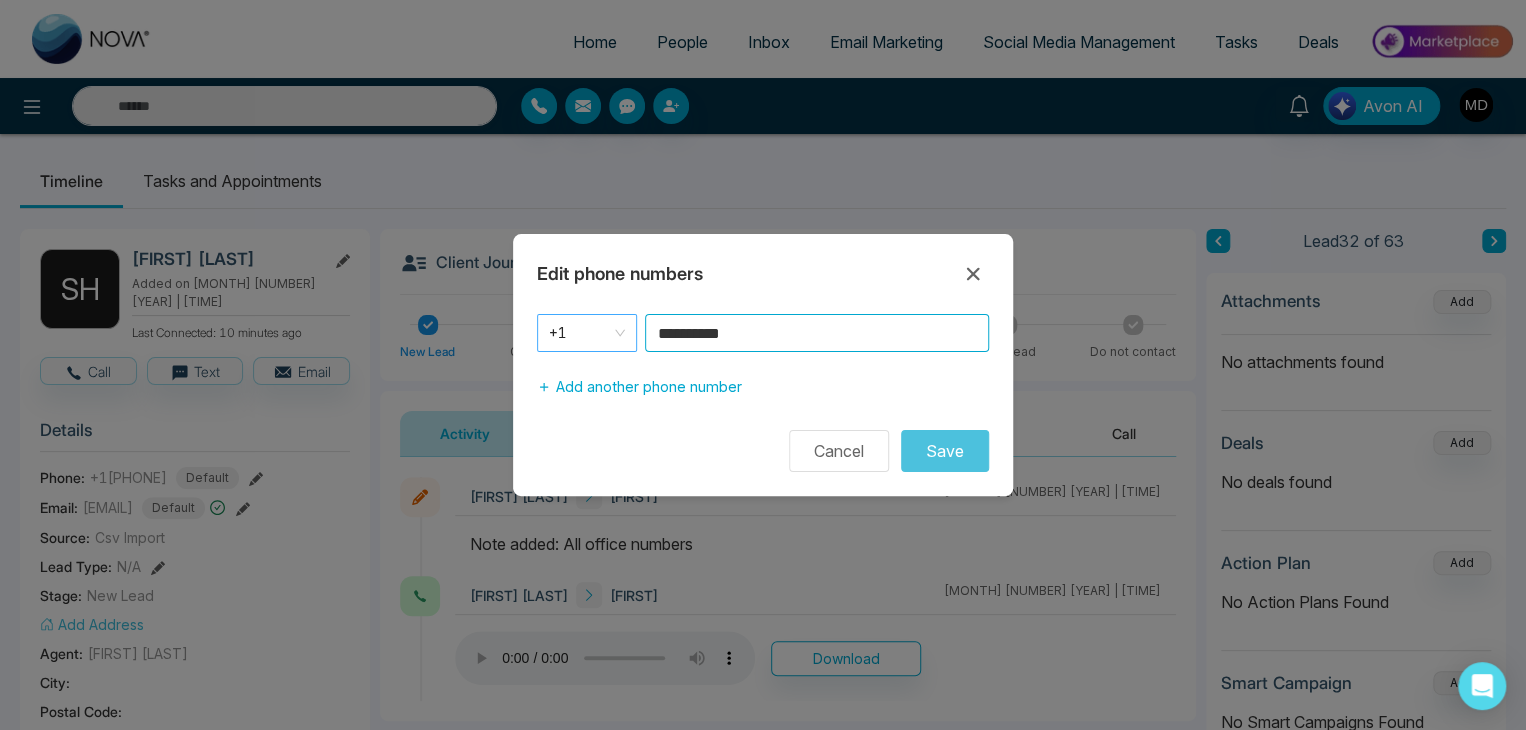 drag, startPoint x: 794, startPoint y: 337, endPoint x: 614, endPoint y: 325, distance: 180.39955 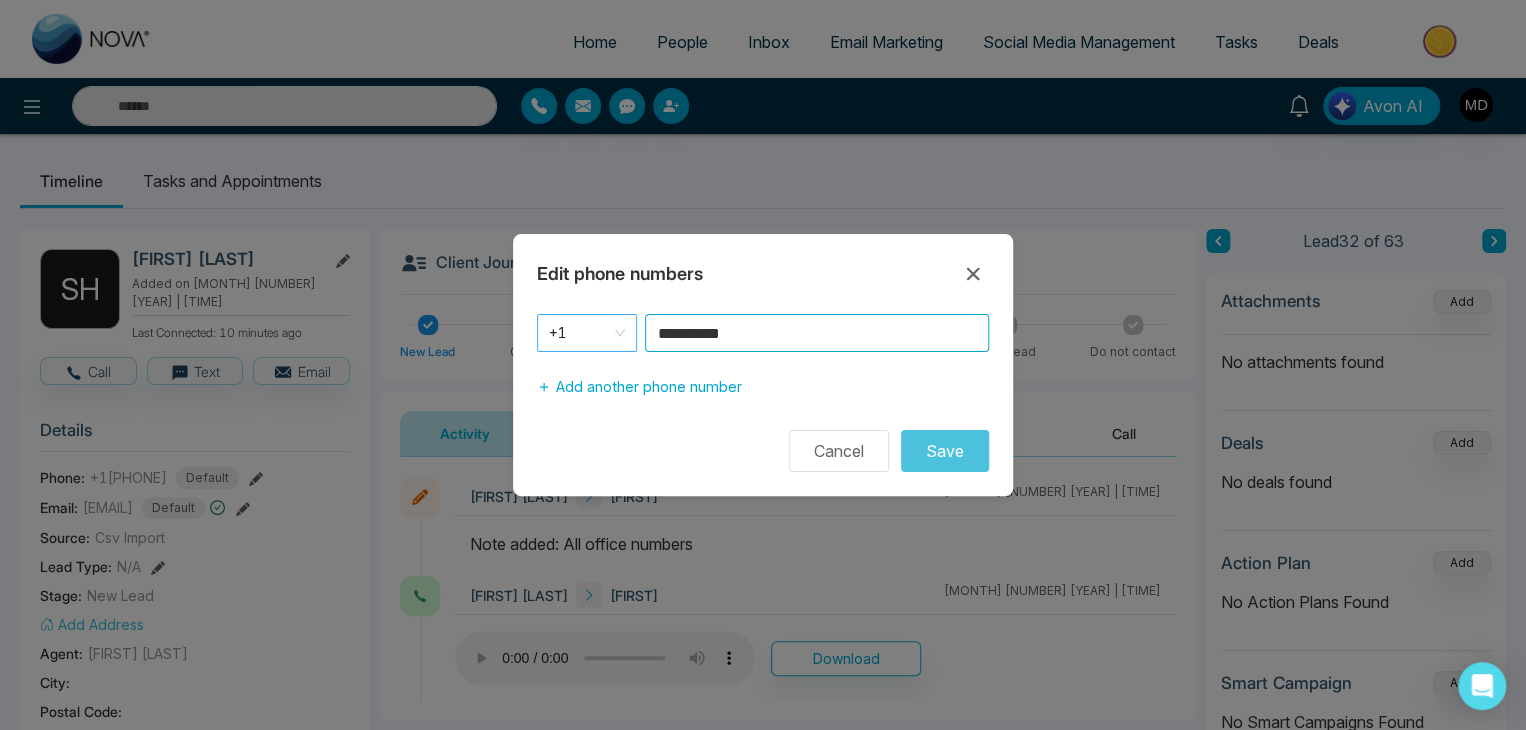 click on "**********" at bounding box center [763, 333] 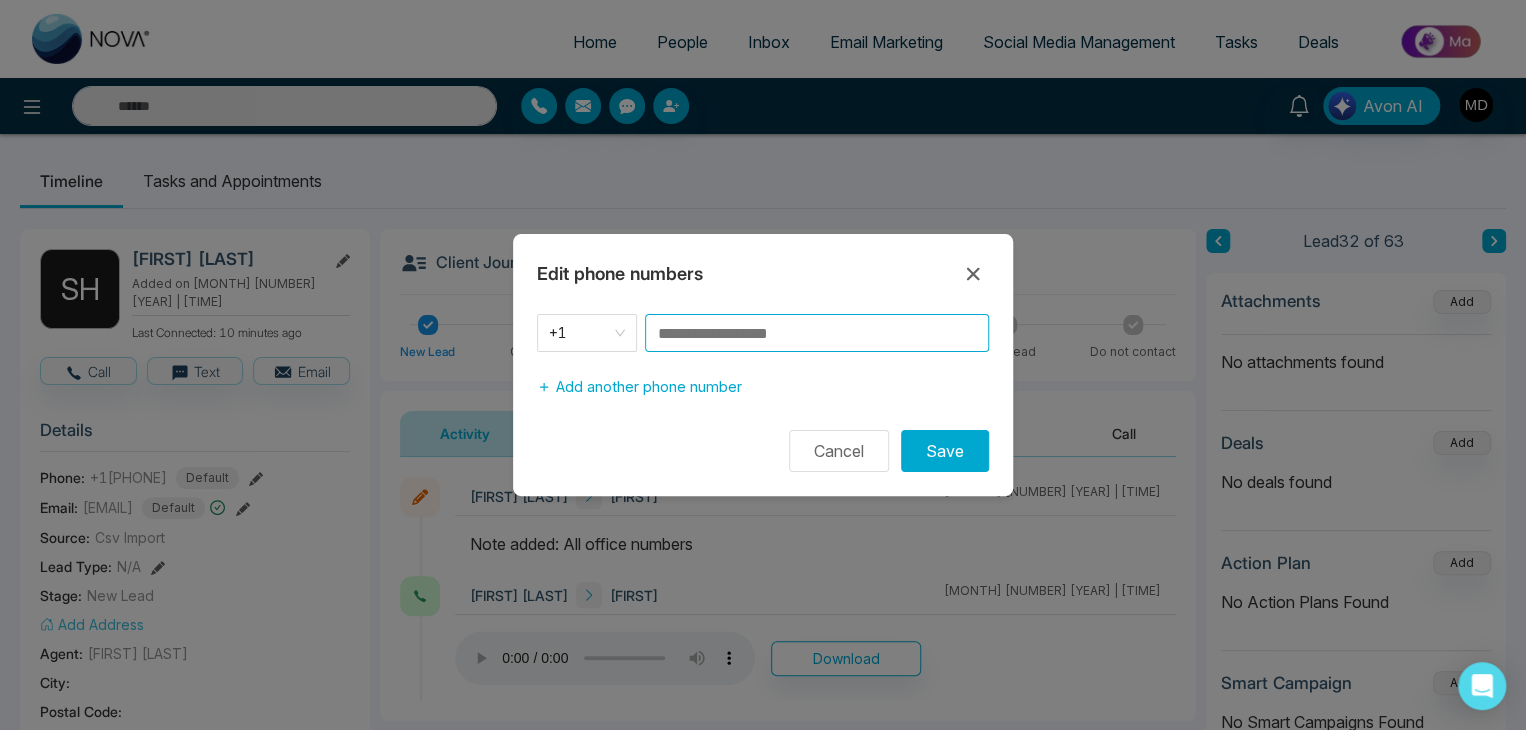 paste on "**********" 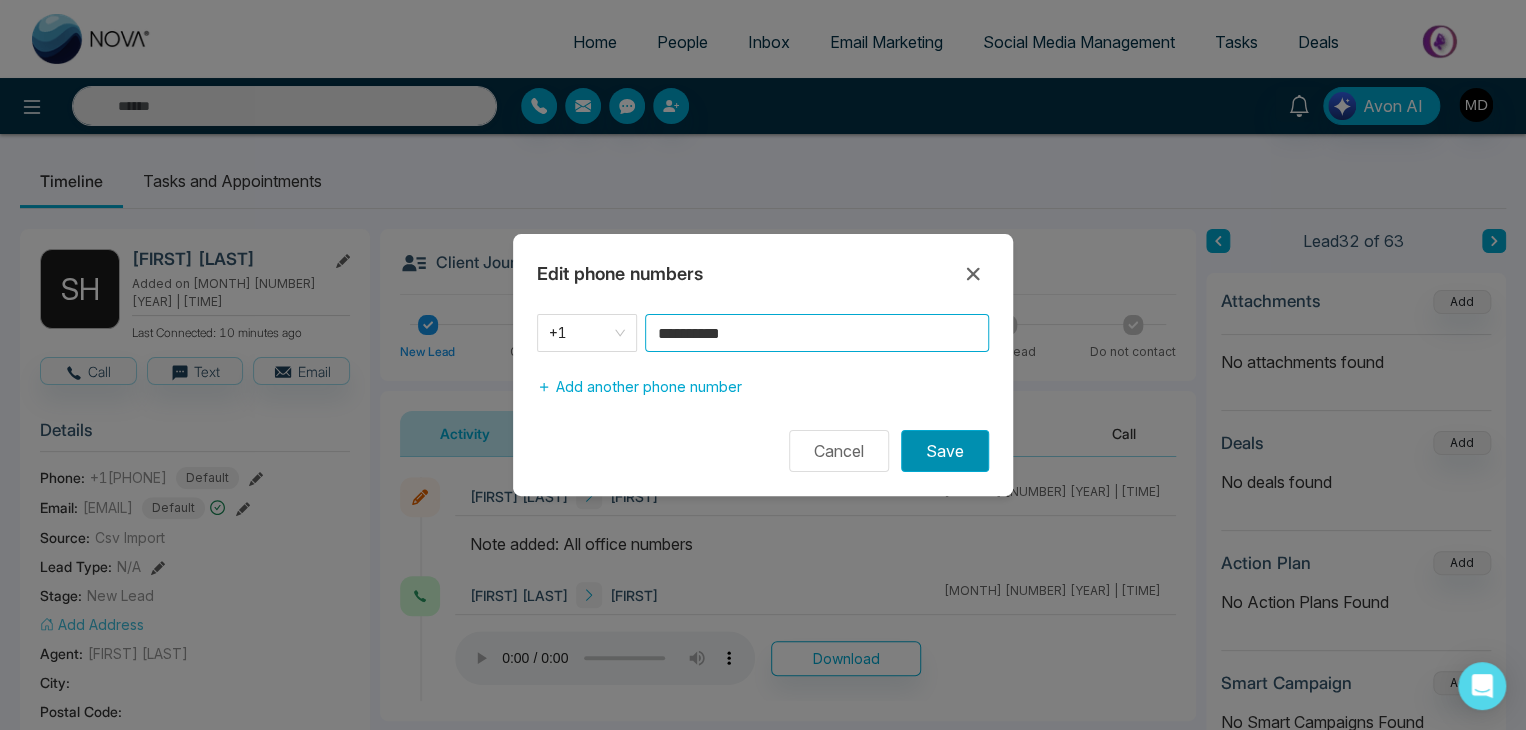 type on "**********" 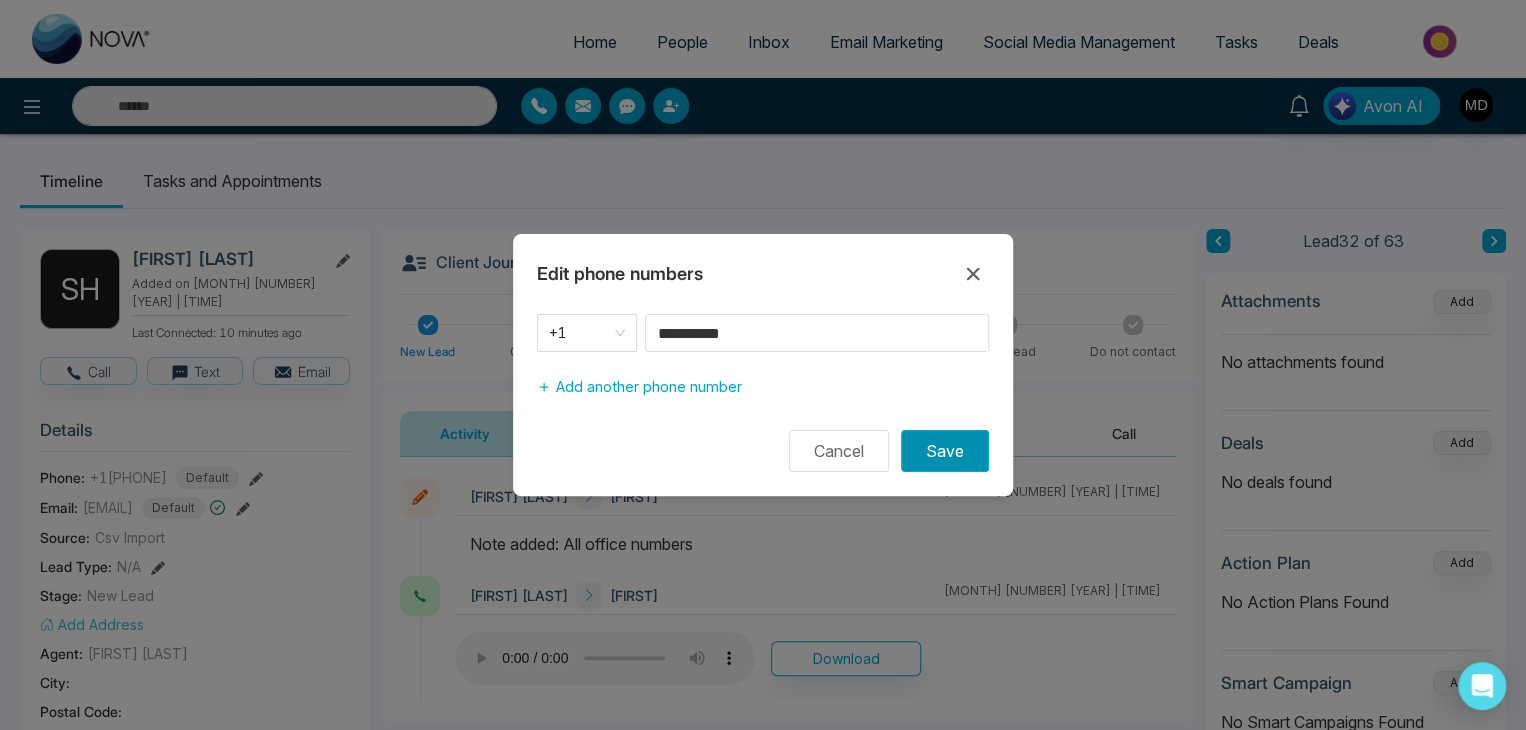 click on "Save" at bounding box center (945, 451) 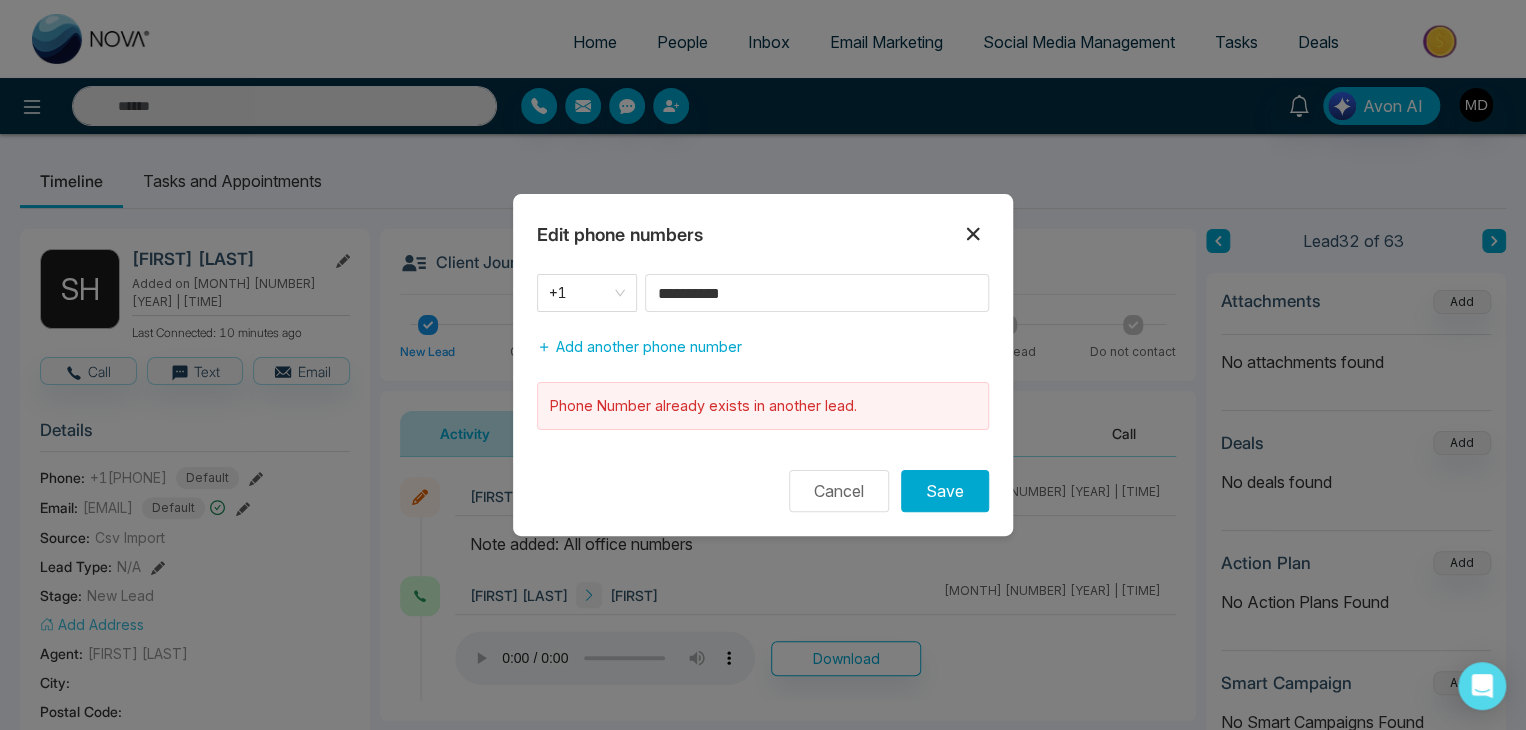 click 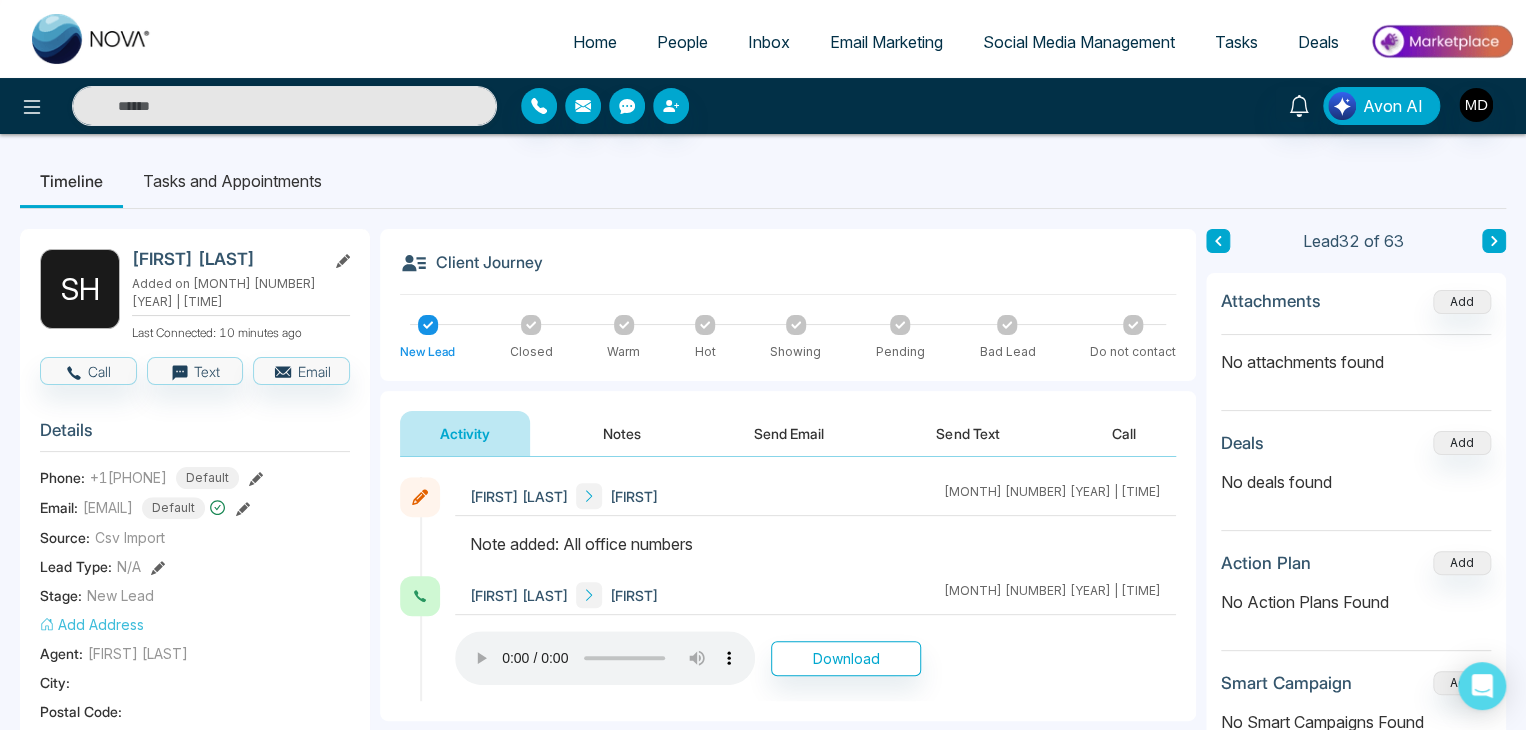 click 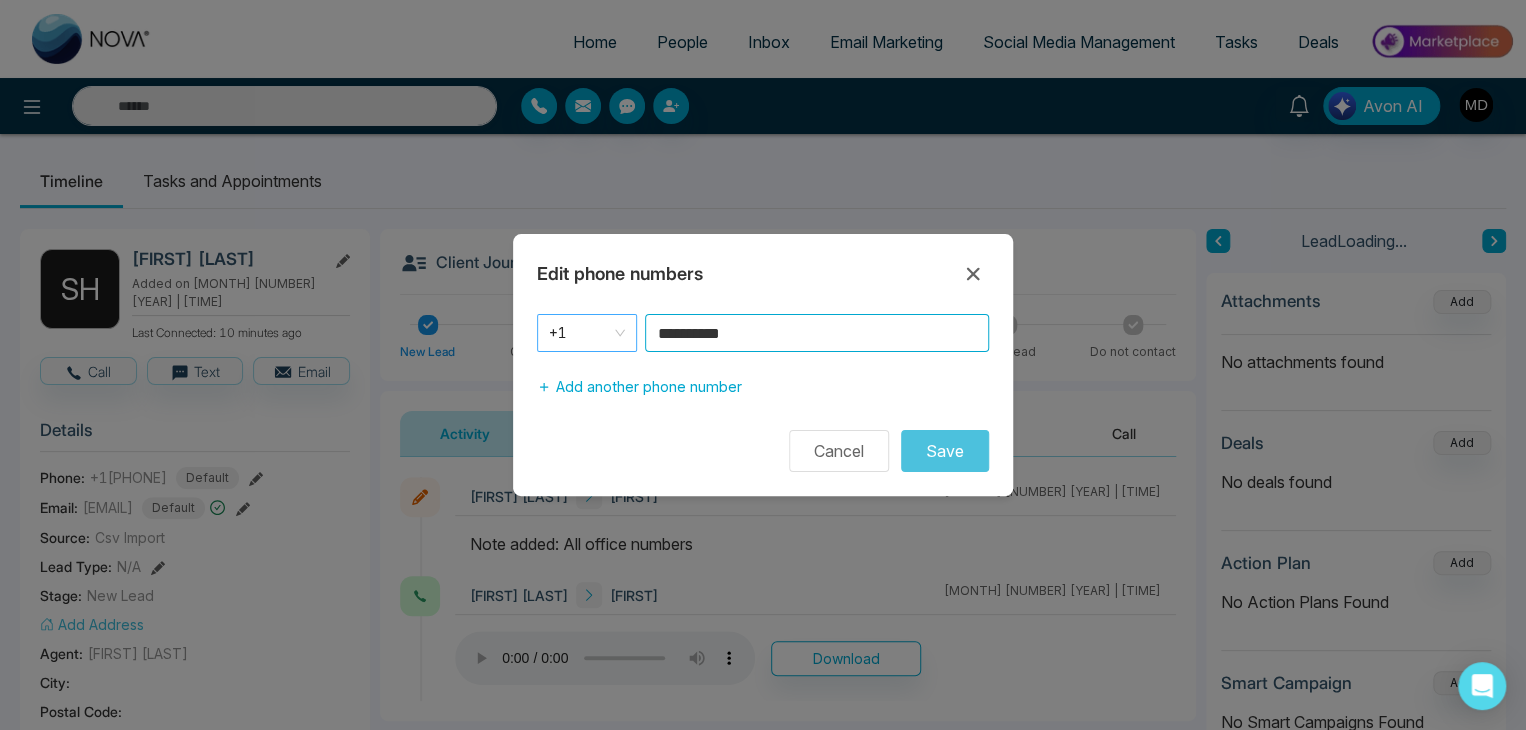 drag, startPoint x: 670, startPoint y: 343, endPoint x: 589, endPoint y: 350, distance: 81.3019 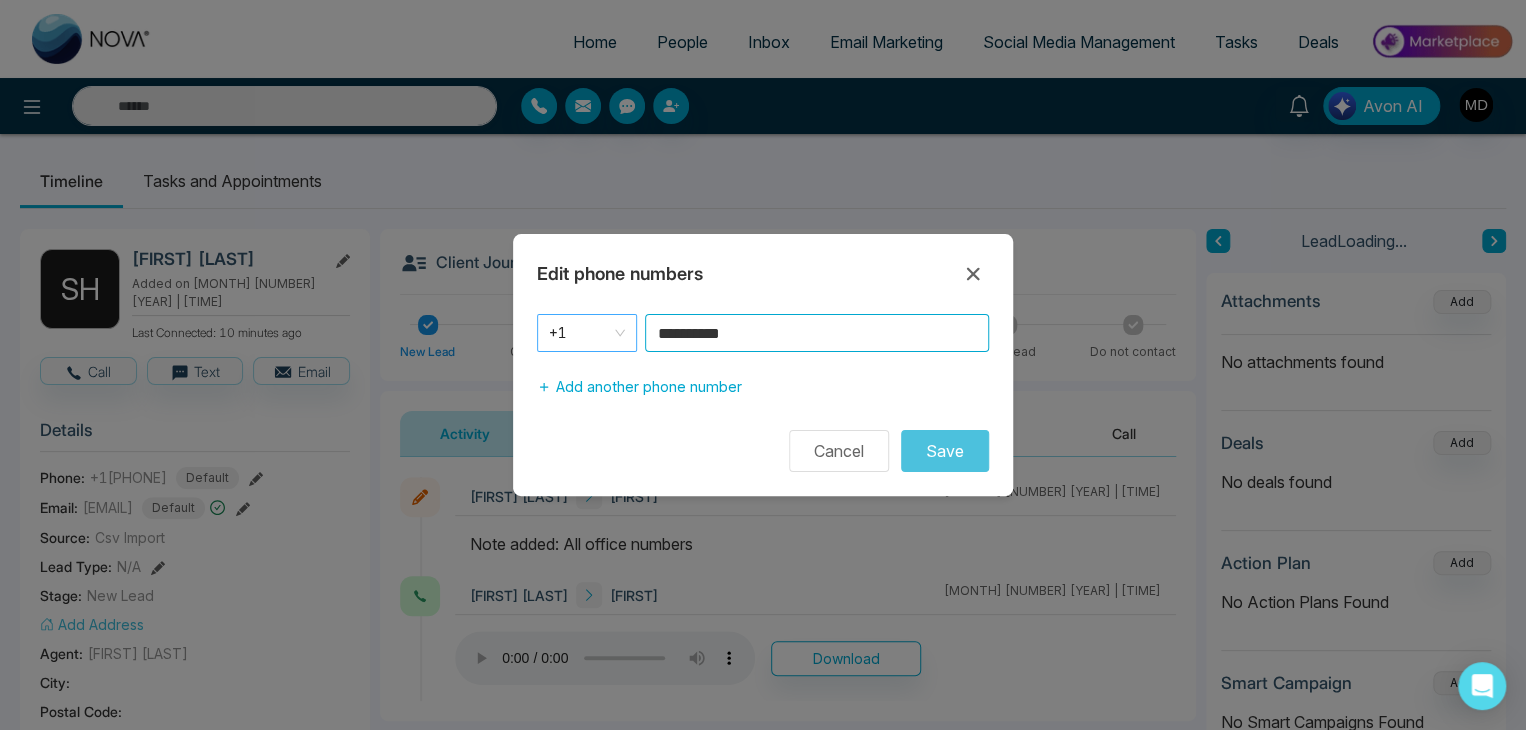 click on "**********" at bounding box center [763, 333] 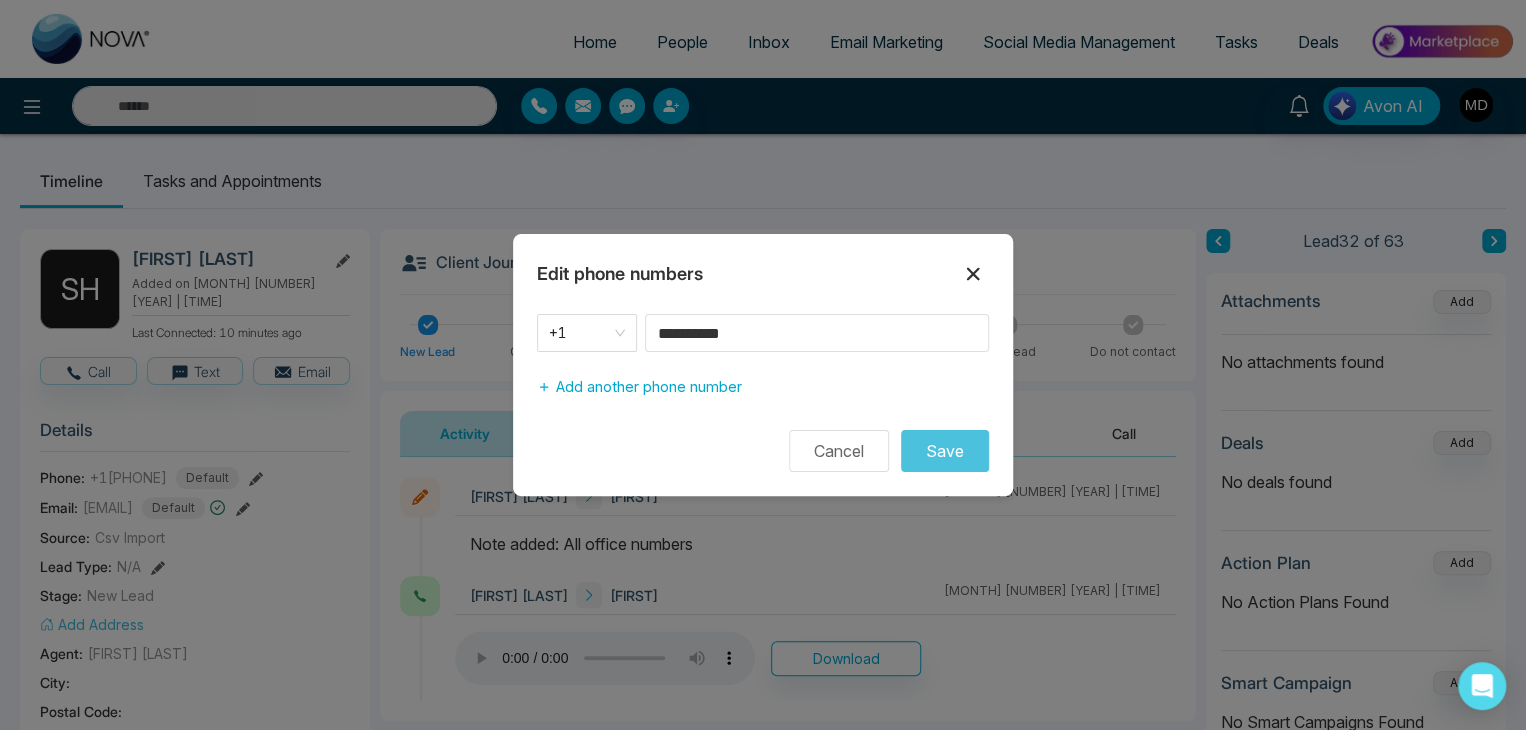 click 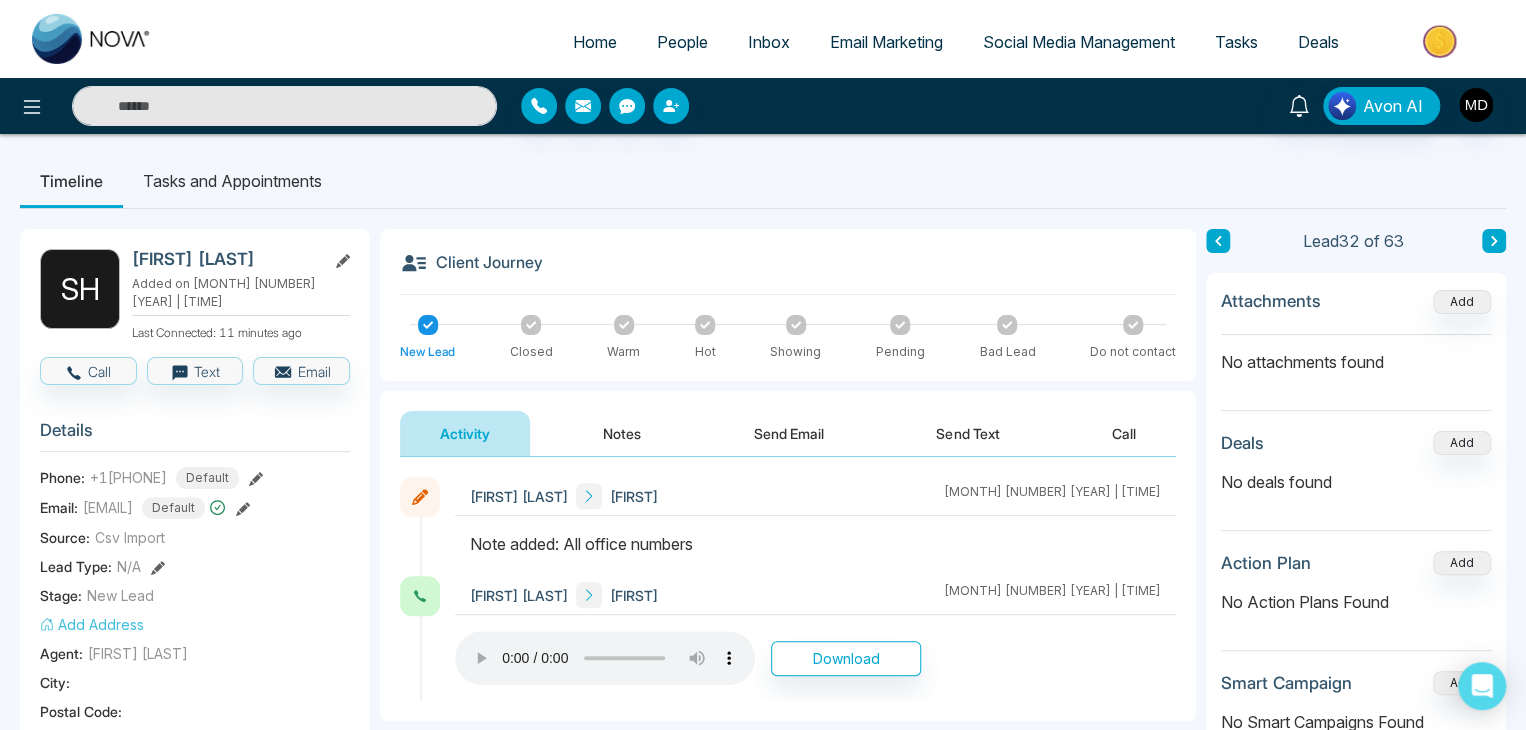 click on "Timeline Tasks and Appointments S H Sheri Harrigan Added on   August 1 2025 | 8:41 PM Last Connected:   11 minutes ago   Call   Text   Email Details Phone: +16139694447 Default Email: sheri@remaxquinte.com Default Source: Csv Import Lead Type: N/A Stage: New Lead Add Address Agent: Mriganka Deka City : Postal Code : Avg Property Price : Buy Area : Home Type : Start Date : Last Contact Date : Province : Timeframe : Urgency : Tags New leads August   × Is this lead a Realtor? Lead Summary 1 Calls 0 Texts 0 Emails Social Profile   Not found Not found Not found Custom Lead Data Delete lead   Client Journey New Lead Closed Warm Hot Showing Pending Bad Lead Do not contact Activity Notes Send Email Send Text Call Mriganka Deka Sheri August 6 2025 | 2:41 AM Mriganka Deka Sheri August 6 2025 | 2:41 AM Download Nova AI : Email Generator Create Engaging Emails with Our AI Technology.    Nova AI Email Generator Generate Emails With New Nova AI Technology. Simply add a couple of ideas and we'll help bring it to life. ***" at bounding box center (763, 902) 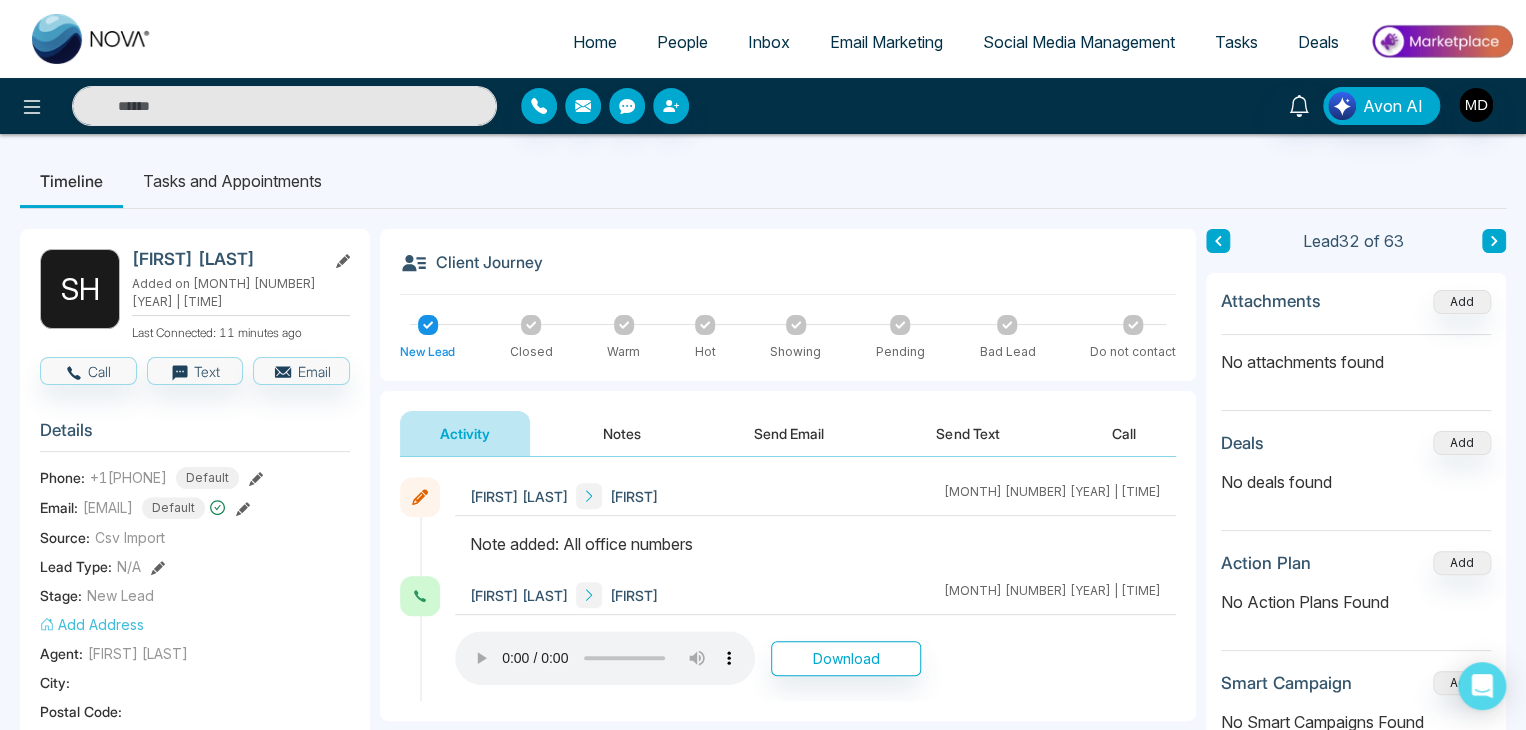 click 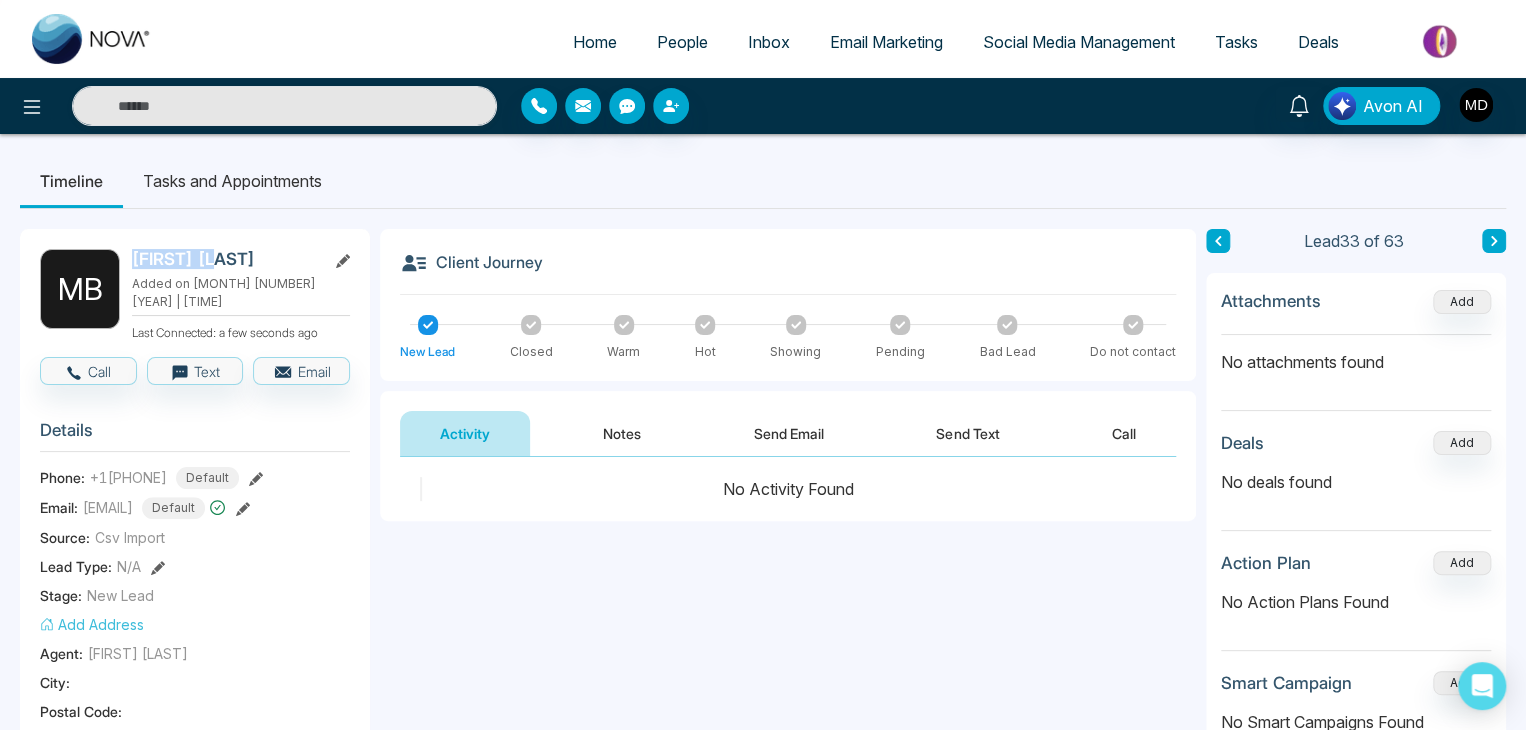 drag, startPoint x: 226, startPoint y: 260, endPoint x: 137, endPoint y: 268, distance: 89.358826 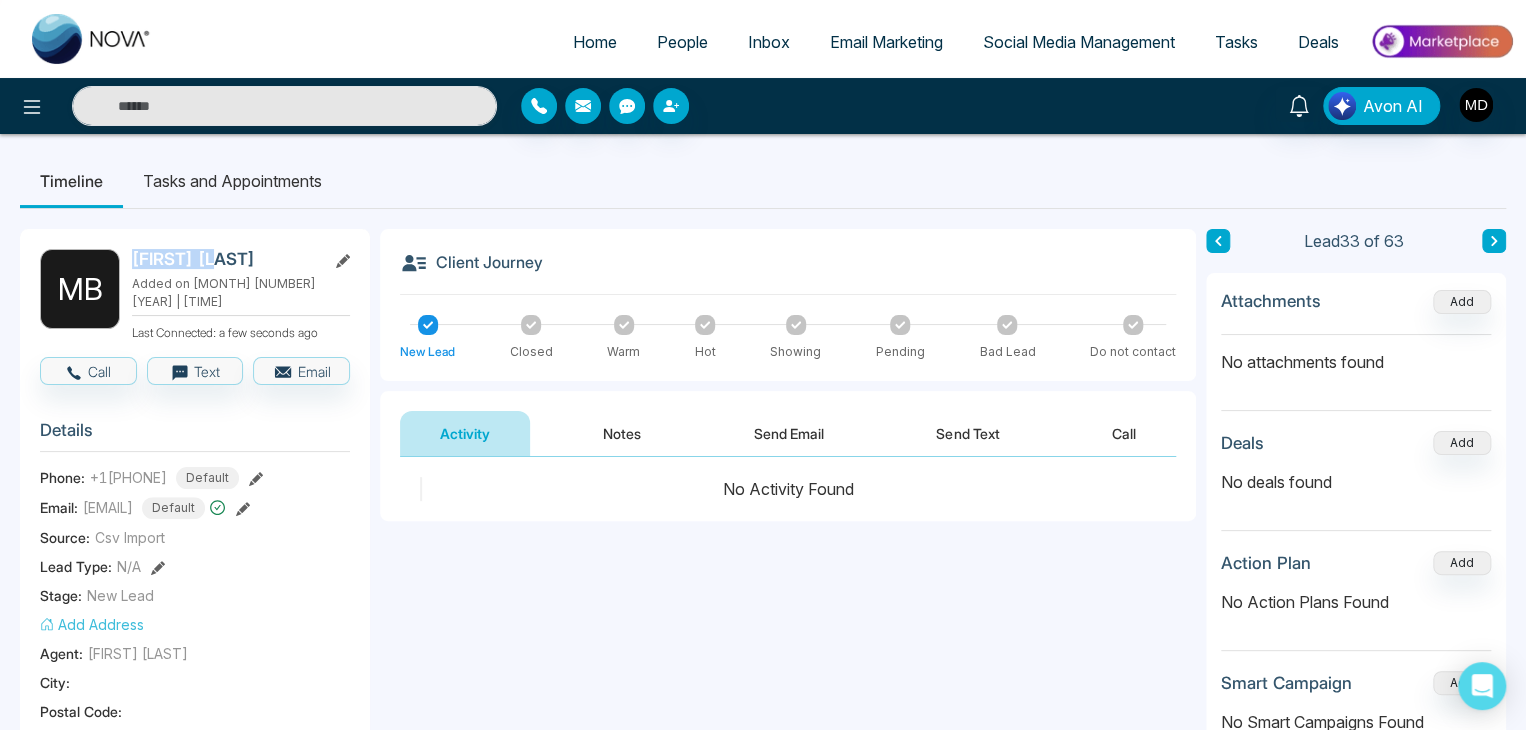 click on "Marc Blais" at bounding box center [225, 259] 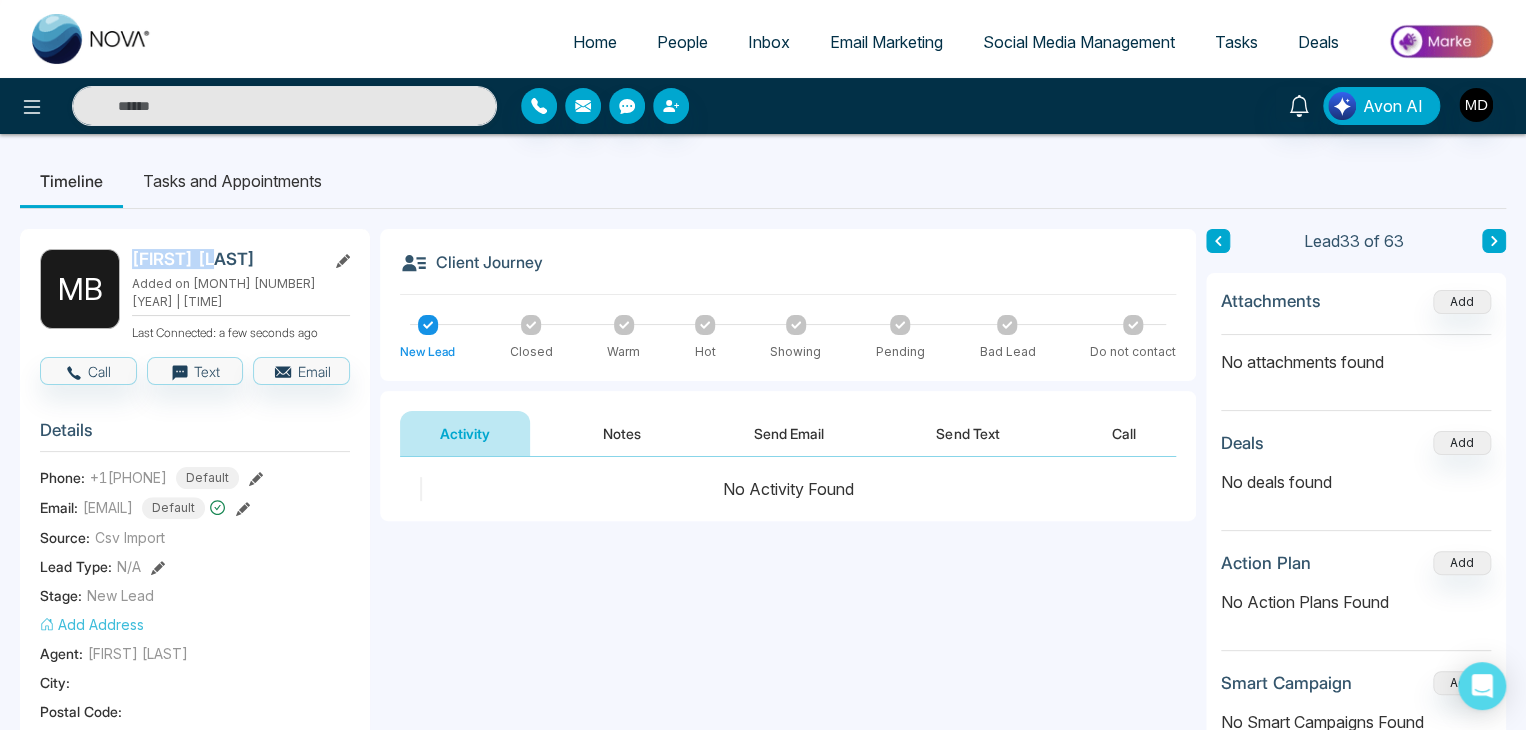 click at bounding box center (1218, 241) 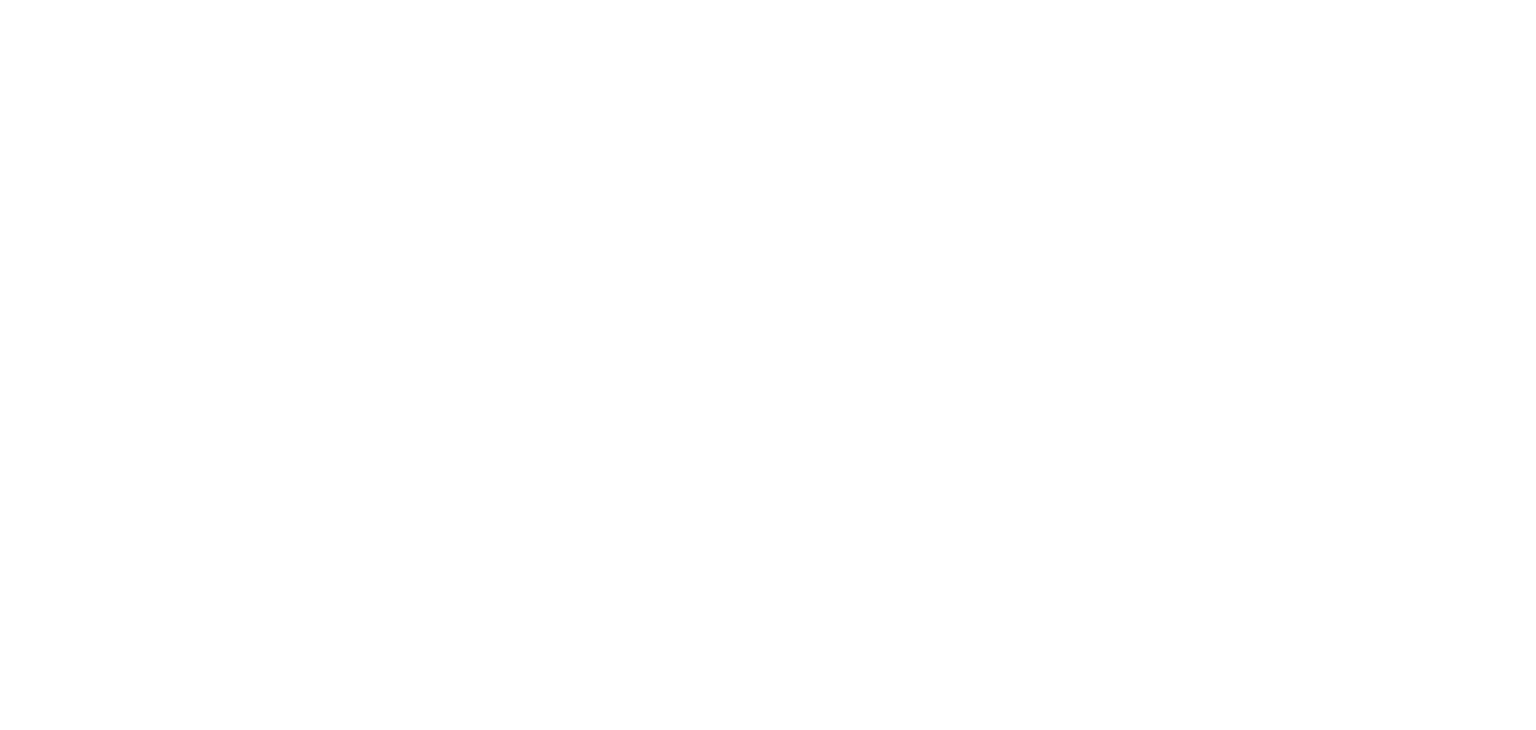 scroll, scrollTop: 0, scrollLeft: 0, axis: both 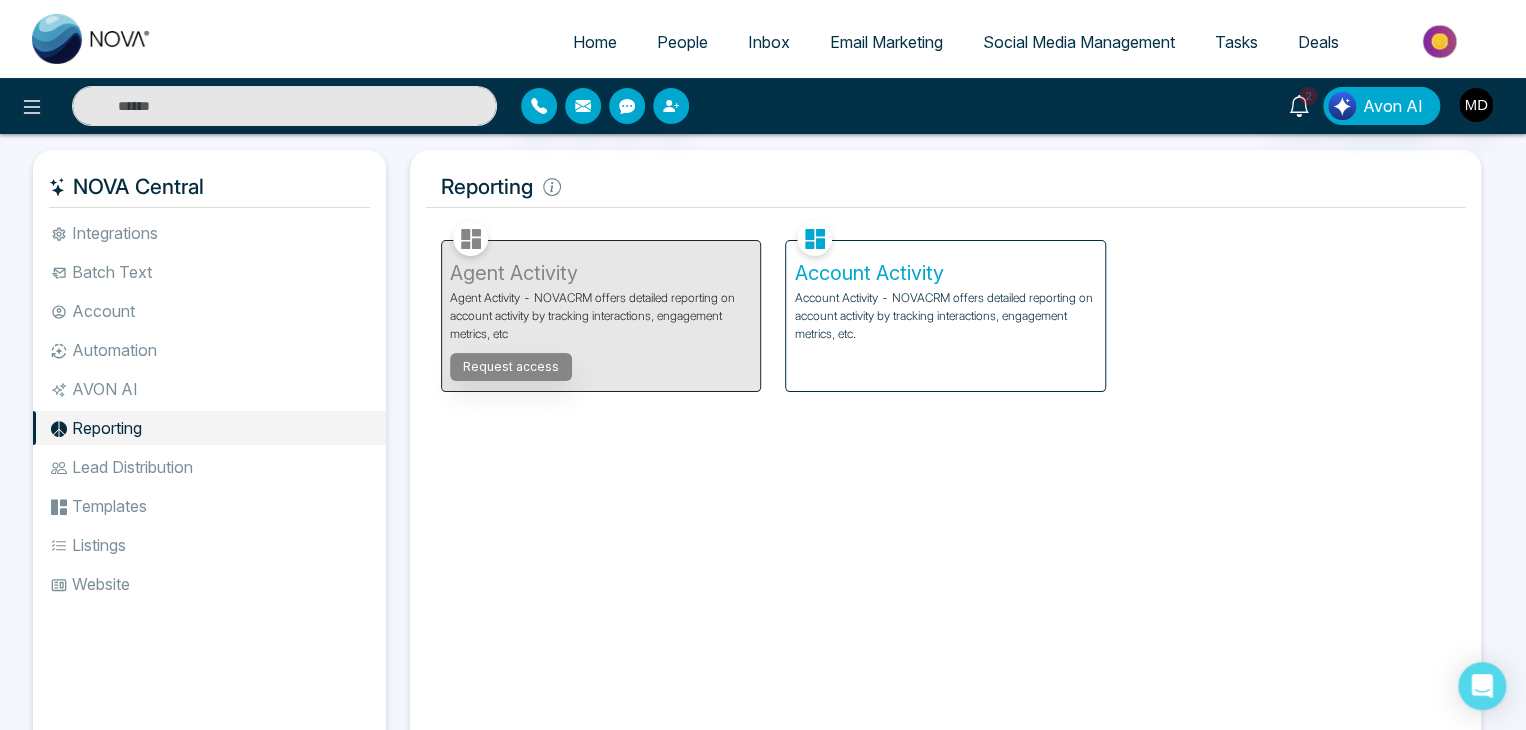 click on "Account Activity - NOVACRM offers detailed reporting on account activity by tracking interactions, engagement metrics, etc." at bounding box center [945, 316] 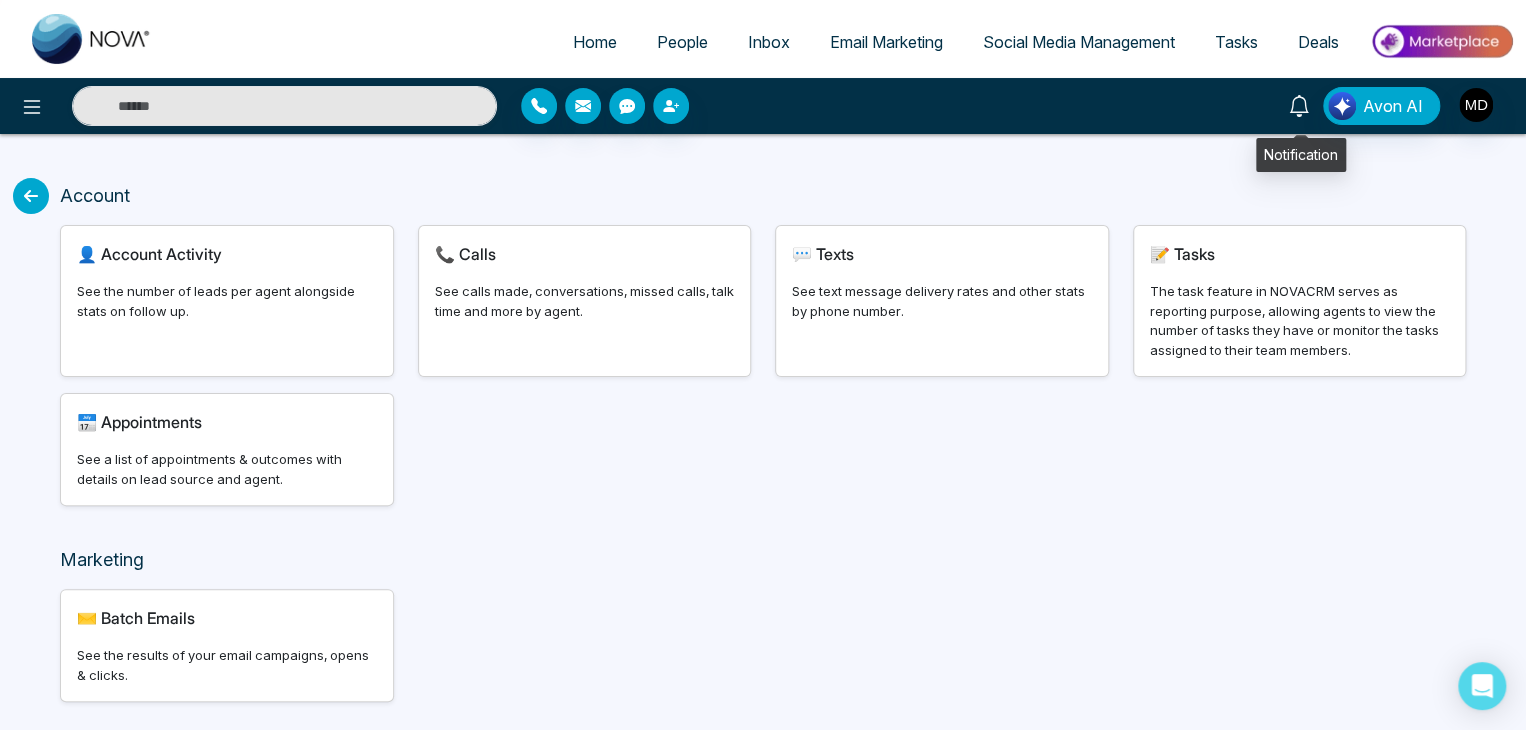 click 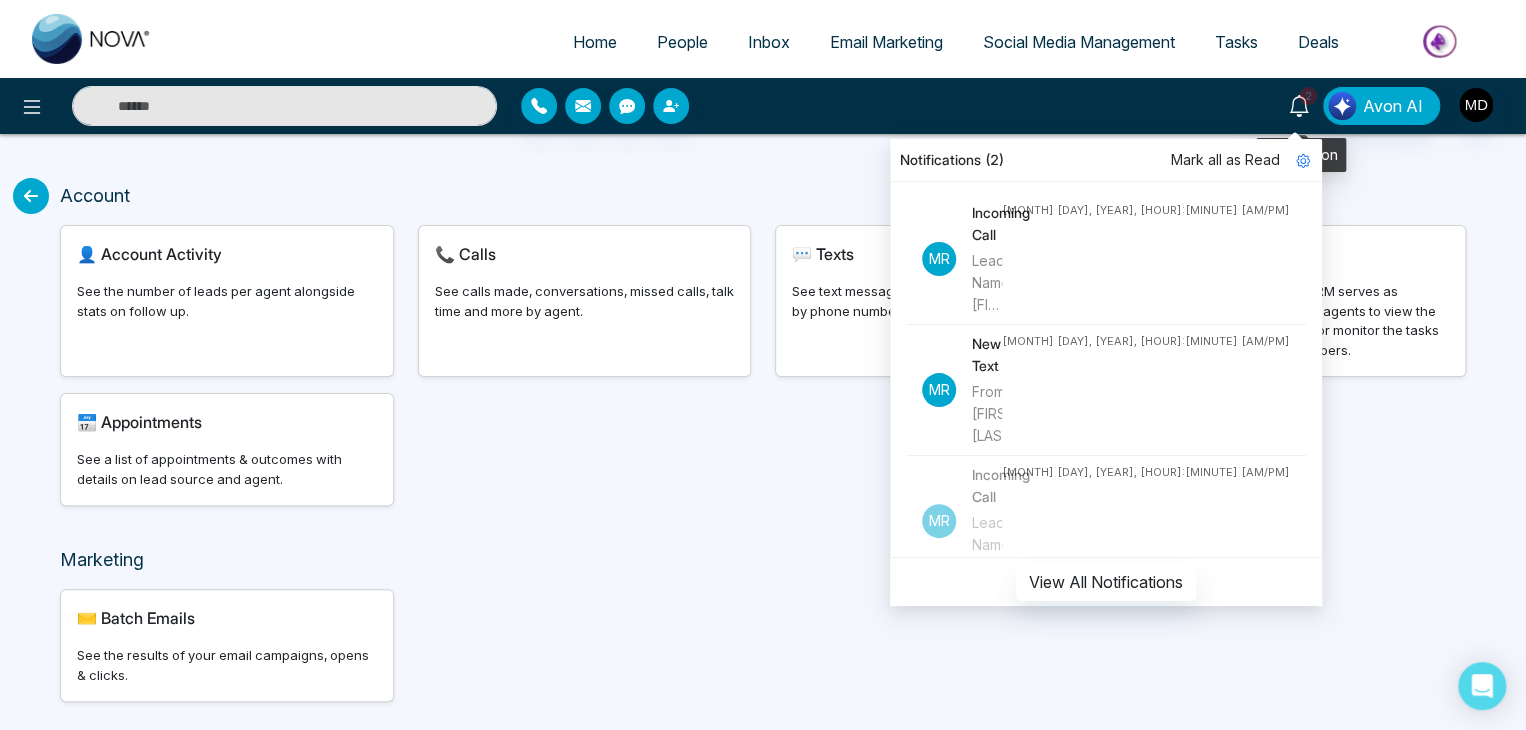click 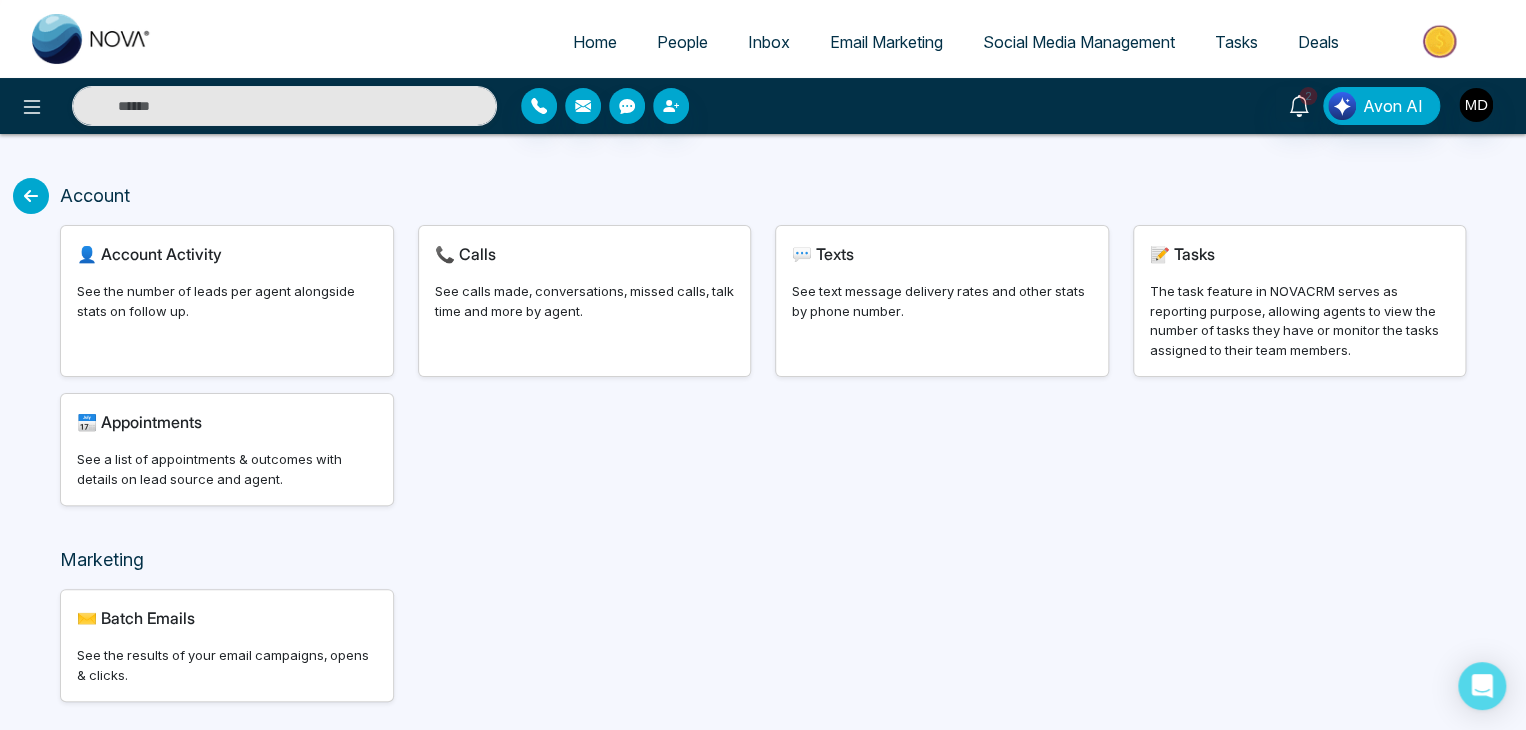 click on "📞 Calls See calls made, conversations, missed calls, talk time and more by agent." at bounding box center (585, 301) 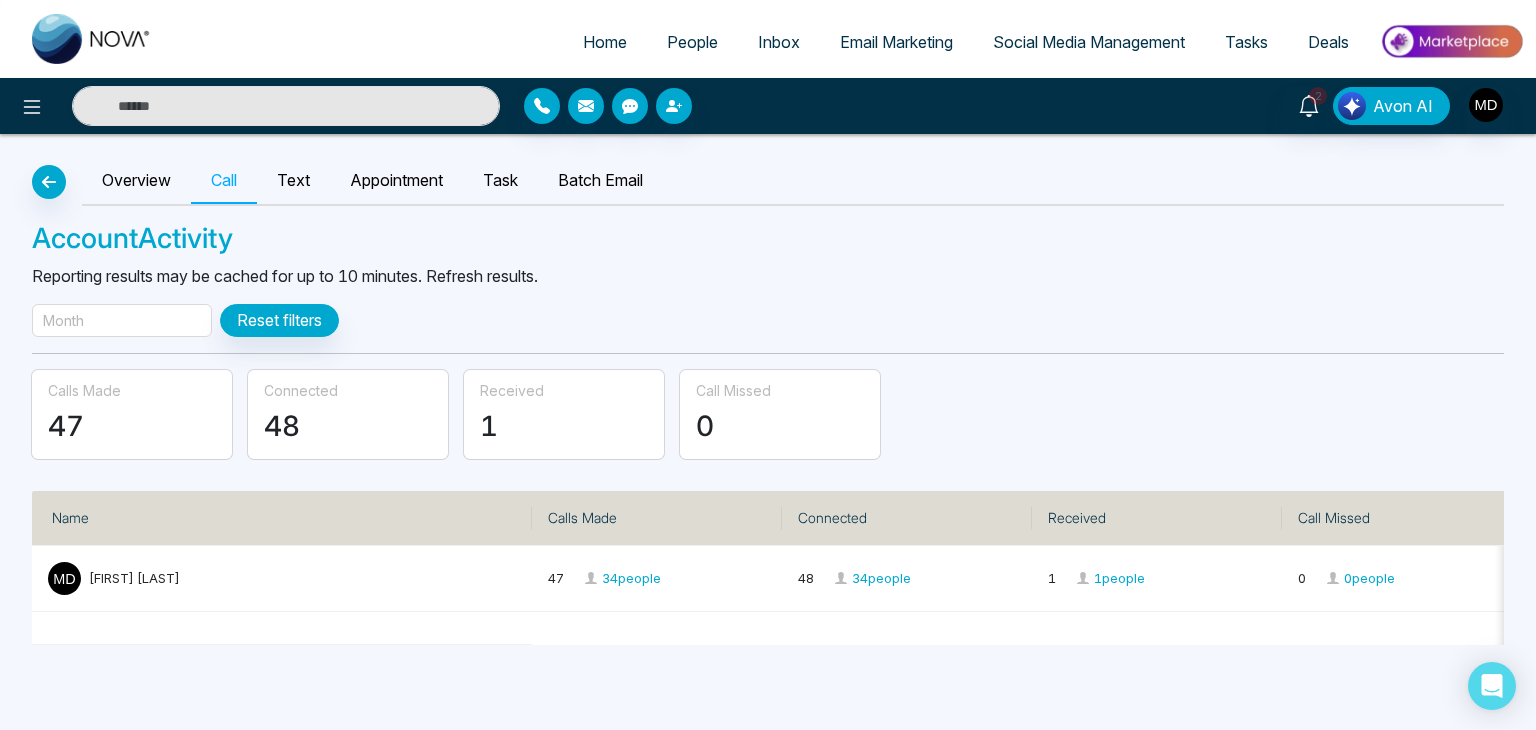 click on "Month" at bounding box center (122, 320) 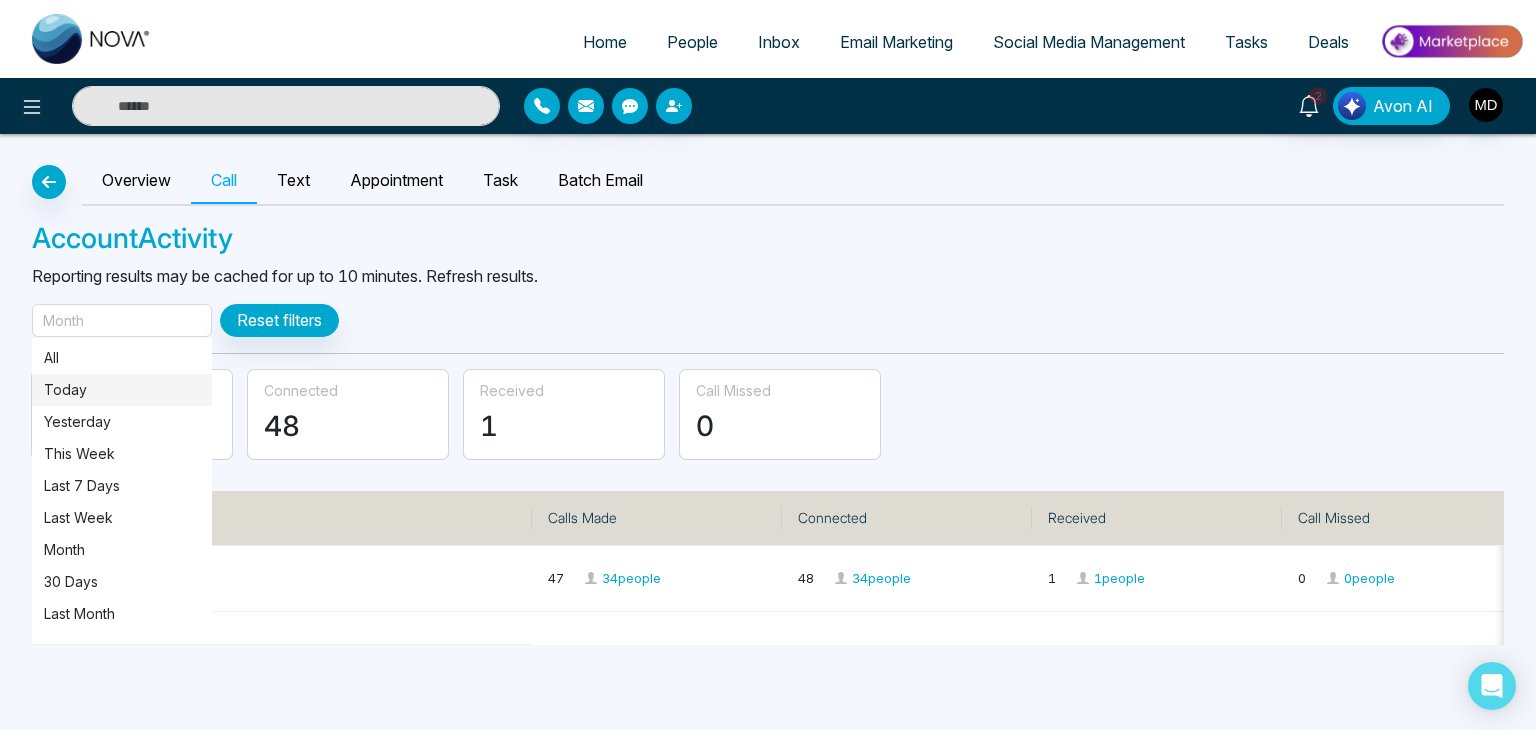 click on "Today" at bounding box center [122, 390] 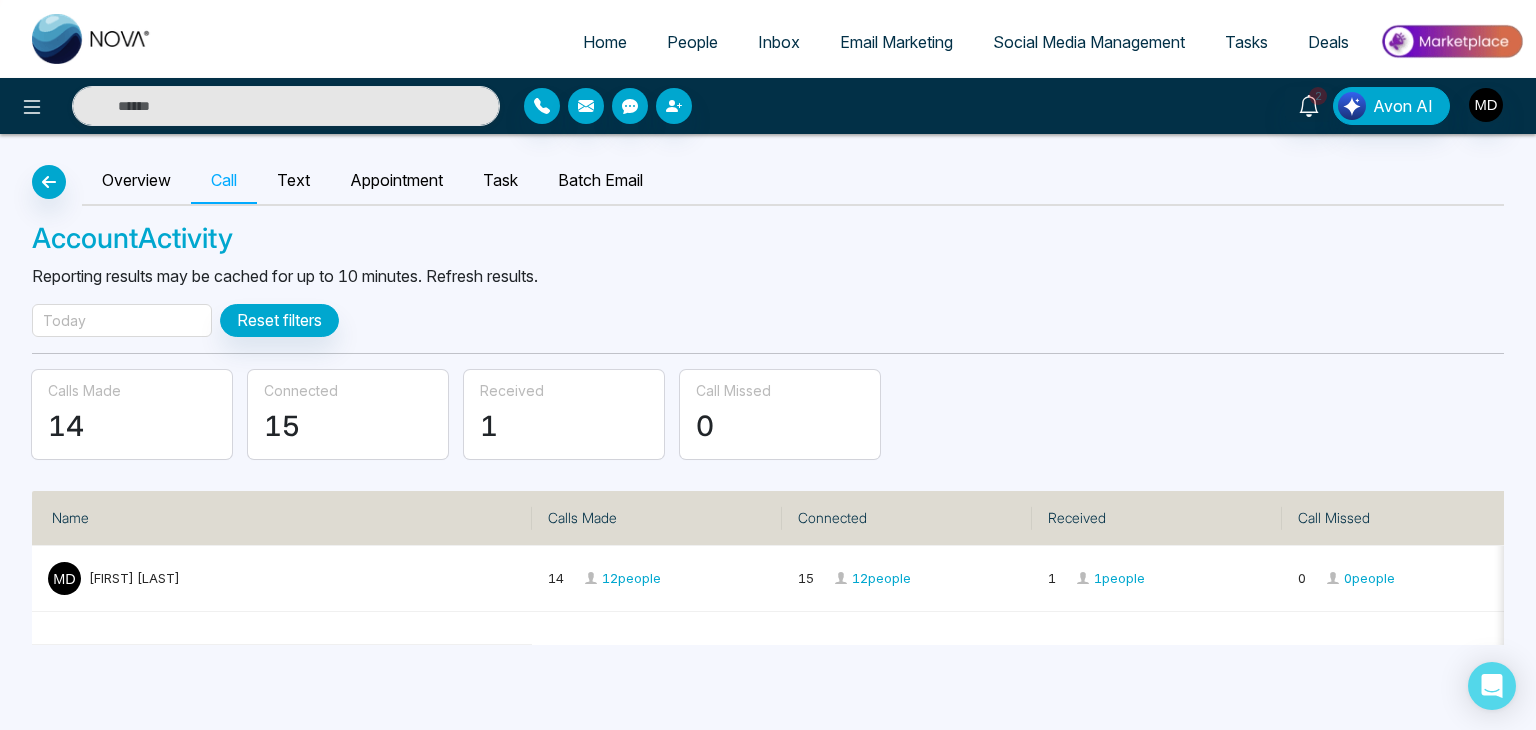 click on "Overview Call Text Appointment Task Batch Email Account  Activity   Reporting results may be cached for up to 10 minutes. Refresh results. Today Reset filters Calls Made 14 Connected 15 Received 1 Call Missed 0 Name Calls Made Connected Received Call Missed           Mriganka Deka 14     12  people   15     12  people   1     1  people   0     0  people" at bounding box center [768, 389] 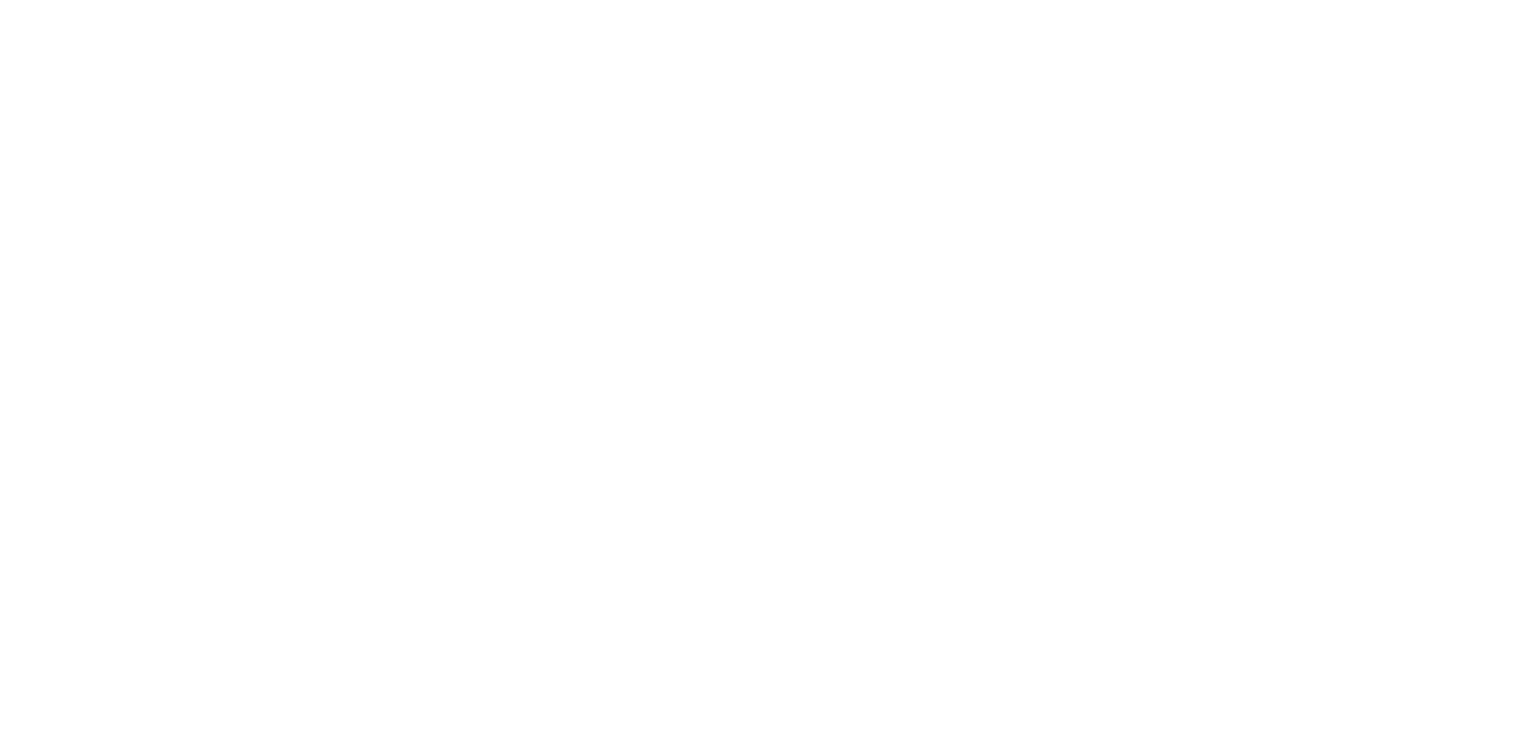 scroll, scrollTop: 0, scrollLeft: 0, axis: both 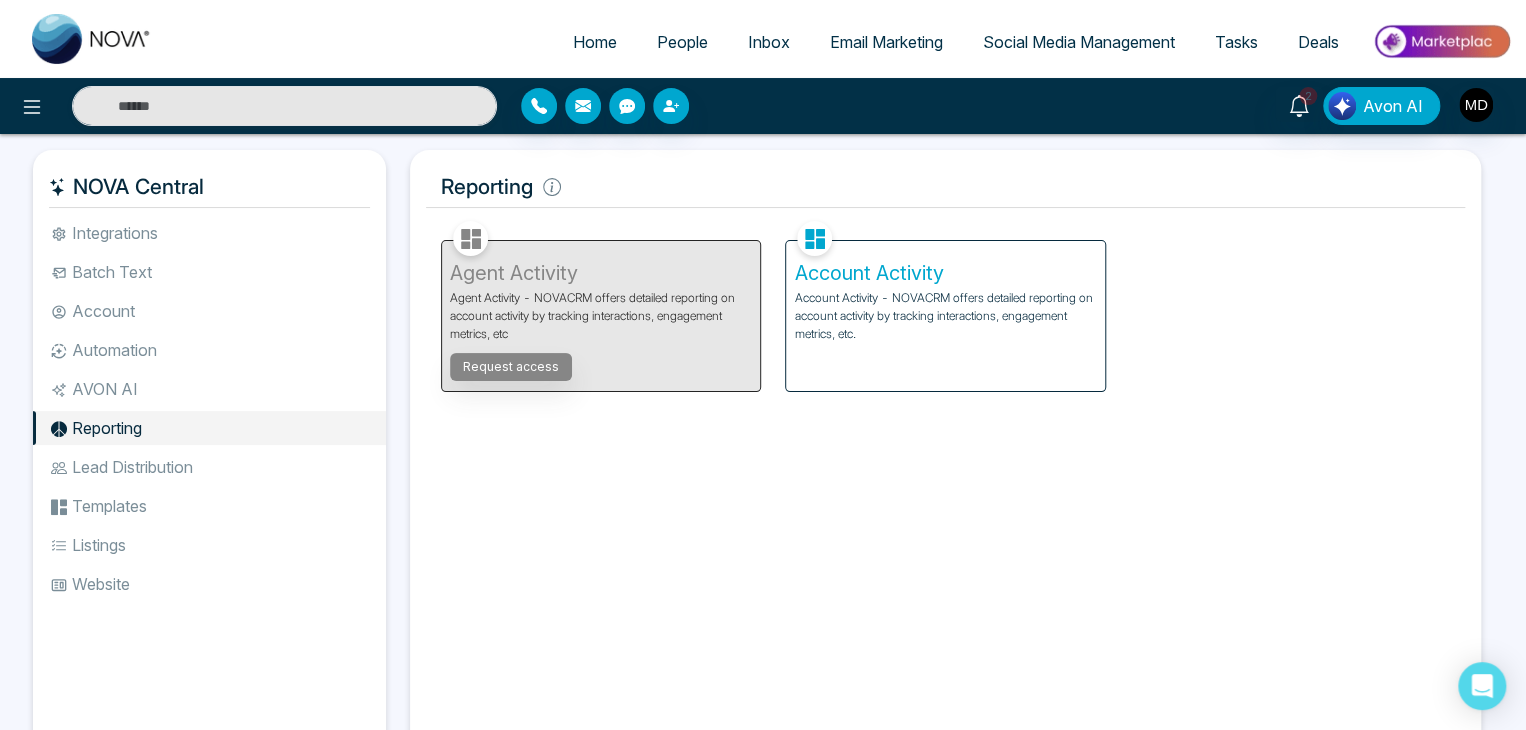 click on "Account Activity" at bounding box center [945, 273] 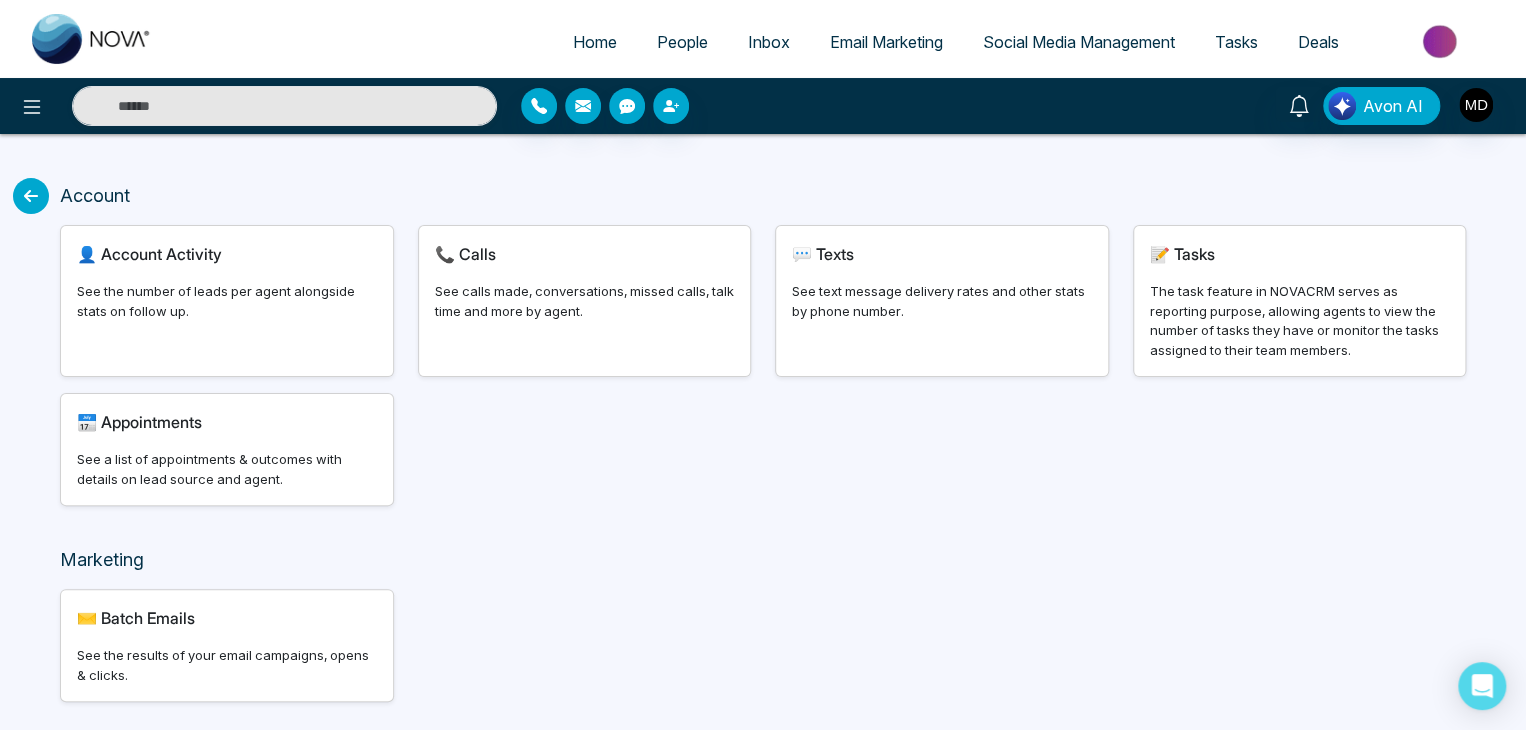 click on "See calls made, conversations, missed calls, talk time and more by agent." at bounding box center (585, 301) 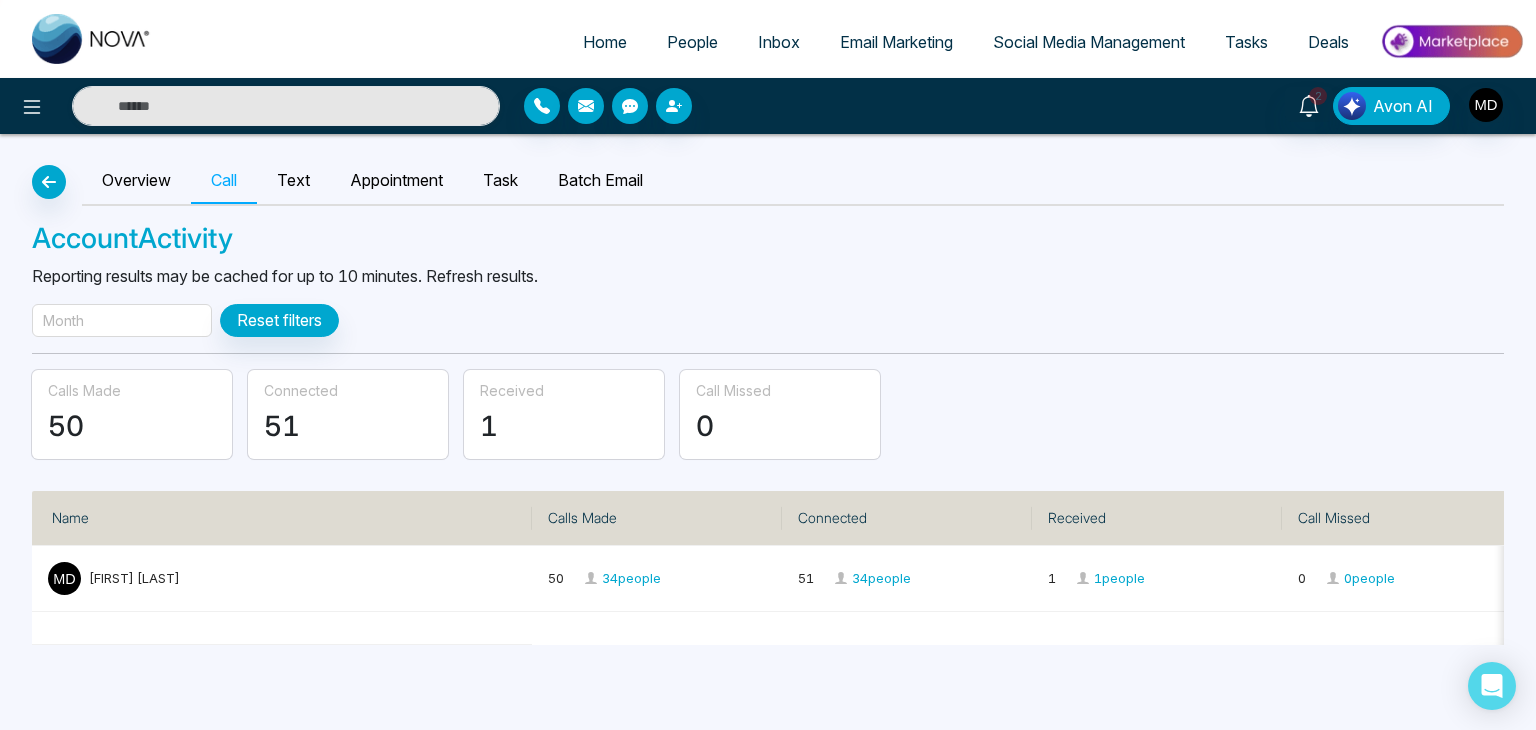 click on "Month" at bounding box center [122, 320] 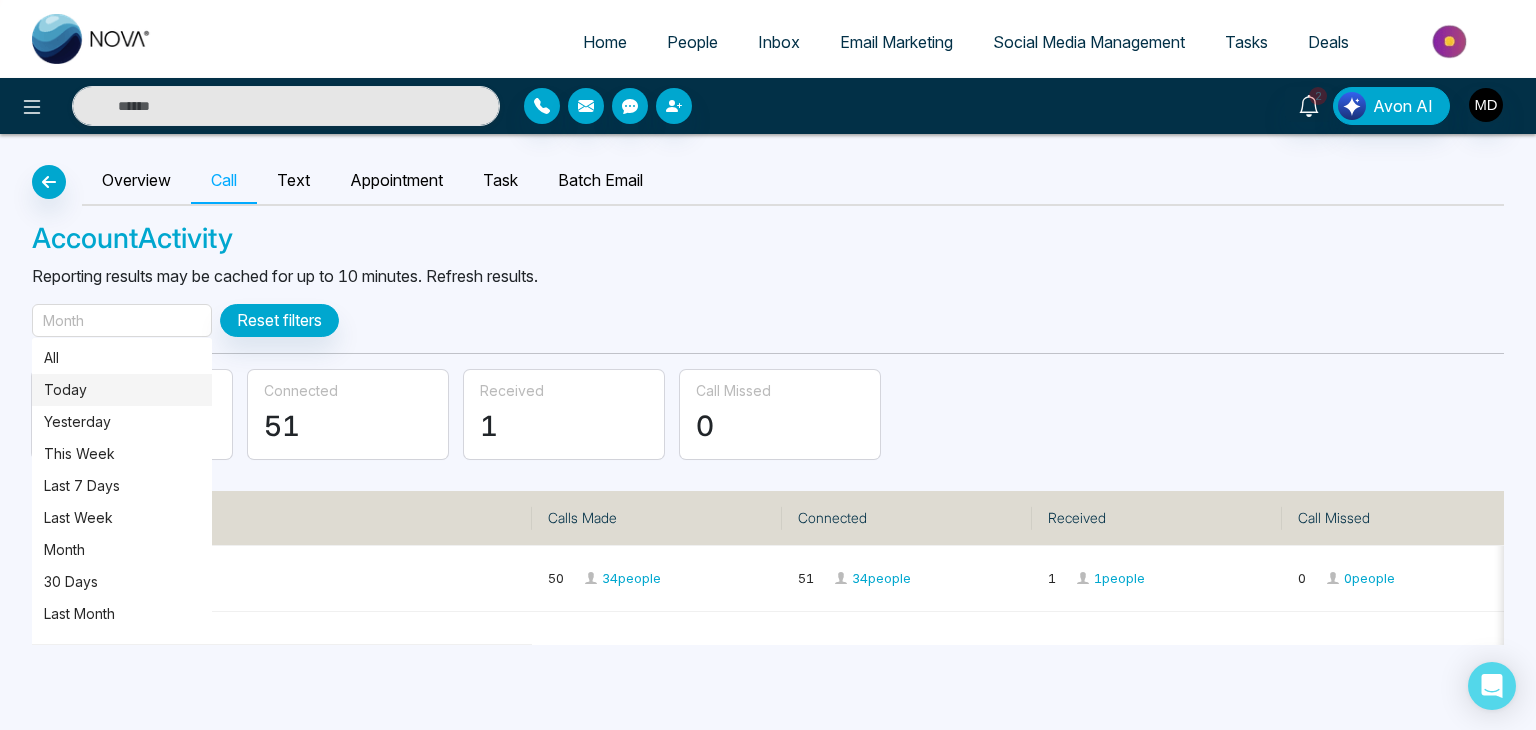 click on "Today" at bounding box center (122, 390) 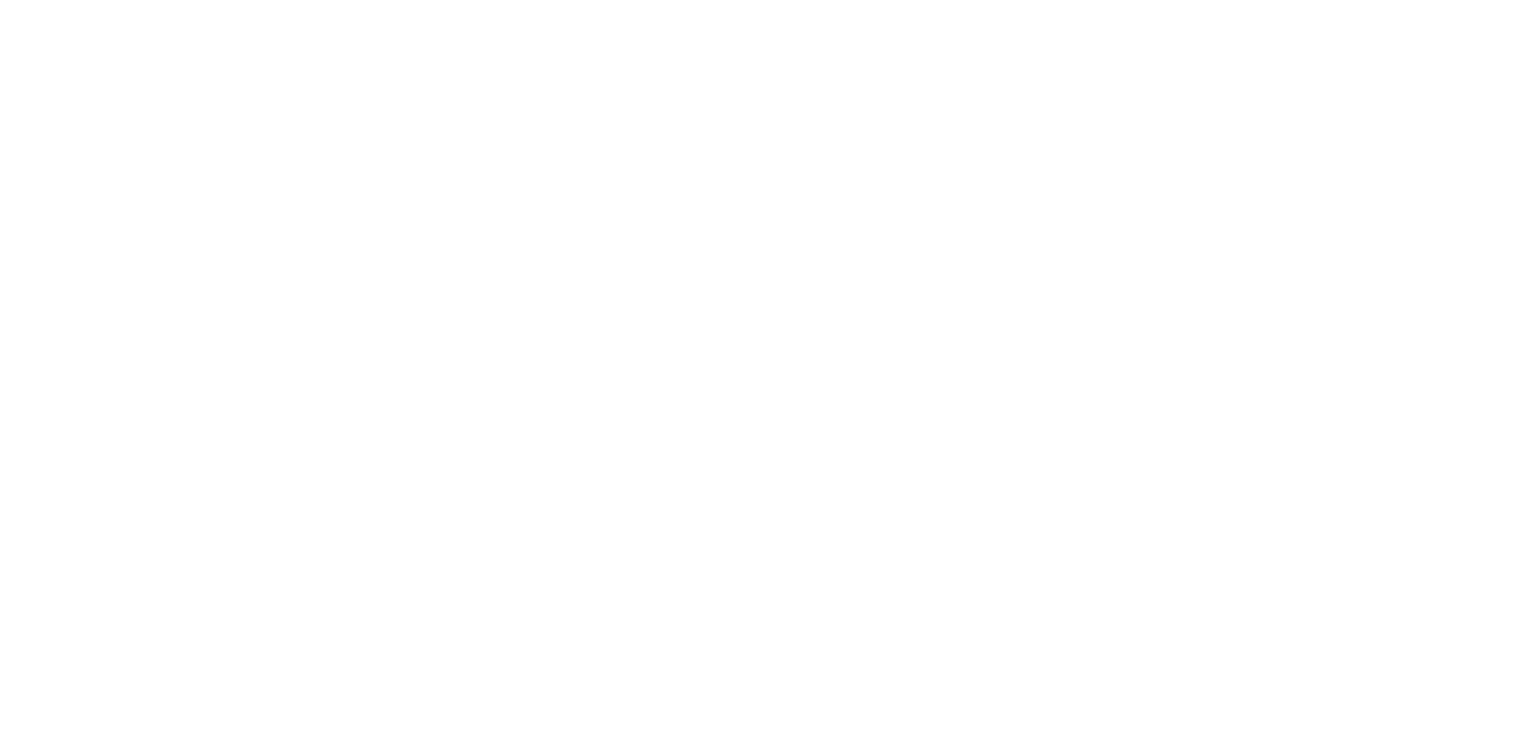 scroll, scrollTop: 0, scrollLeft: 0, axis: both 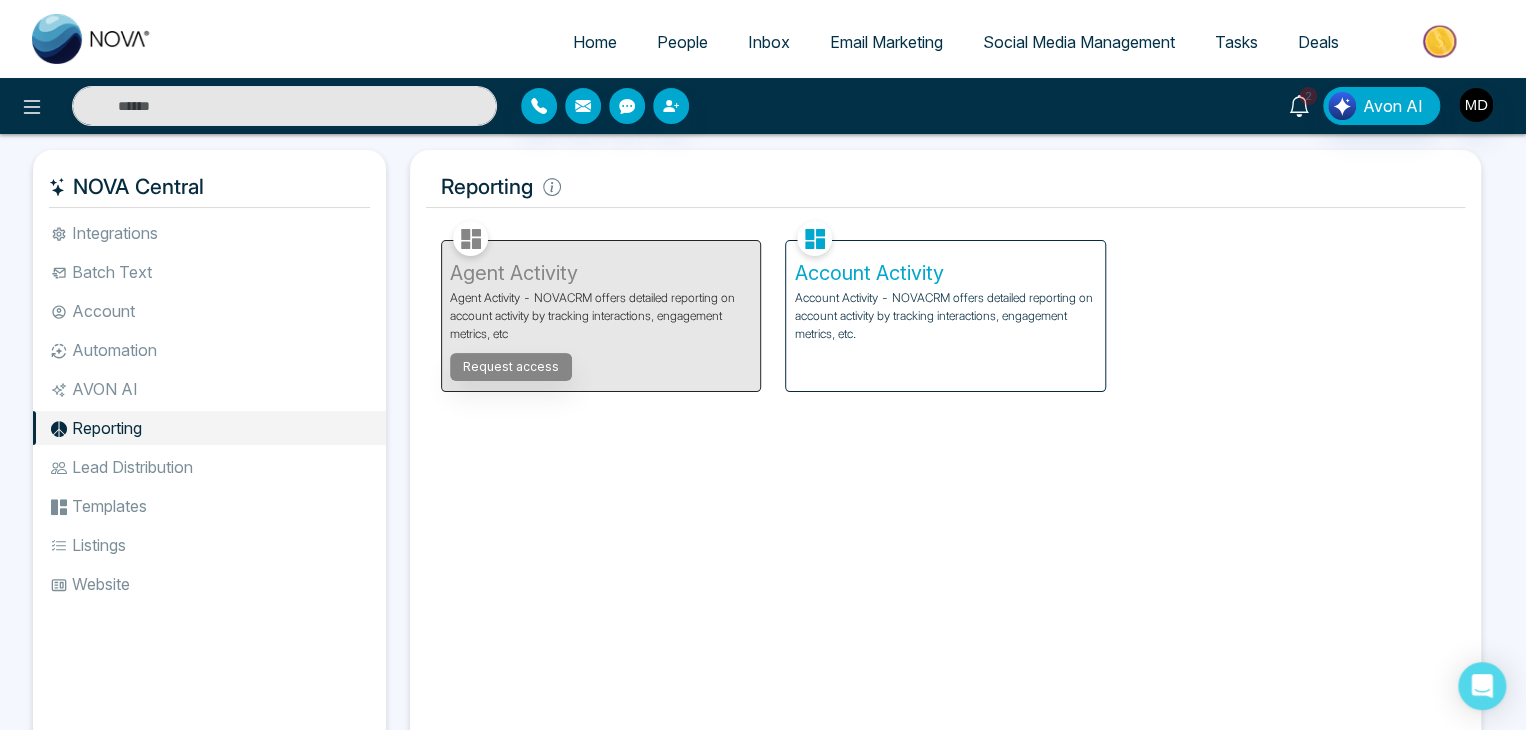 click 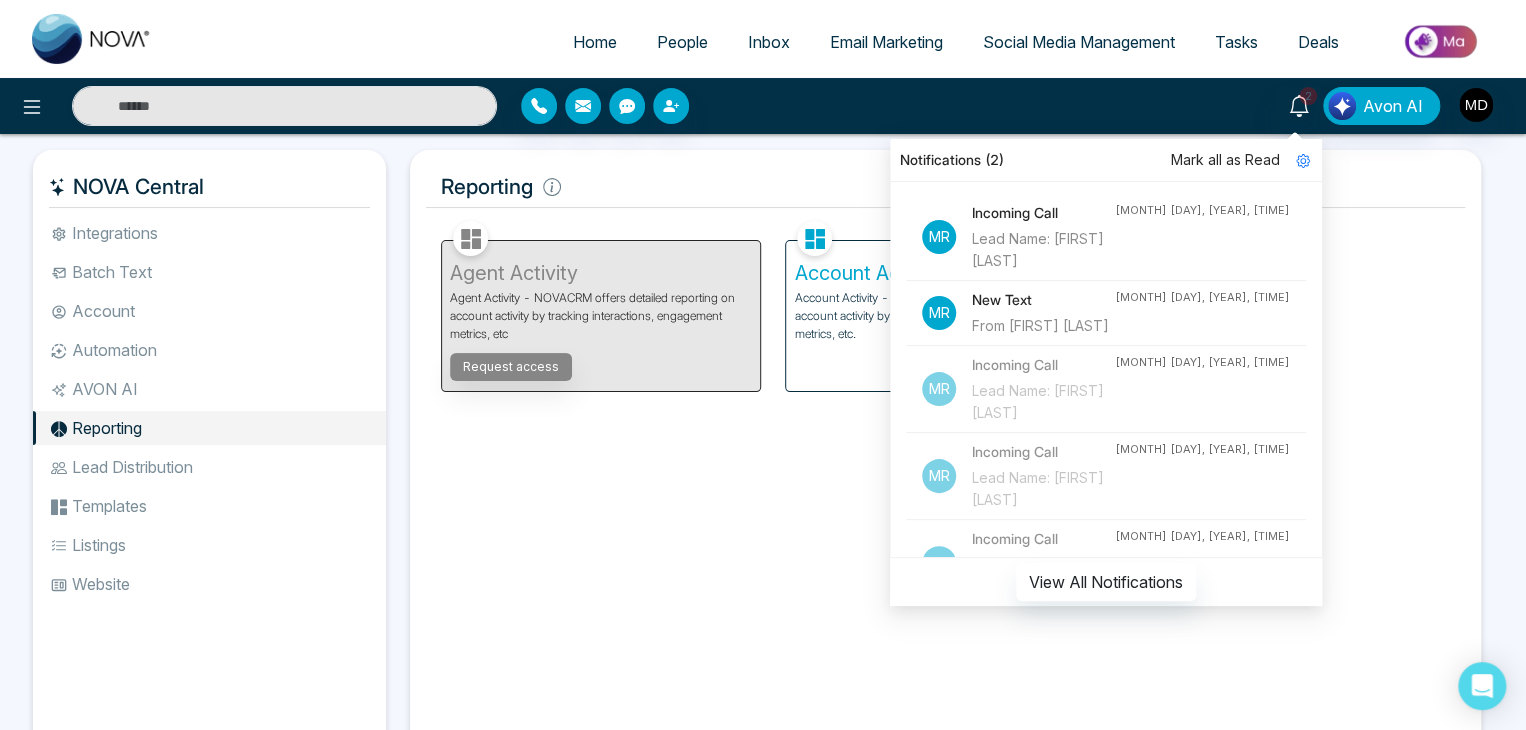 click on "Mark all as Read" at bounding box center (1225, 160) 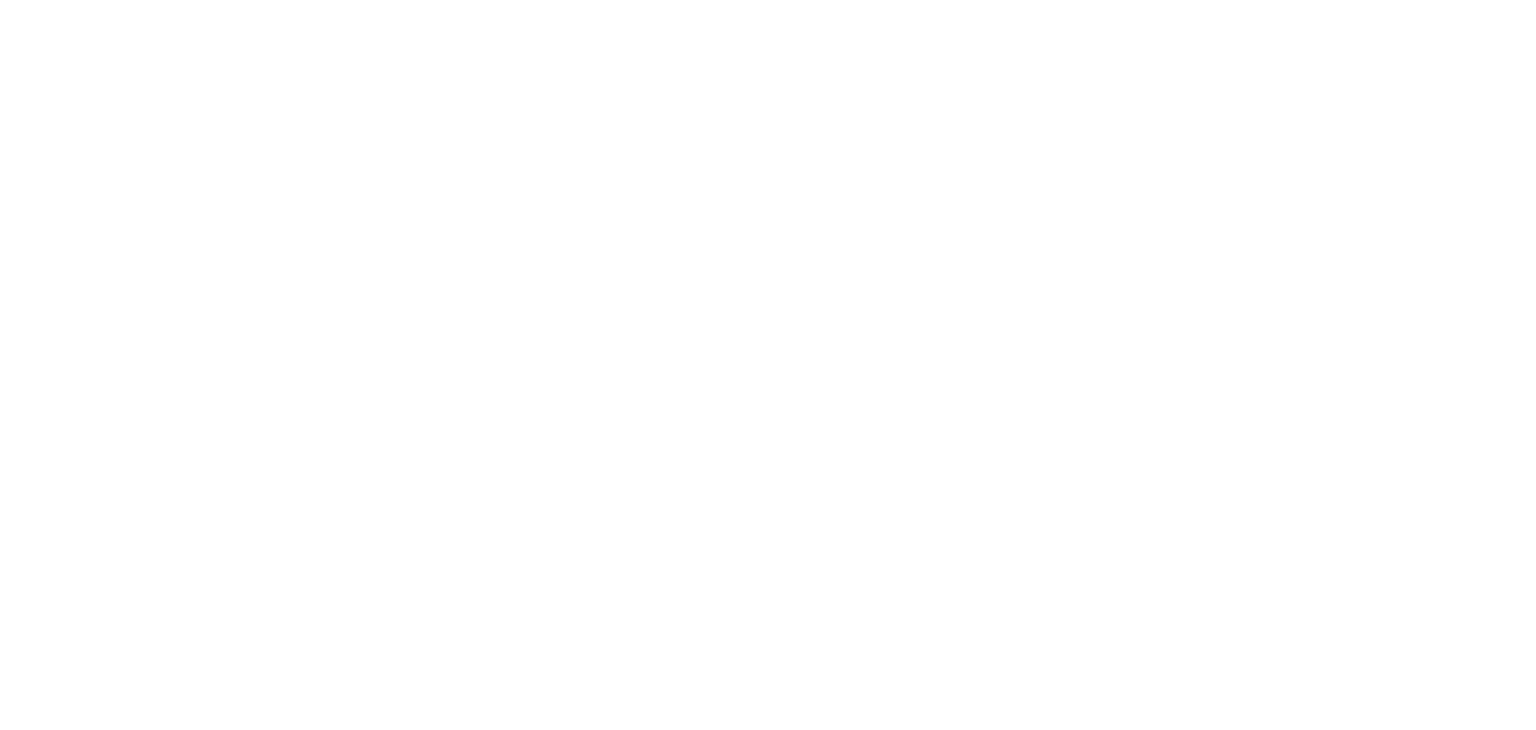 scroll, scrollTop: 0, scrollLeft: 0, axis: both 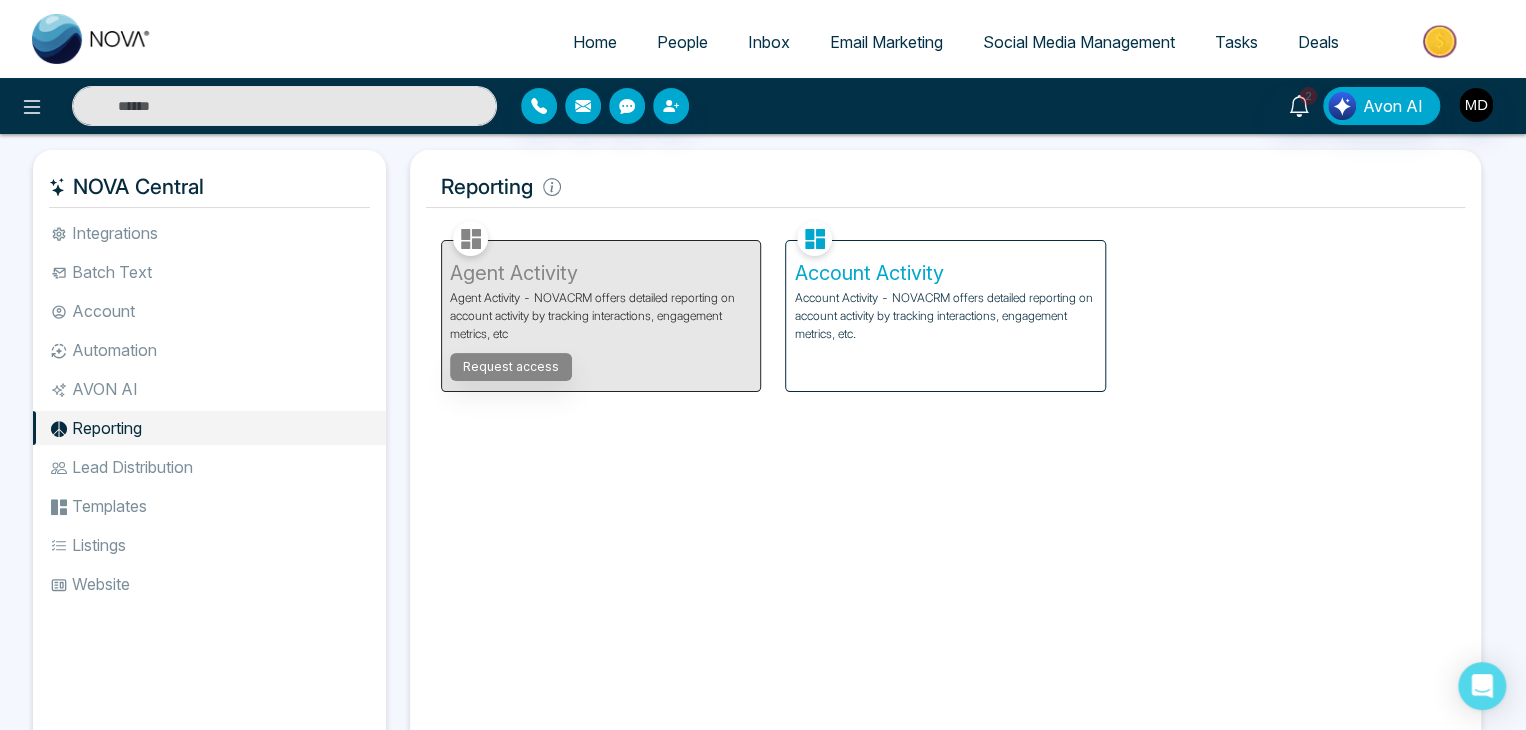 click on "Account Activity - NOVACRM offers detailed reporting on account activity by tracking interactions, engagement metrics, etc." at bounding box center (945, 316) 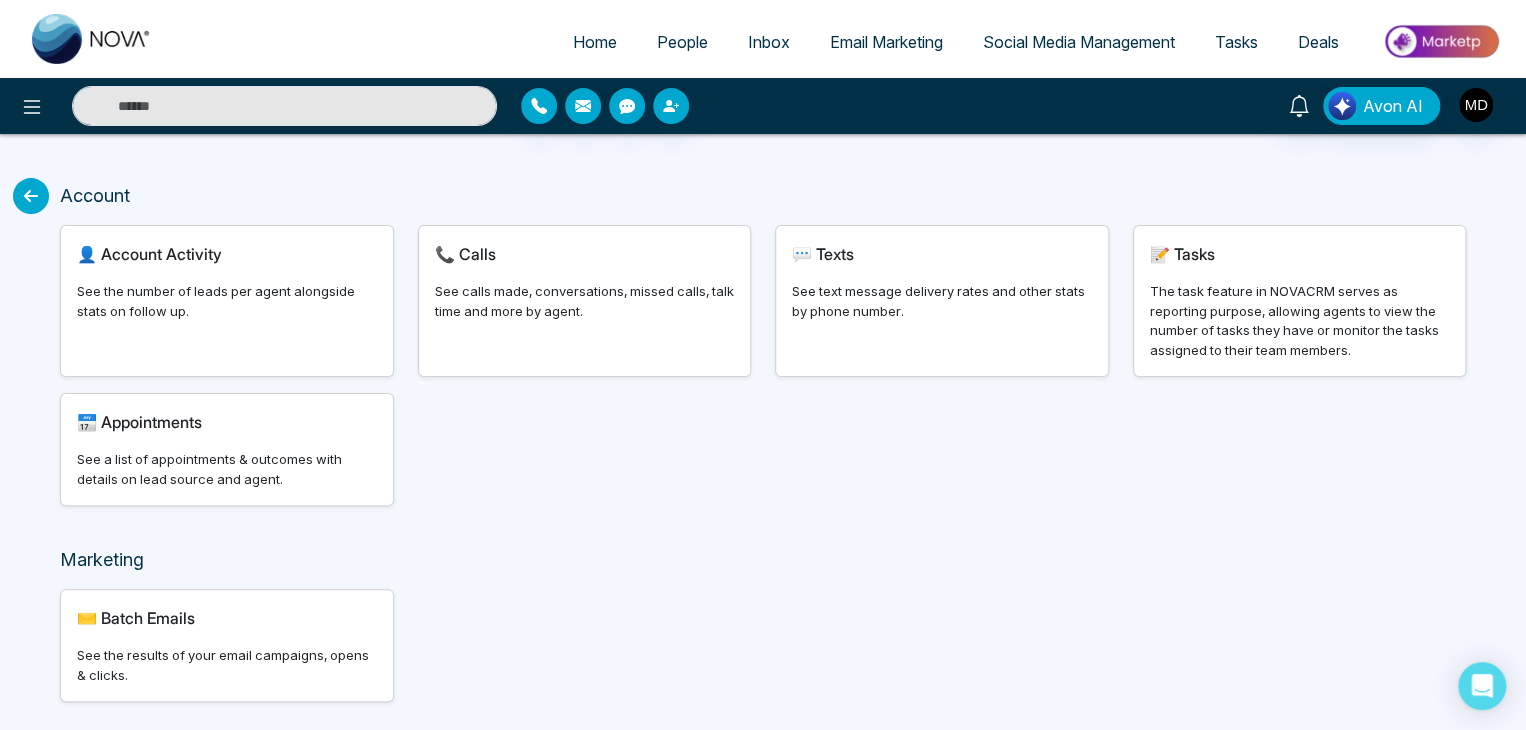 click on "See calls made, conversations, missed calls, talk time and more by agent." at bounding box center (585, 301) 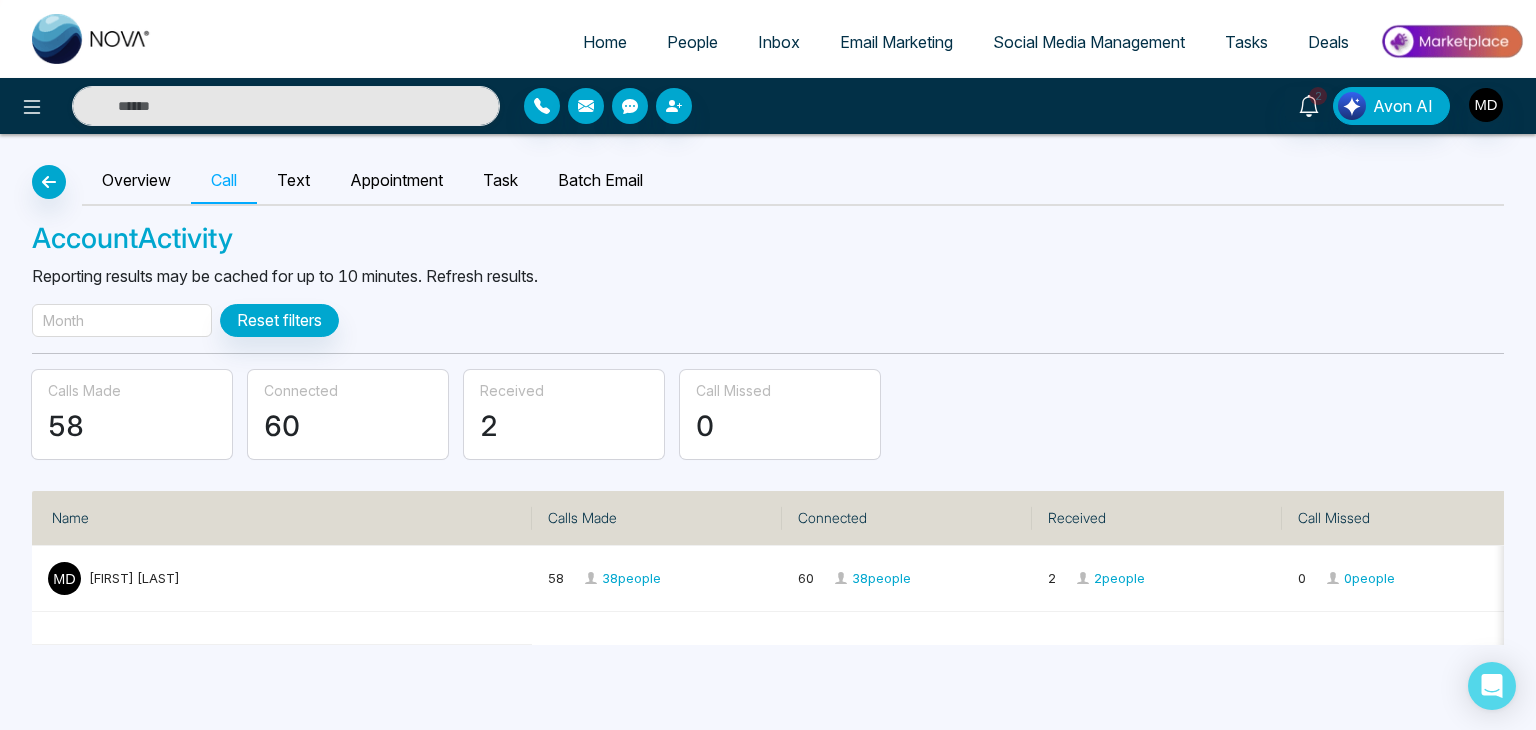 click on "Month" at bounding box center [122, 320] 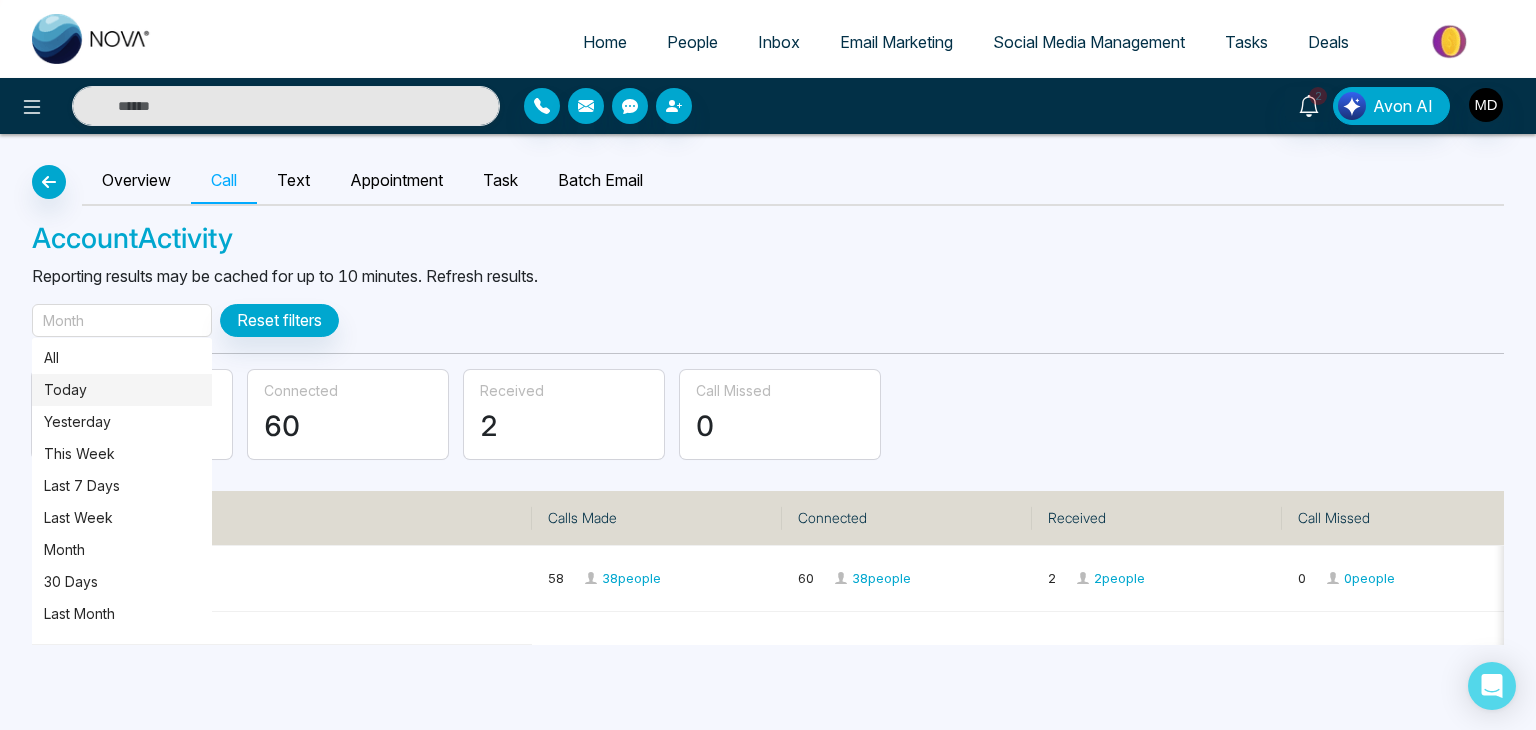 click on "Today" at bounding box center [122, 390] 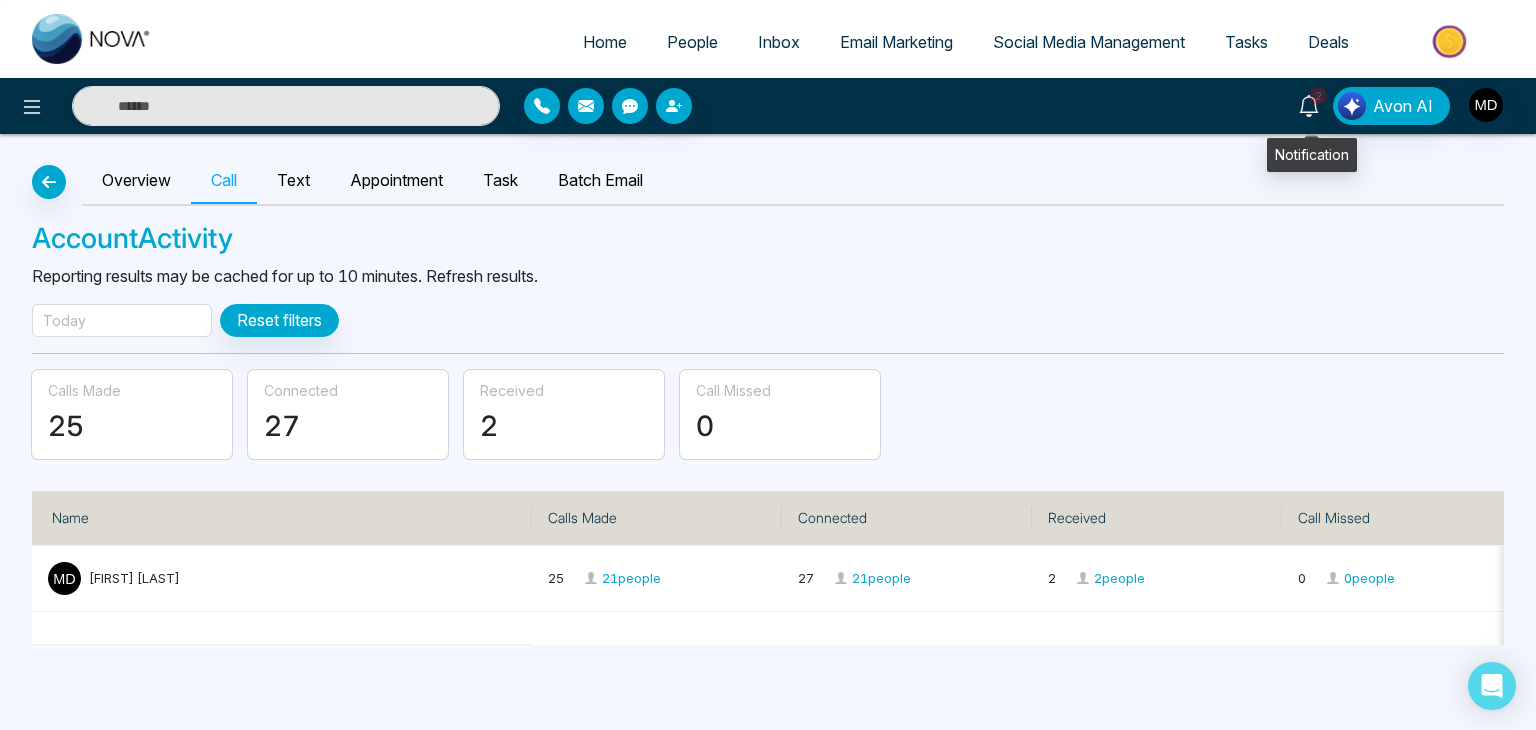 click 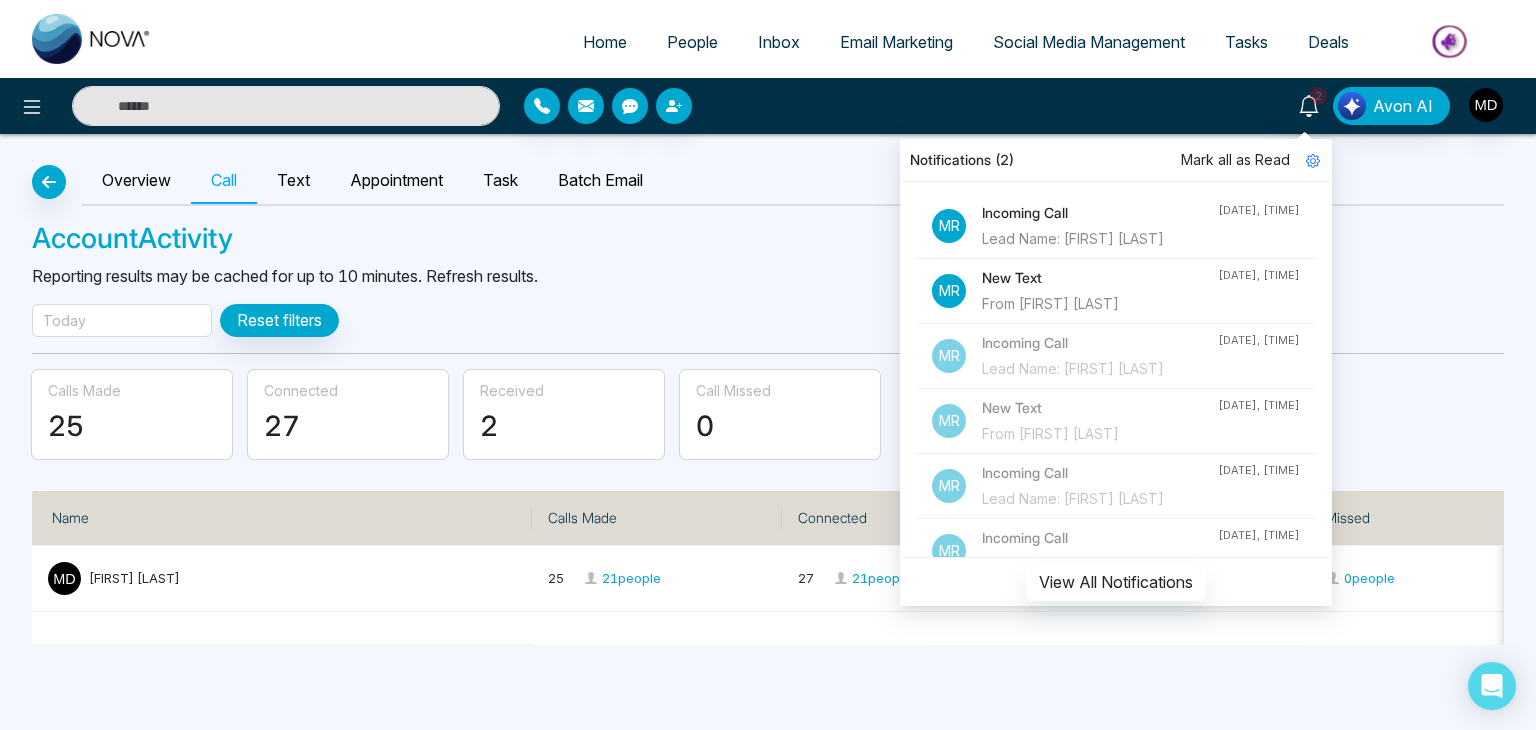 click on "Mark all as Read" at bounding box center (1235, 160) 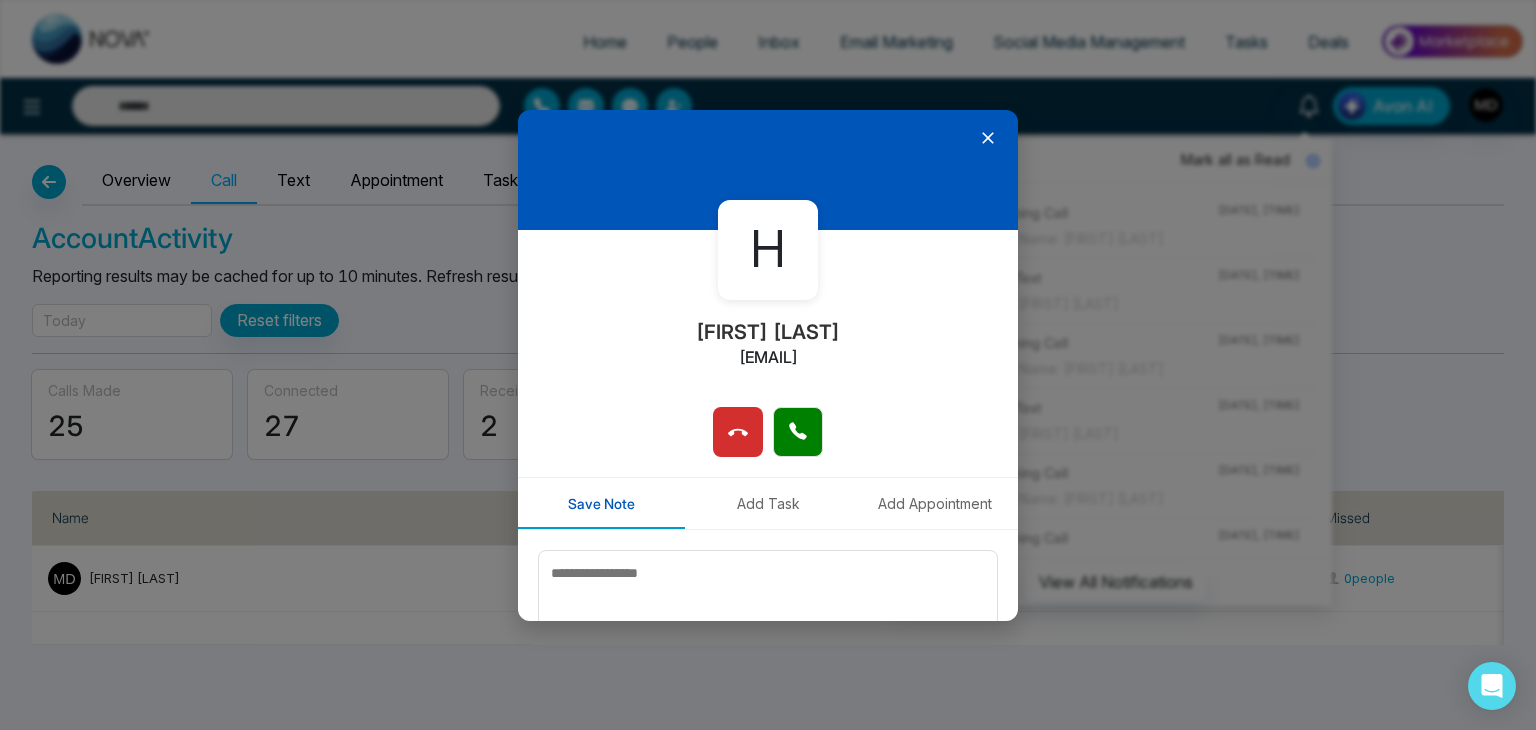 click 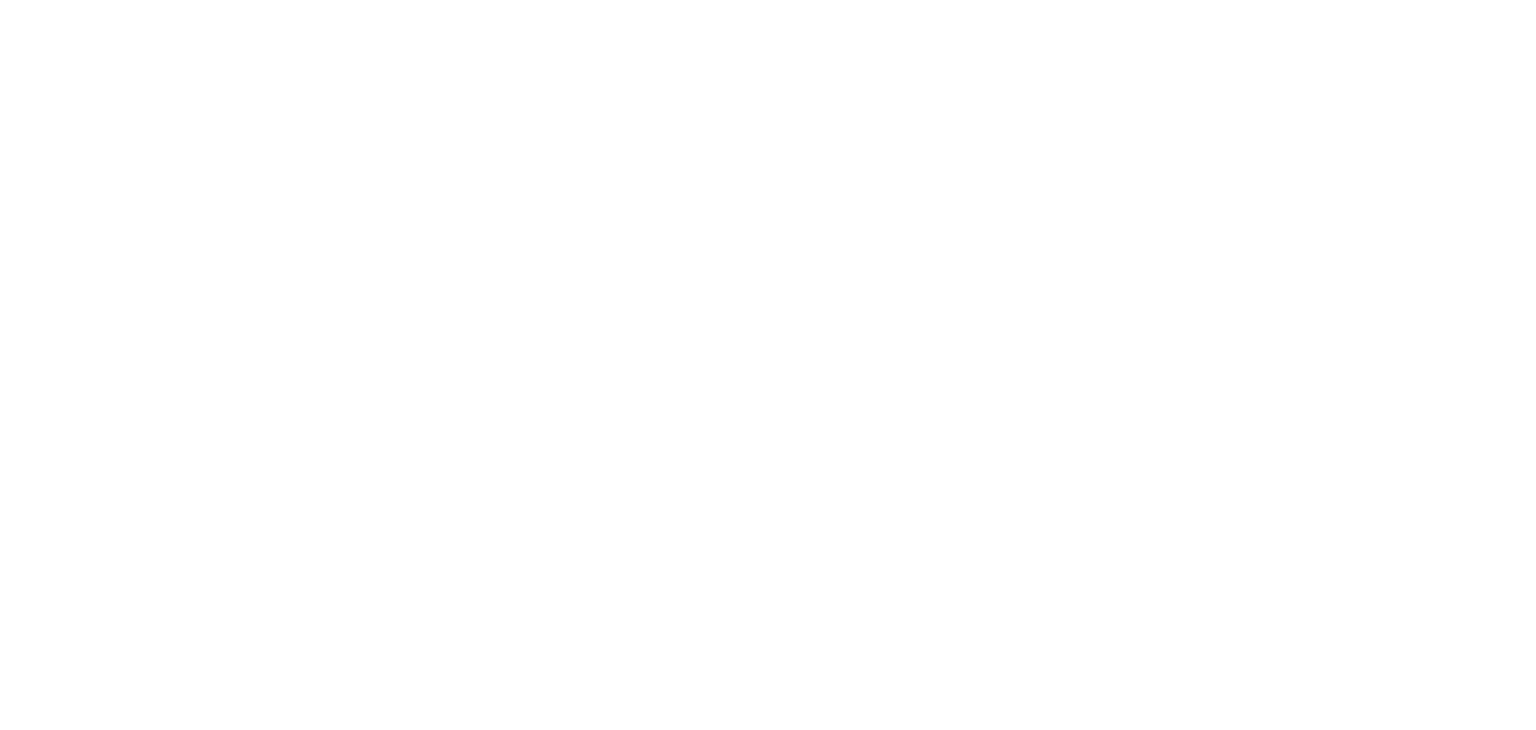 scroll, scrollTop: 0, scrollLeft: 0, axis: both 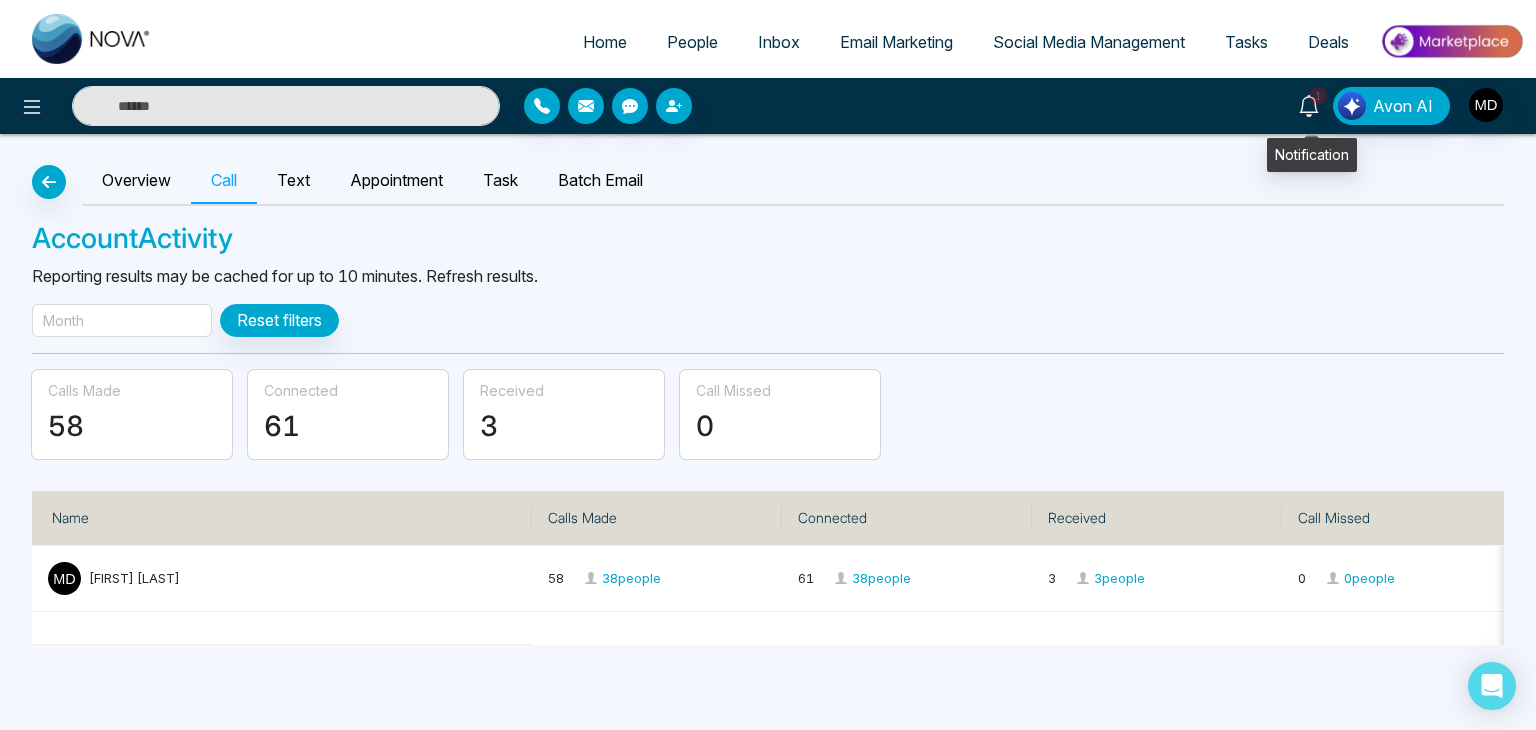 click on "1" at bounding box center (1318, 96) 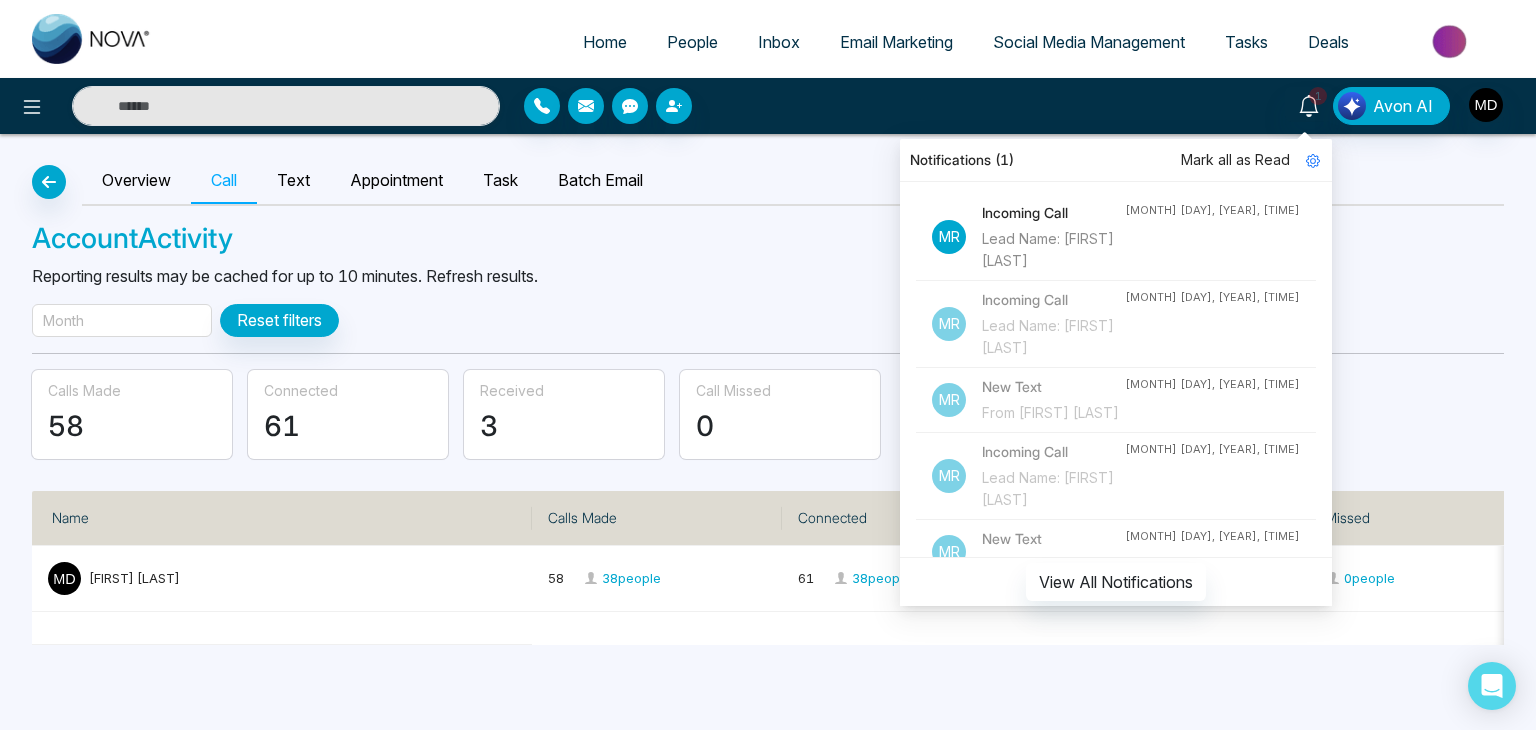 click on "Mark all as Read" at bounding box center (1235, 160) 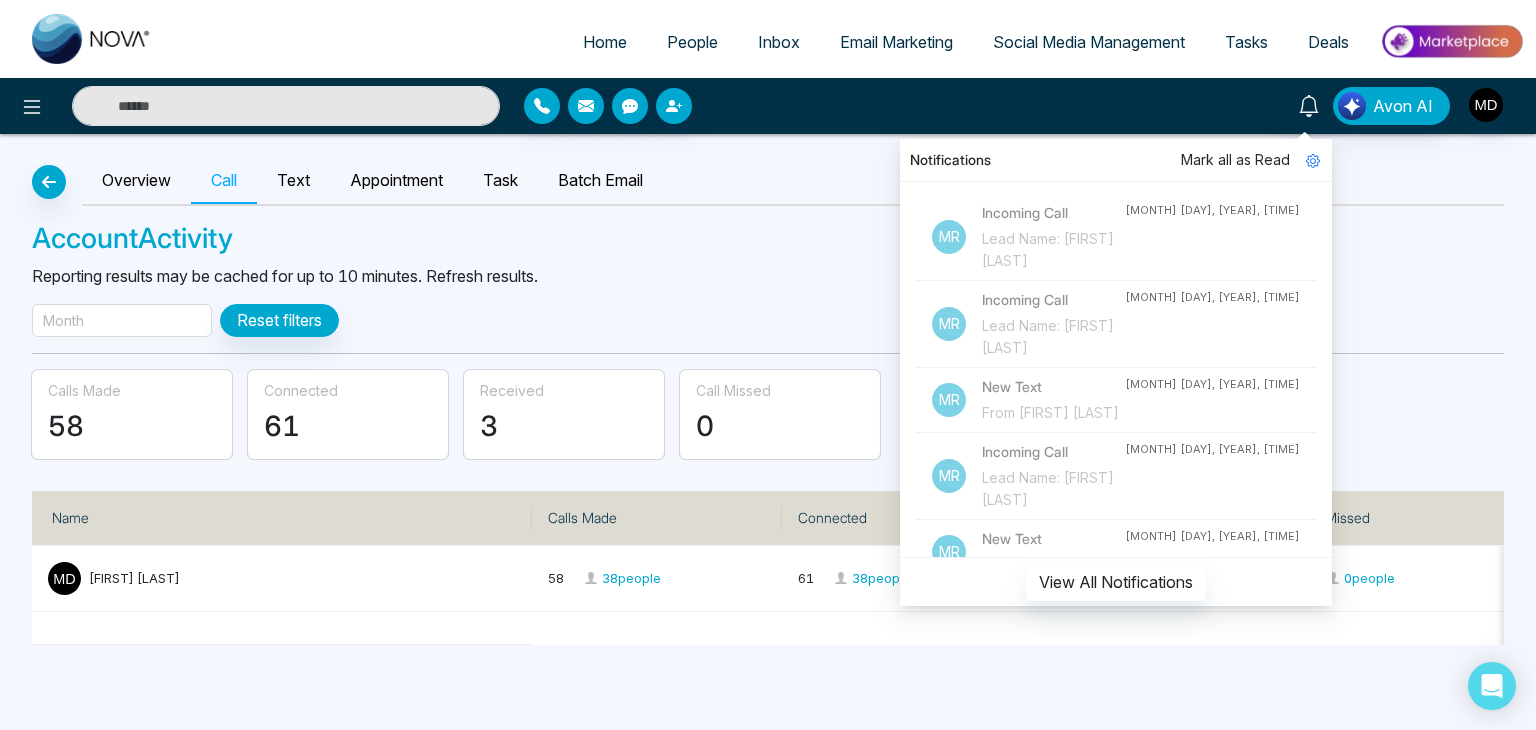 click on "Account  Activity" at bounding box center (768, 239) 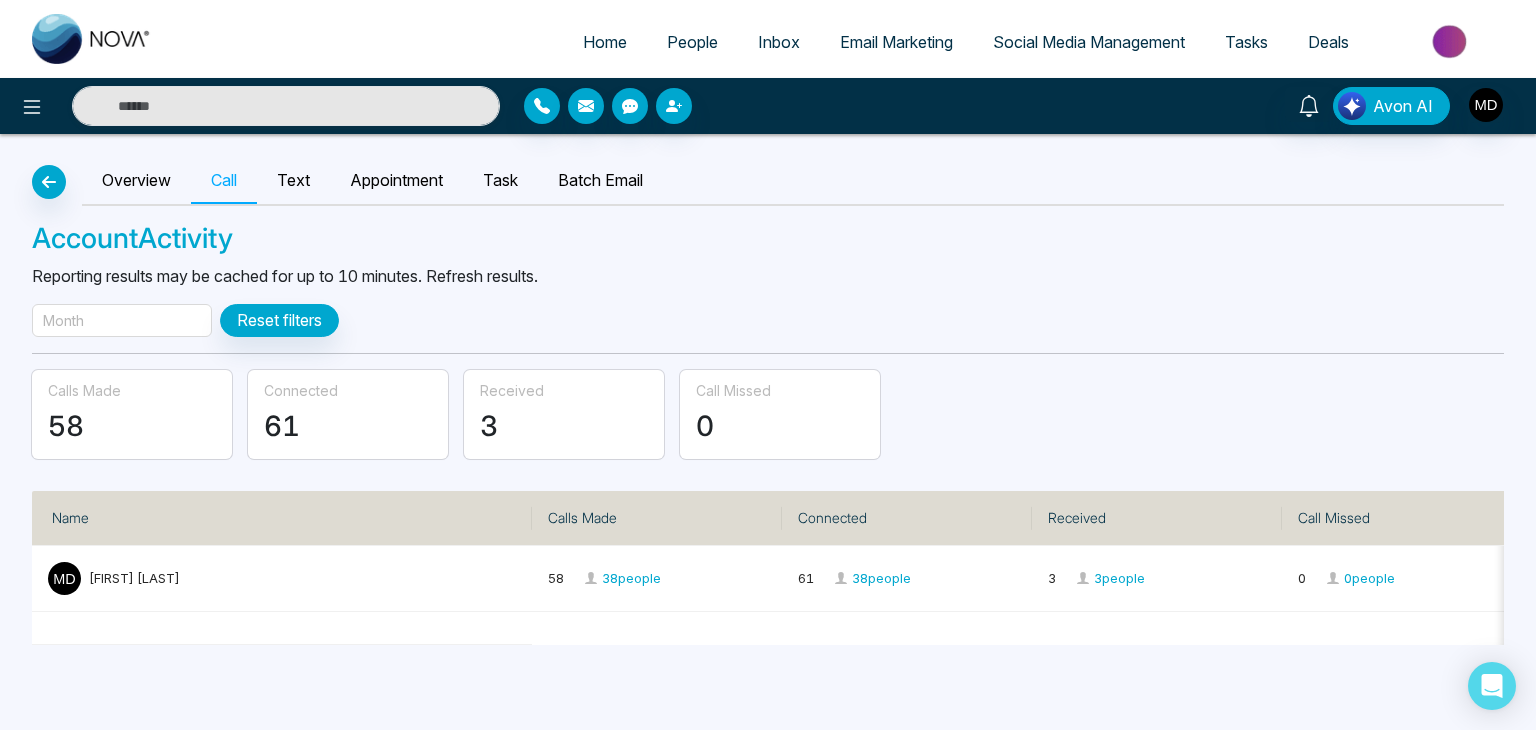 click on "Month" at bounding box center [122, 320] 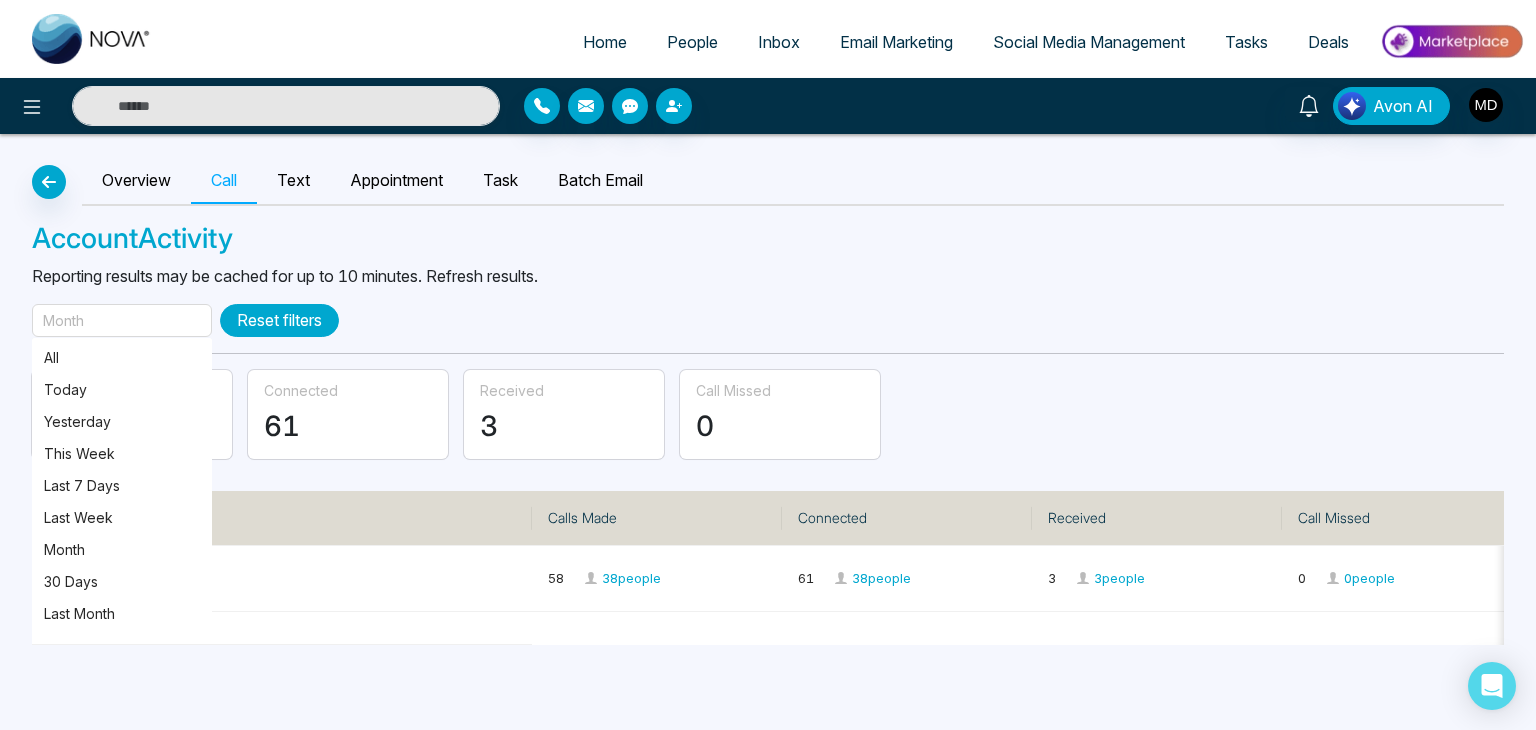 click on "Reset filters" at bounding box center [279, 320] 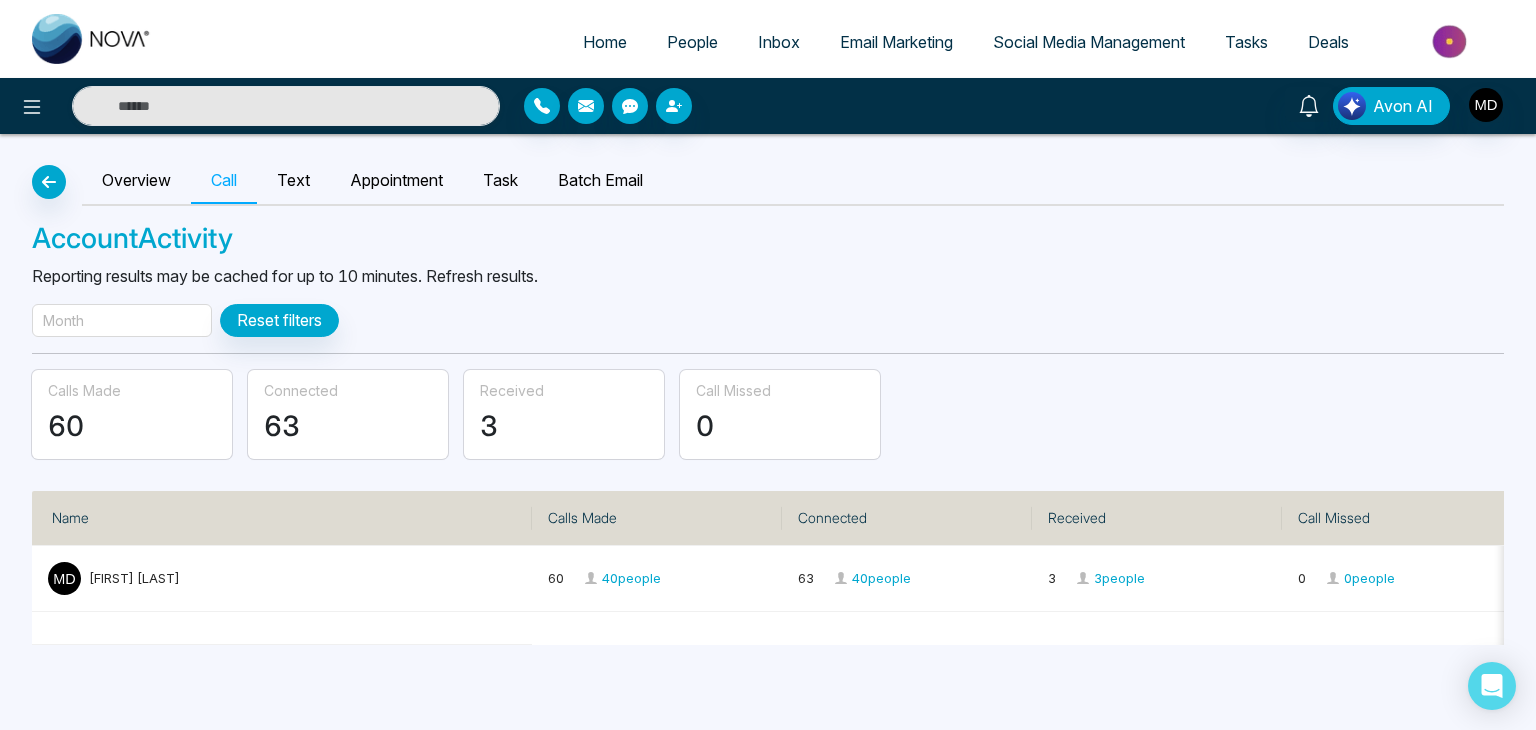 click on "Month" at bounding box center [122, 320] 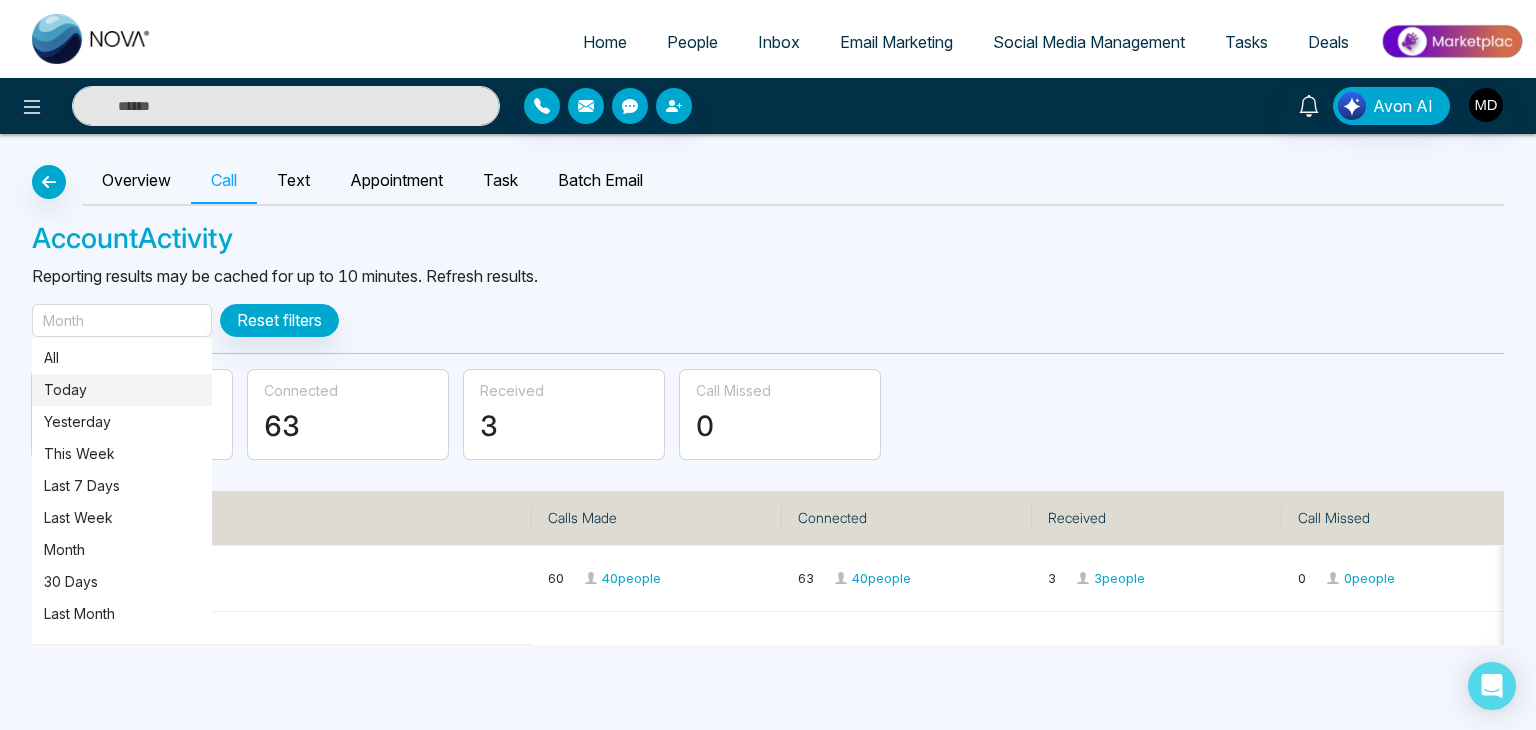 click on "Today" at bounding box center (122, 390) 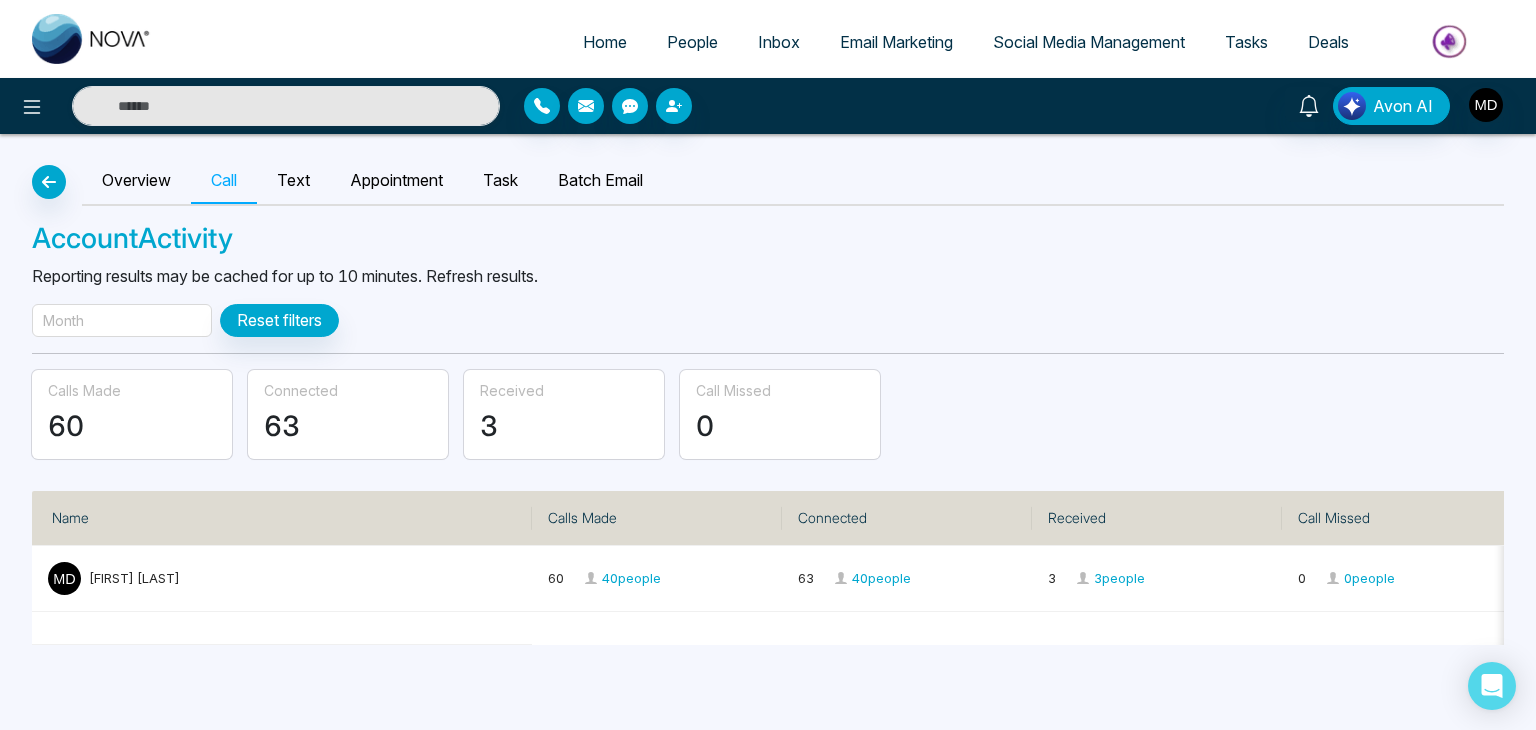 click on "Overview Call Text Appointment Task Batch Email Account  Activity   Reporting results may be cached for up to 10 minutes. Refresh results. Month Reset filters Calls Made 60 Connected 63 Received 3 Call Missed 0 Name Calls Made Connected Received Call Missed           [FIRST] [LAST] 60     40  people   63     40  people   3     3  people   0     0  people" at bounding box center (768, 389) 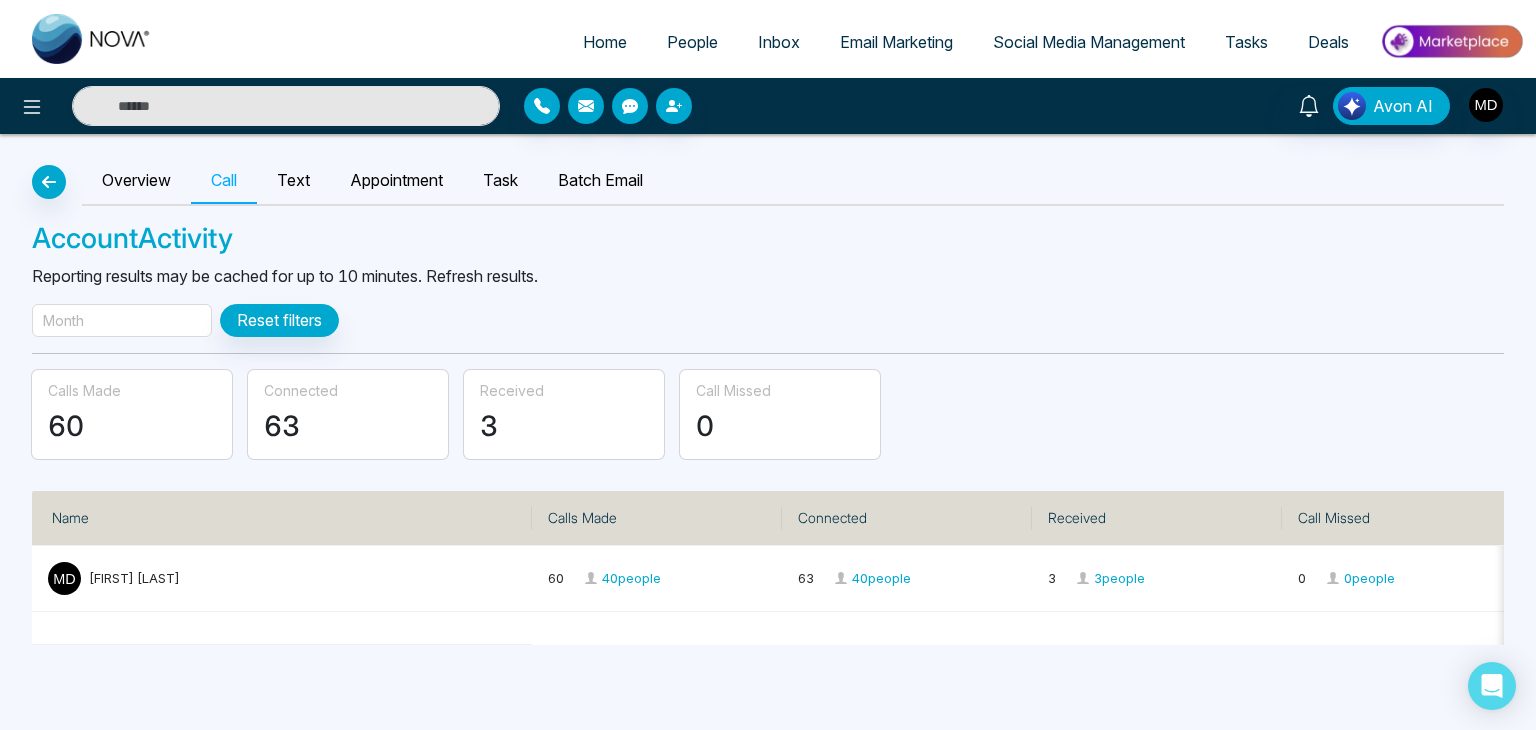 click on "Month" at bounding box center [63, 320] 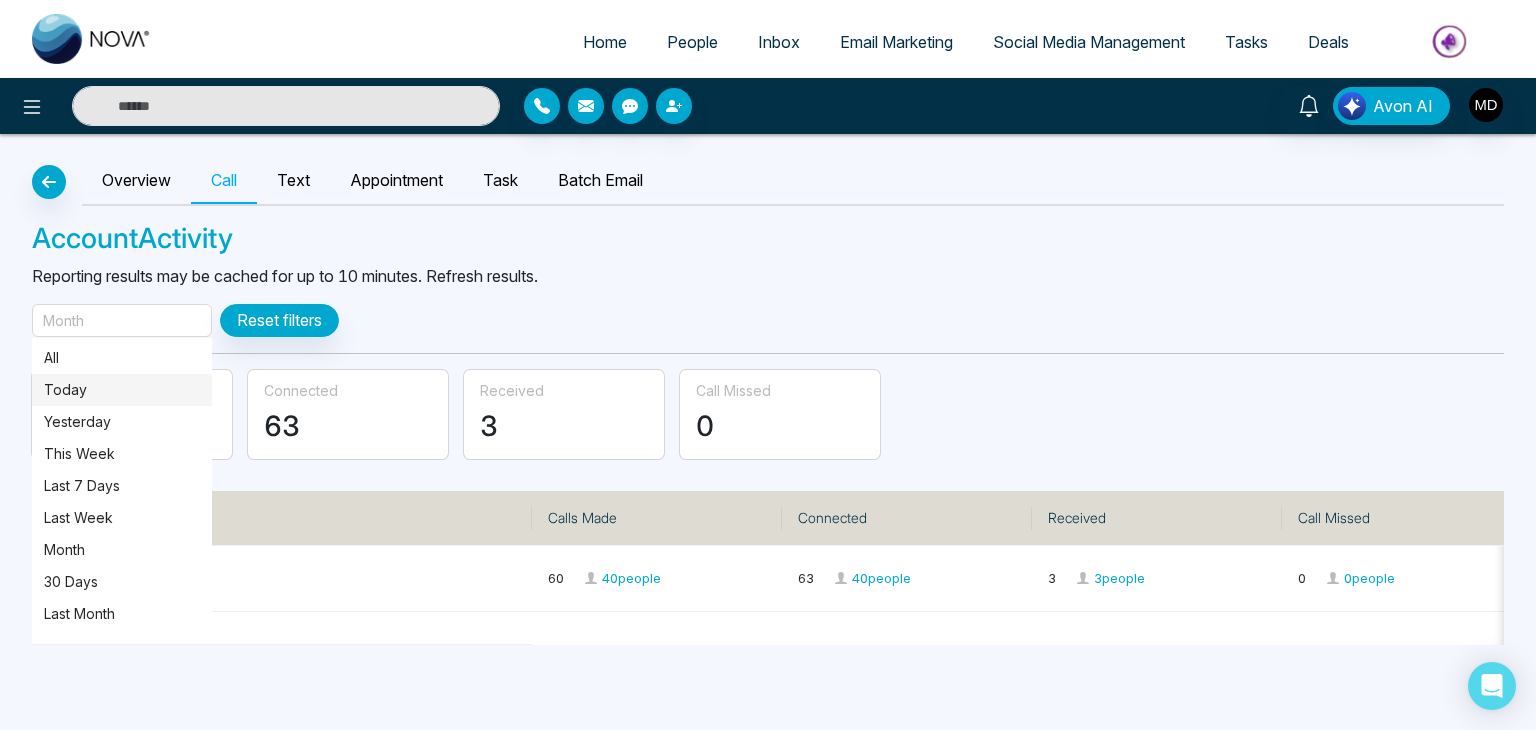 click on "Today" at bounding box center [122, 390] 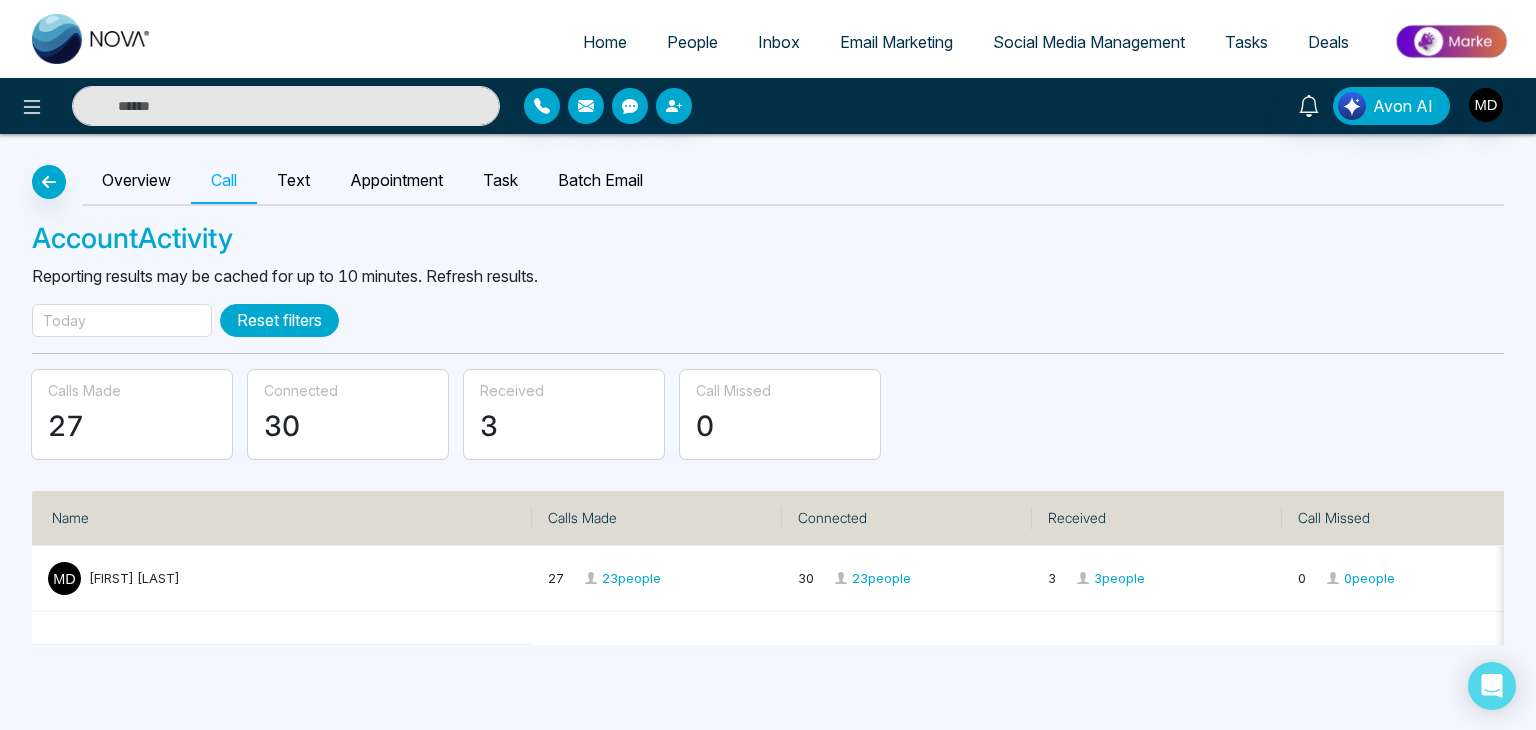 click on "Reset filters" at bounding box center (279, 320) 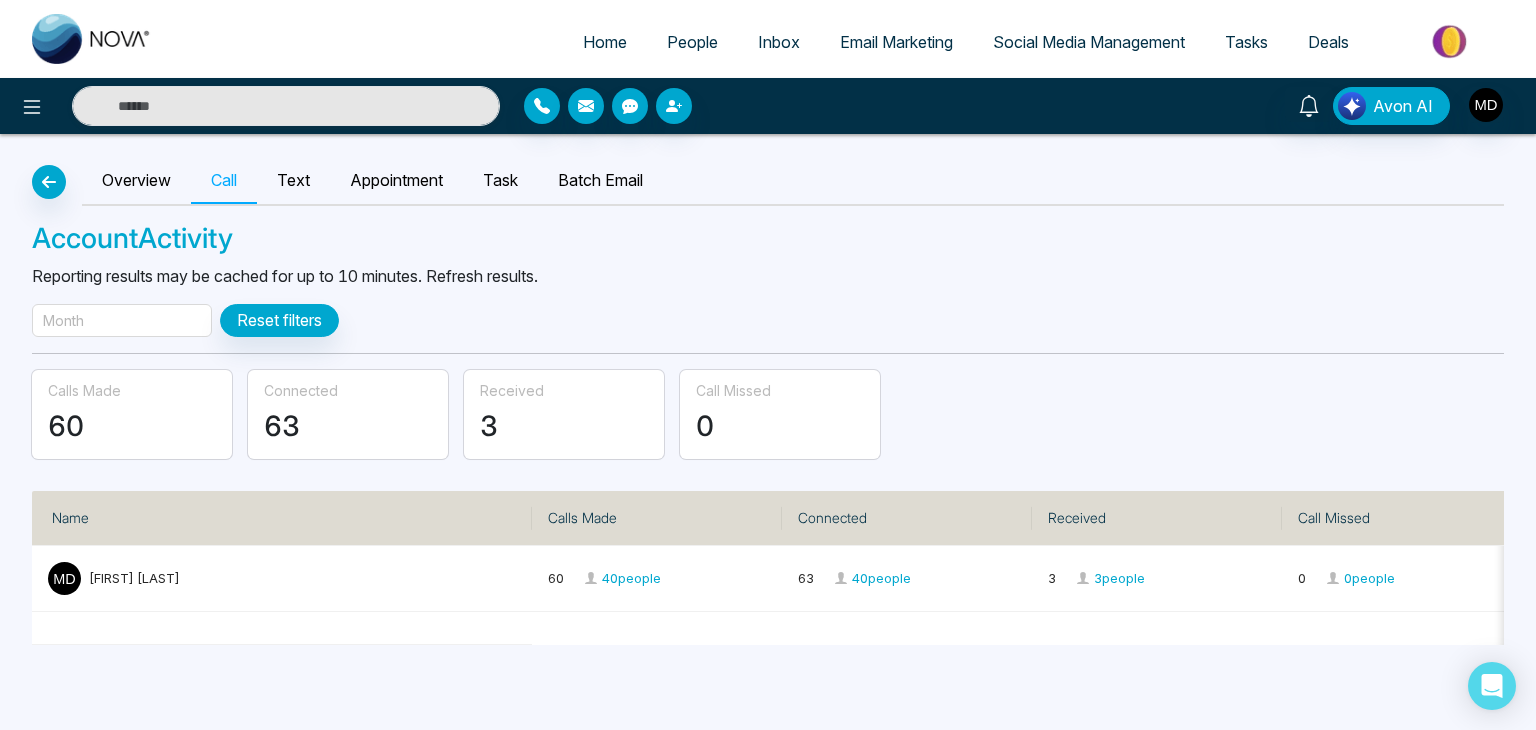 click on "Month" at bounding box center (122, 320) 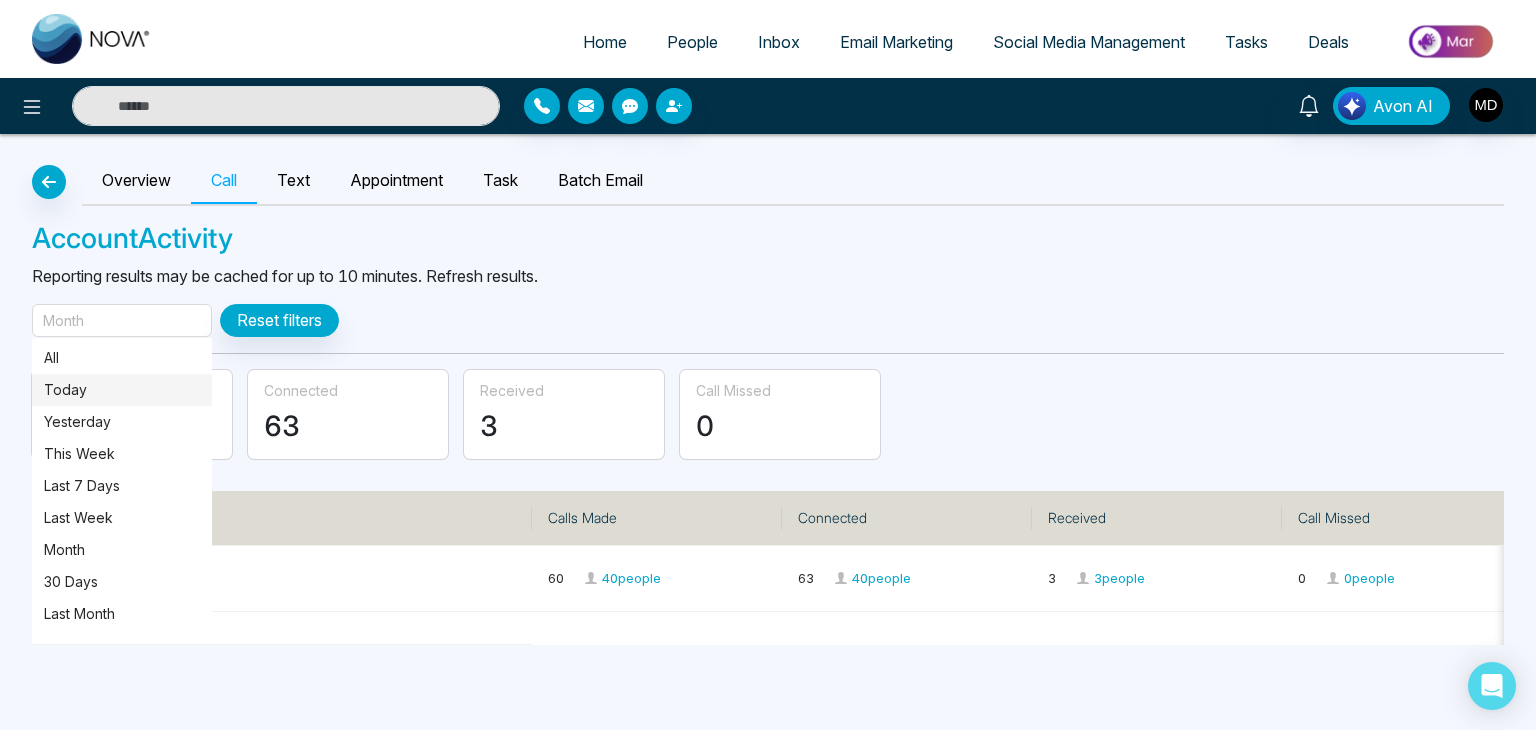 click on "Today" at bounding box center [122, 390] 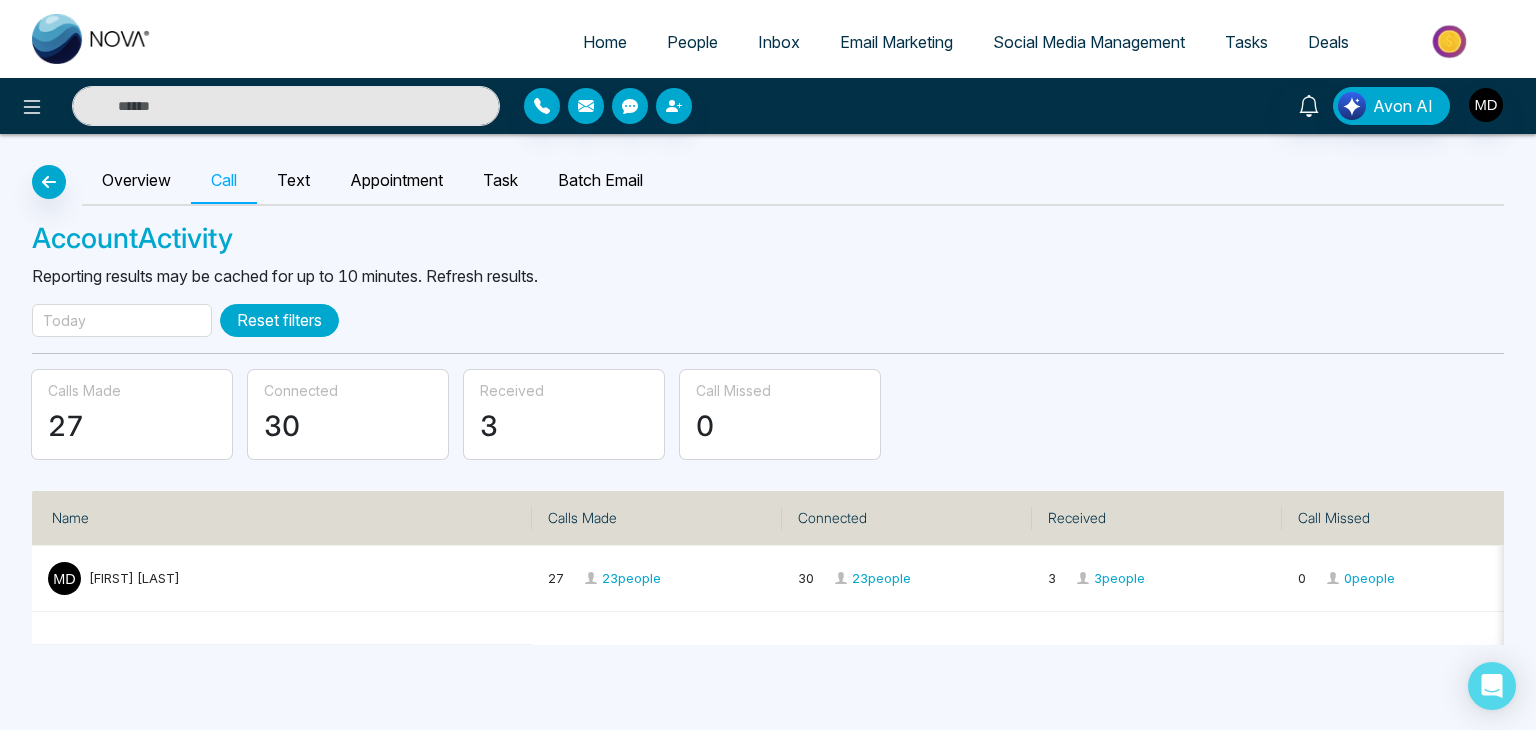click on "Reset filters" at bounding box center [279, 320] 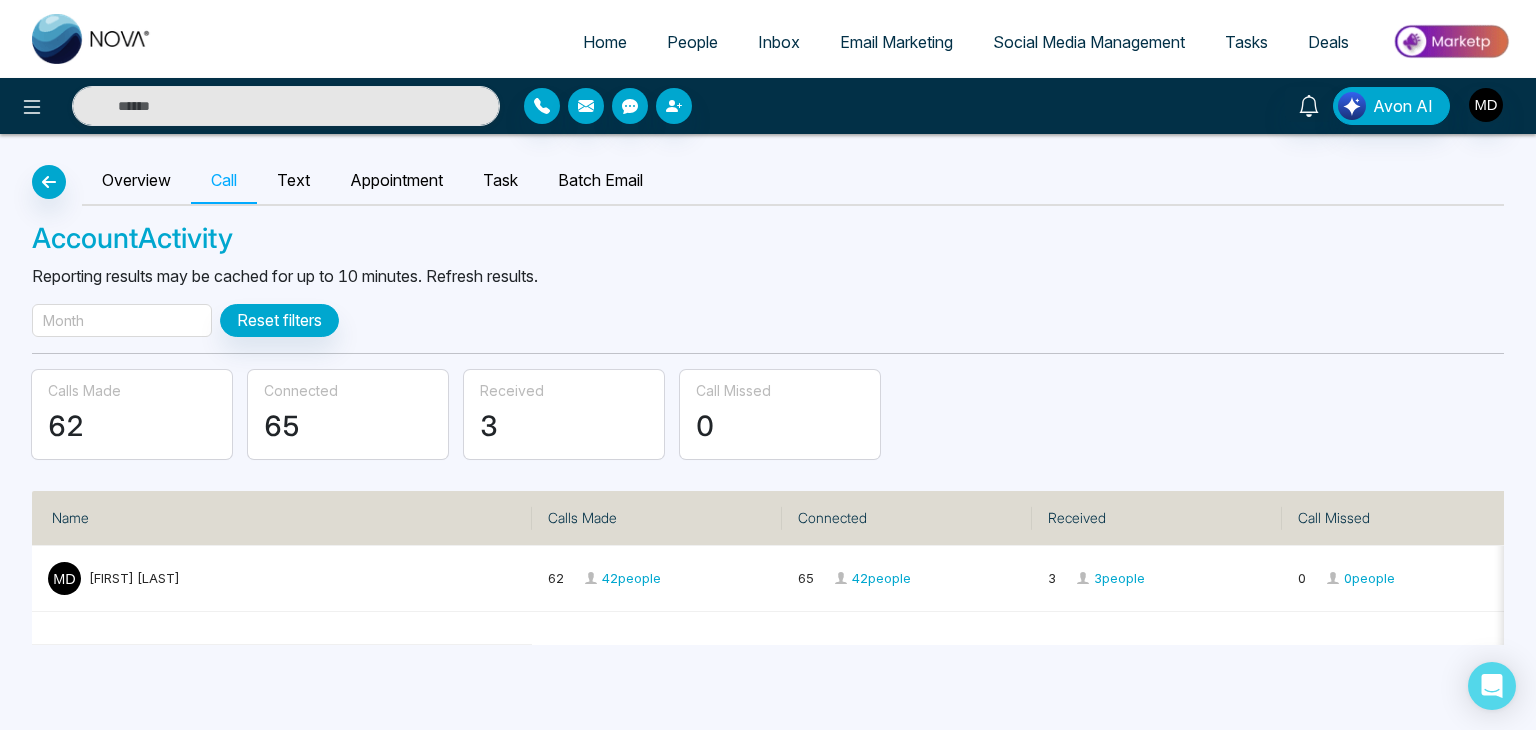 click on "Month" at bounding box center [122, 320] 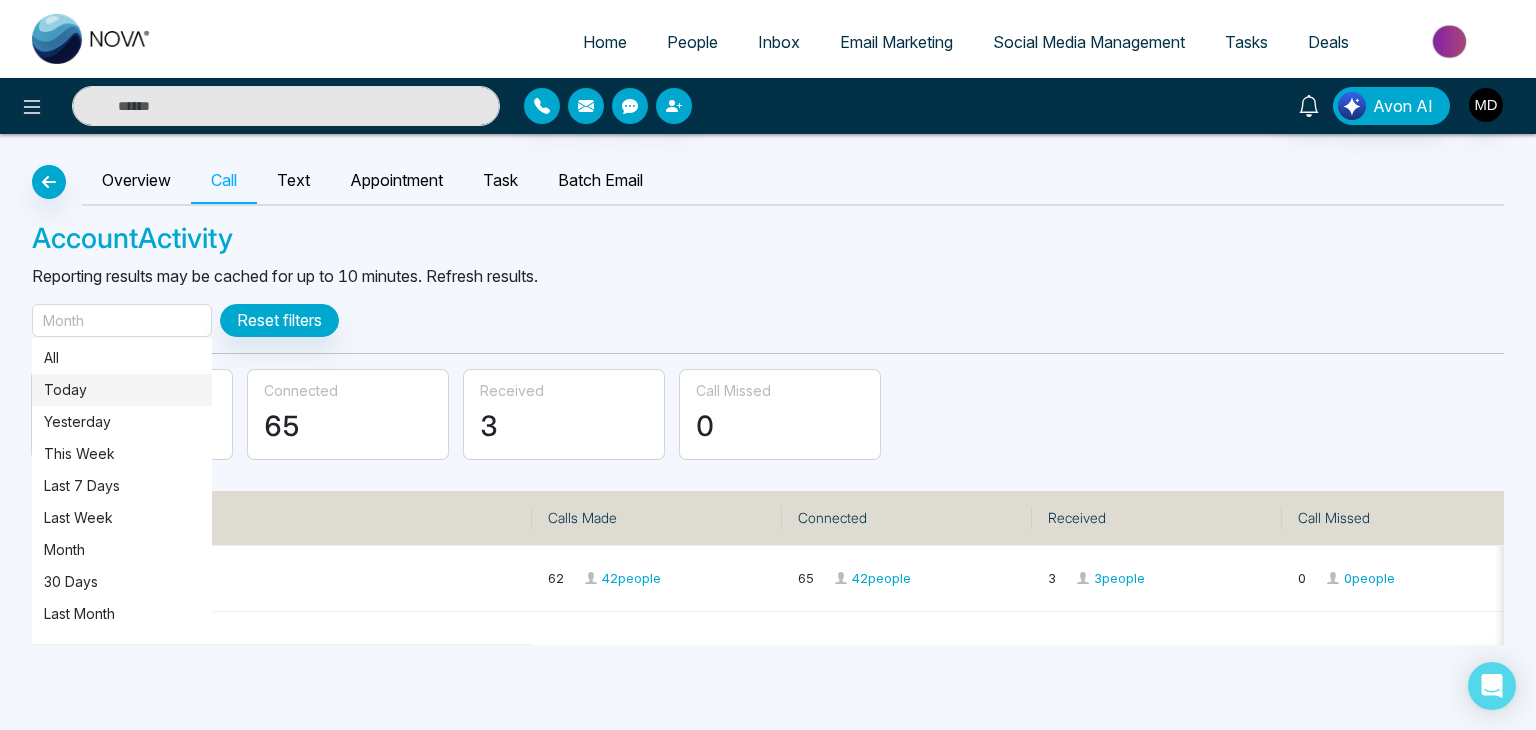 click on "Today" at bounding box center [122, 390] 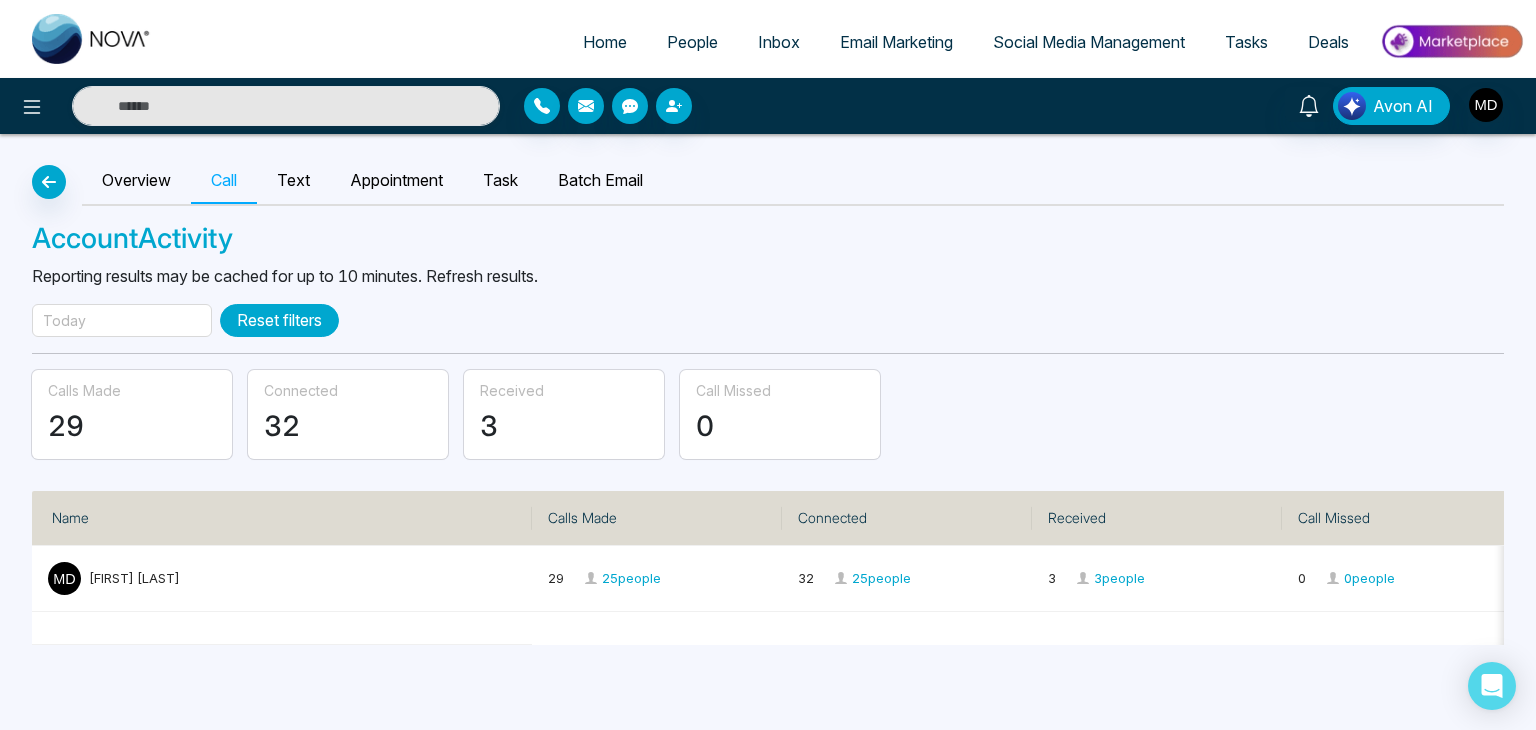 click on "Reset filters" at bounding box center (279, 320) 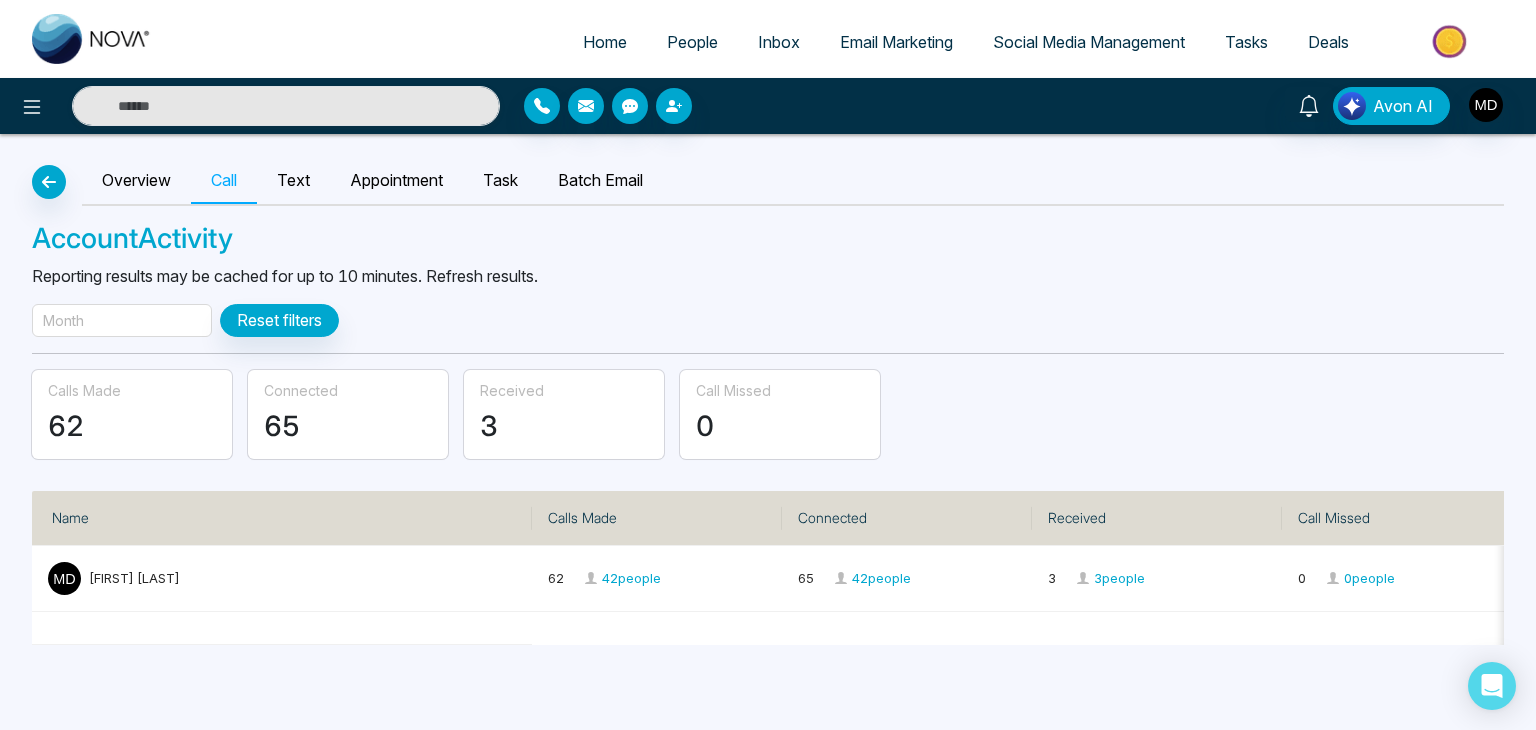 click on "Month" at bounding box center [122, 320] 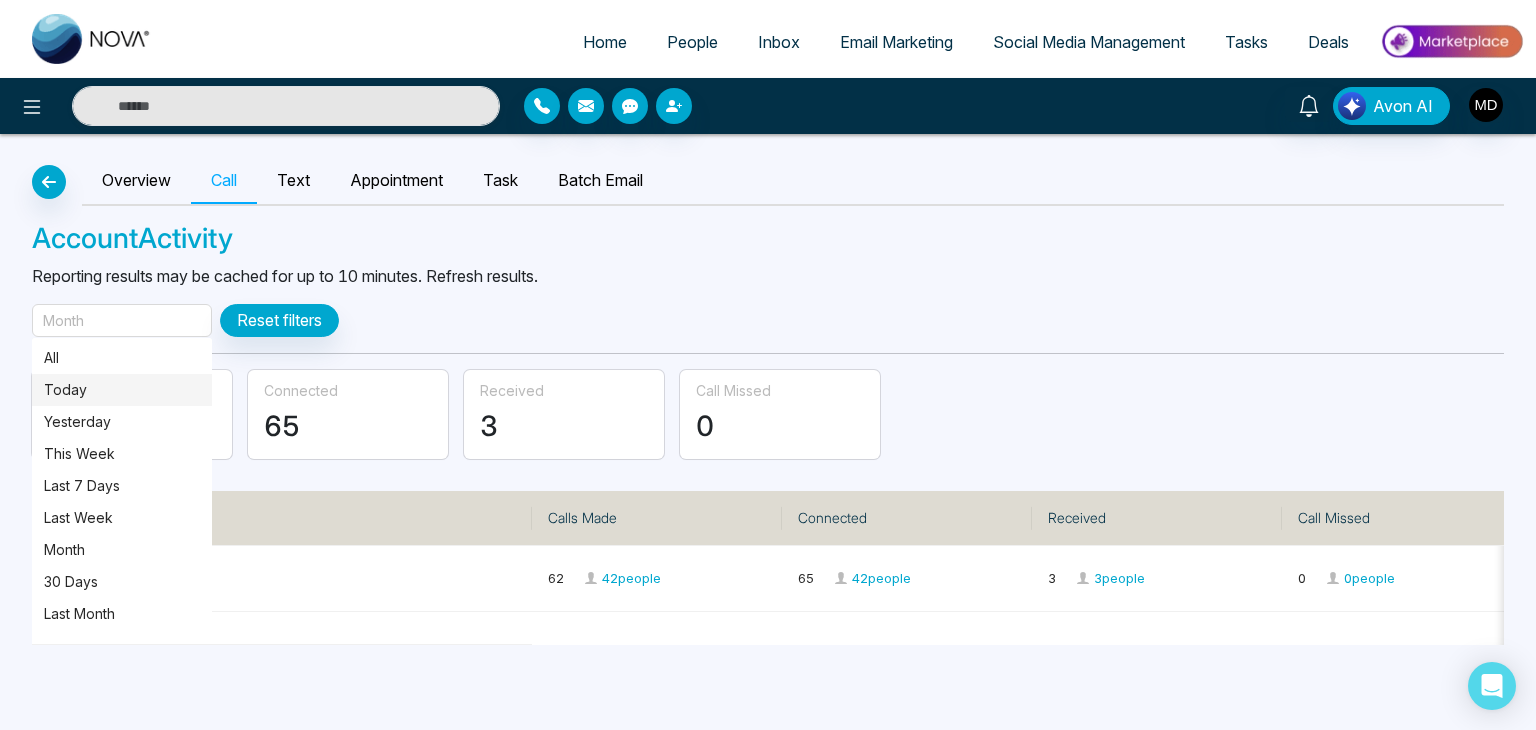 click on "Today" at bounding box center (122, 390) 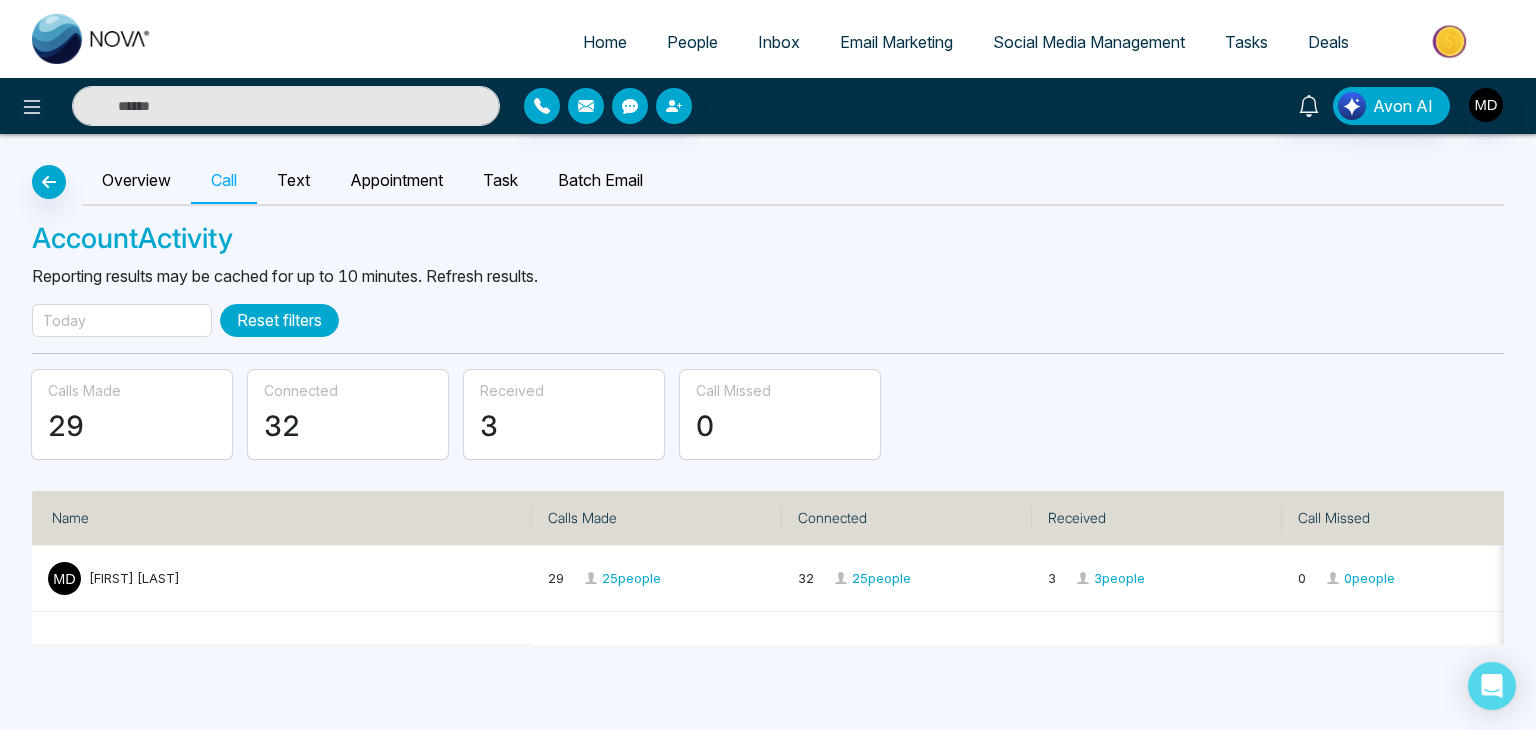 click on "Reset filters" at bounding box center (279, 320) 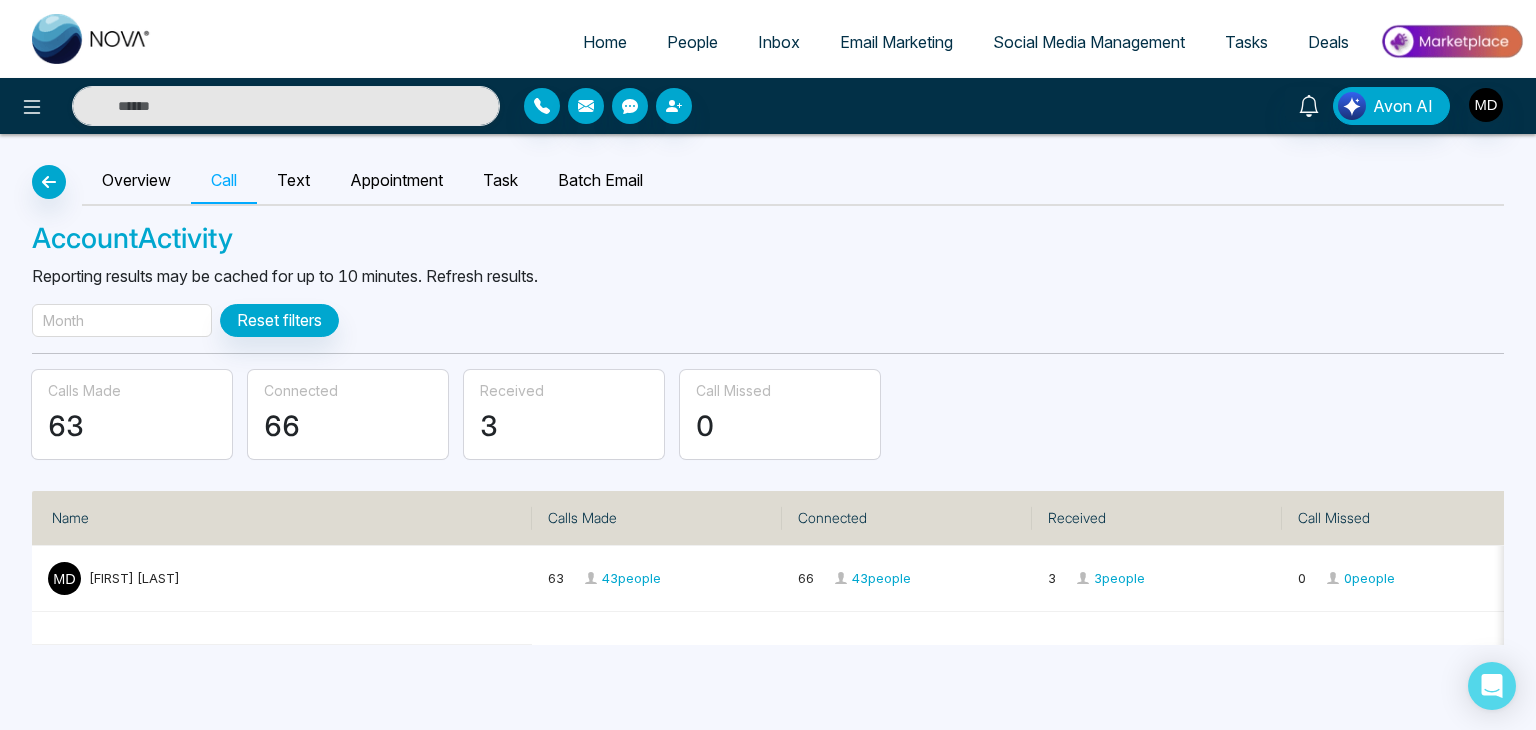 click on "Month" at bounding box center [122, 320] 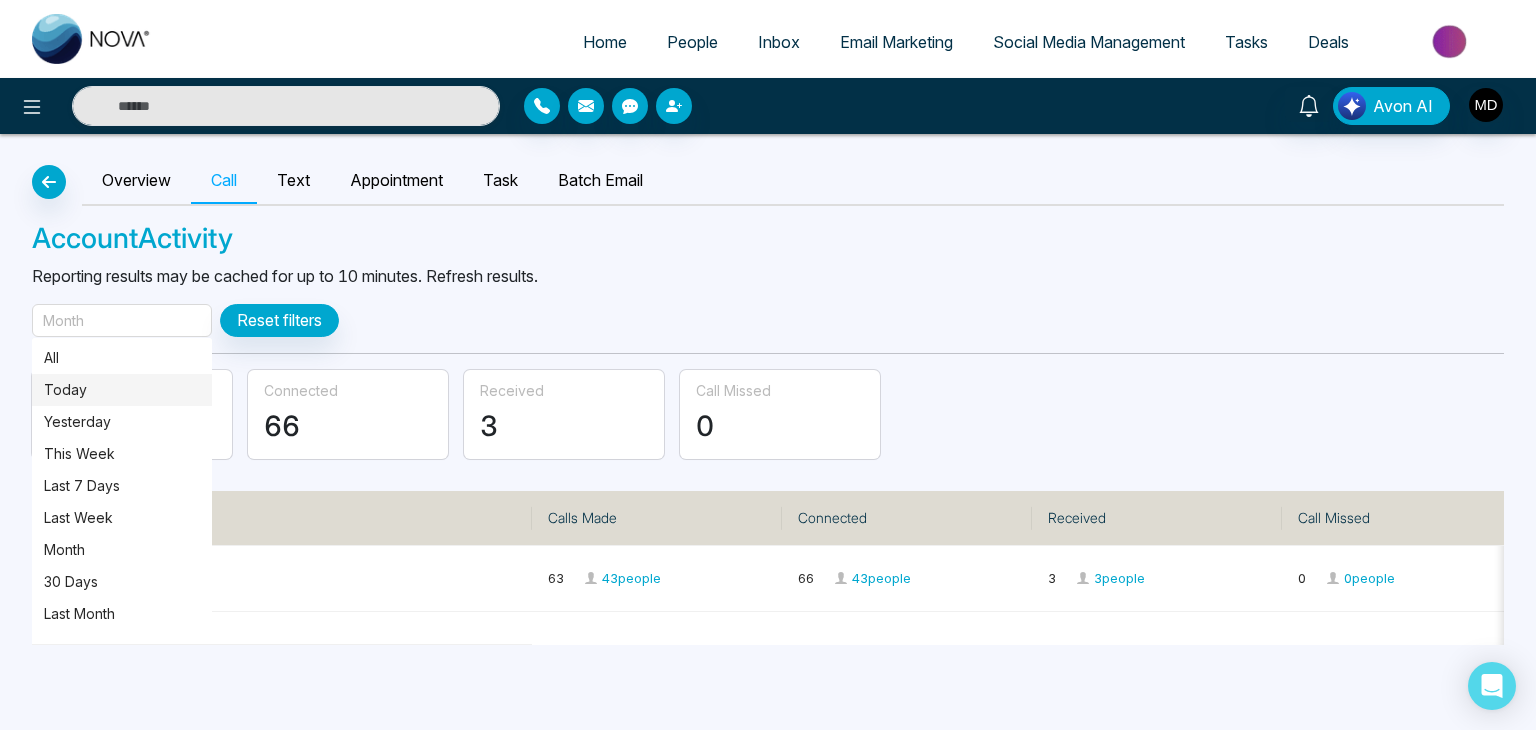 click on "Today" at bounding box center [122, 390] 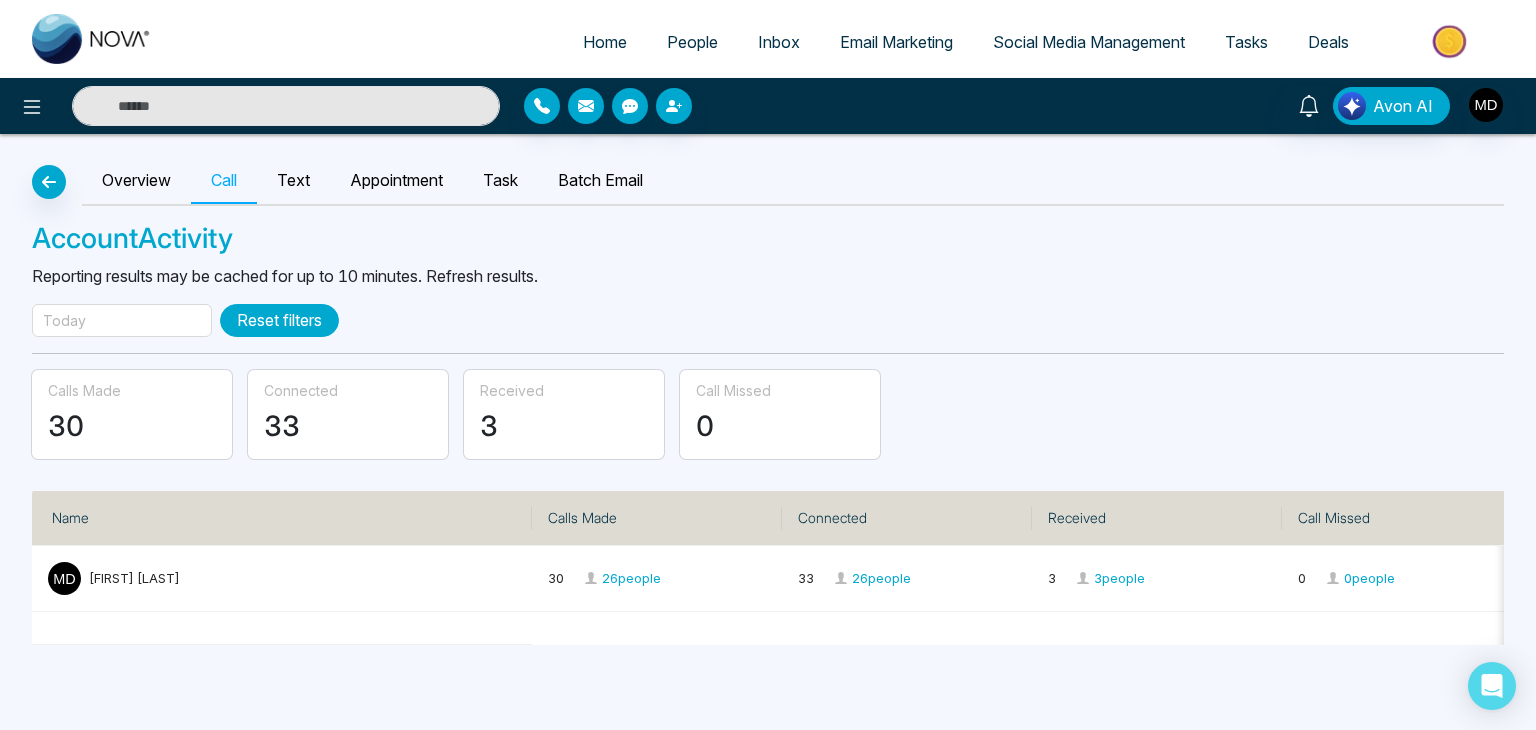 click on "Reset filters" at bounding box center (279, 320) 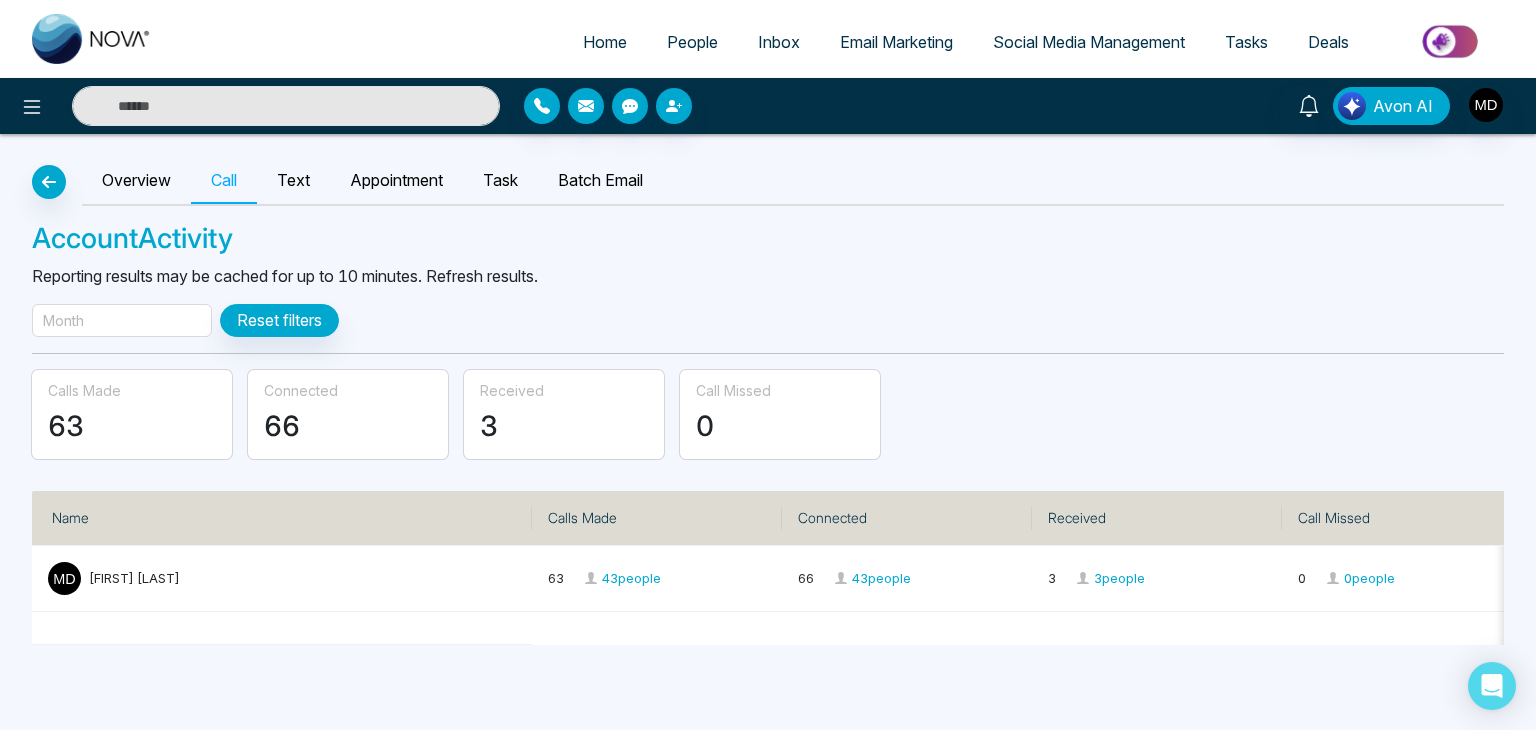 click on "Month" at bounding box center [63, 320] 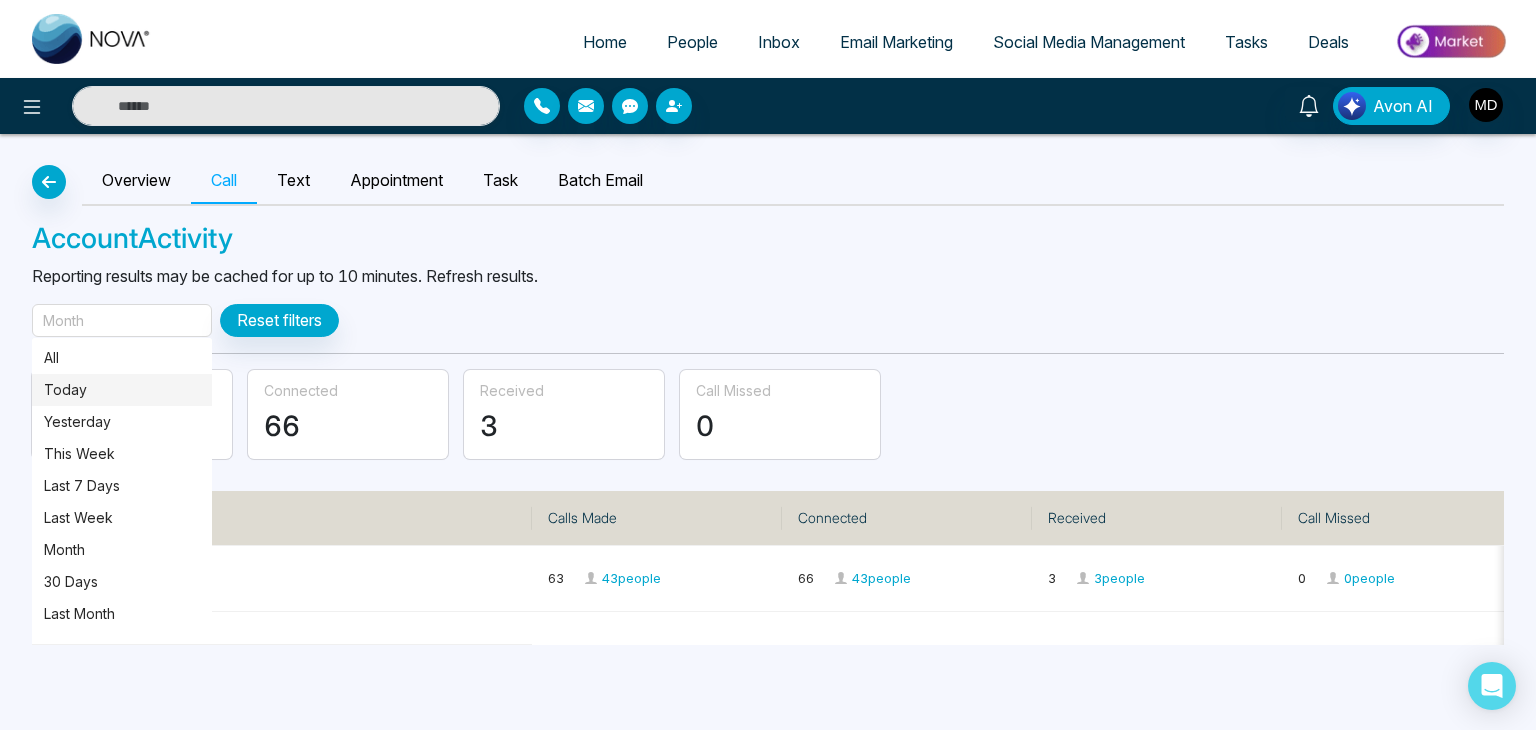 click on "Today" at bounding box center (122, 390) 